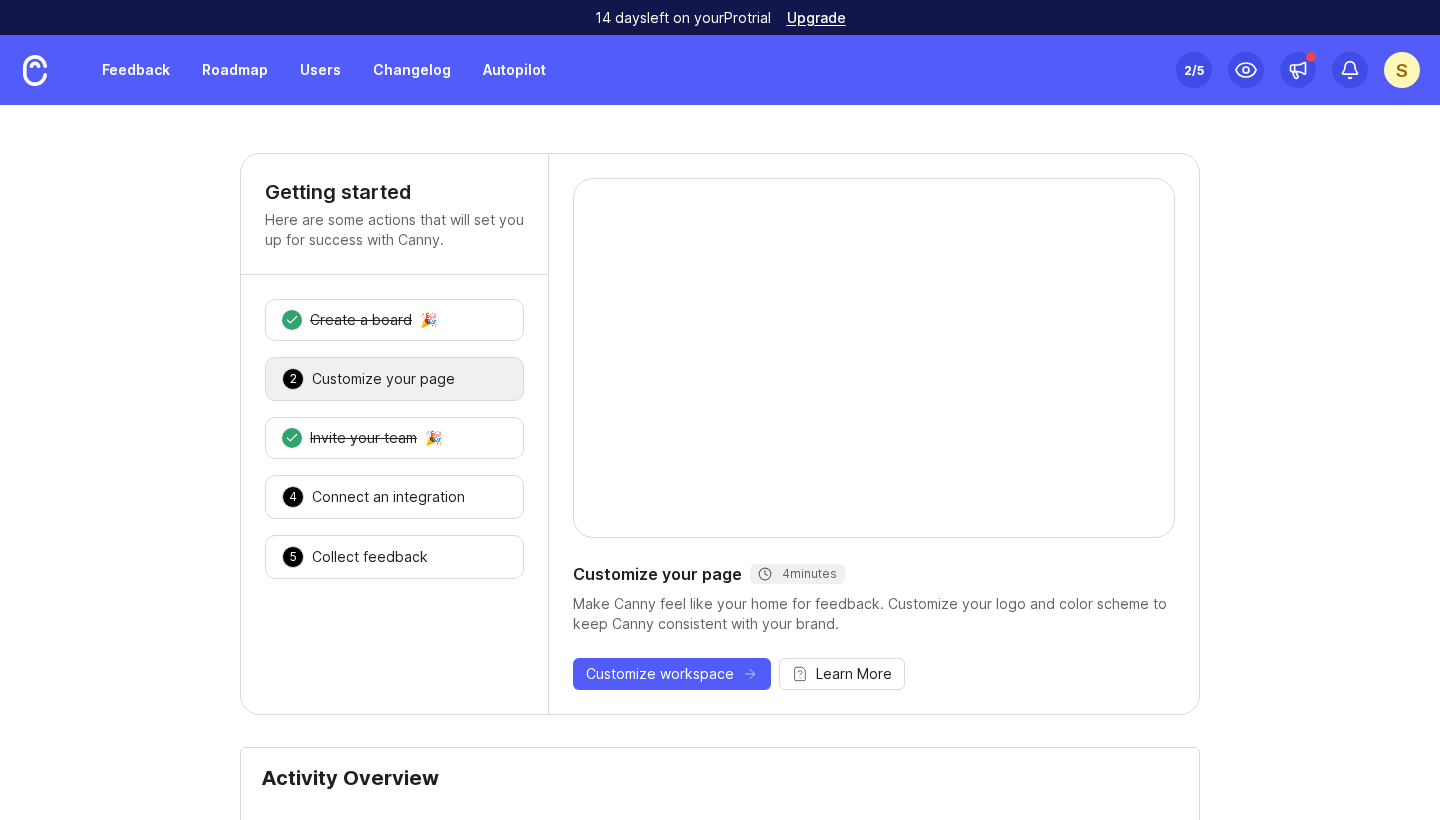 scroll, scrollTop: 0, scrollLeft: 0, axis: both 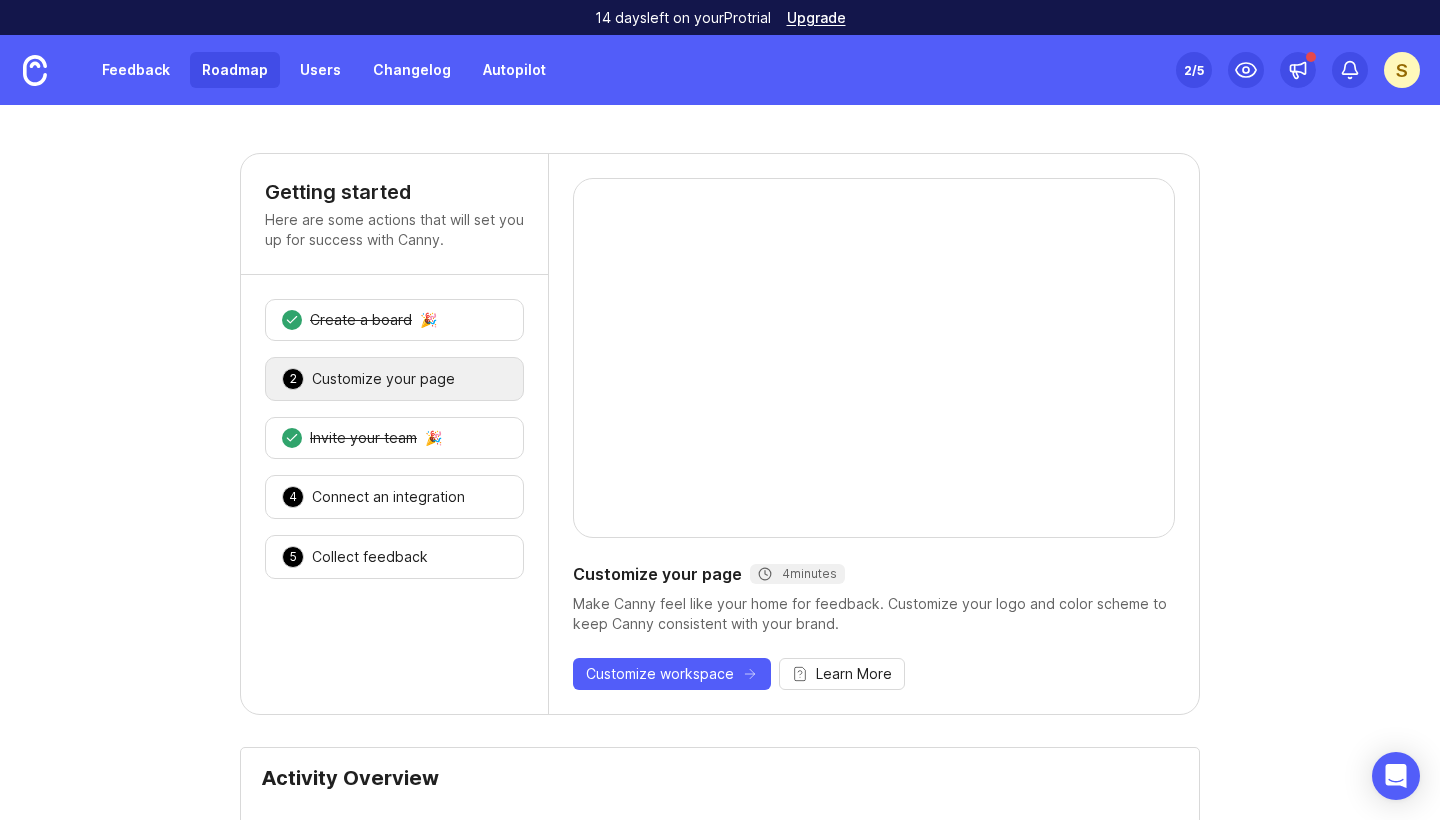 click on "Roadmap" at bounding box center [235, 70] 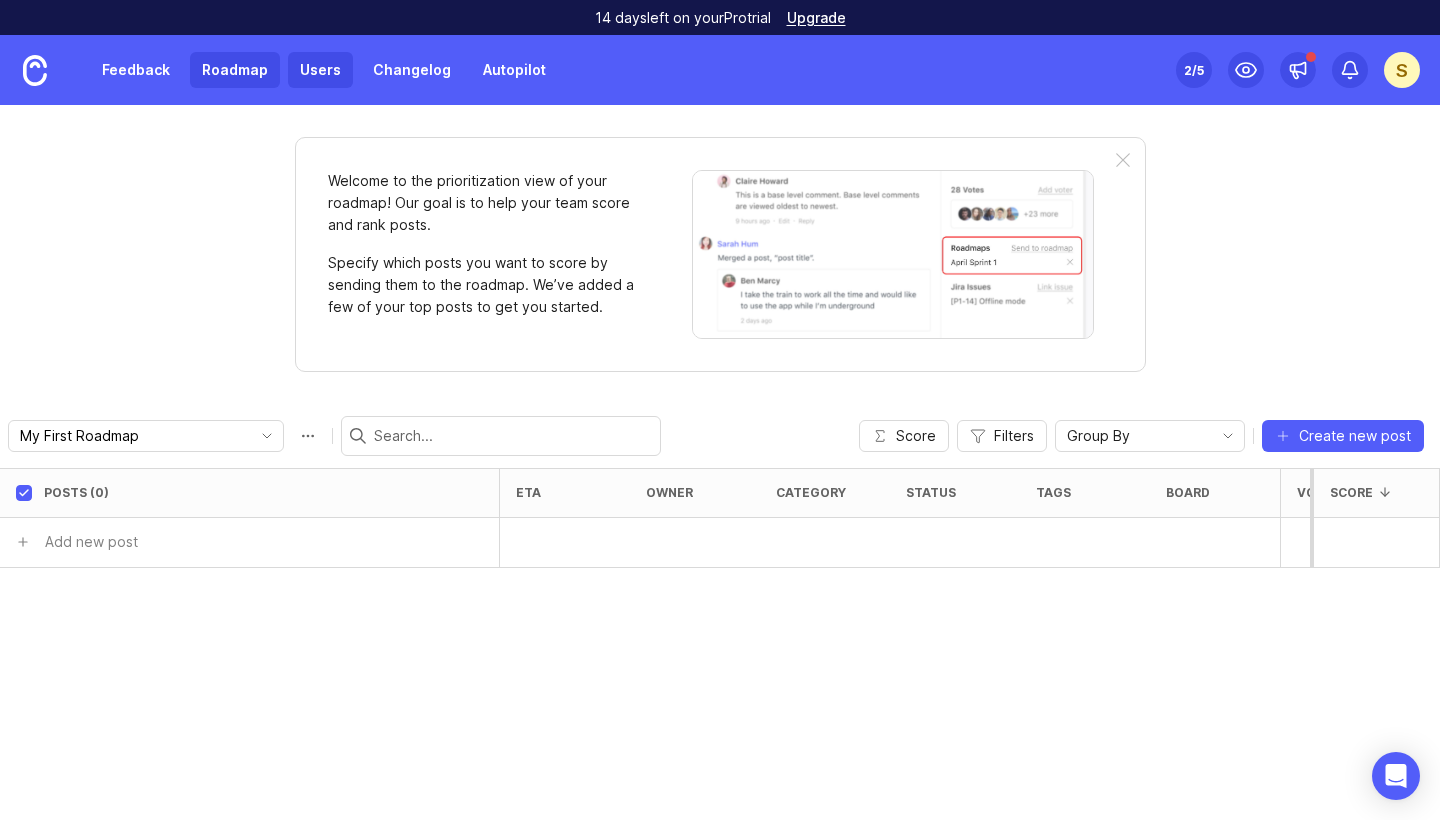 click on "Users" at bounding box center (320, 70) 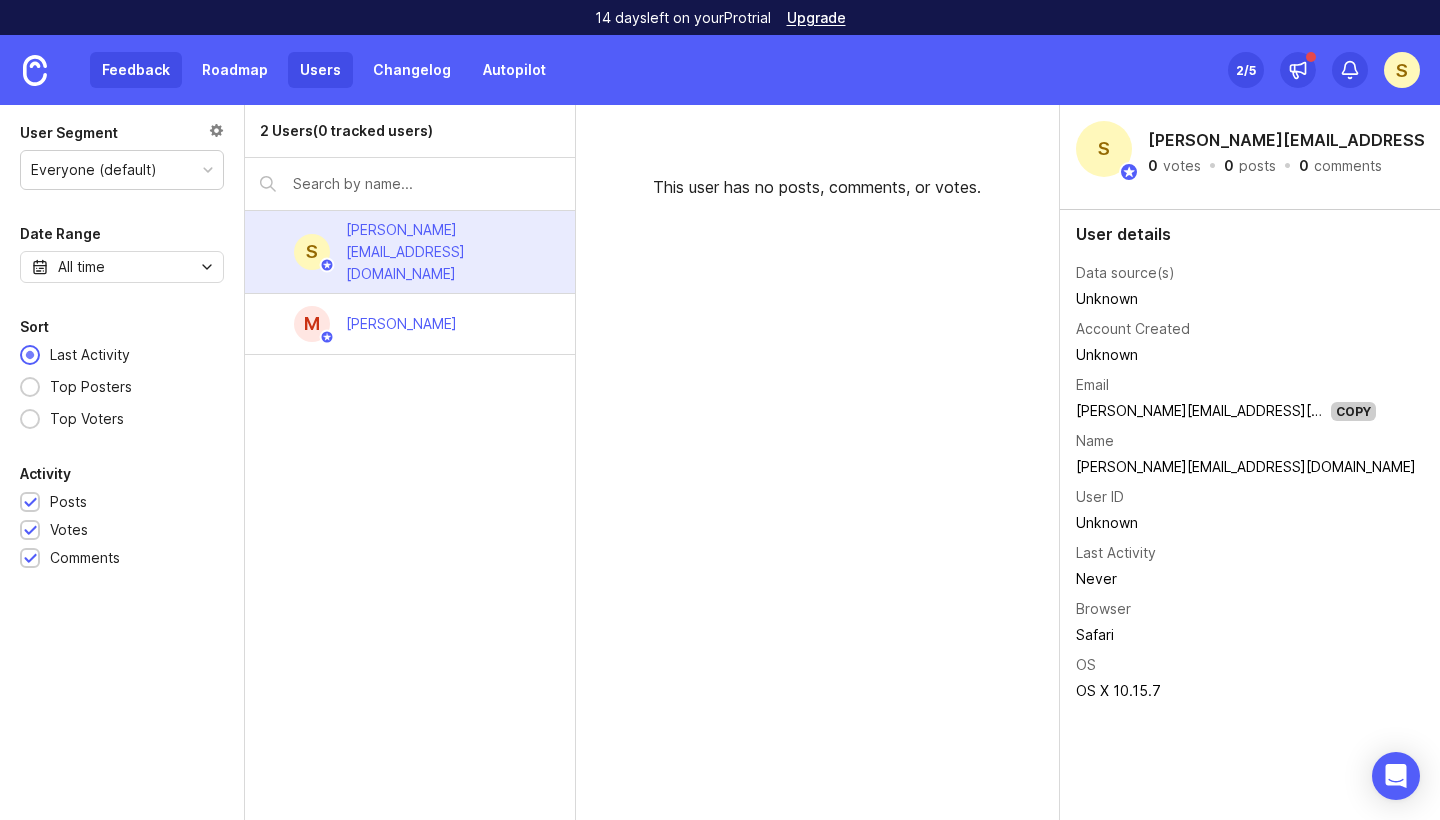 click on "Feedback" at bounding box center [136, 70] 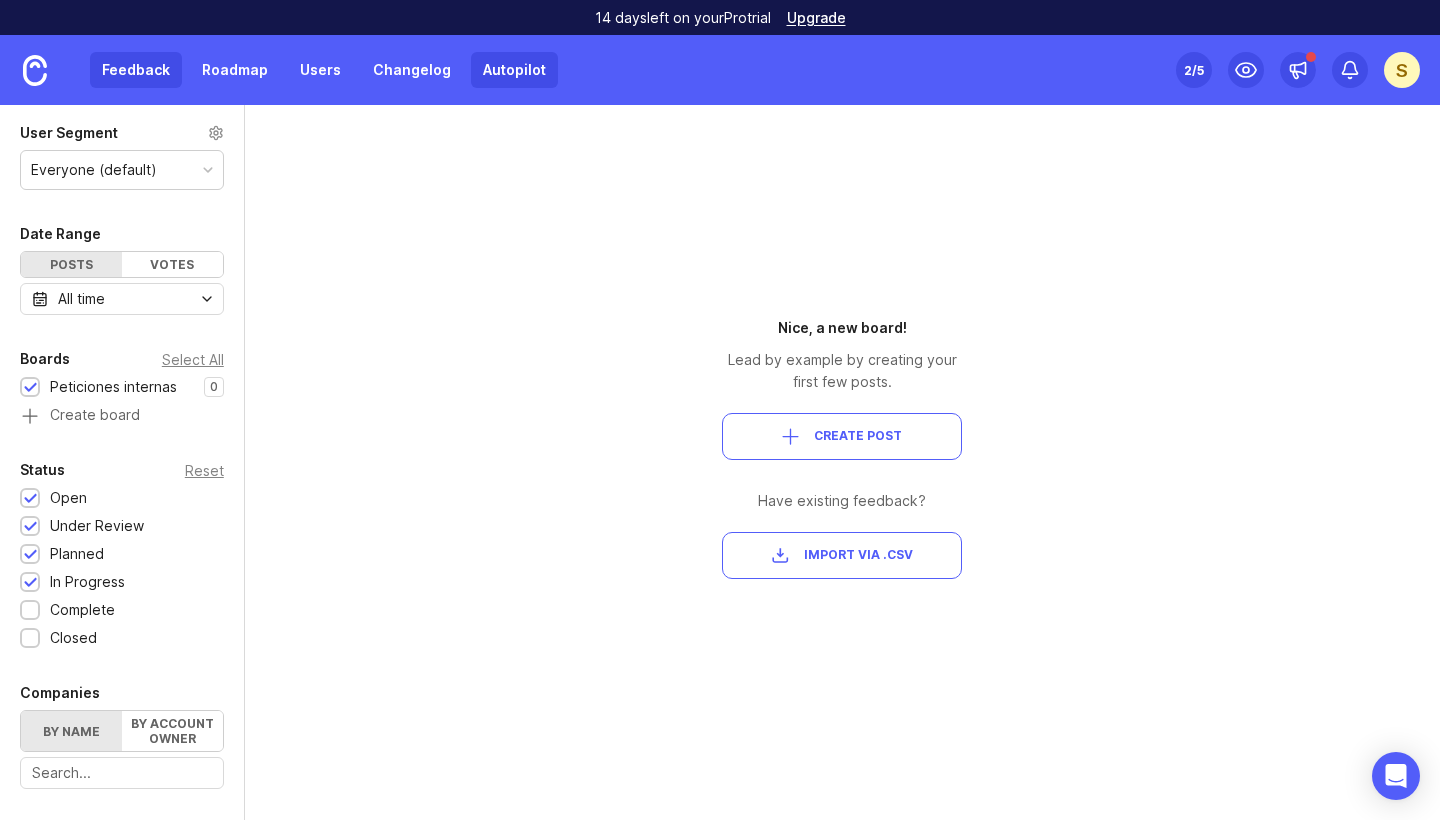 click on "Autopilot" at bounding box center [514, 70] 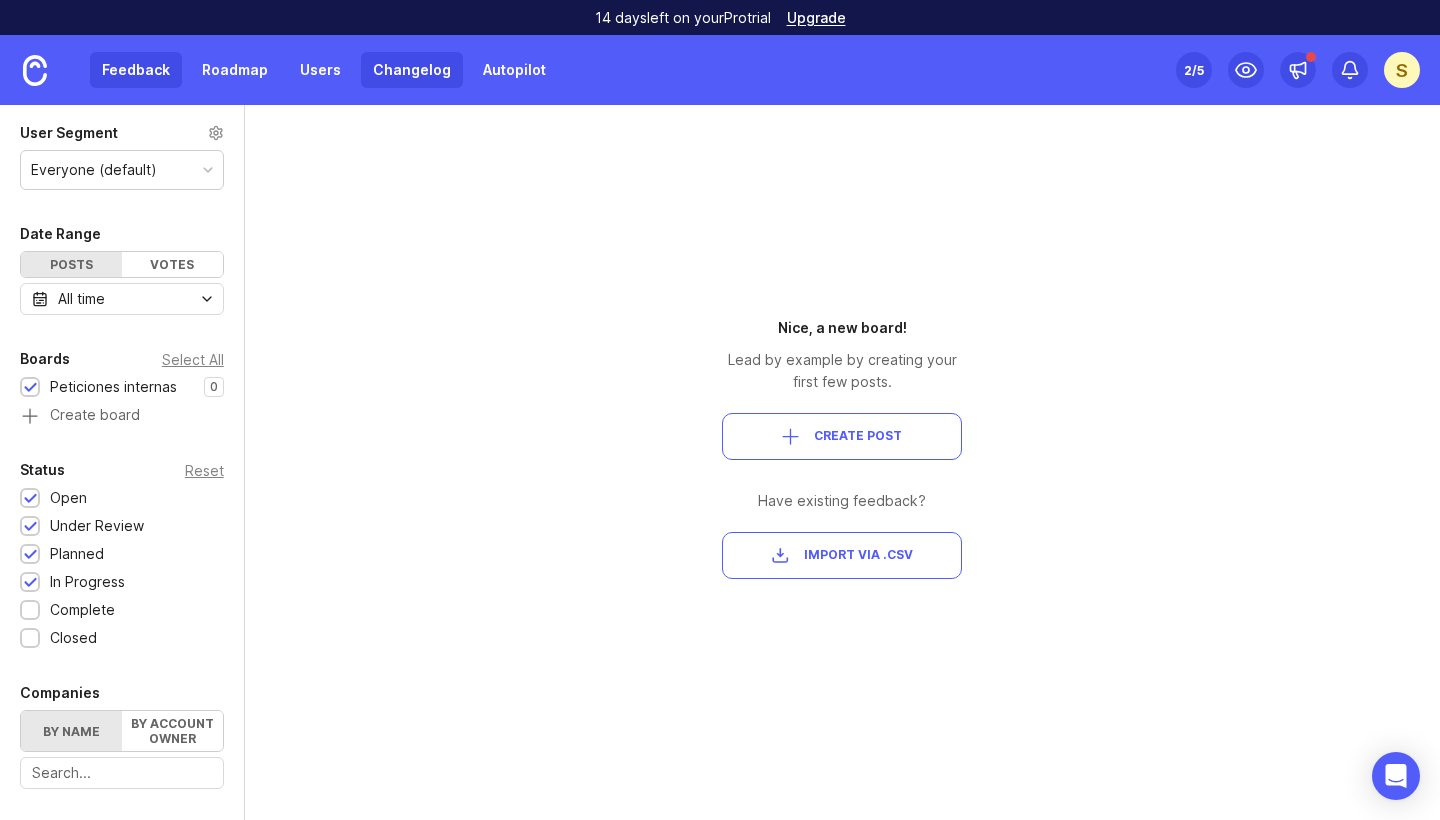 click on "Changelog" at bounding box center (412, 70) 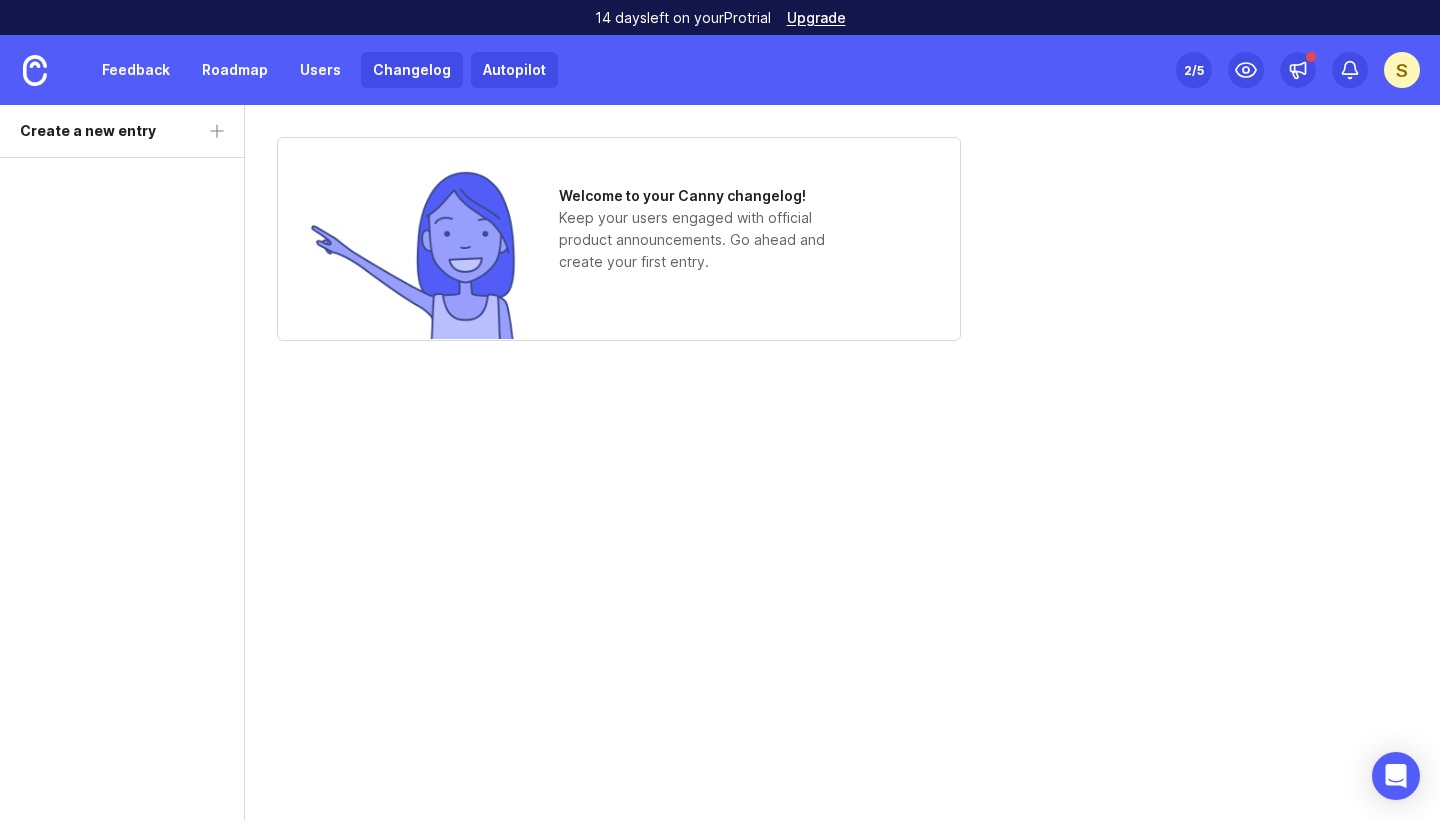 click on "Autopilot" at bounding box center [514, 70] 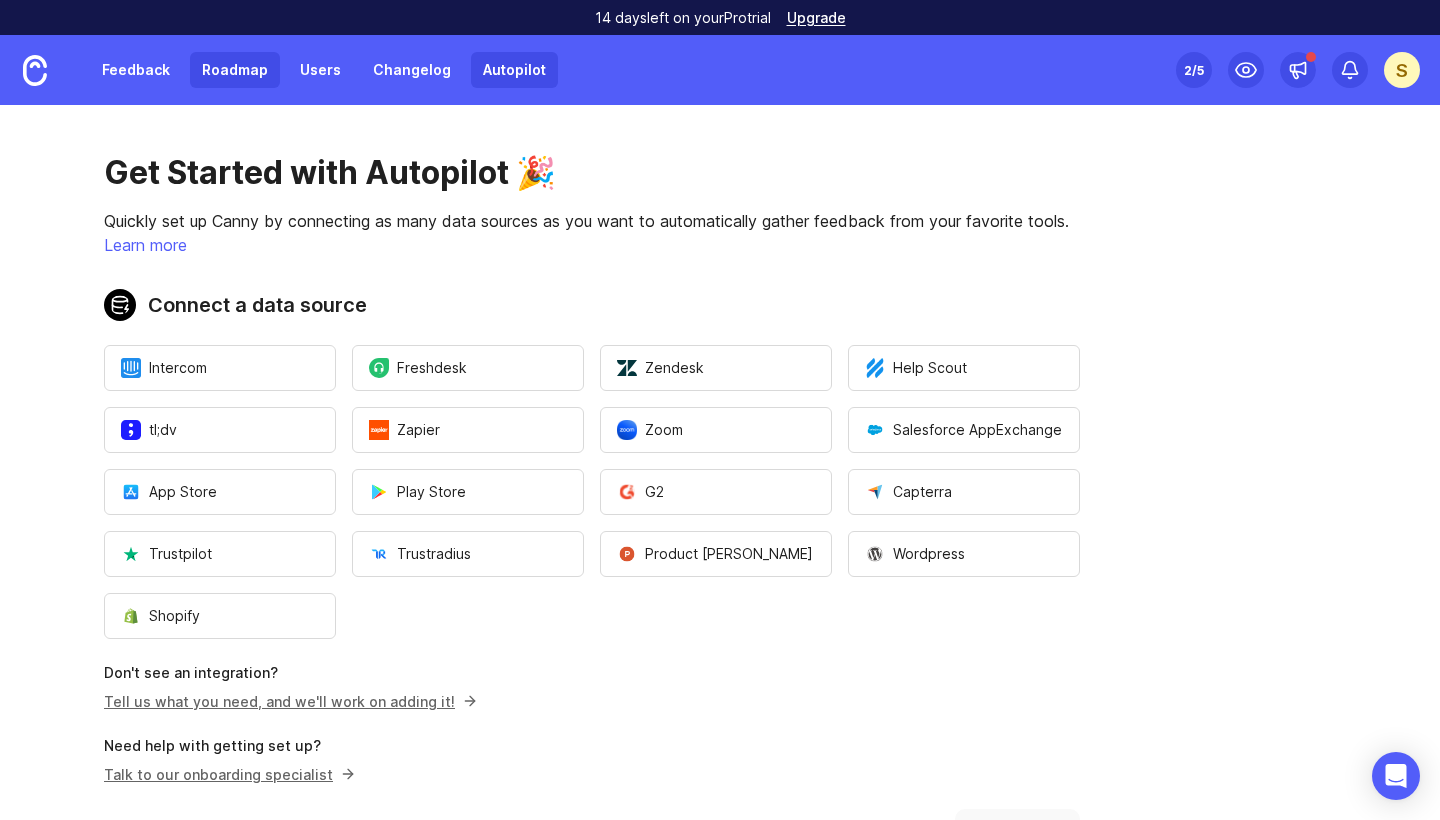 scroll, scrollTop: 0, scrollLeft: 0, axis: both 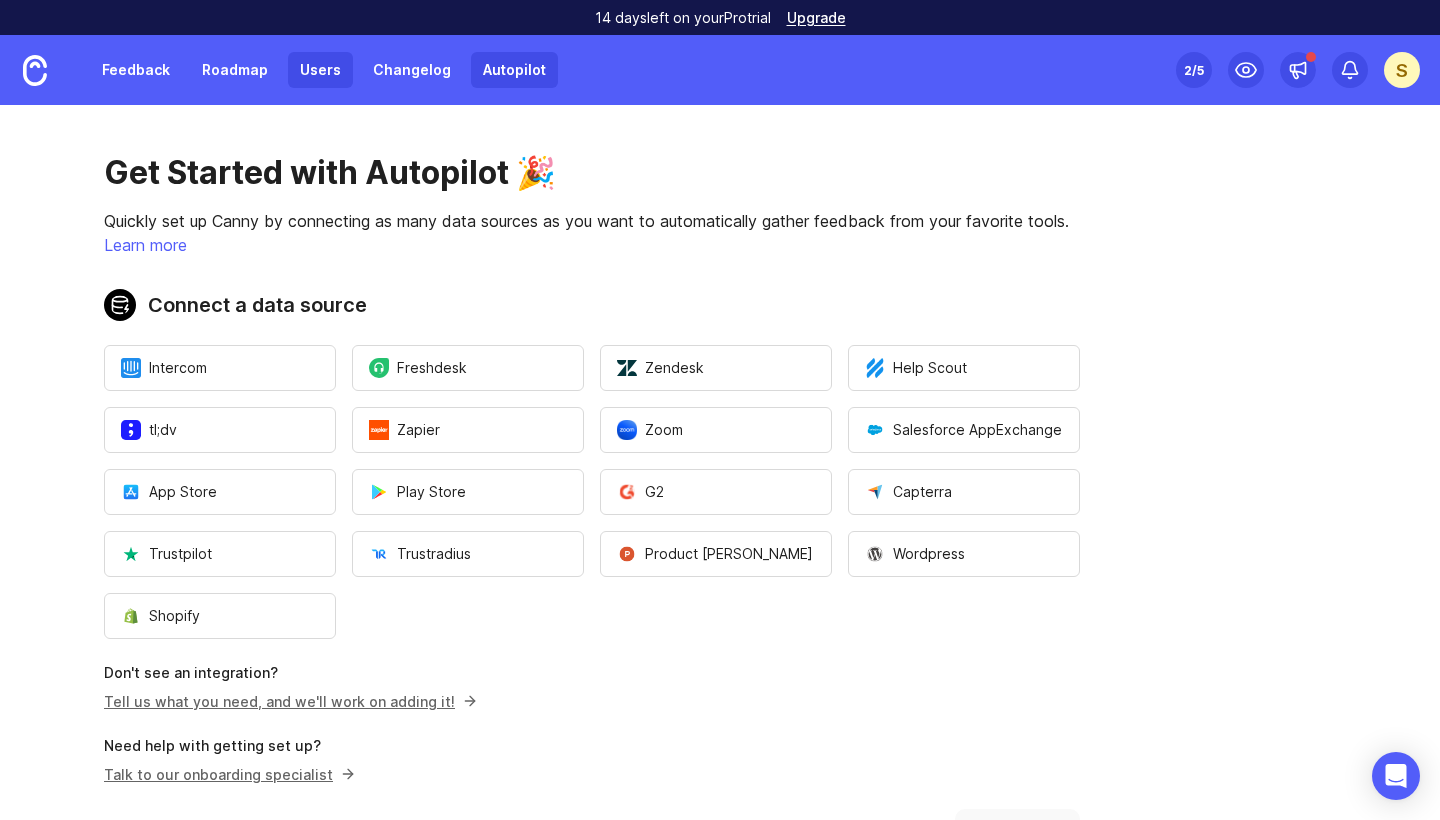 click on "Users" at bounding box center (320, 70) 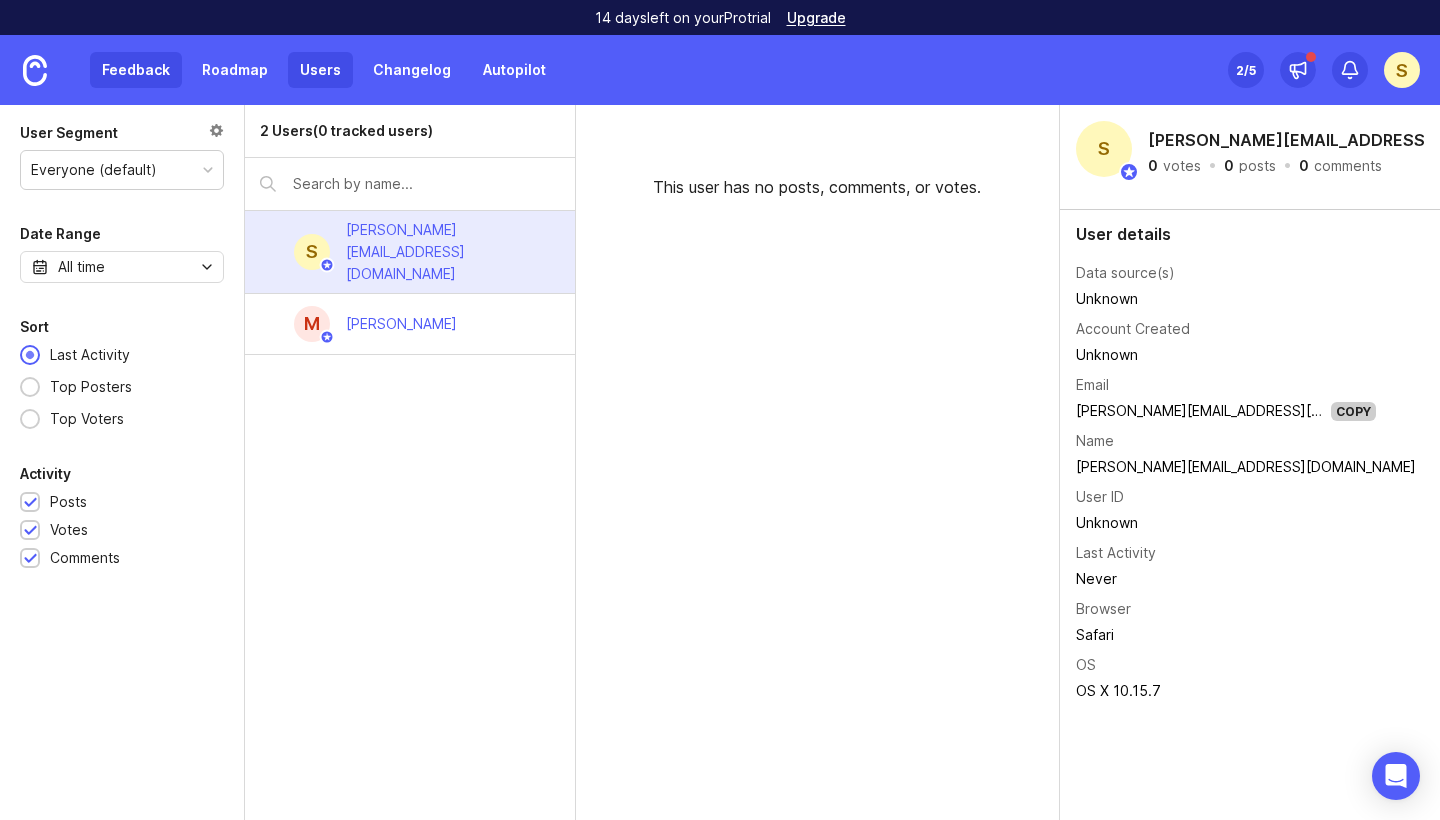 click on "Feedback" at bounding box center [136, 70] 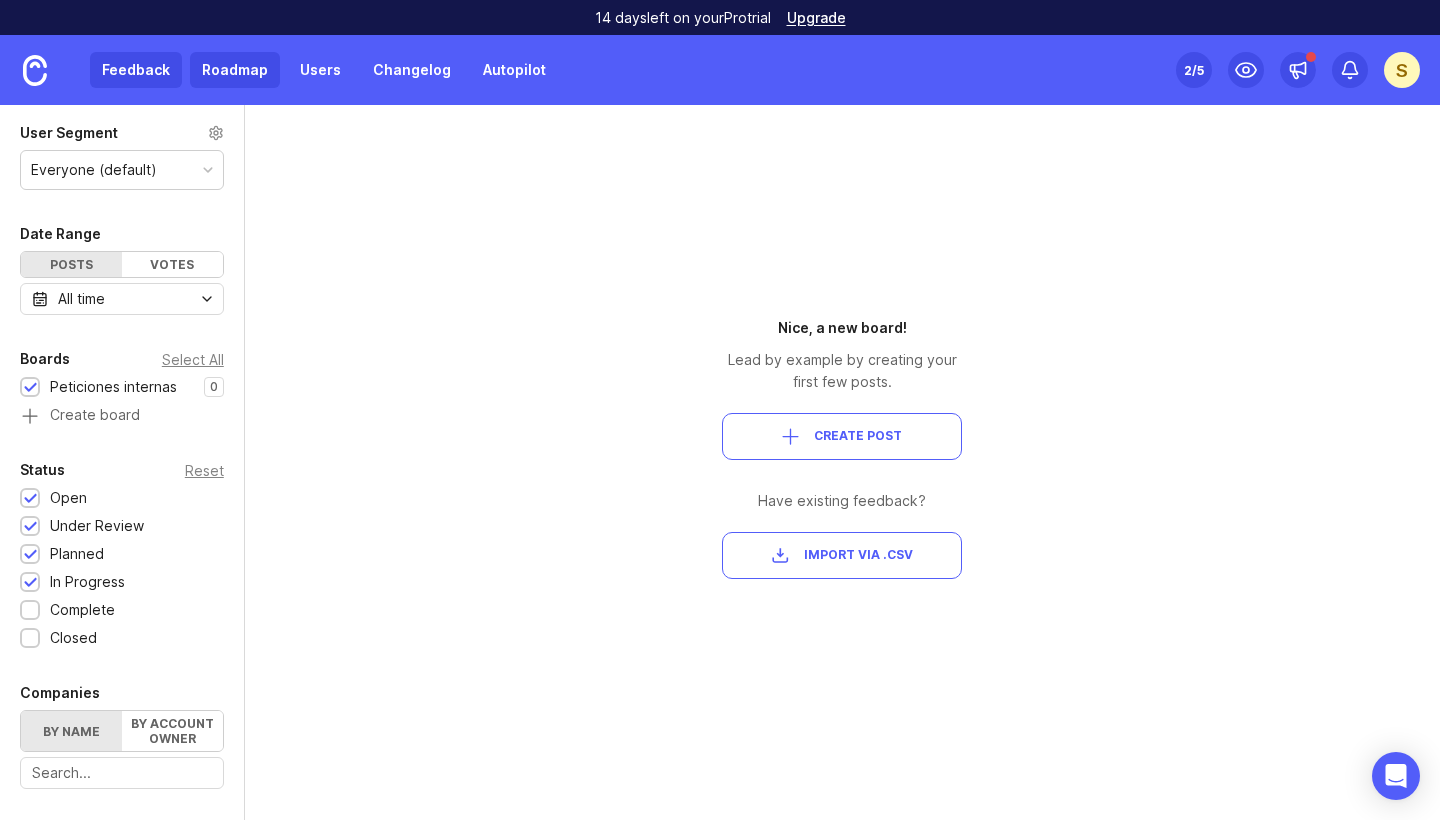 click on "Roadmap" at bounding box center (235, 70) 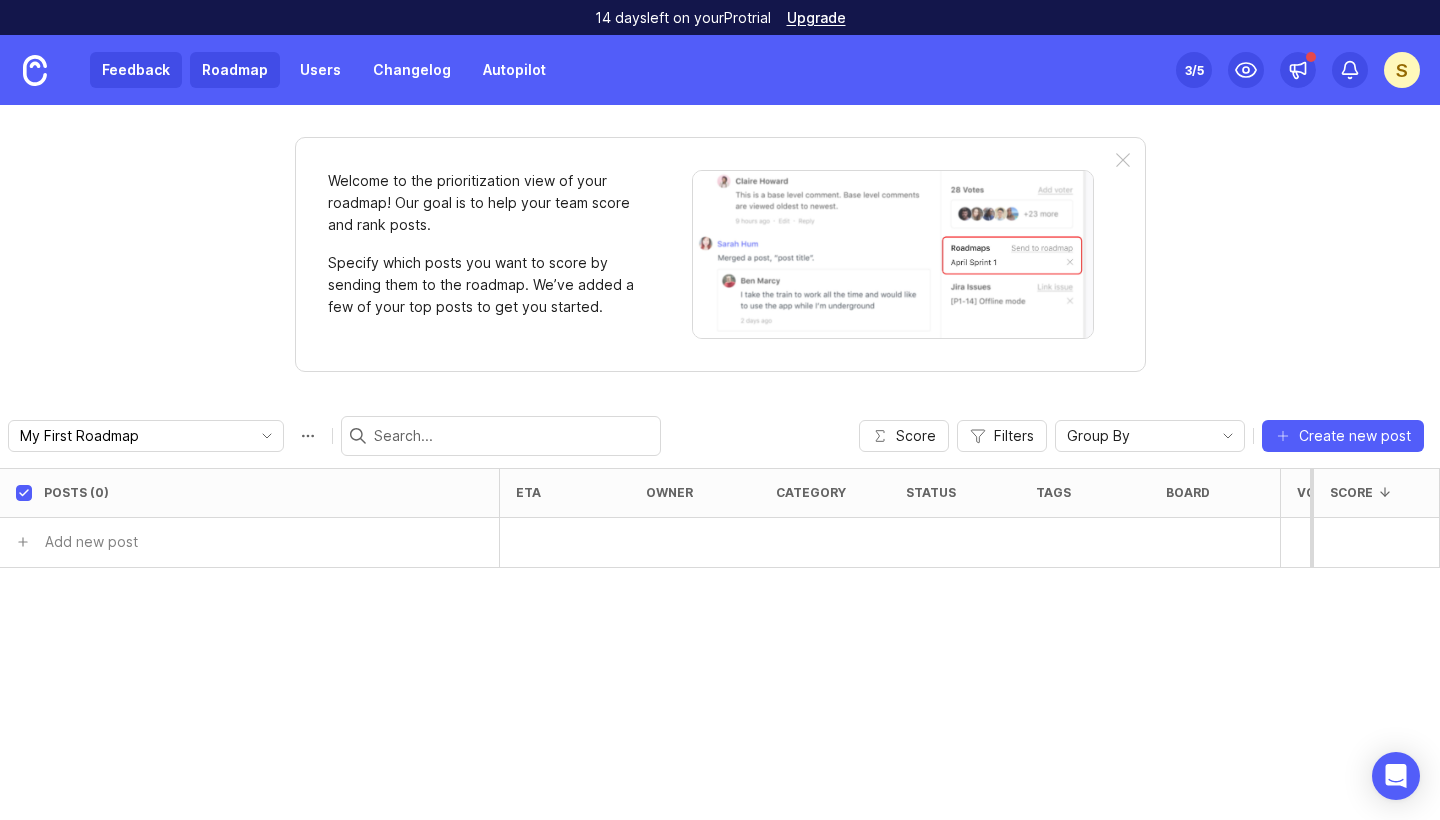 click on "Feedback" at bounding box center [136, 70] 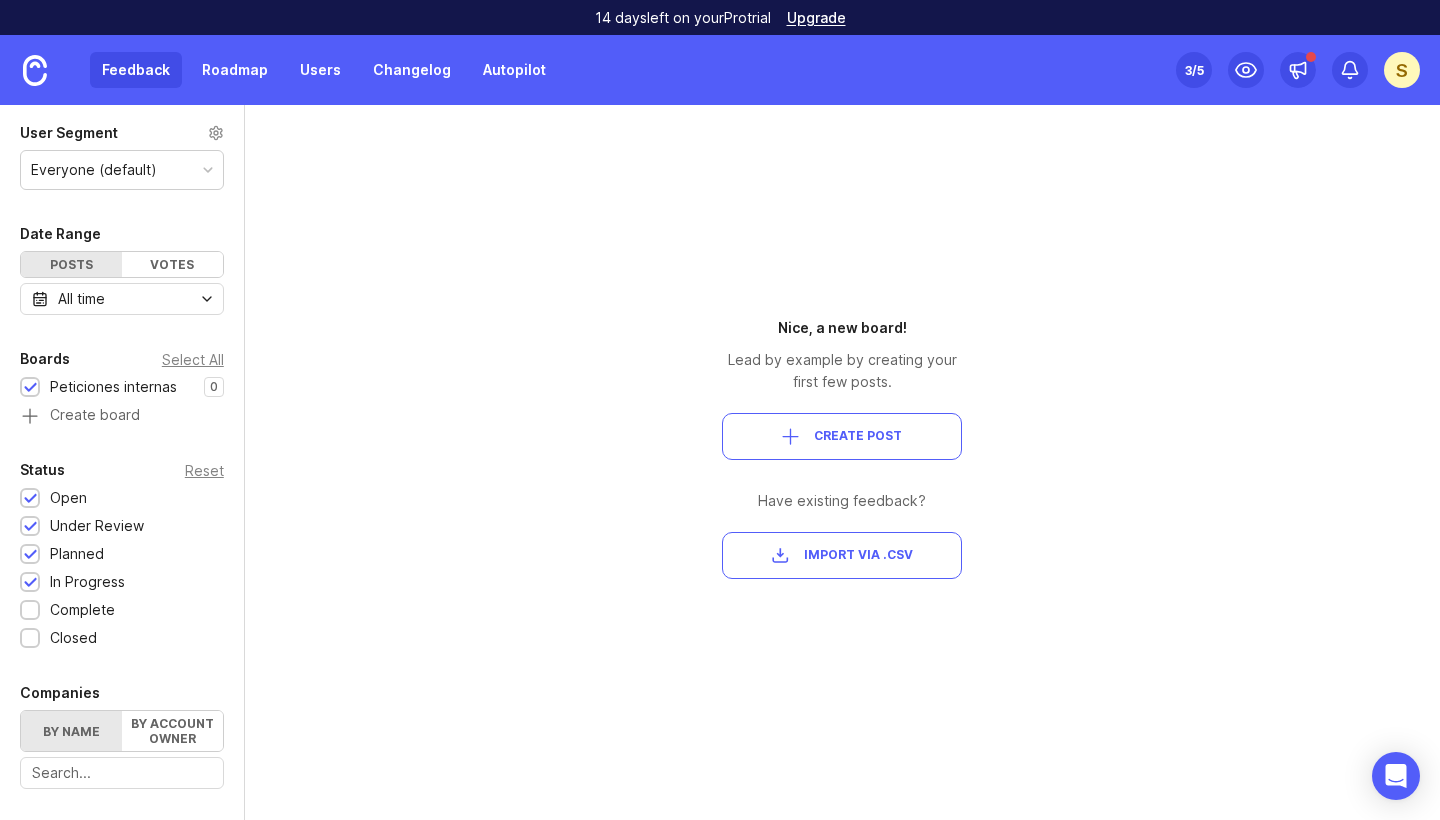 click on "User Segment Everyone (default)" at bounding box center [122, 155] 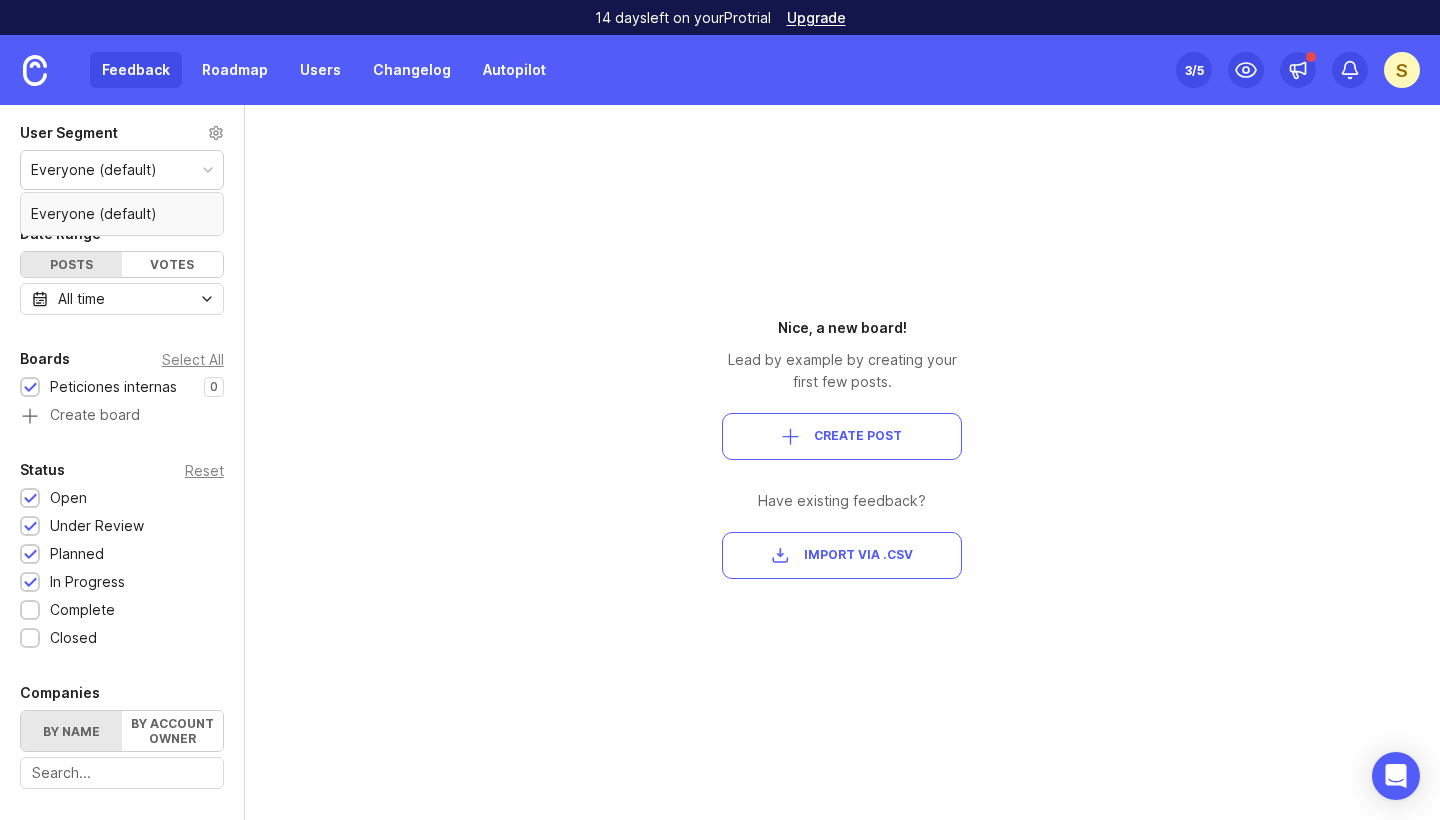 drag, startPoint x: 344, startPoint y: 206, endPoint x: 172, endPoint y: 187, distance: 173.04623 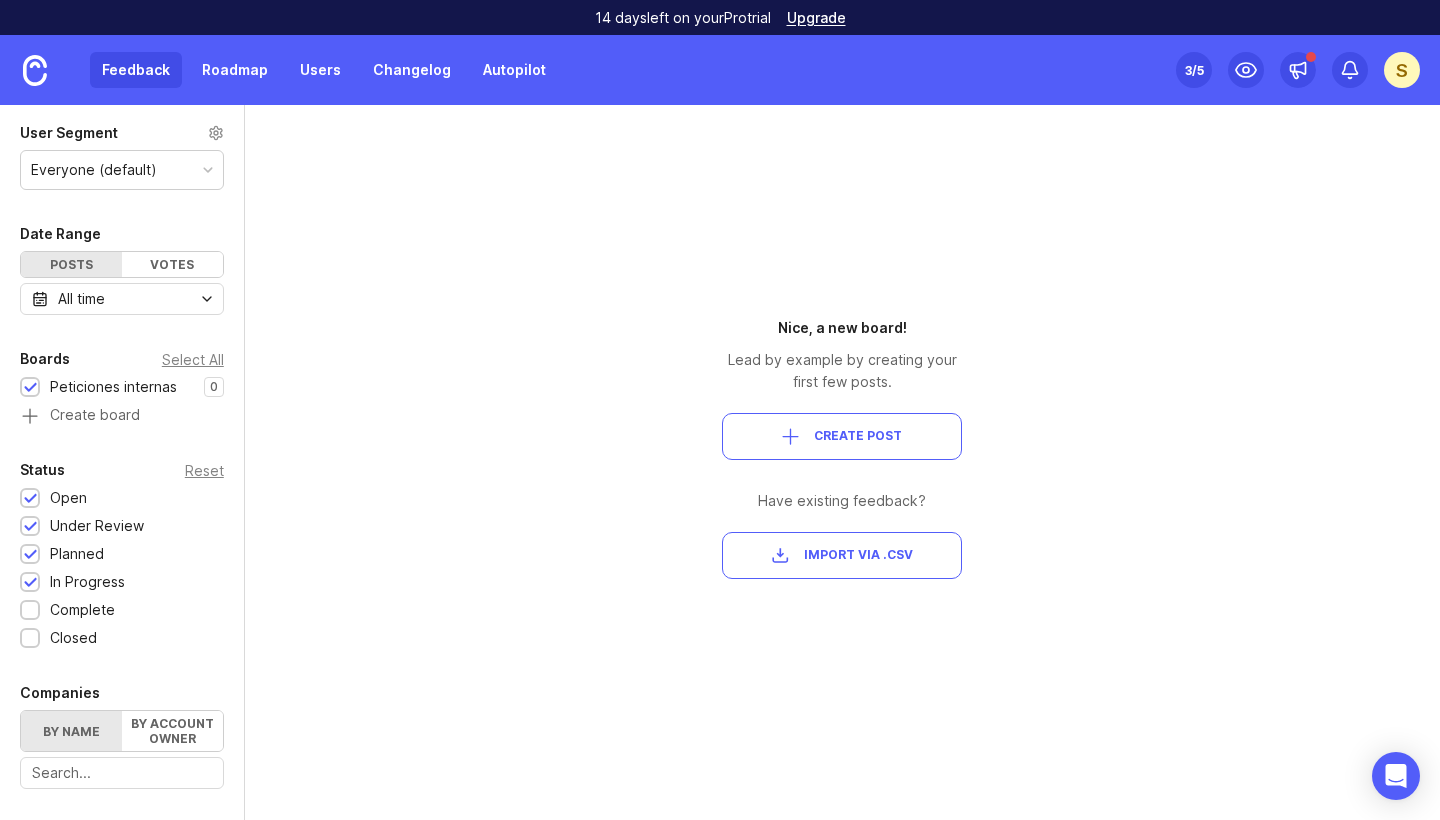 click on "Everyone (default)" at bounding box center (122, 170) 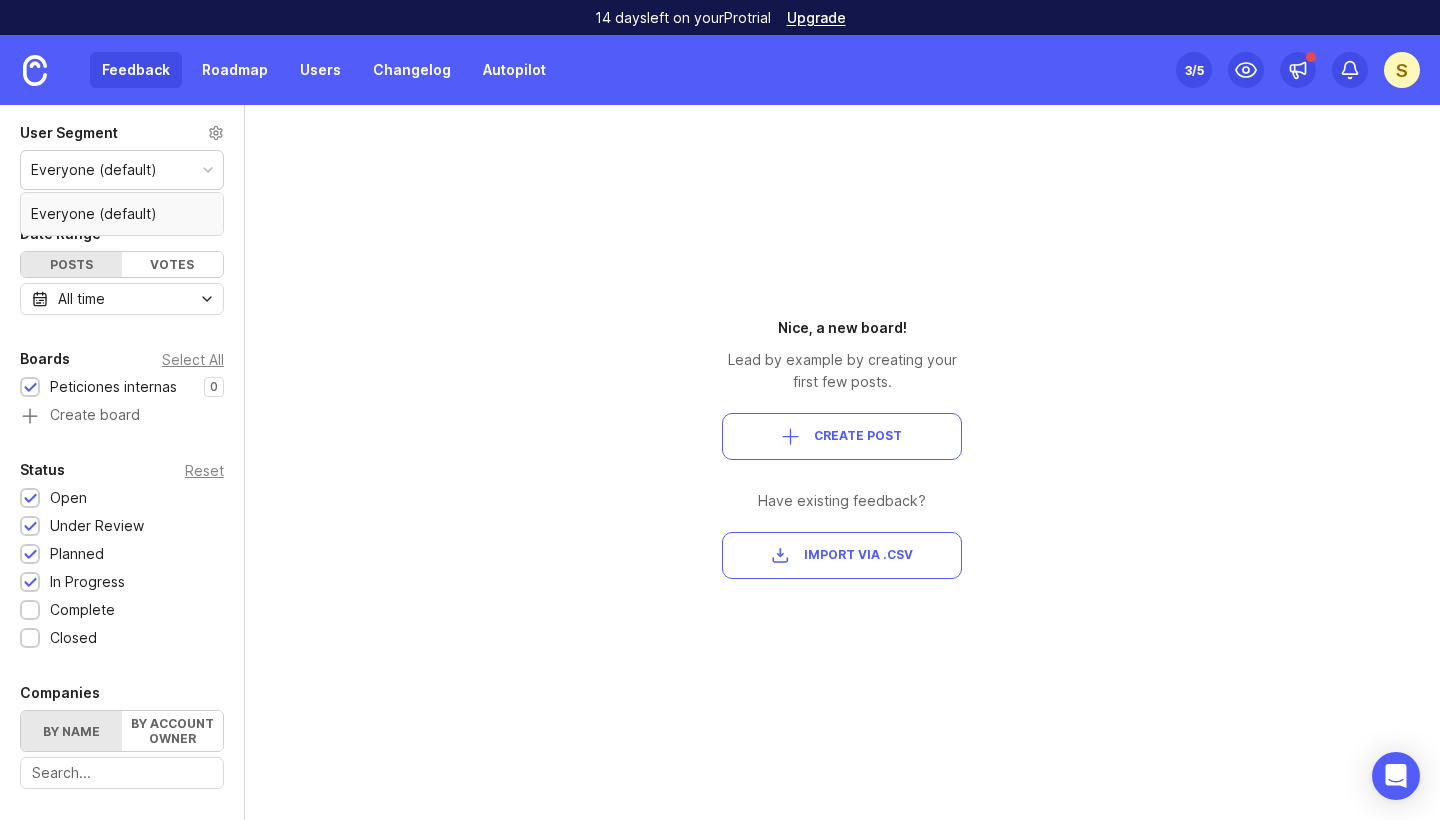 click on "User Segment Everyone (default)" at bounding box center [122, 155] 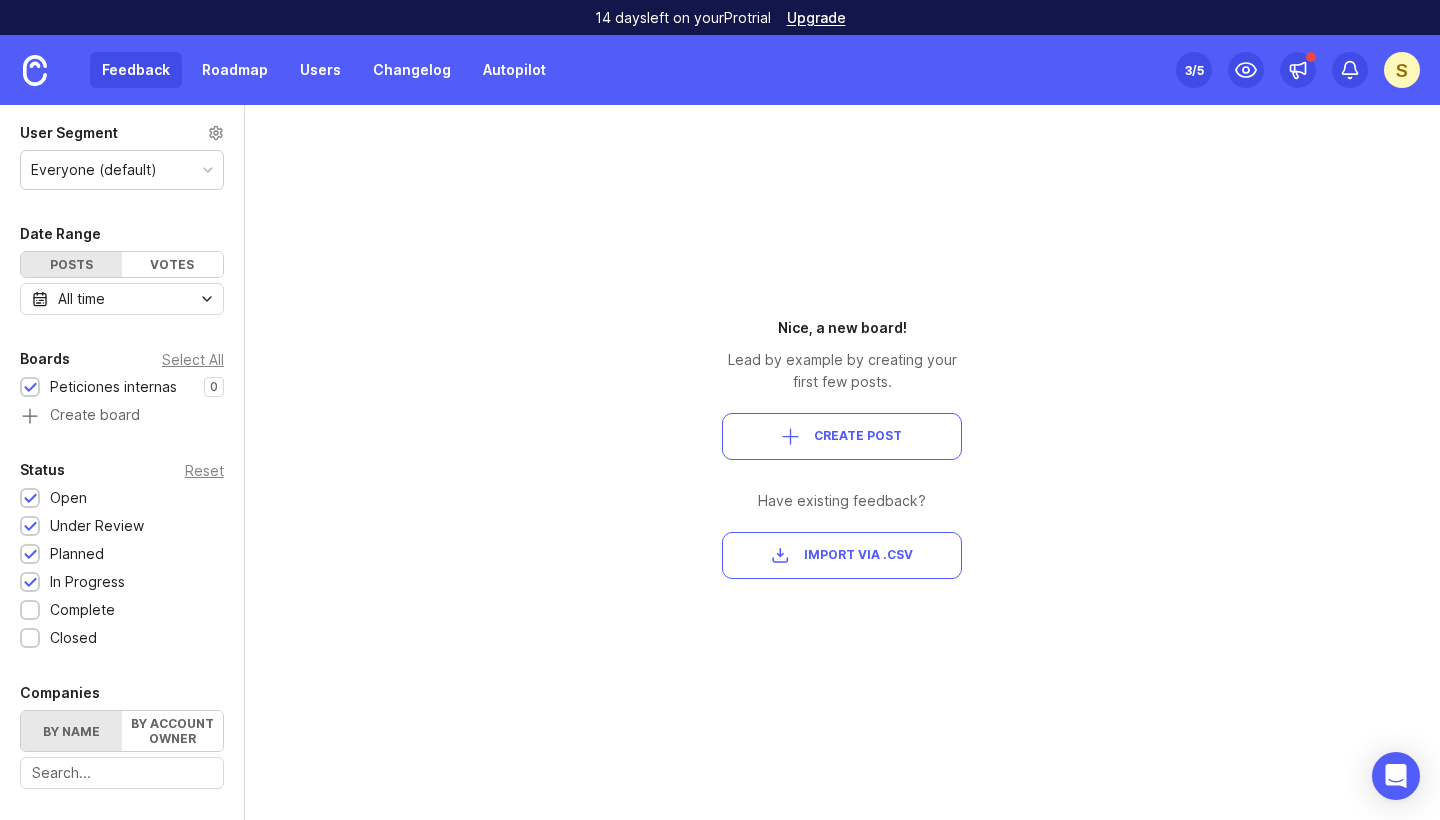 click 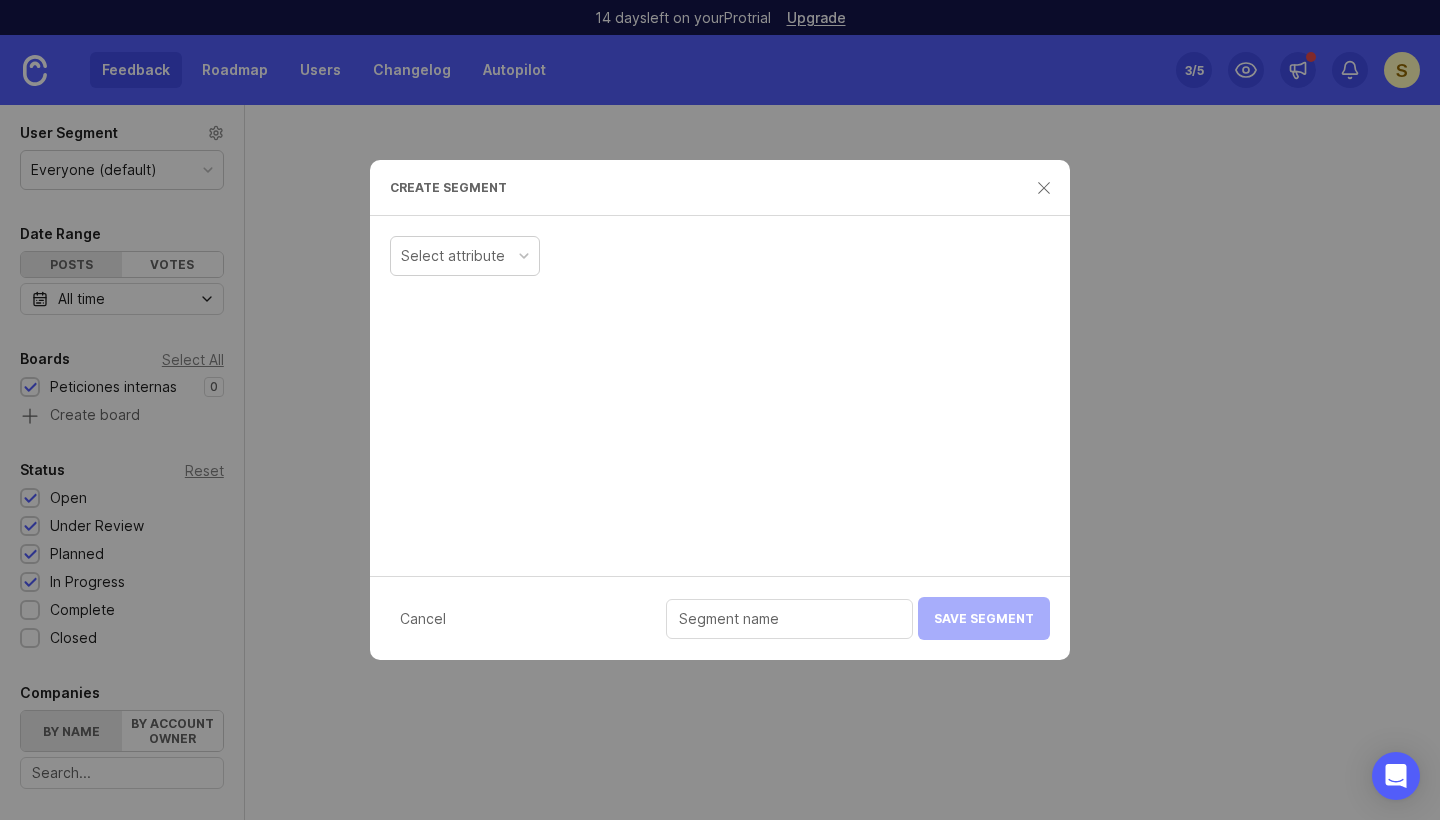 click on "Select attribute" at bounding box center (453, 256) 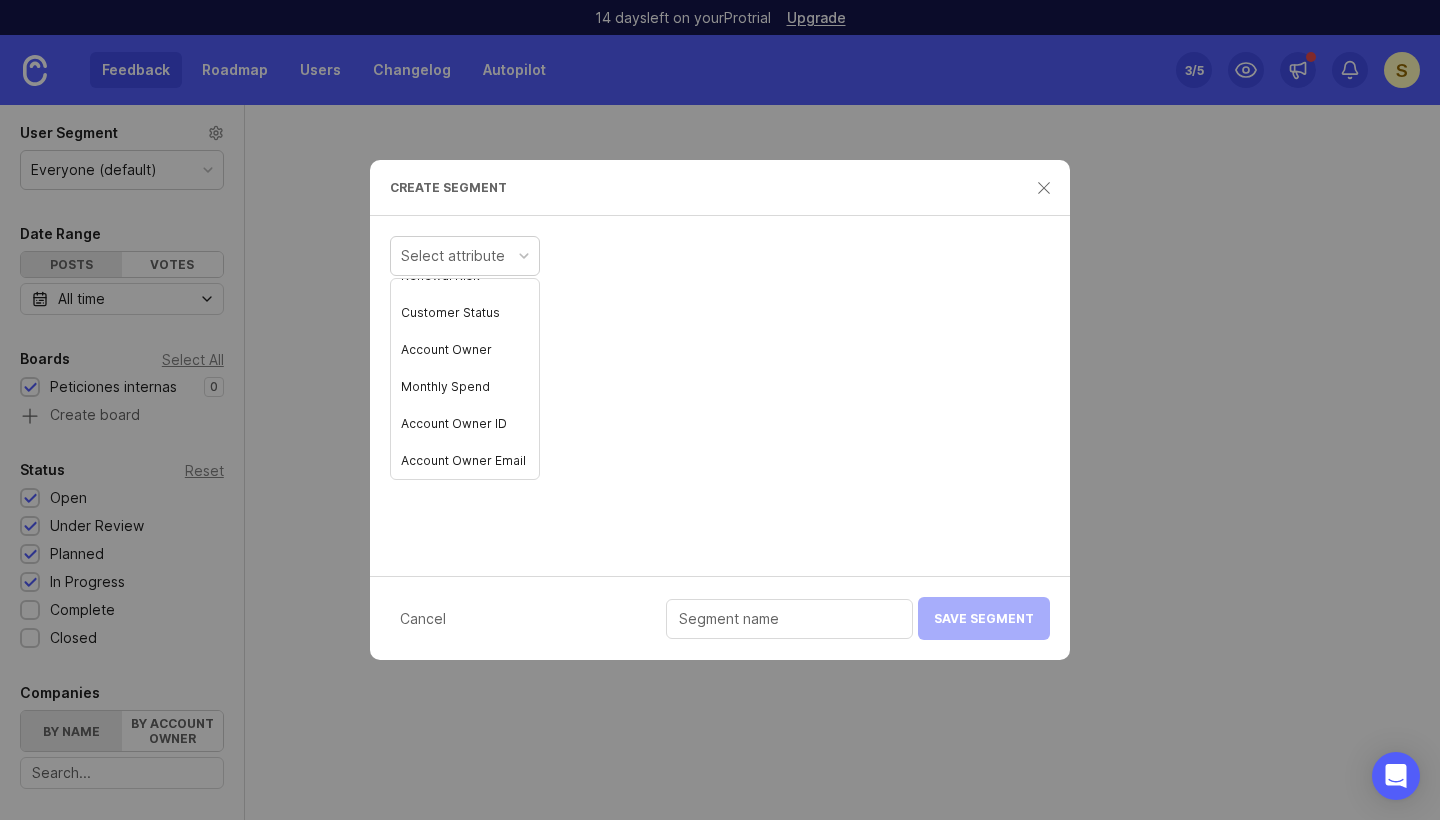 scroll, scrollTop: 372, scrollLeft: 0, axis: vertical 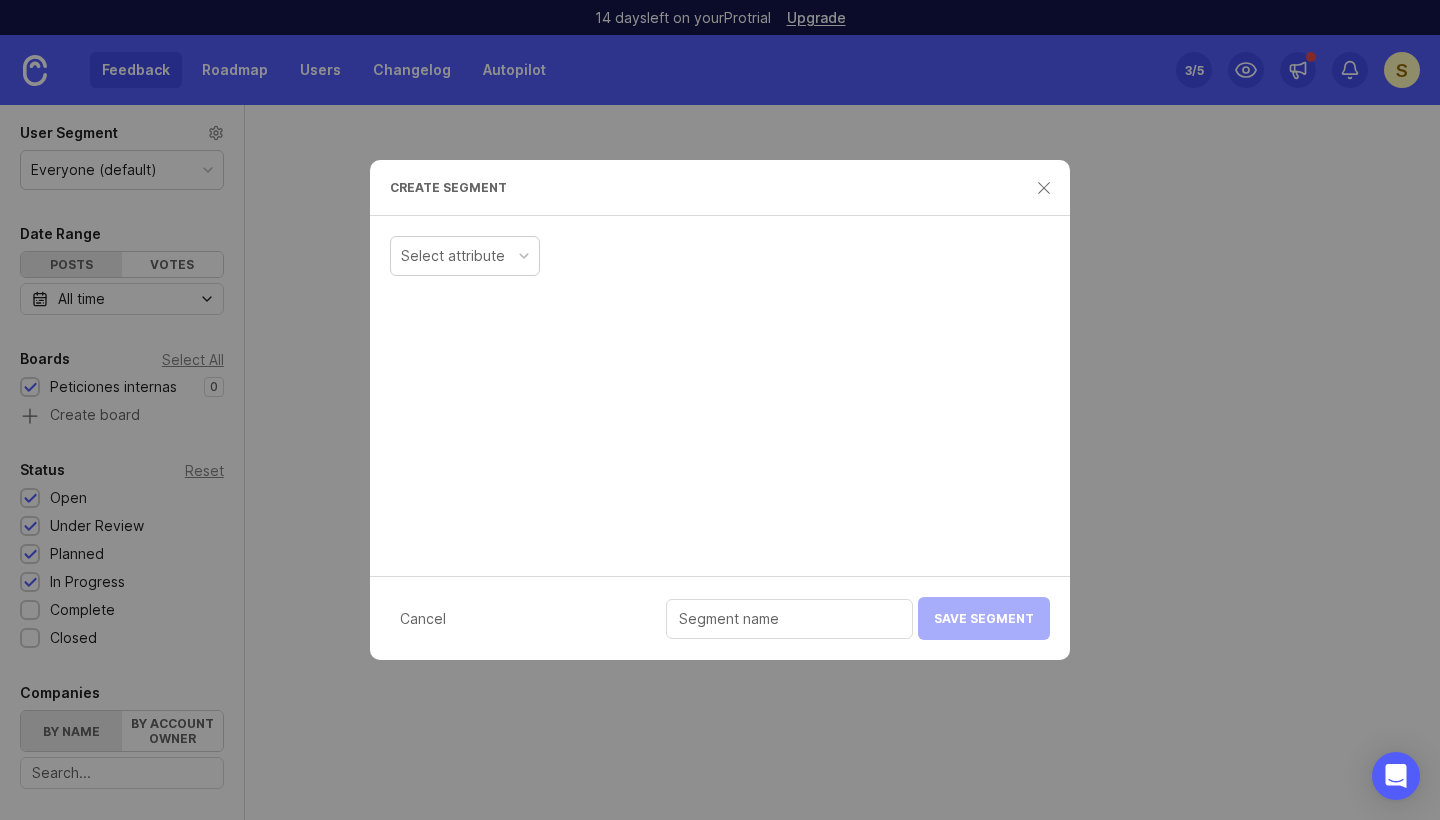 click on "create segment" at bounding box center [720, 188] 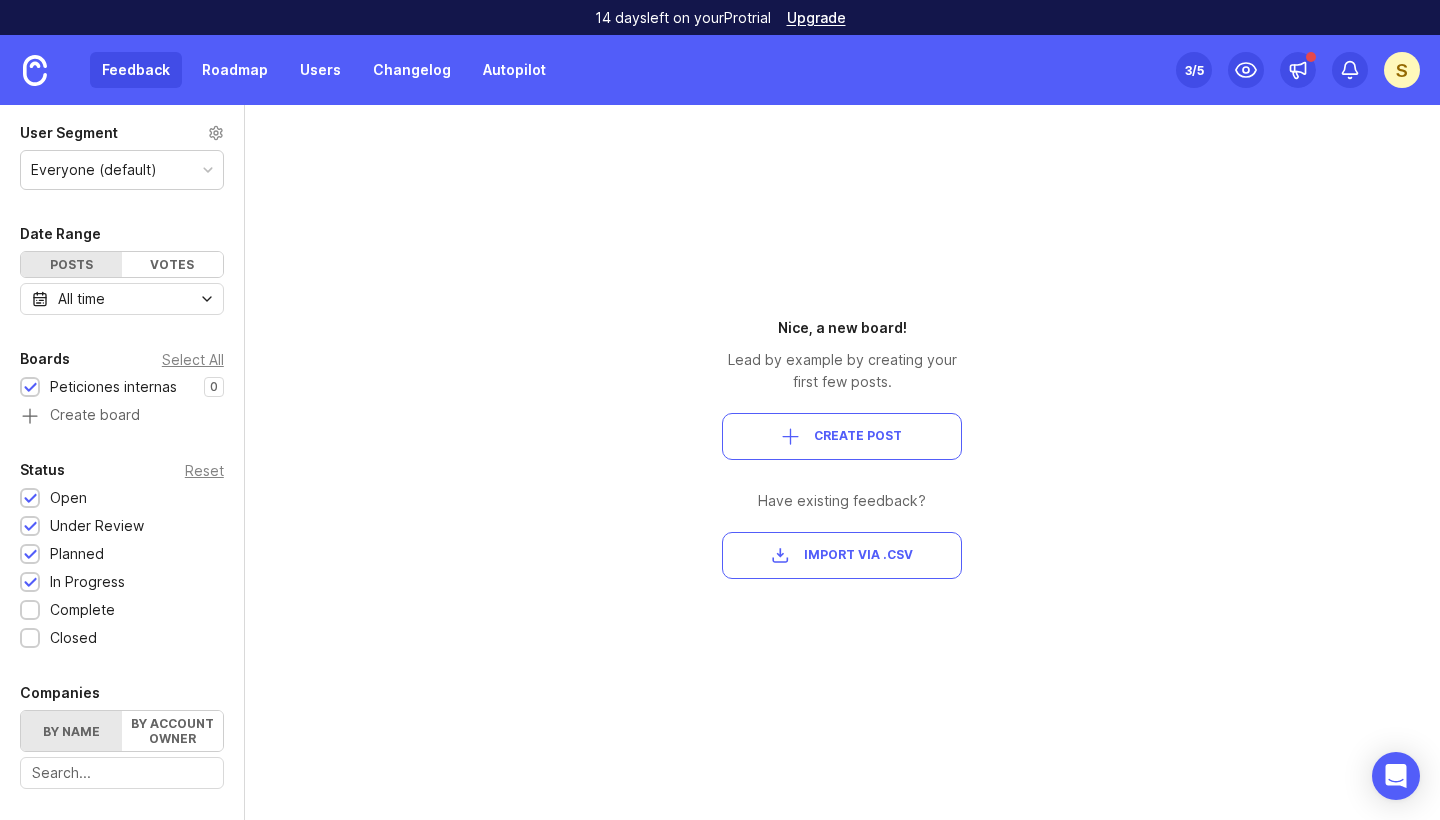 click on "Everyone (default)" at bounding box center [122, 170] 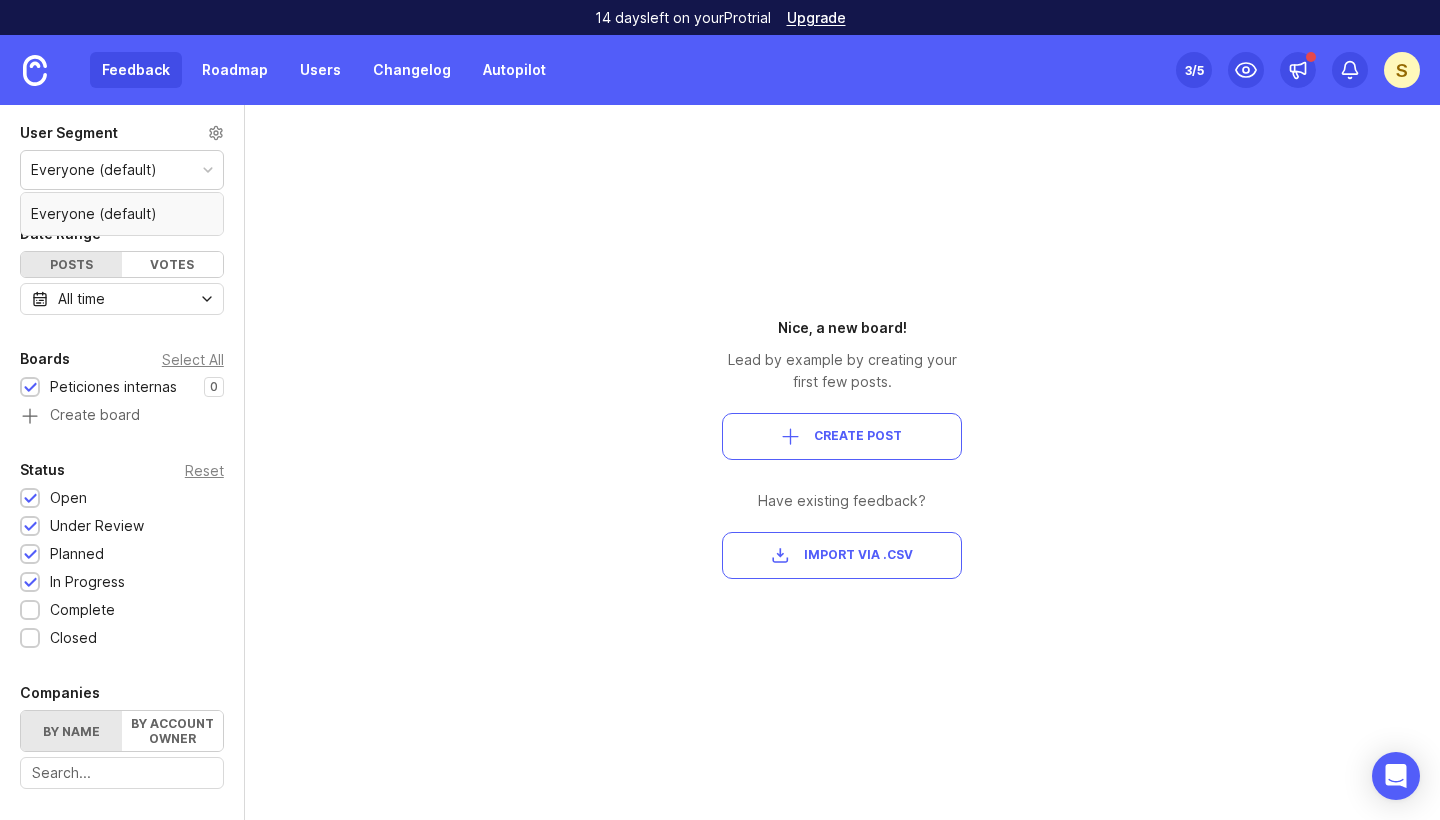 click 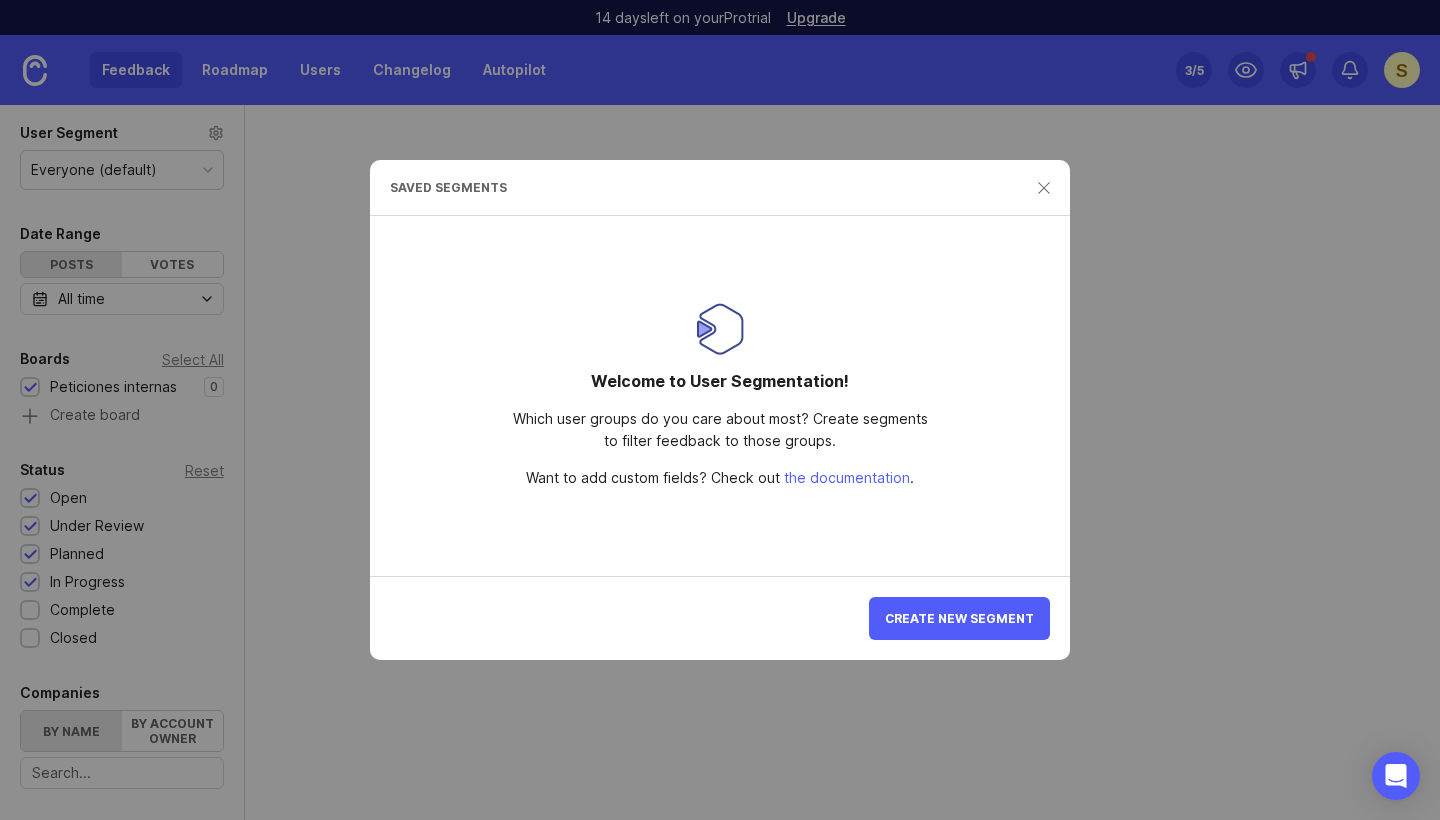 click on "Create New Segment" at bounding box center (720, 618) 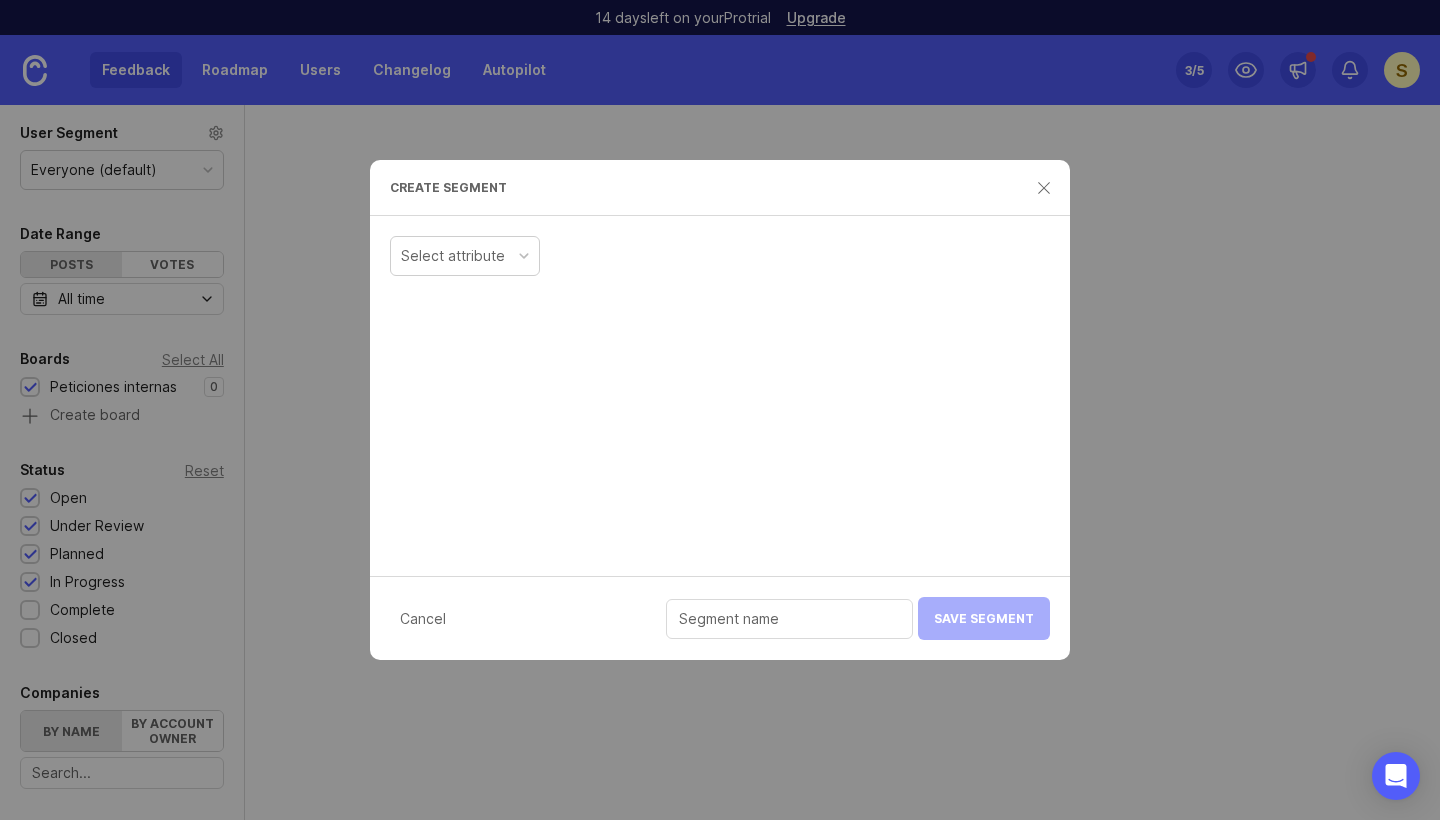 click on "Select attribute" at bounding box center (720, 256) 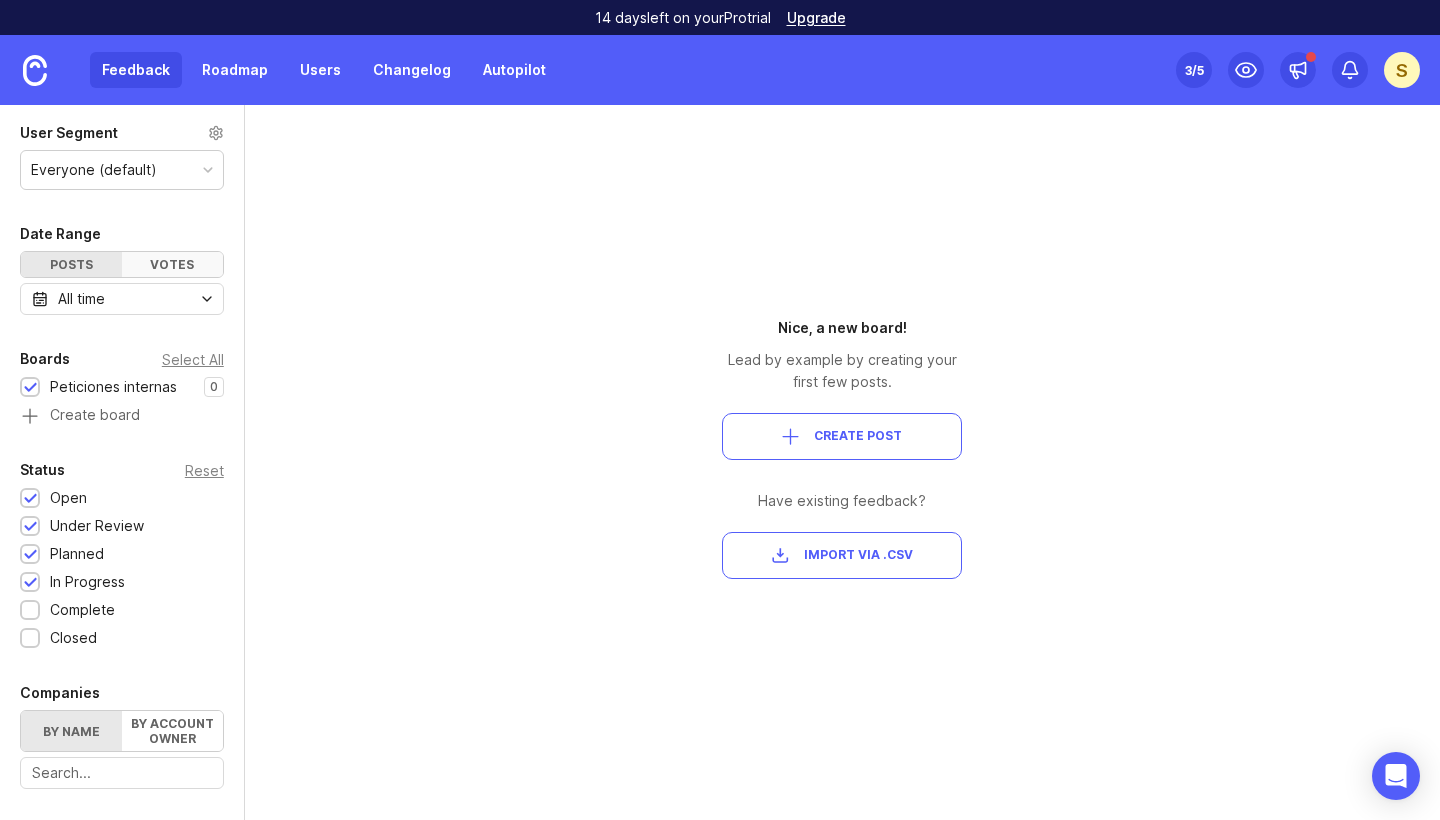 click on "Votes" at bounding box center [172, 264] 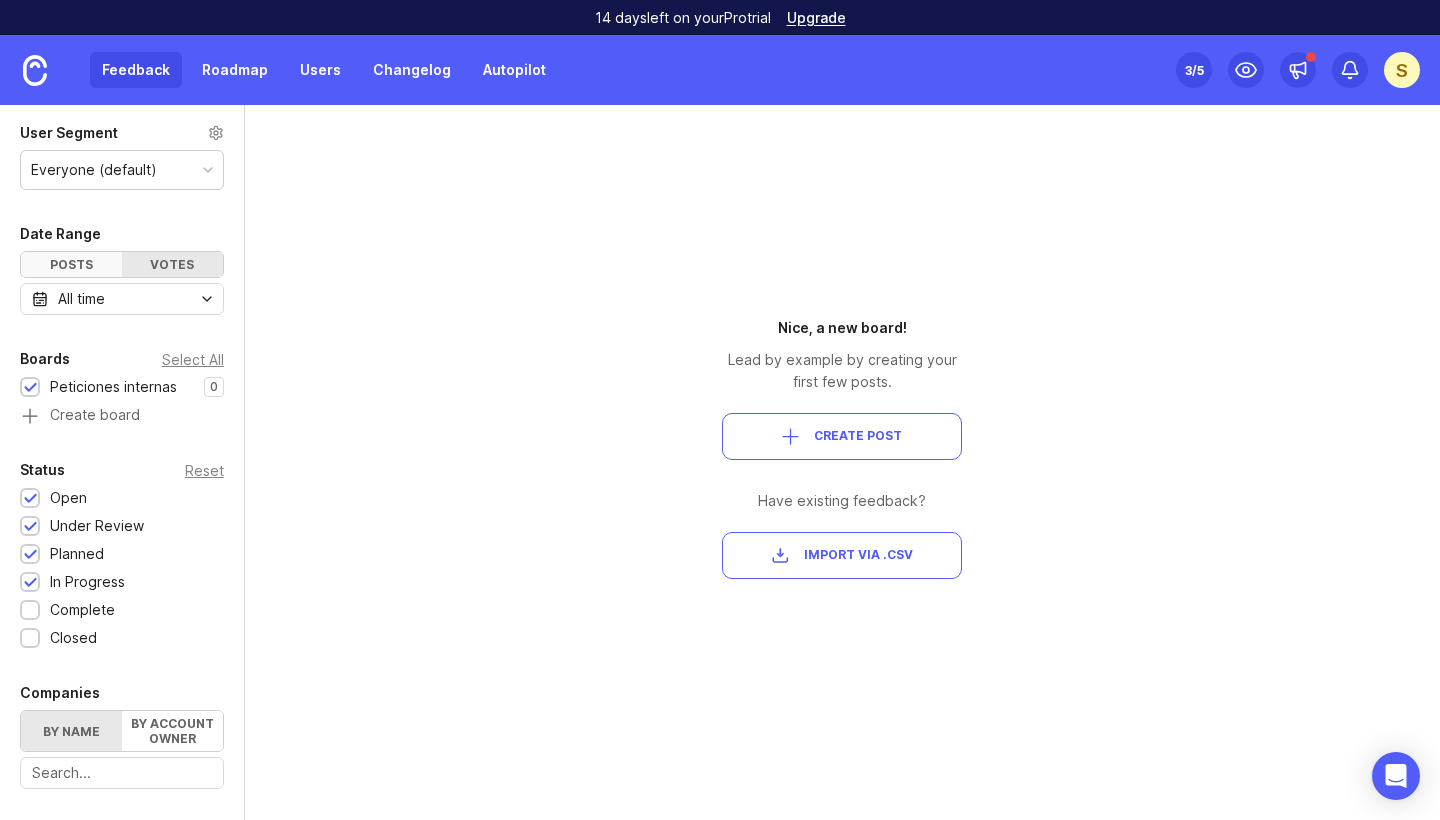 click on "Posts" at bounding box center (71, 264) 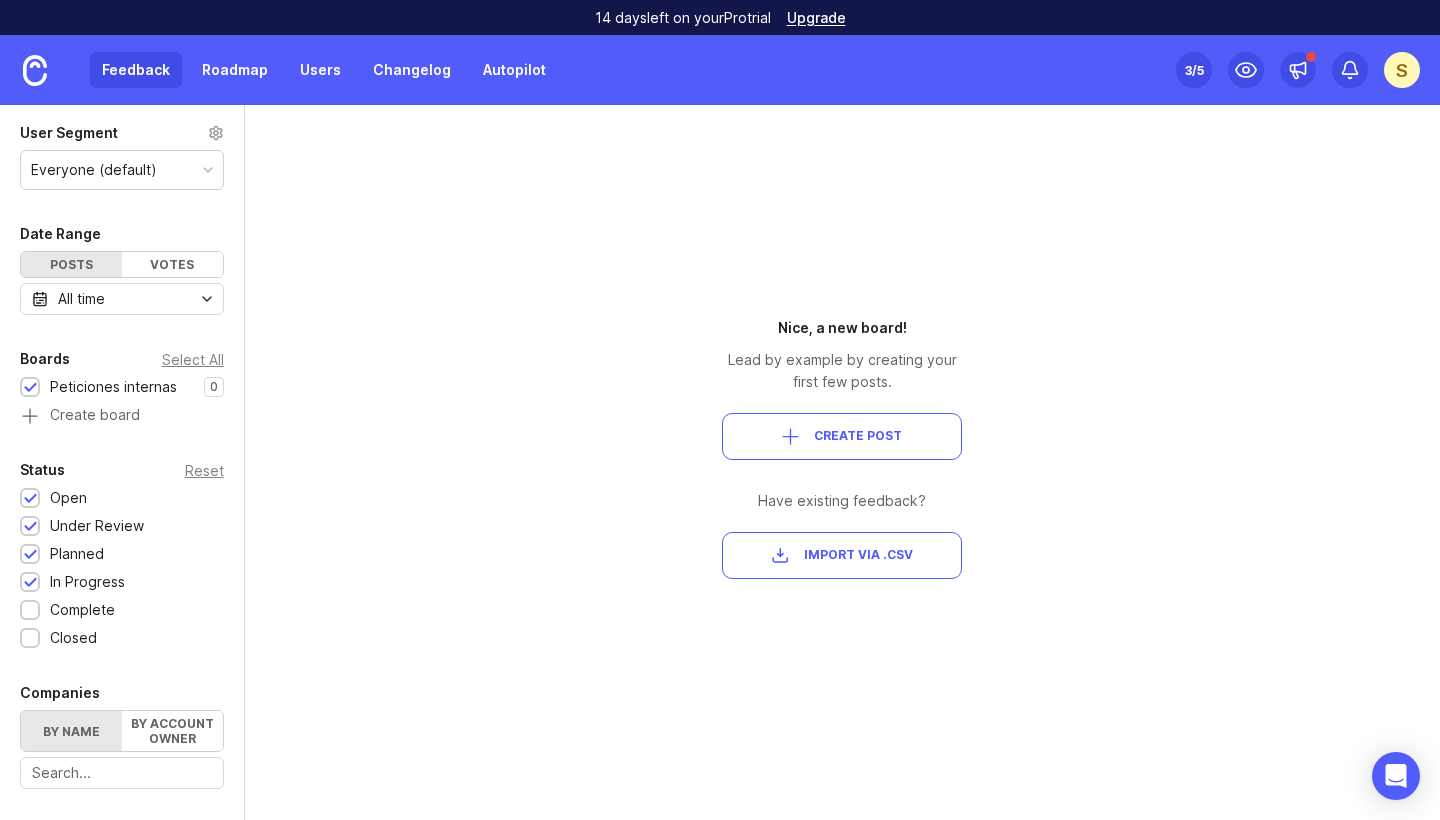 click 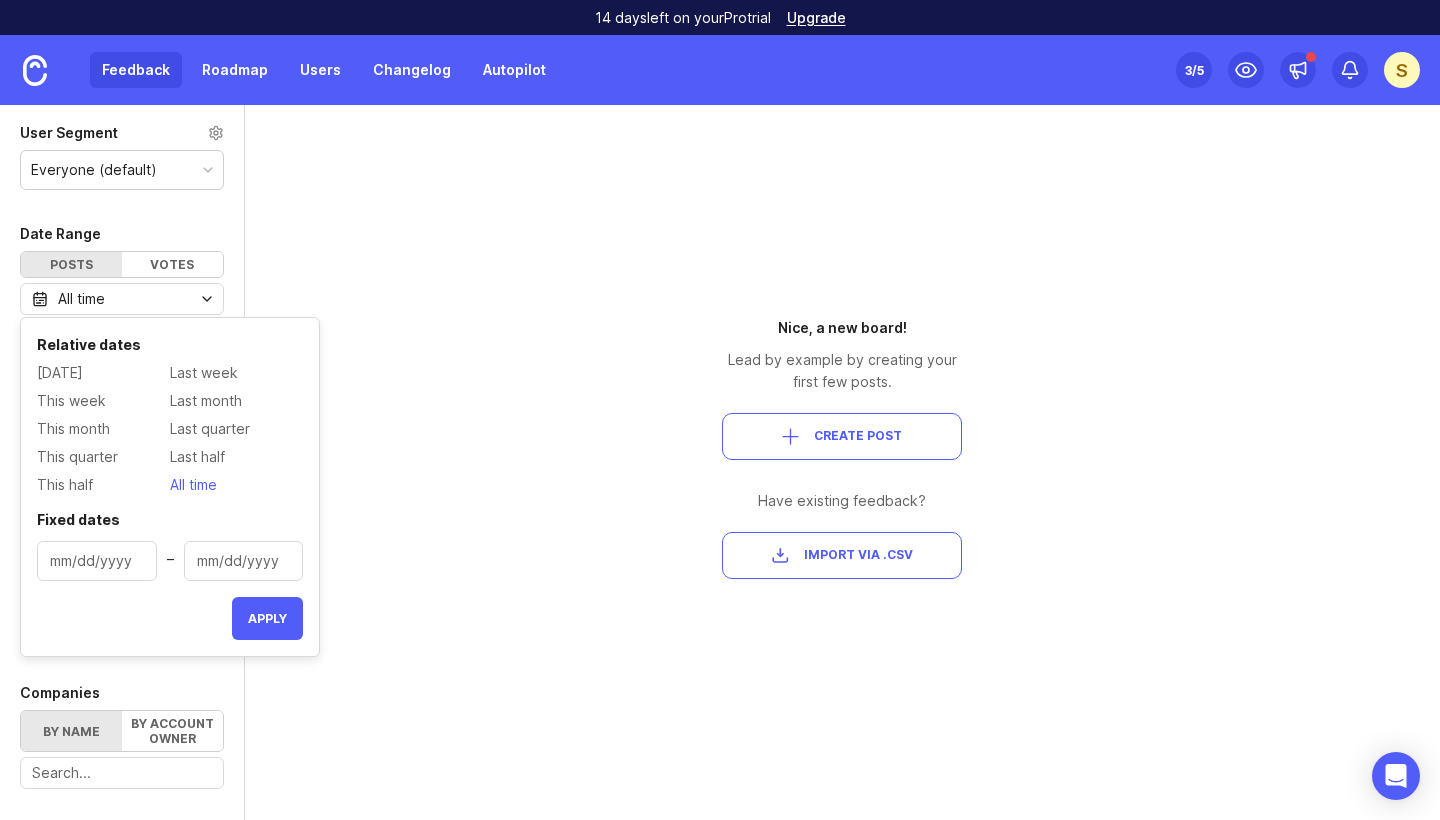 click on "User Segment Everyone (default) Date Range Posts Votes All time Boards Select All Peticiones internas 0 1 Create board Status Reset Open 1 Under Review 1 Planned 1 In Progress 1 Complete 1 Closed 1 Companies By name By account owner There are no matching companies Tags Posts without tags Categories Uncategorized only Owner Search All No owner Me Nice, a new board! Lead by example by creating your first few posts. Create Post   Have existing feedback? Import via .csv" at bounding box center [720, 462] 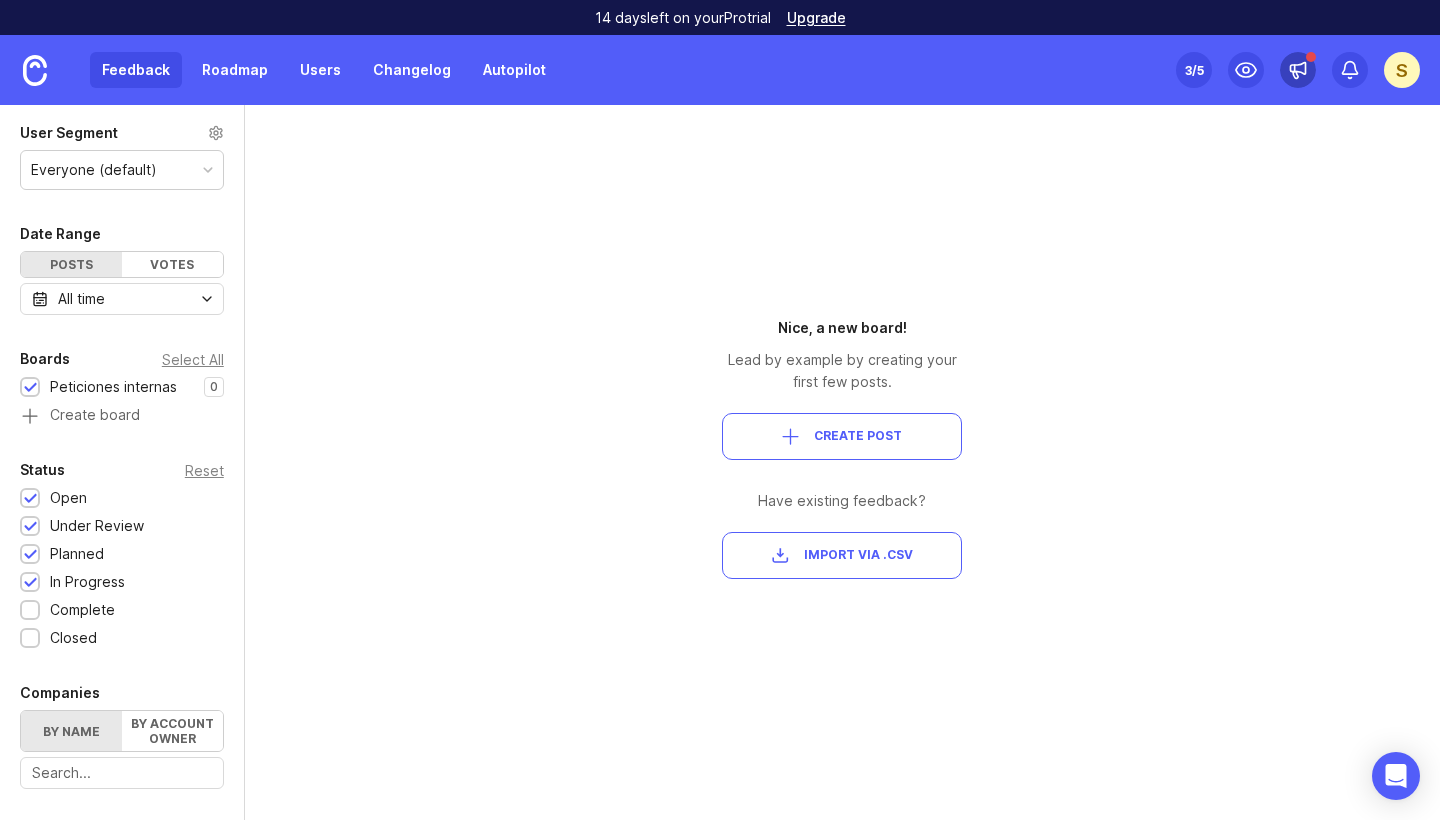 click 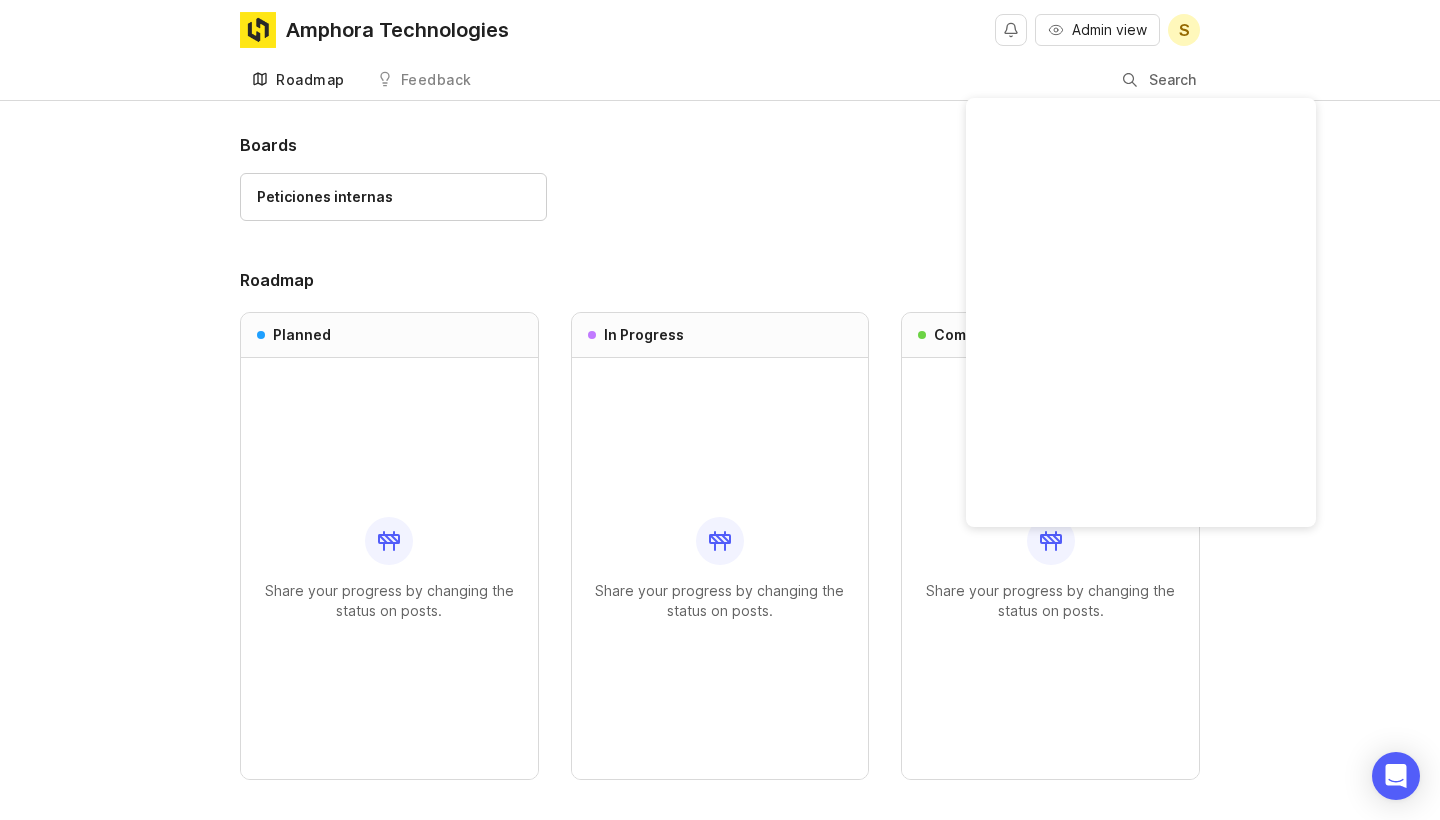 click on "Boards Peticiones internas Roadmap Filters Planned Share your progress by changing the status on posts. In Progress Share your progress by changing the status on posts. Complete Share your progress by changing the status on posts." at bounding box center (720, 472) 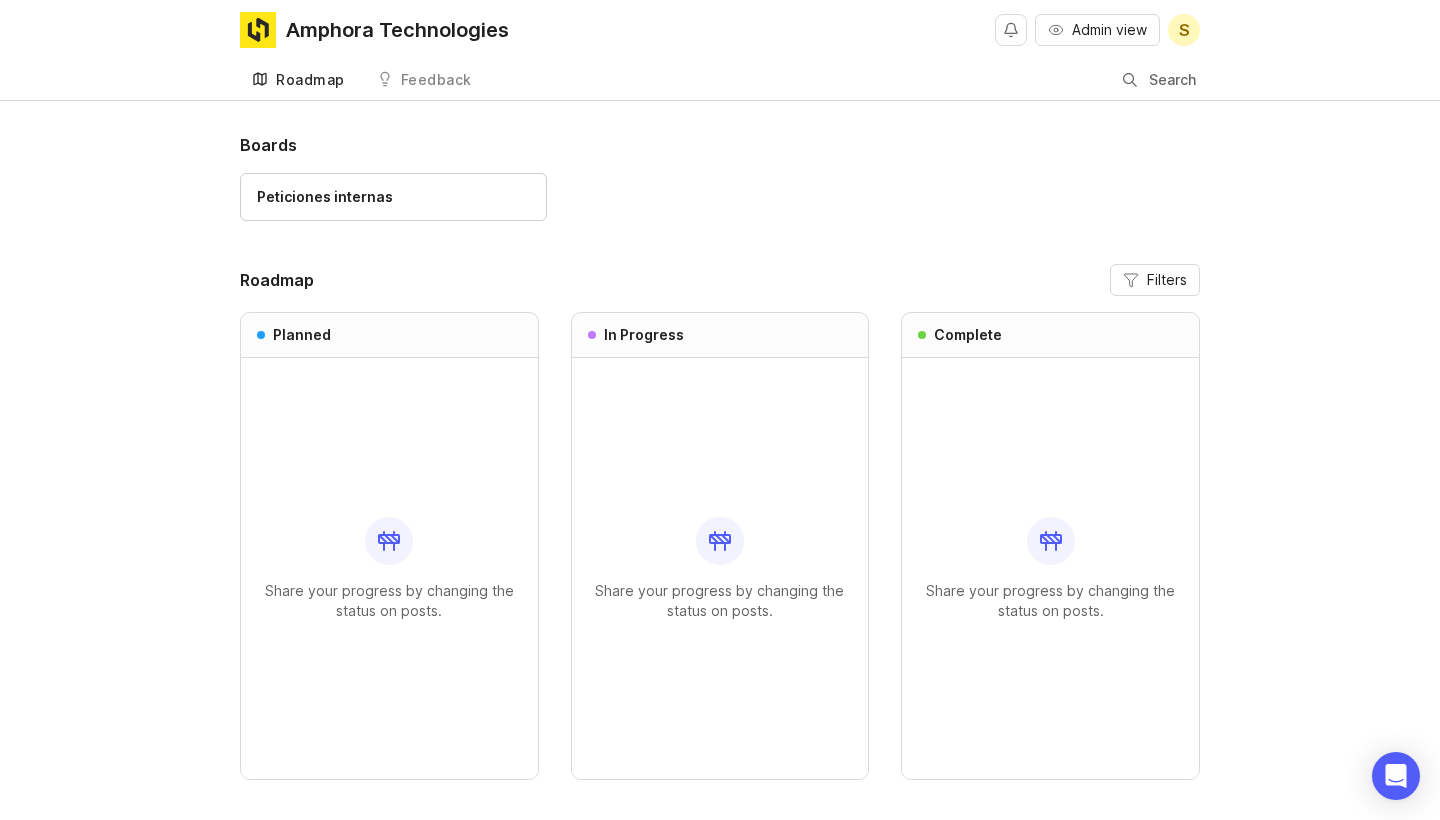 scroll, scrollTop: 0, scrollLeft: 0, axis: both 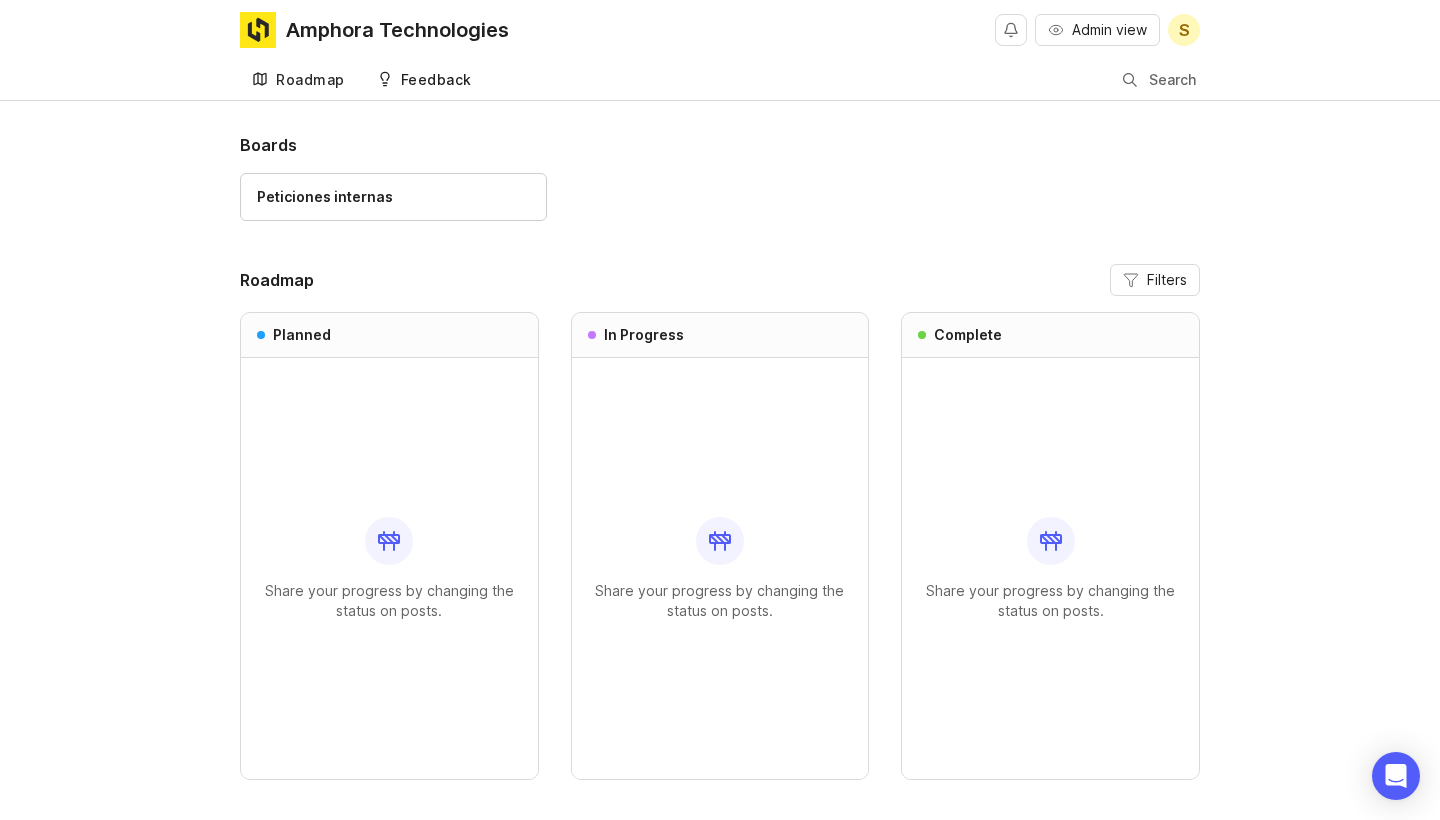 click on "Feedback" at bounding box center [424, 80] 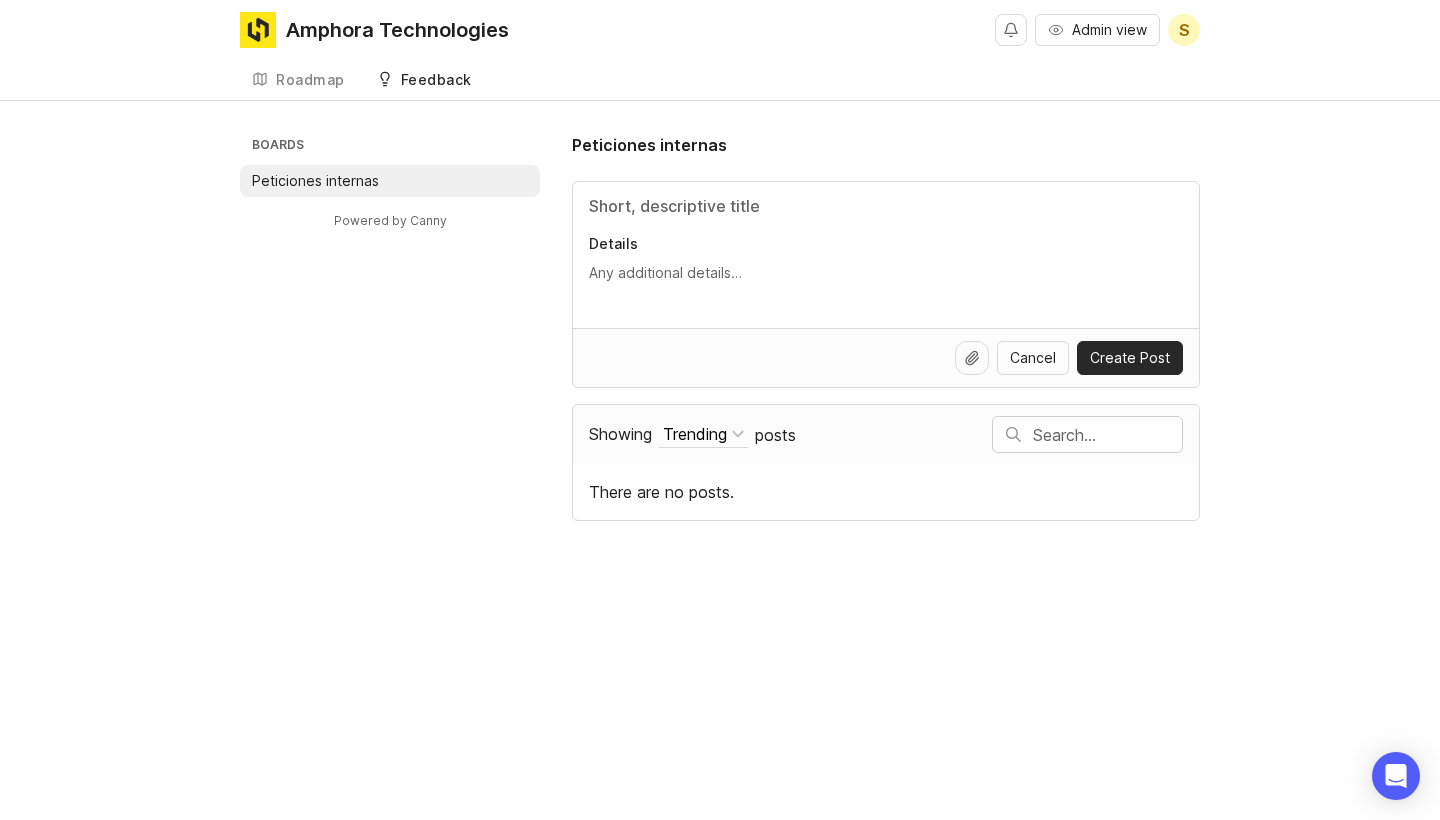 click on "Feedback" at bounding box center (436, 80) 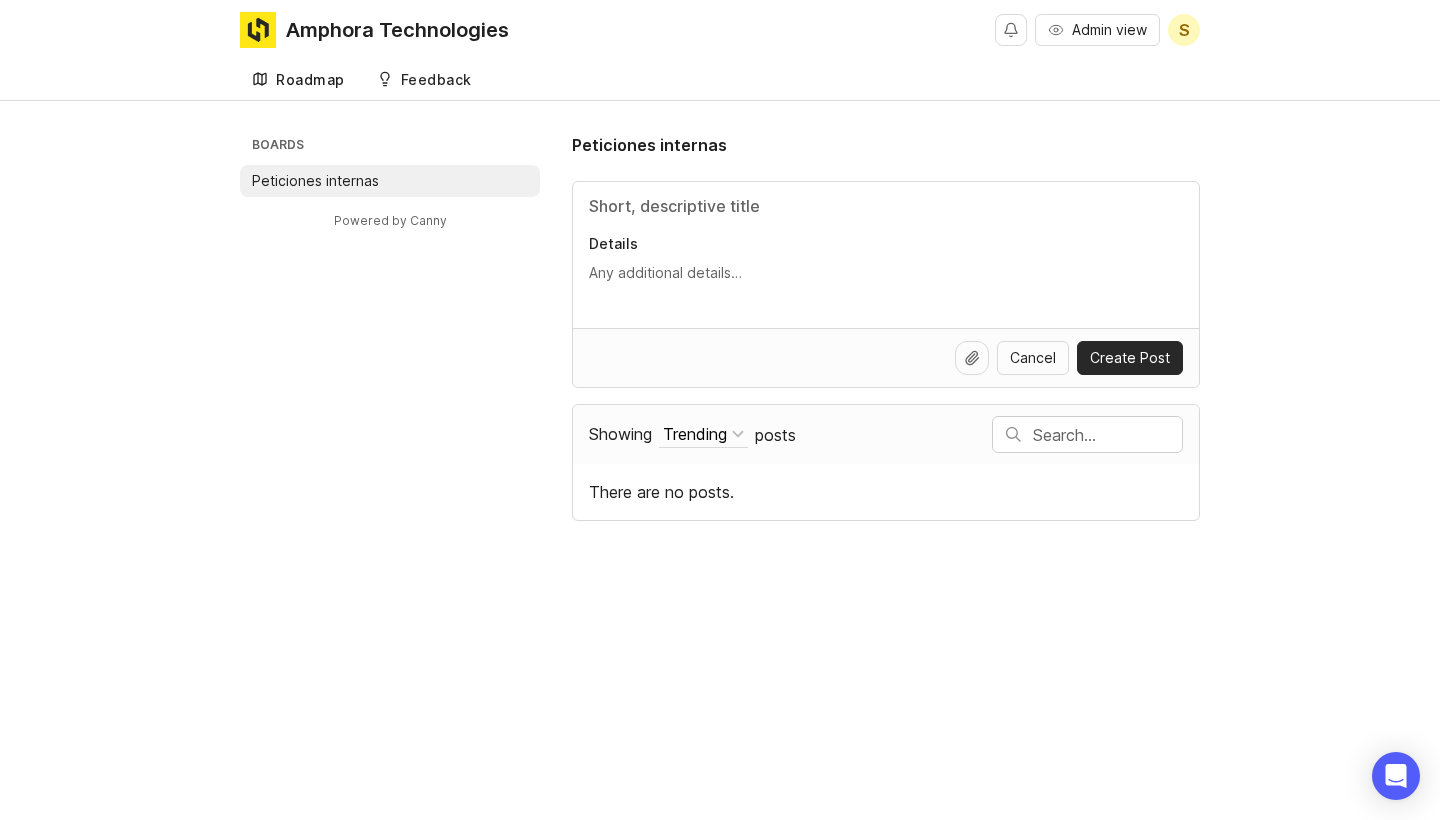 click on "Roadmap" at bounding box center [310, 80] 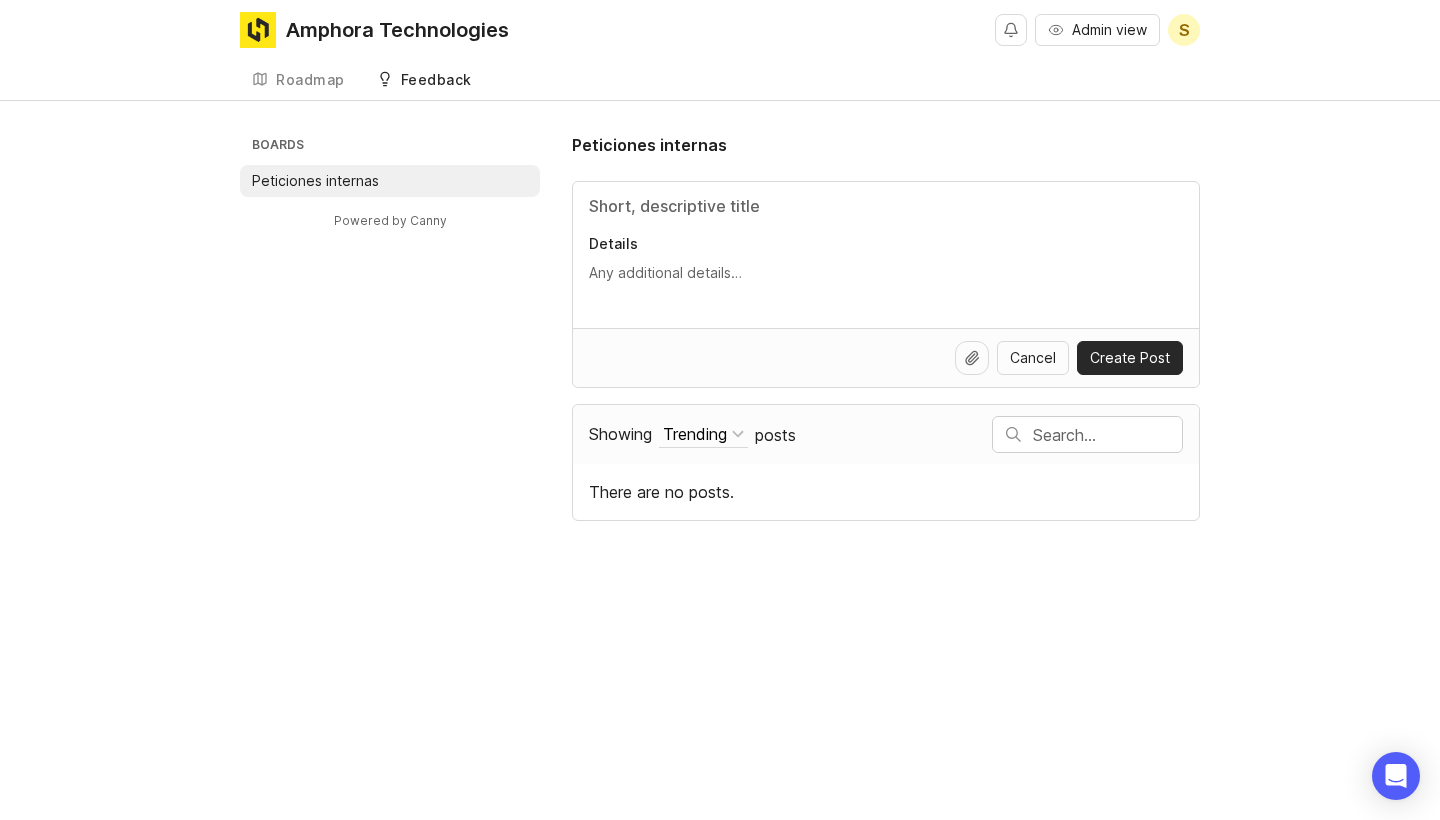click on "Details" at bounding box center [886, 273] 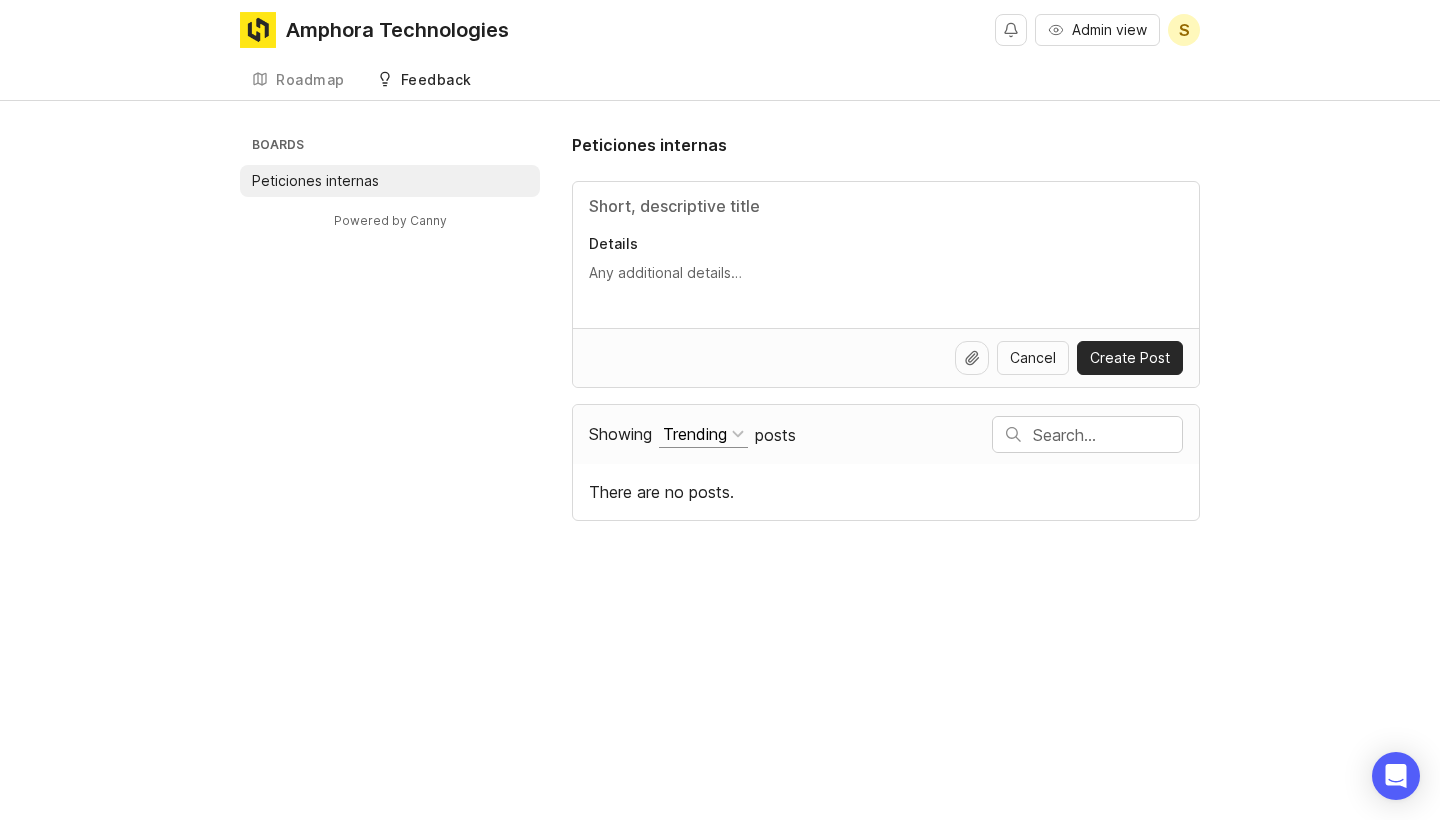 click at bounding box center (738, 434) 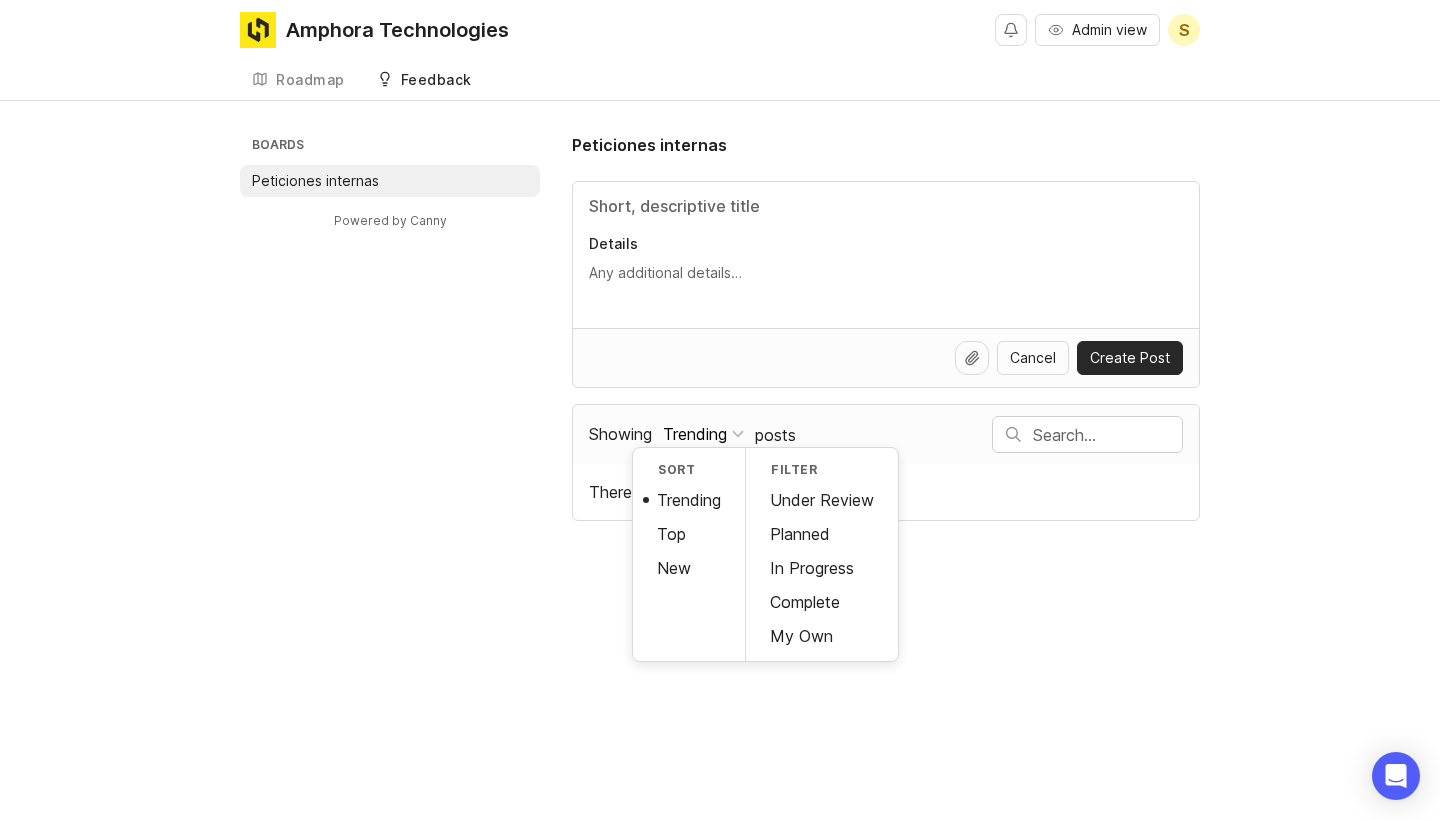 click on "Showing Trending Sort Trending Top New Filter Under Review Planned In Progress Complete My Own posts" at bounding box center [790, 434] 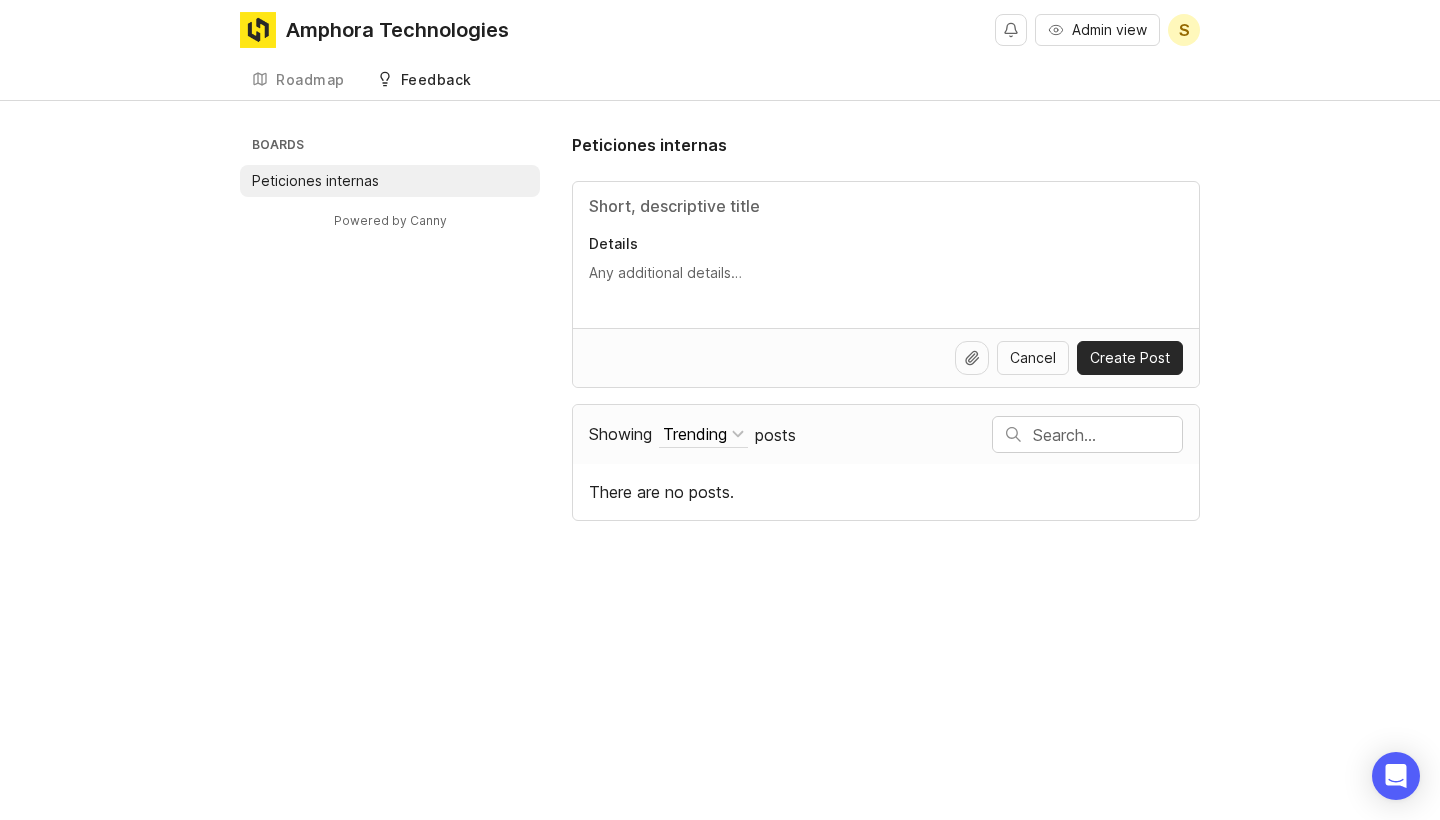 click on "Amphora Technologies Admin view s Create Roadmap Feedback Peticiones internas Boards Peticiones internas Powered by Canny Peticiones internas Details Cancel Create Post Showing Trending Sort Trending Top New Filter Under Review Planned In Progress Complete My Own posts There are no posts. Powered by Canny" at bounding box center [720, 410] 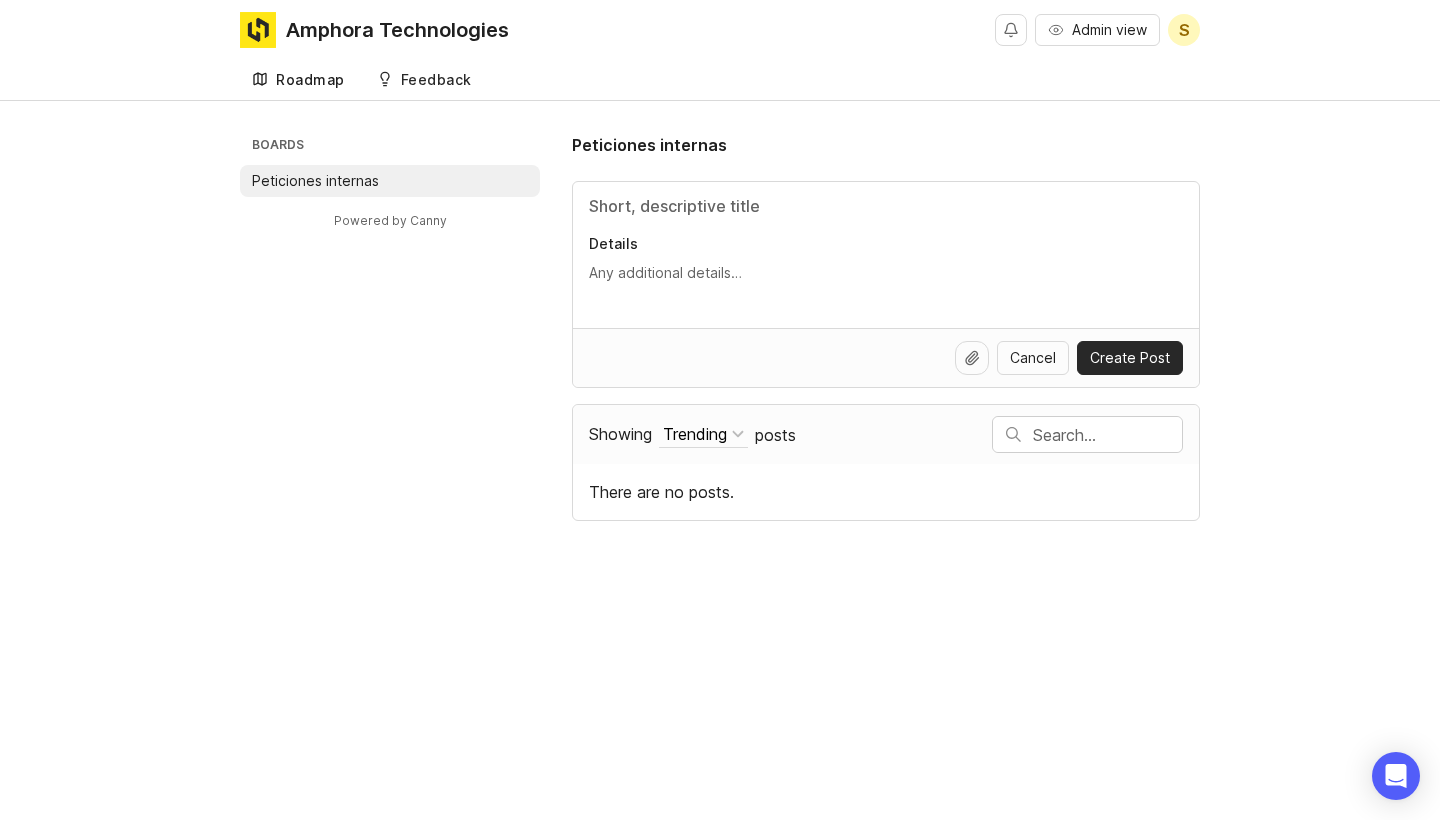 click on "Roadmap" at bounding box center [310, 80] 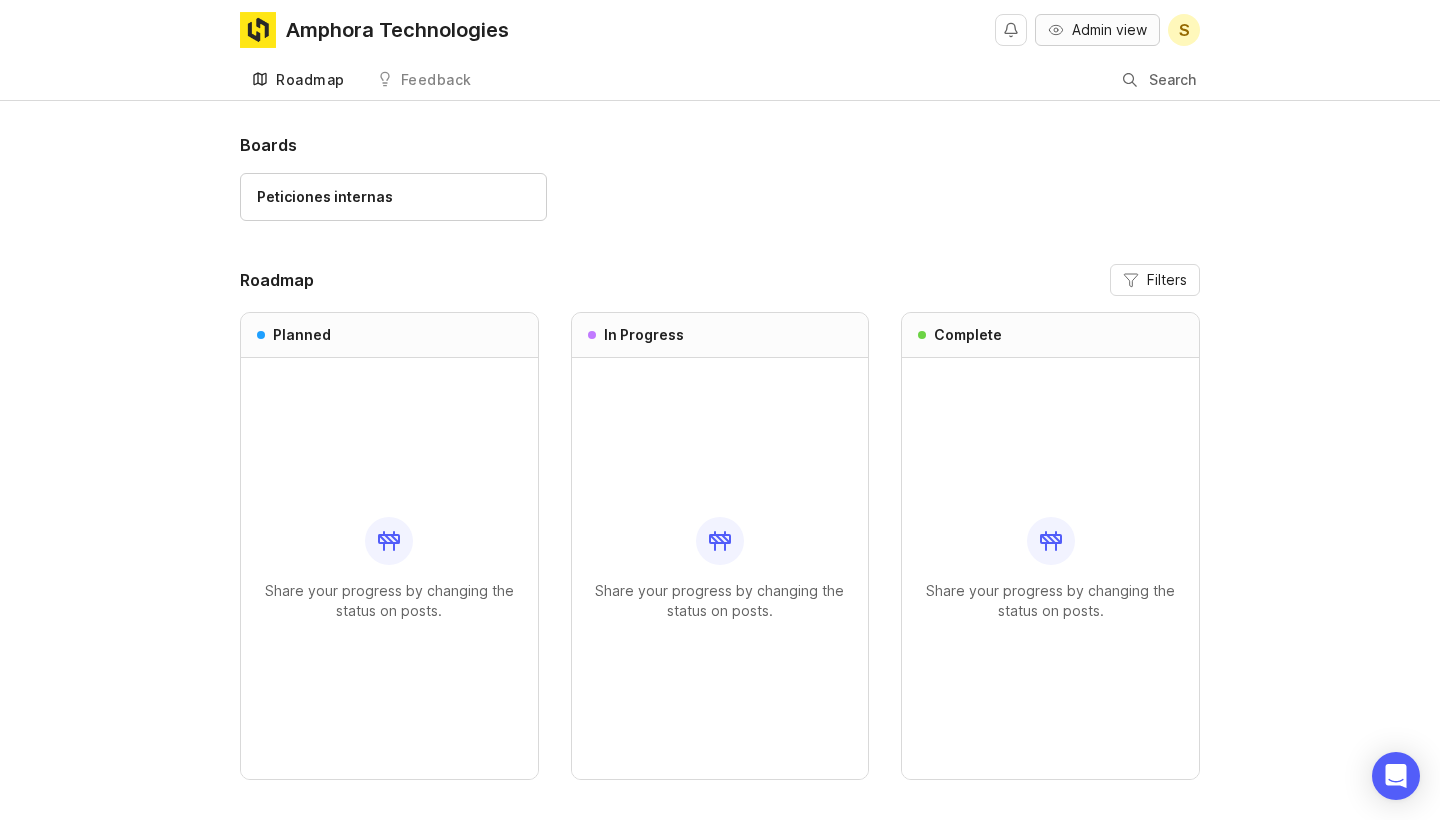 scroll, scrollTop: 0, scrollLeft: 0, axis: both 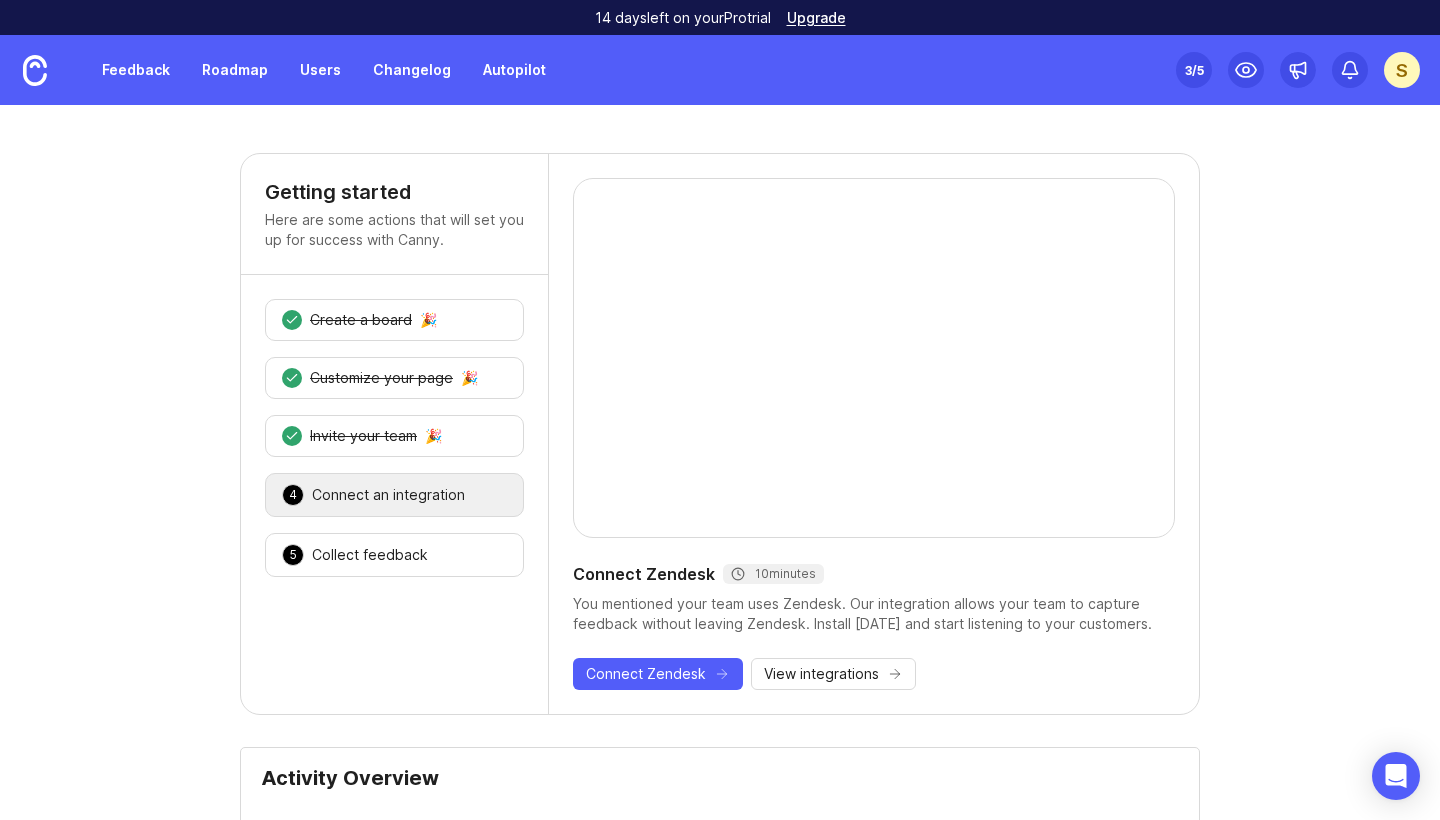 click on "3 /5" at bounding box center [1194, 70] 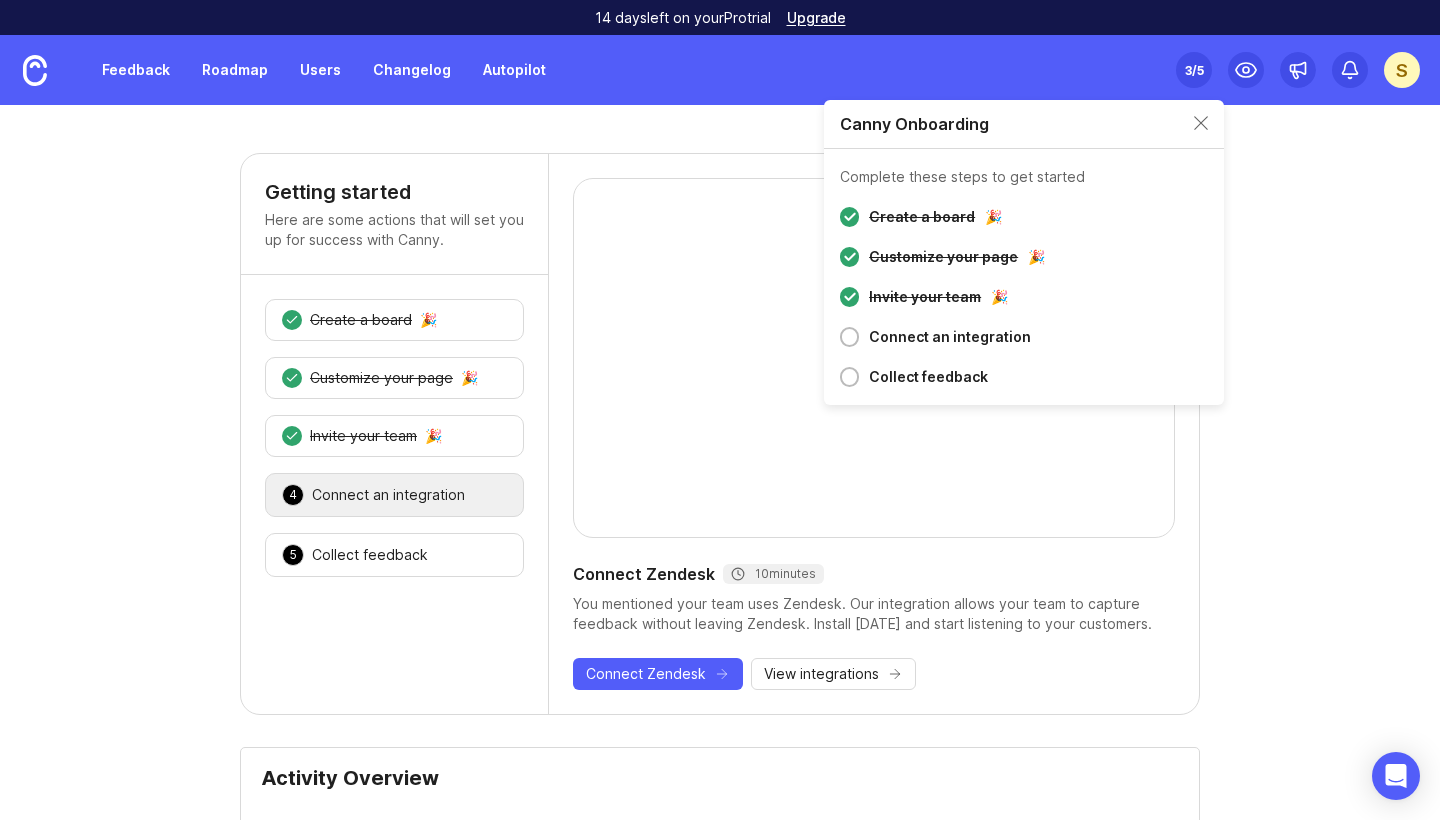 scroll, scrollTop: 0, scrollLeft: 0, axis: both 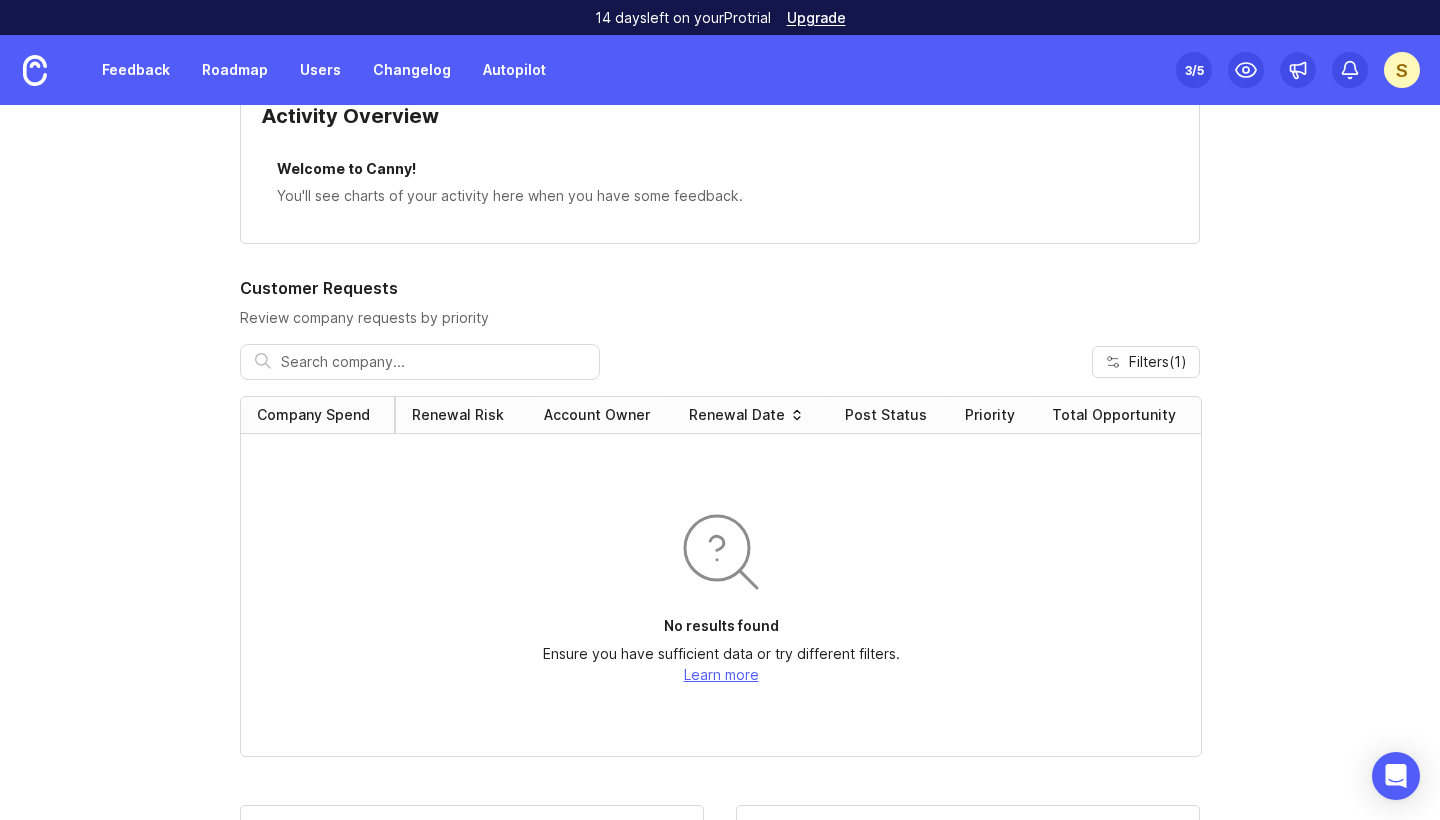 click on "Renewal Risk" at bounding box center (458, 415) 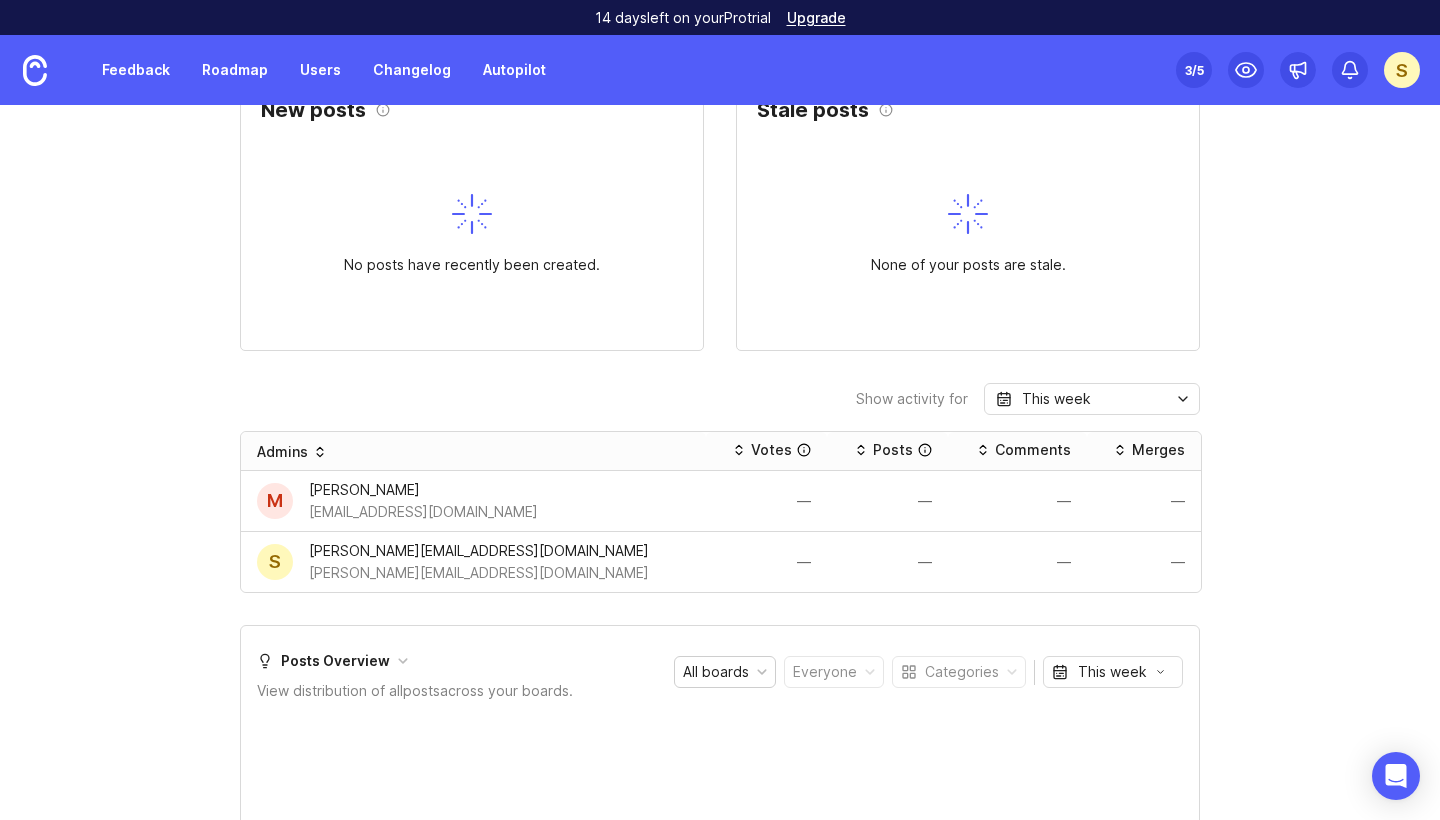 scroll, scrollTop: 1391, scrollLeft: 0, axis: vertical 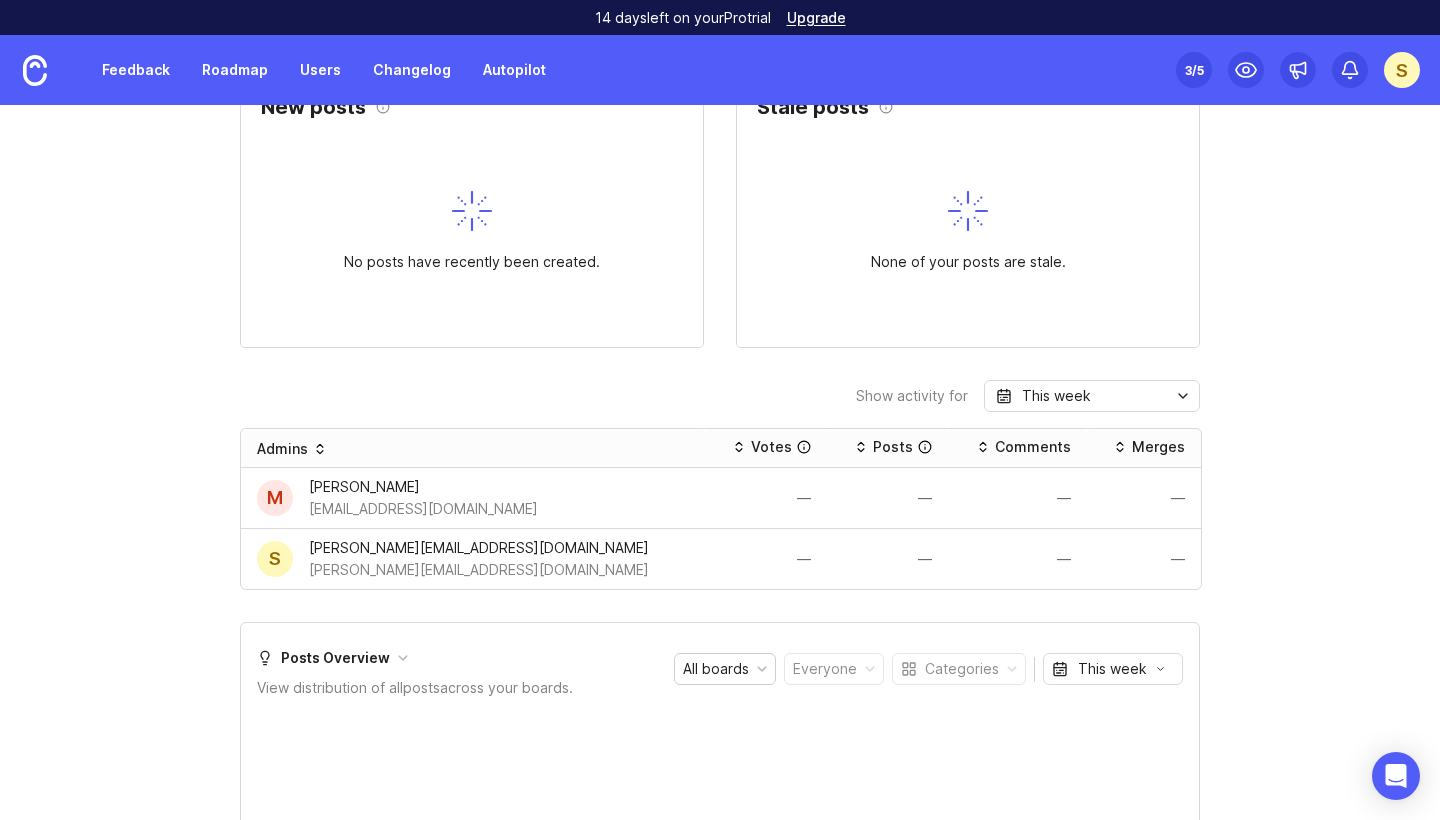 click on "This week" at bounding box center [1092, 396] 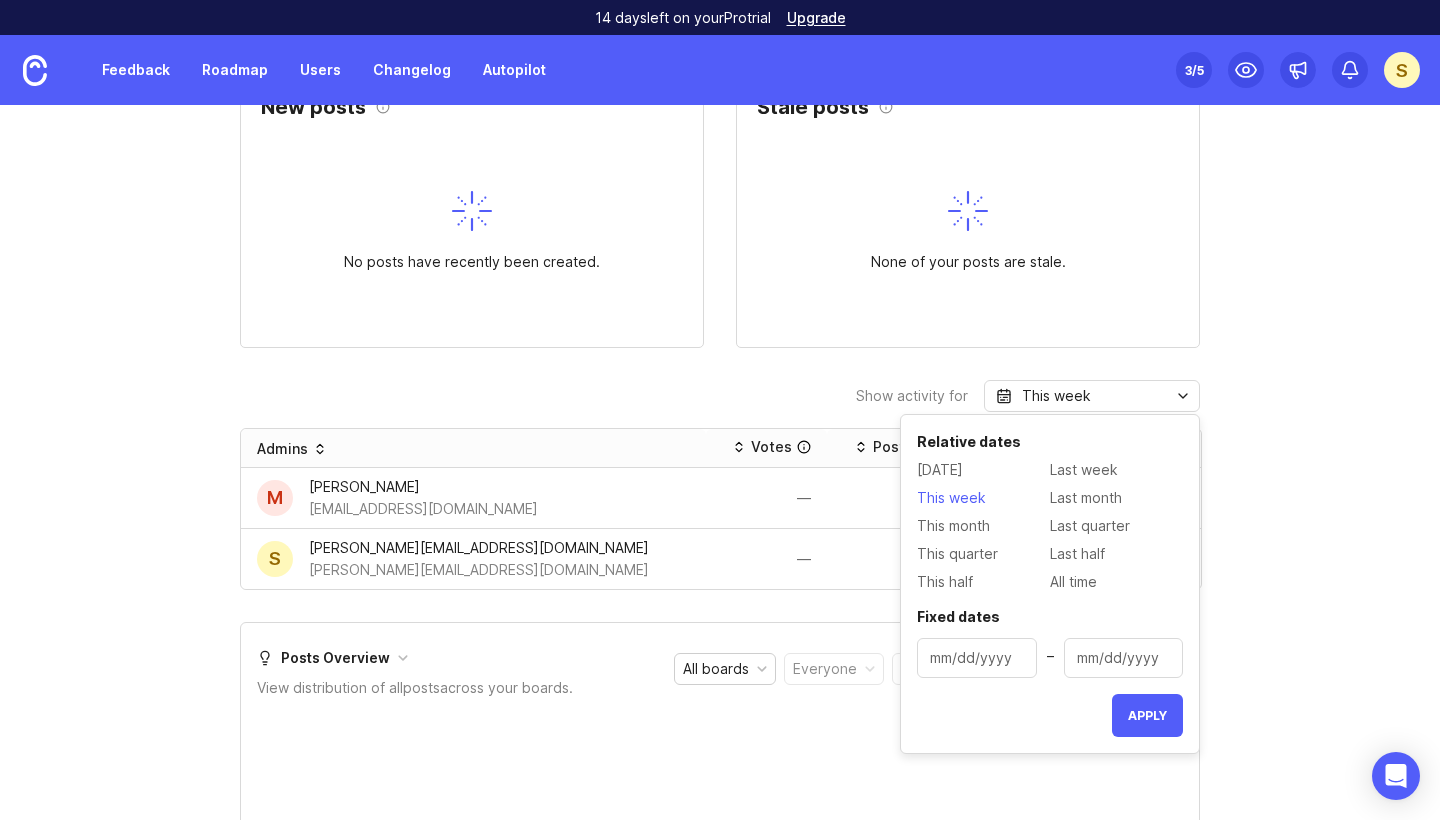 click on "Getting started Here are some actions that will set you up for success with Canny. 1 Create a board 🎉 2 Customize your page 🎉 3 Invite your team 🎉 4 Connect an integration 🎉 5 Collect feedback 🎉 Connect Zendesk 10  minutes You mentioned your team uses Zendesk. Our integration allows your team to capture feedback without leaving Zendesk.  Install today and start listening to your customers. Connect Zendesk View integrations Activity Overview Welcome to Canny! You'll see charts of your activity here when you have some feedback. Customer Requests Review company requests by priority Filters  ( 1 ) Company Spend Renewal Risk Account Owner Renewal Date Post Status Priority Total Opportunity No results found Ensure you have sufficient data or try different filters. Learn more New posts No posts have recently been created. Stale posts None of your posts are stale. Show activity for This week Admins Votes Posts Comments Merges M Mireia Deu Esteller mireia@amphoralogistics.com — — — — s —" at bounding box center (720, 222) 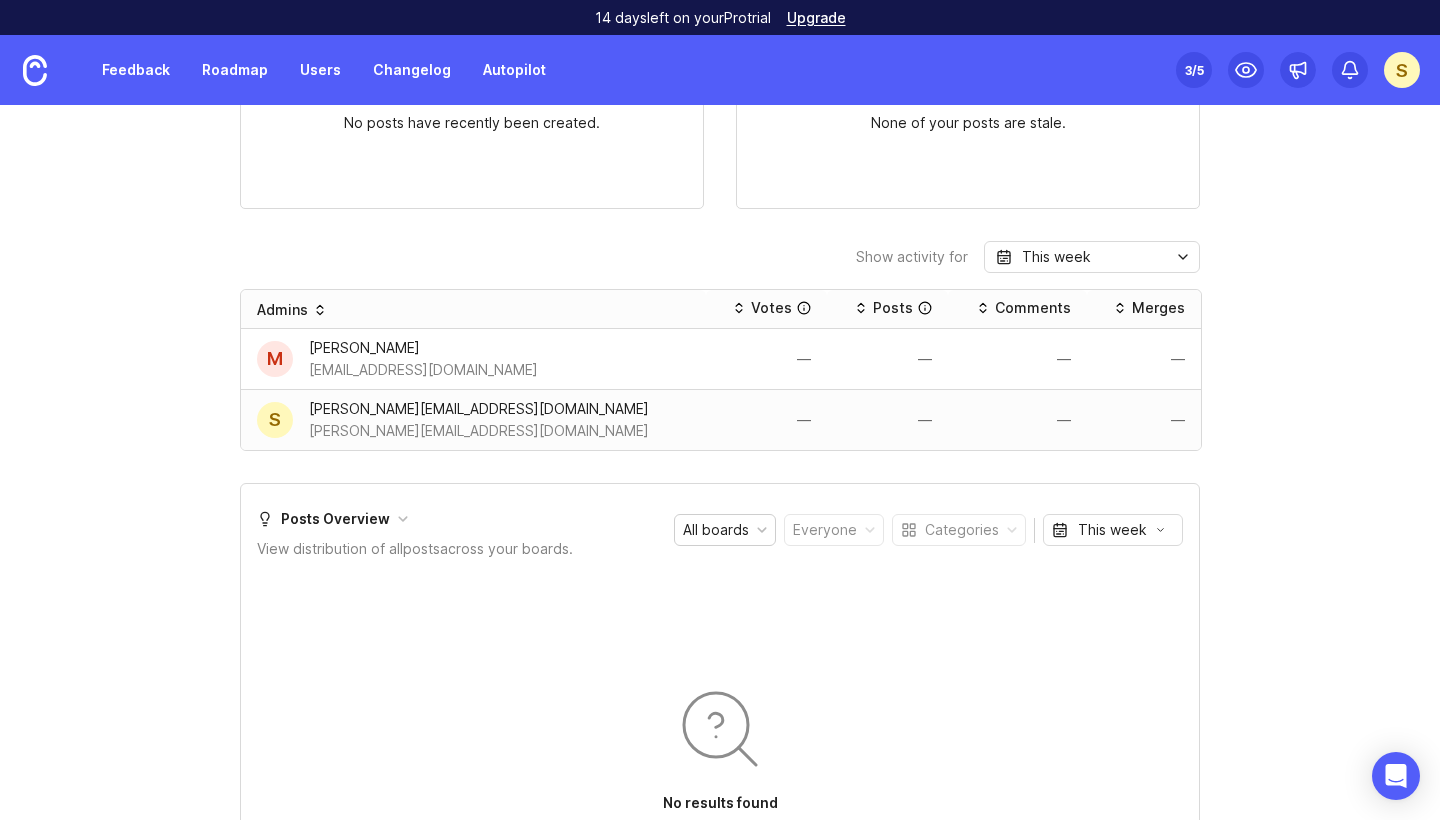 scroll, scrollTop: 1650, scrollLeft: 0, axis: vertical 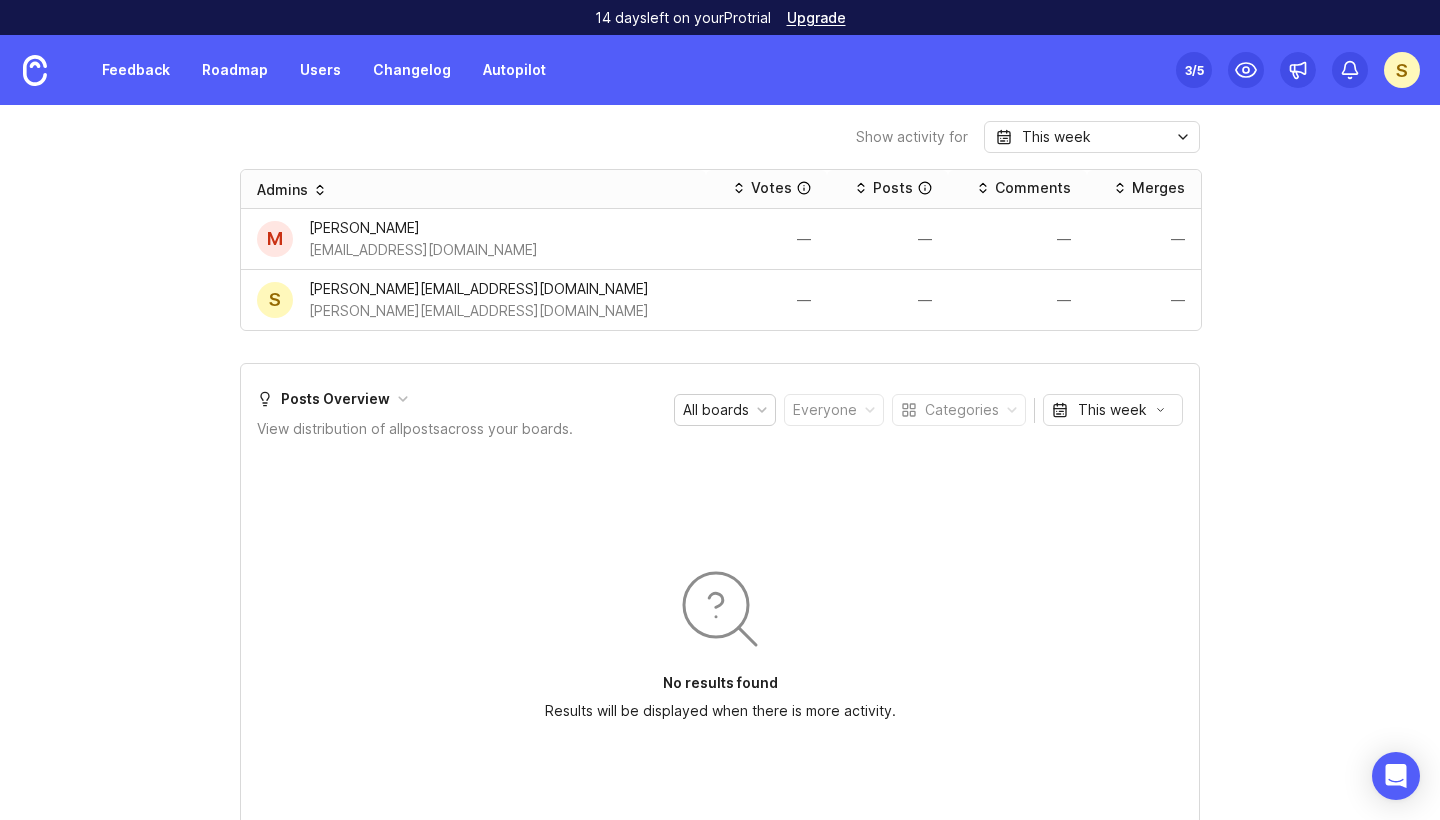 click on "Posts Overview" at bounding box center (323, 399) 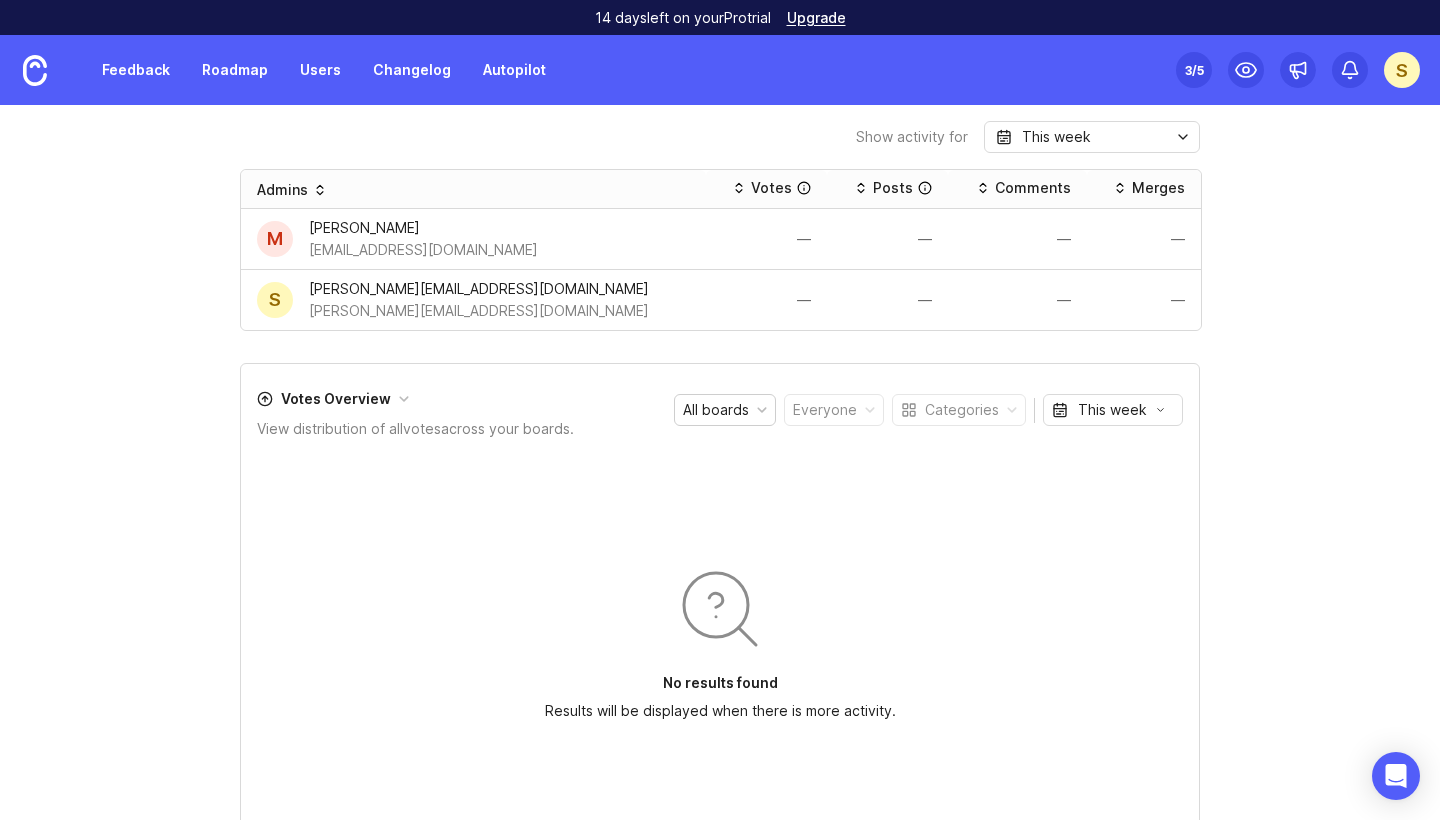 click on "Votes Overview" at bounding box center (324, 399) 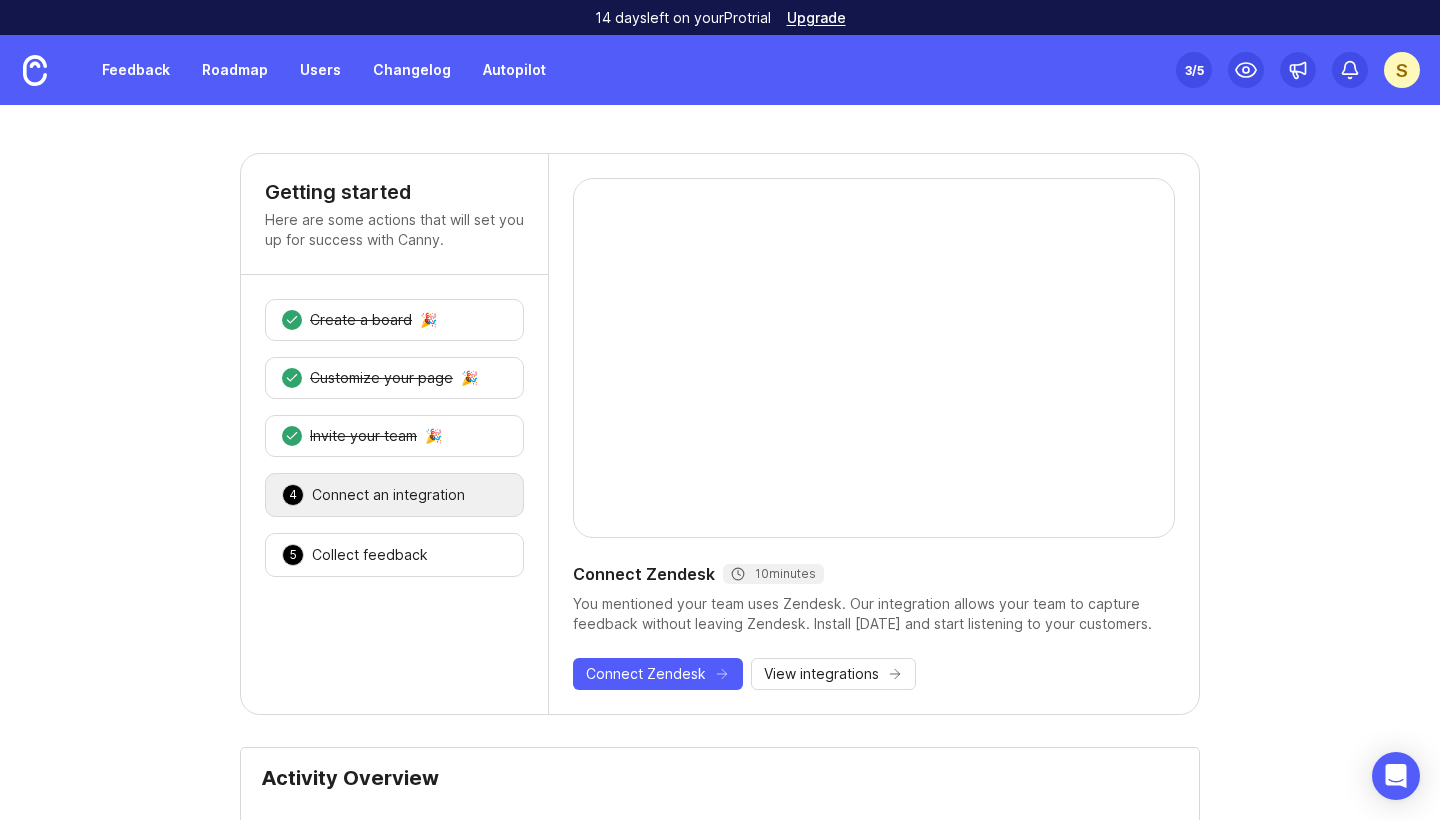 scroll, scrollTop: 0, scrollLeft: 0, axis: both 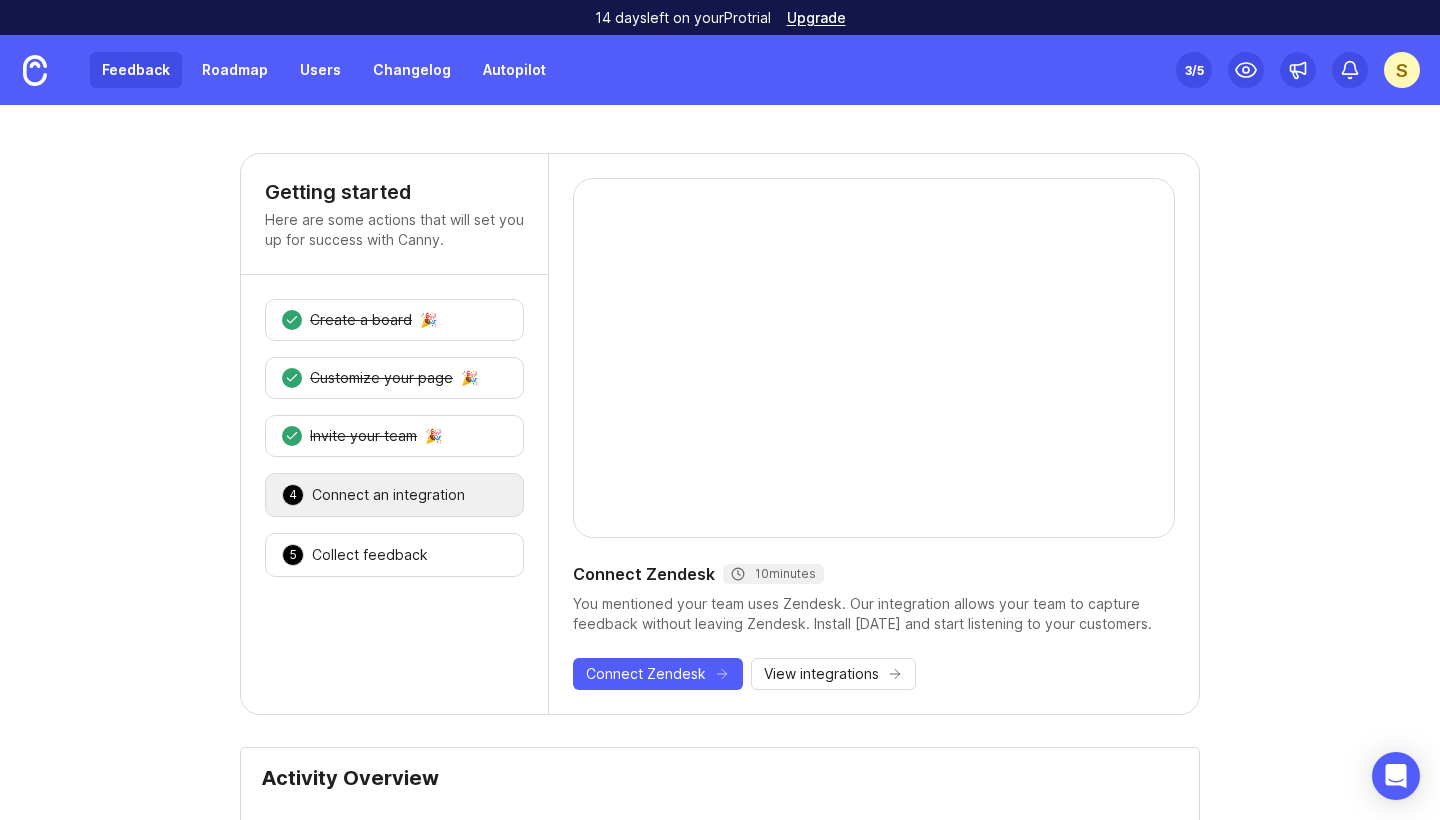 click on "Feedback" at bounding box center [136, 70] 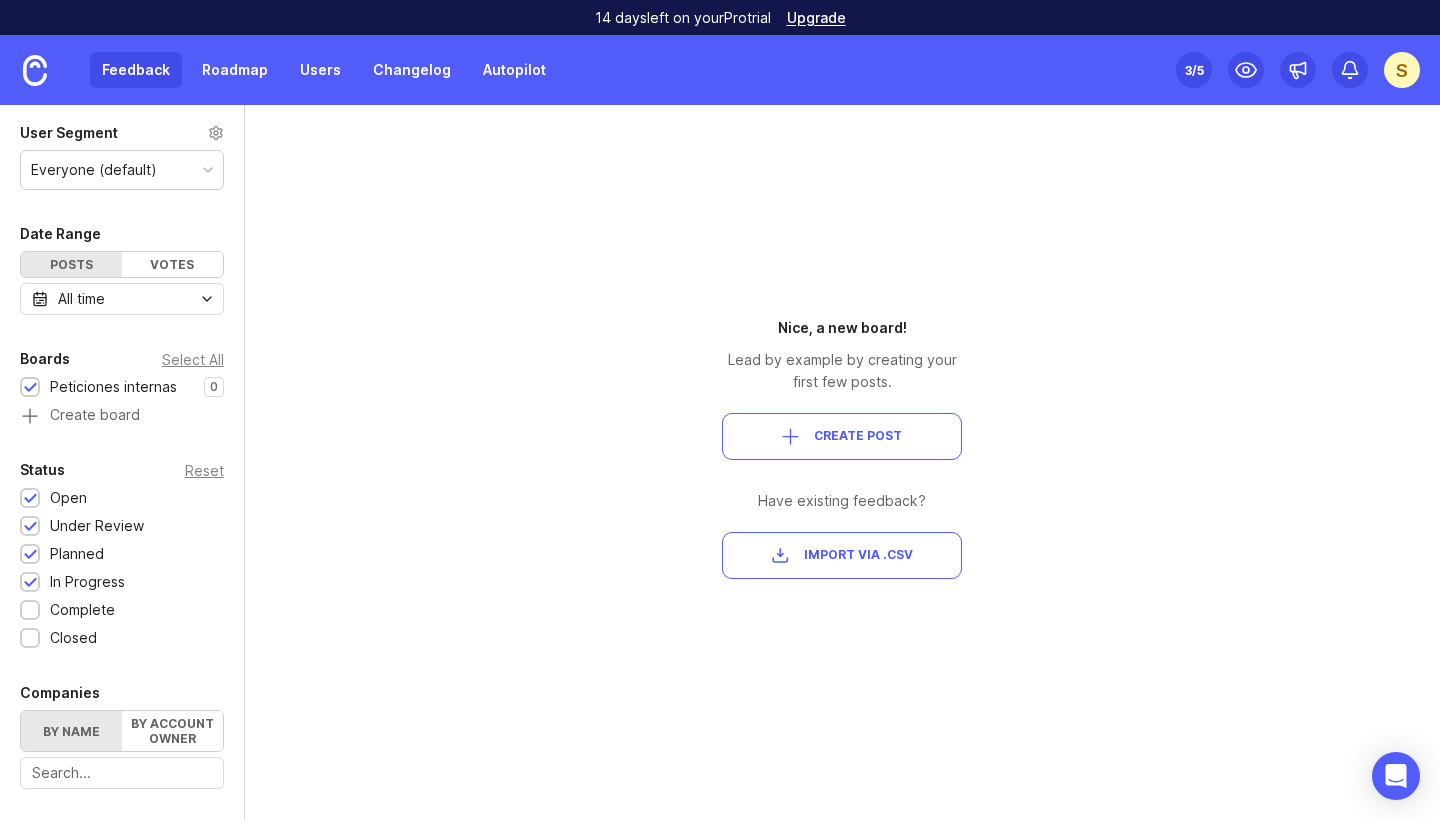 scroll, scrollTop: 0, scrollLeft: 0, axis: both 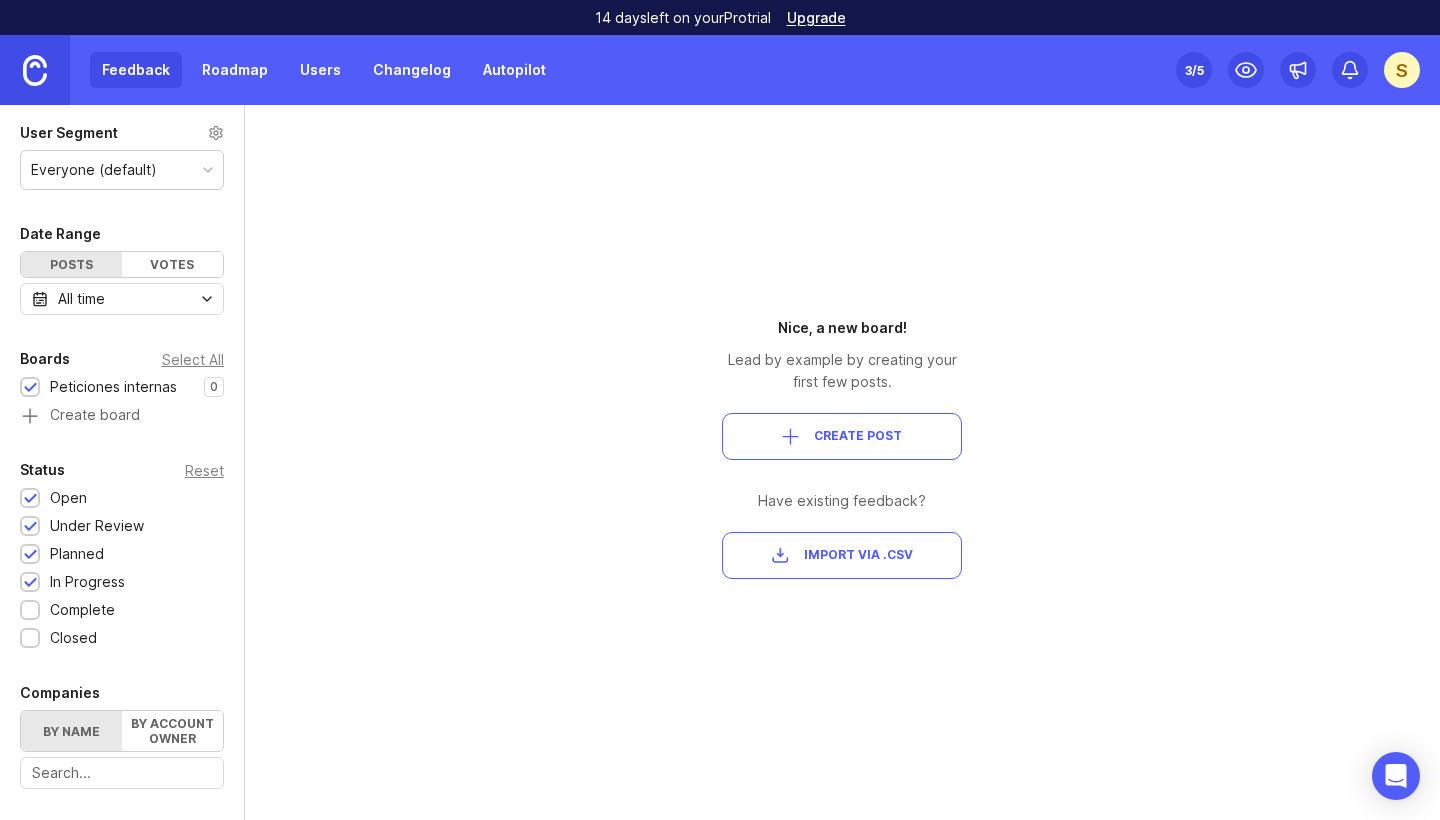 click at bounding box center [35, 70] 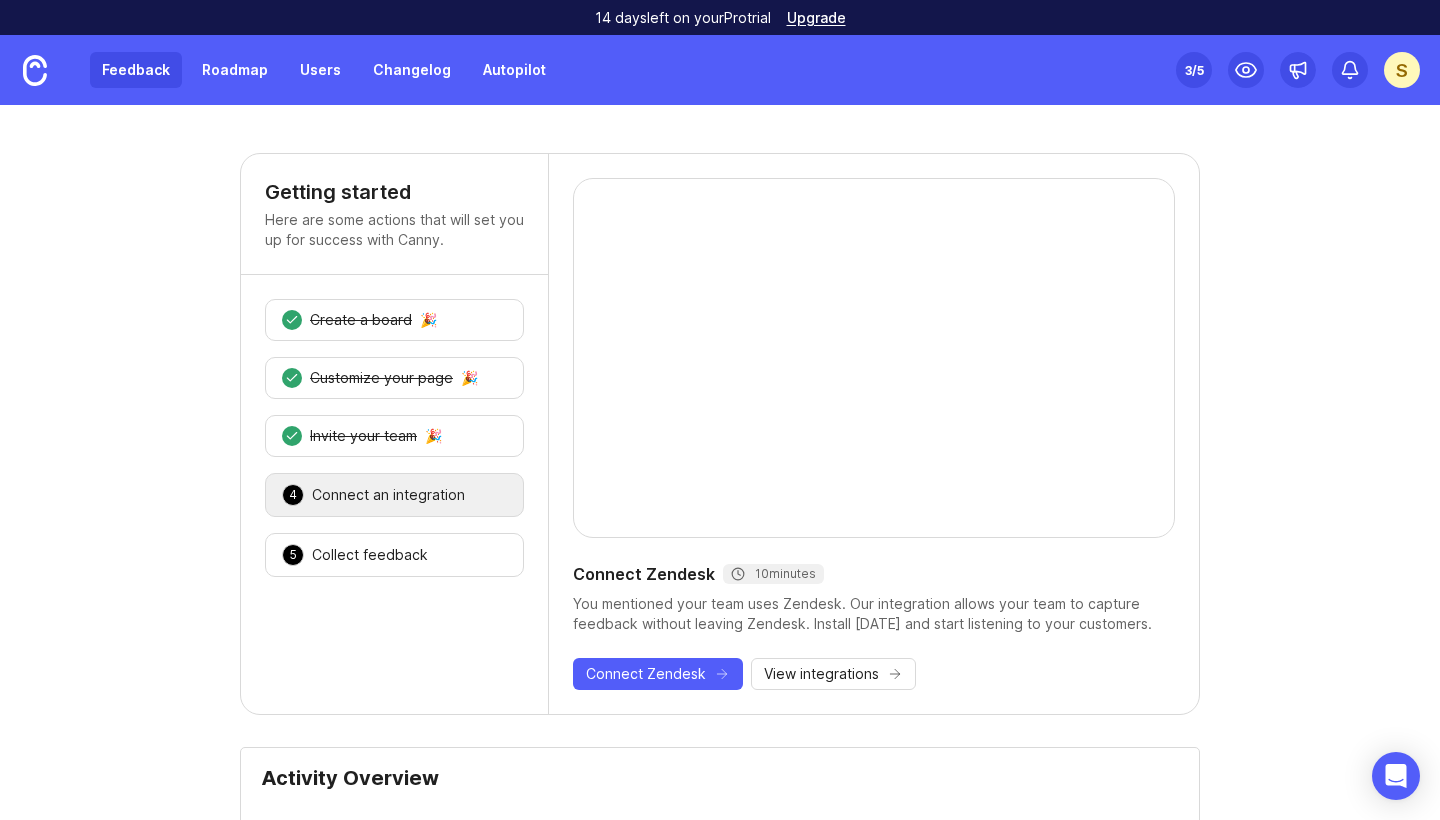click on "Feedback" at bounding box center [136, 70] 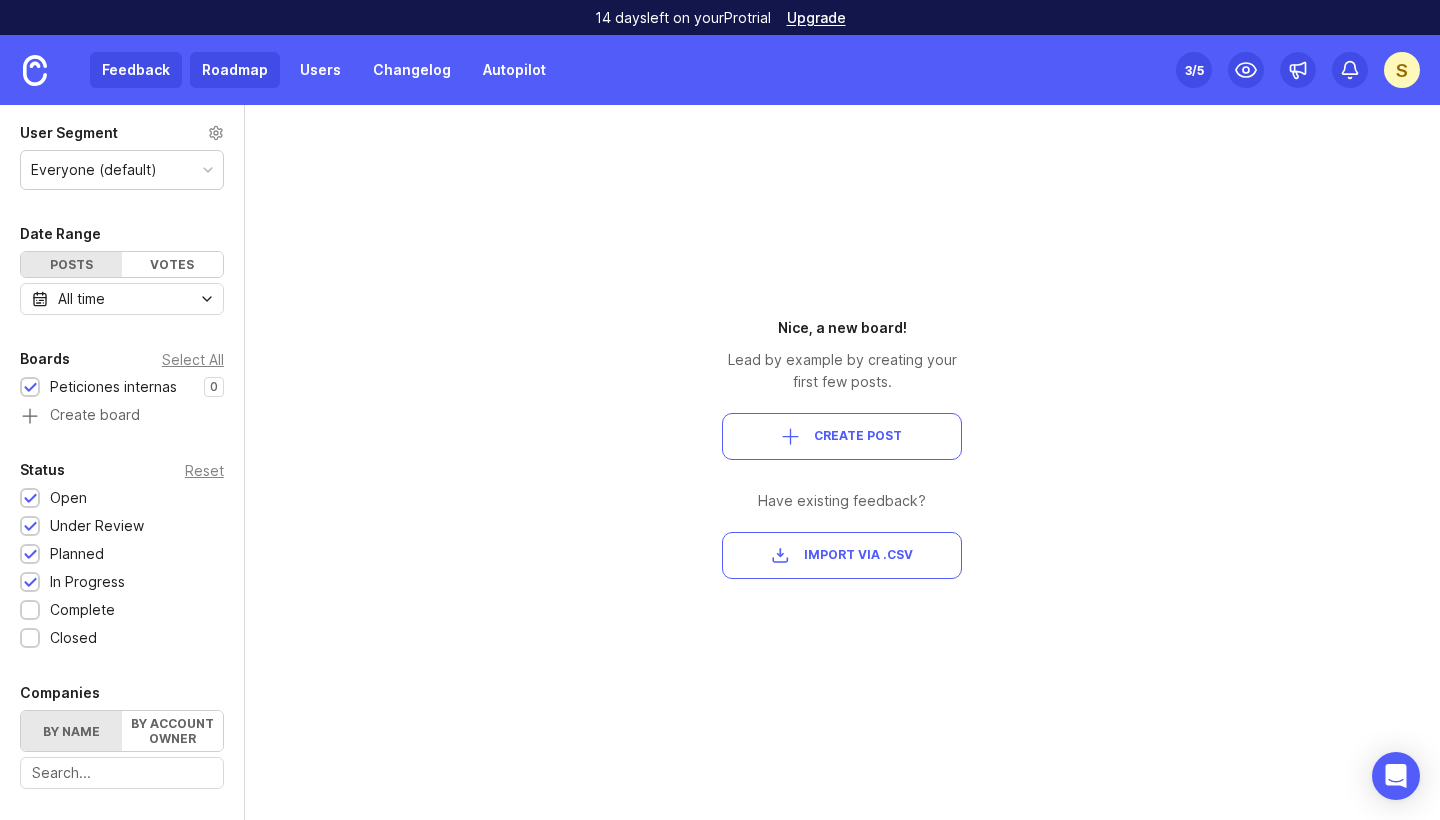click on "Roadmap" at bounding box center [235, 70] 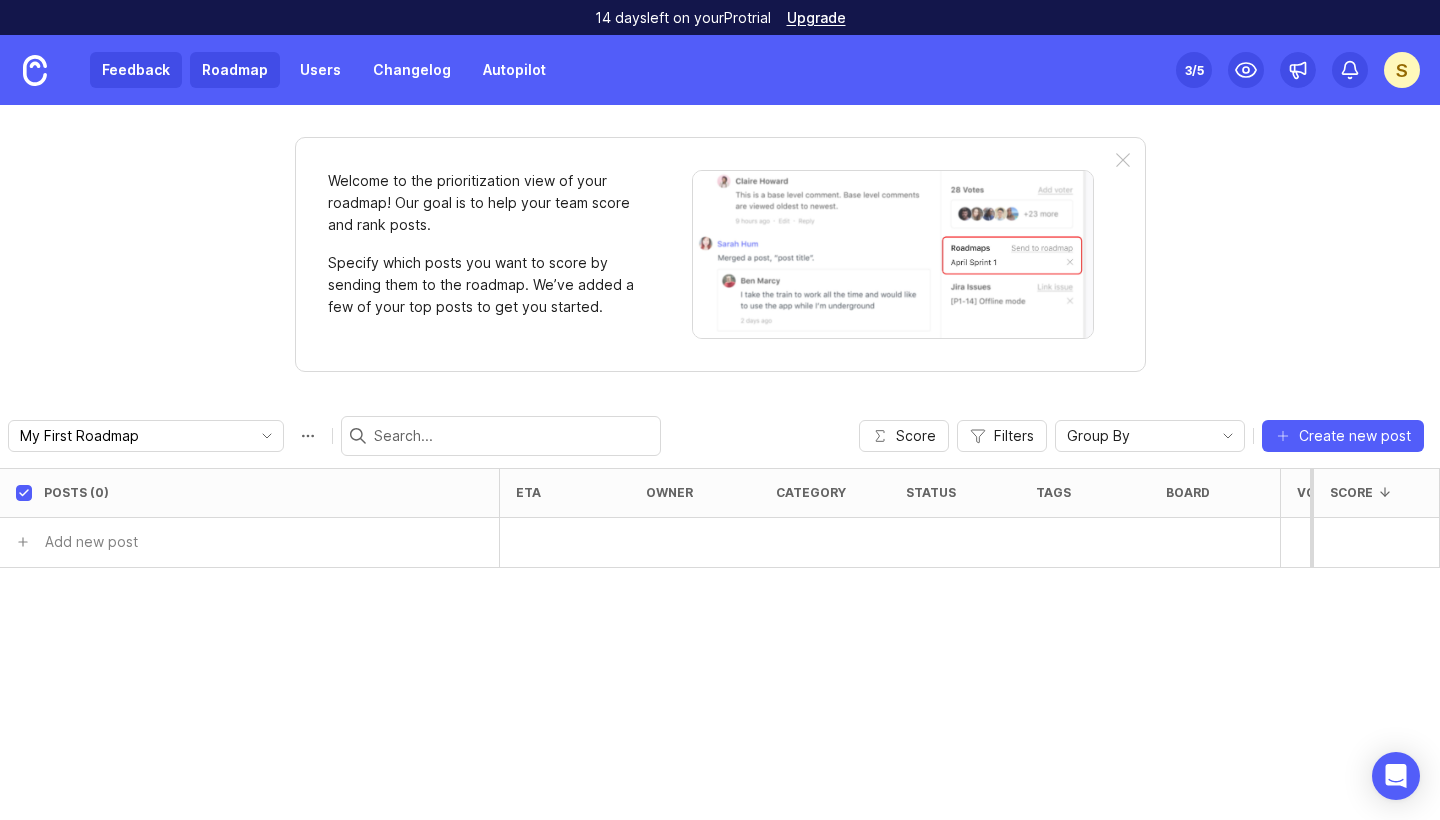 click on "Feedback" at bounding box center (136, 70) 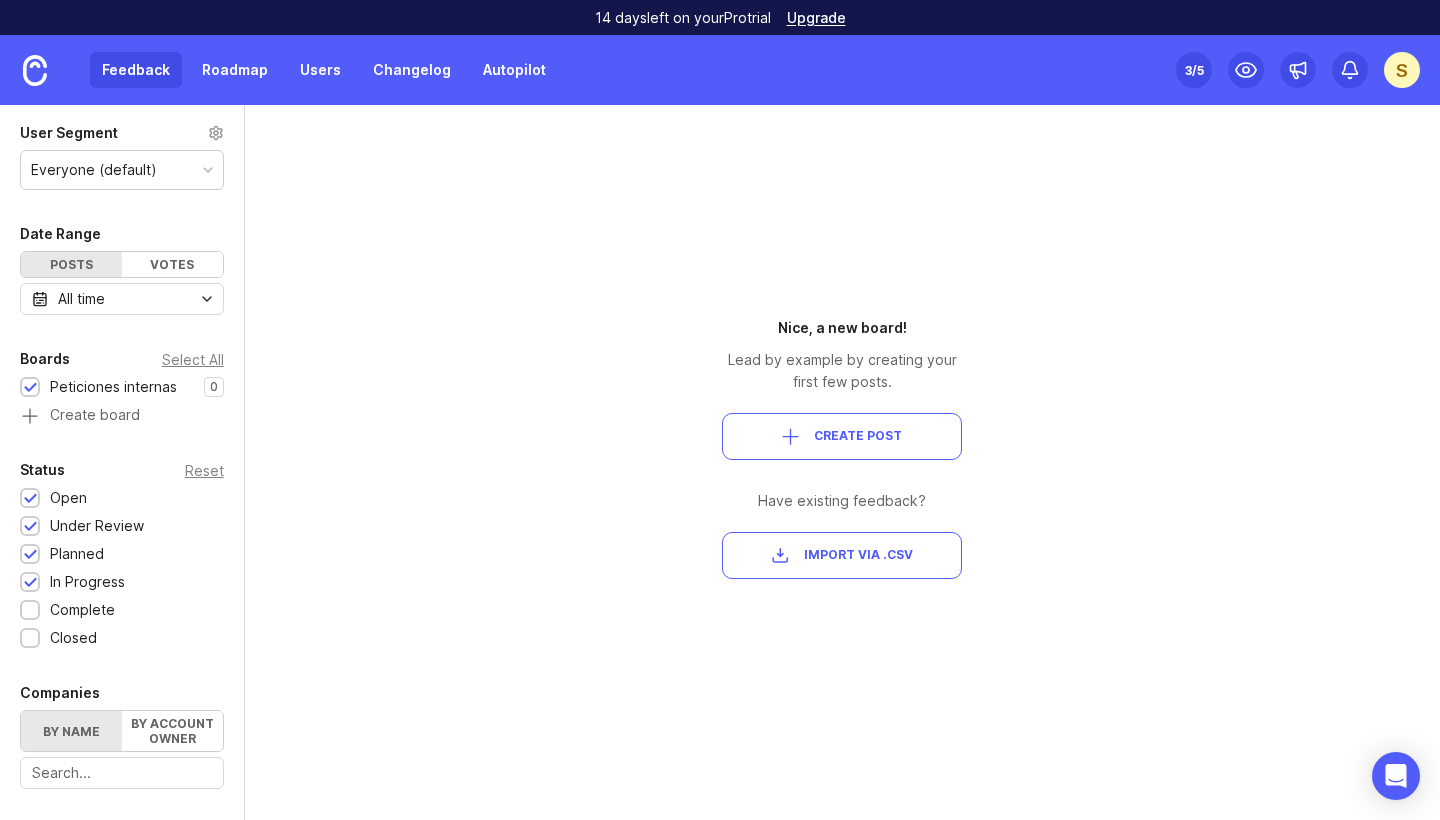 click on "Everyone (default)" at bounding box center [122, 170] 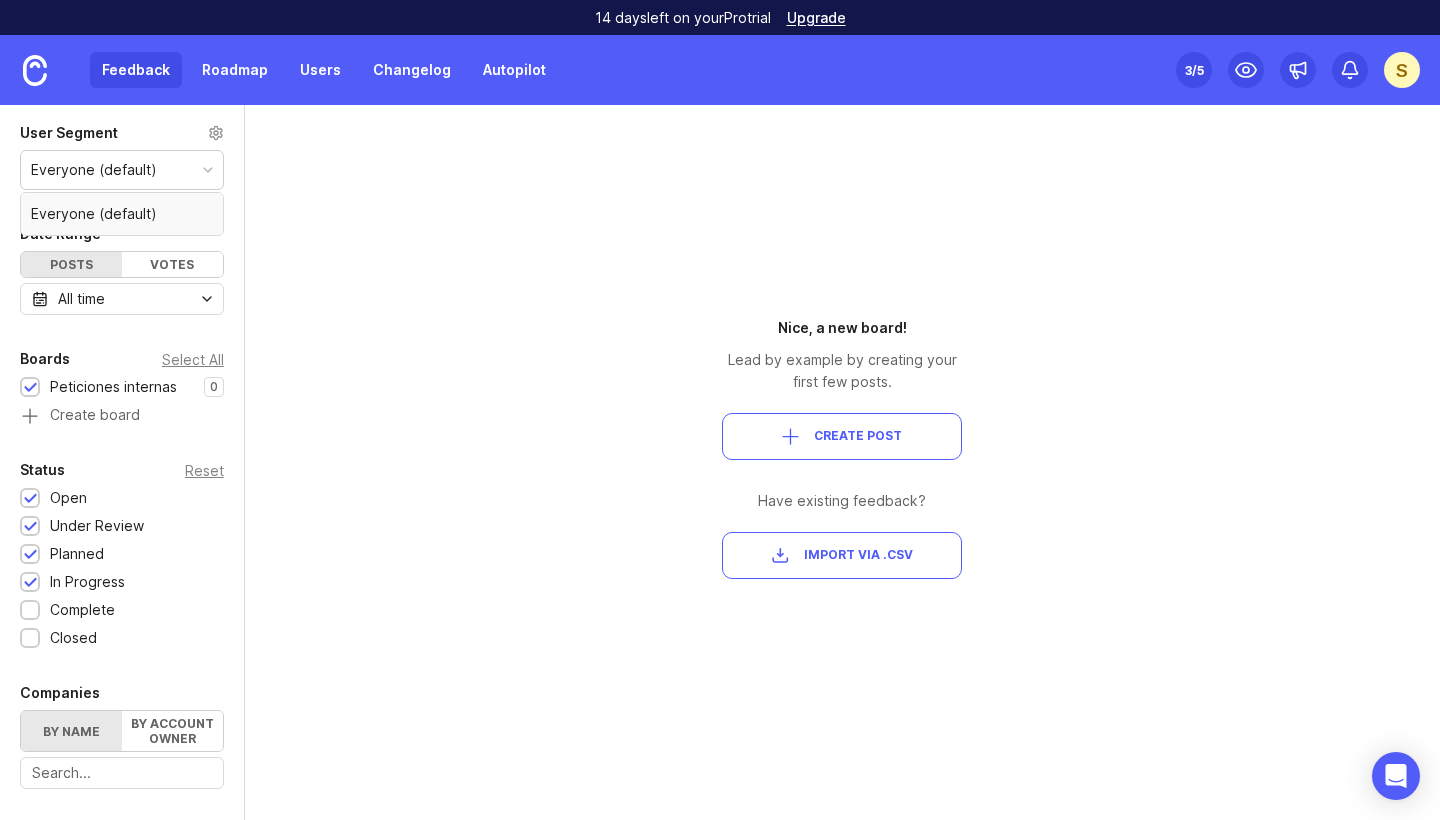 click on "Date Range Posts Votes All time" at bounding box center (122, 268) 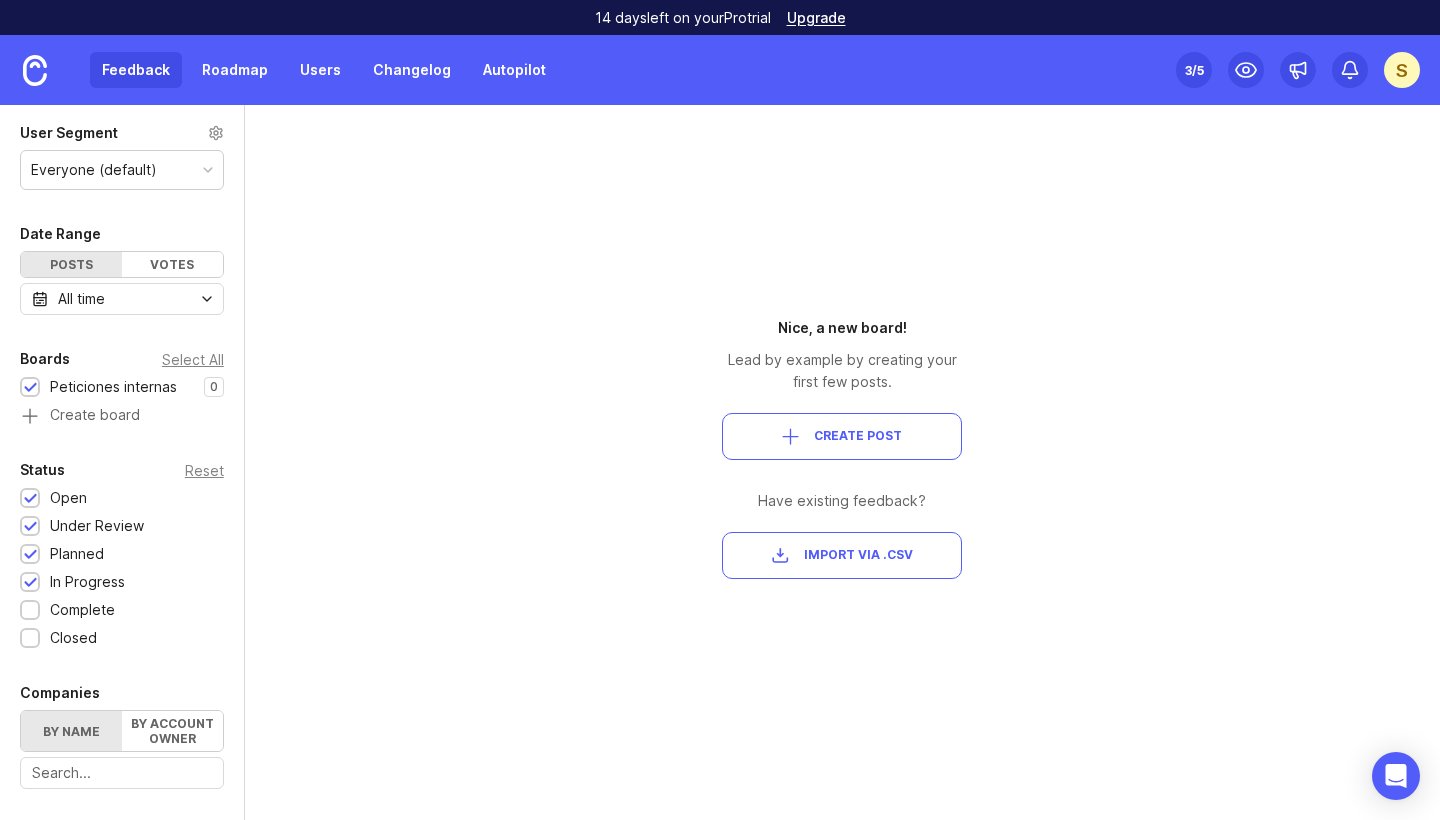 click on "3 /5" at bounding box center [1194, 70] 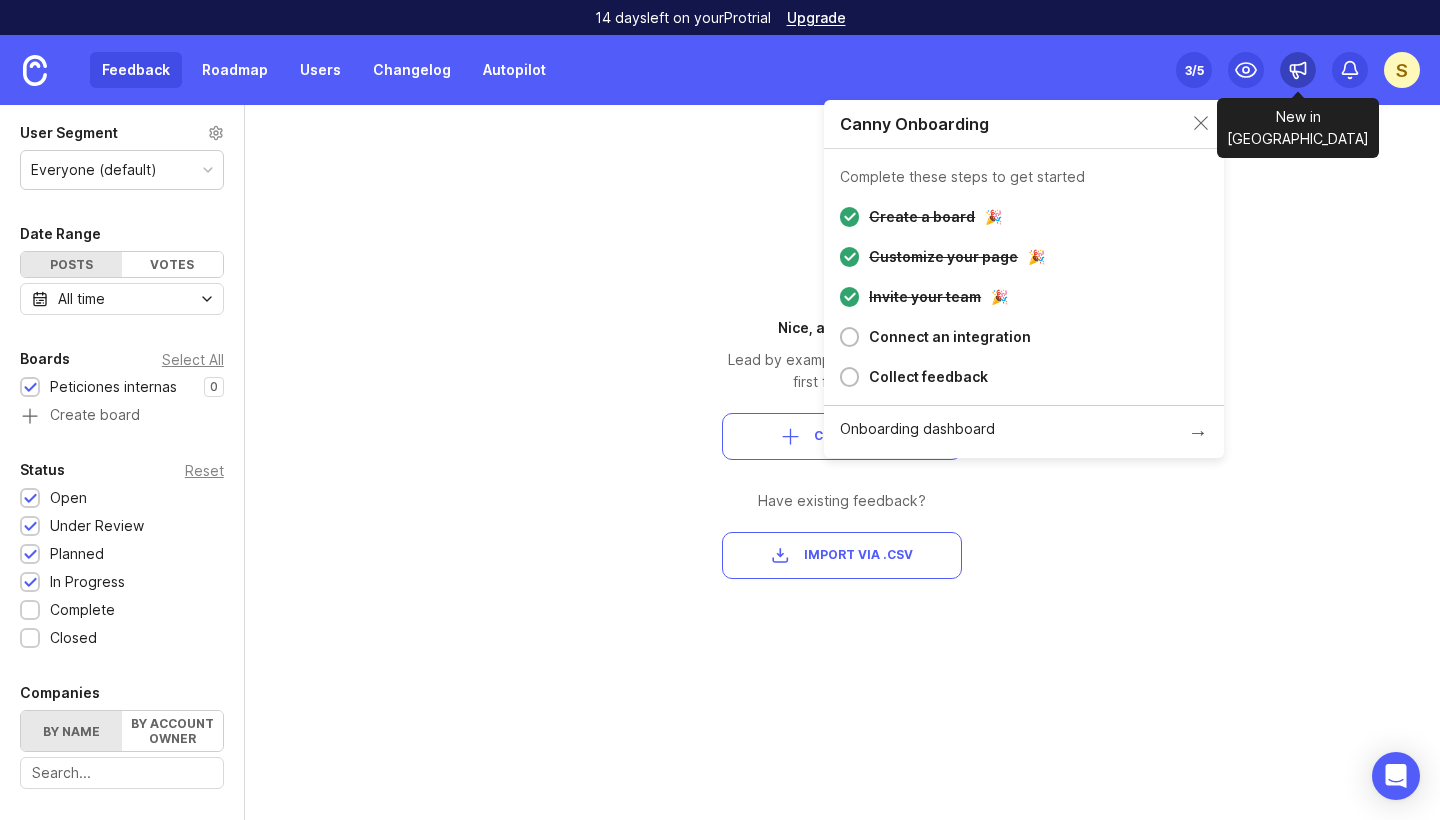 click 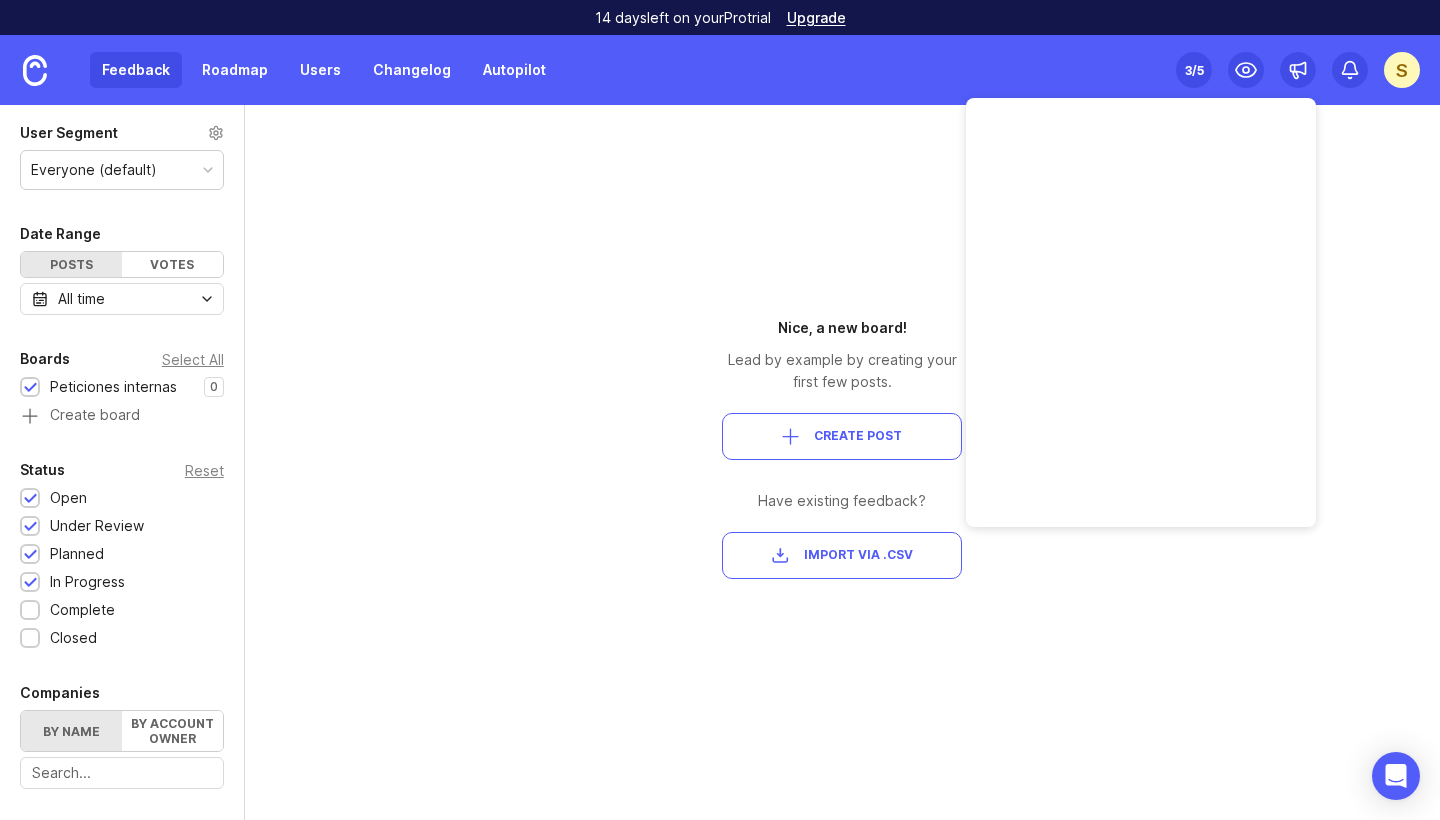 click on "Feedback Roadmap Users Changelog Autopilot   Set up Canny 3 /5 s" at bounding box center [720, 70] 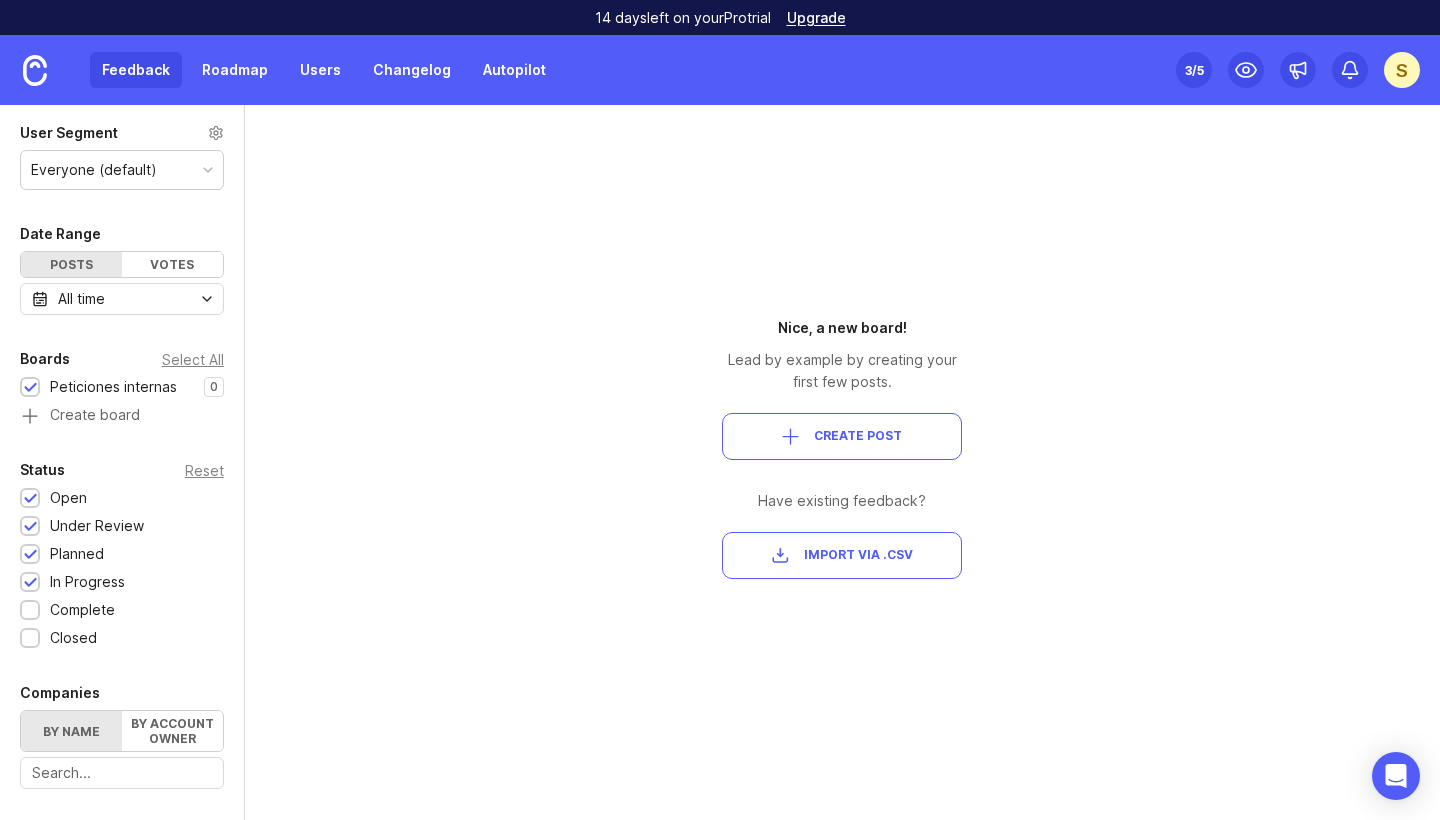 scroll, scrollTop: 0, scrollLeft: 0, axis: both 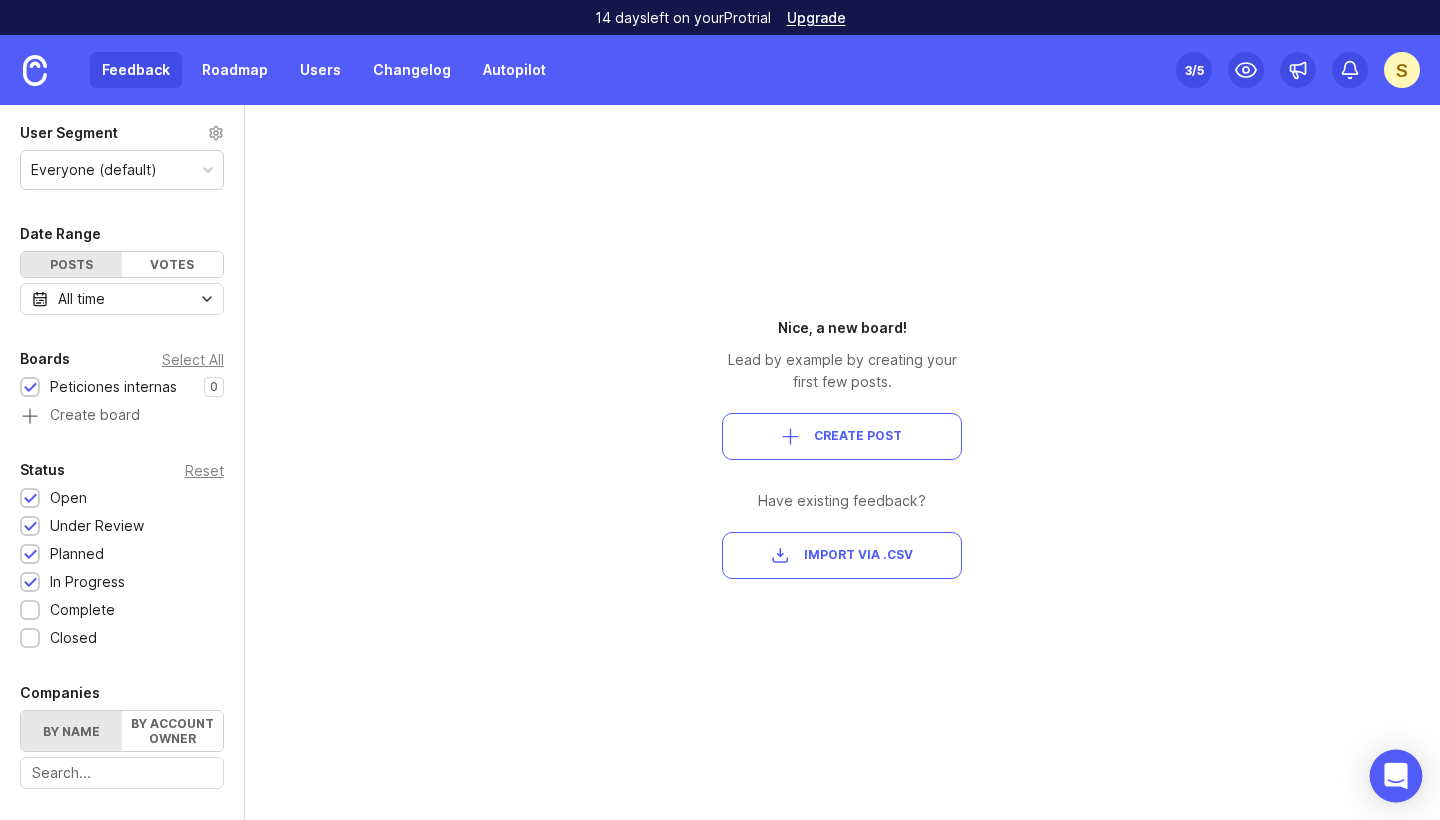 click 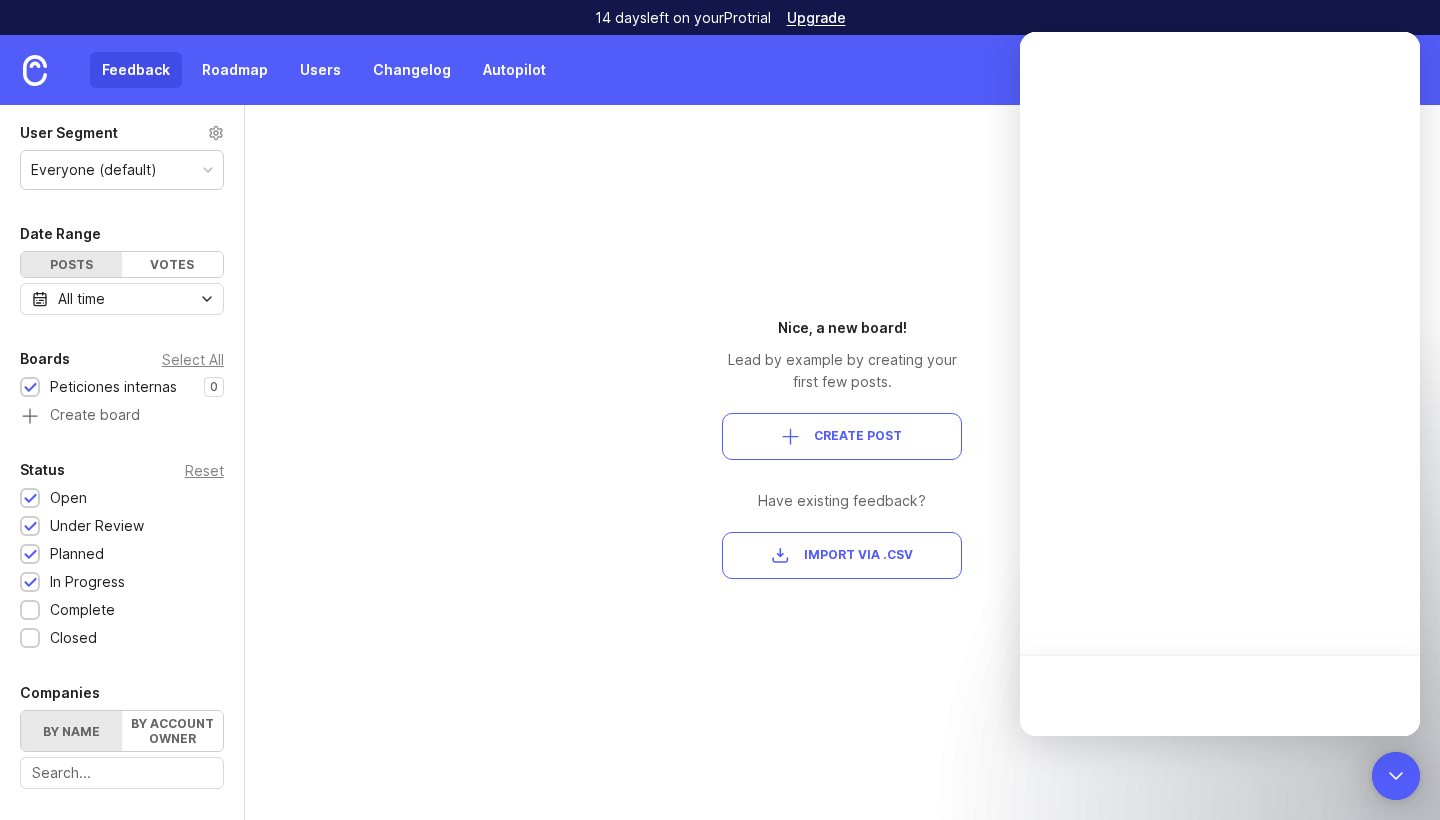 scroll, scrollTop: 0, scrollLeft: 0, axis: both 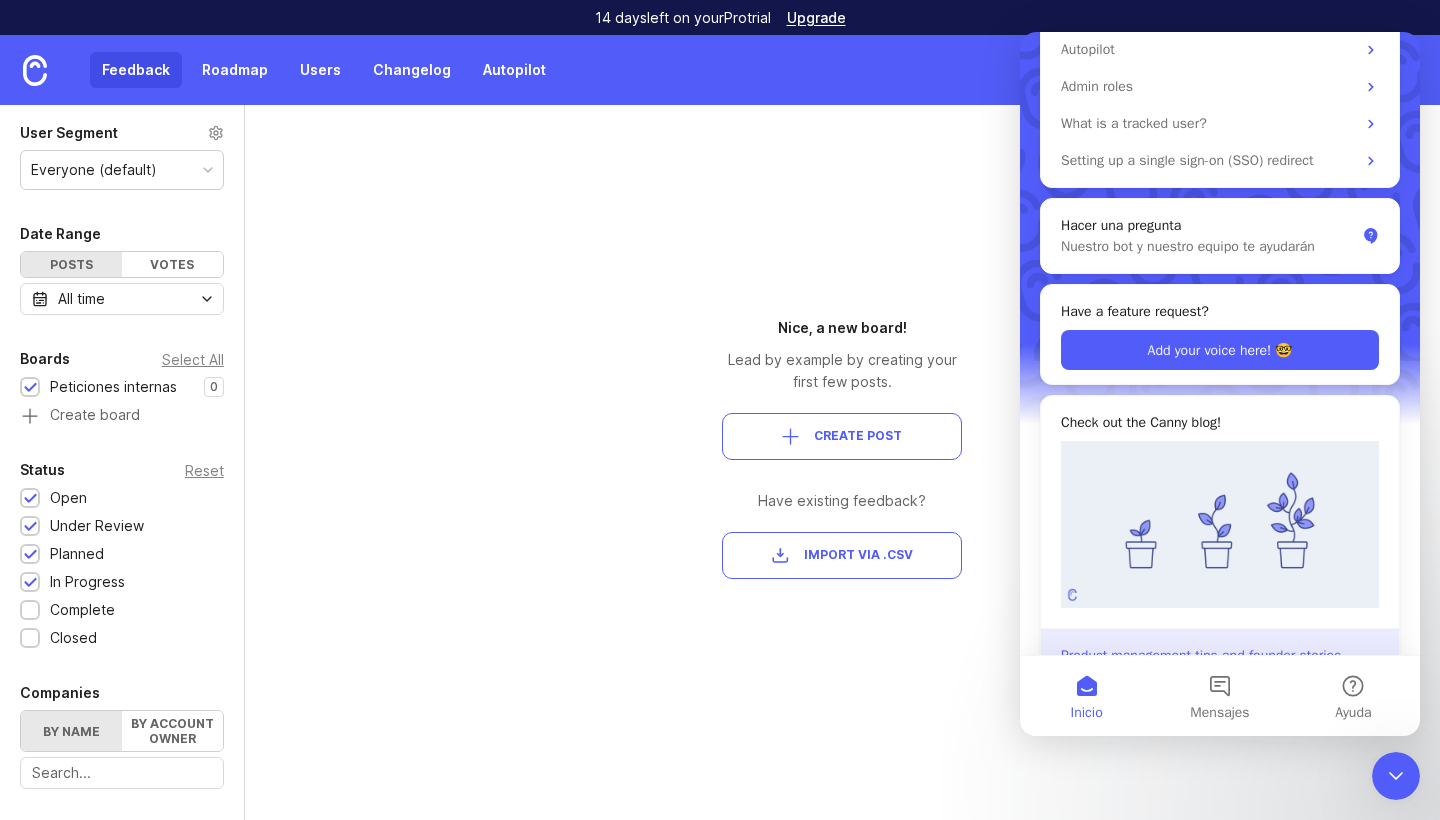 click on "Product management tips and founder stories" at bounding box center (1220, 655) 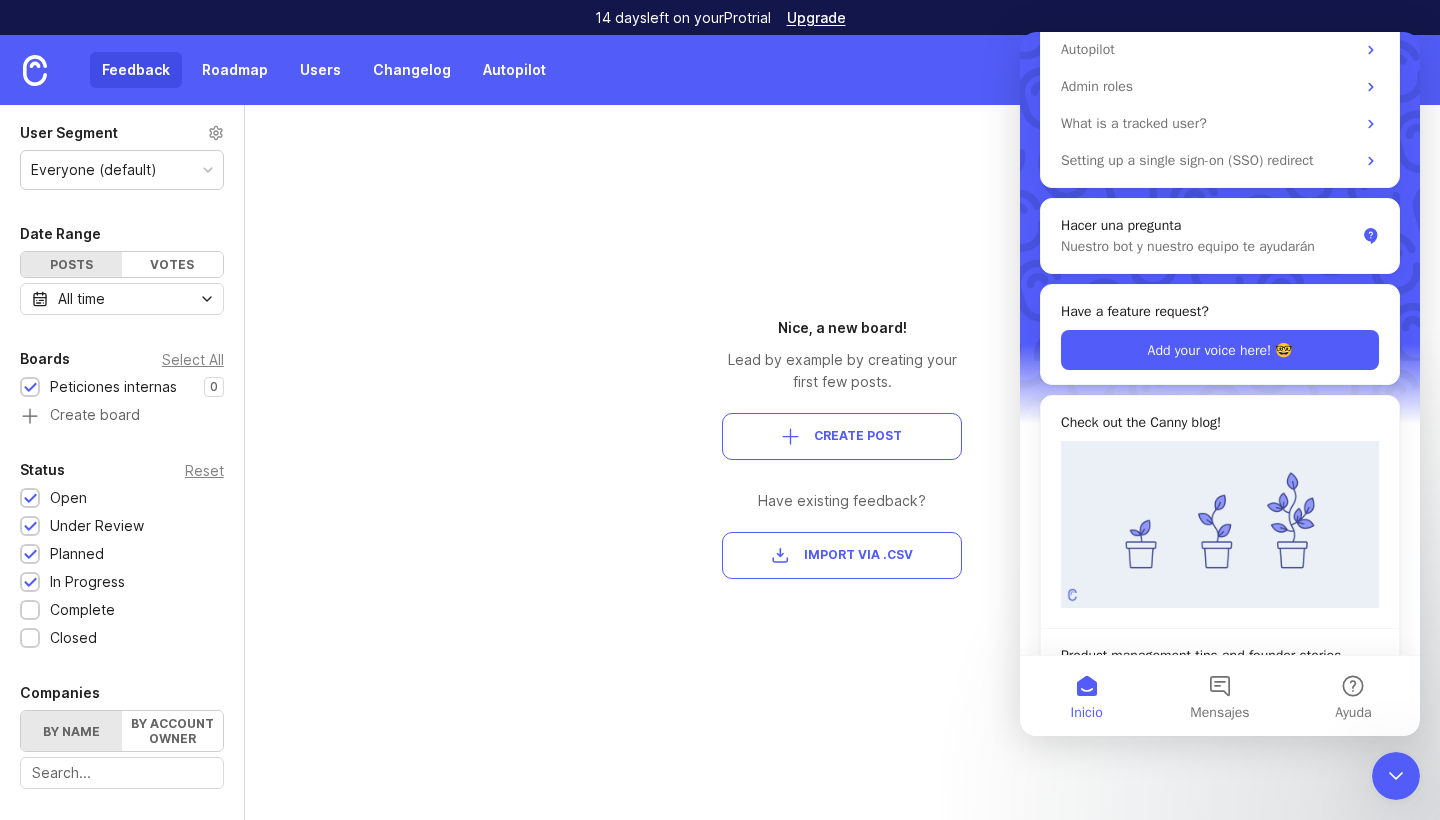click on "Nice, a new board! Lead by example by creating your first few posts. Create Post   Have existing feedback? Import via .csv" at bounding box center [842, 462] 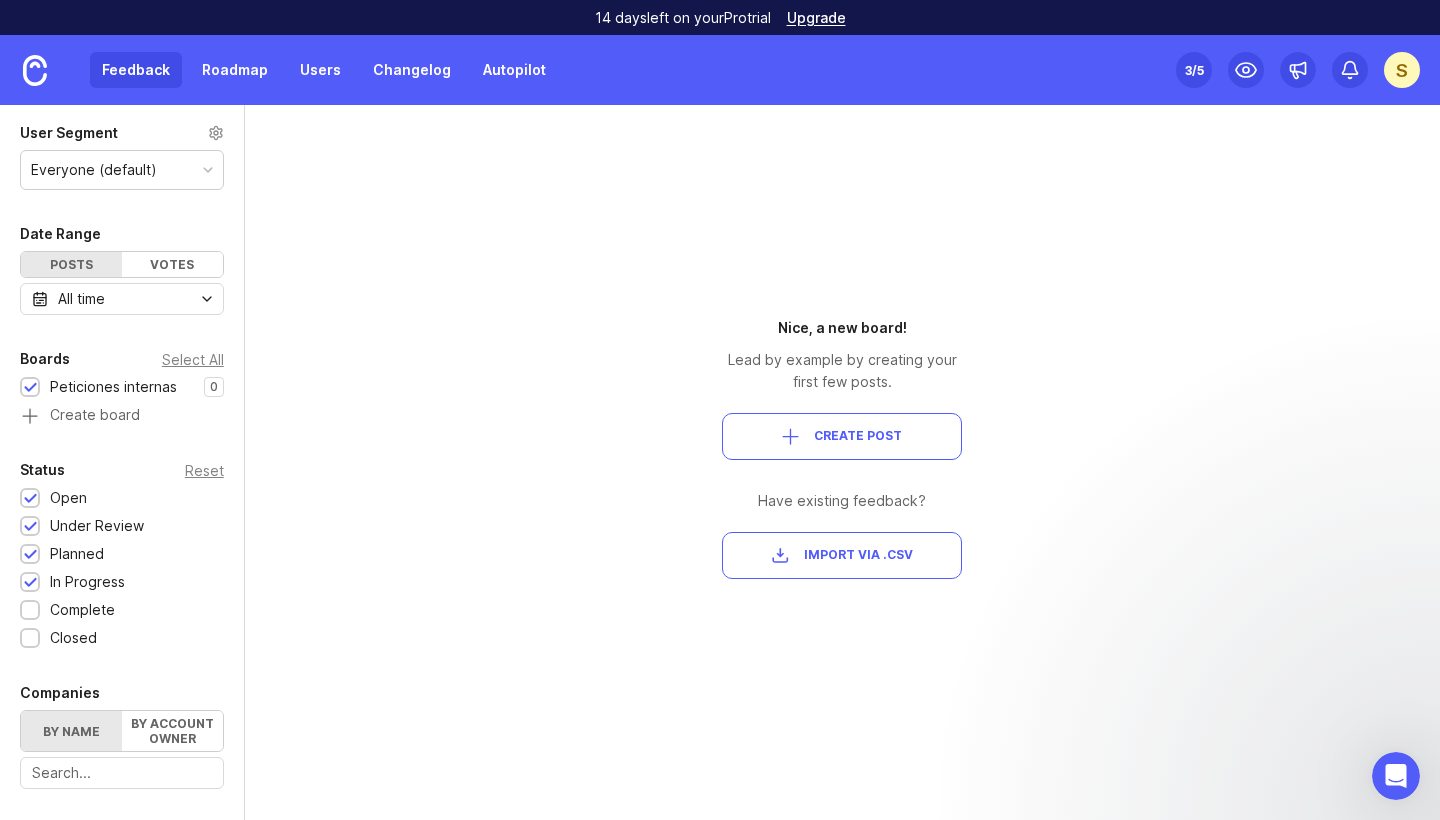scroll, scrollTop: 0, scrollLeft: 0, axis: both 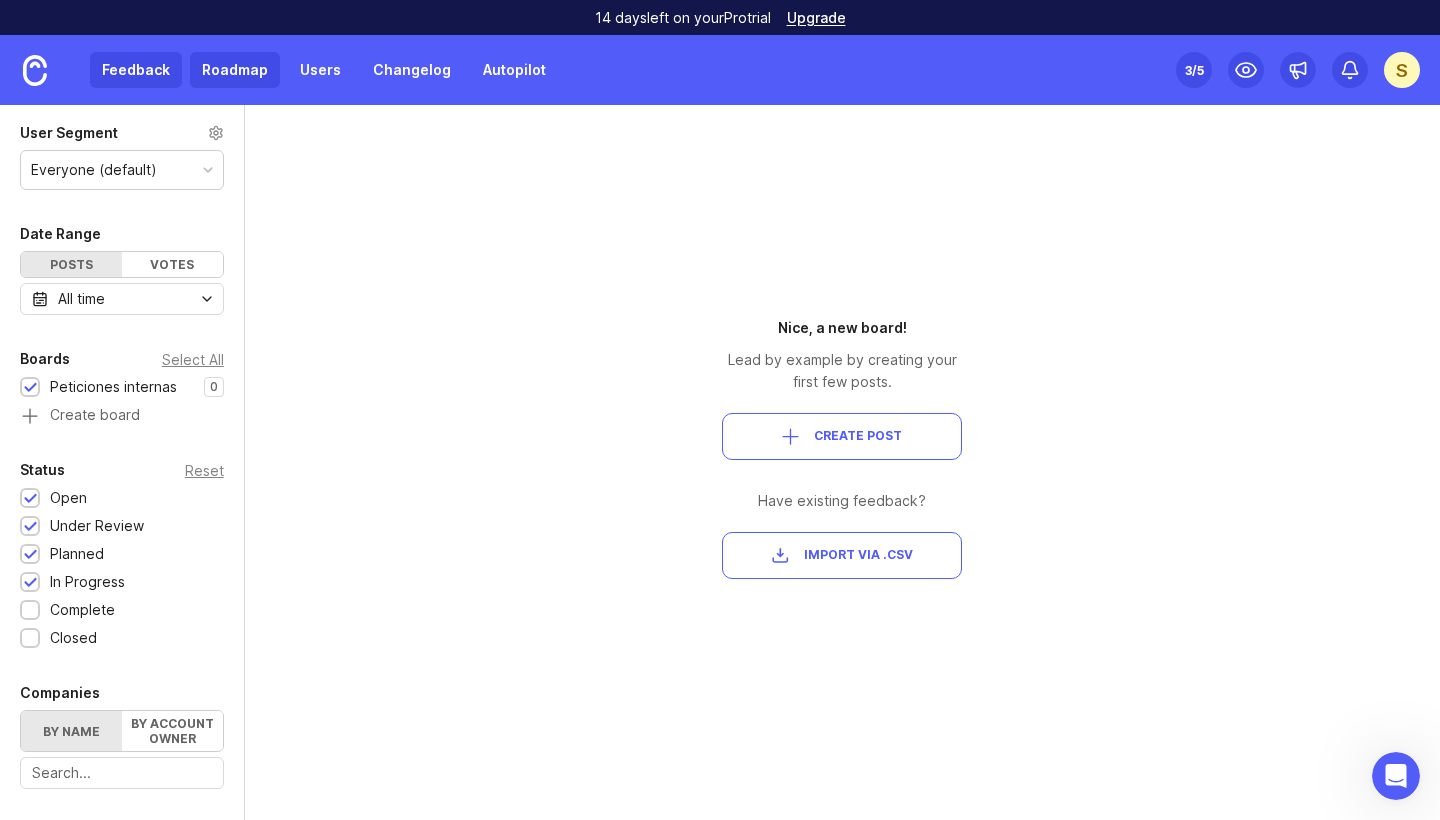 click on "Roadmap" at bounding box center (235, 70) 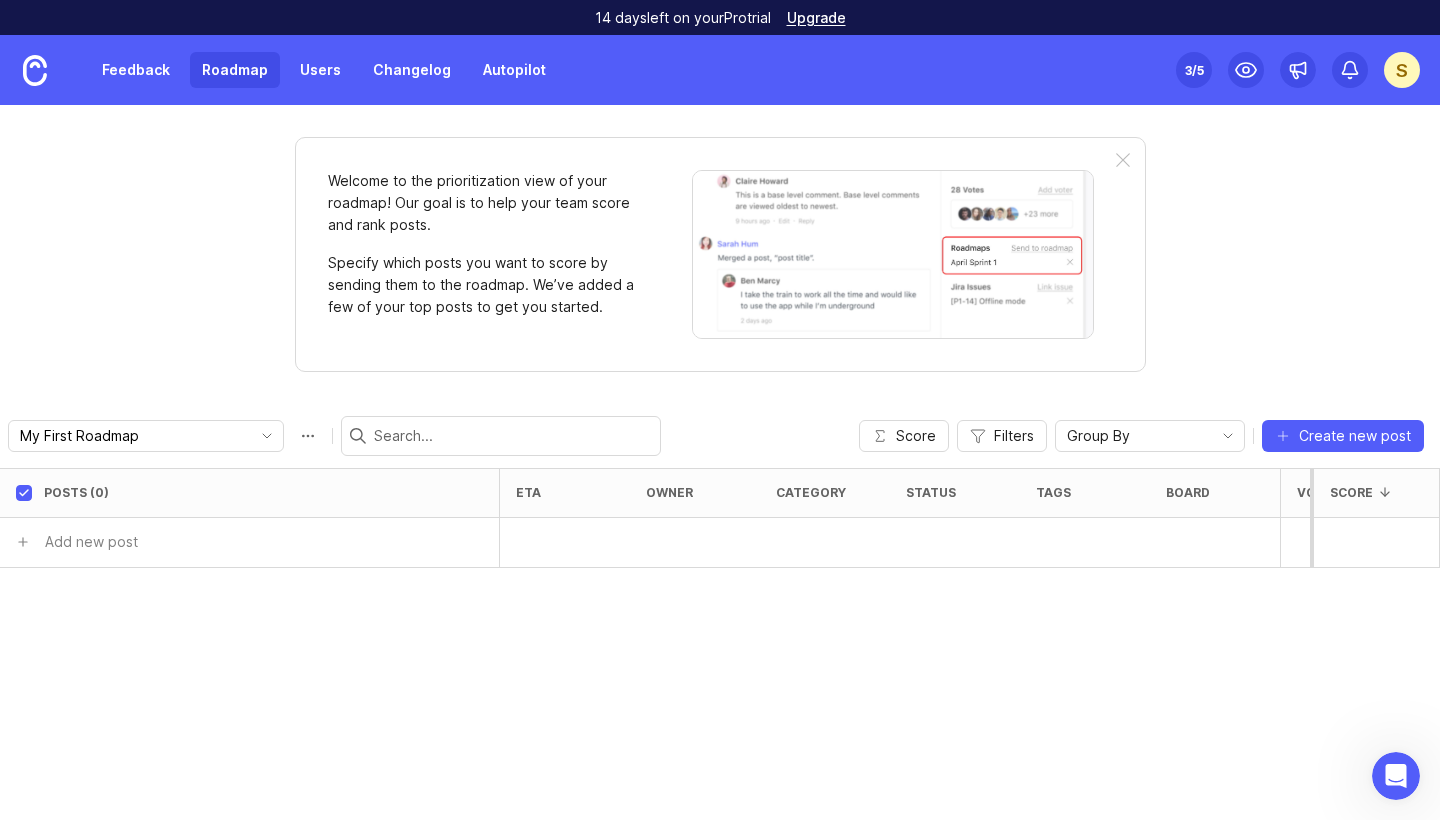 click at bounding box center (893, 254) 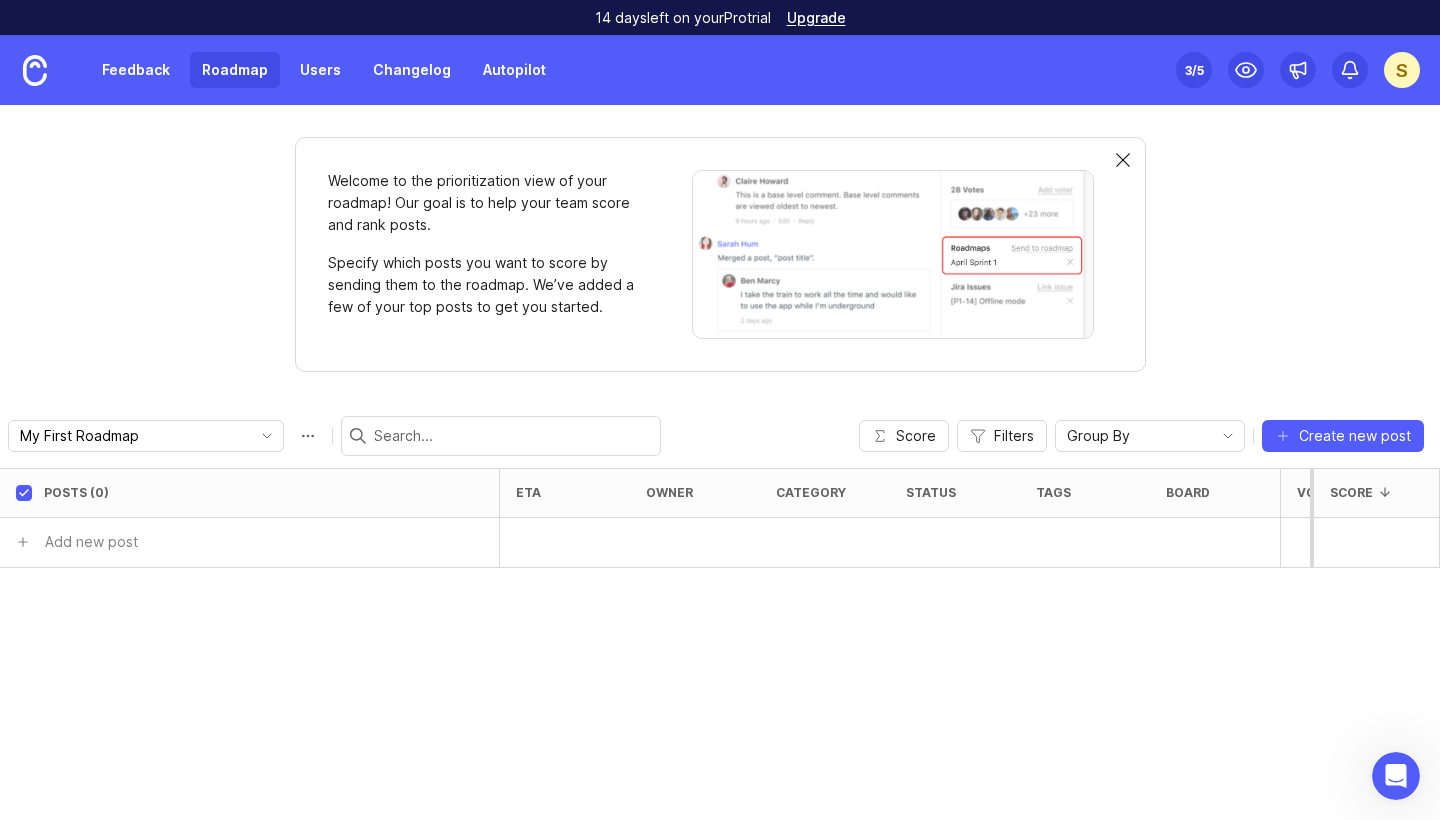 click at bounding box center [1123, 161] 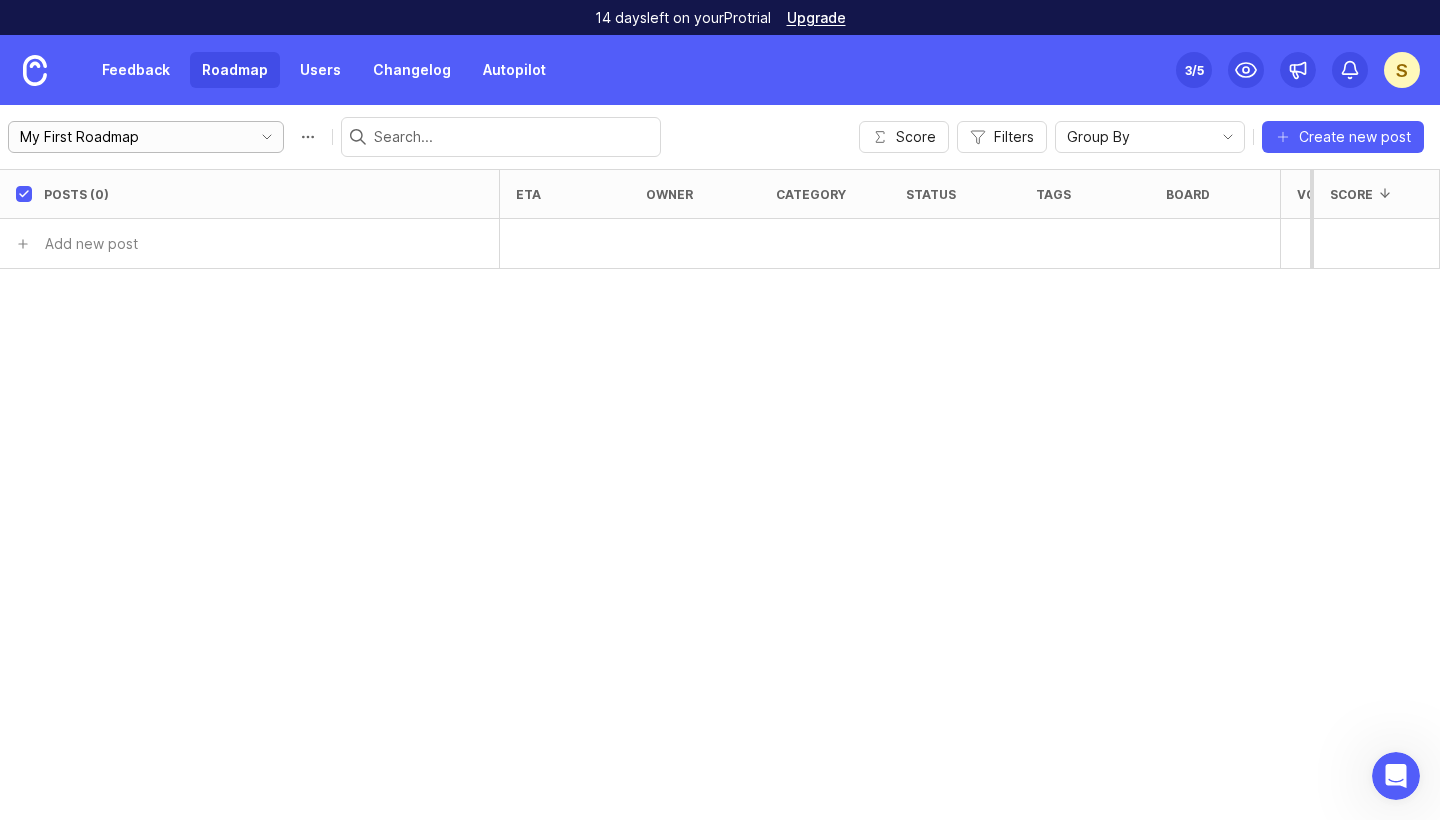 click on "My First Roadmap" at bounding box center (130, 137) 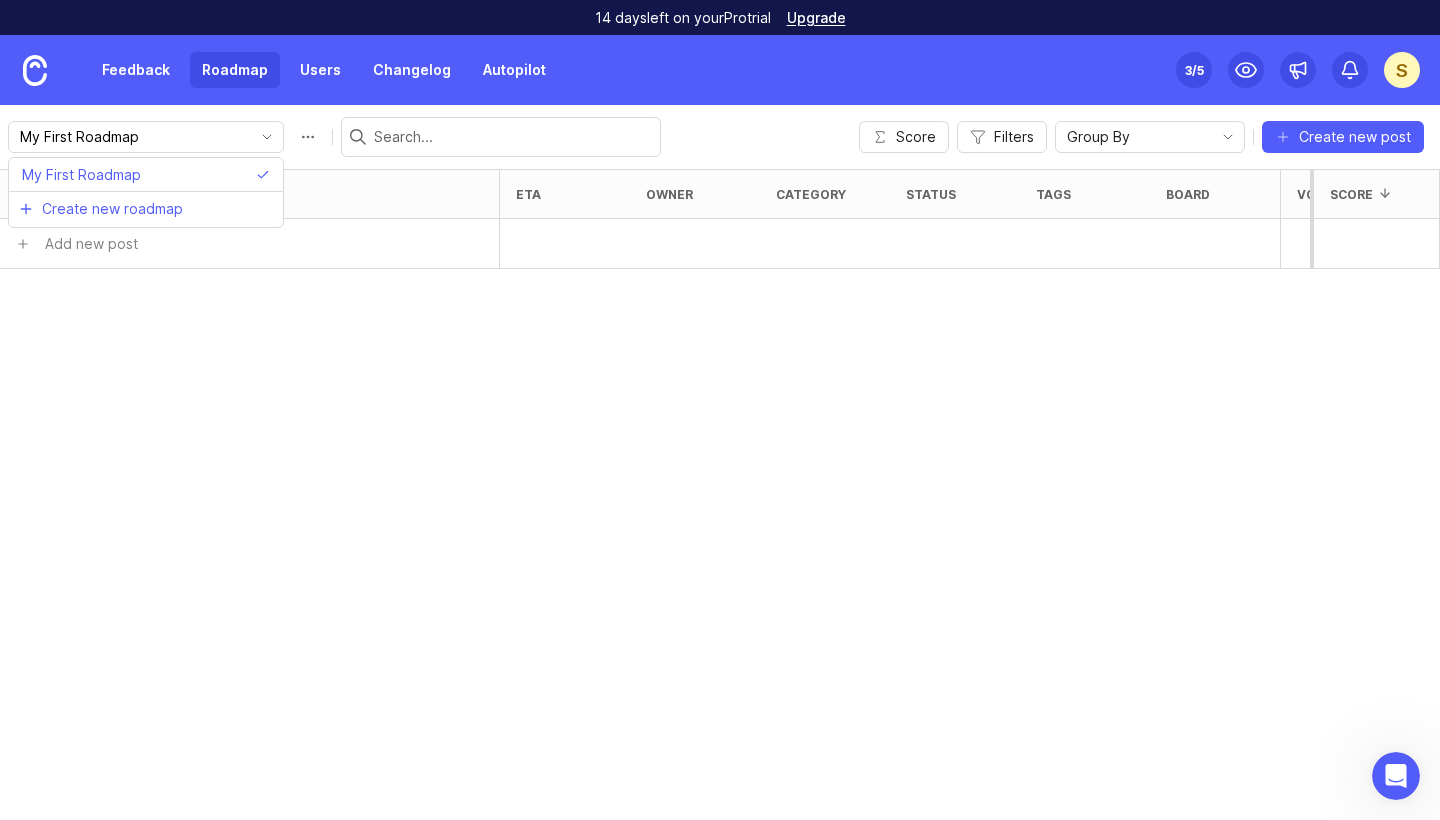 click on "Posts (0) eta owner category status tags board Votes Impact Effort Score Add new post" at bounding box center (720, 494) 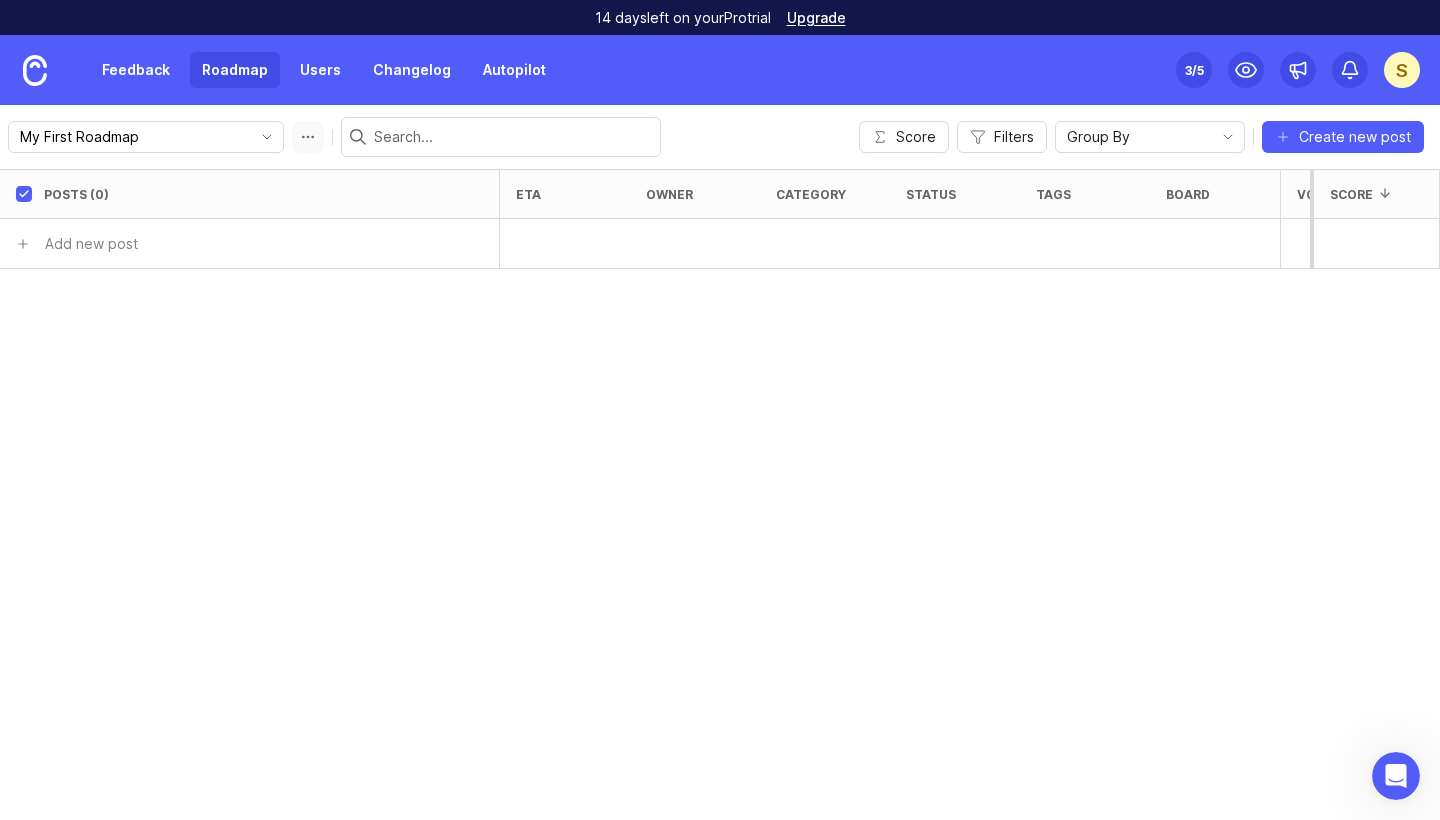 click at bounding box center (308, 137) 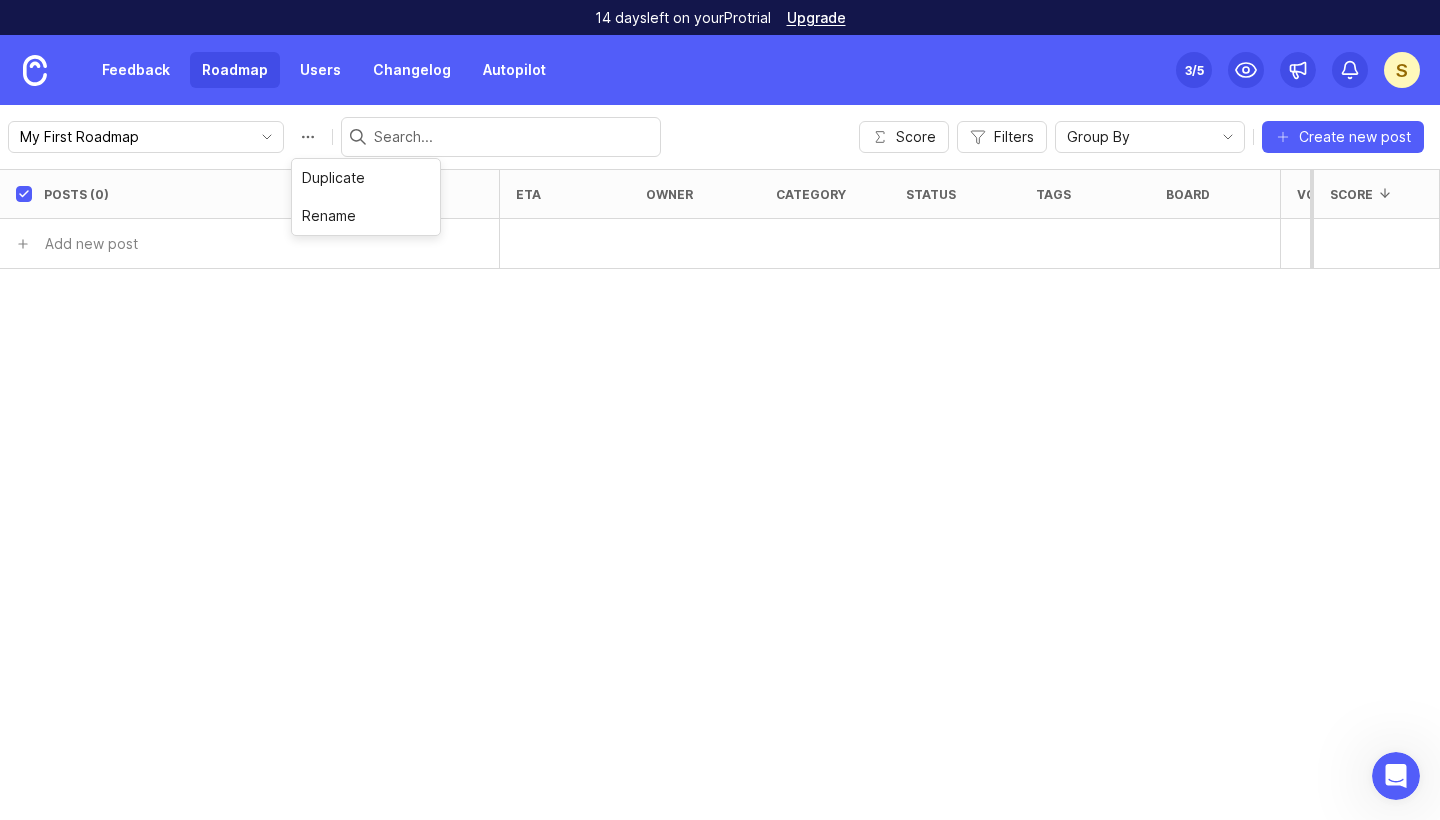 click on "Posts (0) eta owner category status tags board Votes Impact Effort Score Add new post" at bounding box center [720, 494] 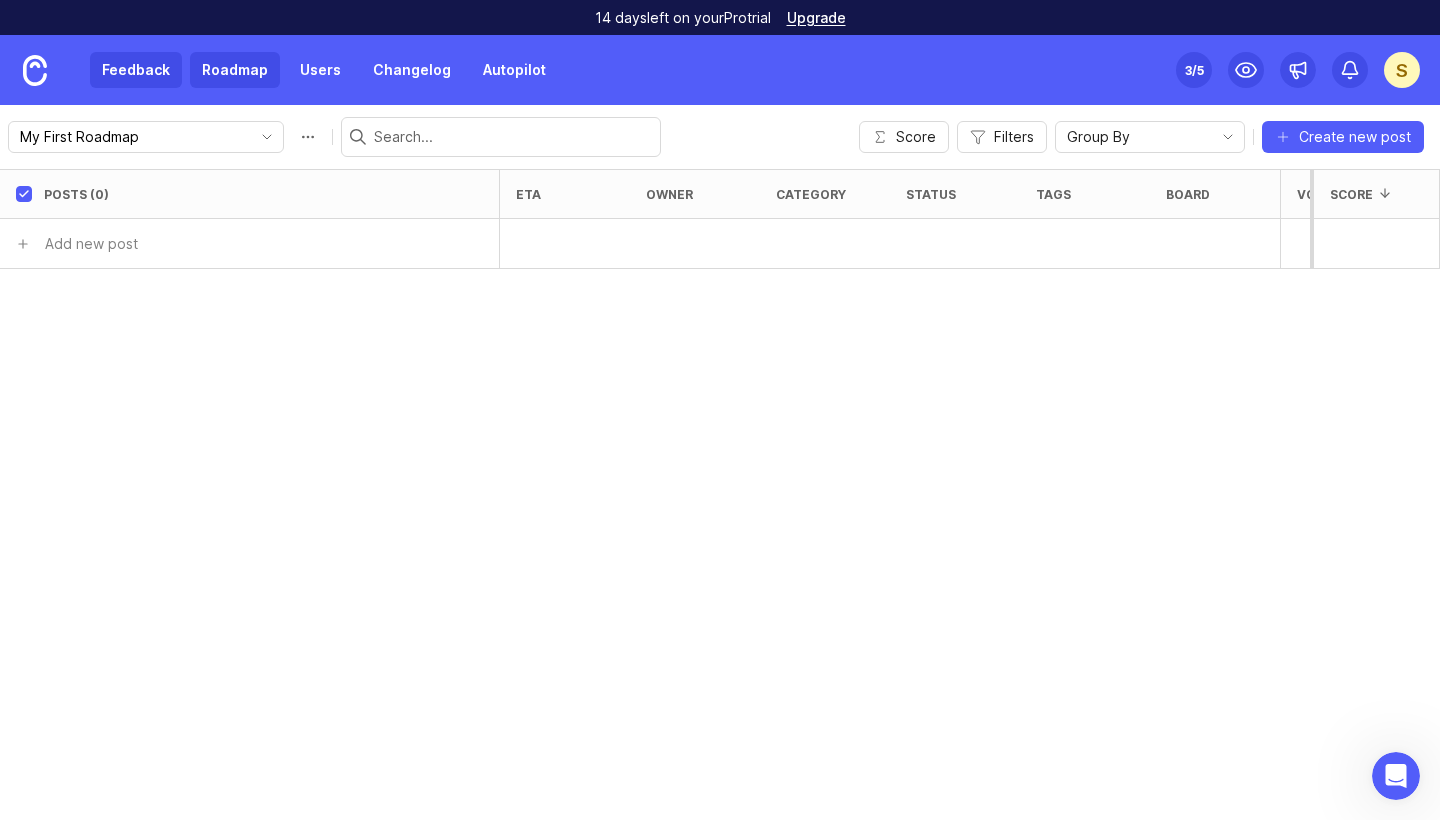 click on "Feedback" at bounding box center [136, 70] 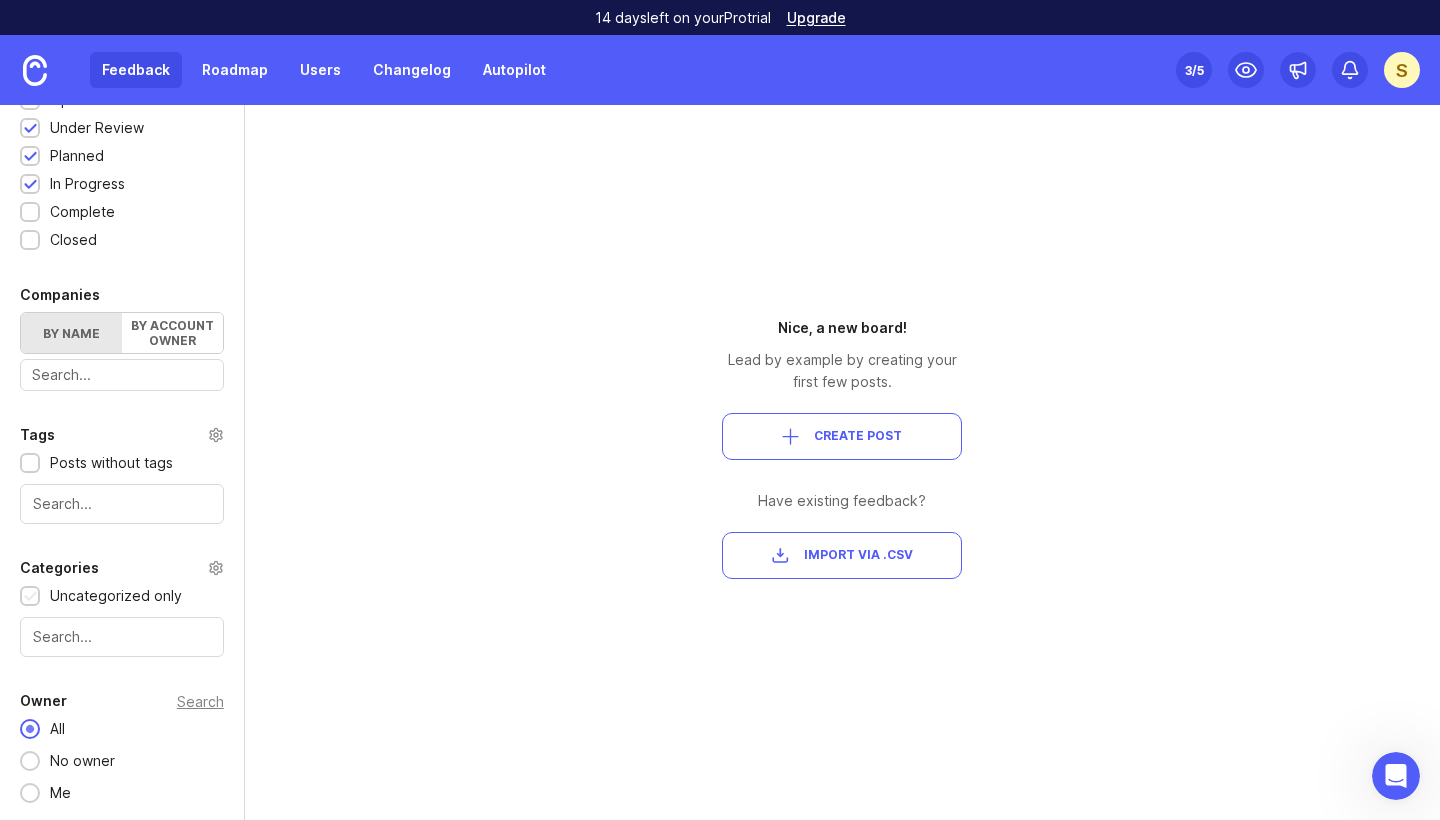 scroll, scrollTop: 398, scrollLeft: 0, axis: vertical 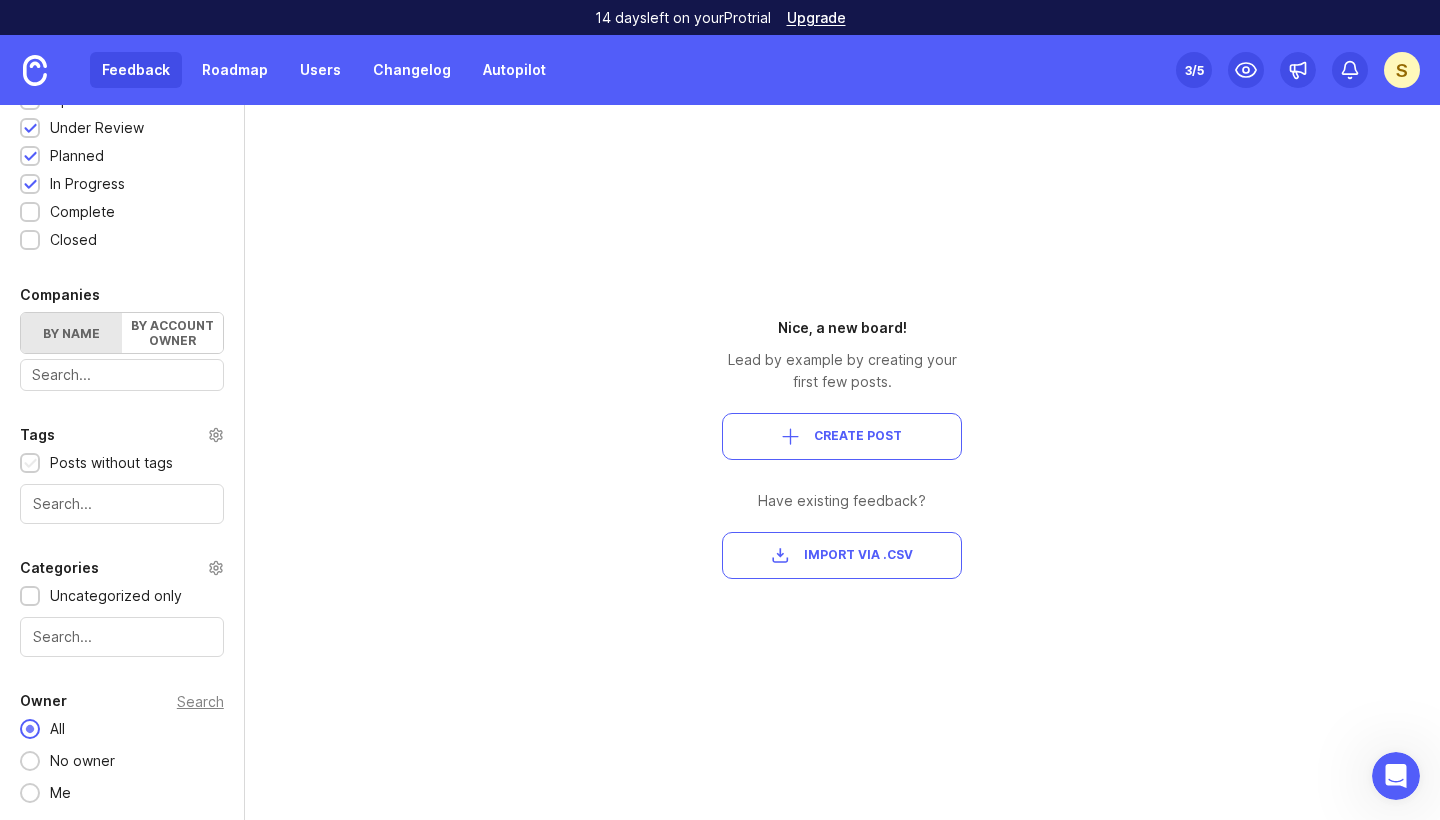 click at bounding box center (30, 464) 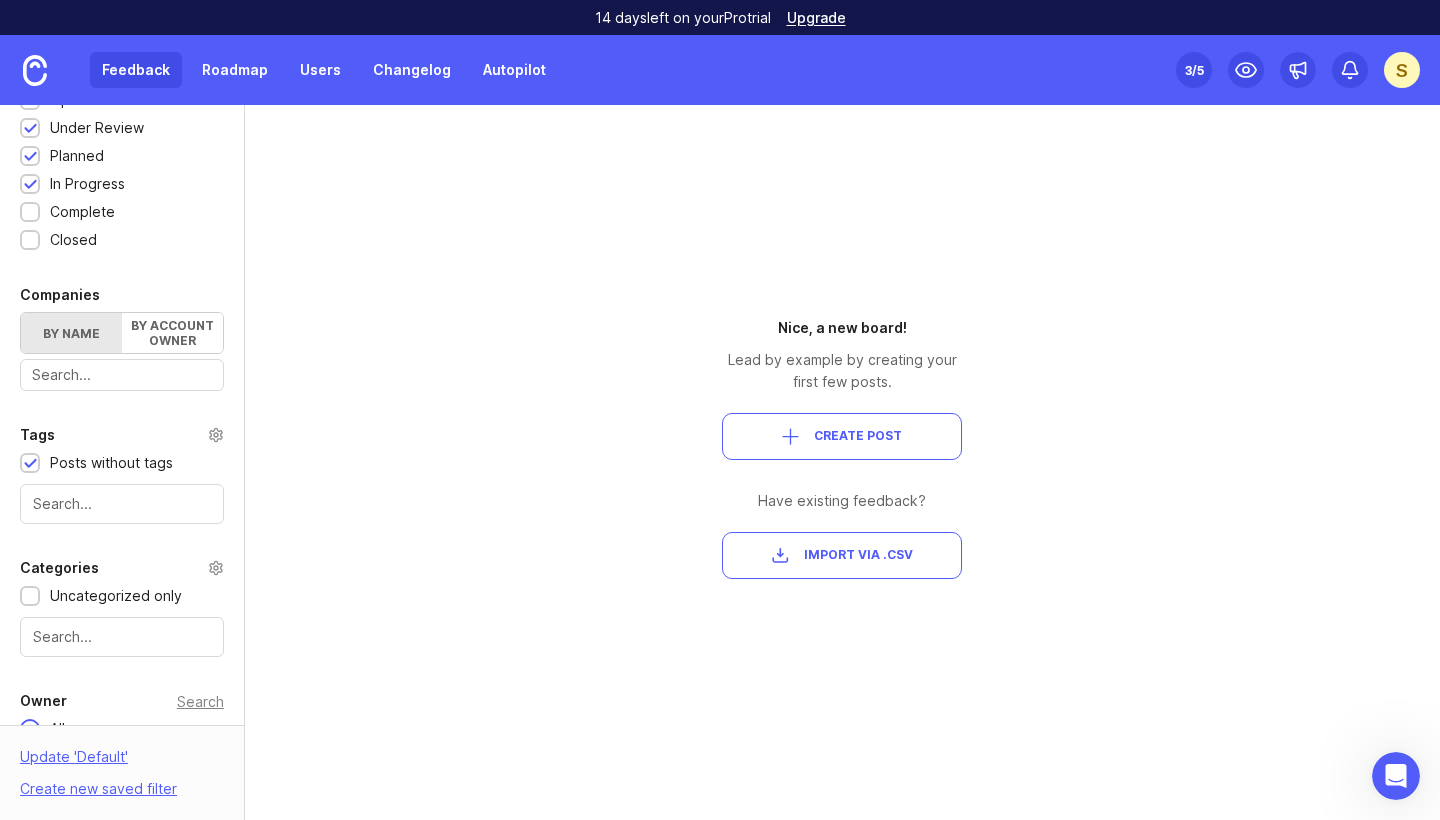 click at bounding box center [30, 464] 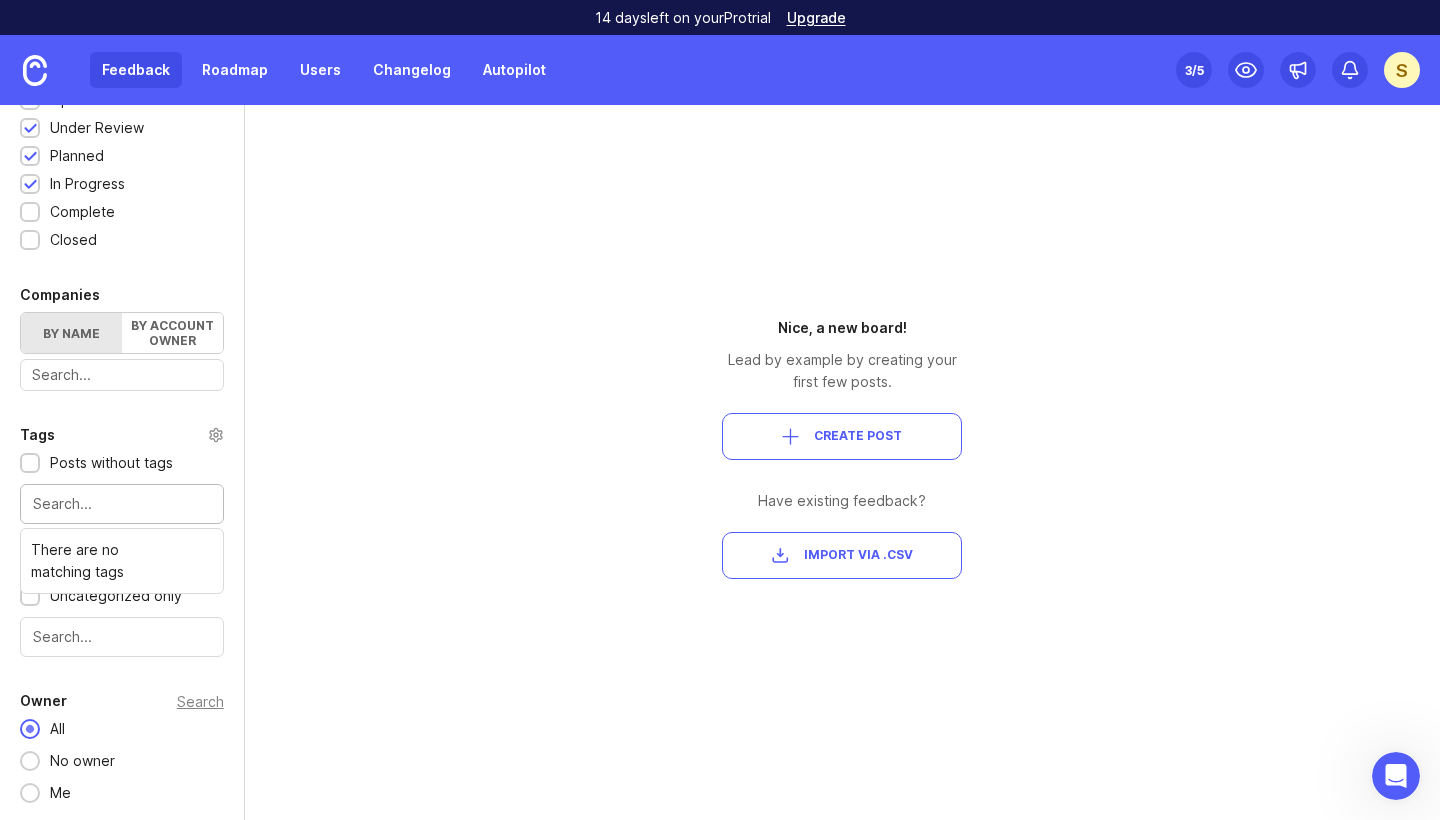 click at bounding box center (122, 504) 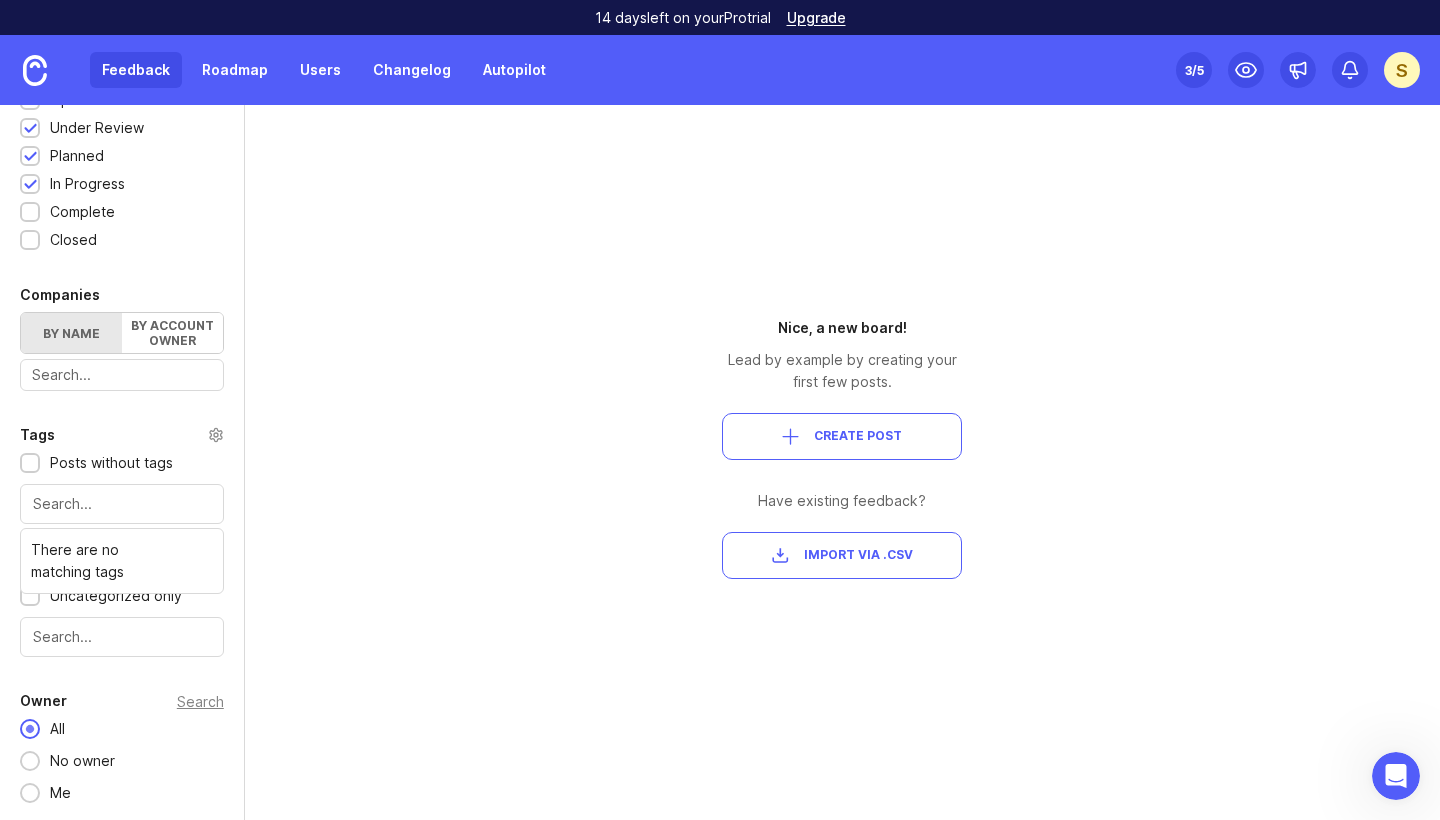 click on "Tags Posts without tags There are no matching tags" at bounding box center [122, 473] 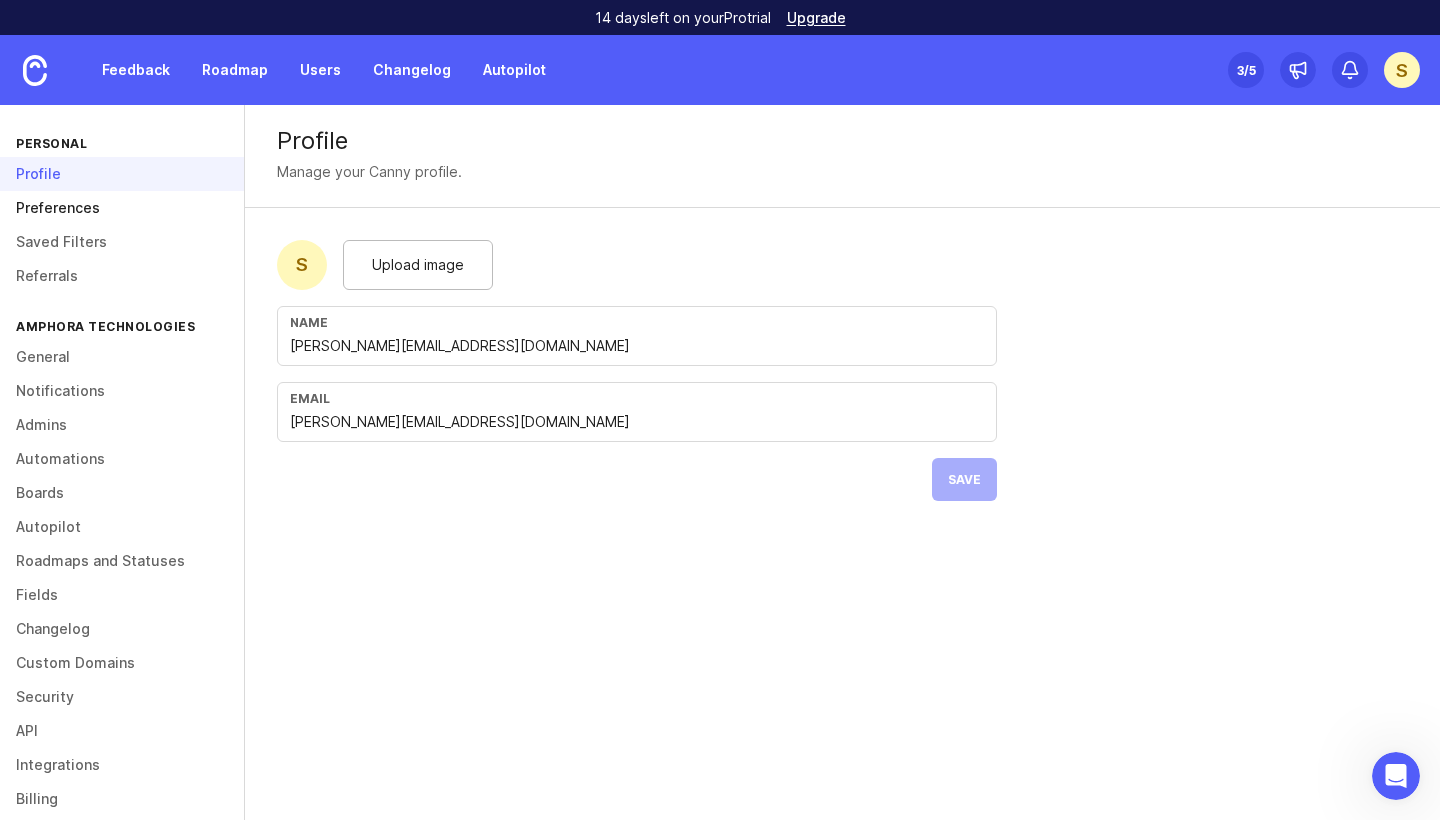 click on "Preferences" at bounding box center [122, 208] 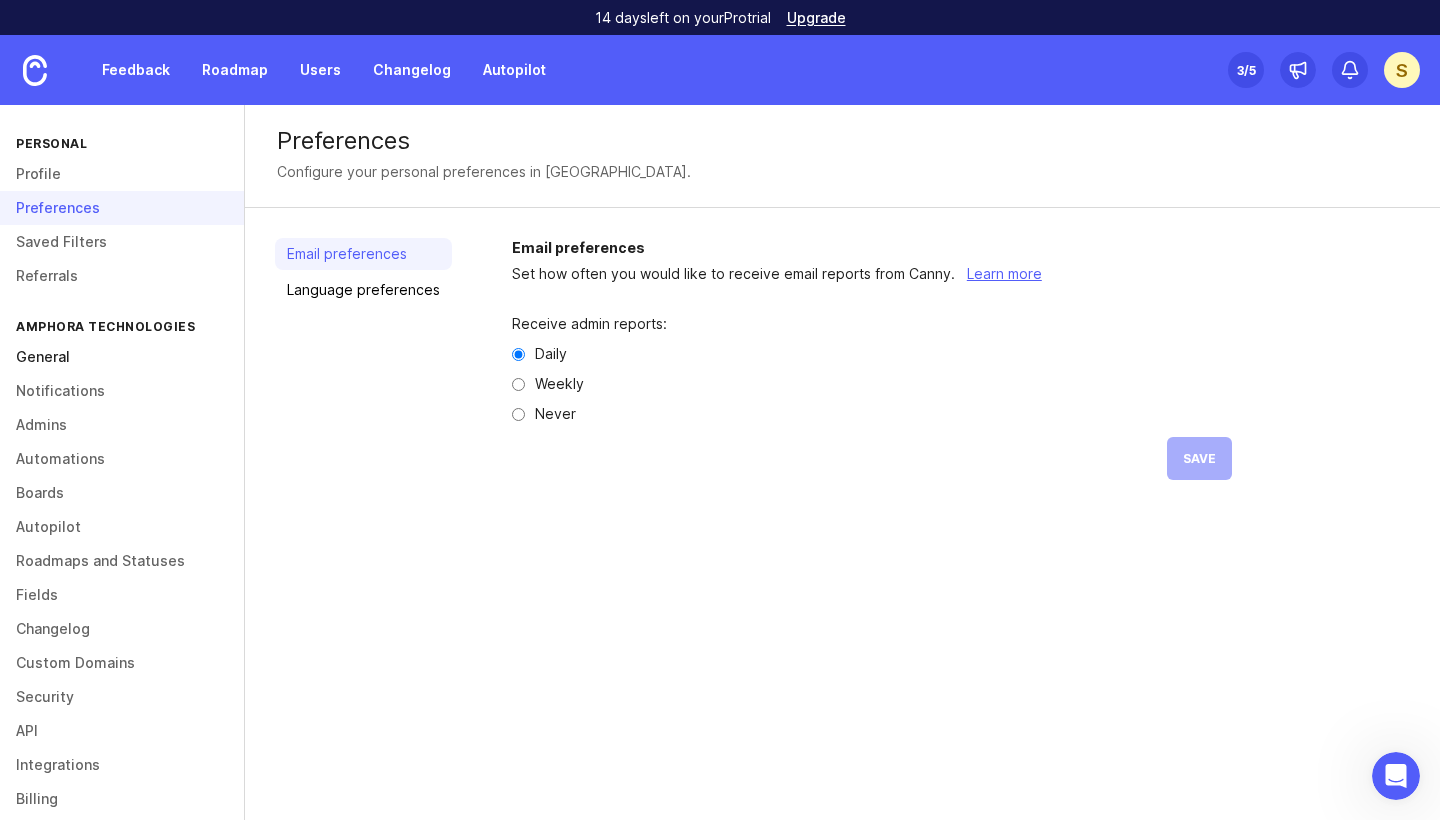 click on "General" at bounding box center (122, 357) 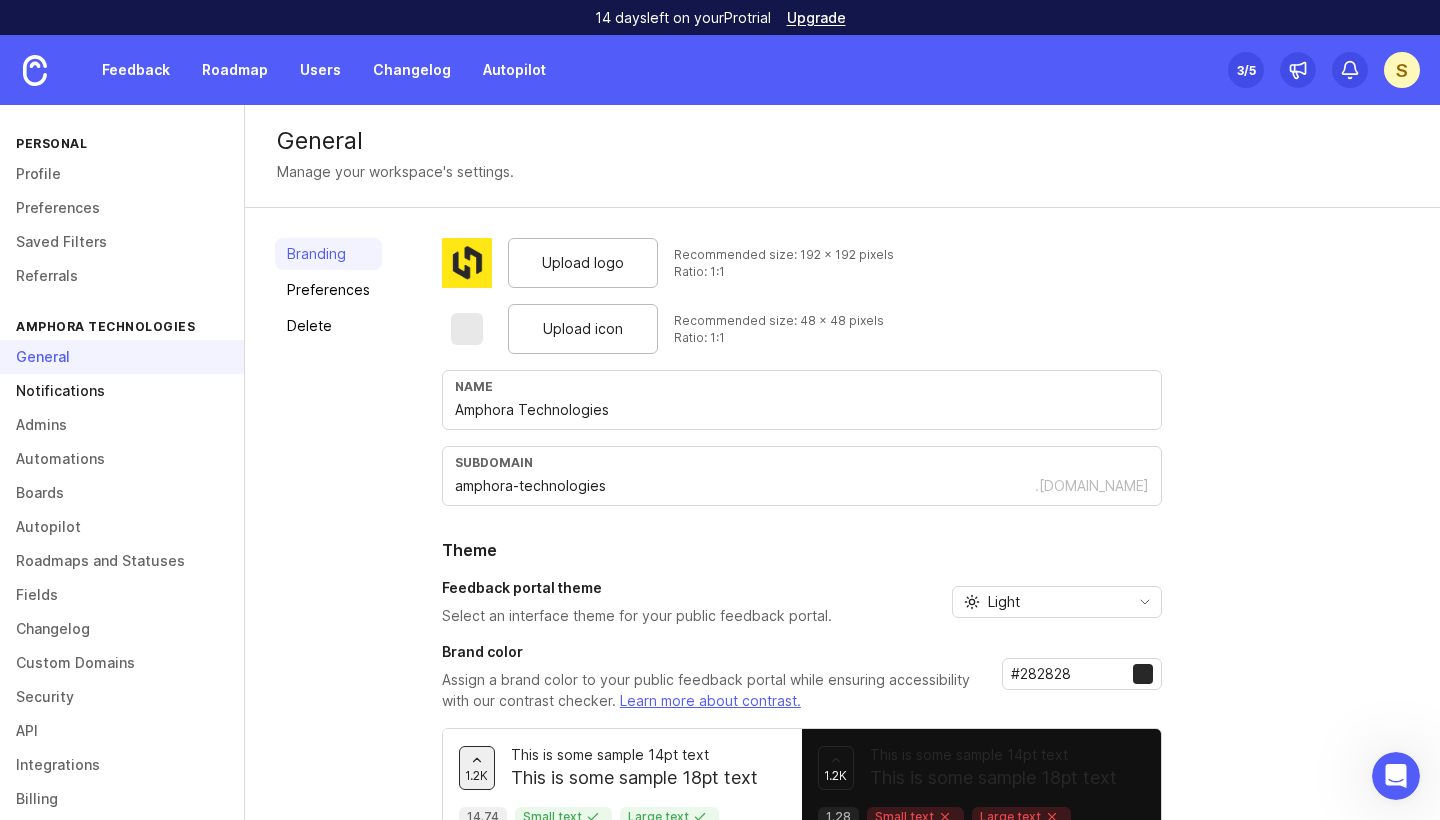 click on "Notifications" at bounding box center [122, 391] 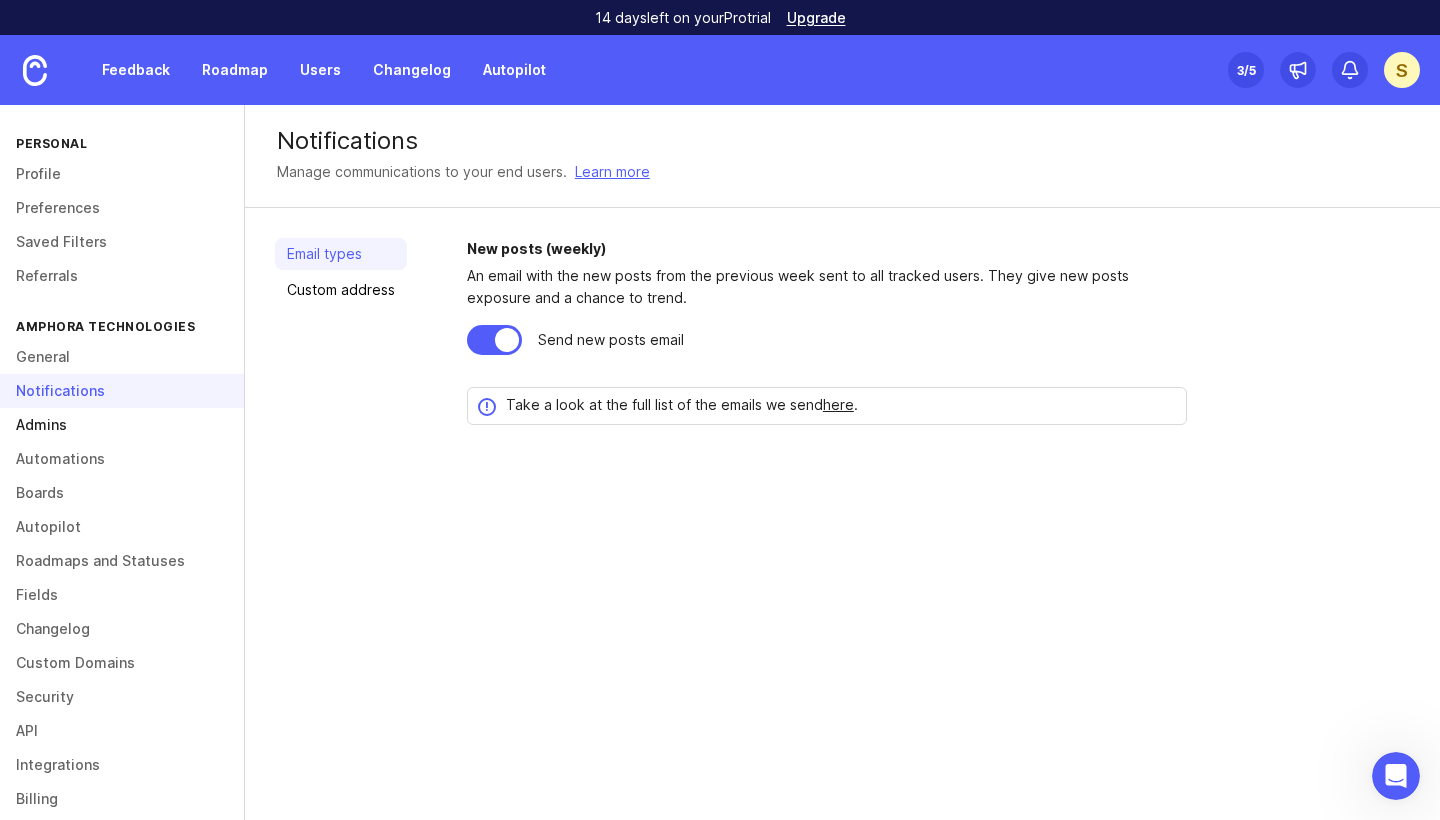 click on "Admins" at bounding box center (122, 425) 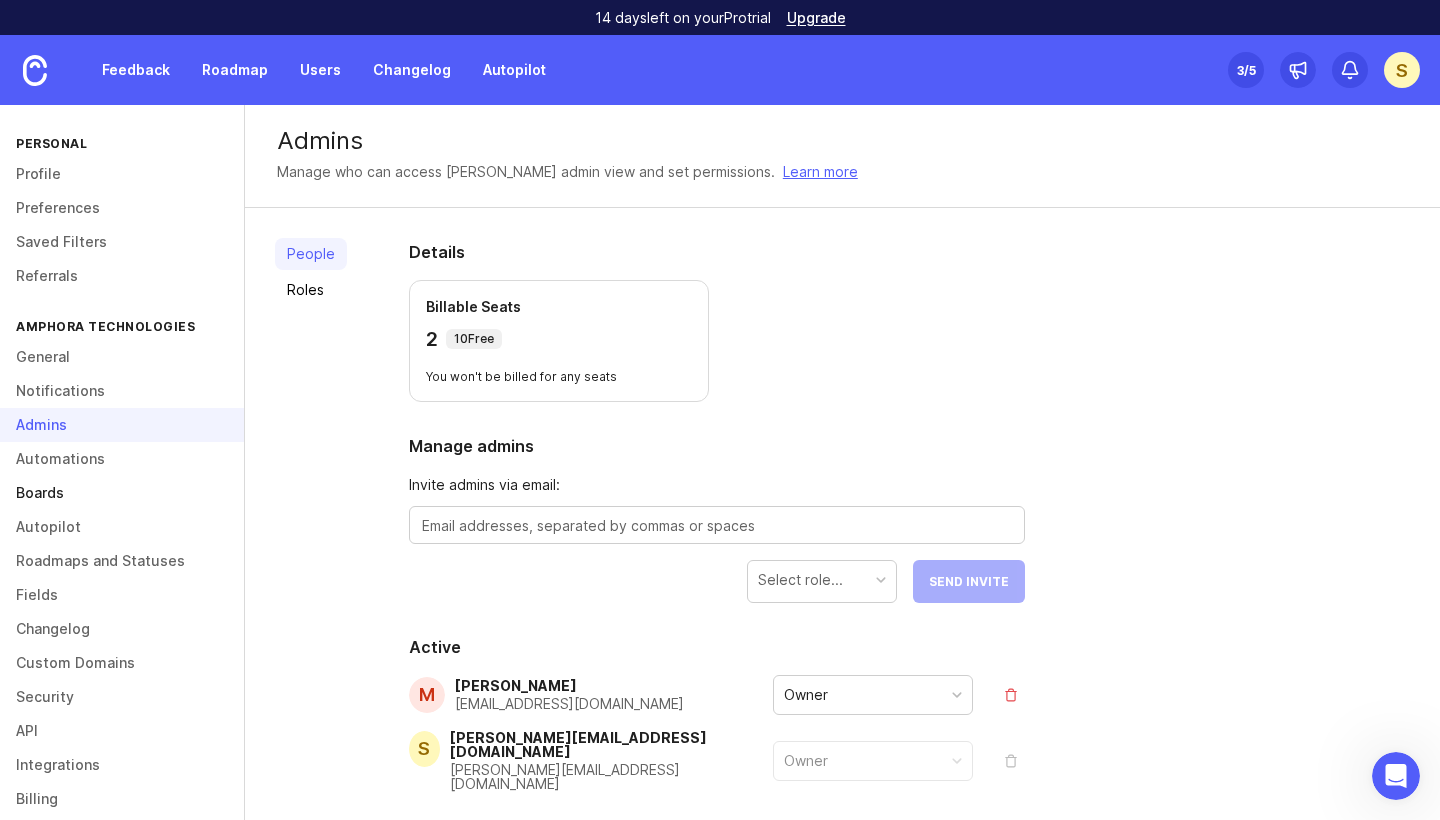 click on "Boards" at bounding box center [122, 493] 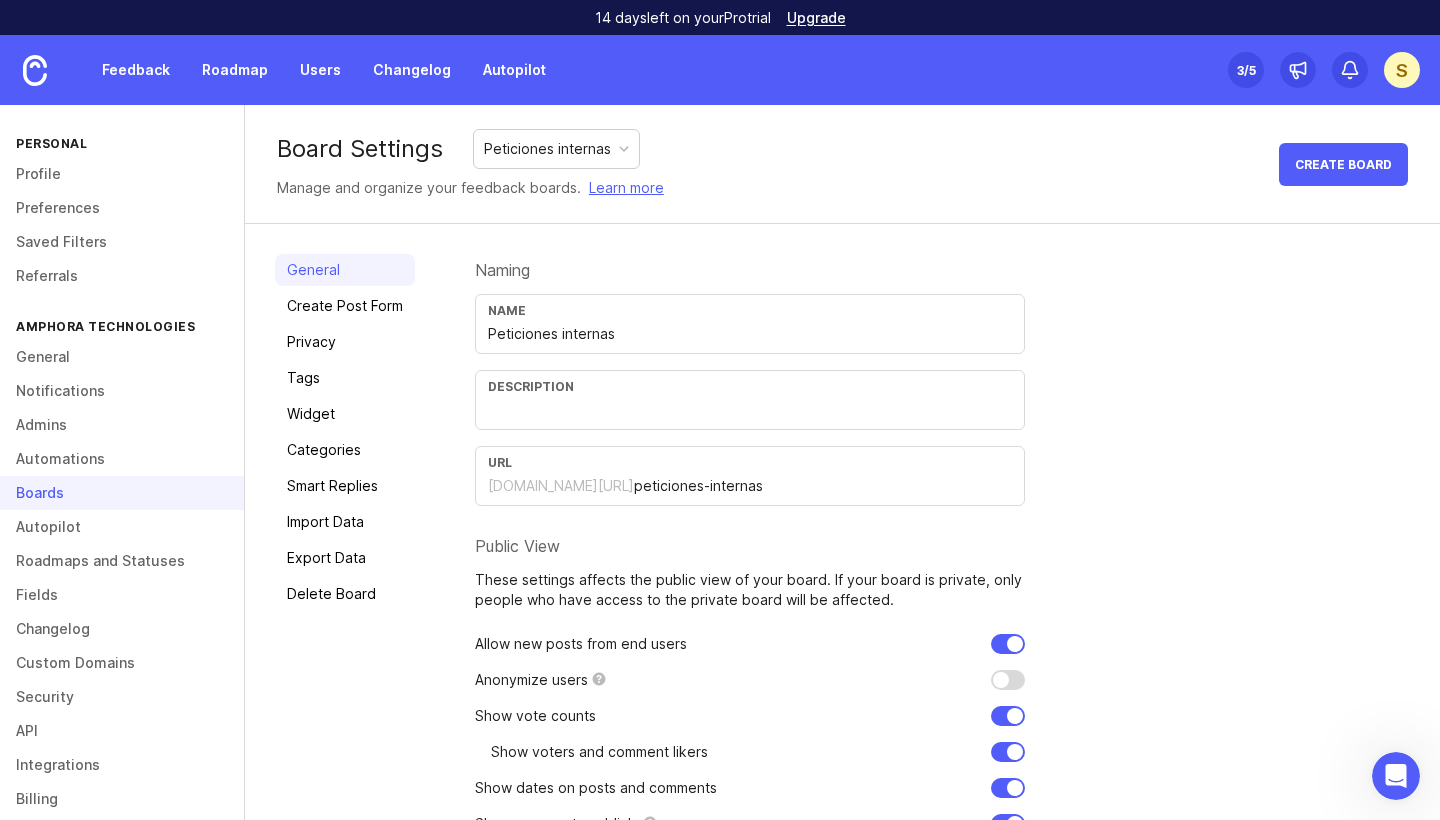 scroll, scrollTop: 0, scrollLeft: 0, axis: both 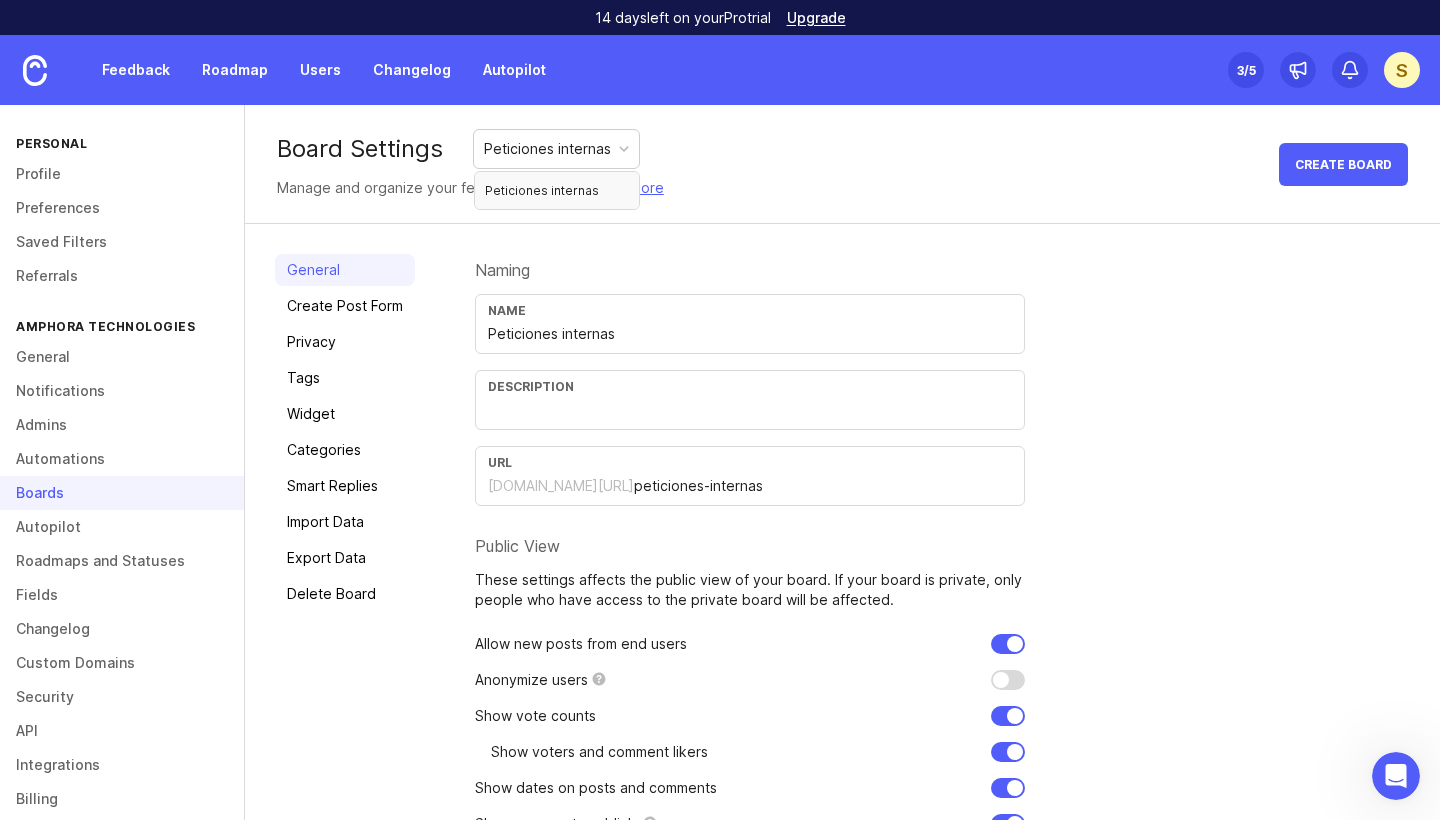 click on "Board Settings Peticiones internas Manage and organize your feedback boards. Learn more Create Board" at bounding box center (842, 164) 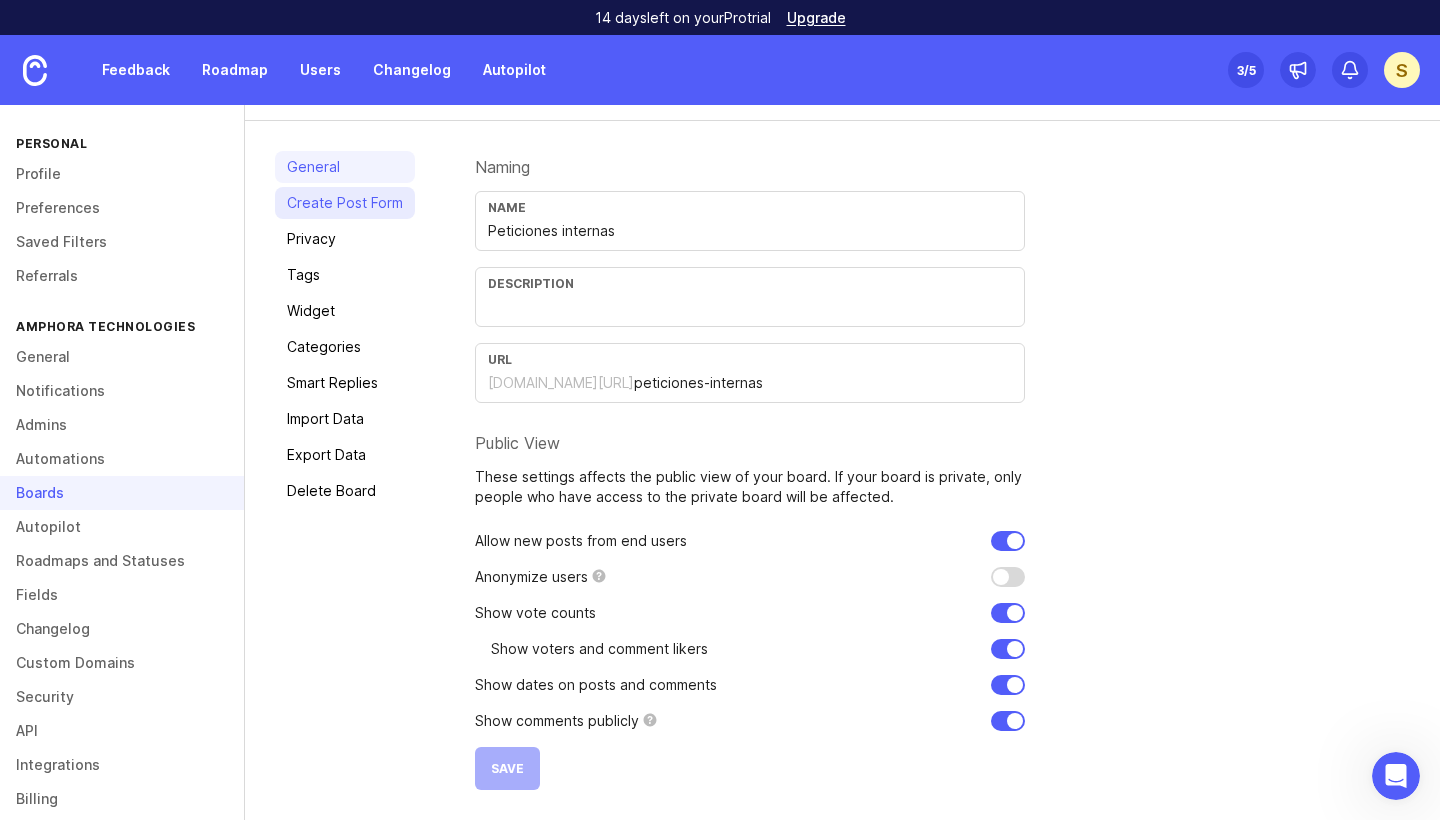 scroll, scrollTop: 103, scrollLeft: 0, axis: vertical 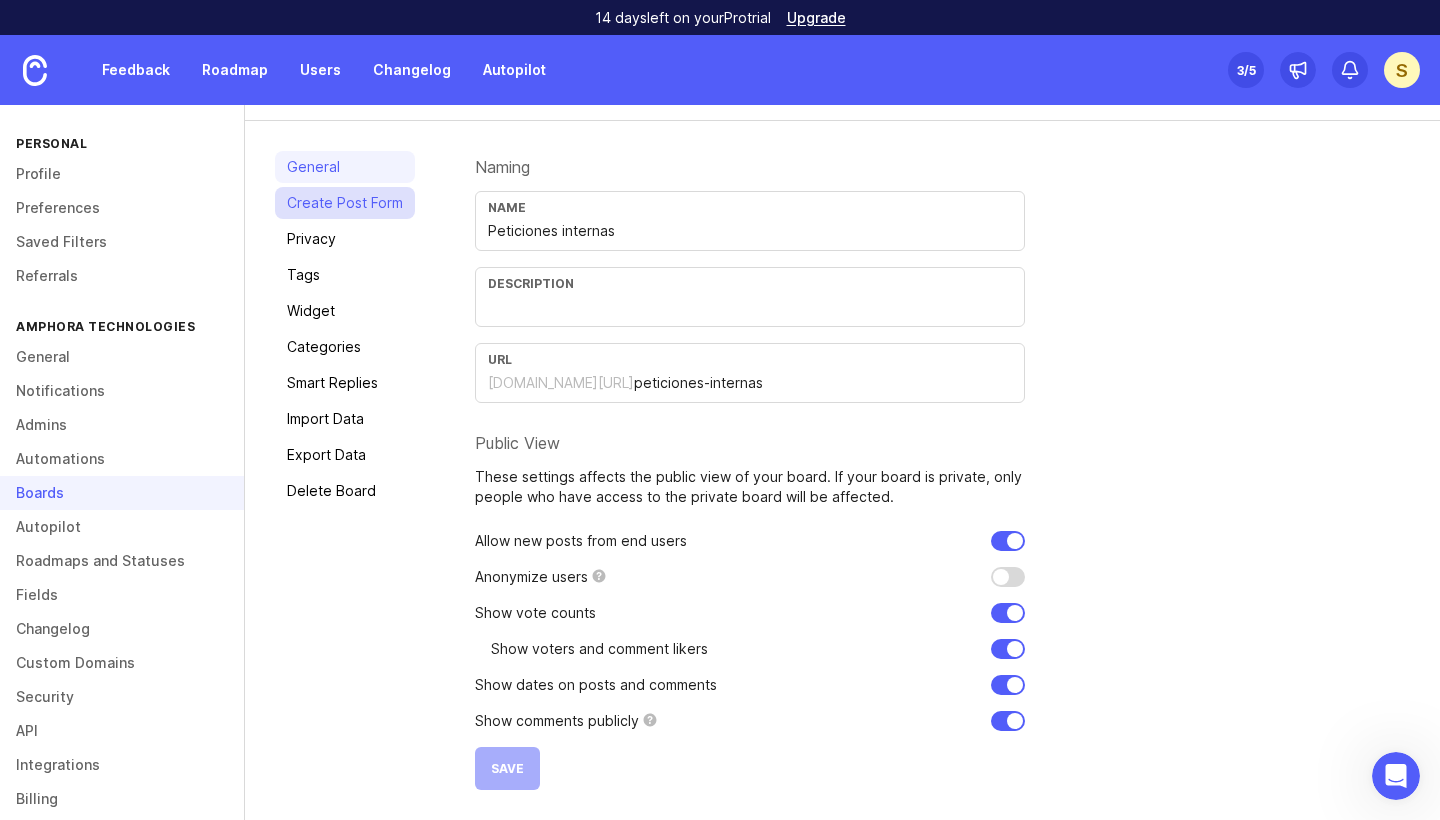 click on "Create Post Form" at bounding box center [345, 203] 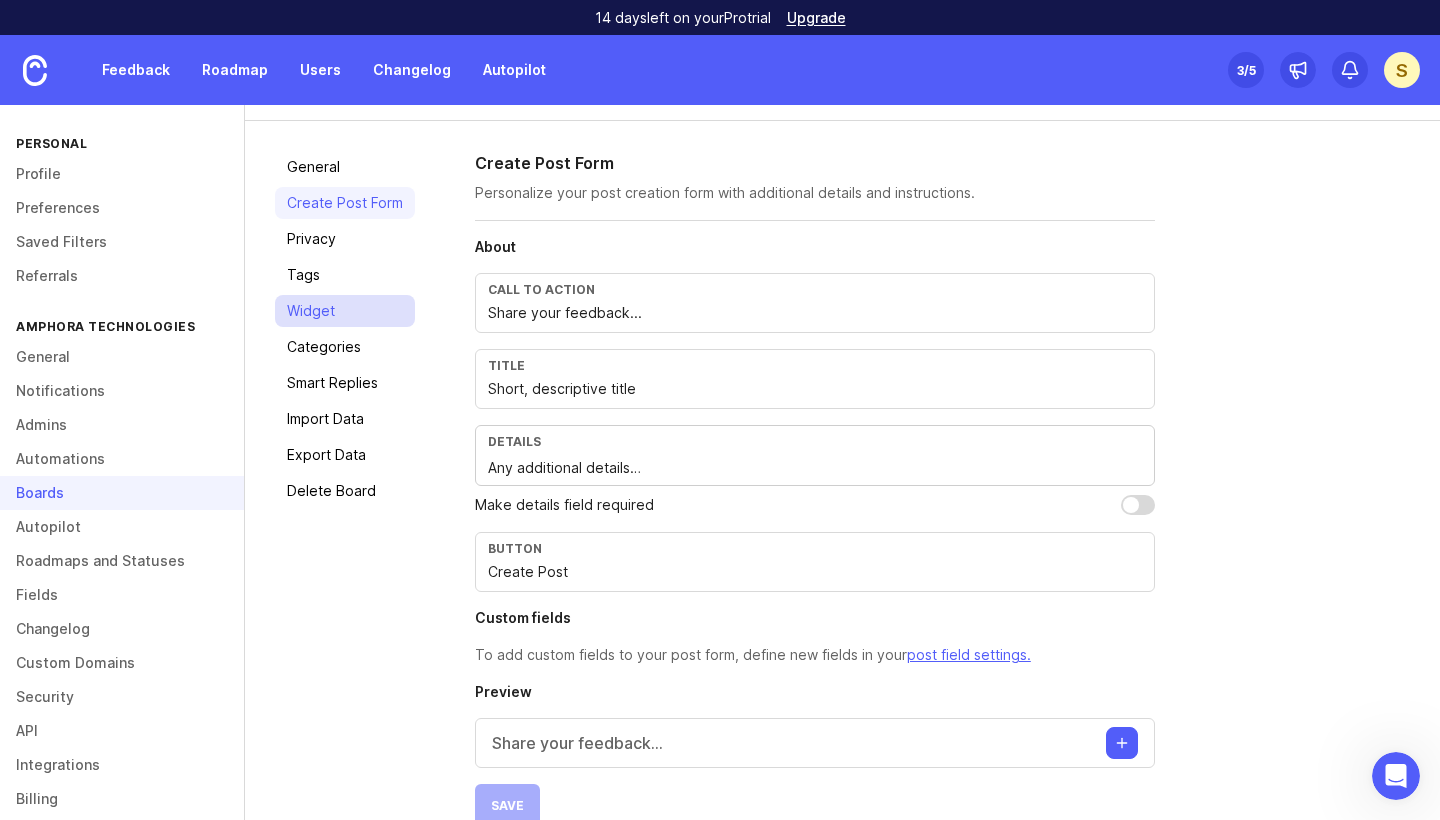 click on "Widget" at bounding box center (345, 311) 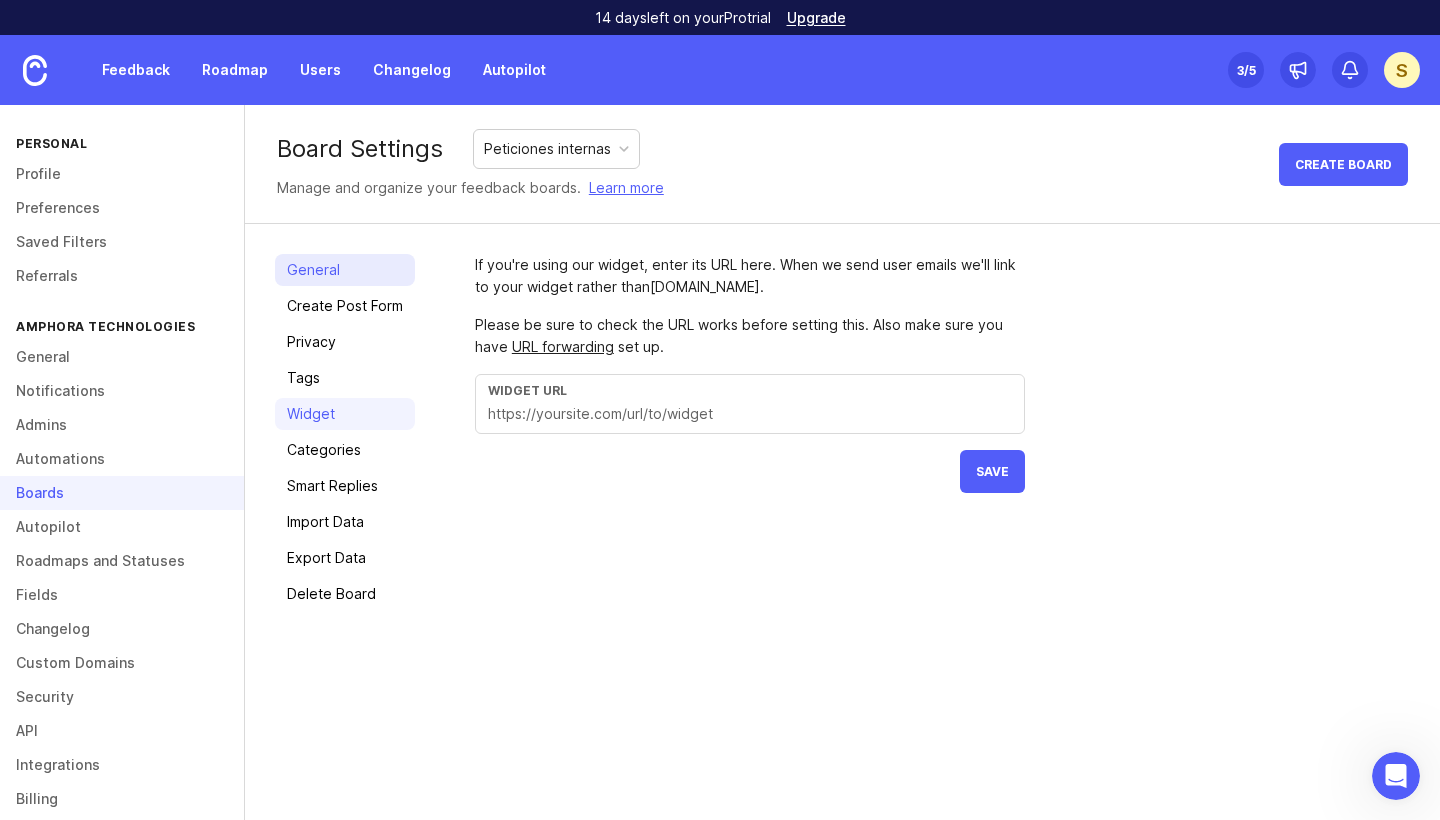 scroll, scrollTop: 0, scrollLeft: 0, axis: both 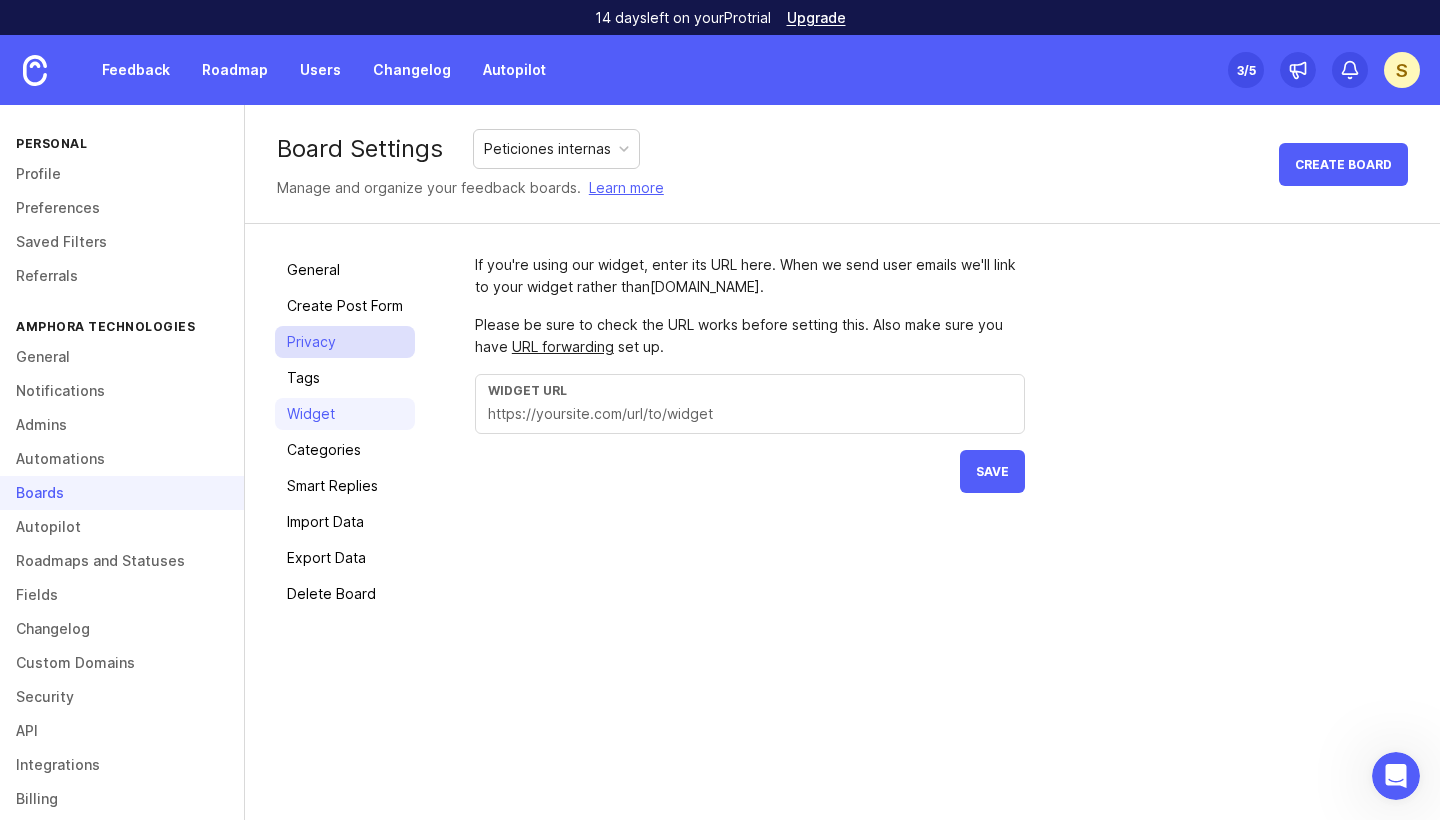 click on "Privacy" at bounding box center (345, 342) 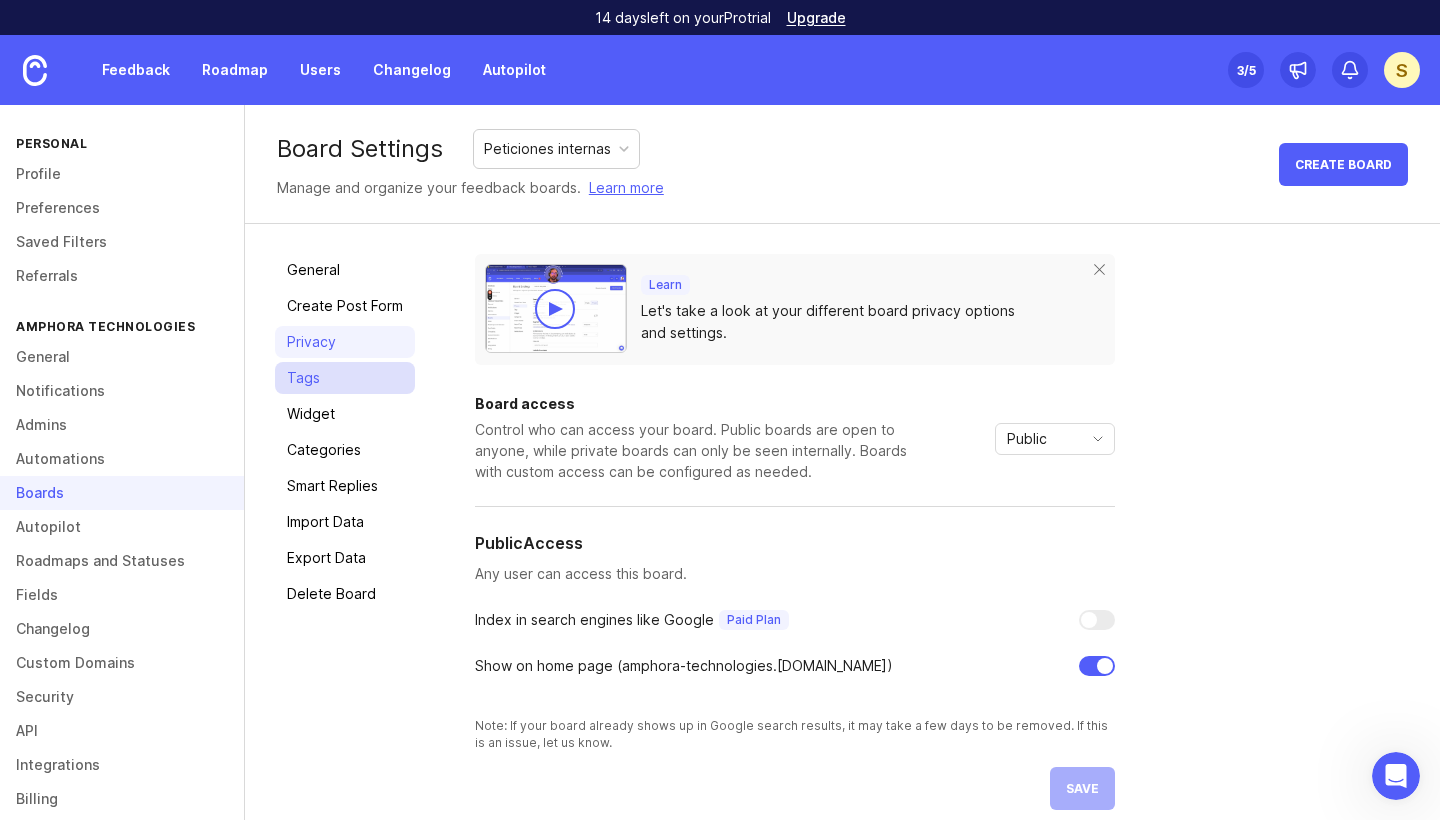 click on "Tags" at bounding box center [345, 378] 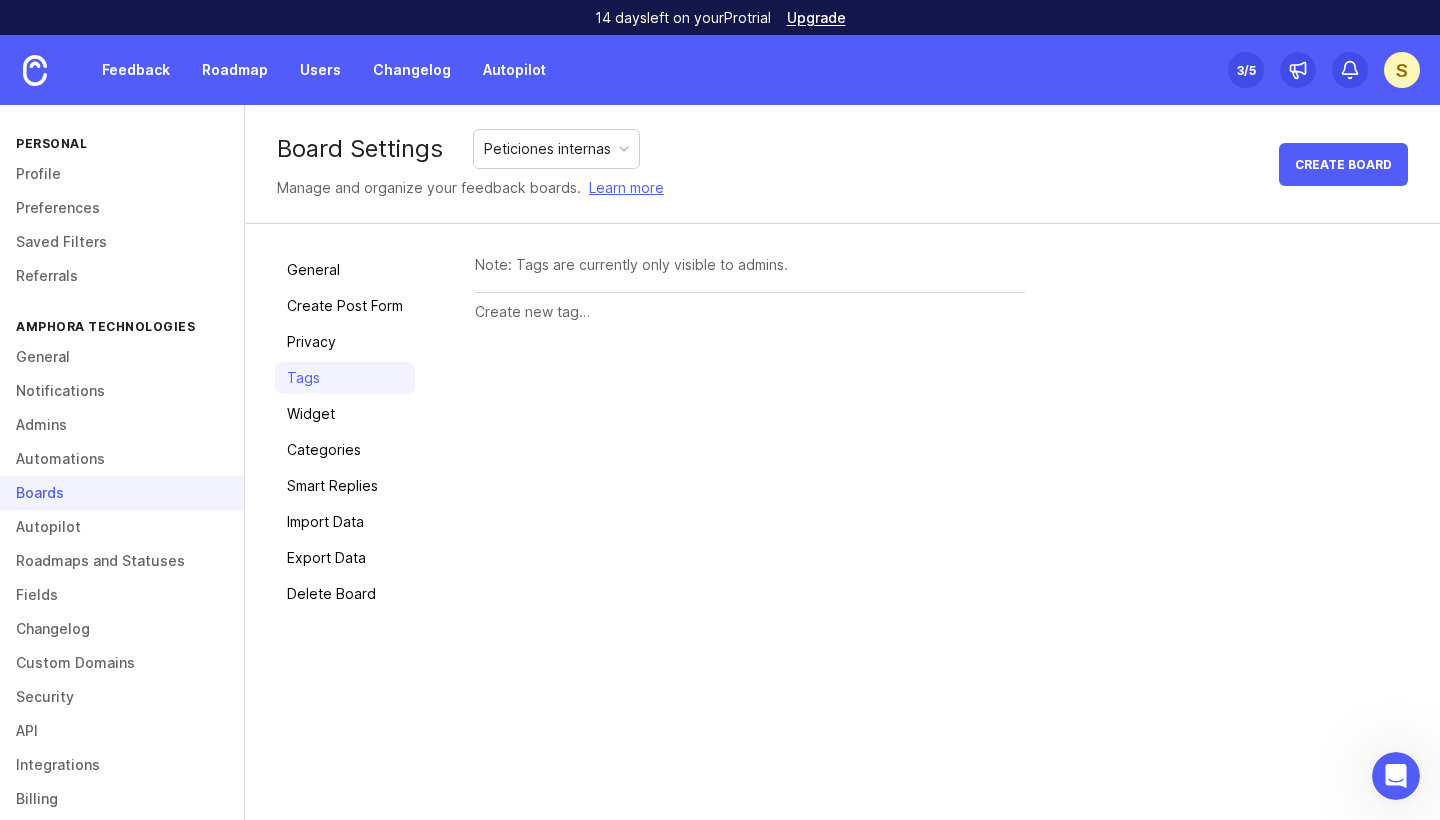 click on "General Create Post Form Privacy Tags Widget Categories Smart Replies Import Data Export Data Delete Board" at bounding box center (345, 432) 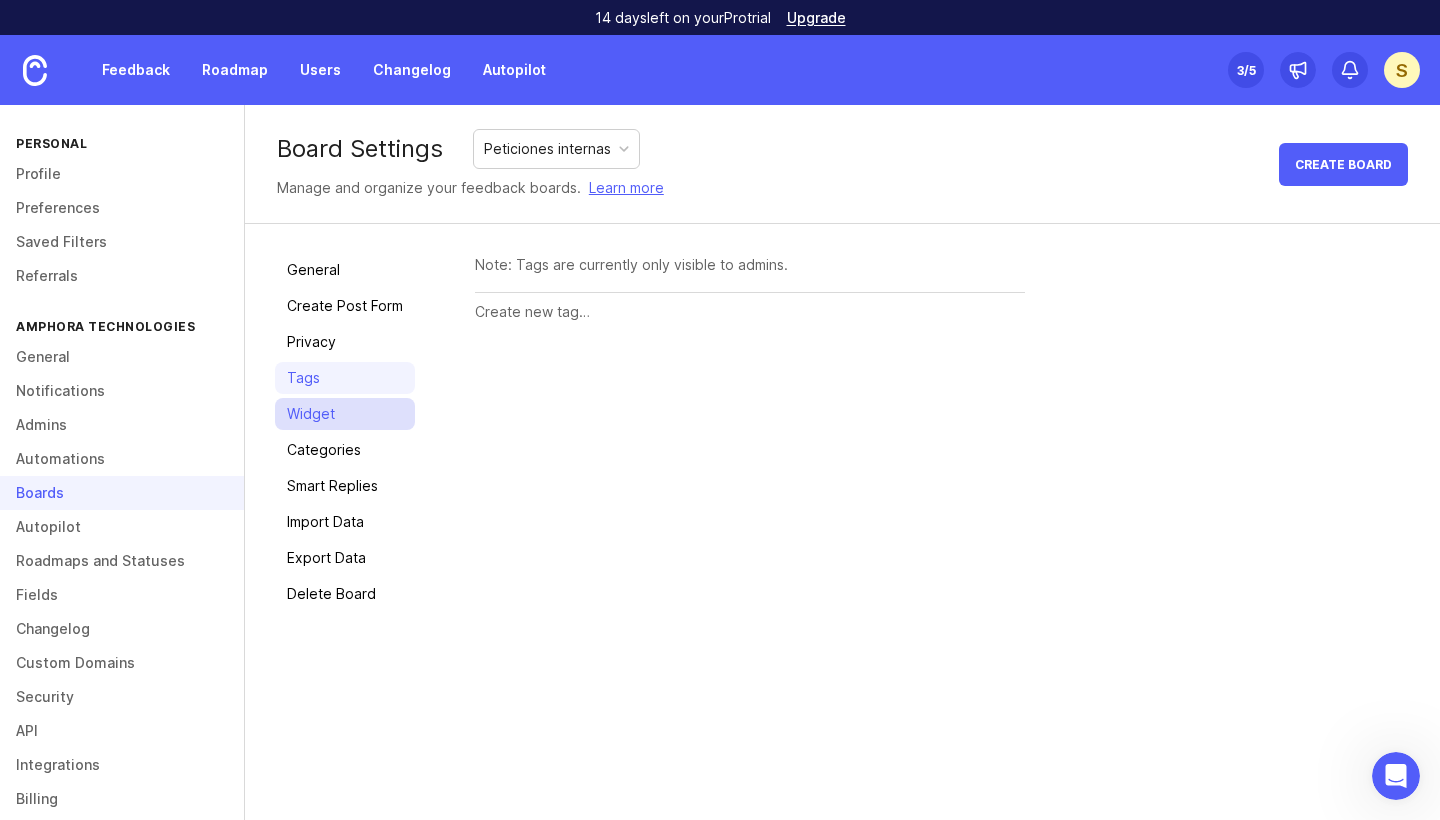 click on "Widget" at bounding box center [345, 414] 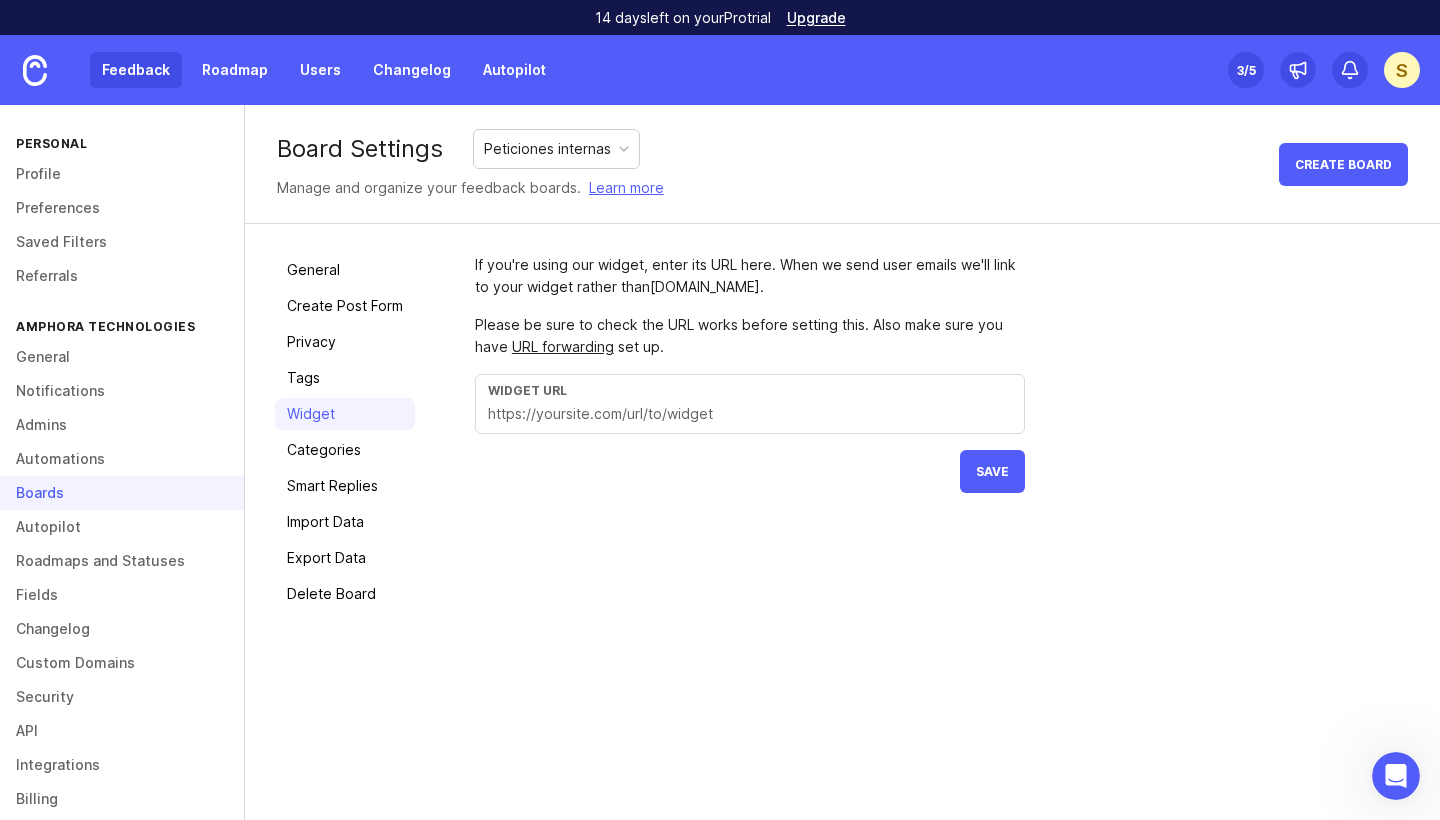 click on "Feedback" at bounding box center (136, 70) 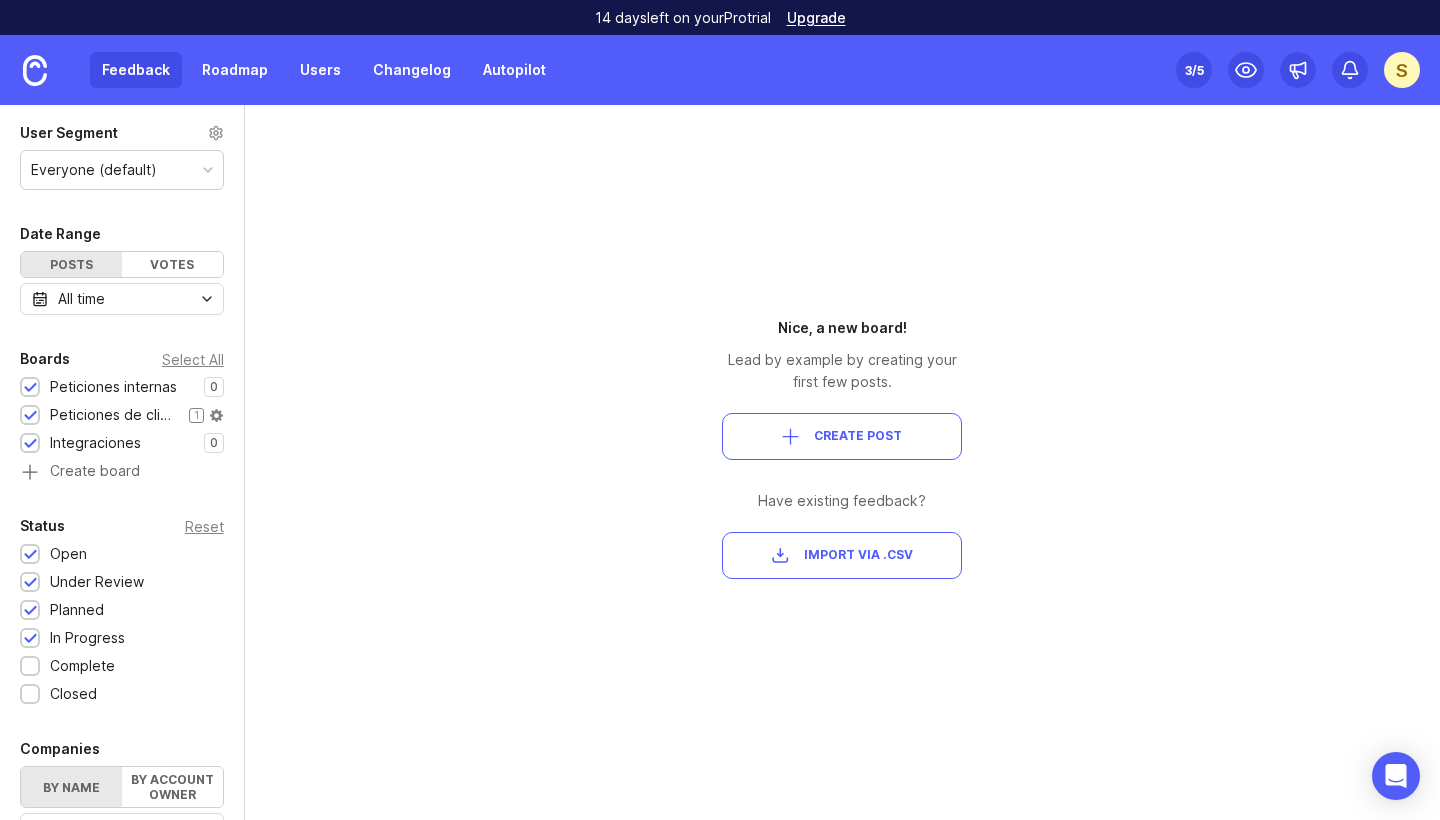 scroll, scrollTop: 0, scrollLeft: 0, axis: both 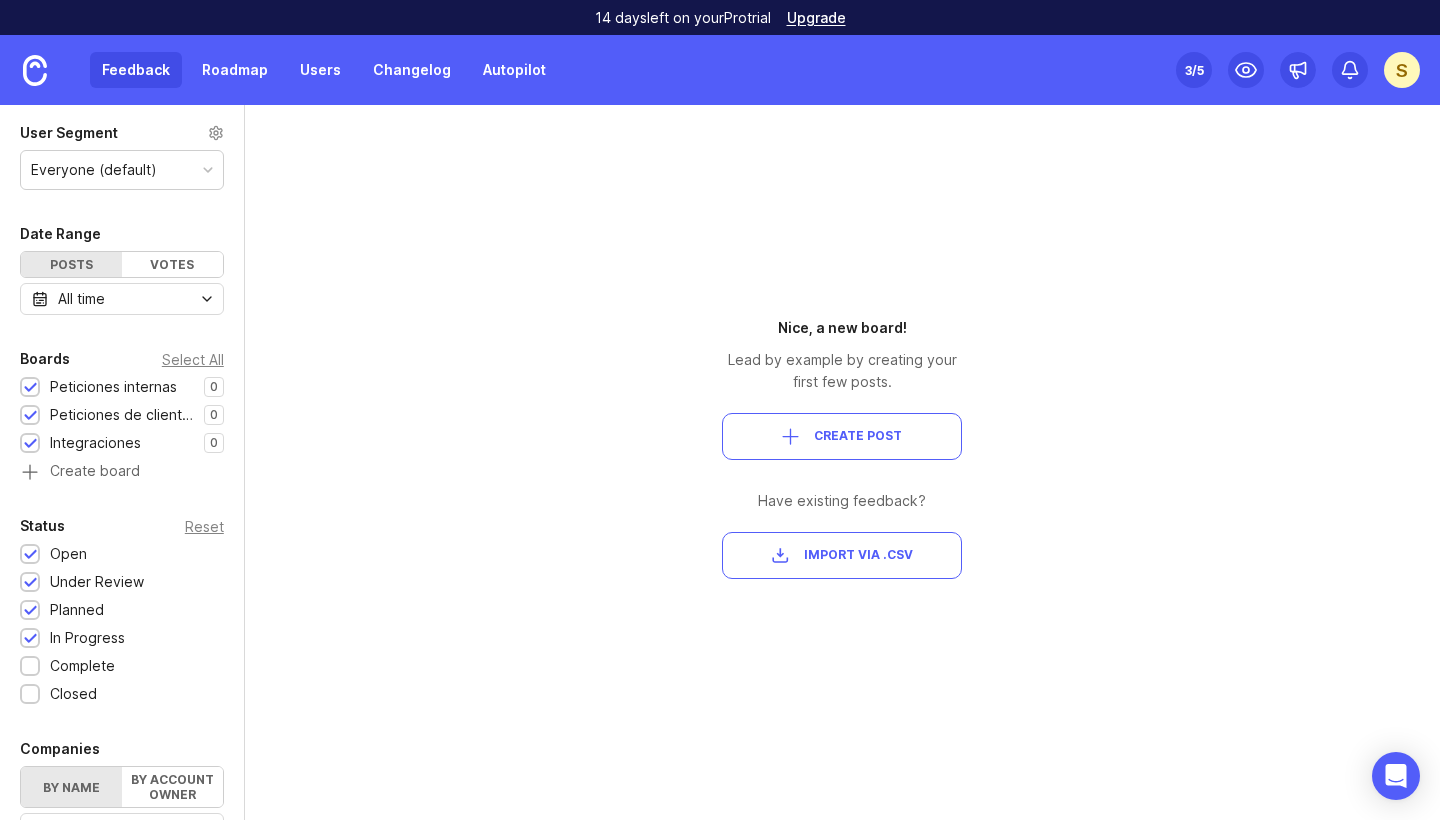 click on "Peticiones internas 0 1 Peticiones de clientes  0 1 Integraciones  0 1 Create board" at bounding box center [122, 429] 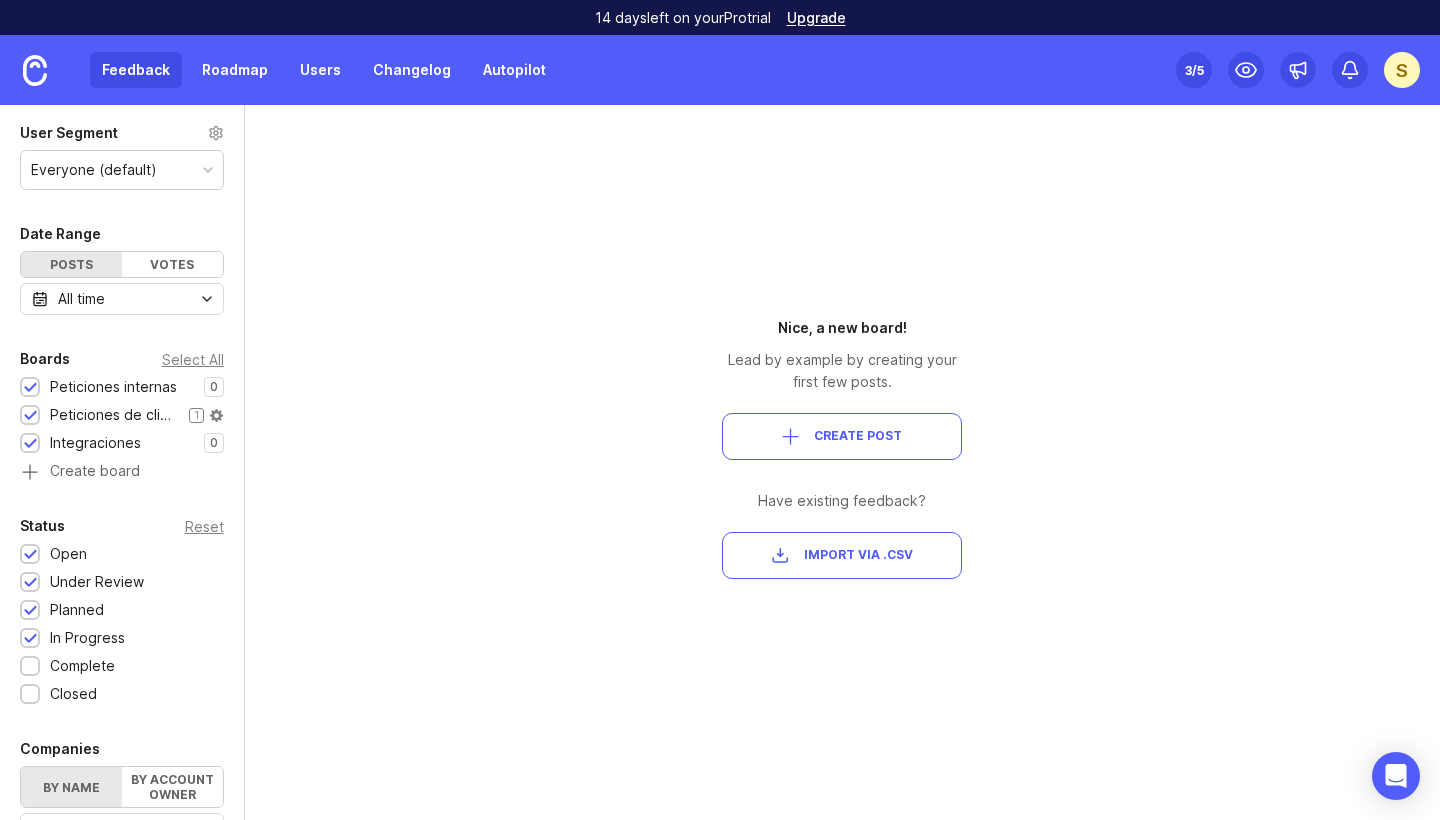 click at bounding box center (30, 416) 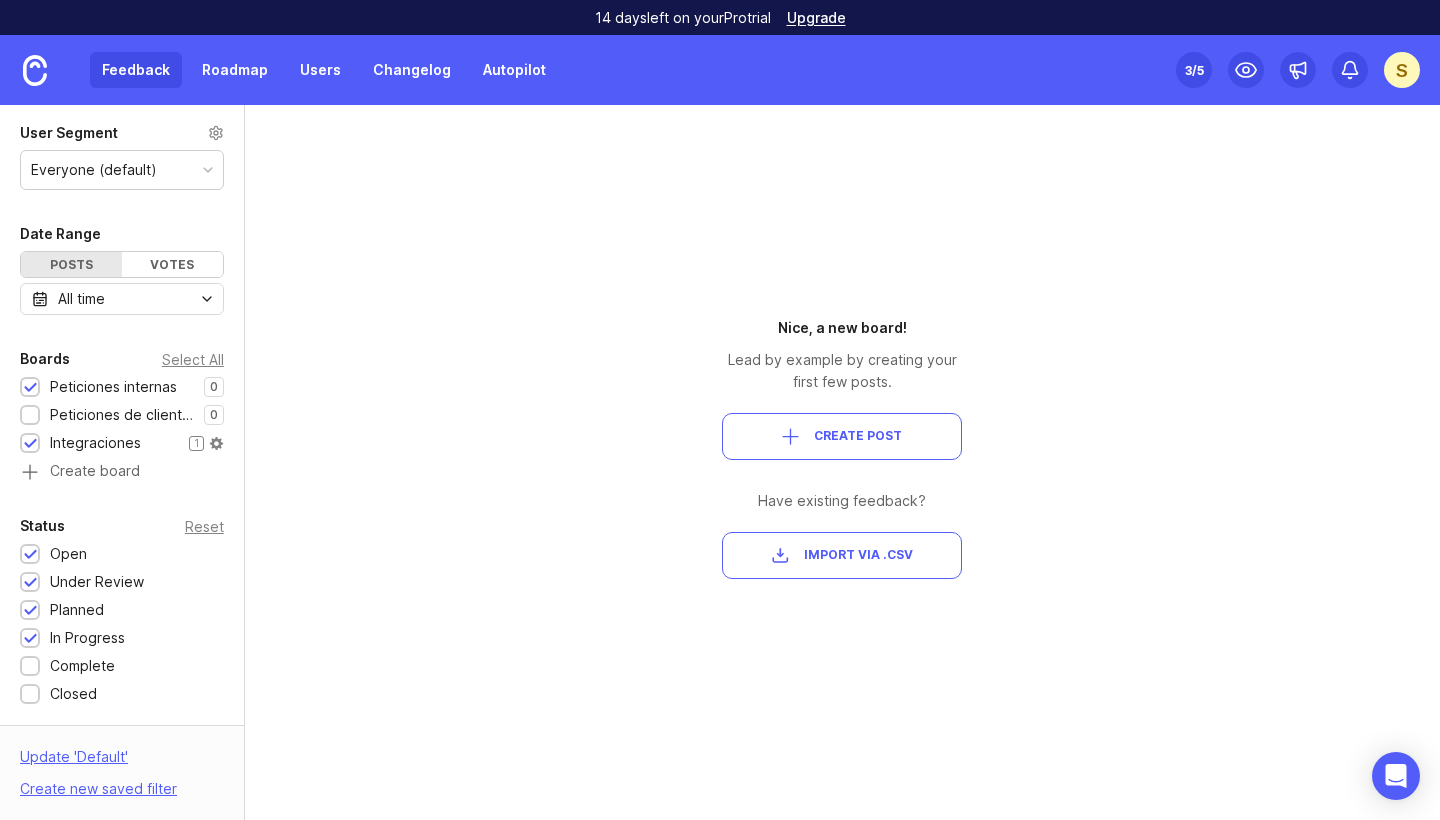 click at bounding box center (30, 444) 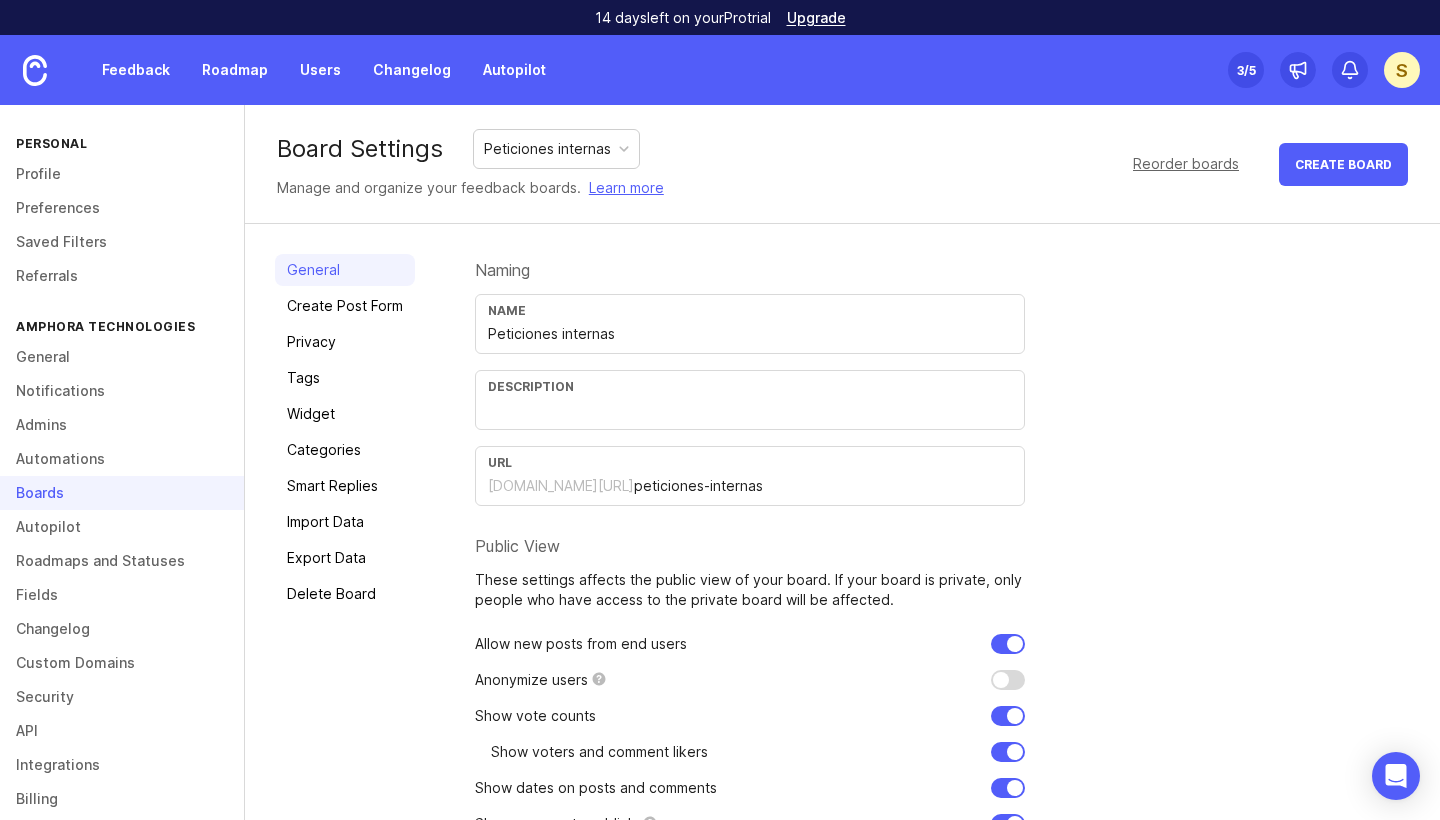 scroll, scrollTop: 0, scrollLeft: 0, axis: both 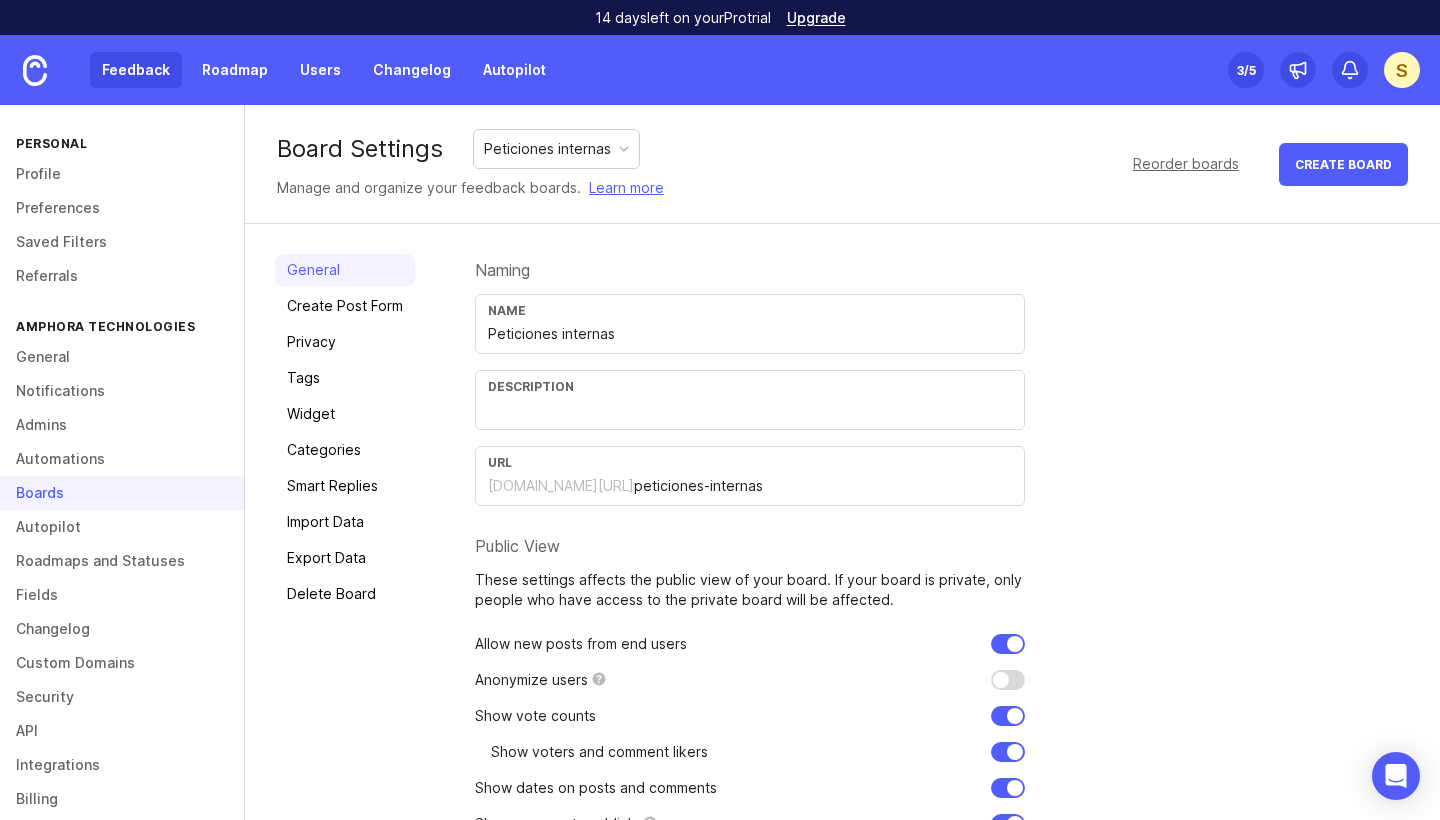 click on "Feedback" at bounding box center (136, 70) 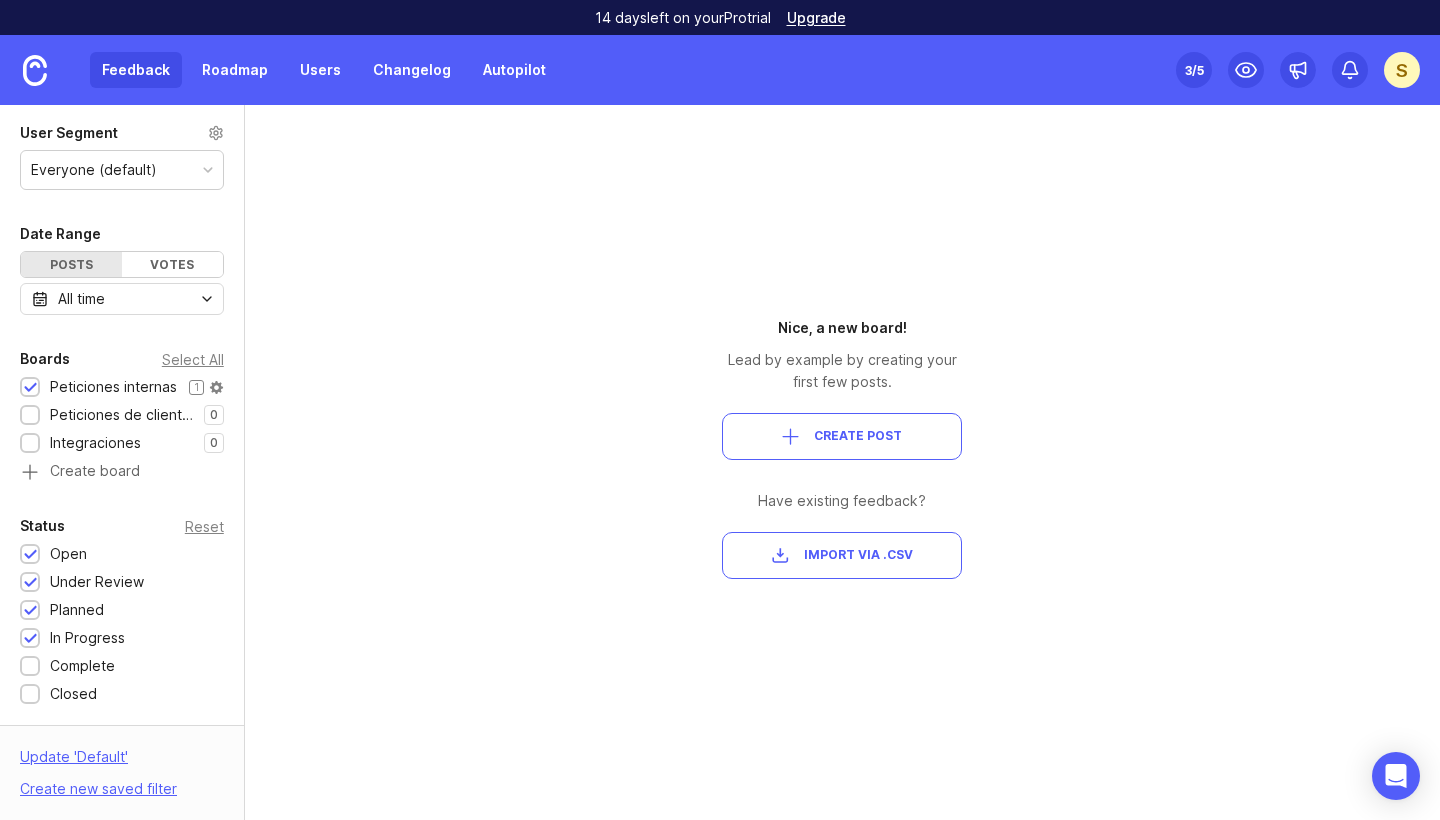 click at bounding box center (30, 388) 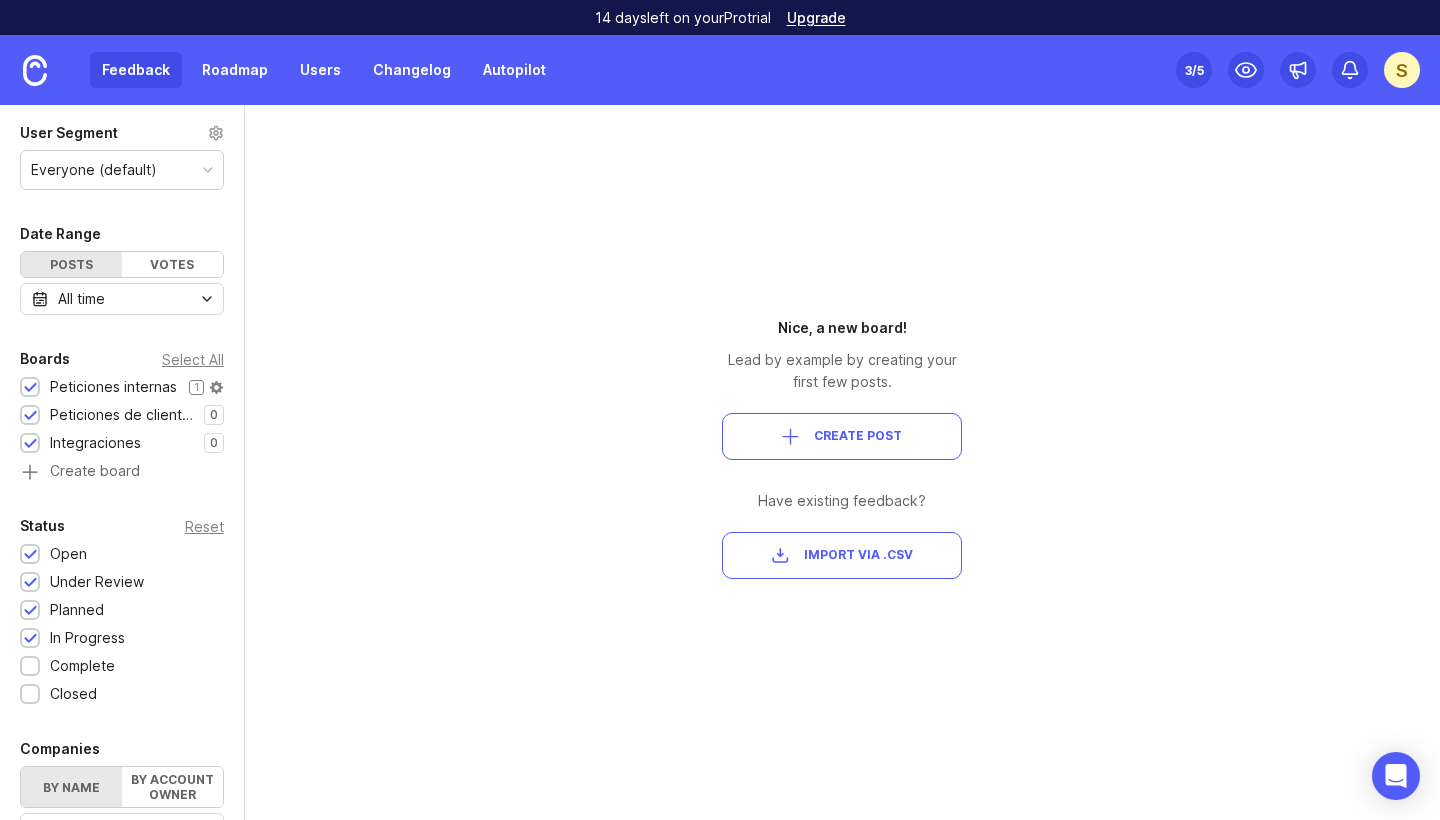 click at bounding box center [30, 387] 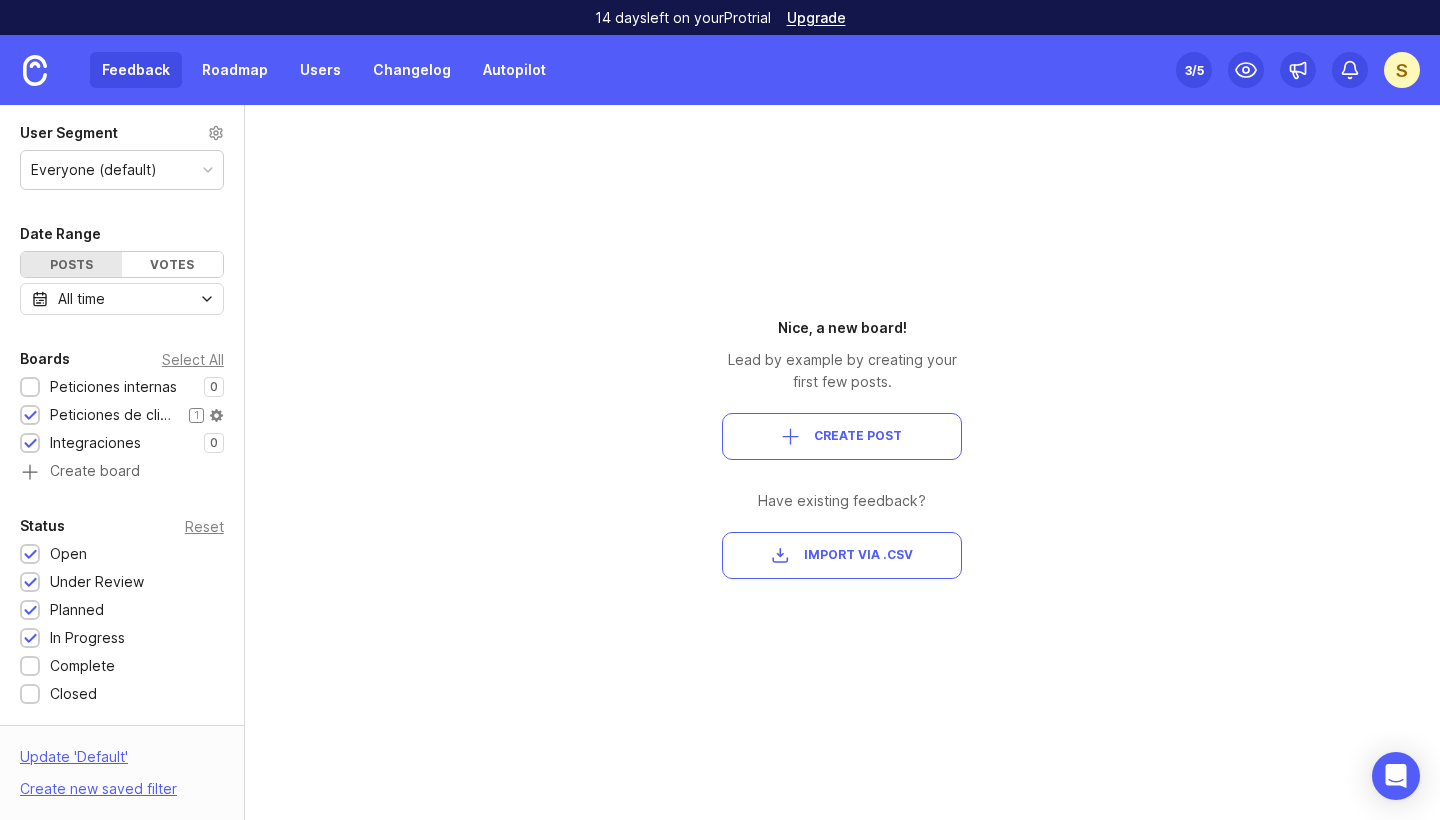 click at bounding box center (30, 416) 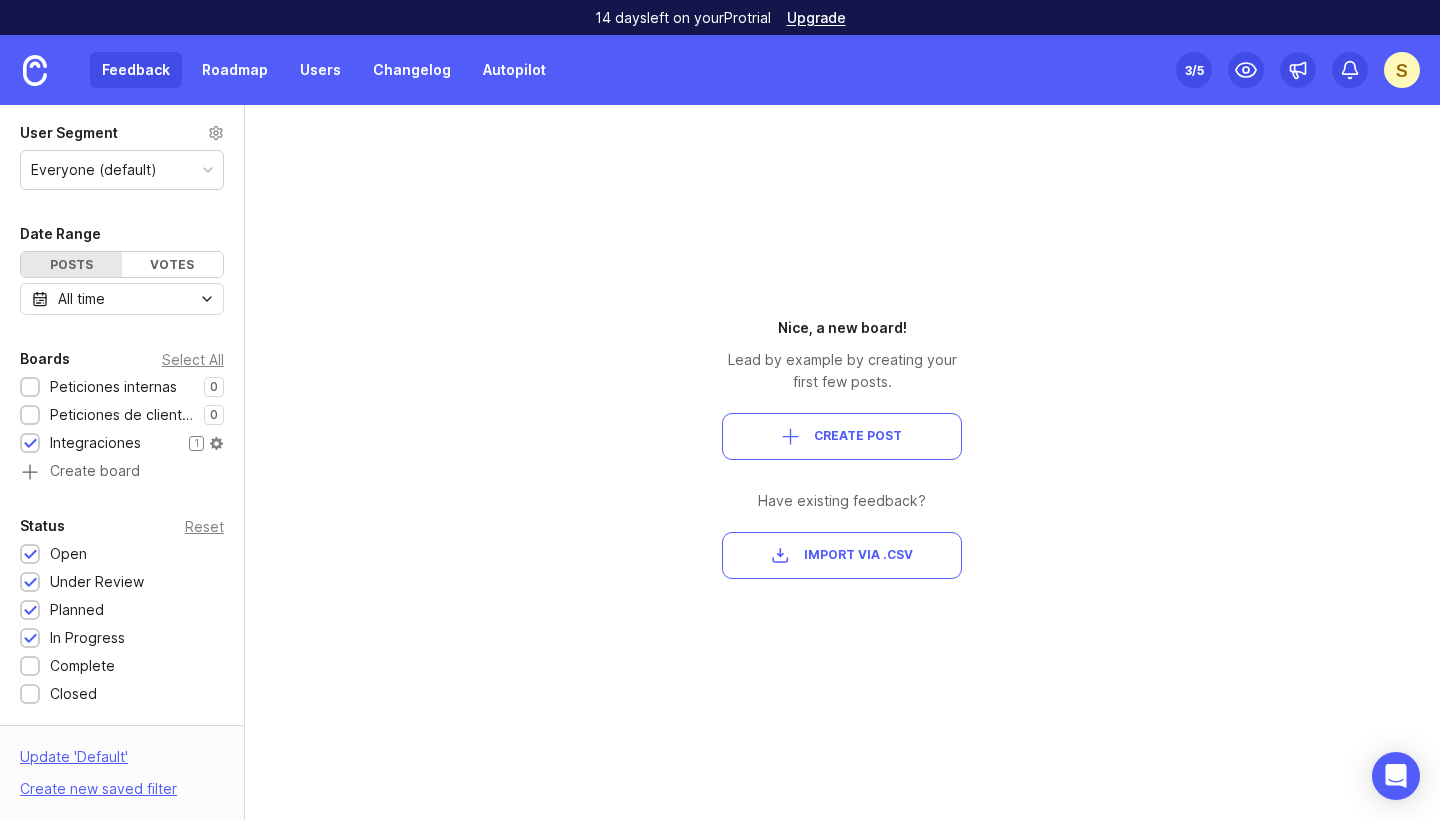 click at bounding box center [30, 444] 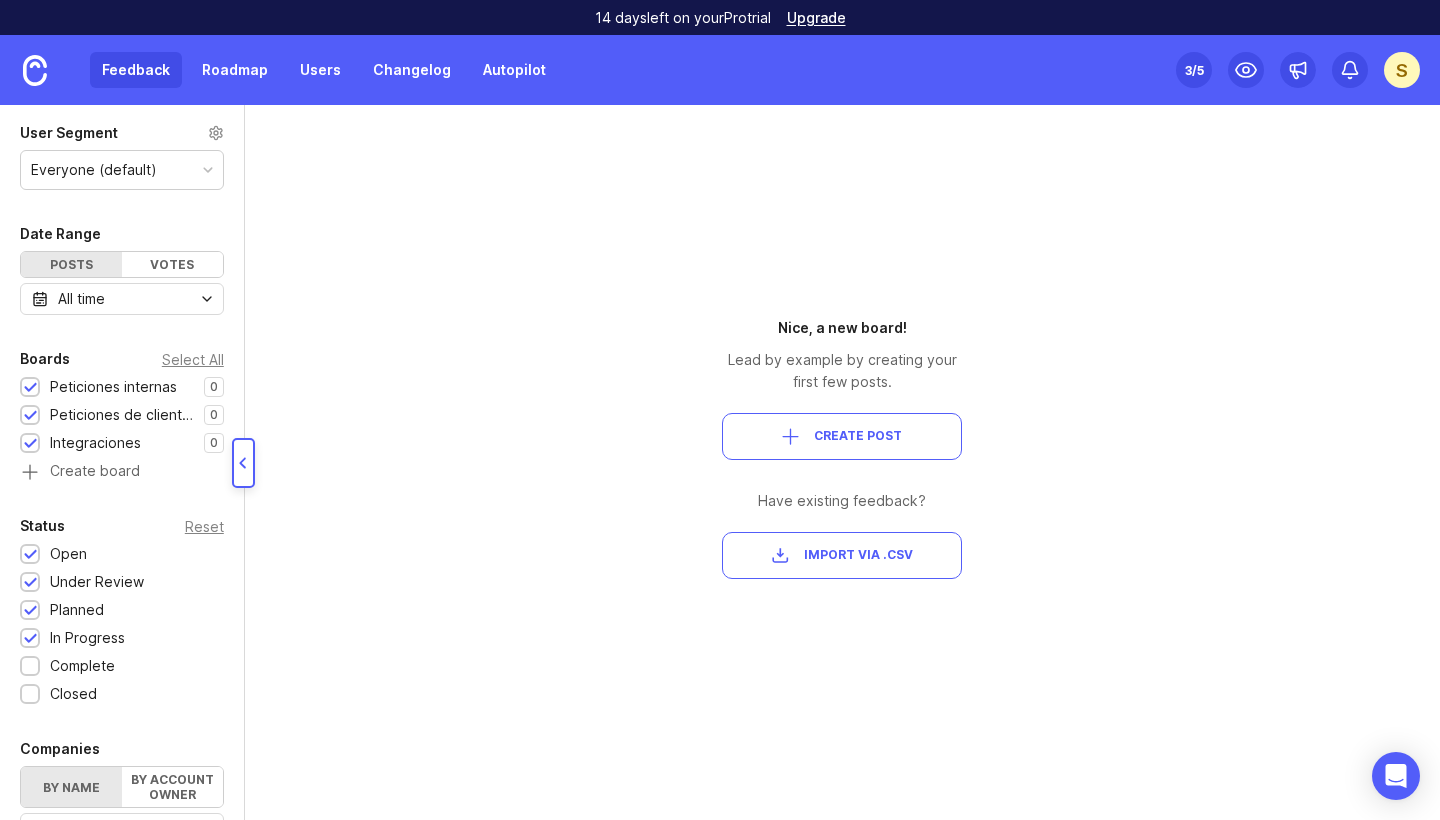 click at bounding box center [243, 463] 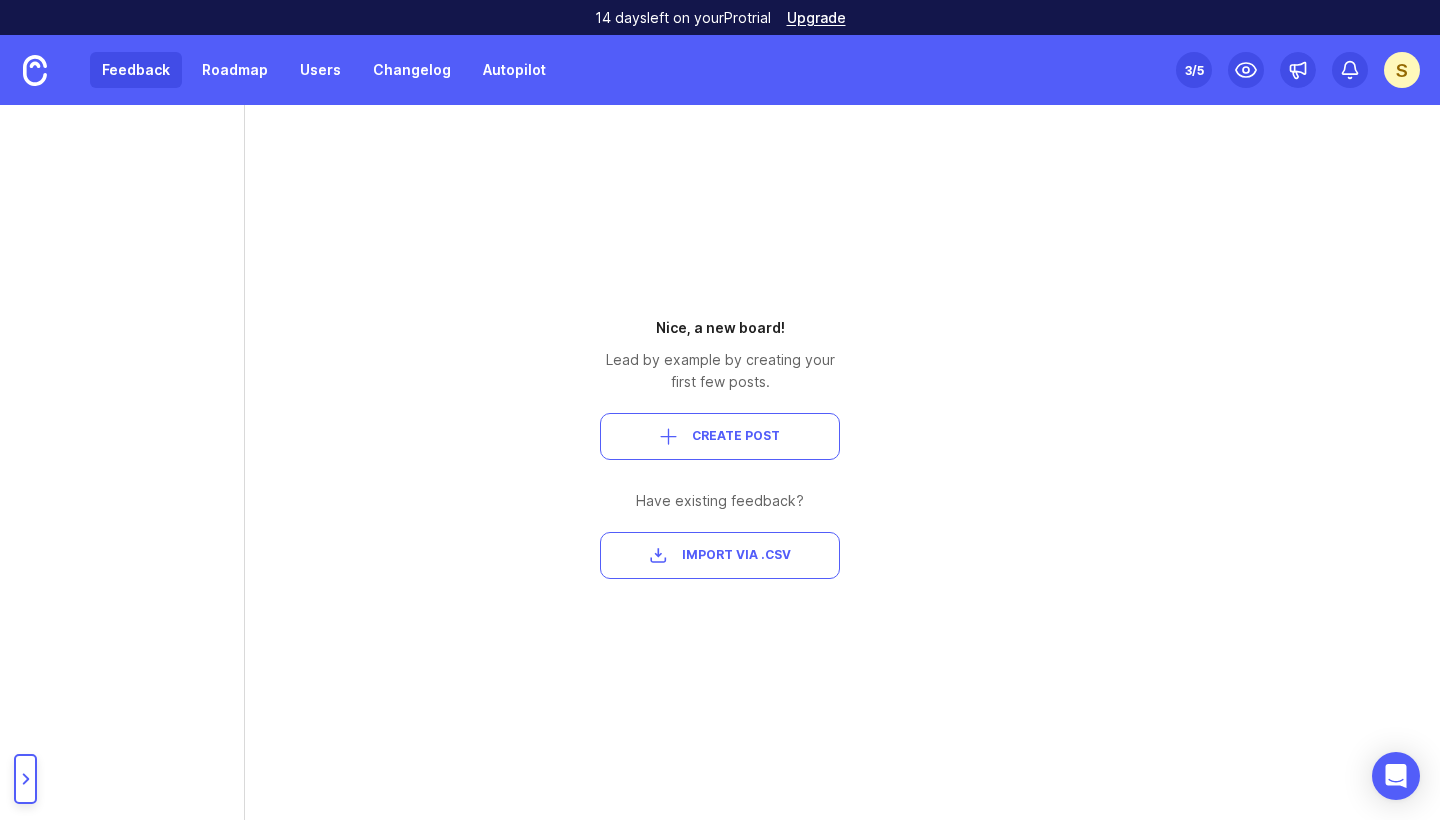 click at bounding box center (26, 779) 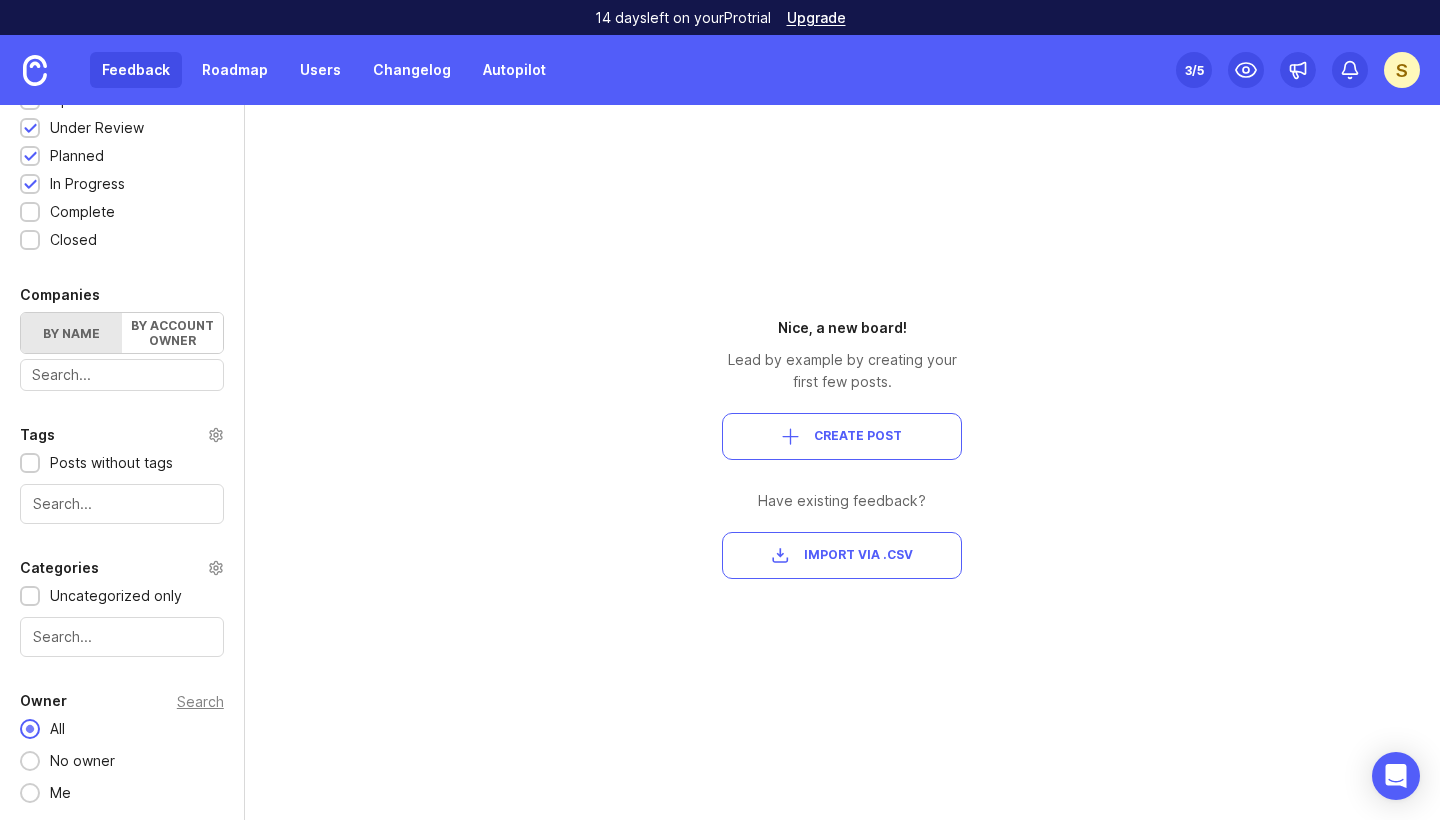 scroll, scrollTop: 454, scrollLeft: 0, axis: vertical 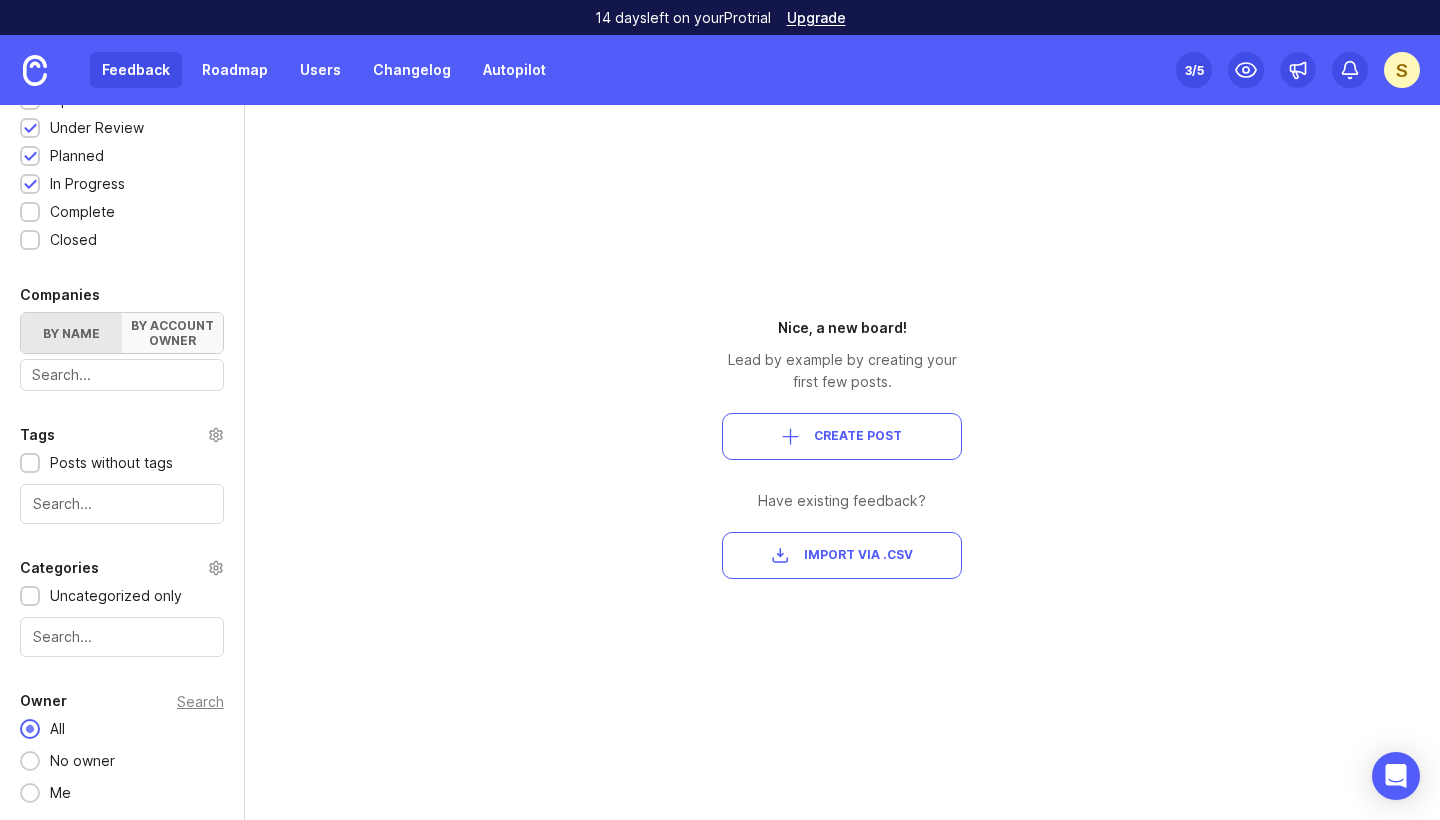 click on "By account owner" at bounding box center (172, 333) 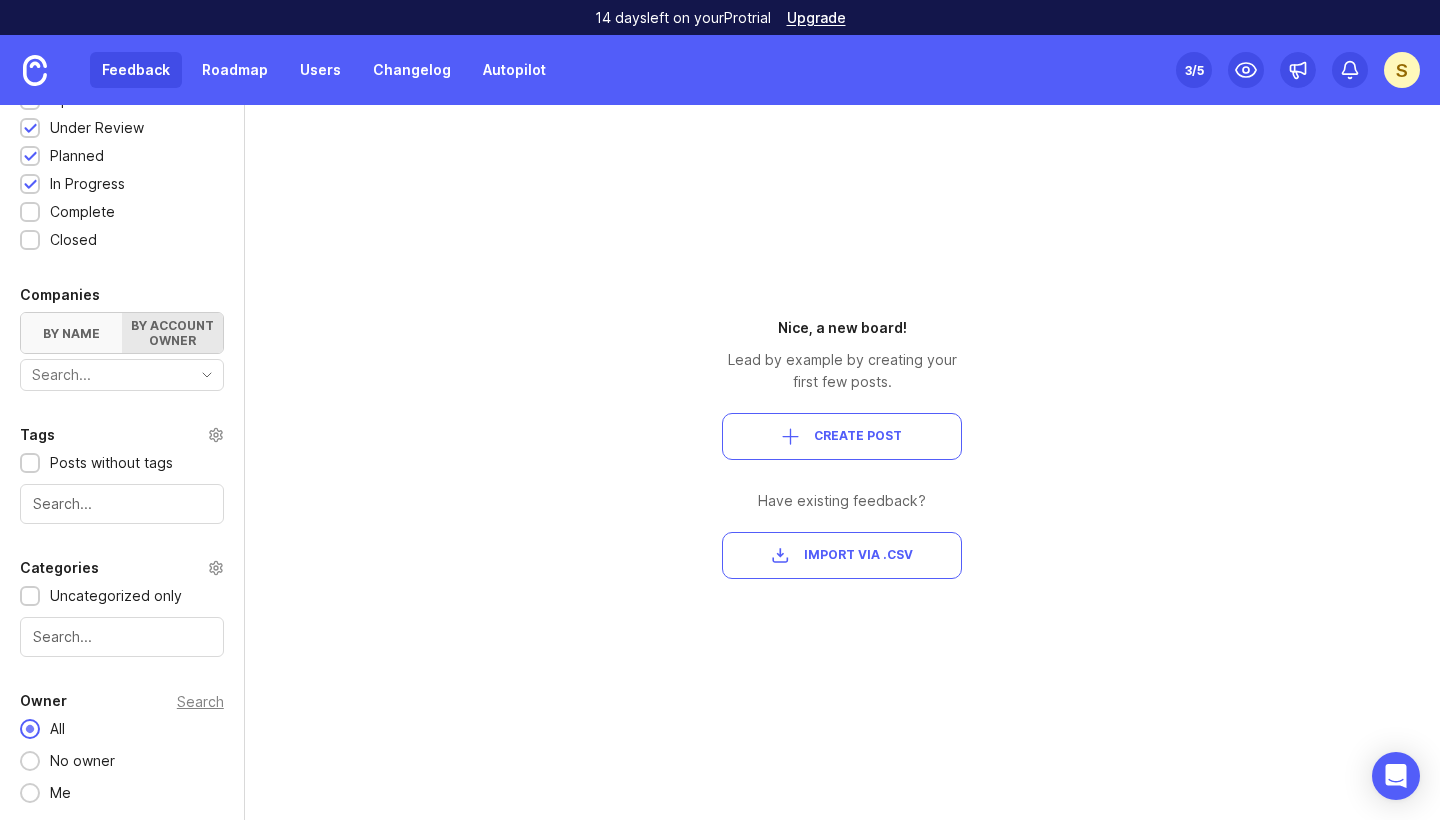 click on "By name" at bounding box center [71, 333] 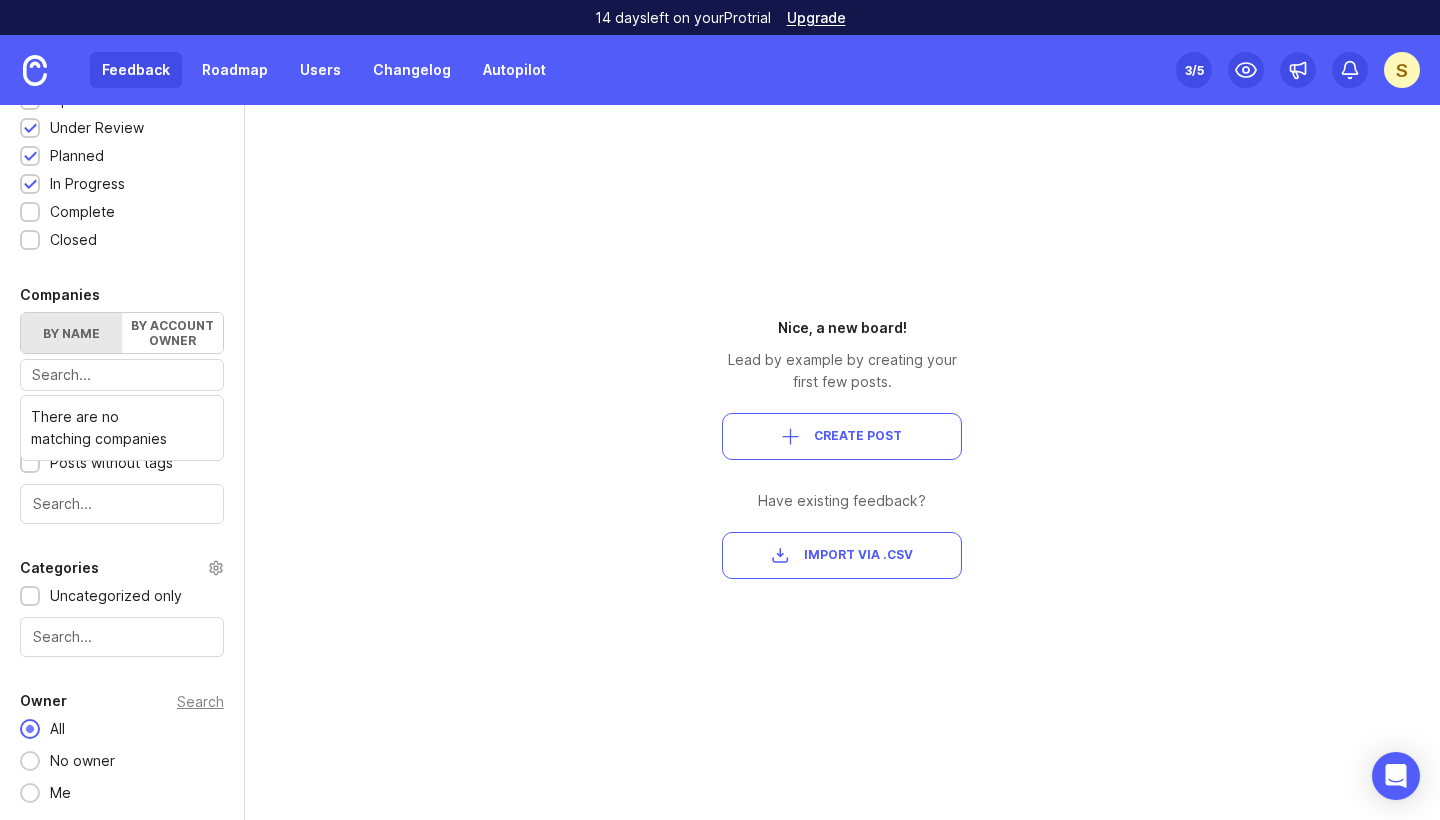 click at bounding box center (122, 375) 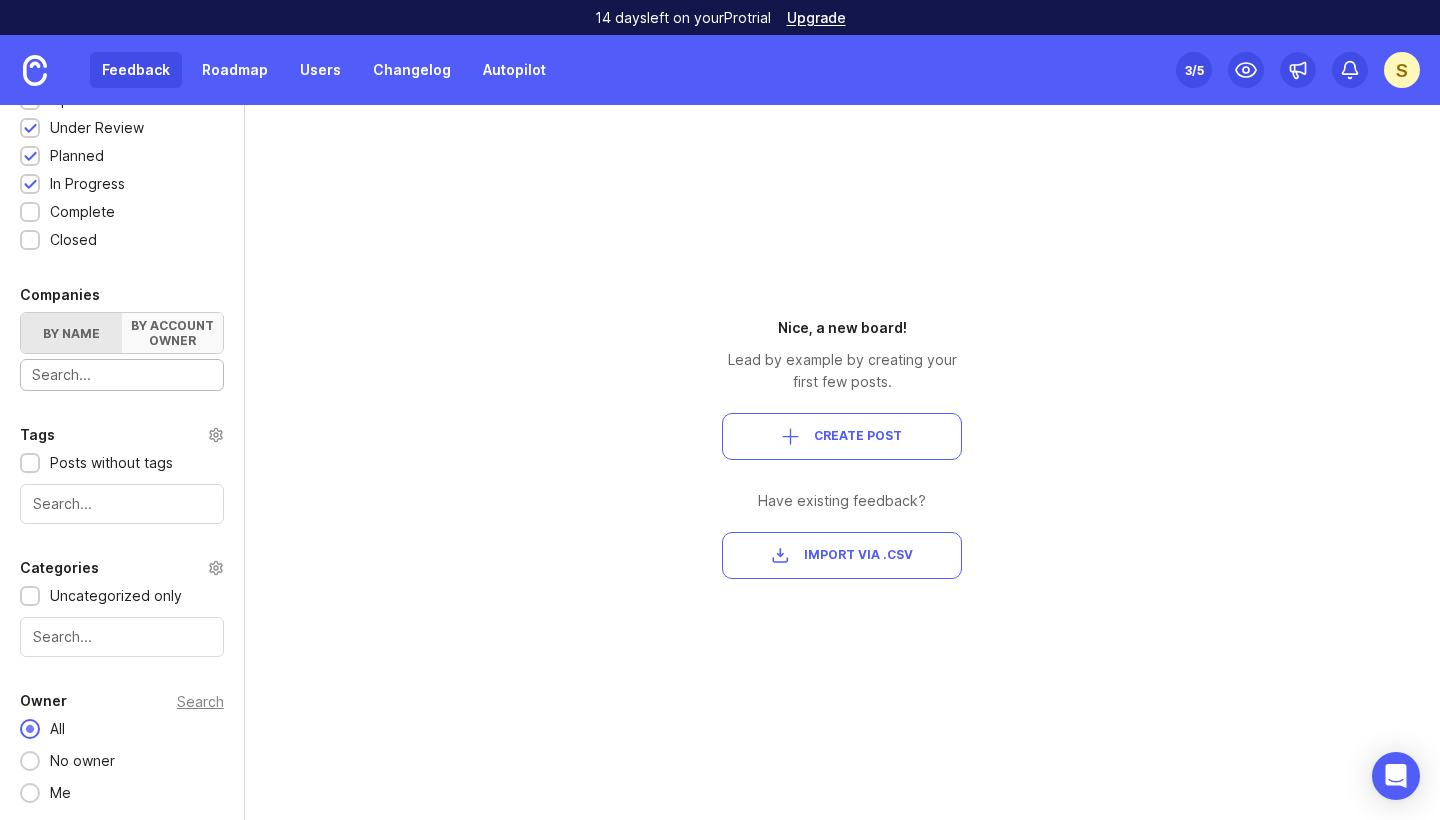click on "By account owner" at bounding box center [172, 333] 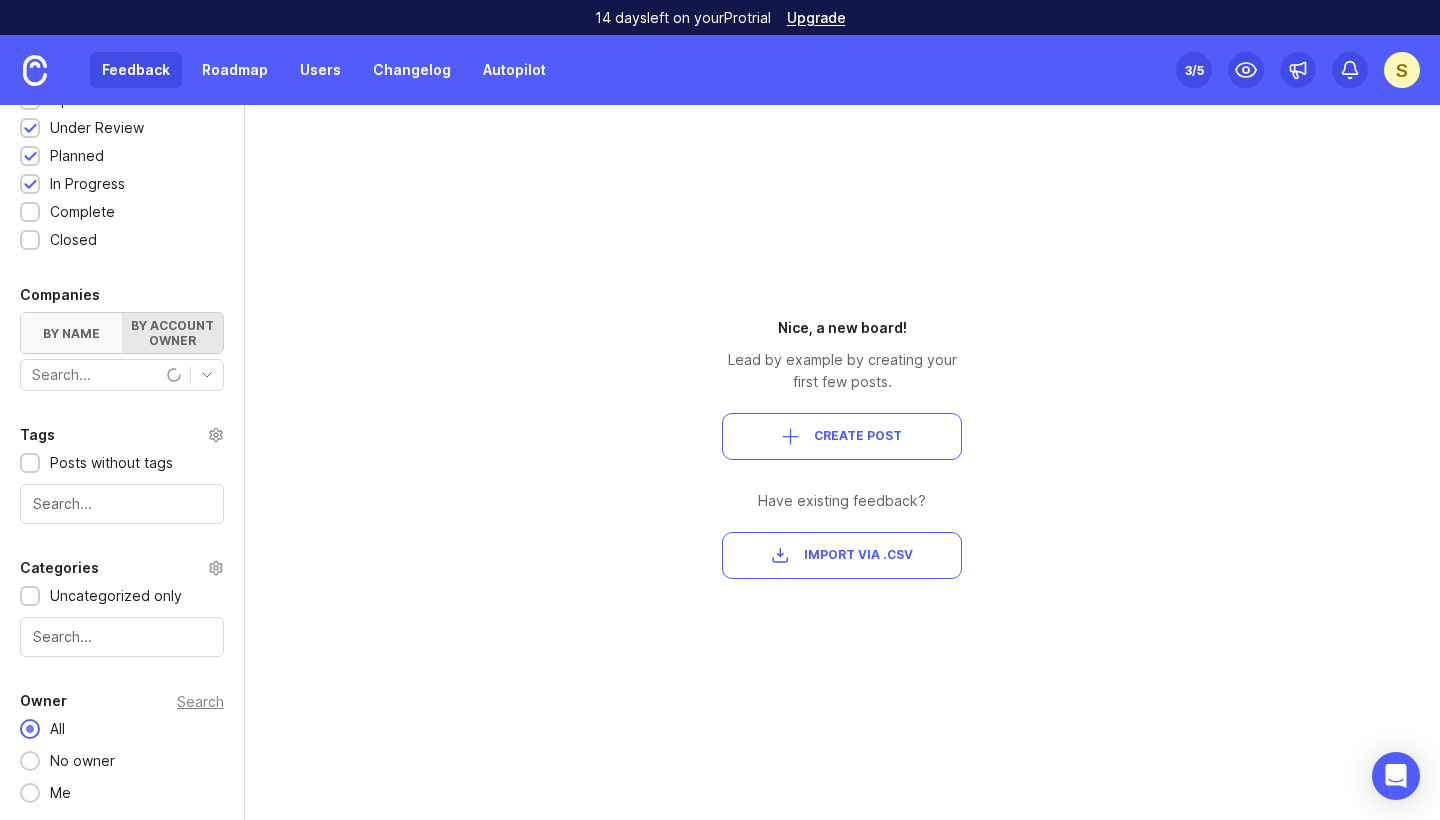 click on "By name" at bounding box center (71, 333) 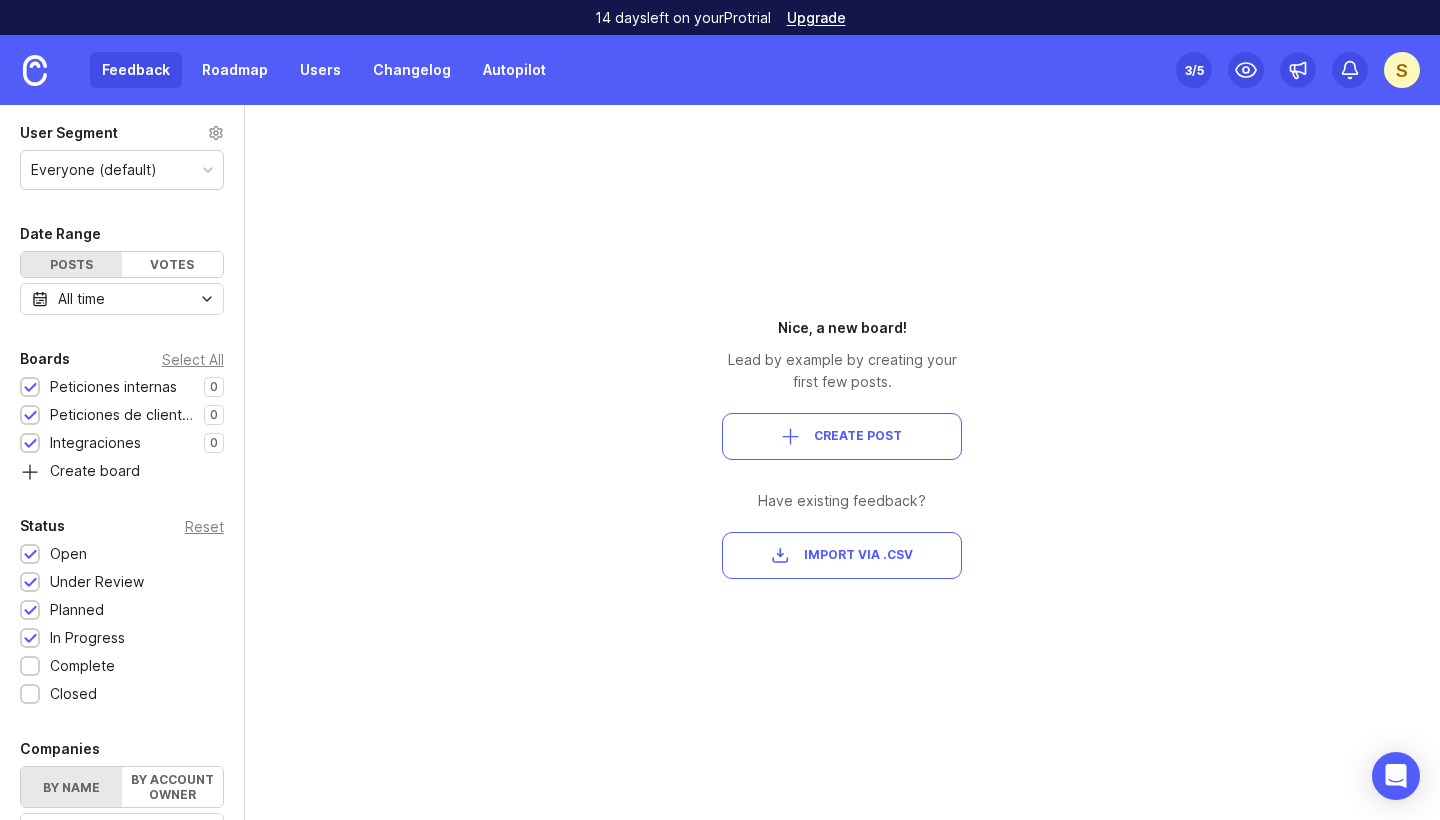 scroll, scrollTop: 0, scrollLeft: 0, axis: both 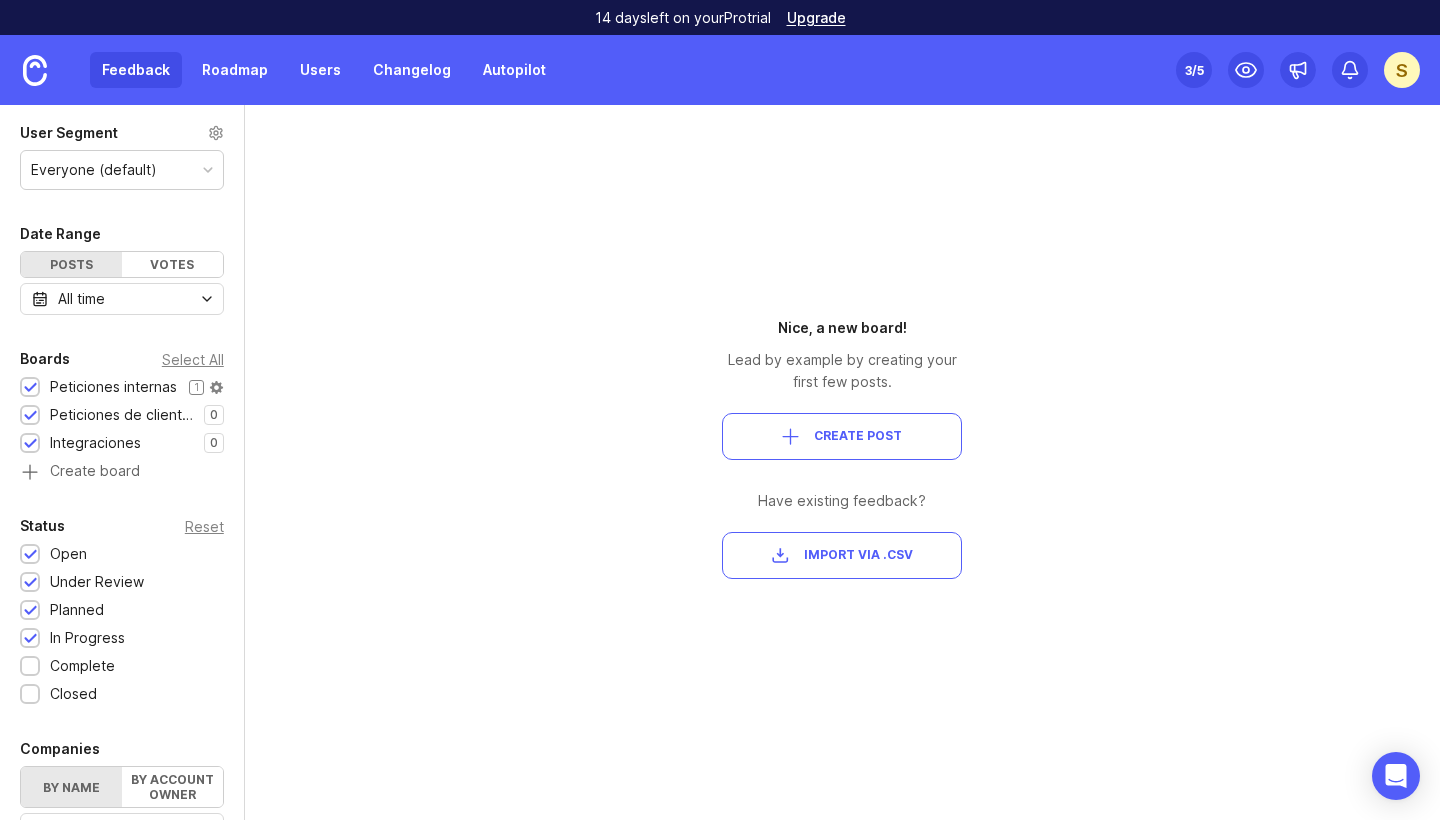 click on "Peticiones internas" at bounding box center (113, 387) 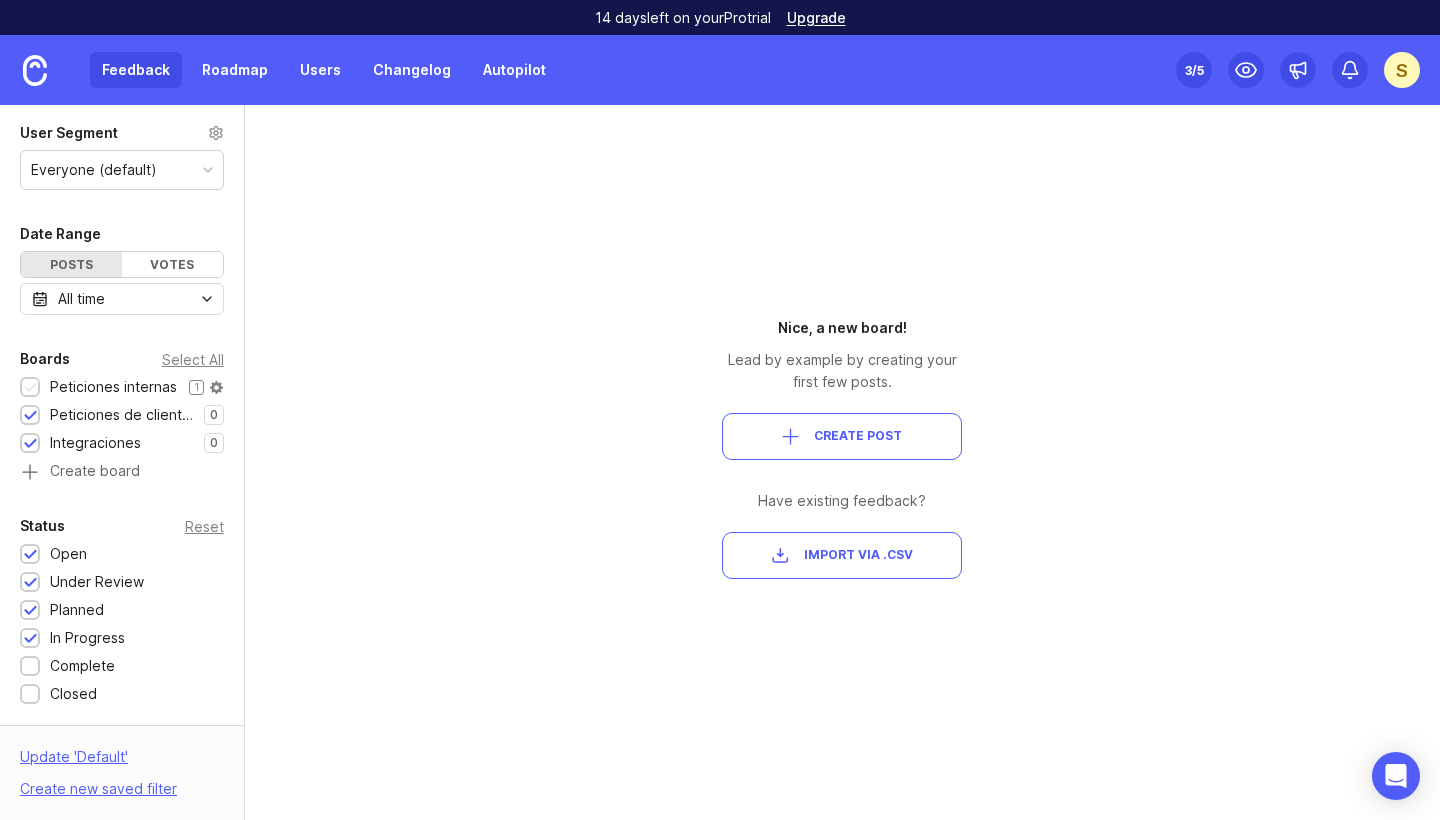 click on "Peticiones internas" at bounding box center (113, 387) 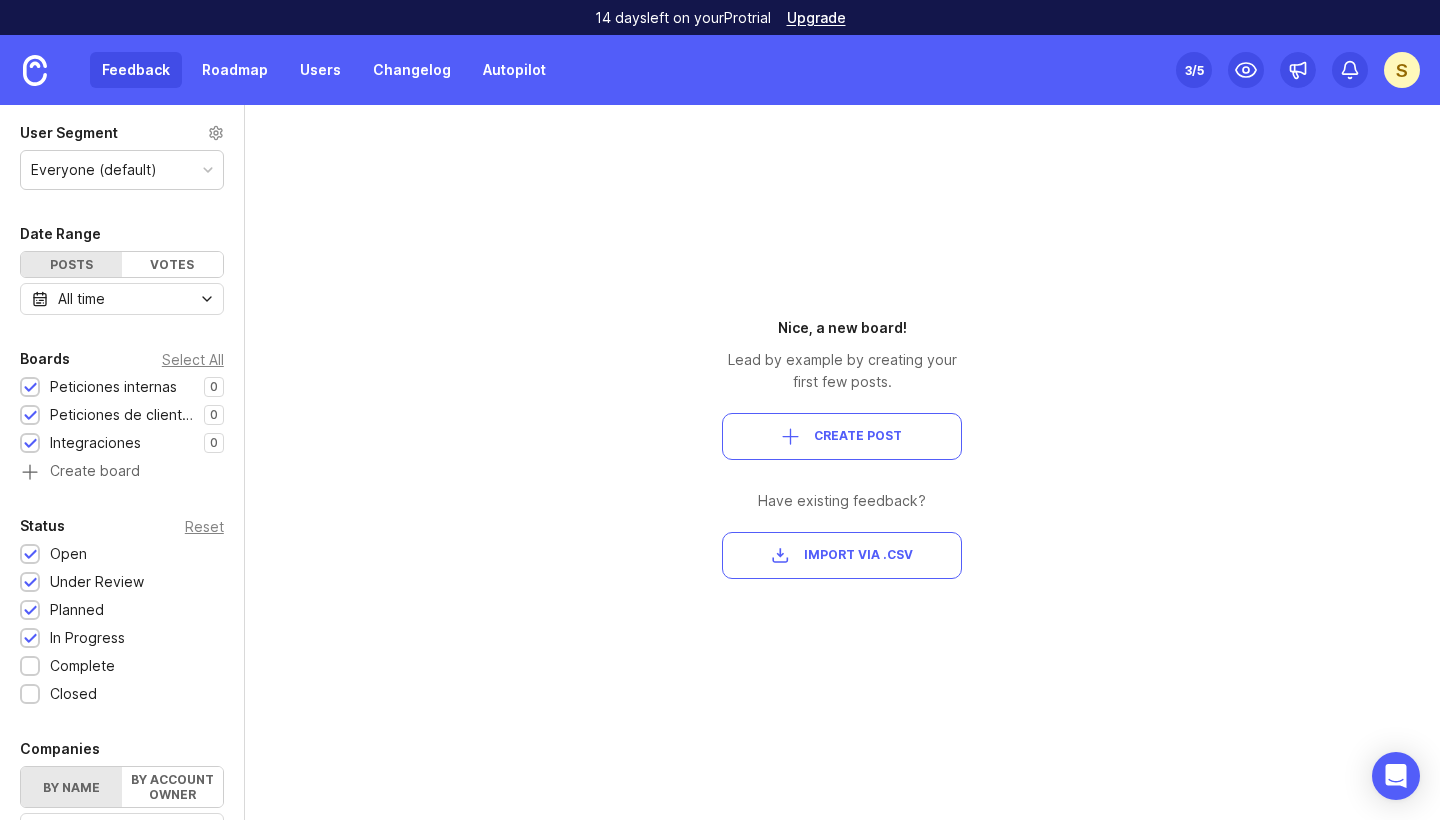 scroll, scrollTop: 0, scrollLeft: 0, axis: both 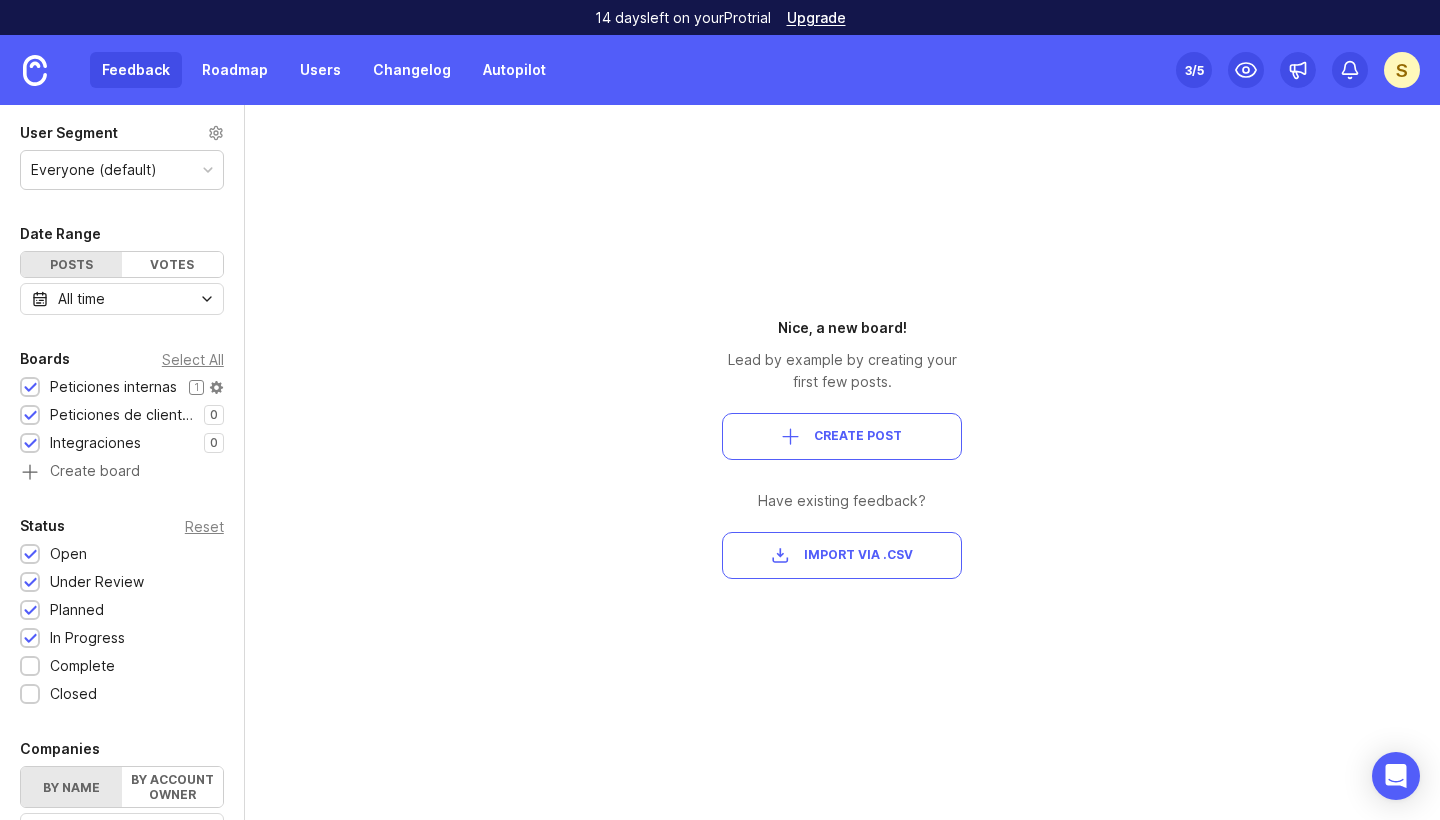 click on "Peticiones internas" at bounding box center [113, 387] 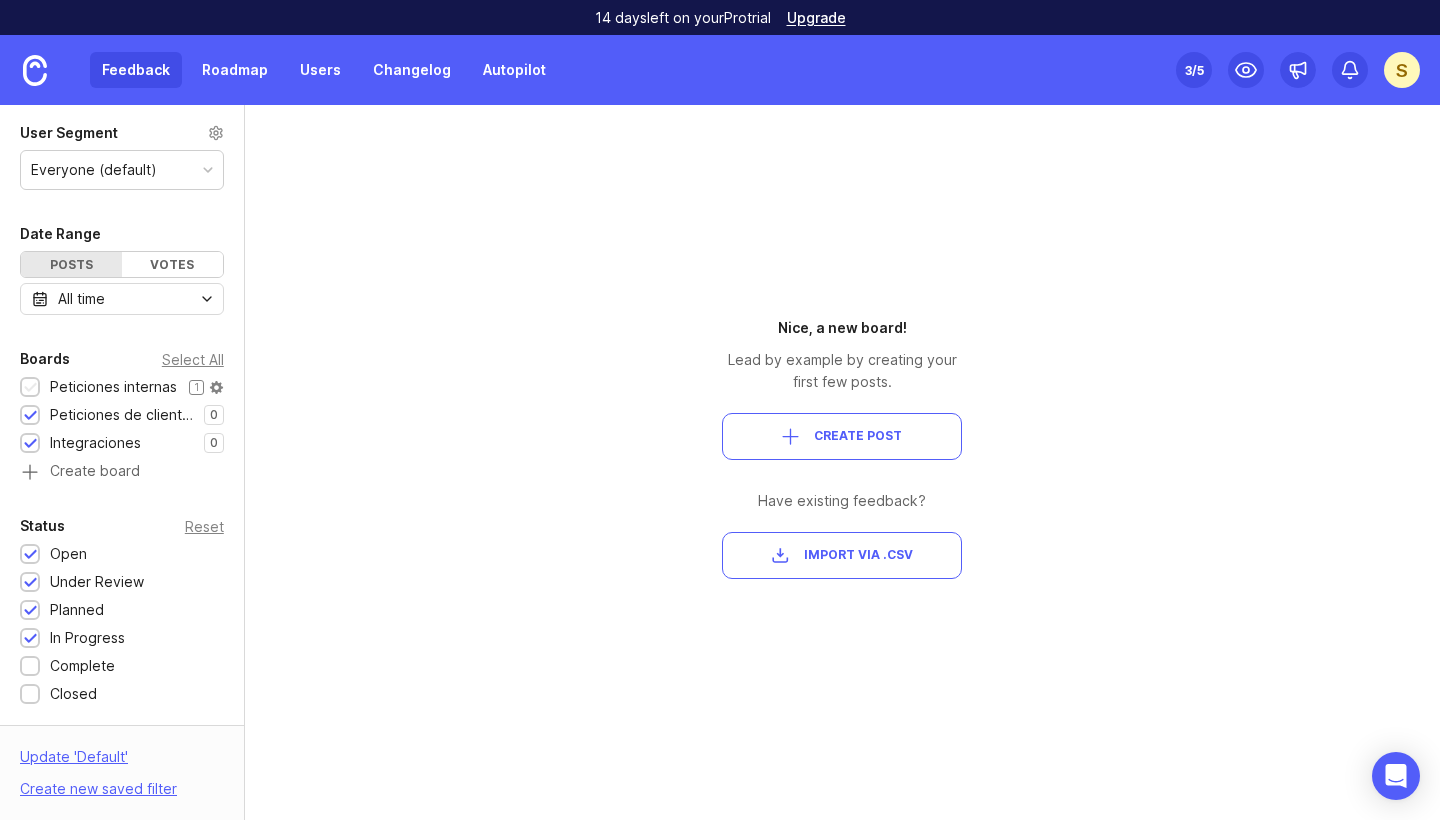 click on "Peticiones internas" at bounding box center (113, 387) 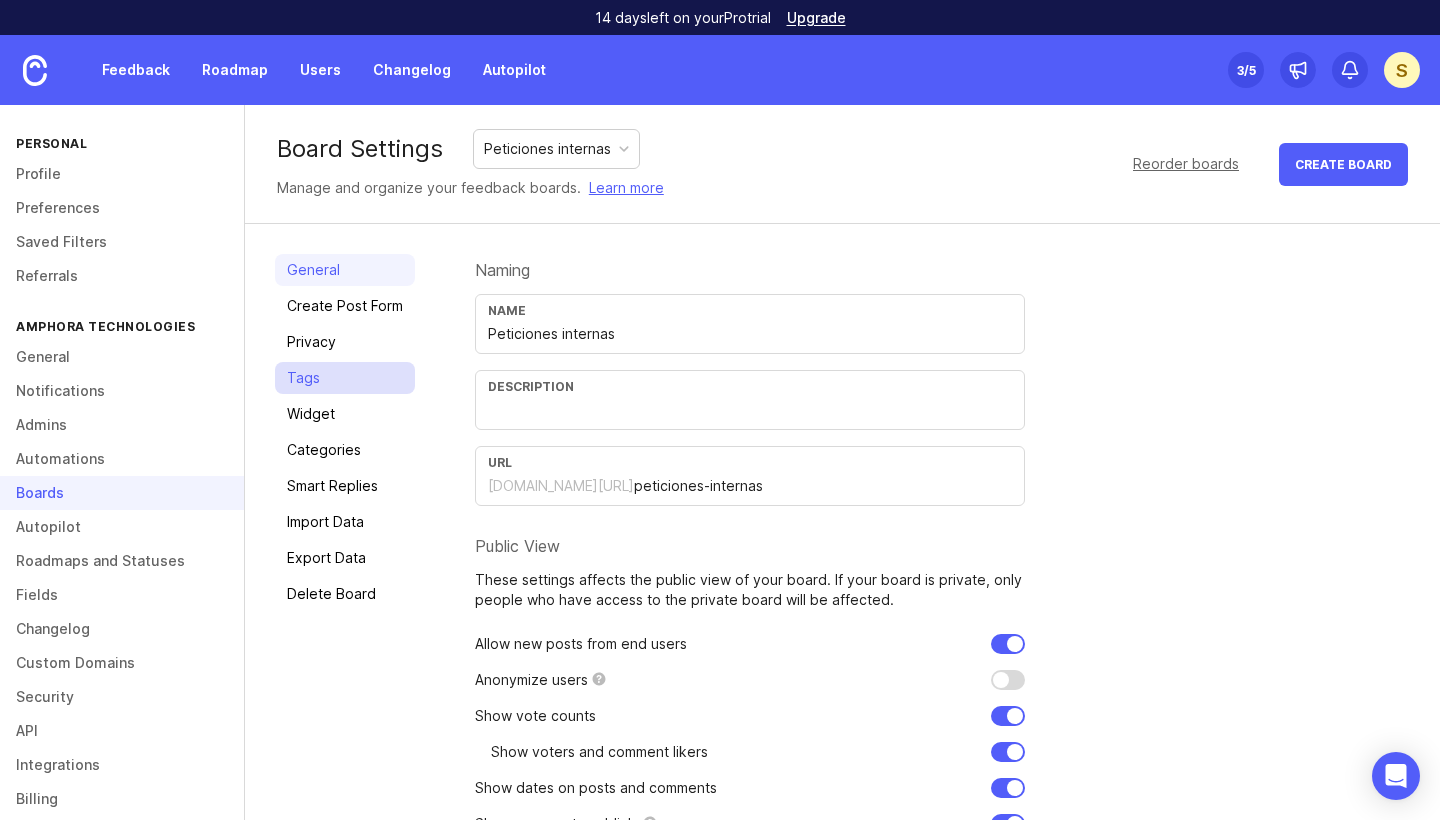 click on "Tags" at bounding box center (345, 378) 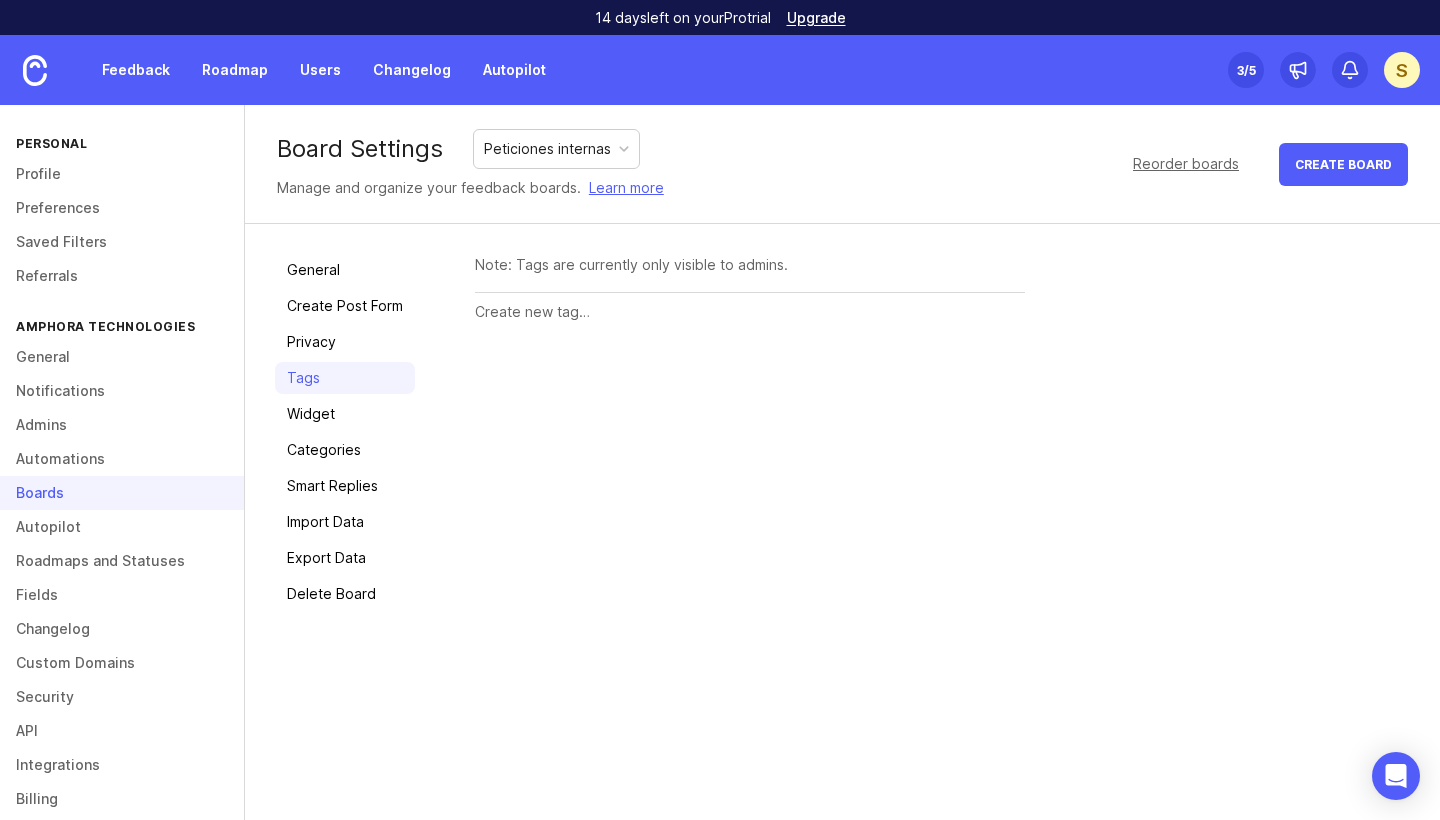 click at bounding box center [750, 312] 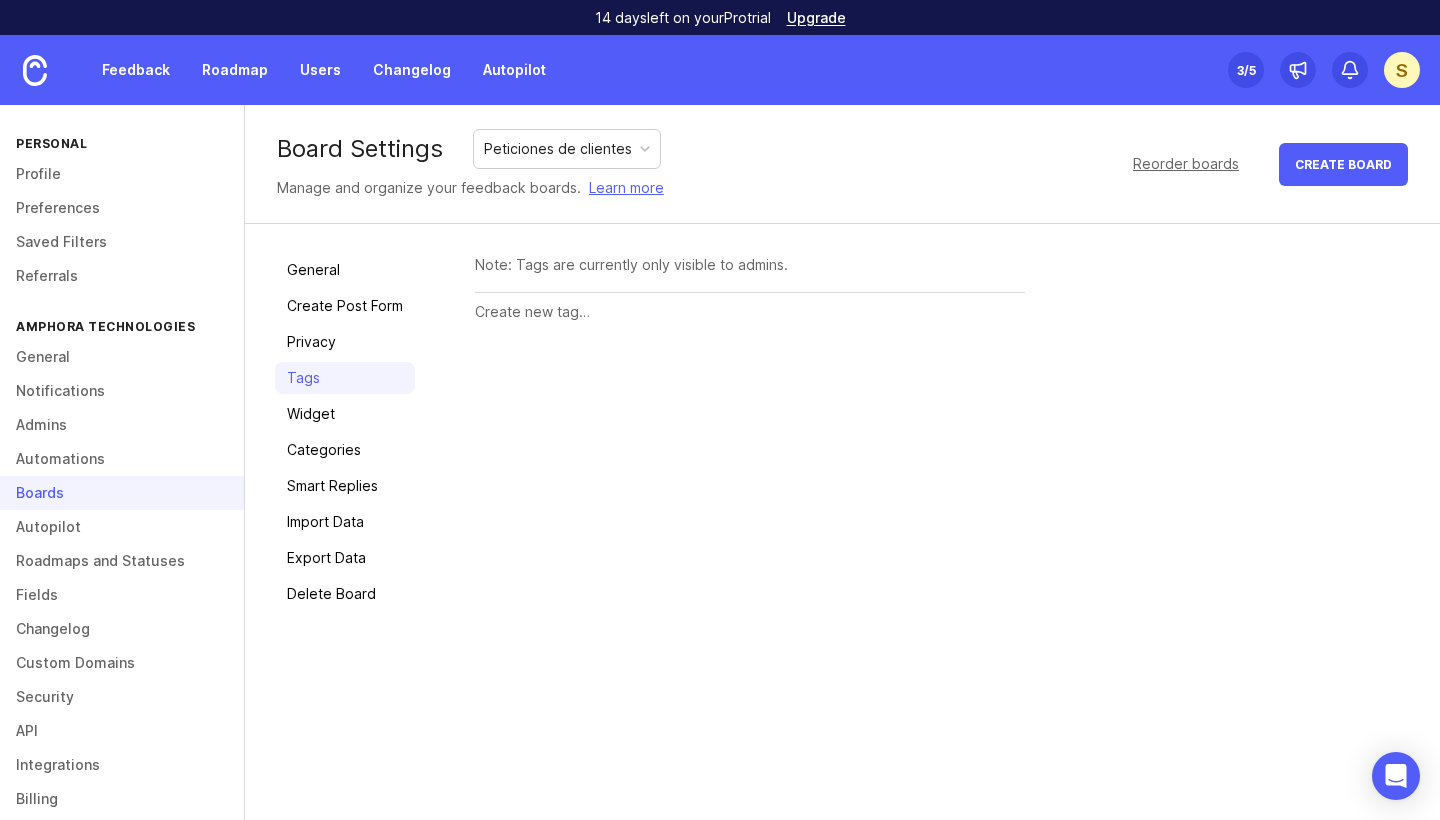click on "Peticiones de clientes" at bounding box center (567, 149) 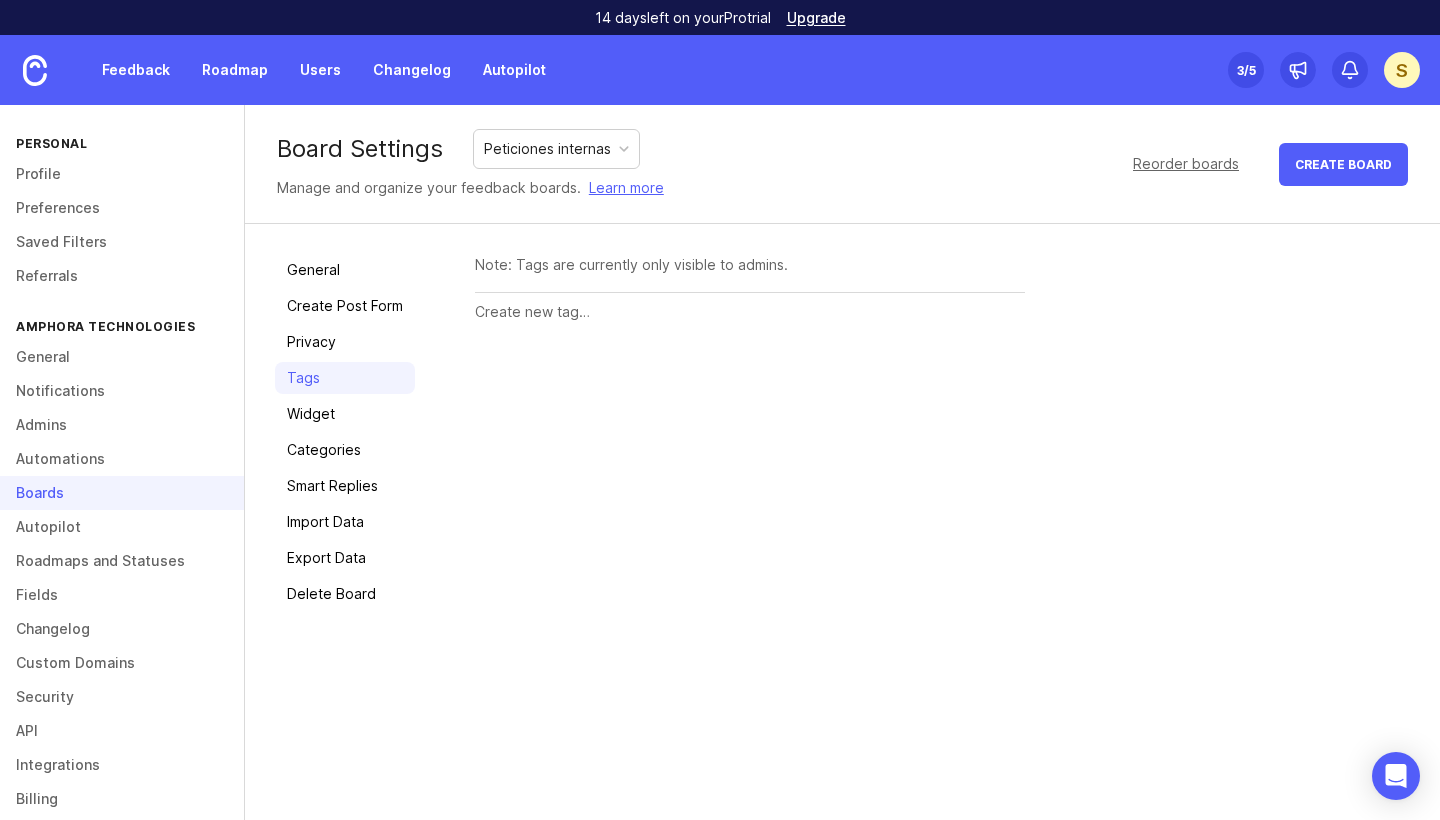 click at bounding box center (750, 312) 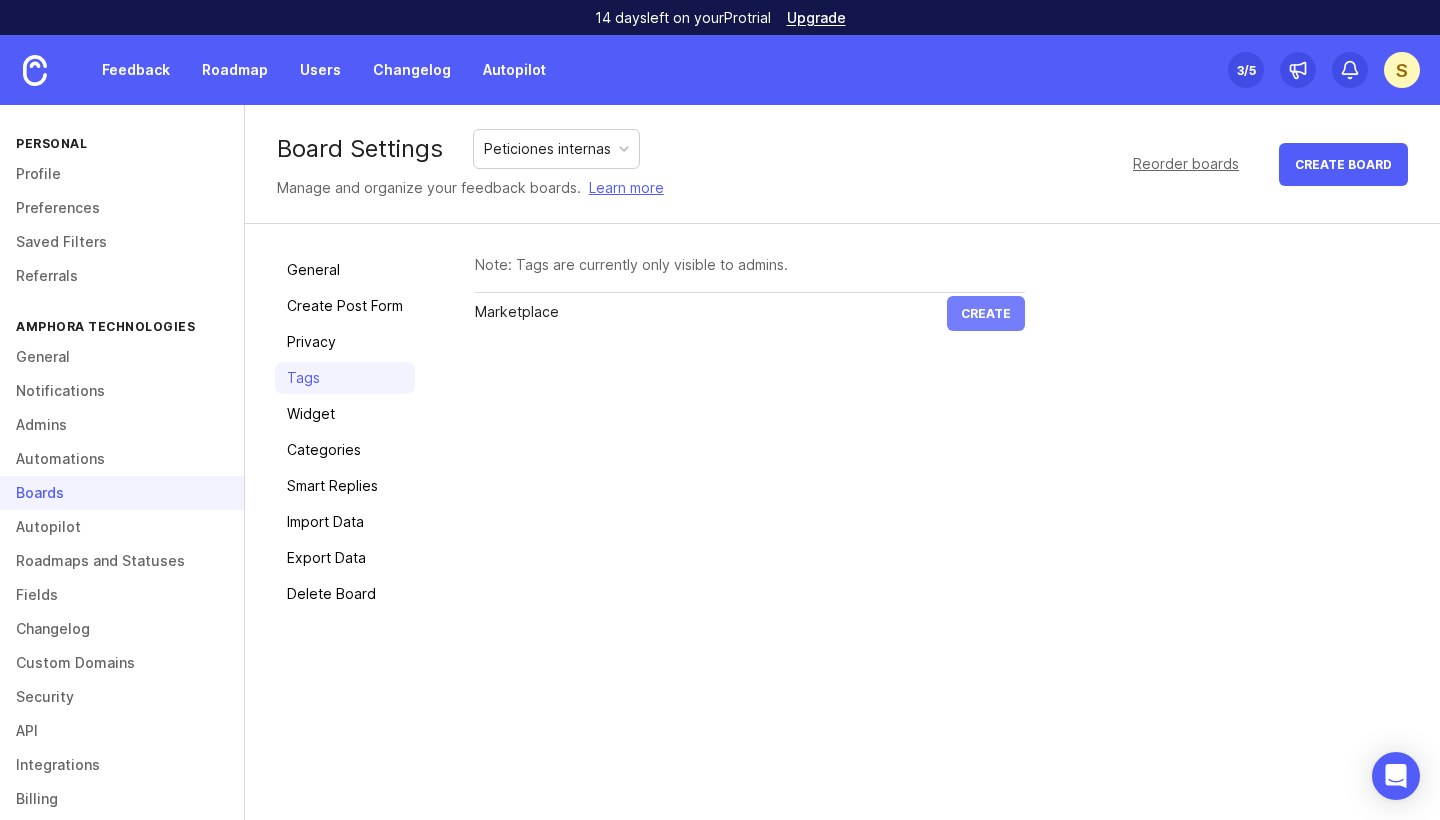 type on "Marketplace" 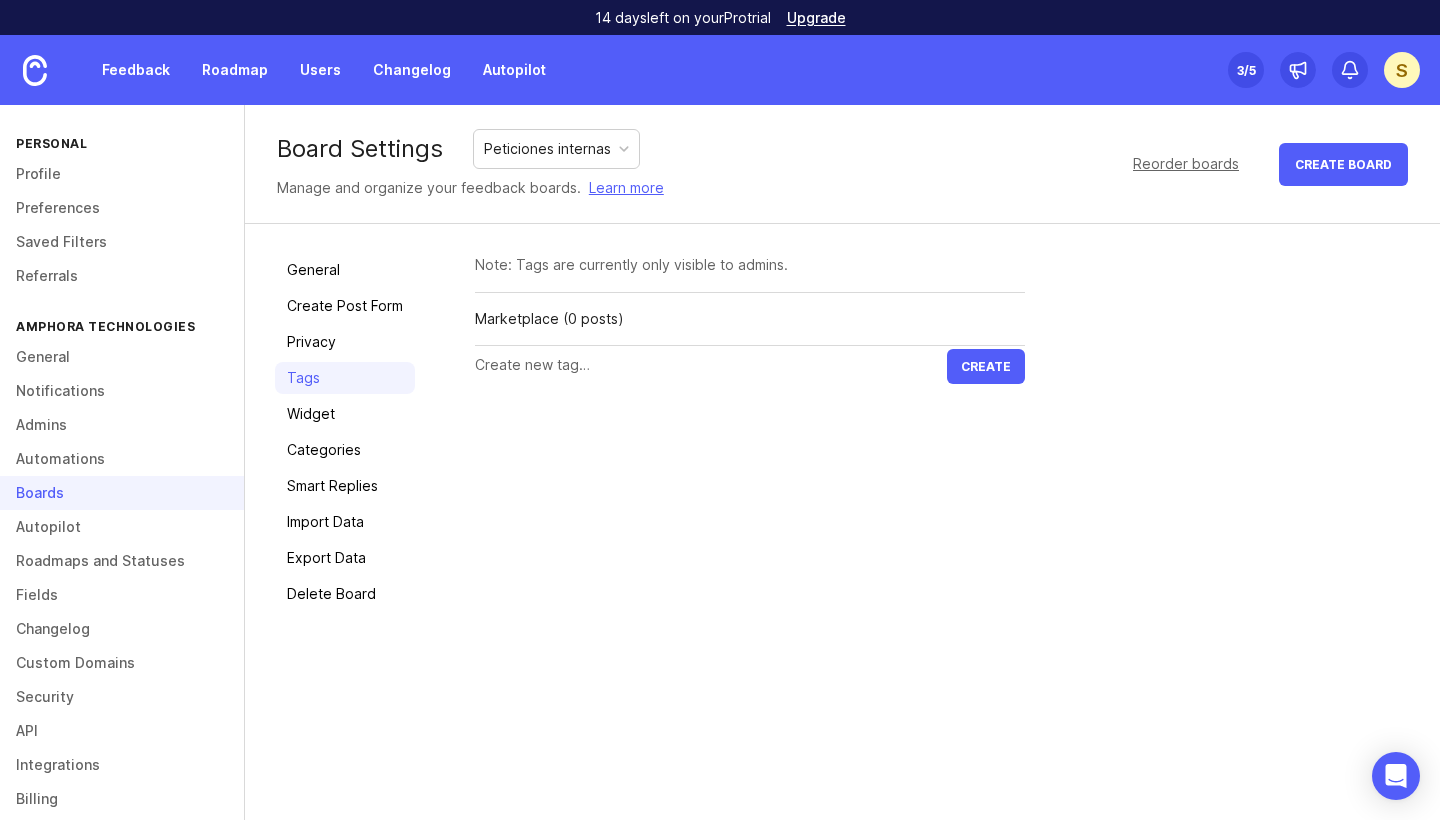 click at bounding box center (711, 365) 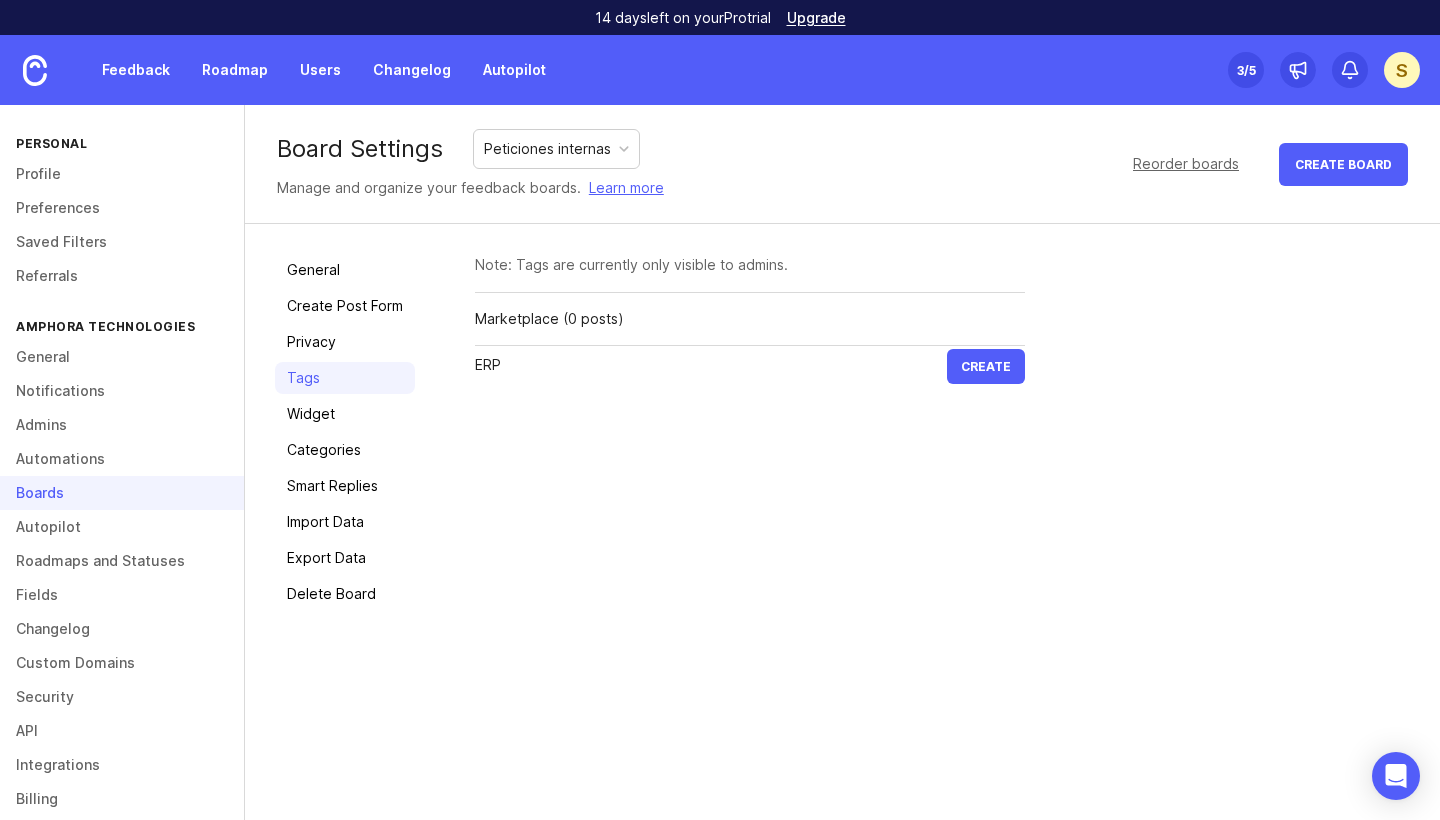click on "General Create Post Form Privacy Tags Widget Categories Smart Replies Import Data Export Data Delete Board Note: Tags are currently only visible to admins. Marketplace (0 posts) Rename Delete ERP Create" at bounding box center (842, 432) 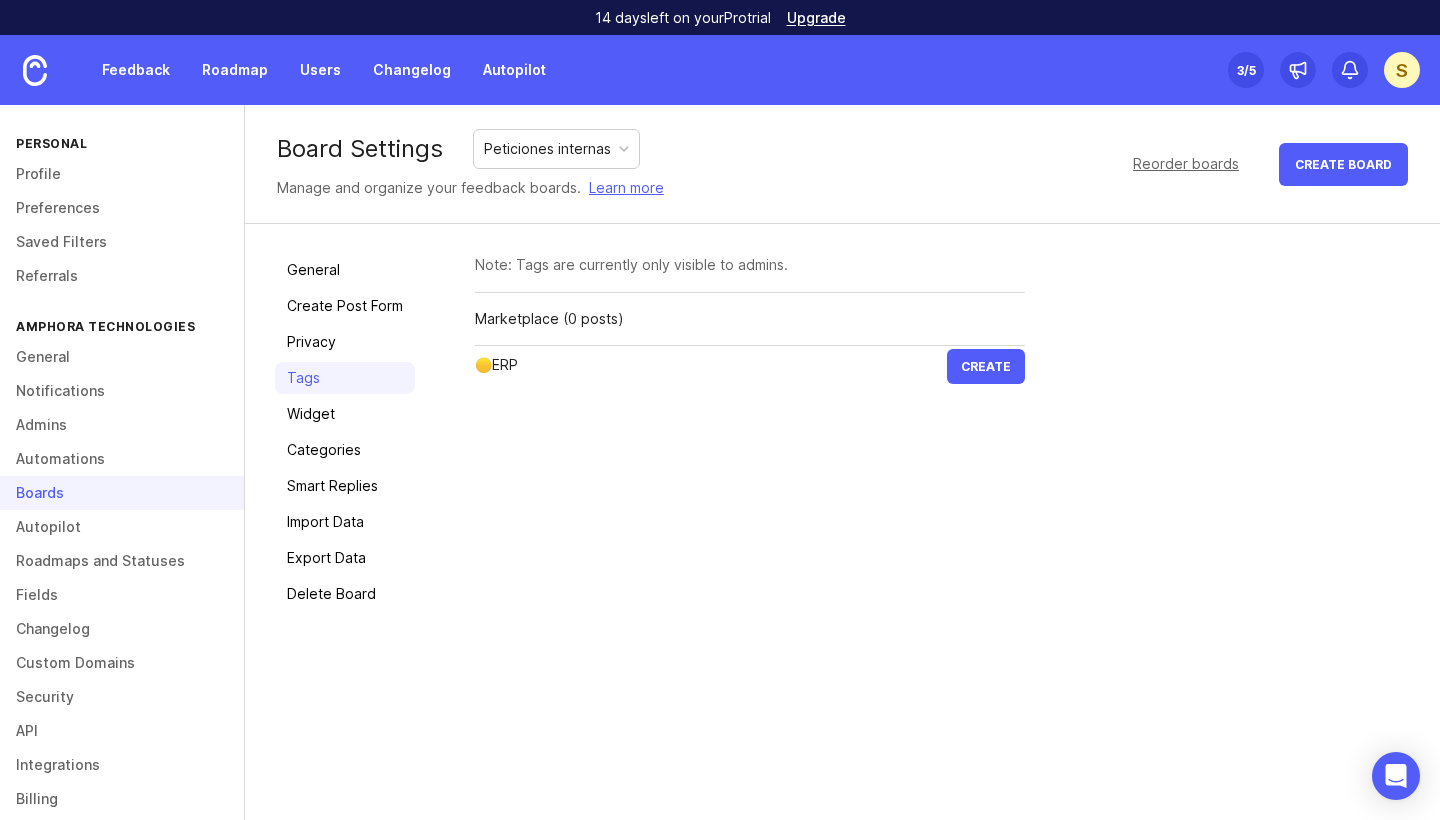 type on "ERP" 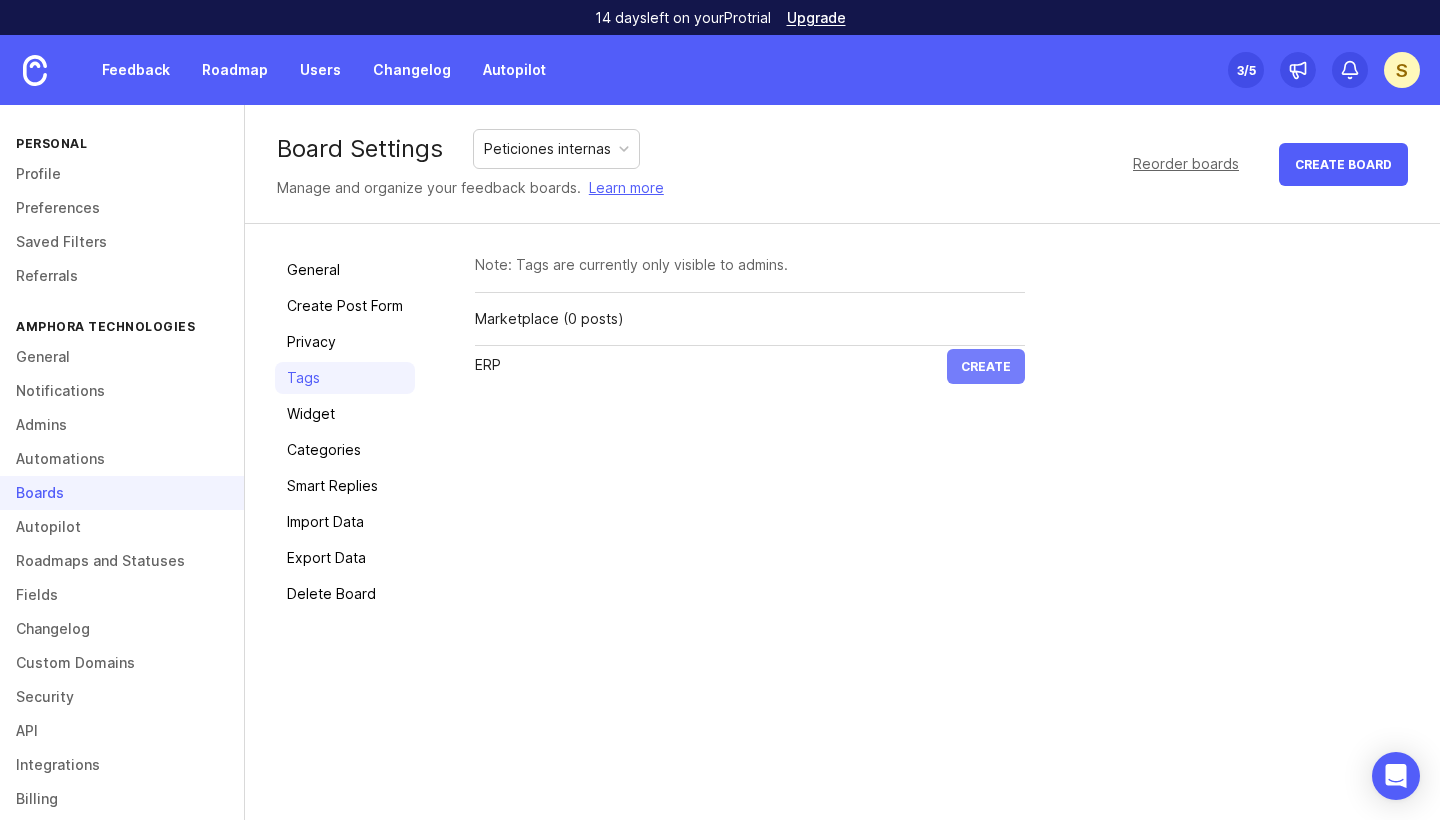 click on "Create" at bounding box center [986, 366] 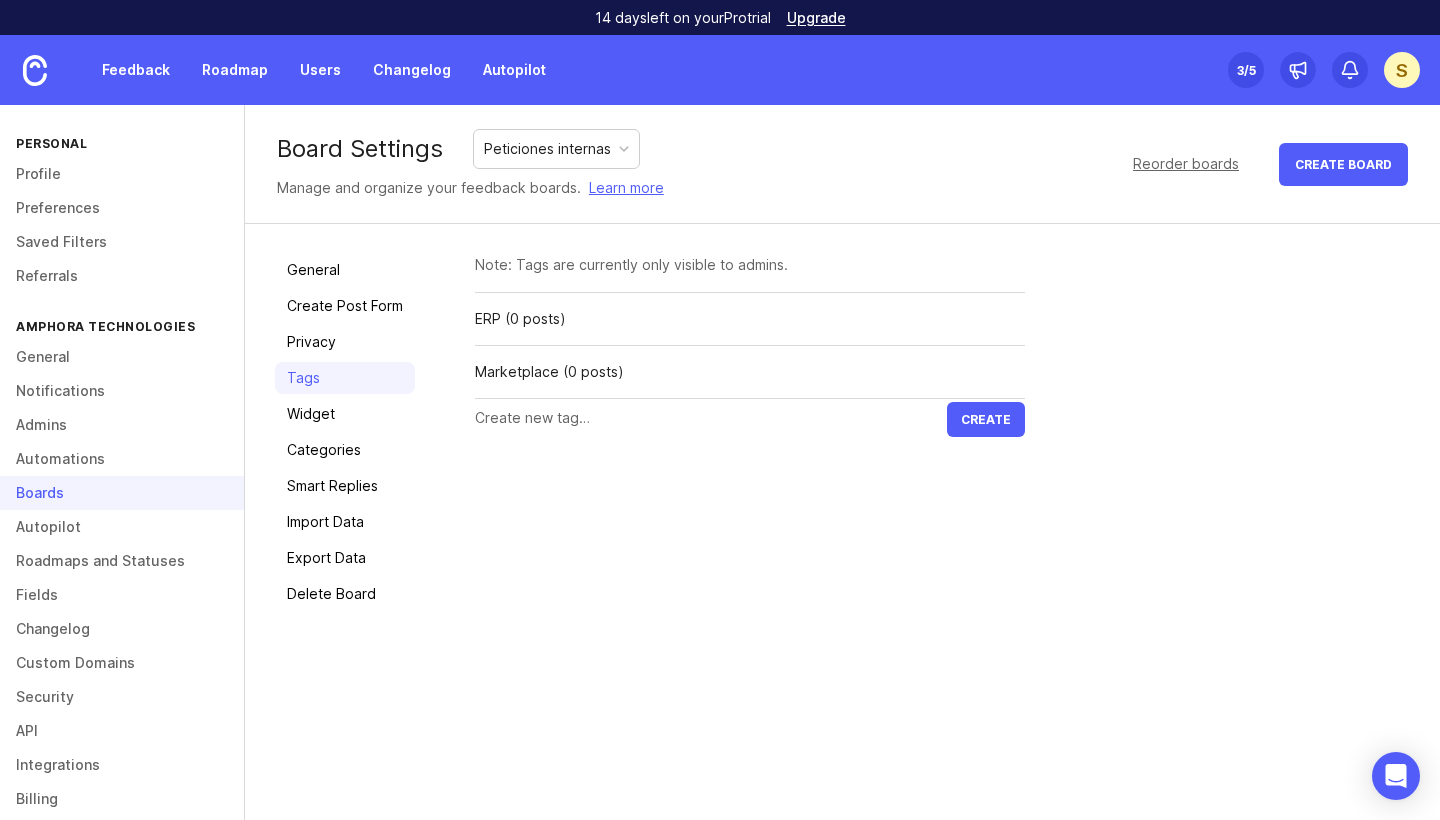 click at bounding box center [711, 418] 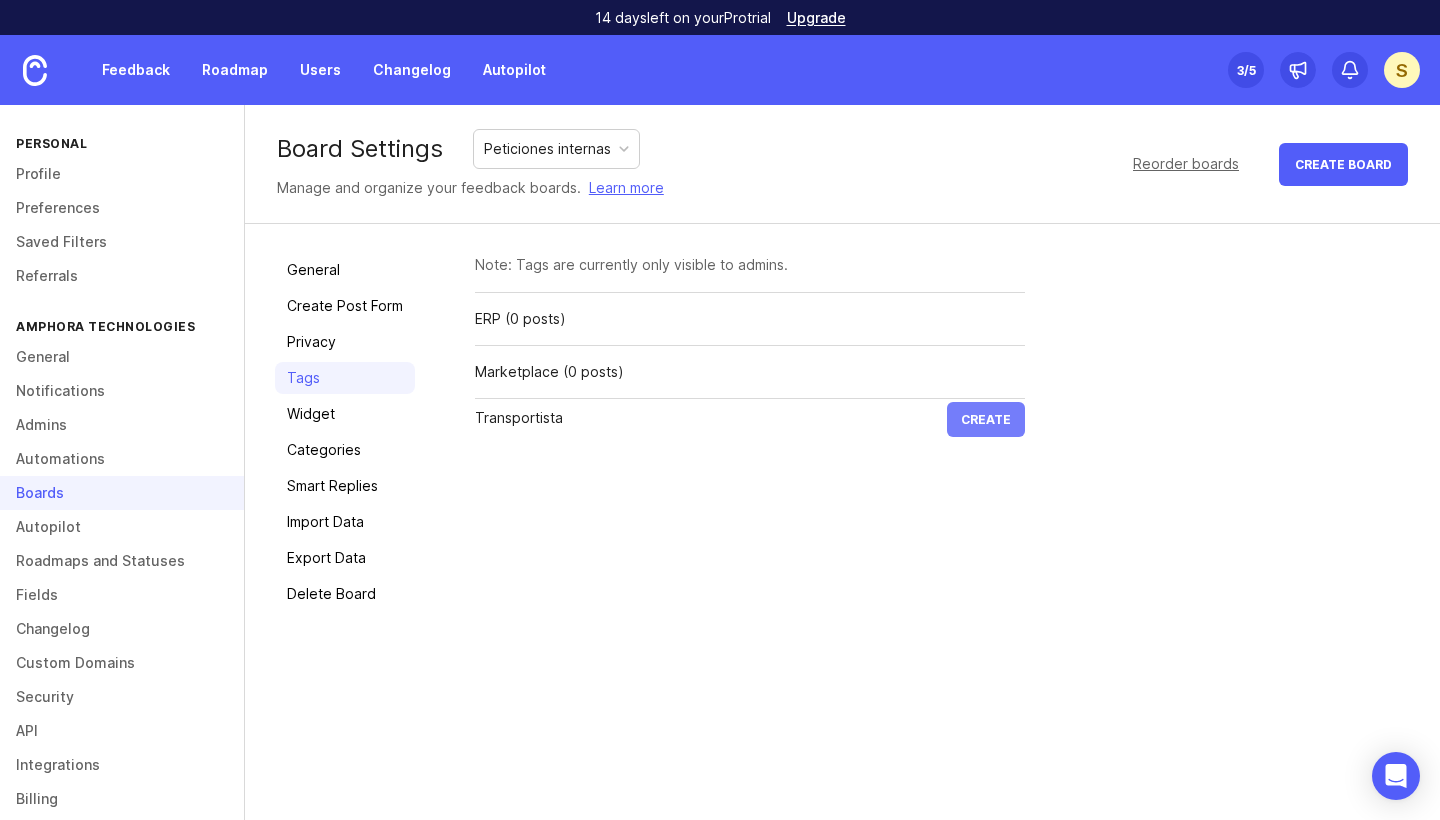 type on "Transportista" 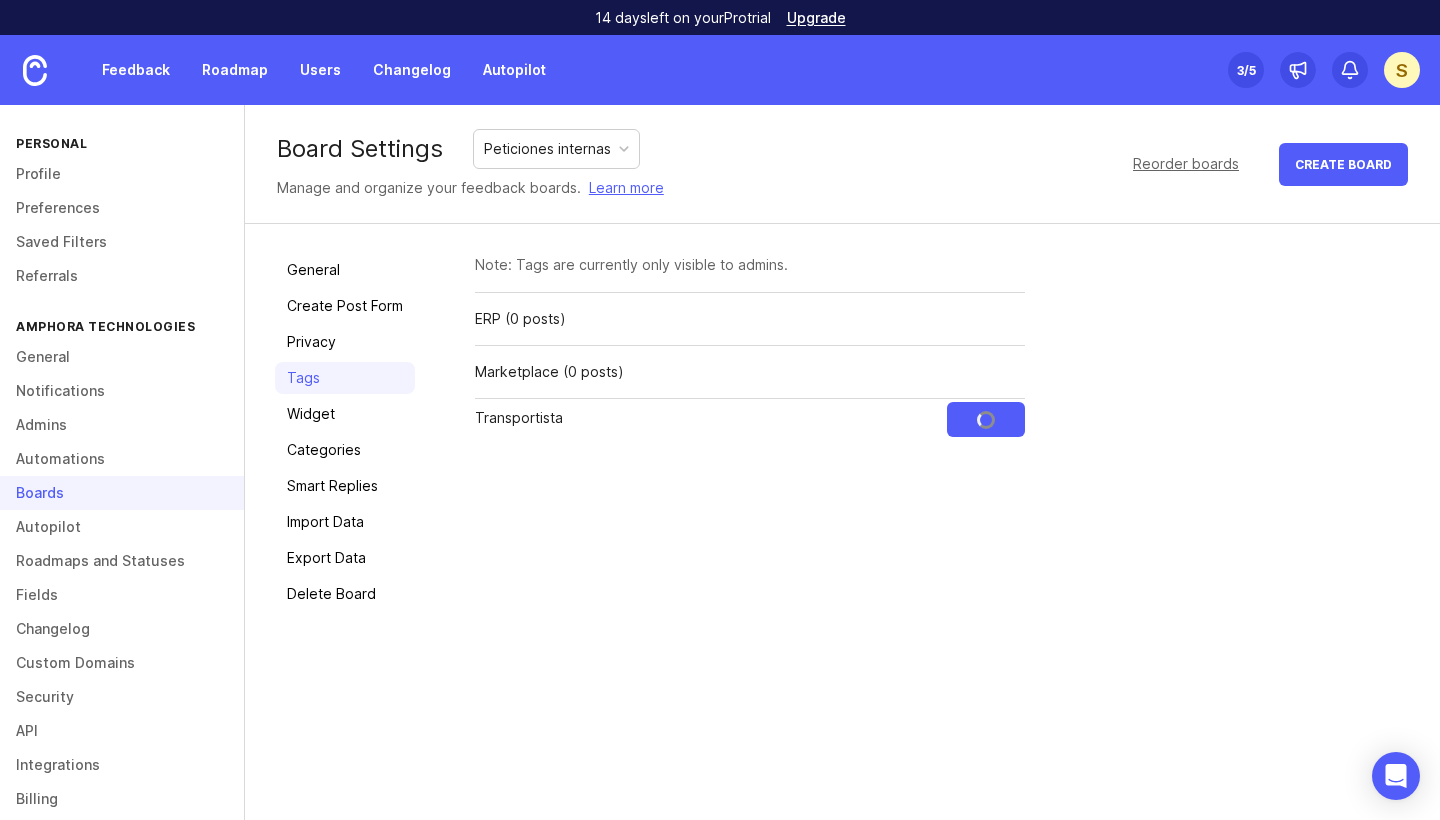 type 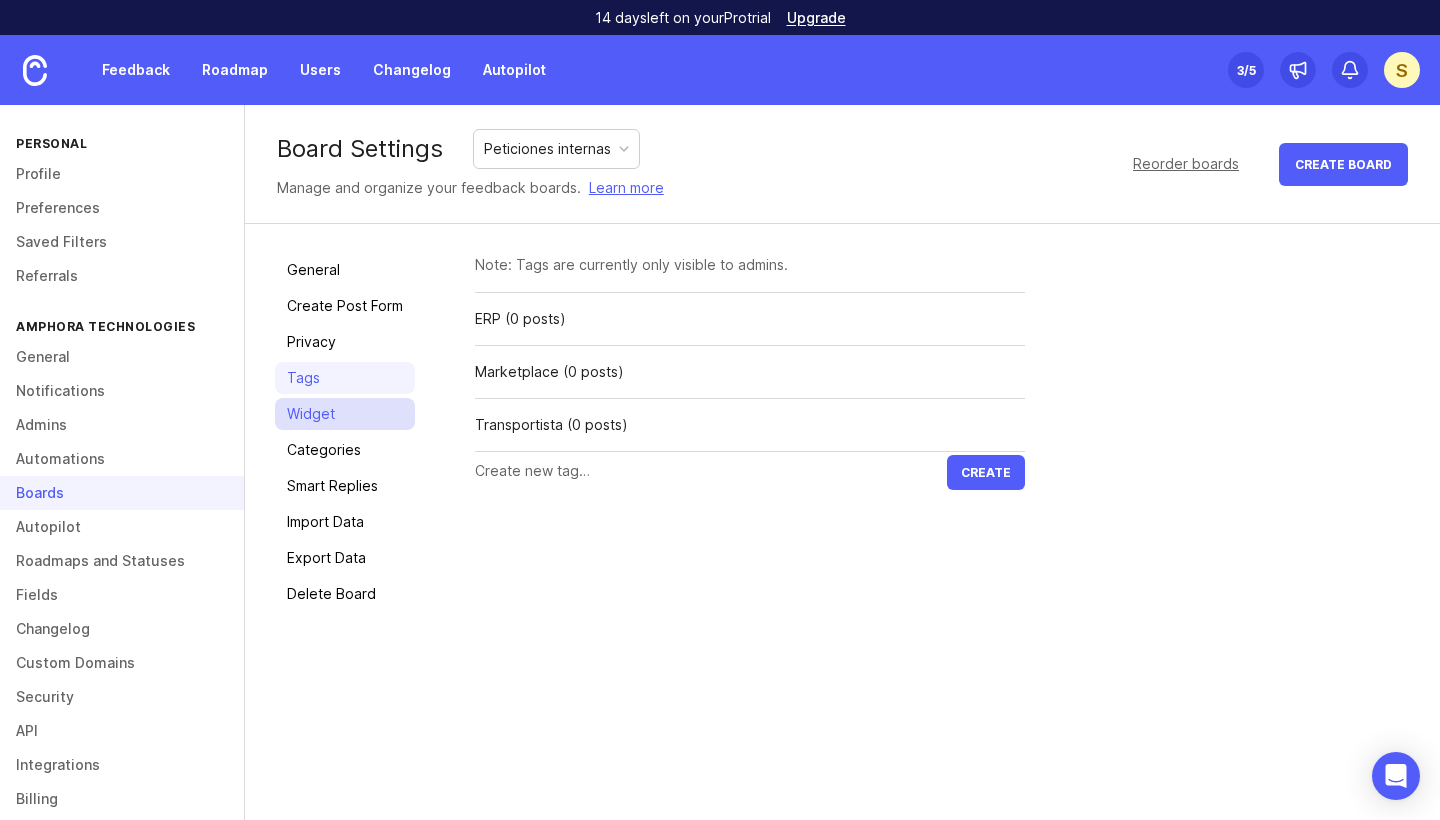 click on "Widget" at bounding box center (345, 414) 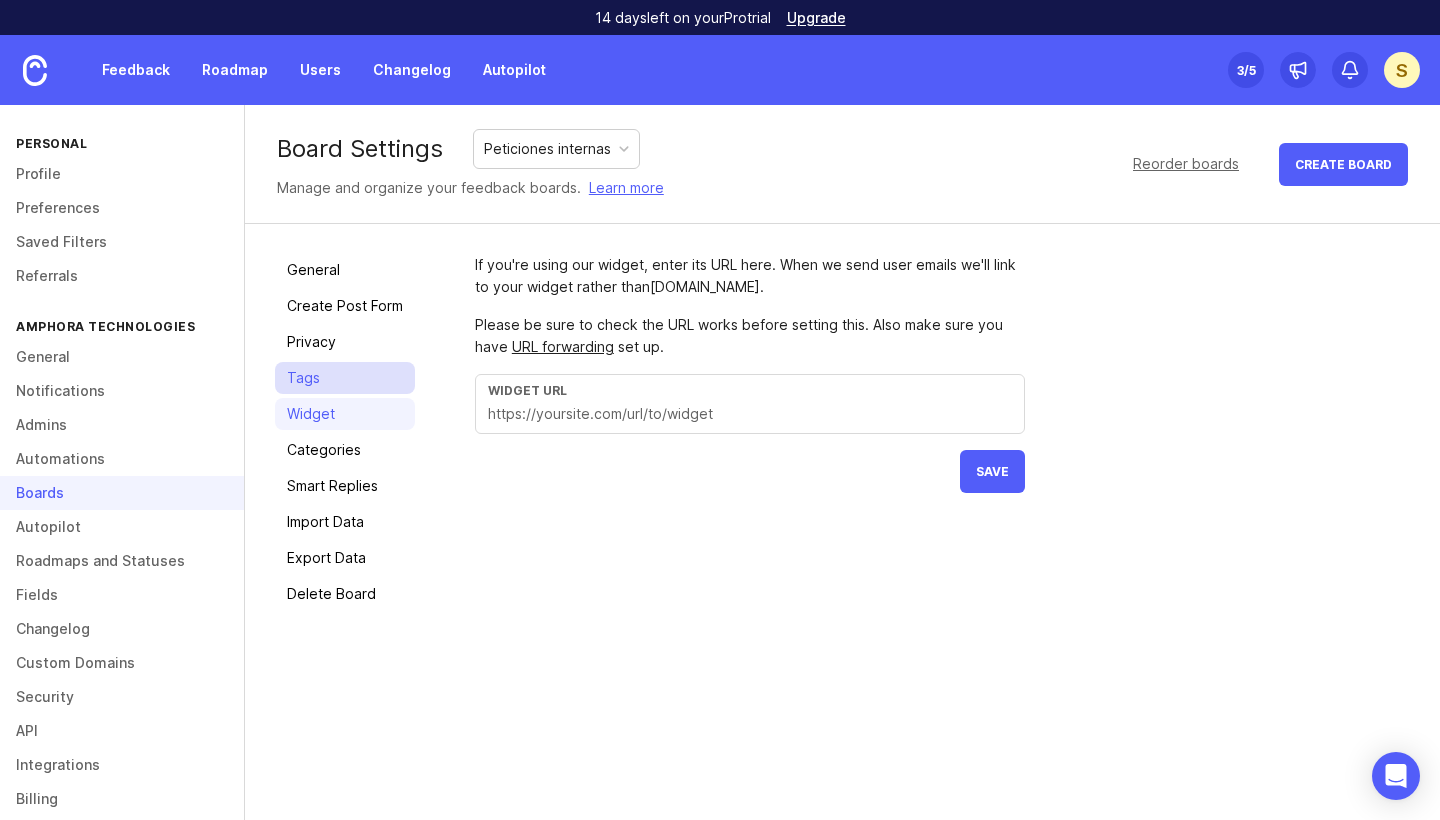 click on "Tags" at bounding box center (345, 378) 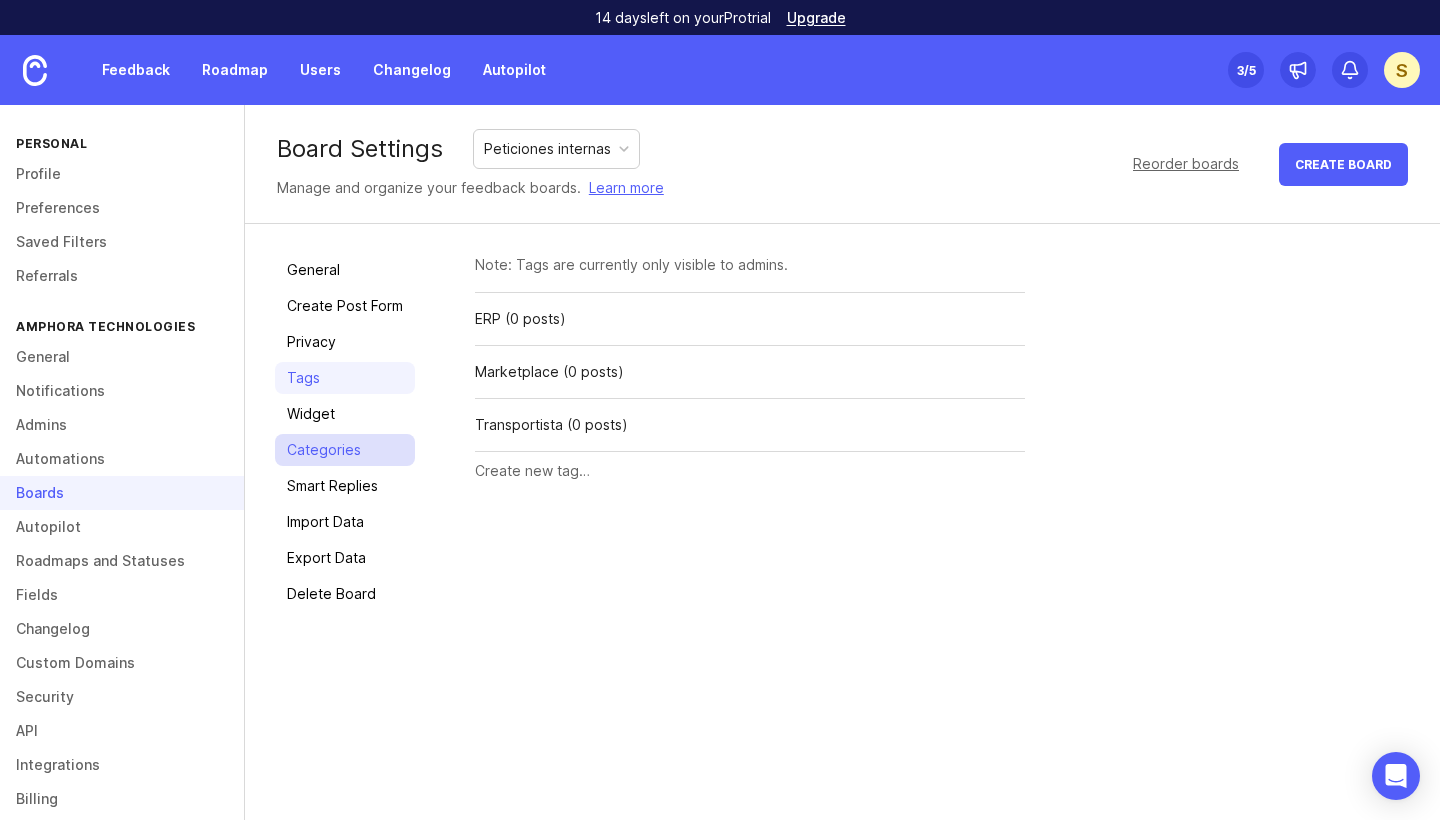click on "Categories" at bounding box center [345, 450] 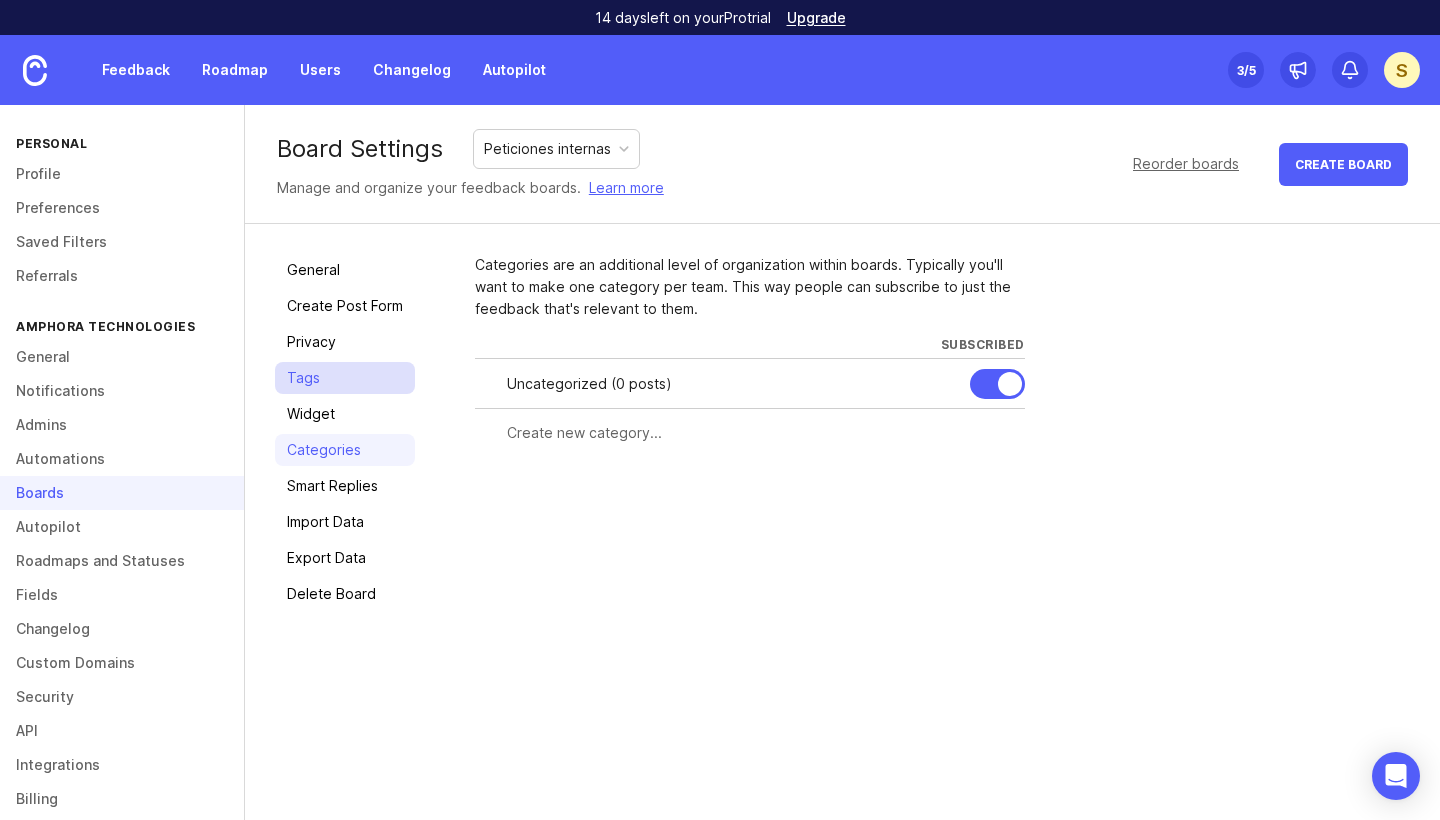 click on "Tags" at bounding box center (345, 378) 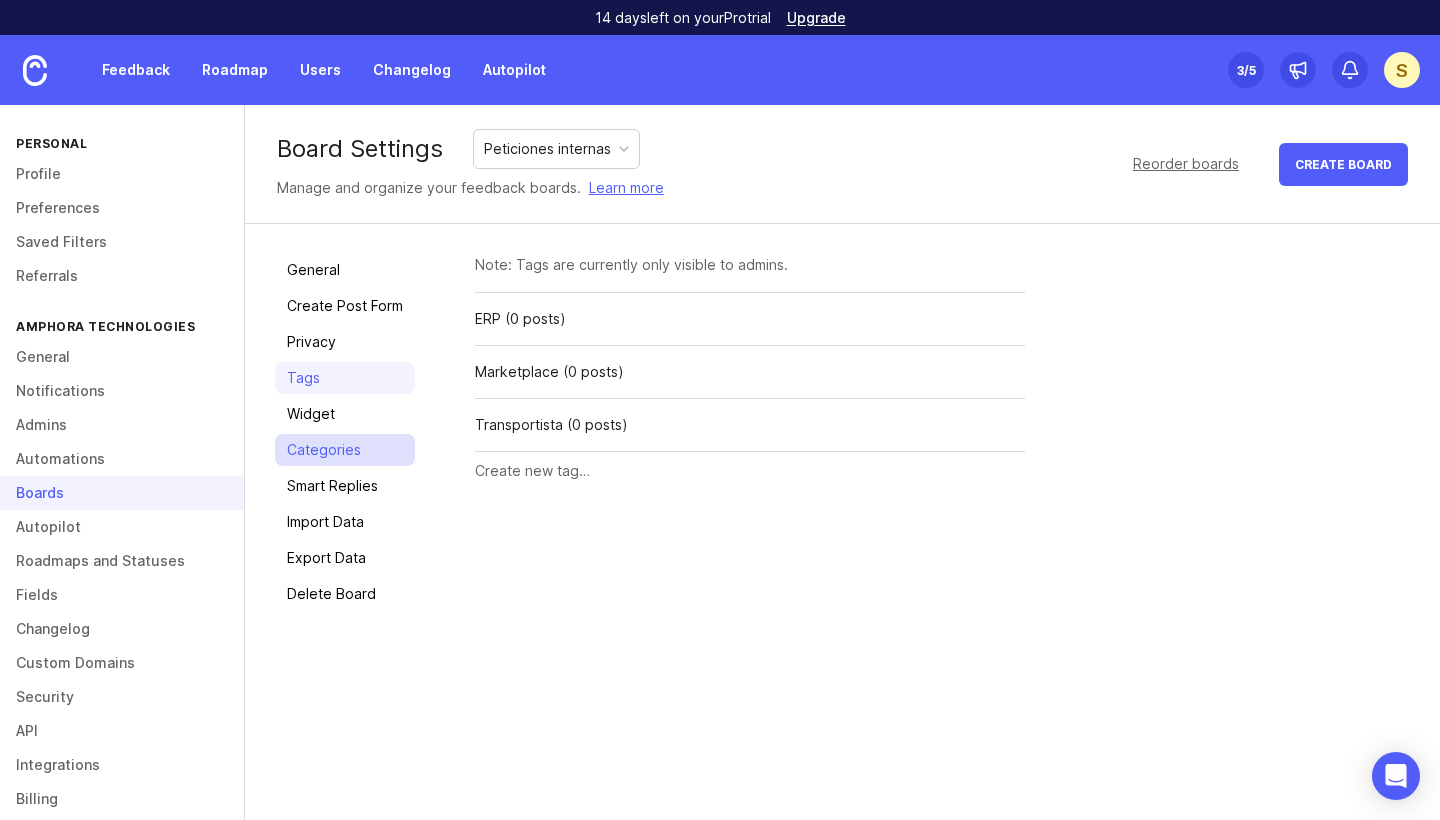 click on "Categories" at bounding box center (345, 450) 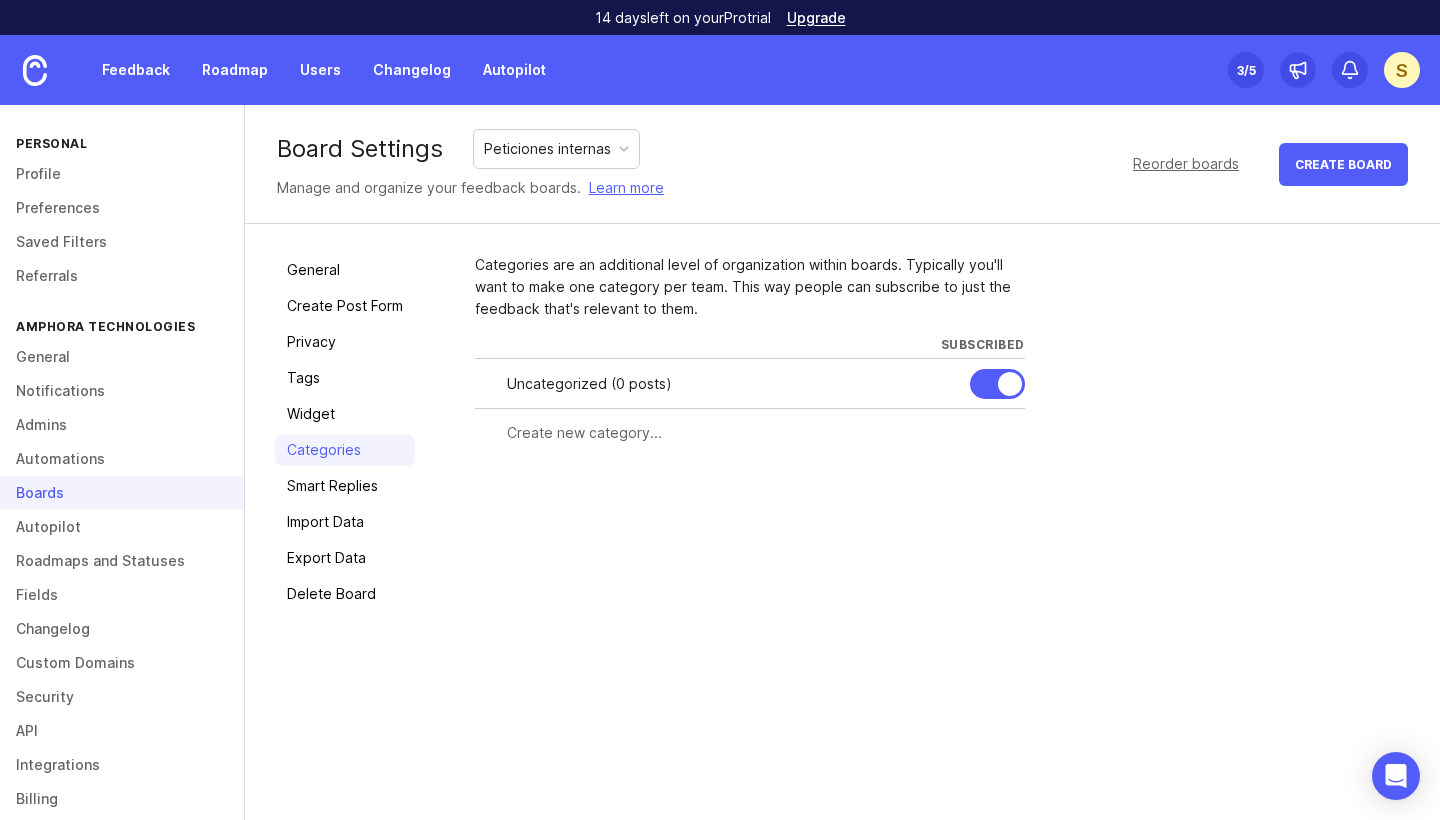 click at bounding box center [760, 433] 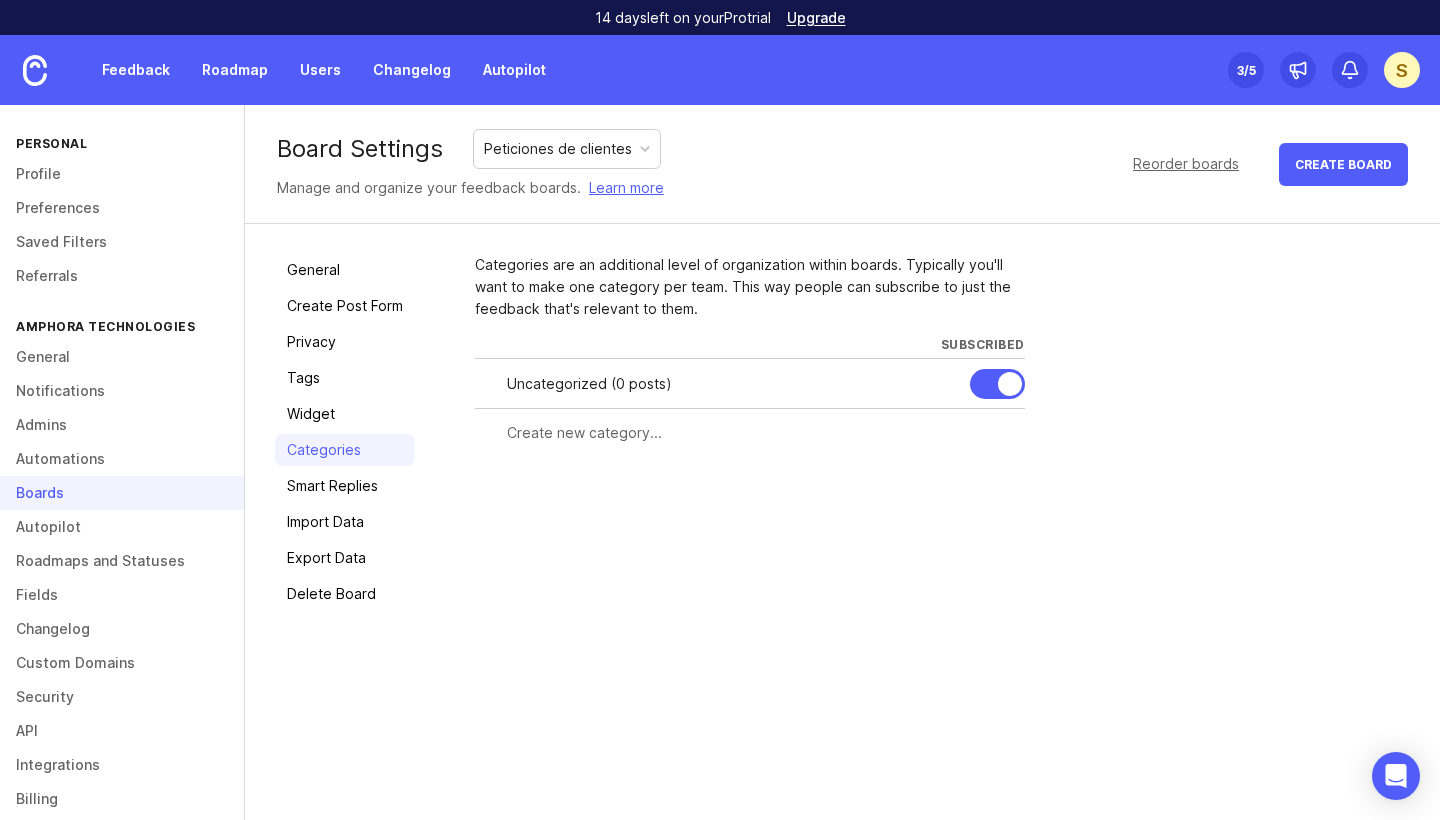 click at bounding box center (760, 433) 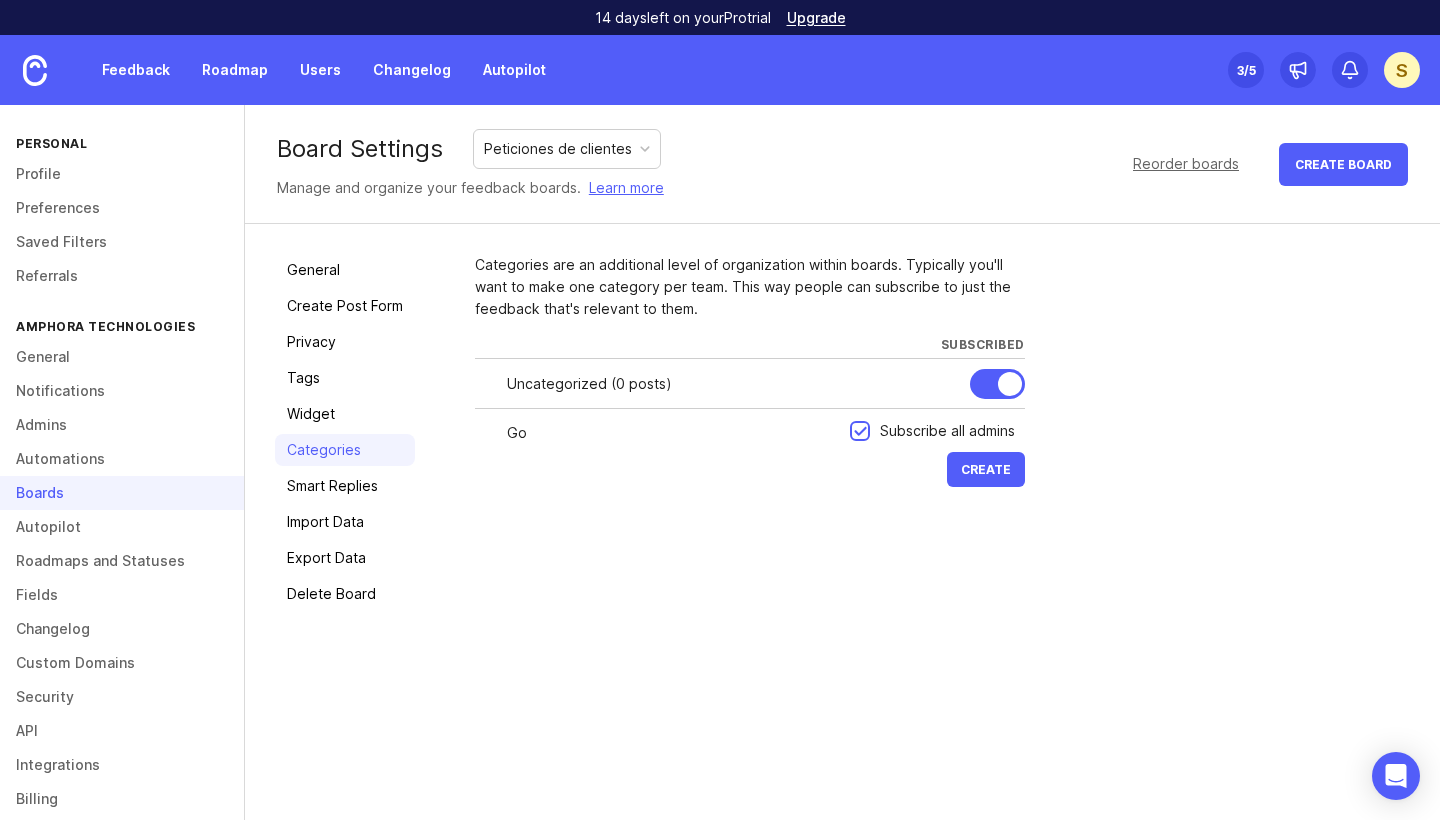drag, startPoint x: 521, startPoint y: 434, endPoint x: 485, endPoint y: 431, distance: 36.124783 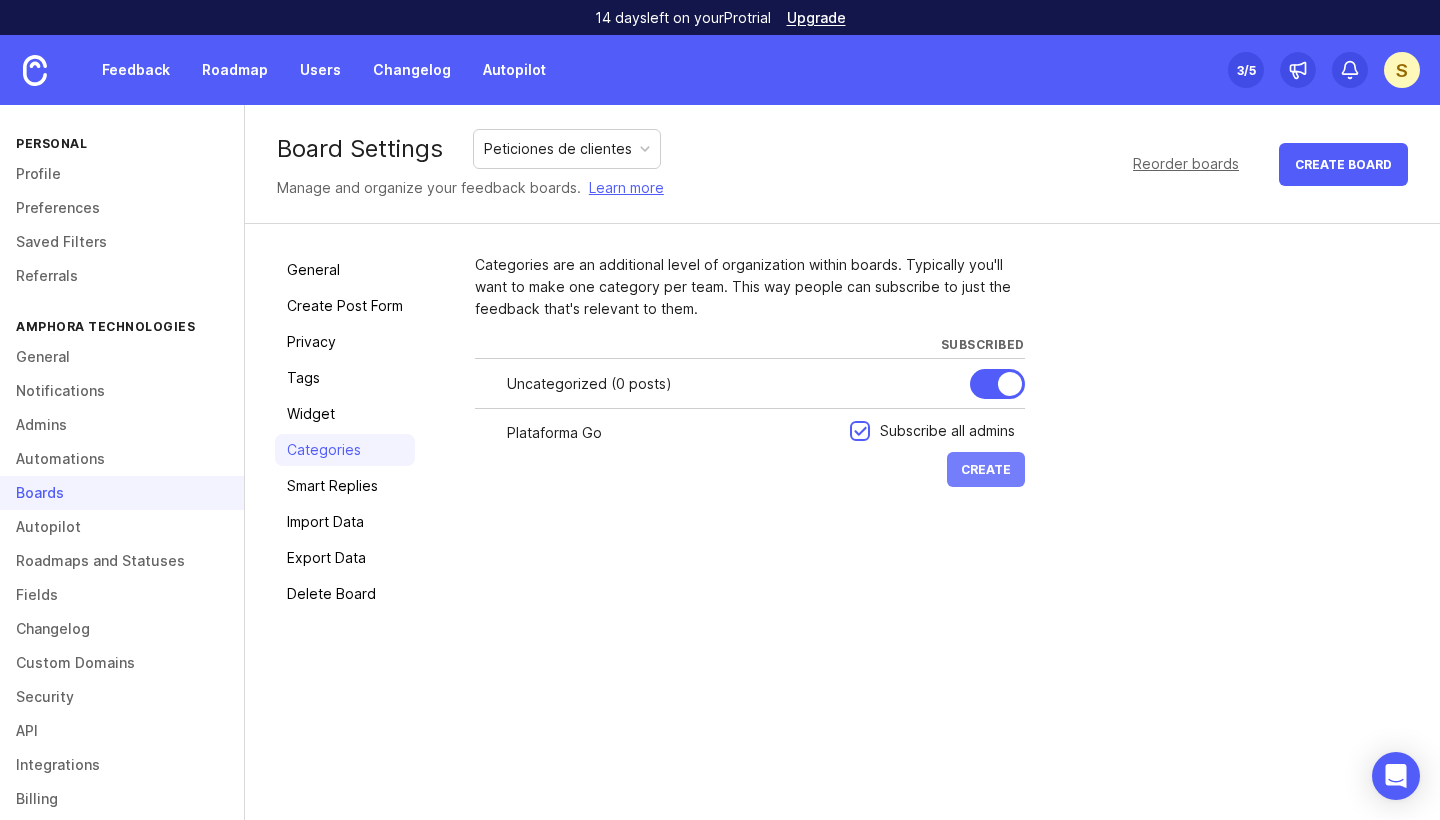 type on "Plataforma Go" 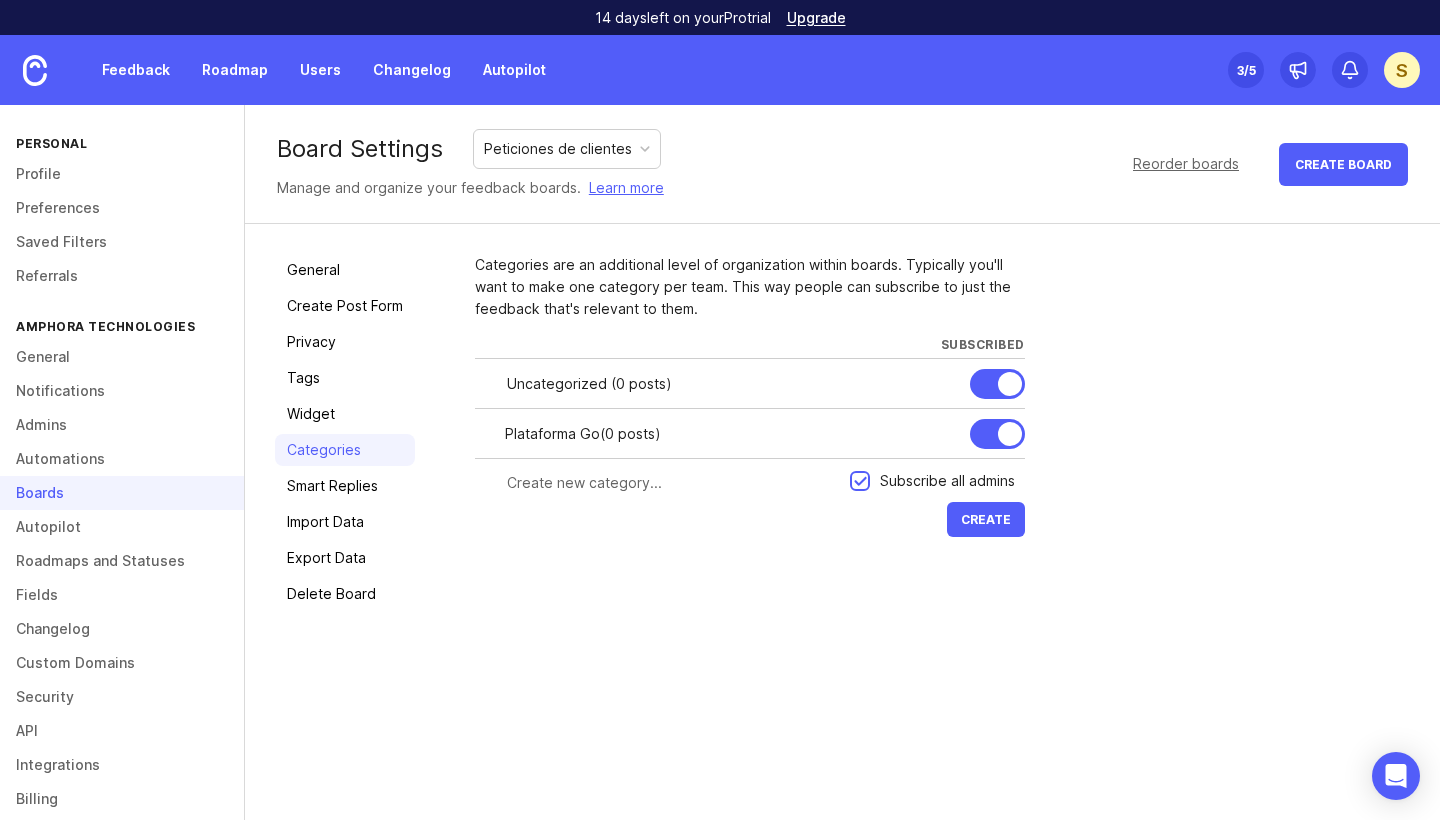 click on "Uncategorized ( 0   posts )" at bounding box center (730, 384) 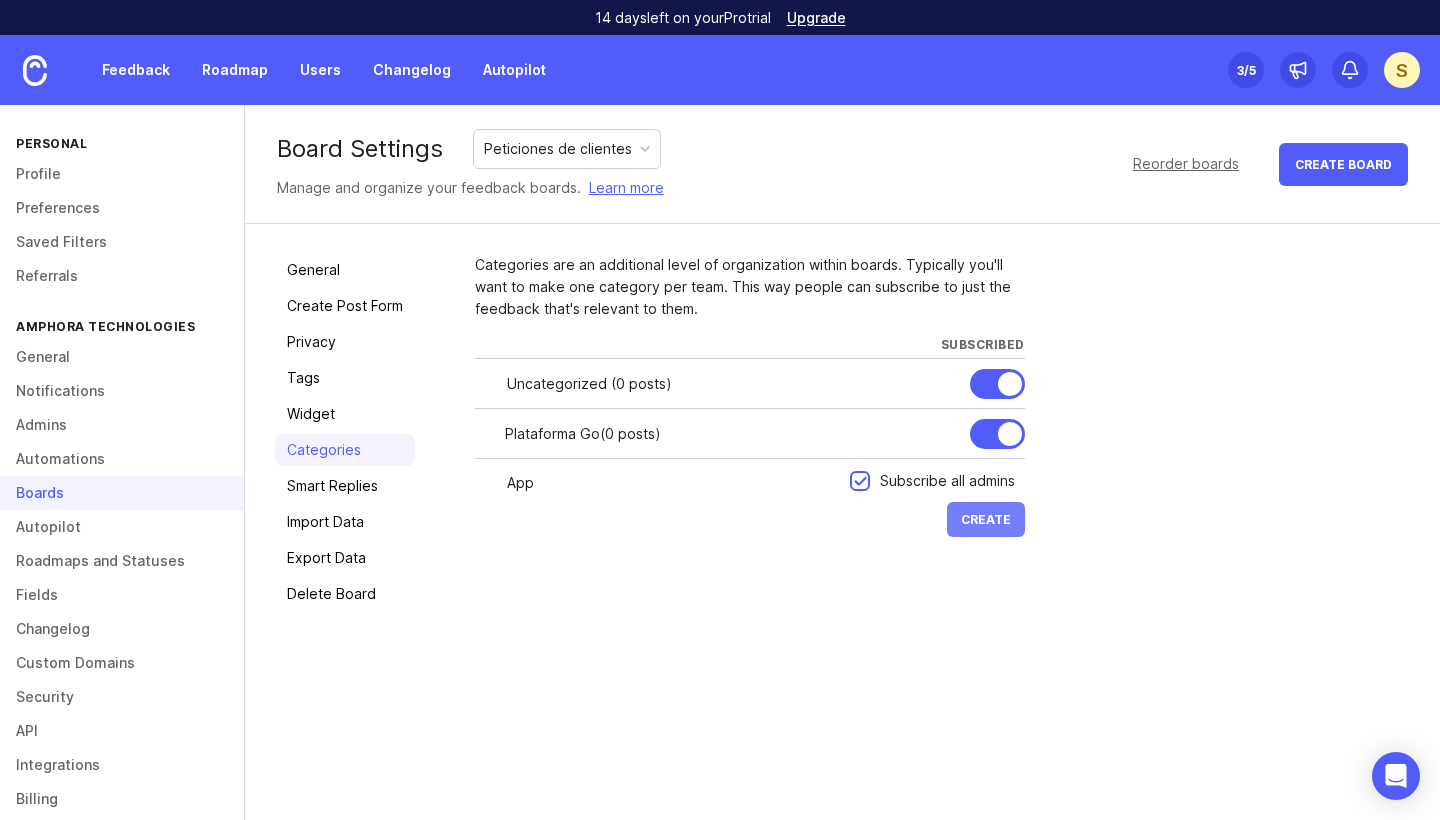 type on "App" 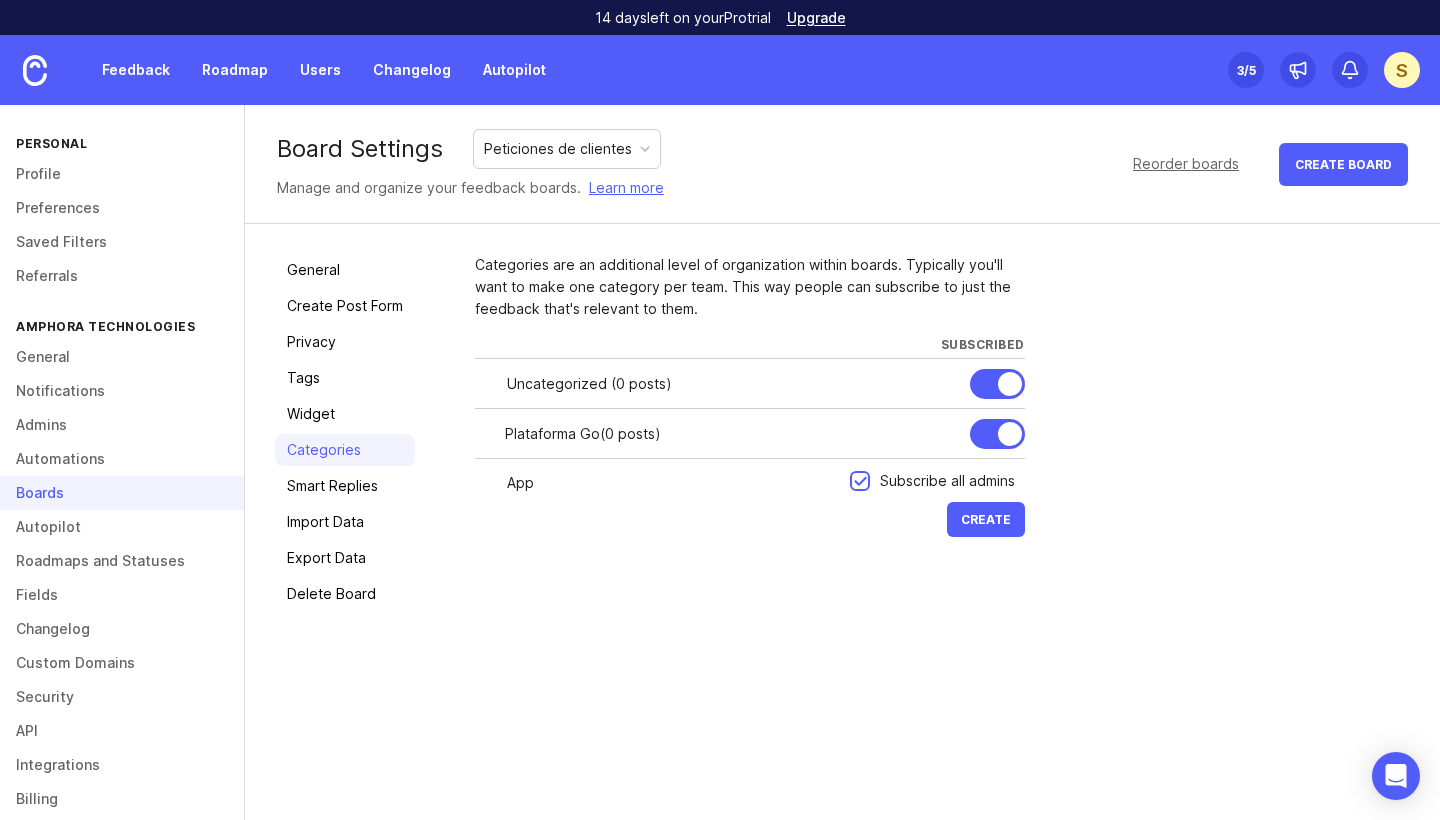 type 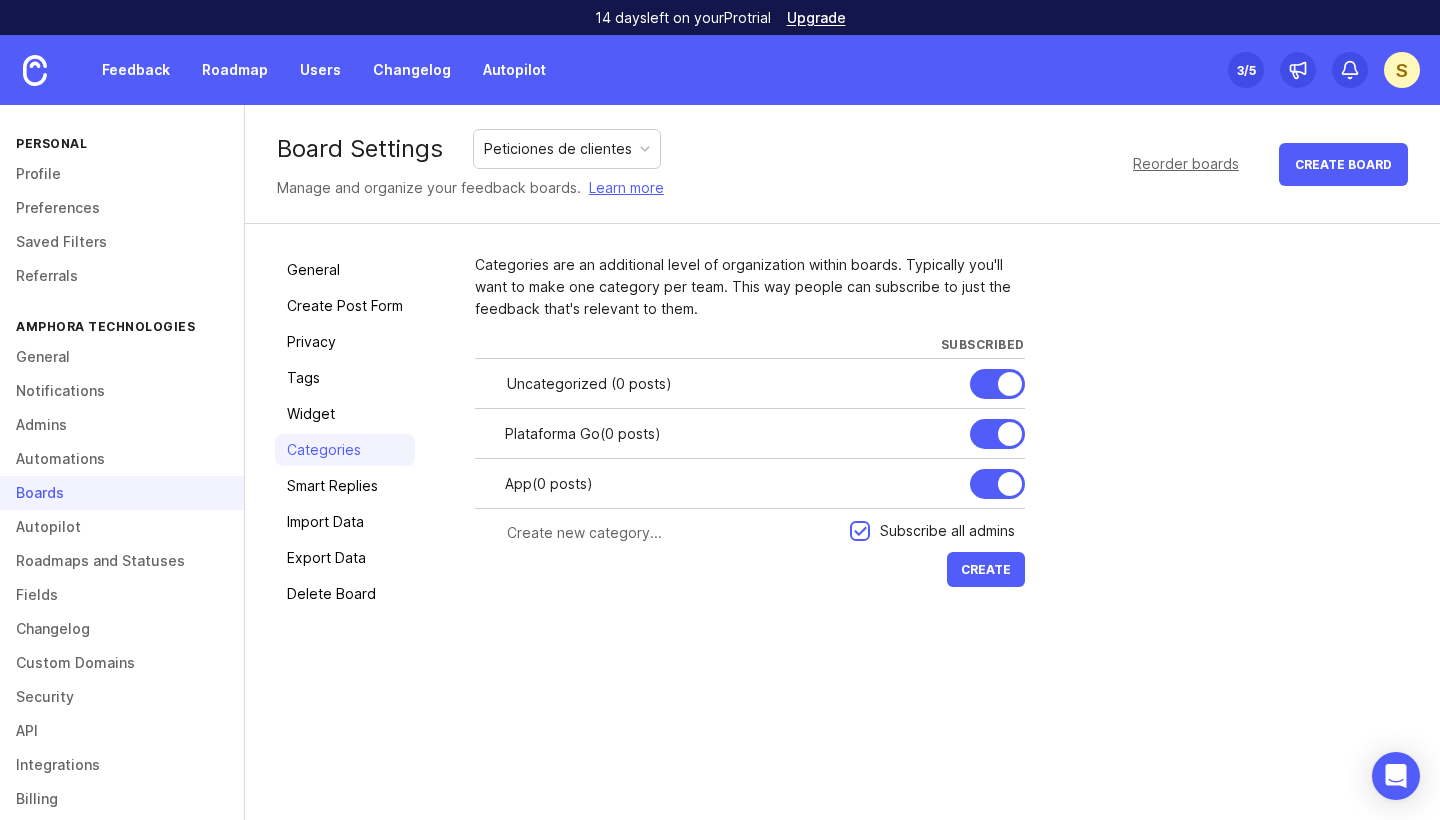 click at bounding box center [662, 533] 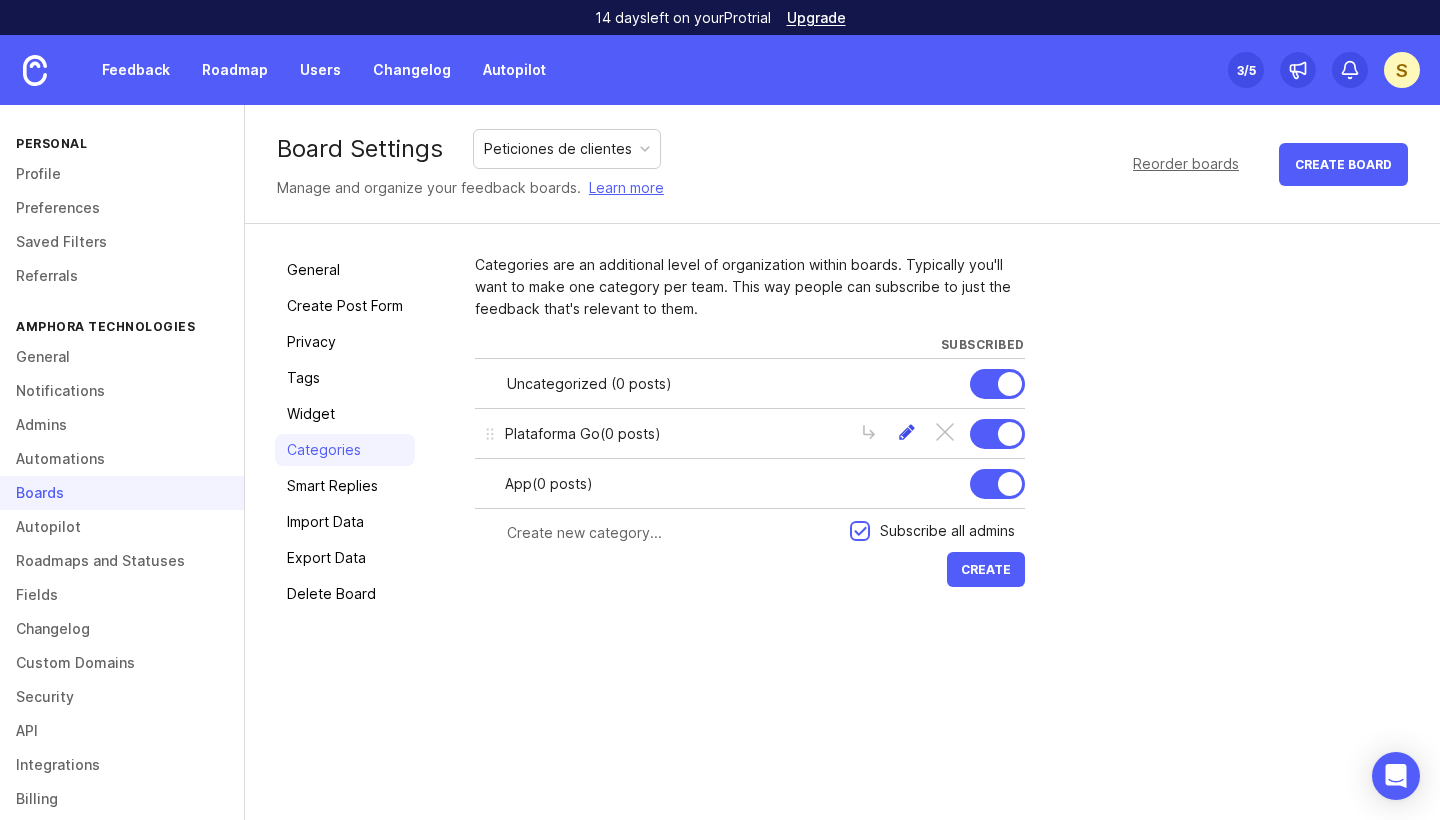 click at bounding box center [907, 434] 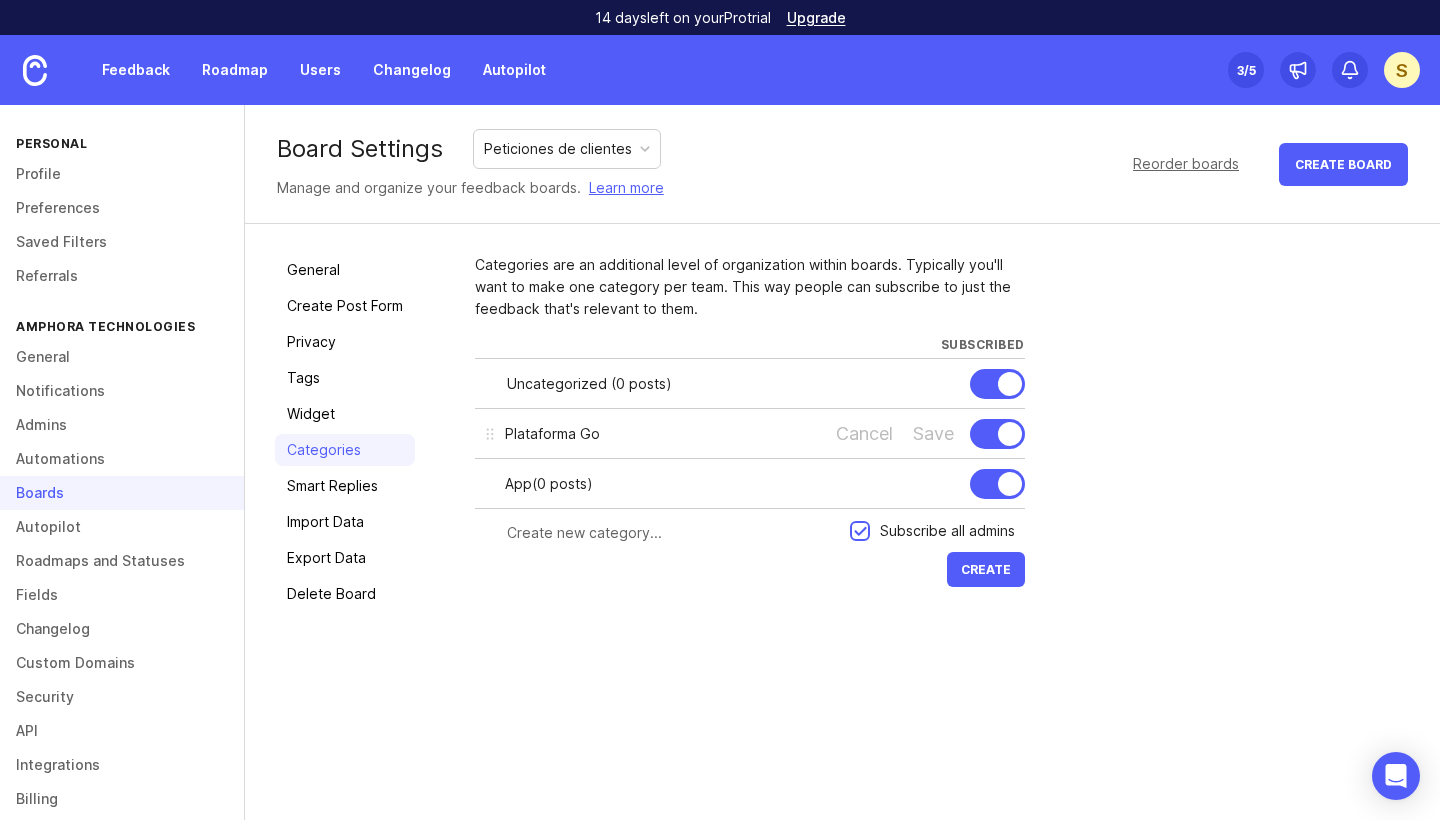 click on "Plataforma Go" at bounding box center (660, 434) 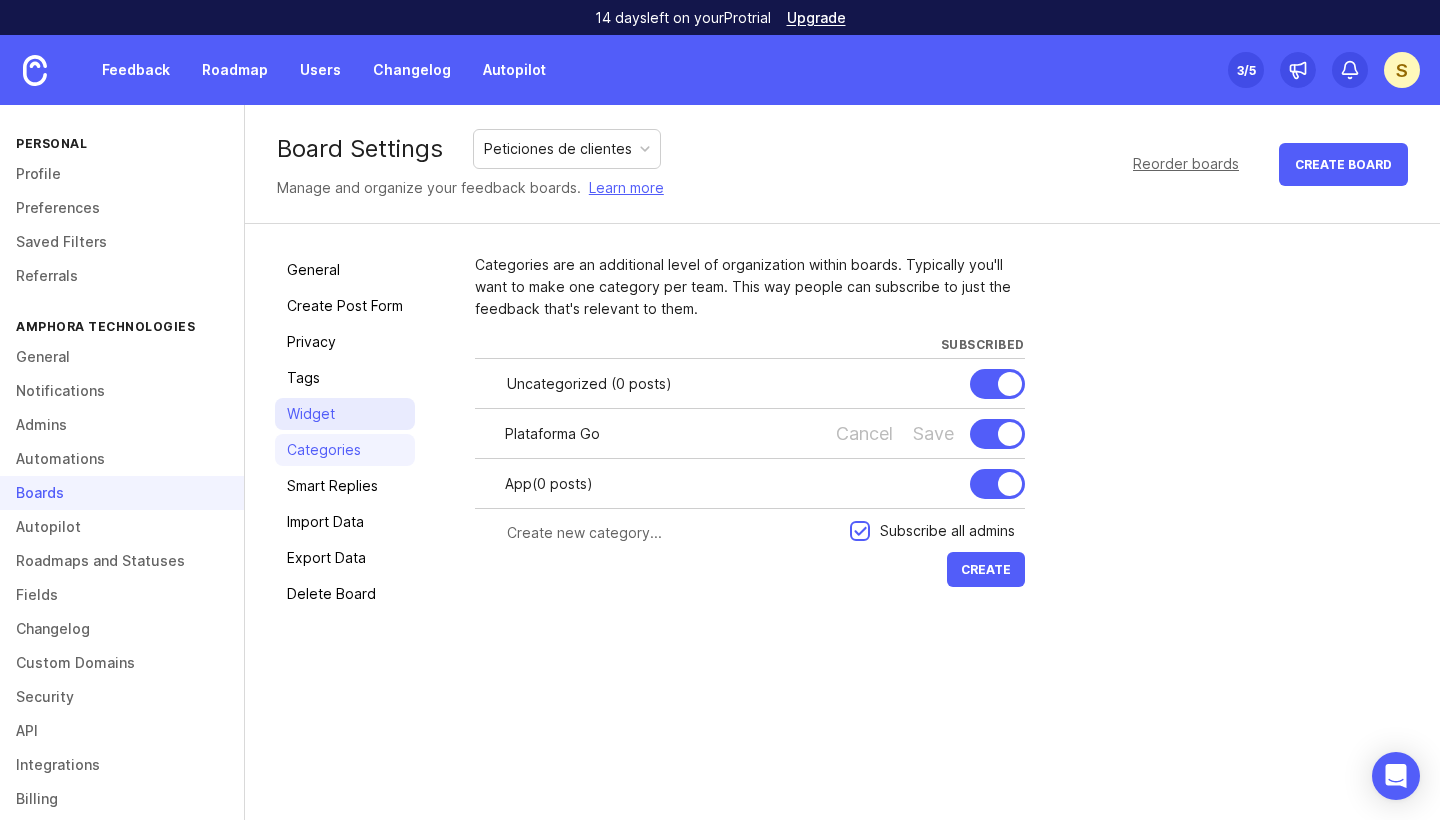 drag, startPoint x: 577, startPoint y: 435, endPoint x: 409, endPoint y: 421, distance: 168.58232 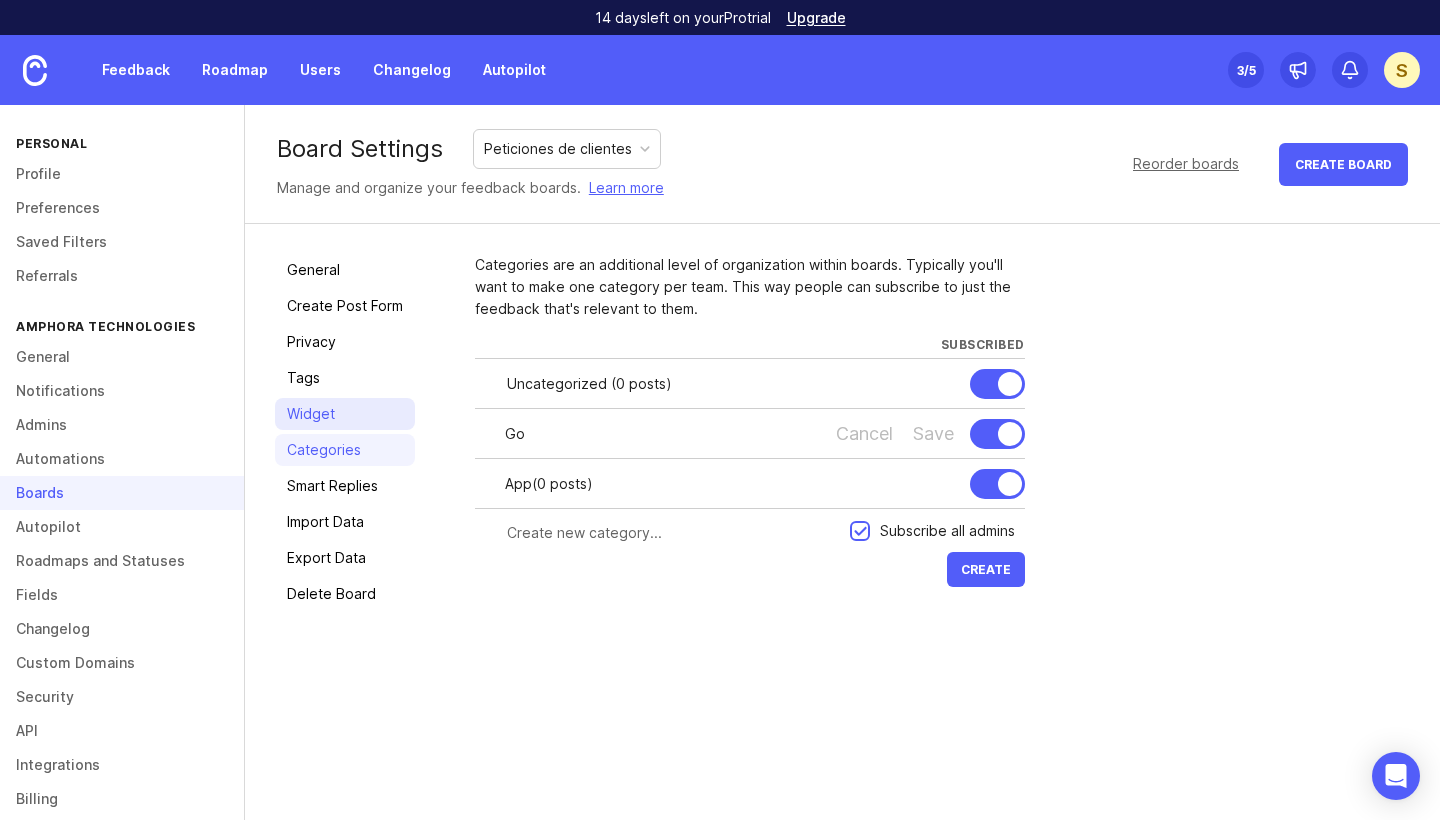 type on "Go" 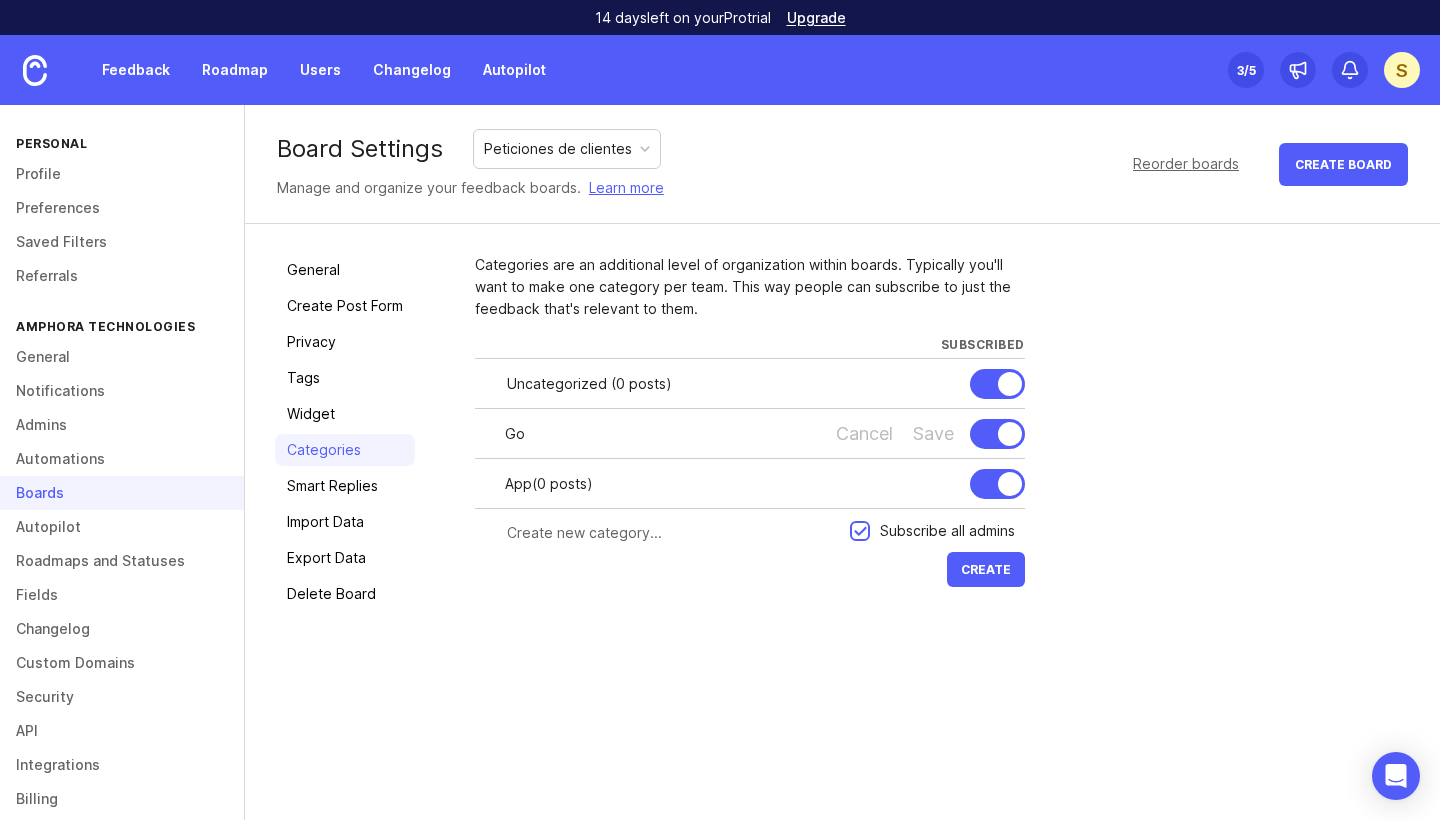 click at bounding box center [672, 533] 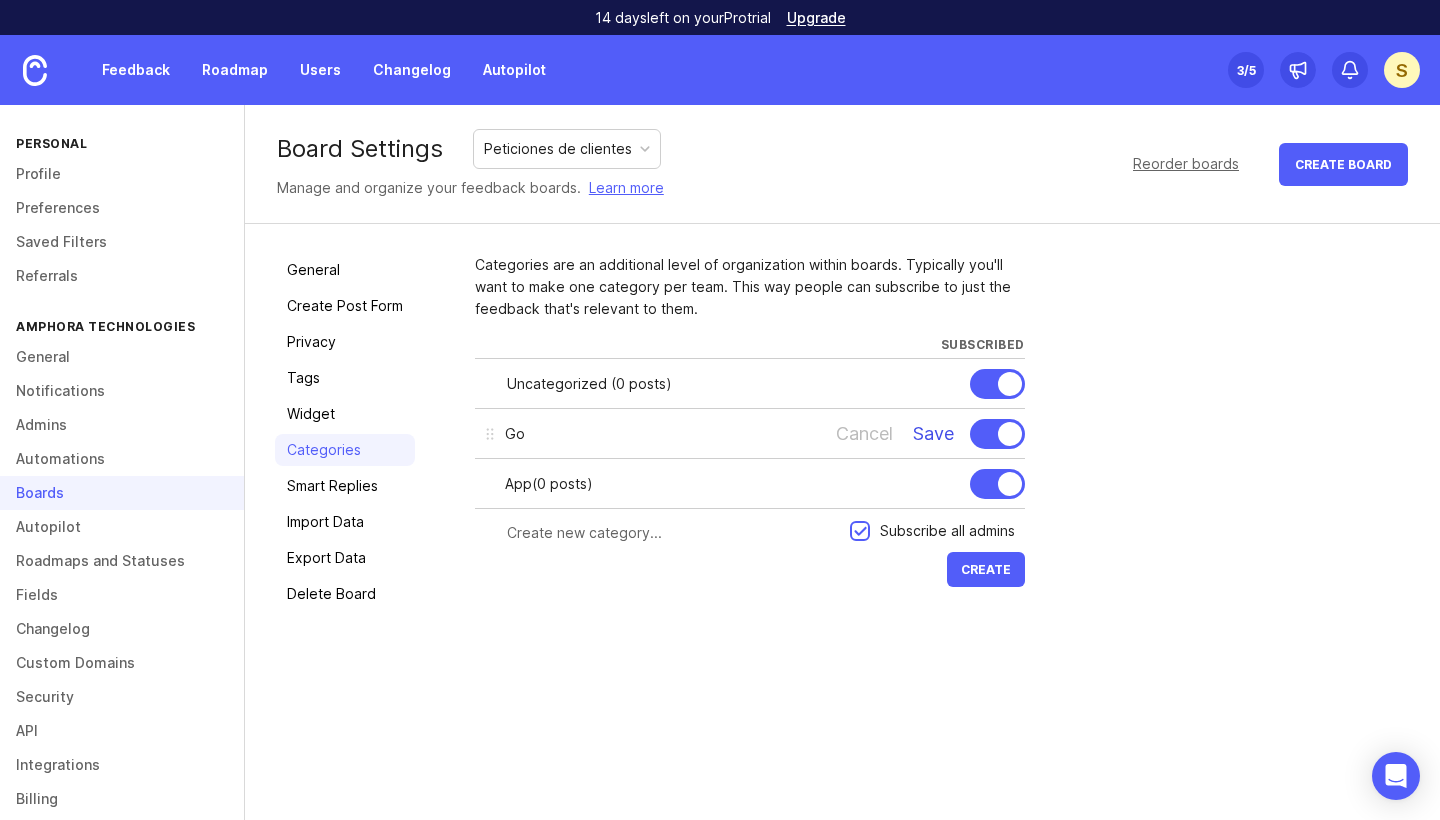 click on "Save" at bounding box center (933, 434) 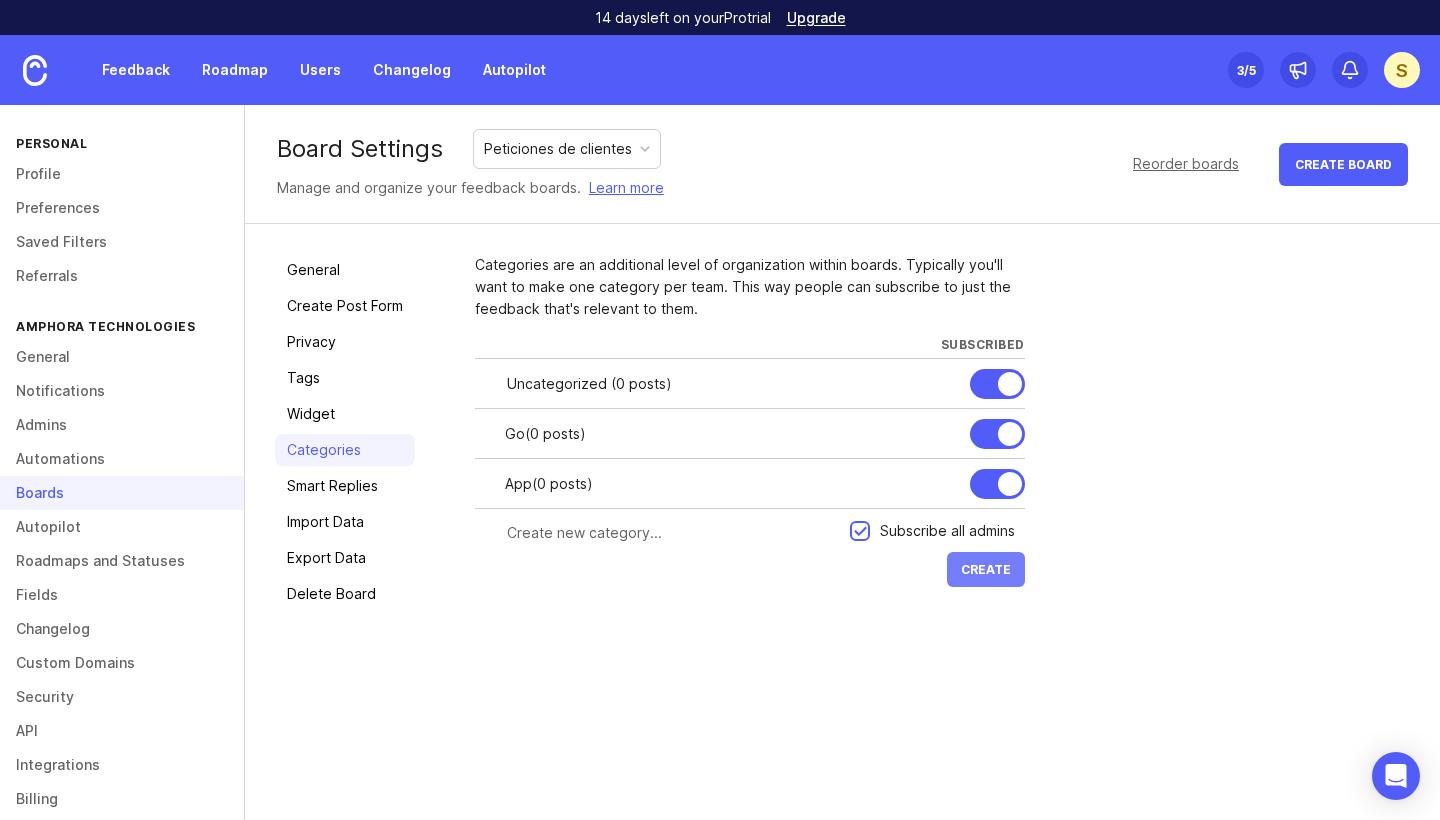 click on "Create" at bounding box center [986, 569] 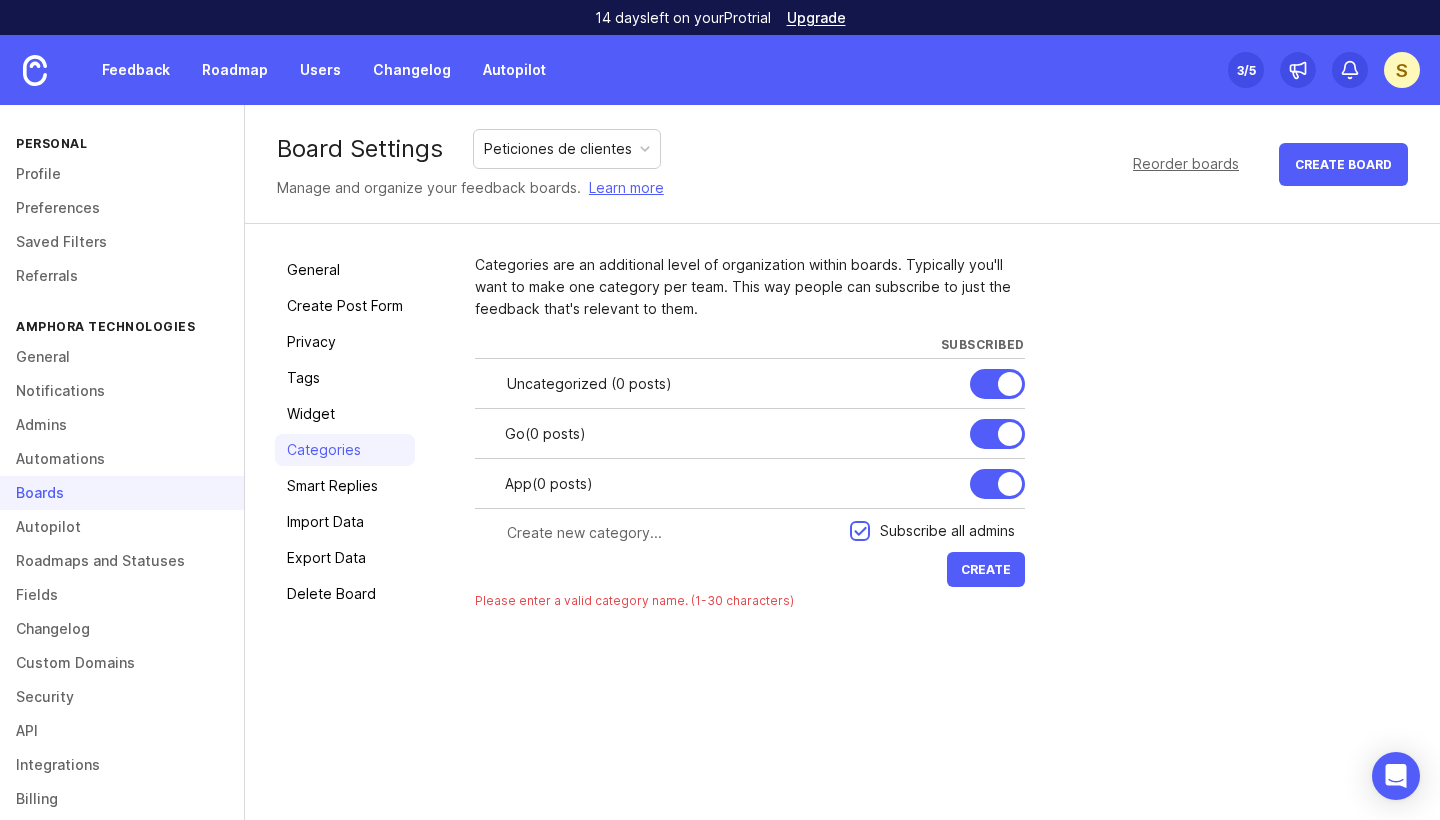 click at bounding box center [672, 533] 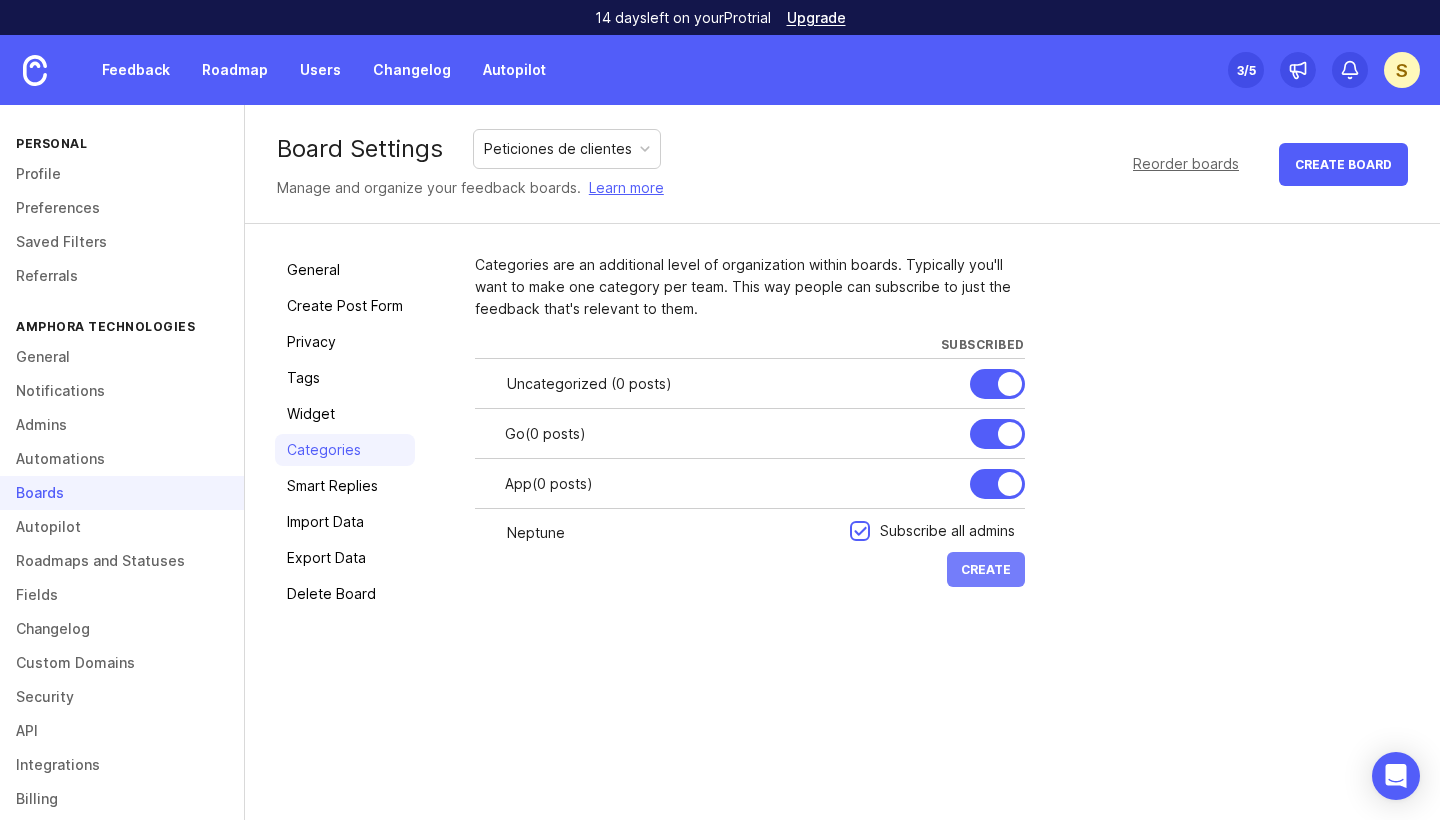 type on "Neptune" 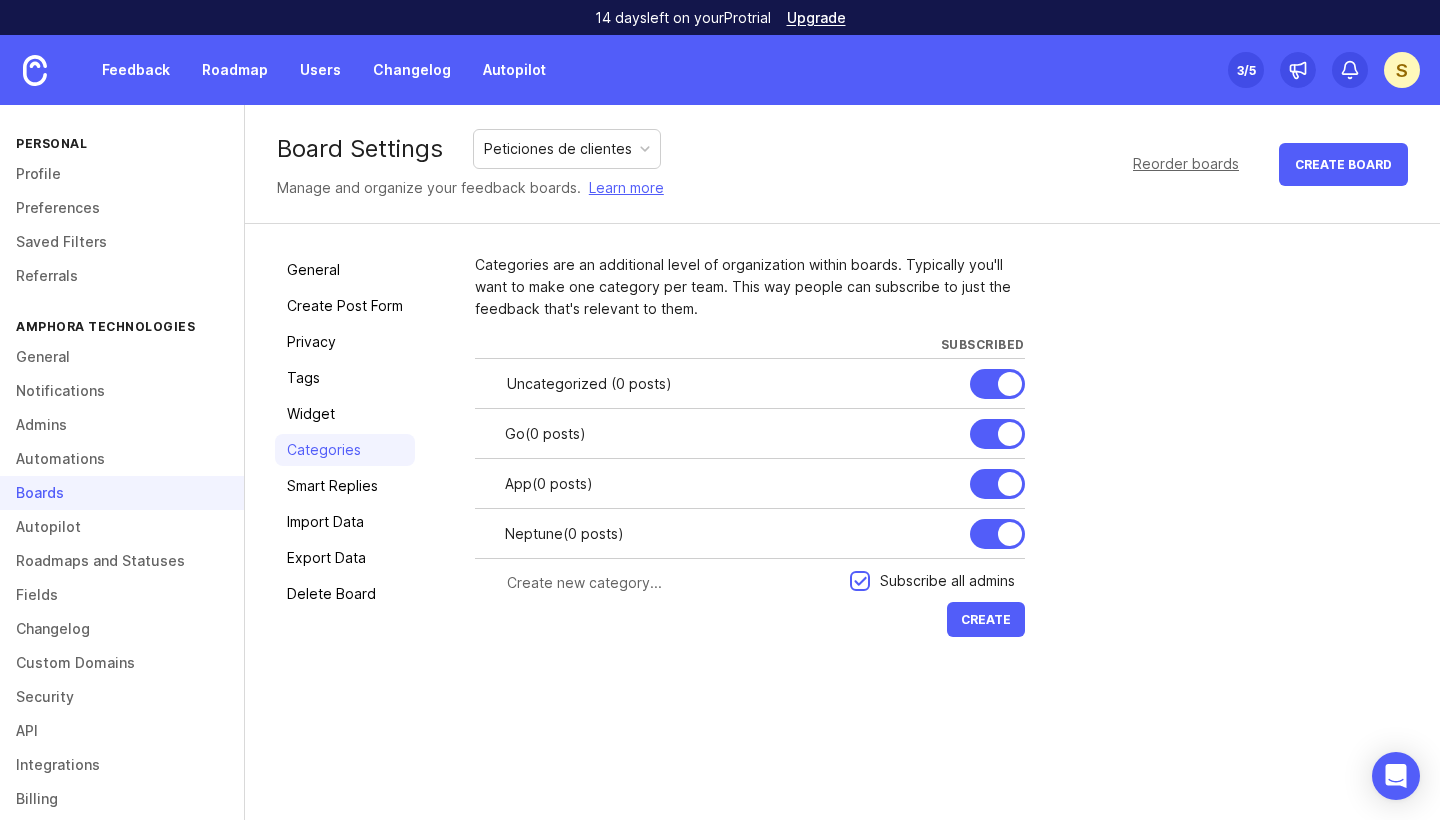 click at bounding box center (672, 583) 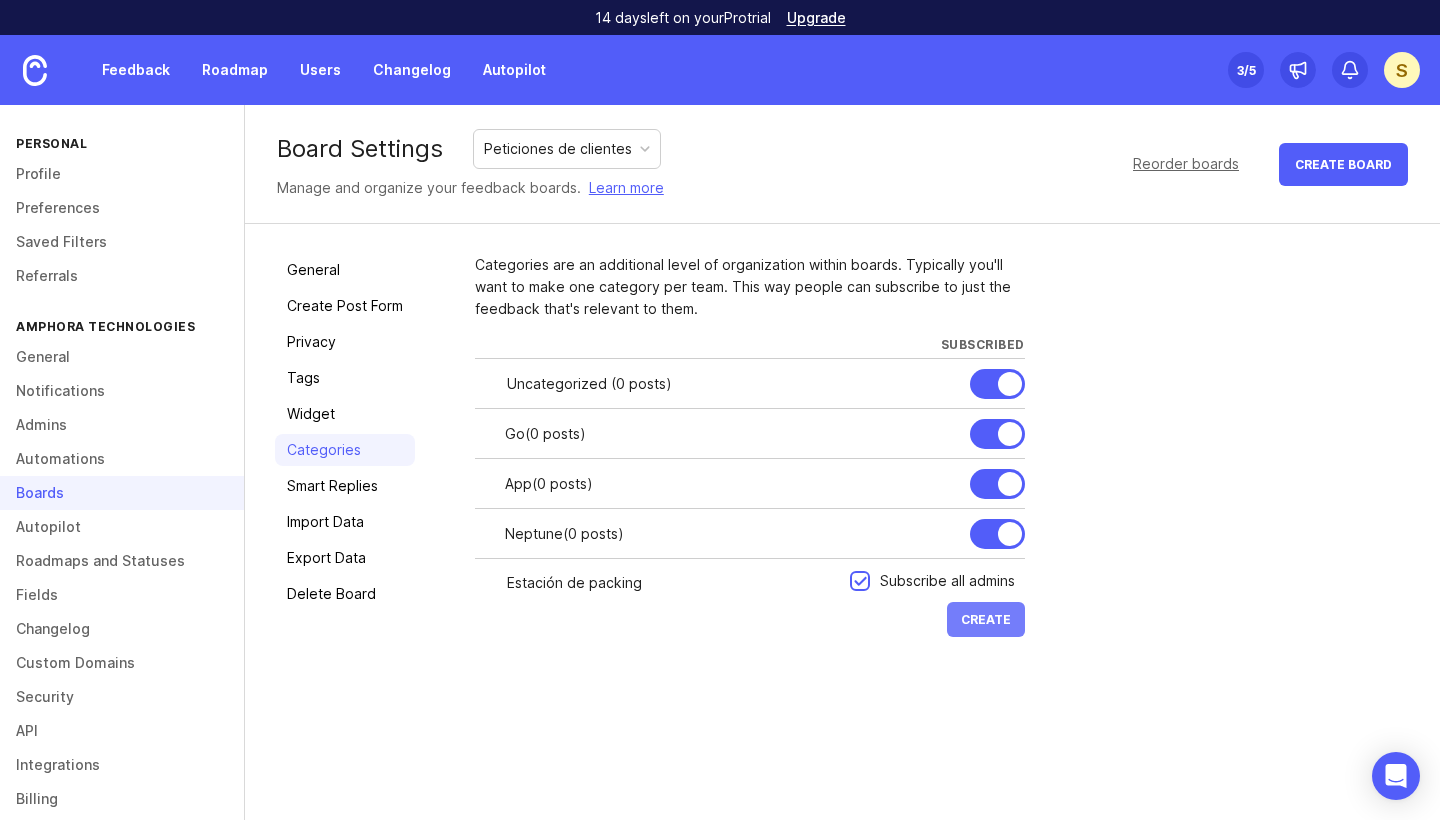 type on "Estación de packing" 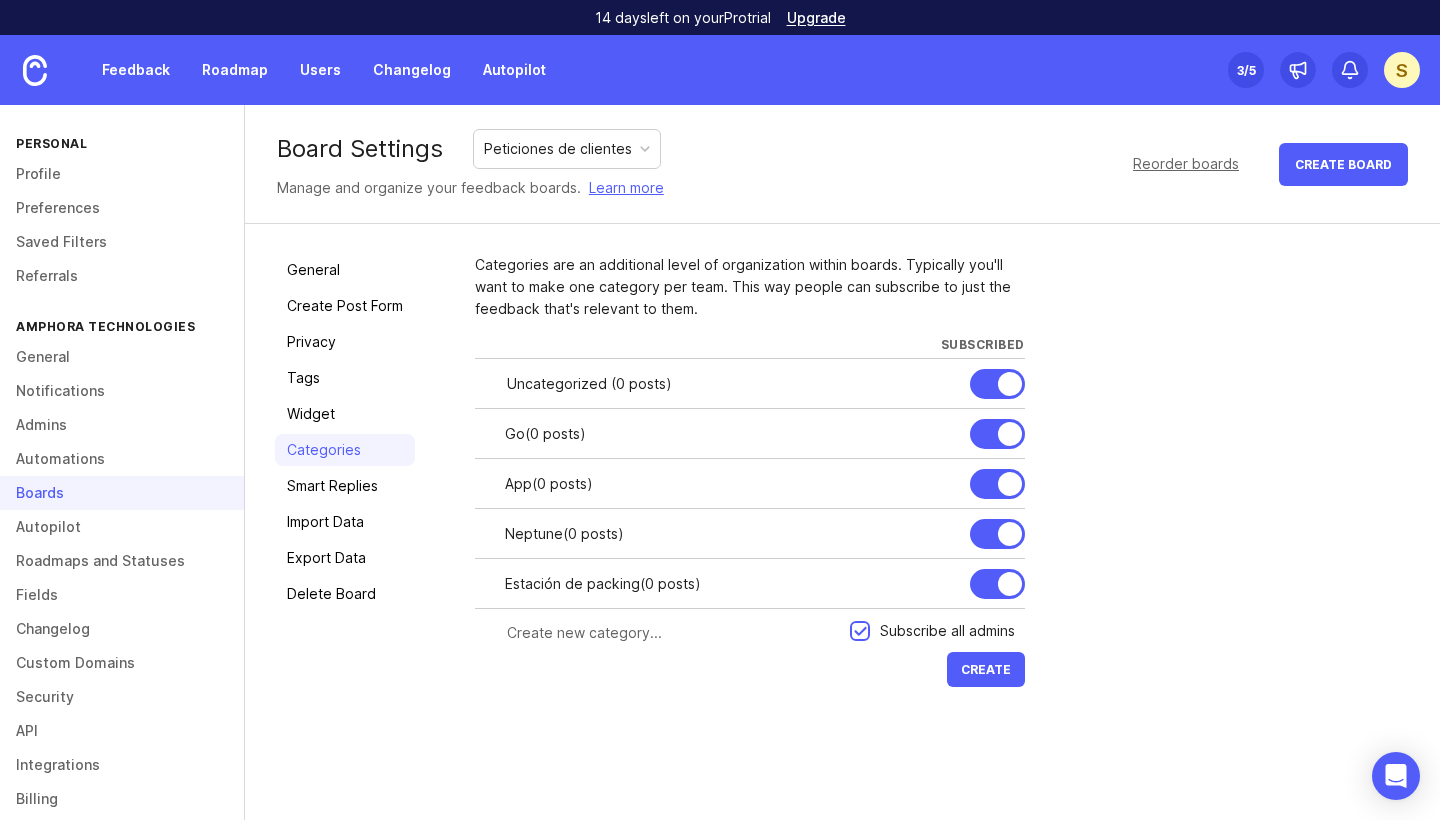 click at bounding box center [672, 633] 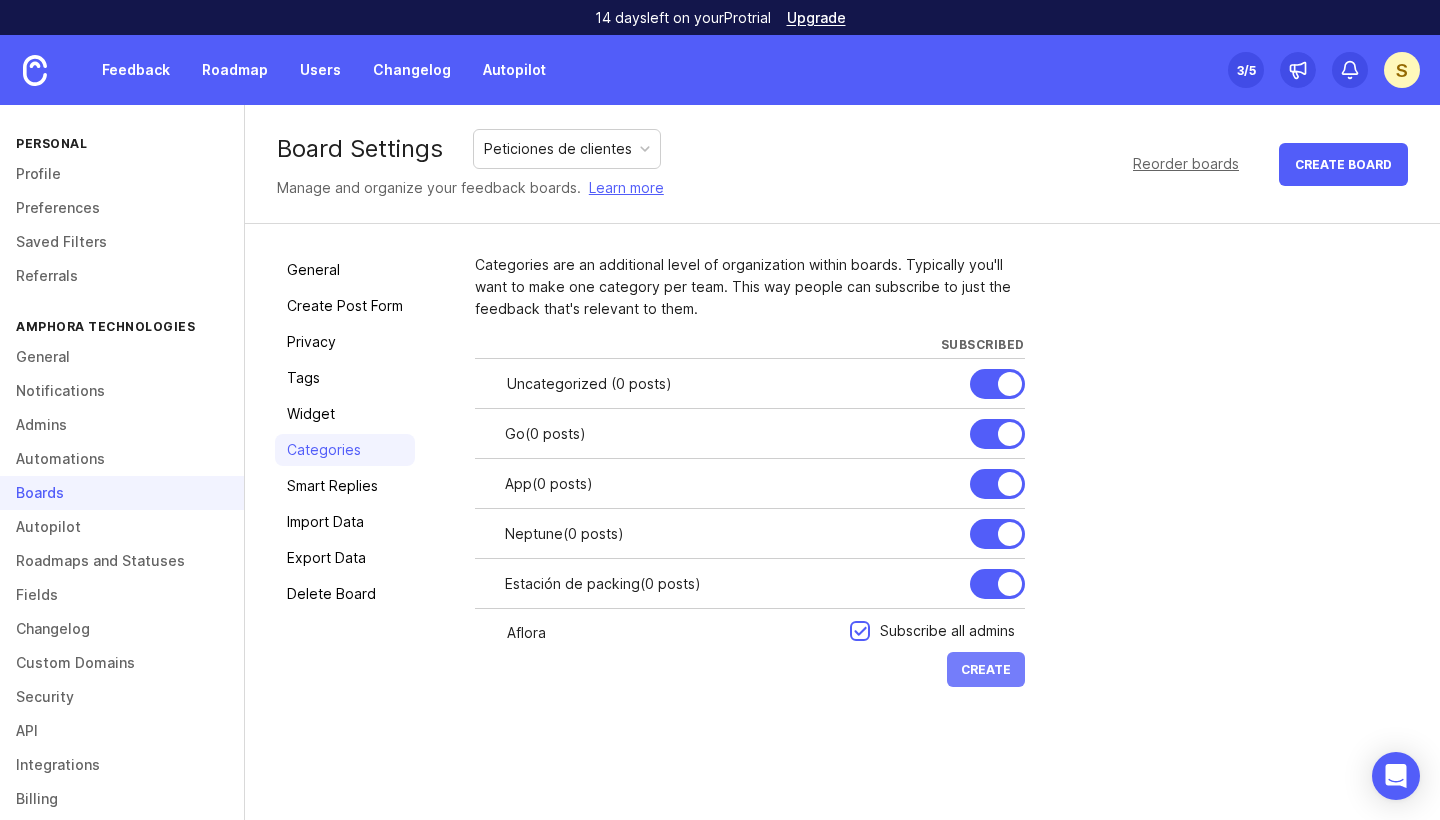 type on "Aflora" 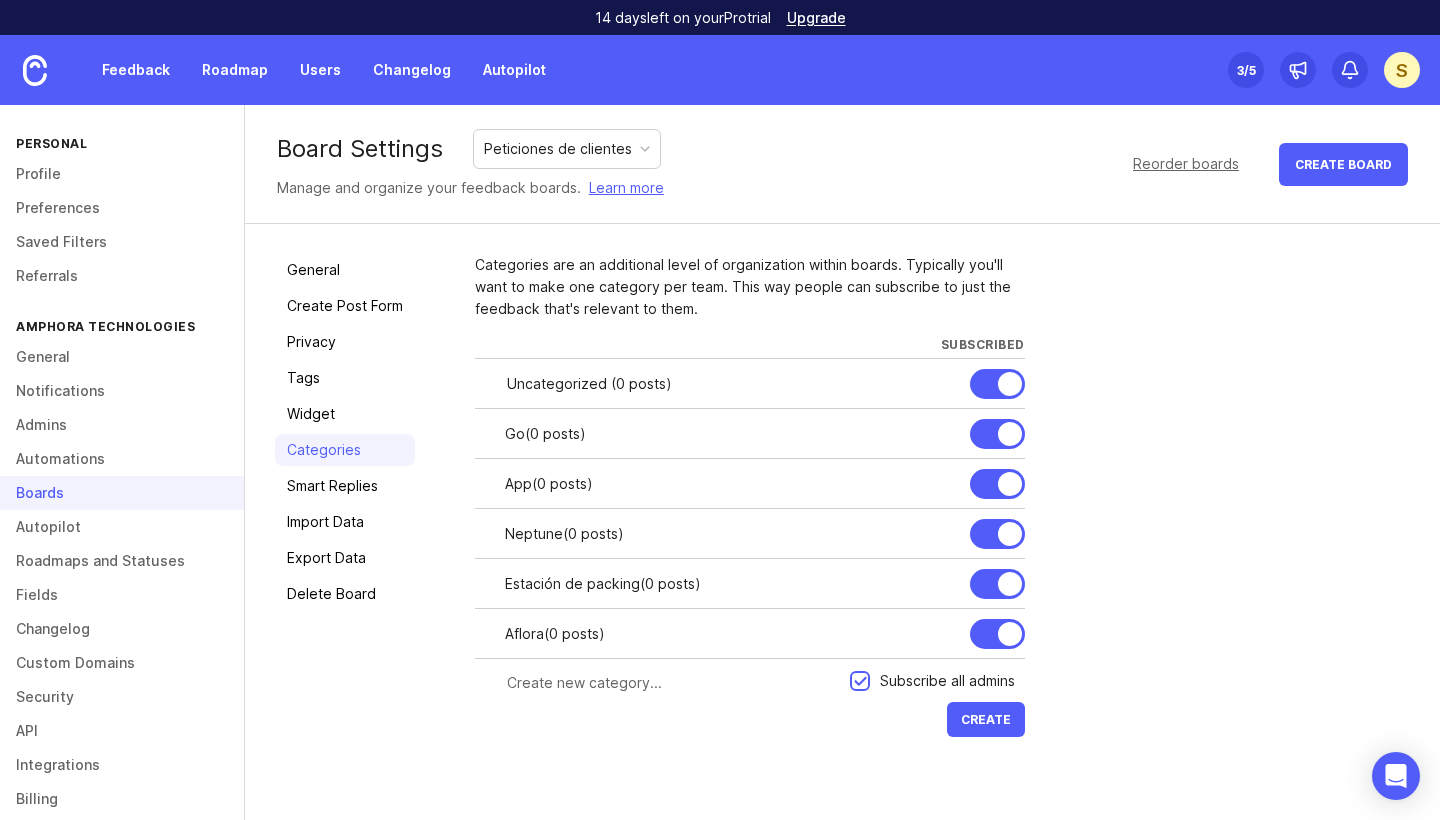 click at bounding box center [672, 683] 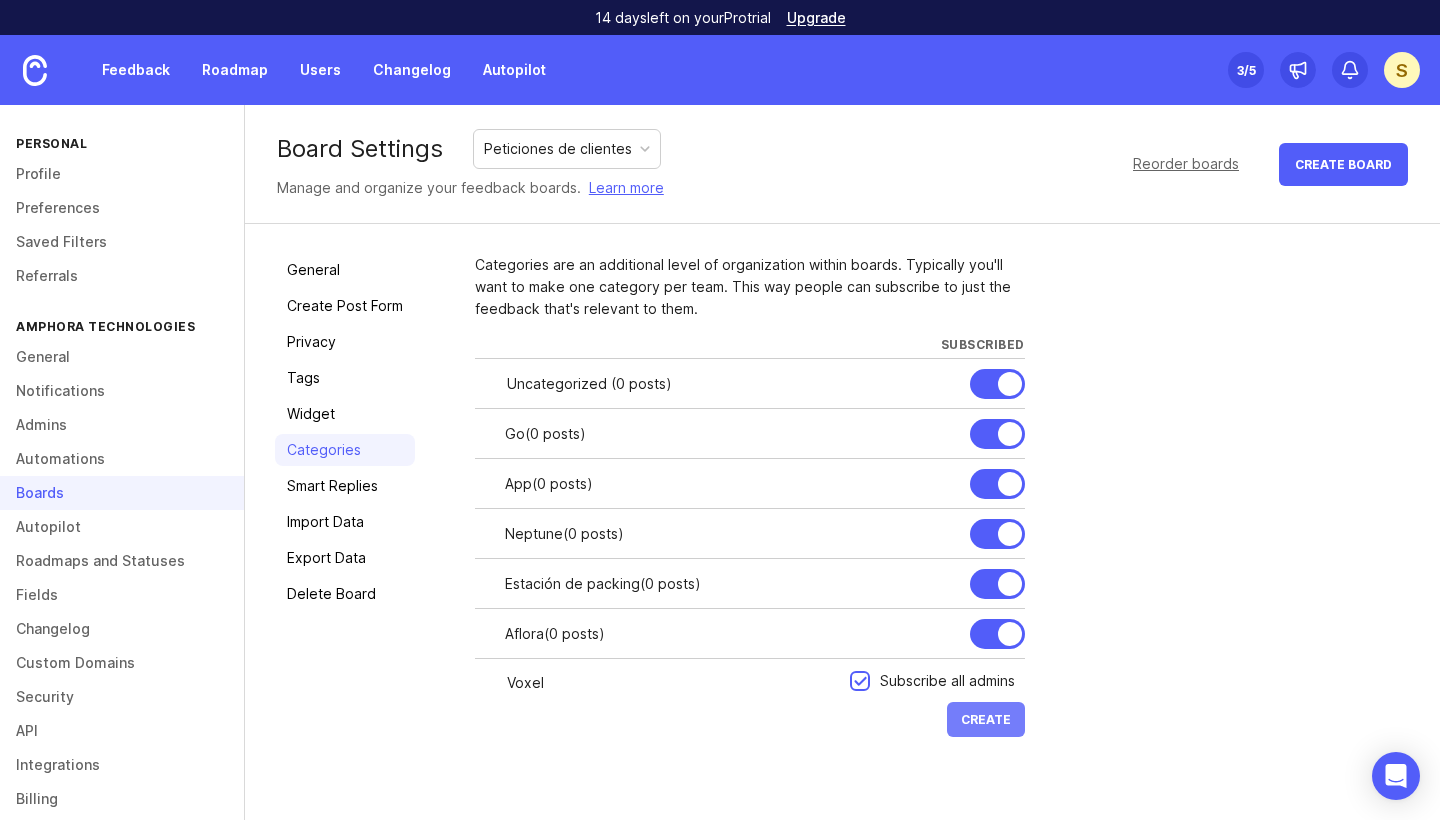 type on "Voxel" 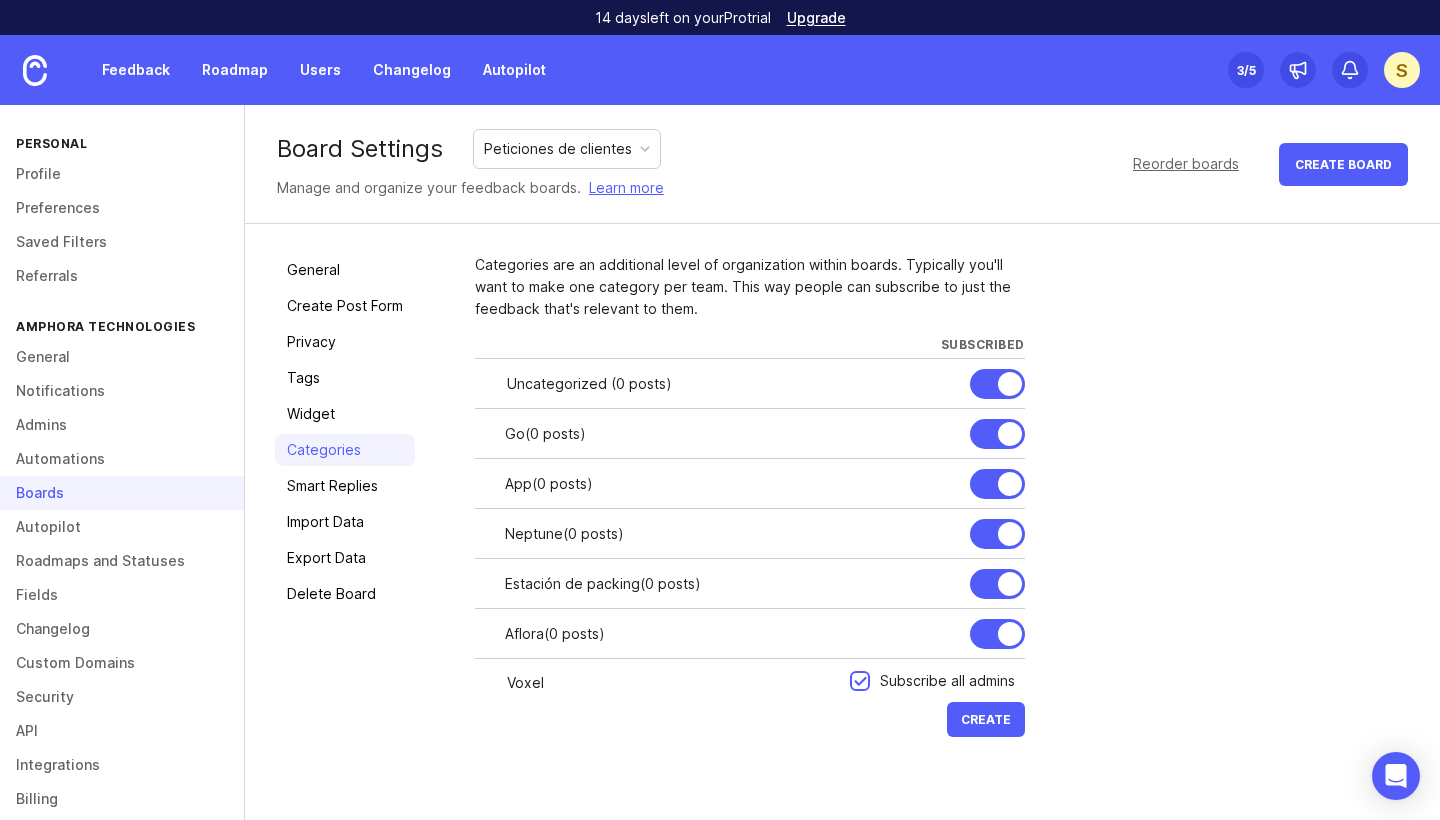 type 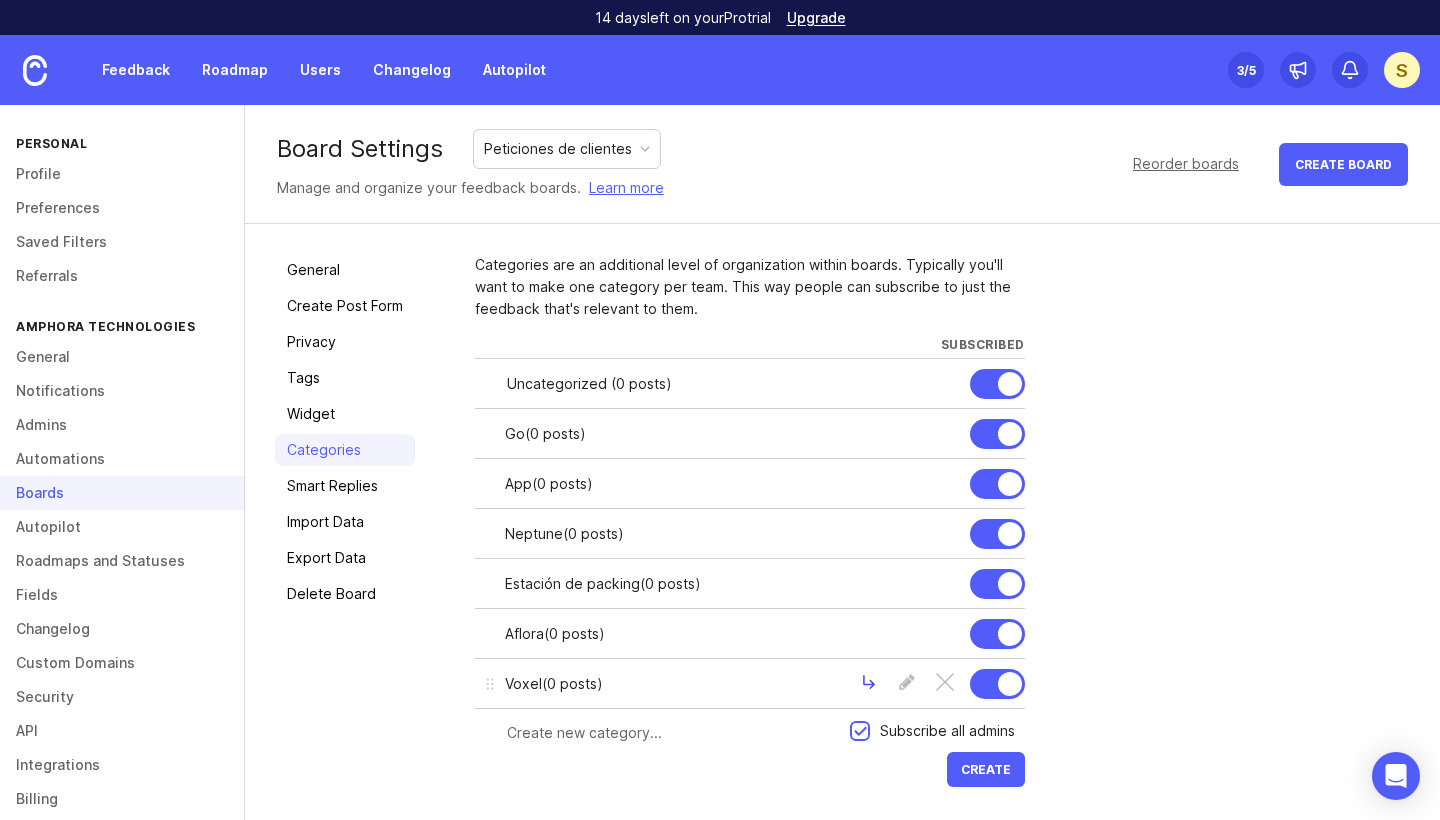 click at bounding box center [869, 684] 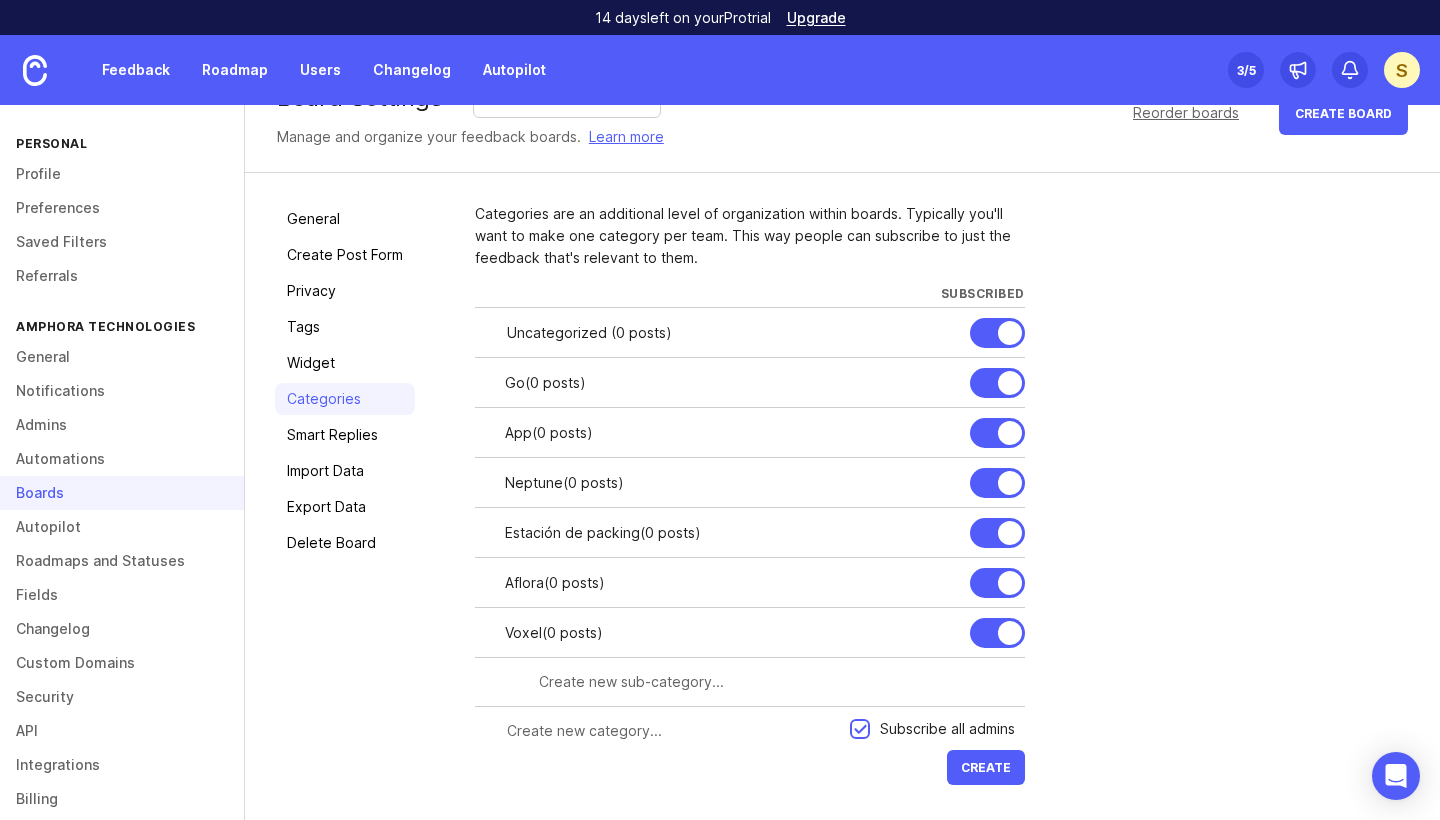 scroll, scrollTop: 51, scrollLeft: 0, axis: vertical 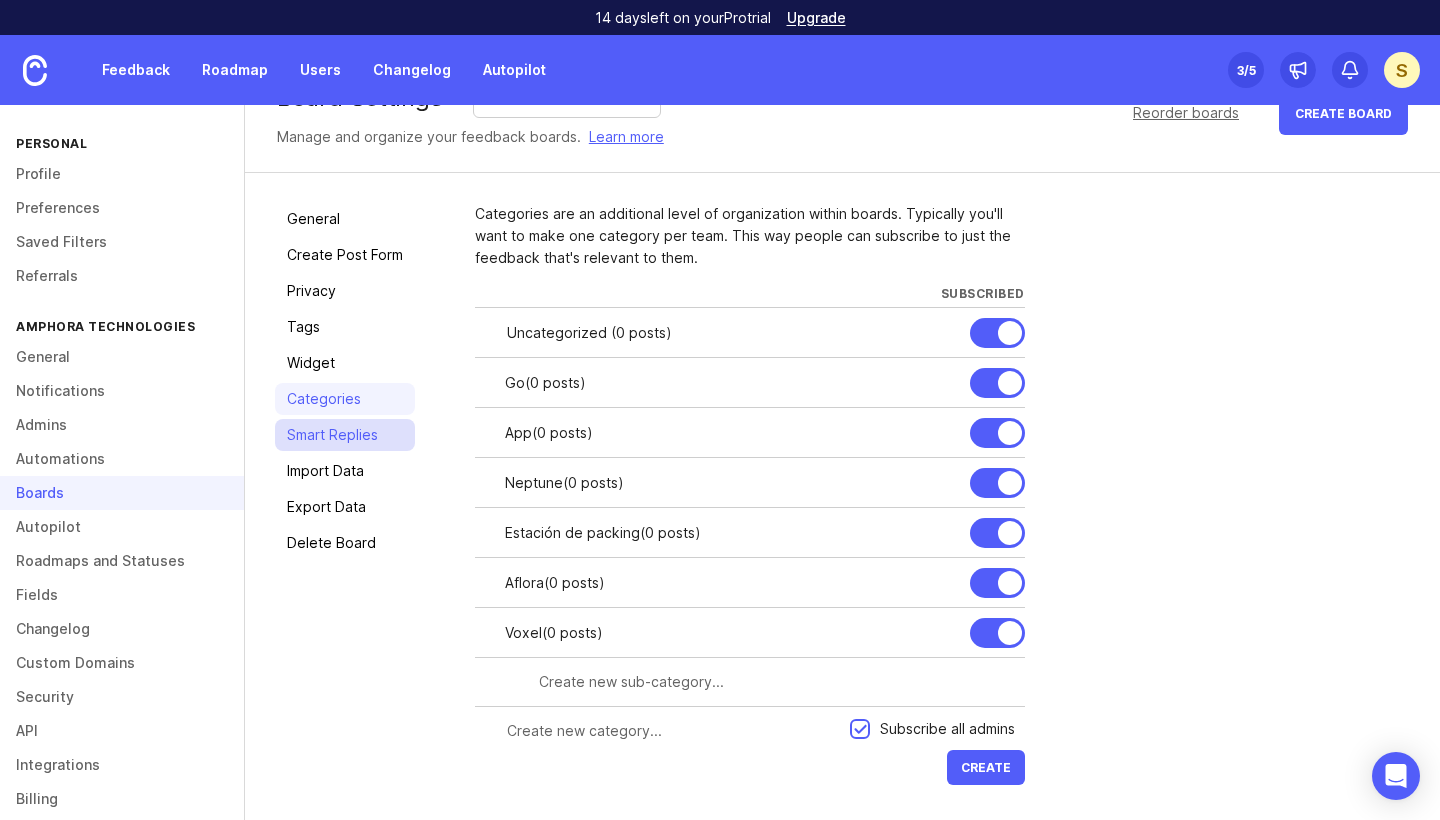 click on "Smart Replies" at bounding box center [345, 435] 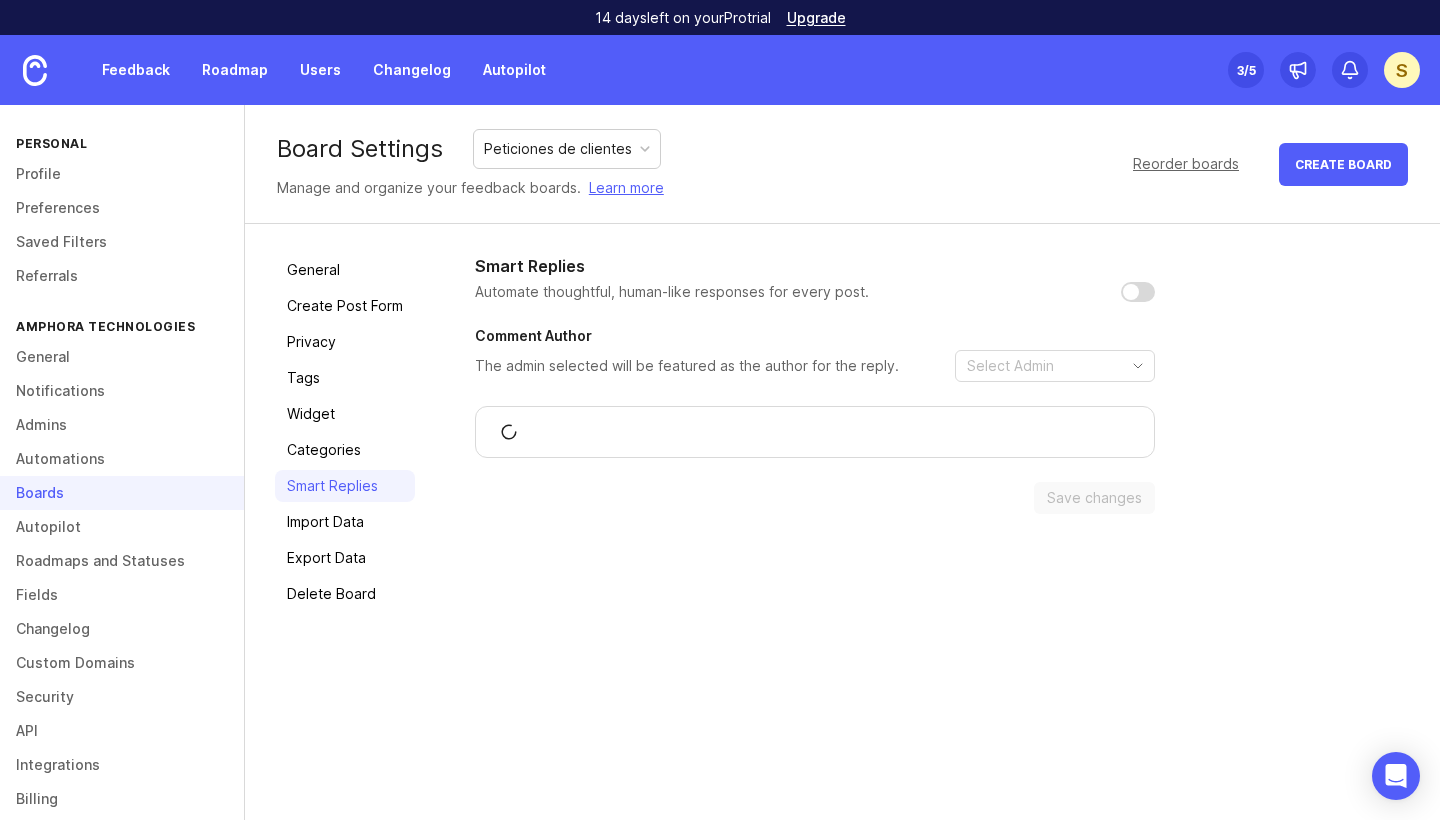 scroll, scrollTop: 0, scrollLeft: 0, axis: both 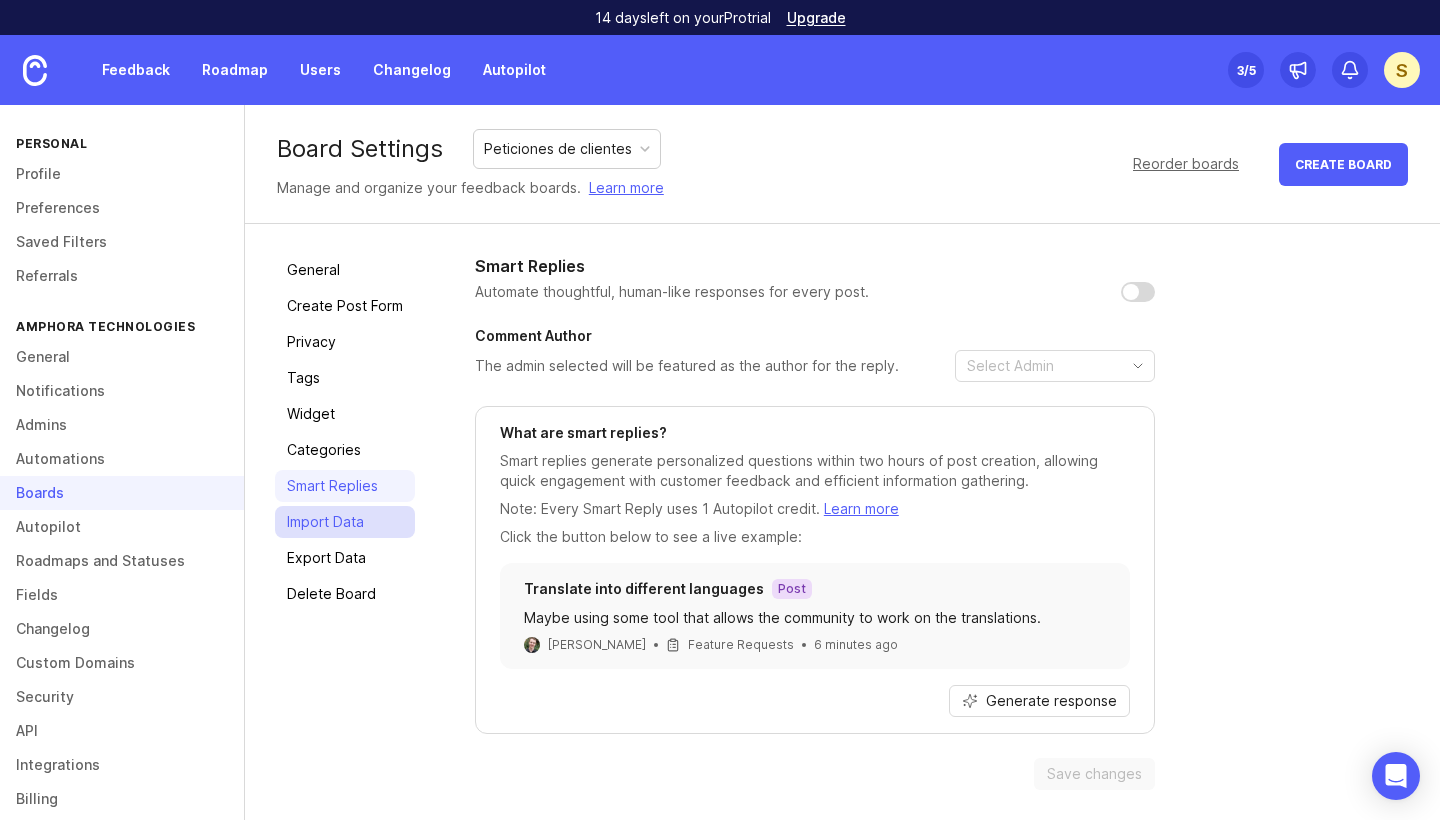 click on "Import Data" at bounding box center (345, 522) 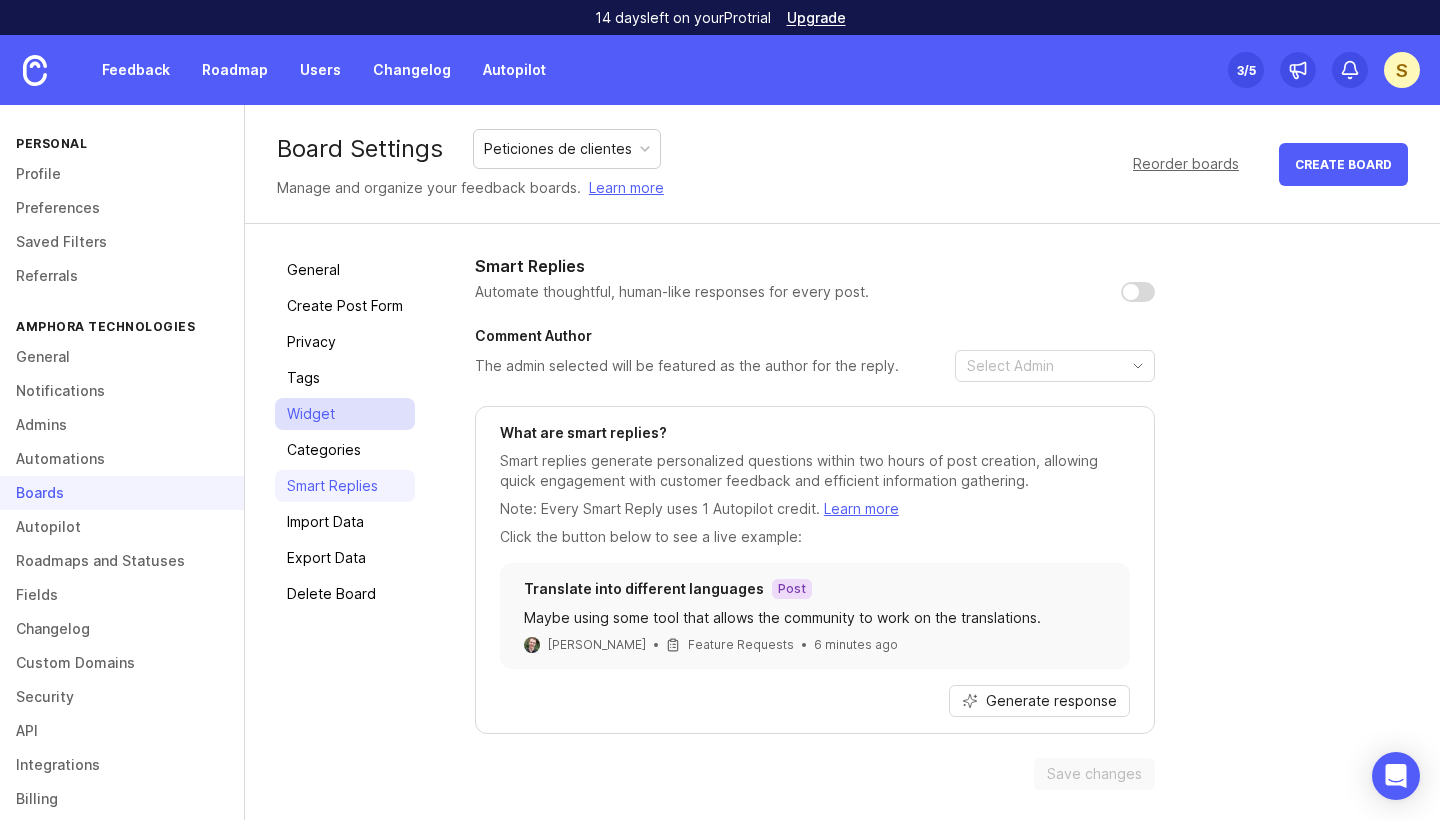 click on "Widget" at bounding box center [345, 414] 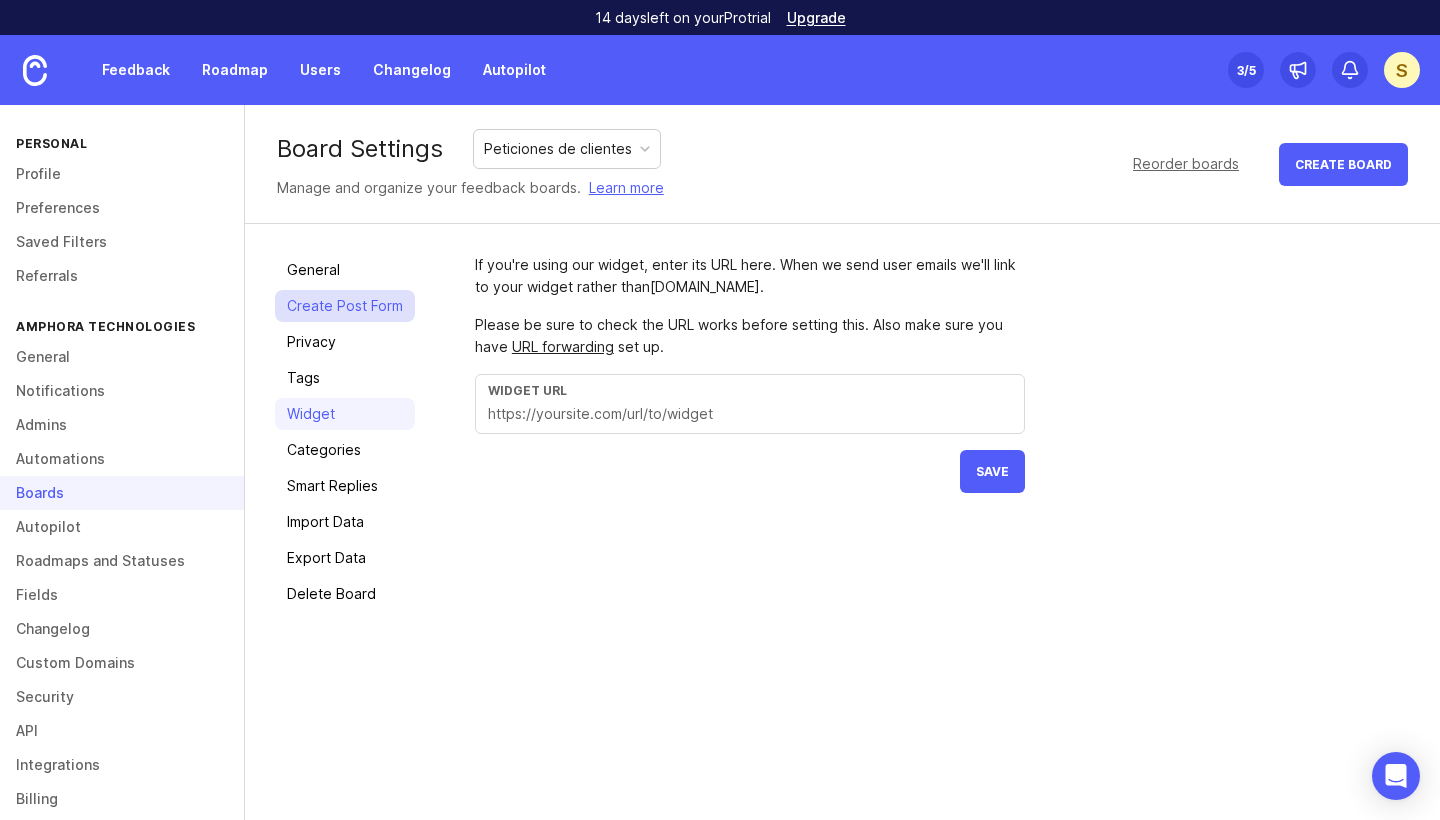 click on "Create Post Form" at bounding box center [345, 306] 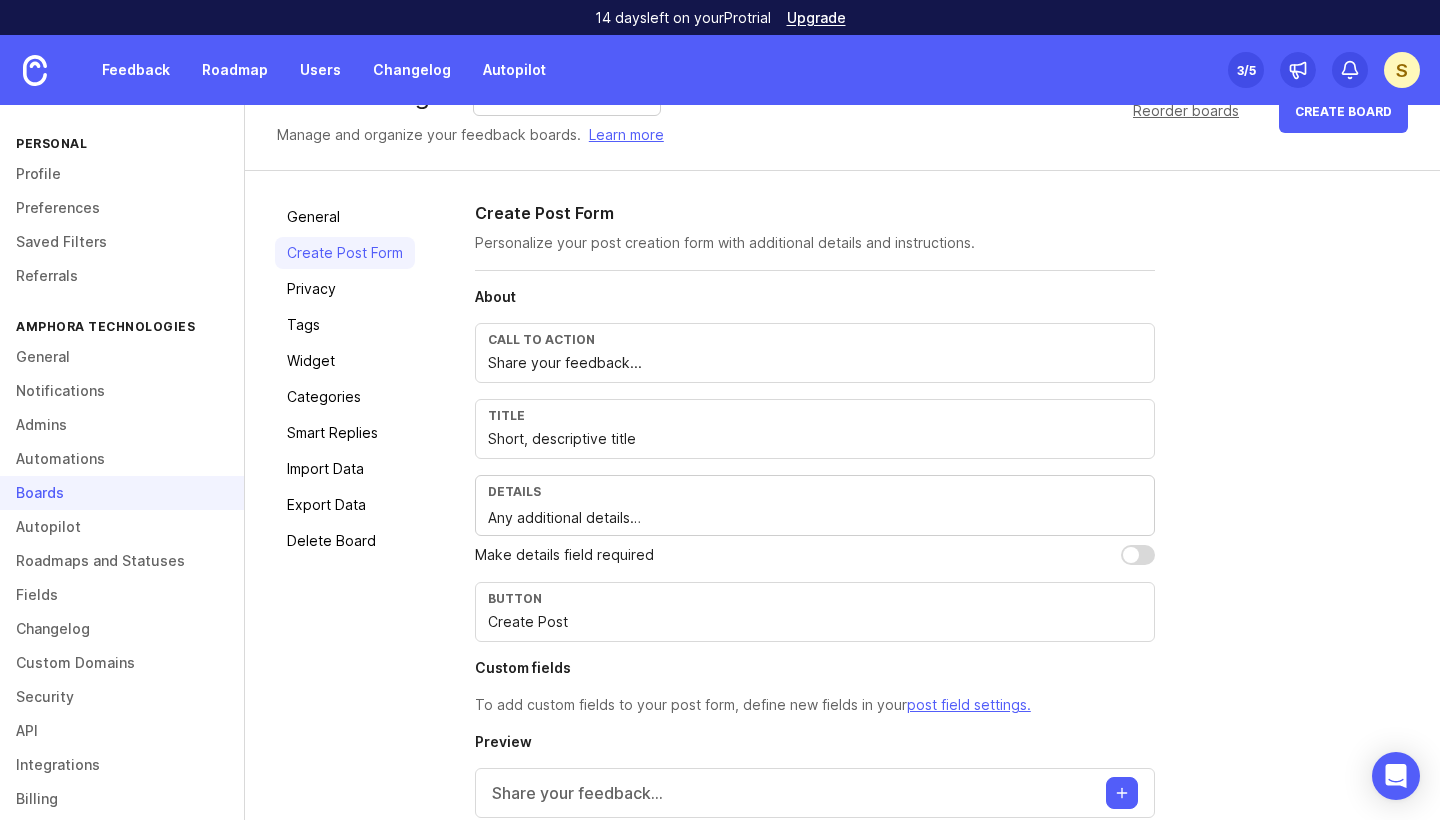 scroll, scrollTop: 57, scrollLeft: 0, axis: vertical 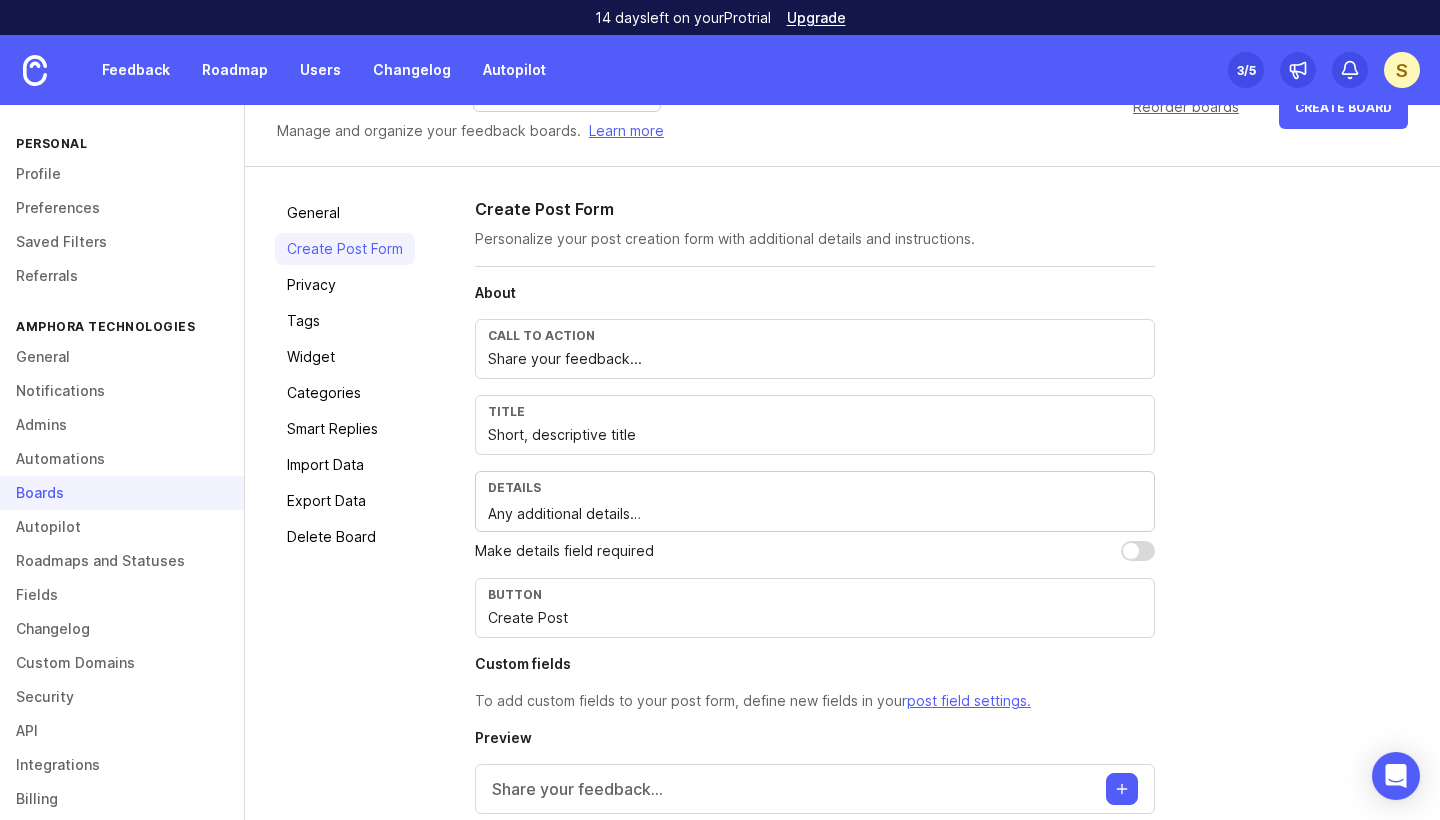 click on "Share your feedback..." at bounding box center [815, 359] 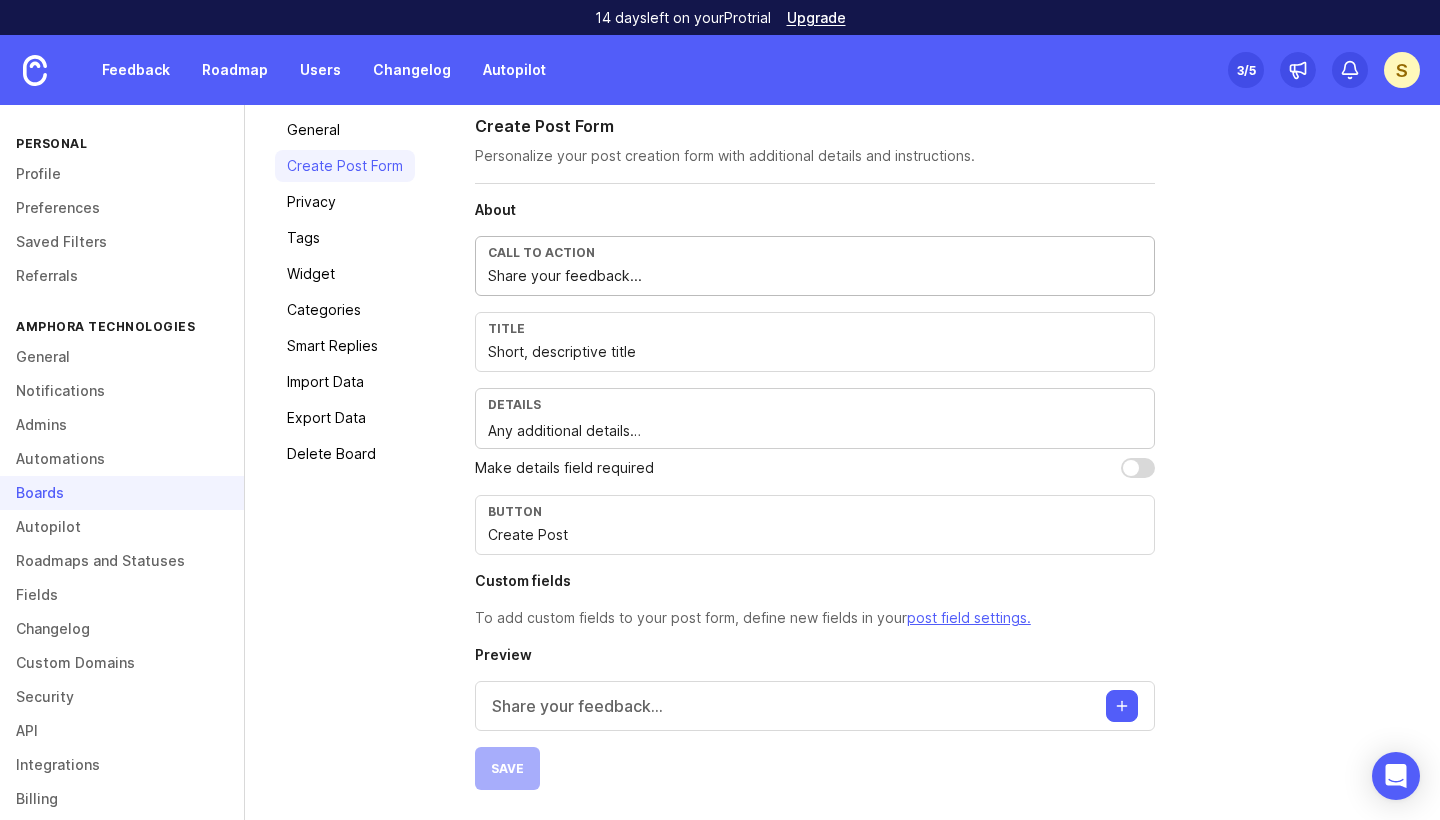 scroll, scrollTop: 140, scrollLeft: 0, axis: vertical 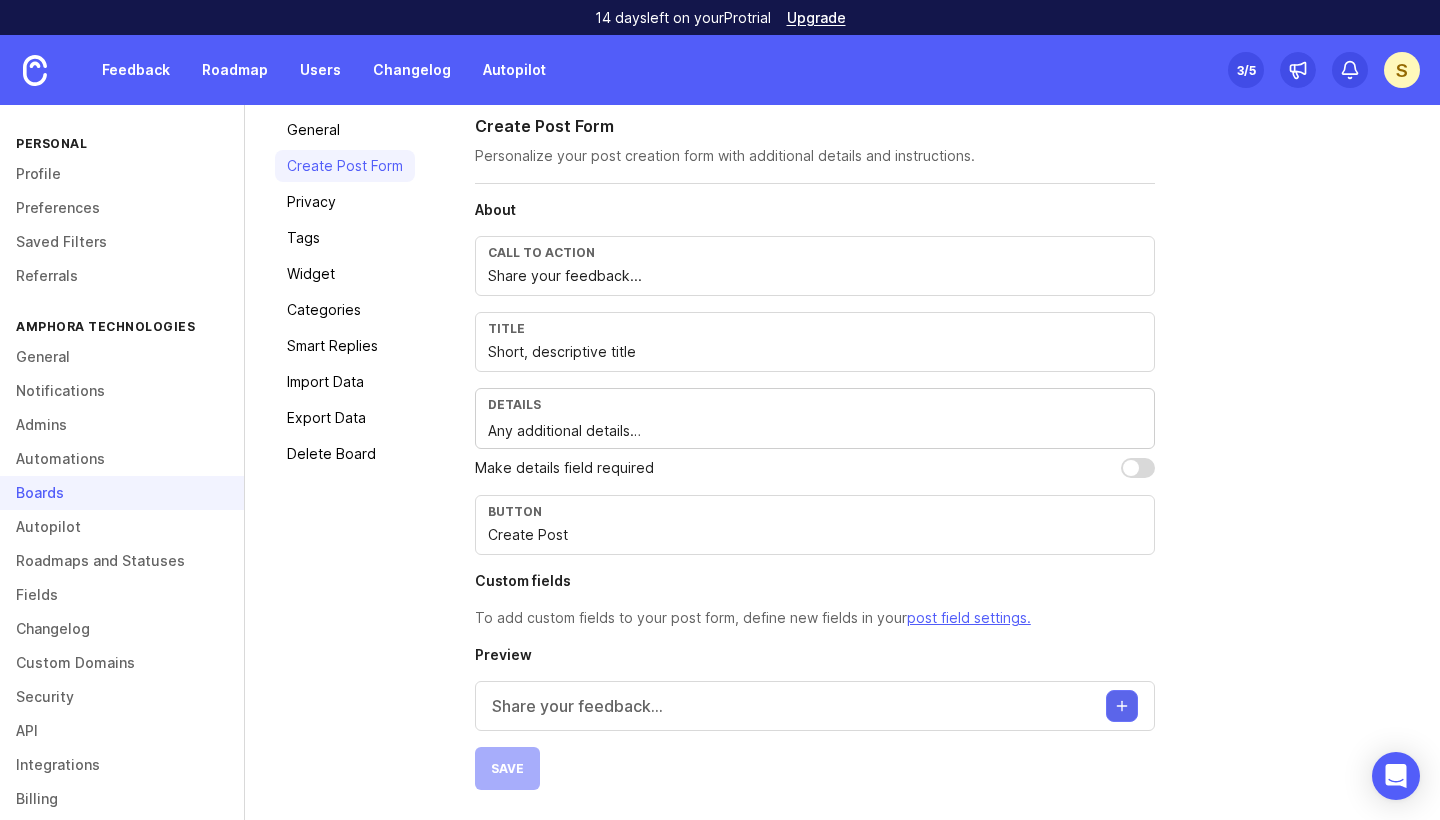 click at bounding box center [1122, 706] 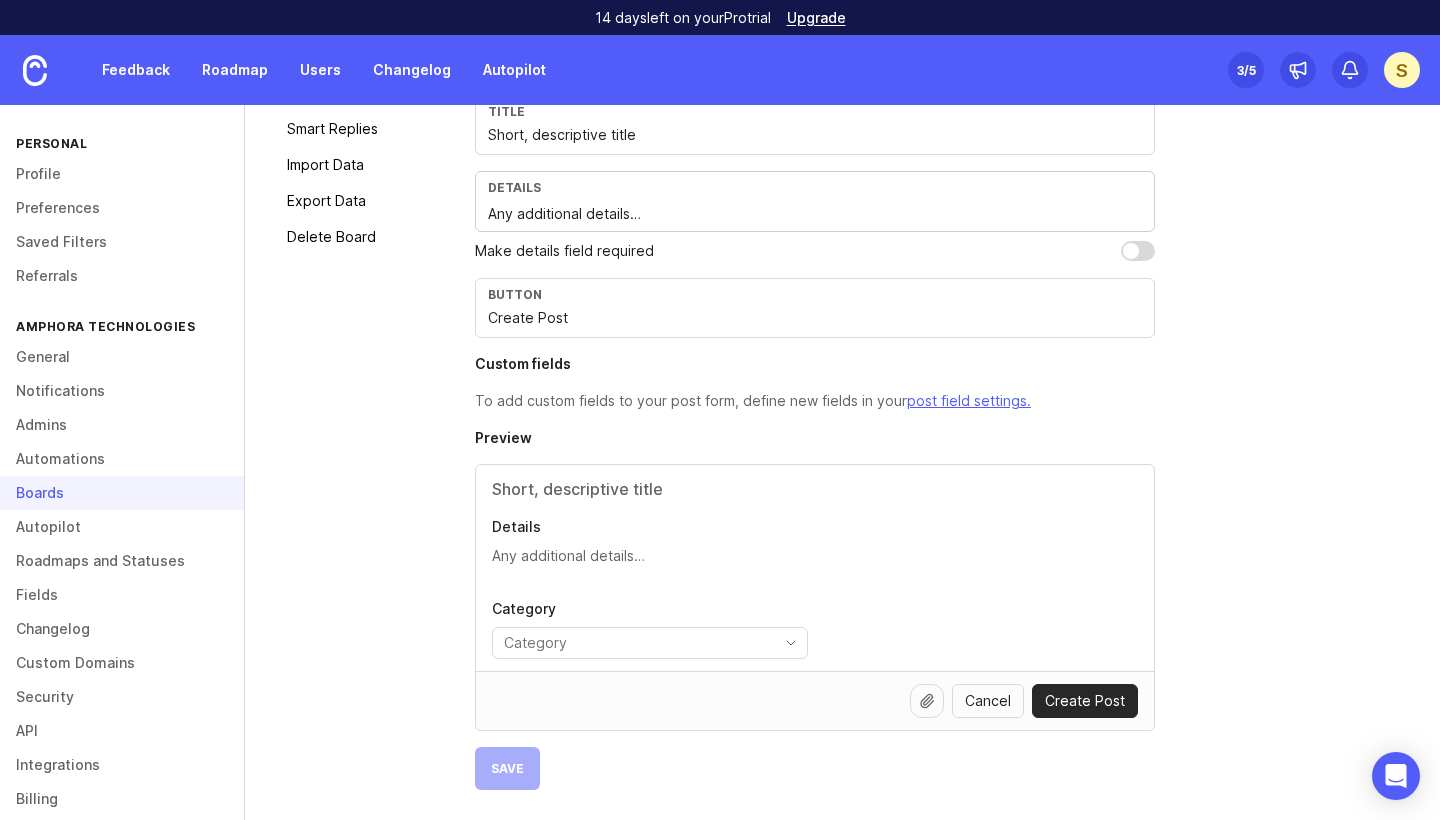 scroll, scrollTop: 357, scrollLeft: 0, axis: vertical 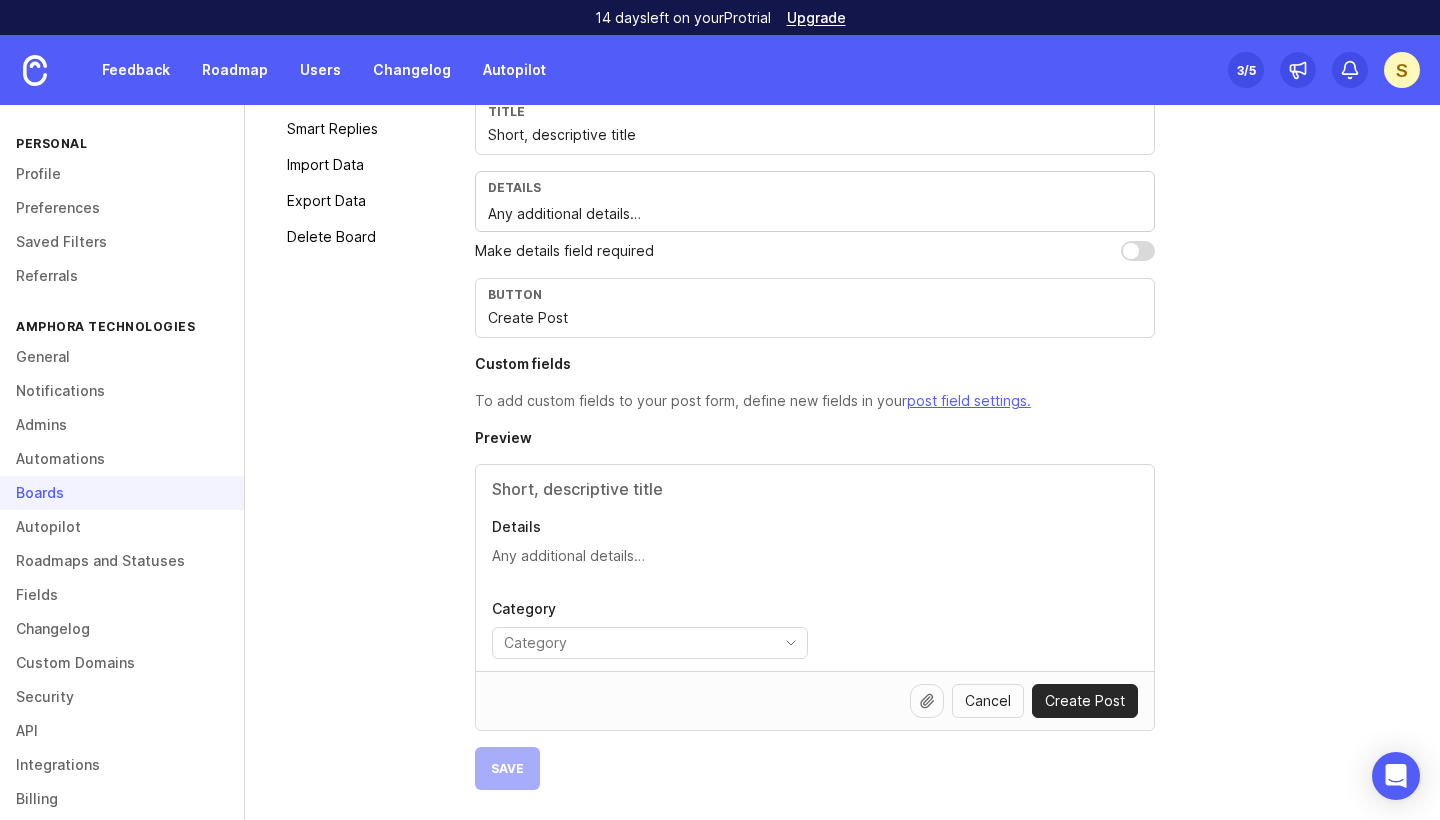 click on "Preview Details Category  Go App Neptune Estación de packing Aflora Voxel Uncategorized Cancel Create Post" at bounding box center (815, 579) 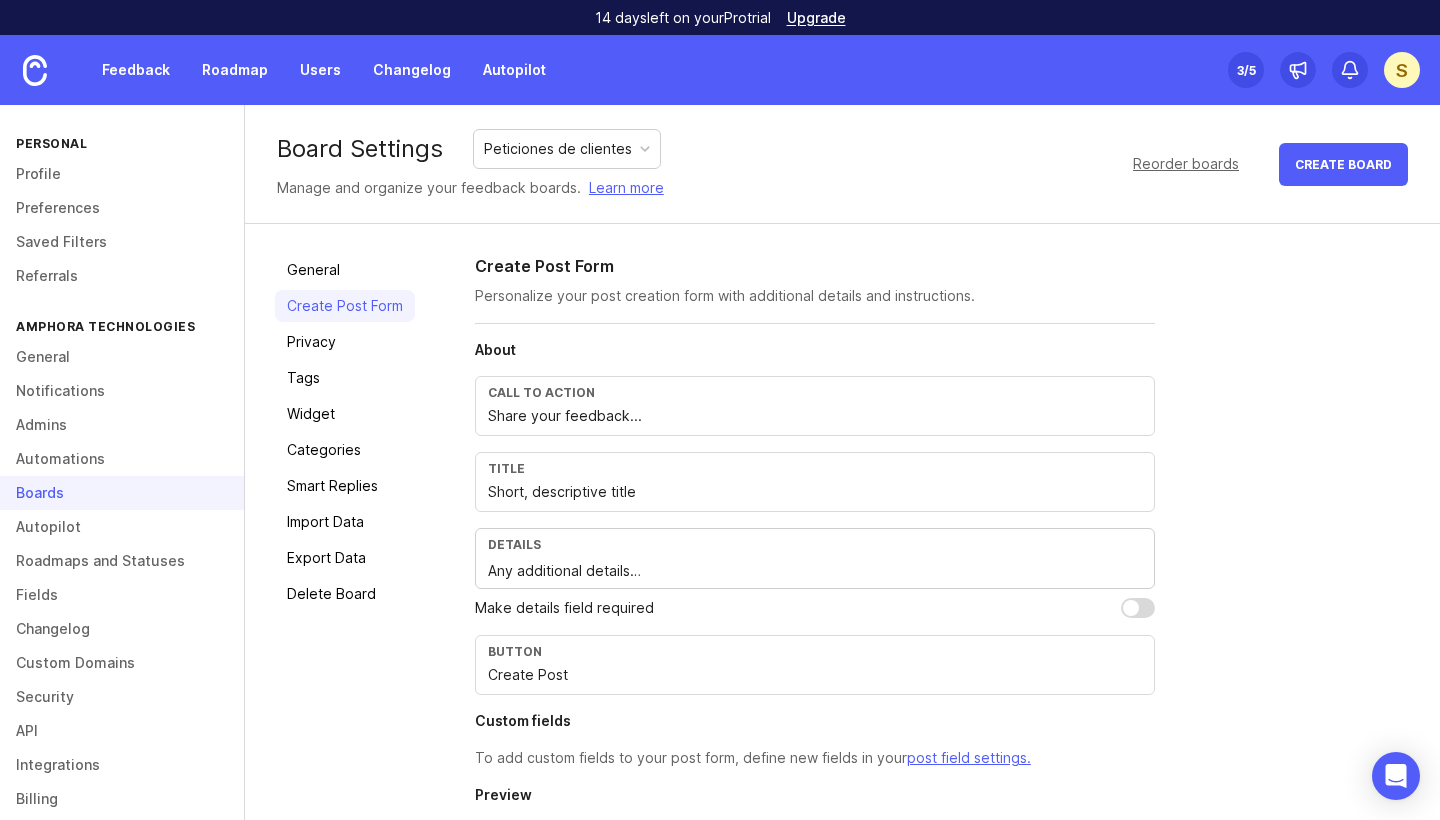 scroll, scrollTop: 0, scrollLeft: 0, axis: both 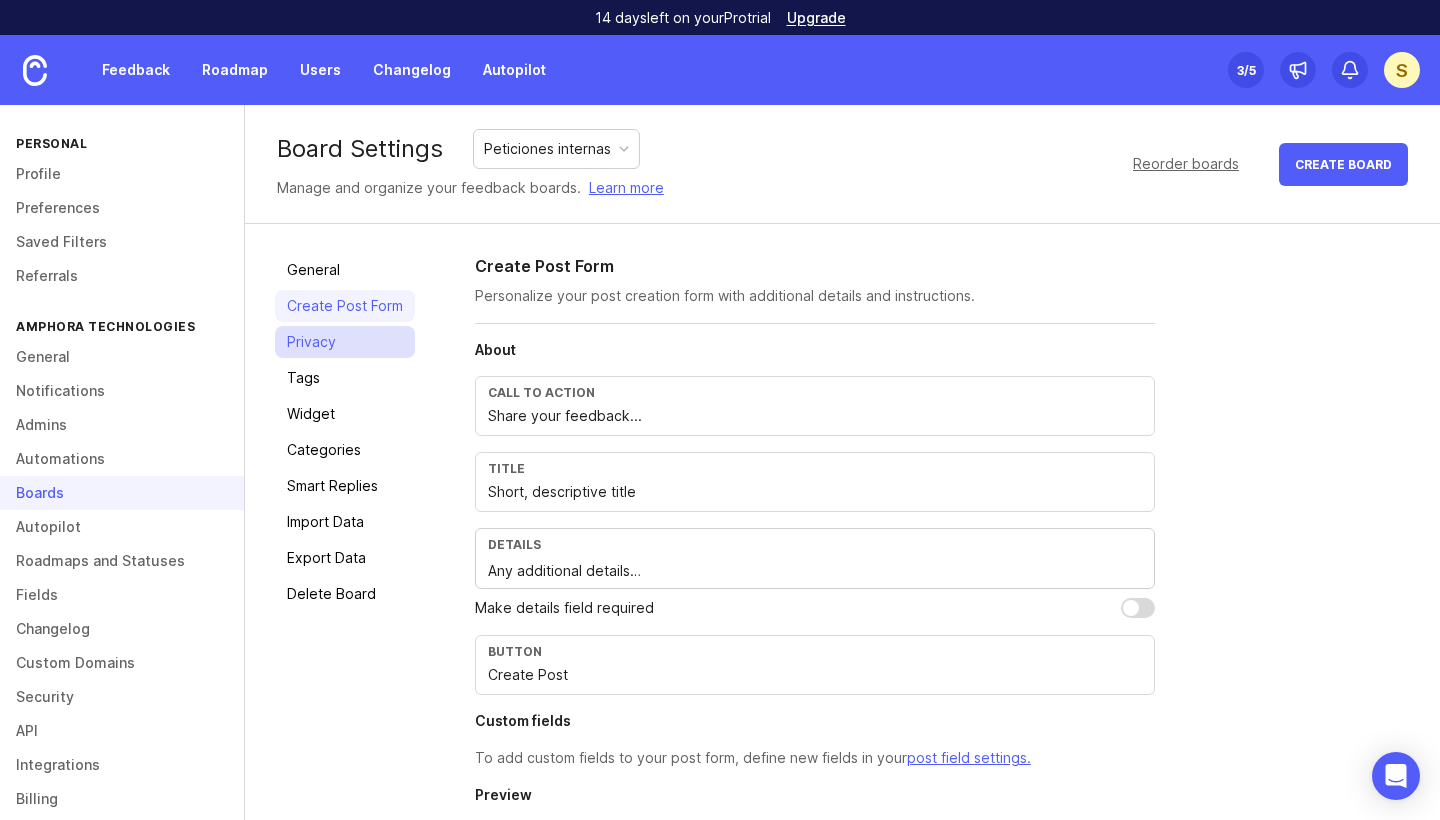 click on "Privacy" at bounding box center (345, 342) 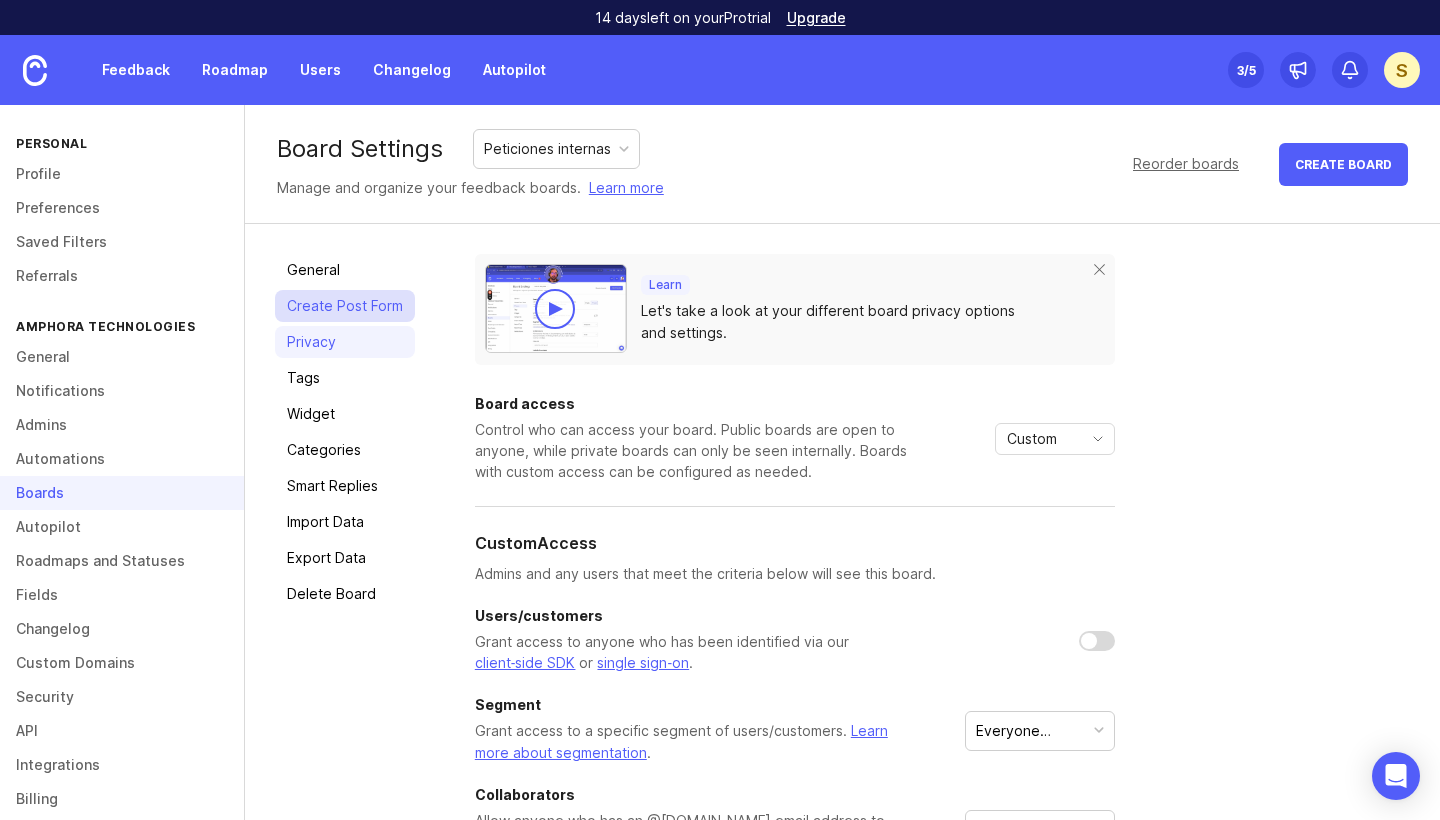 click on "Create Post Form" at bounding box center [345, 306] 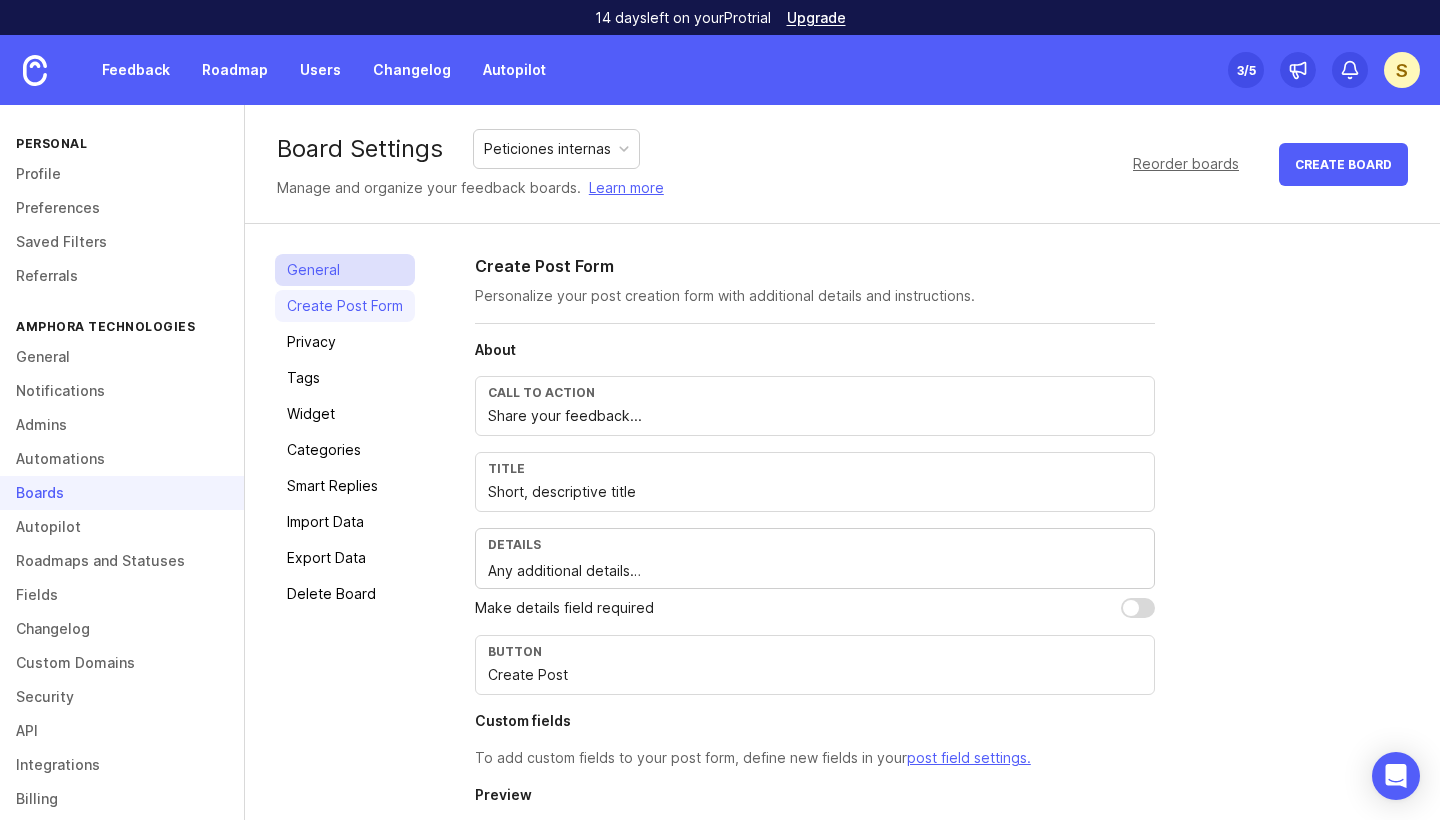 click on "General" at bounding box center (345, 270) 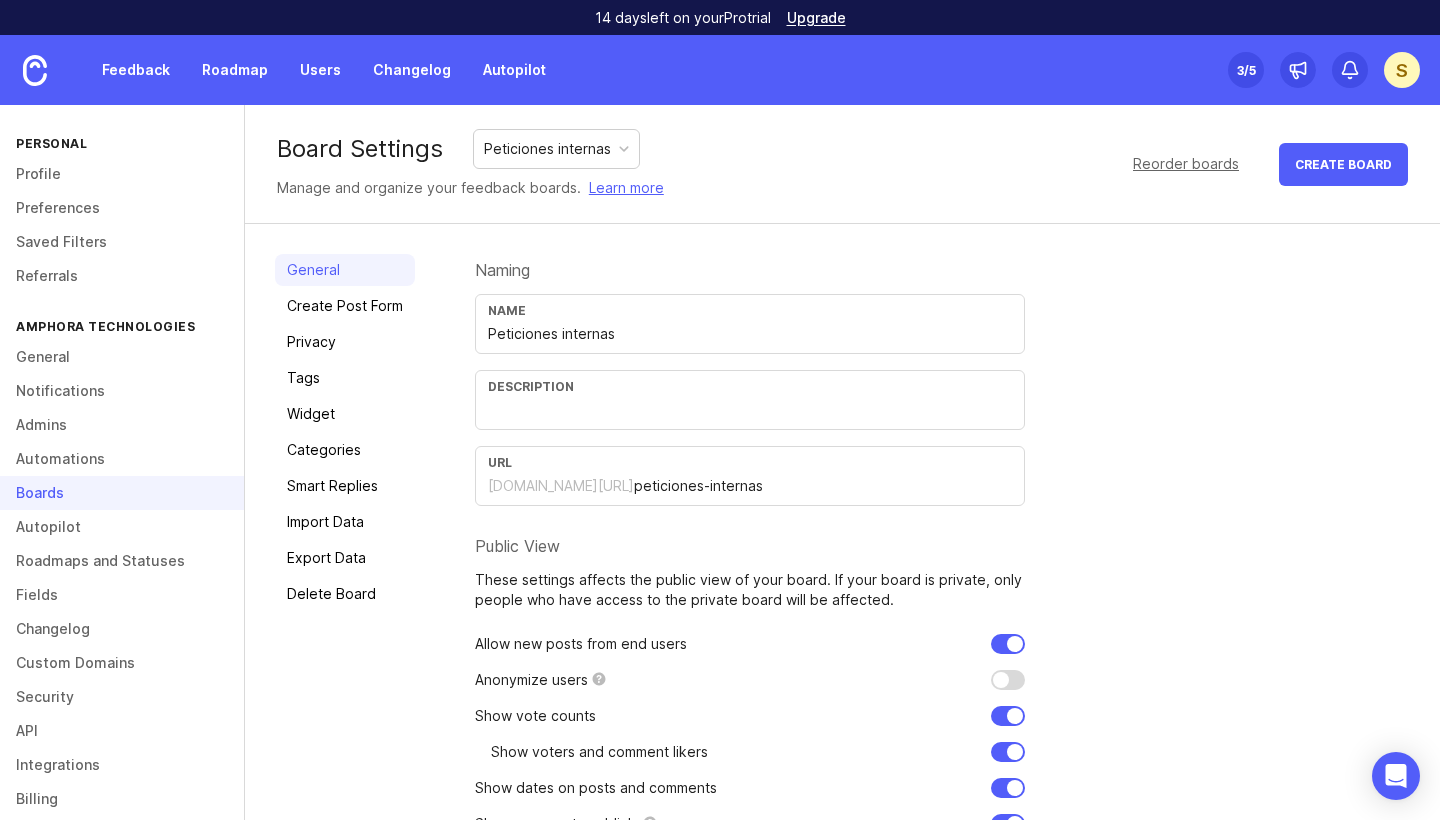 click on "Name Peticiones internas" at bounding box center (750, 324) 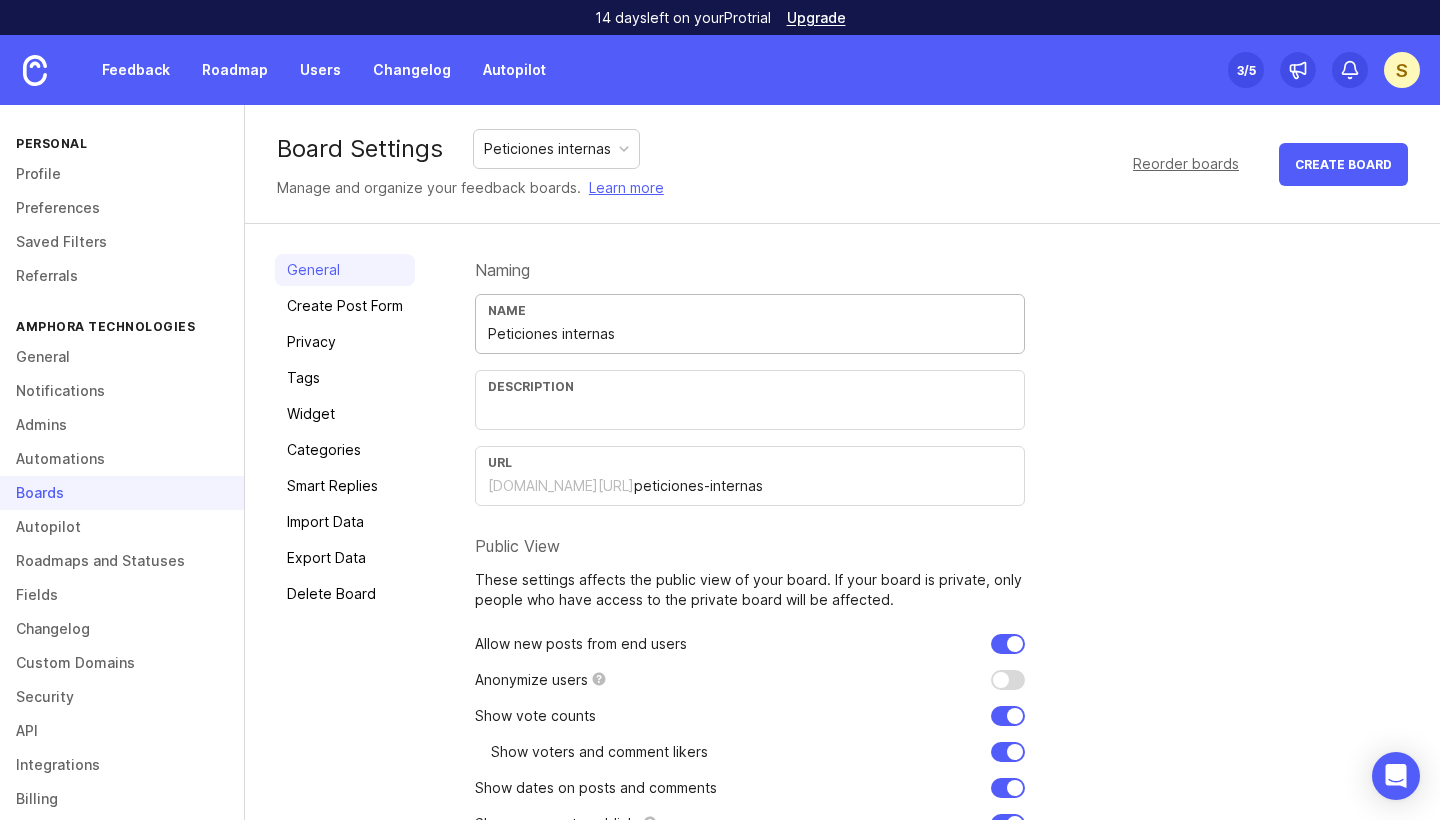 click on "Peticiones internas" at bounding box center [750, 334] 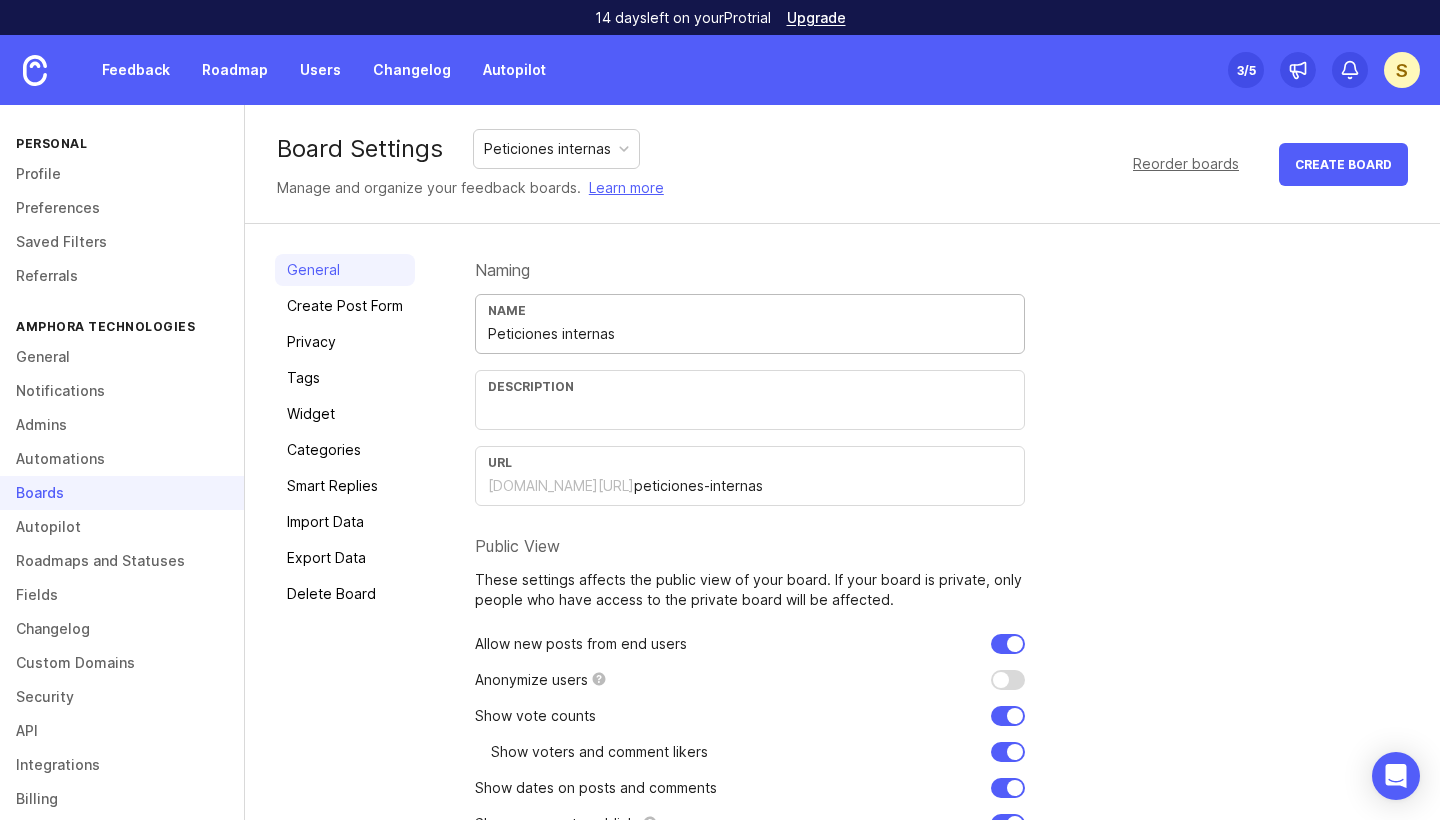 click on "Peticiones internas" at bounding box center [547, 149] 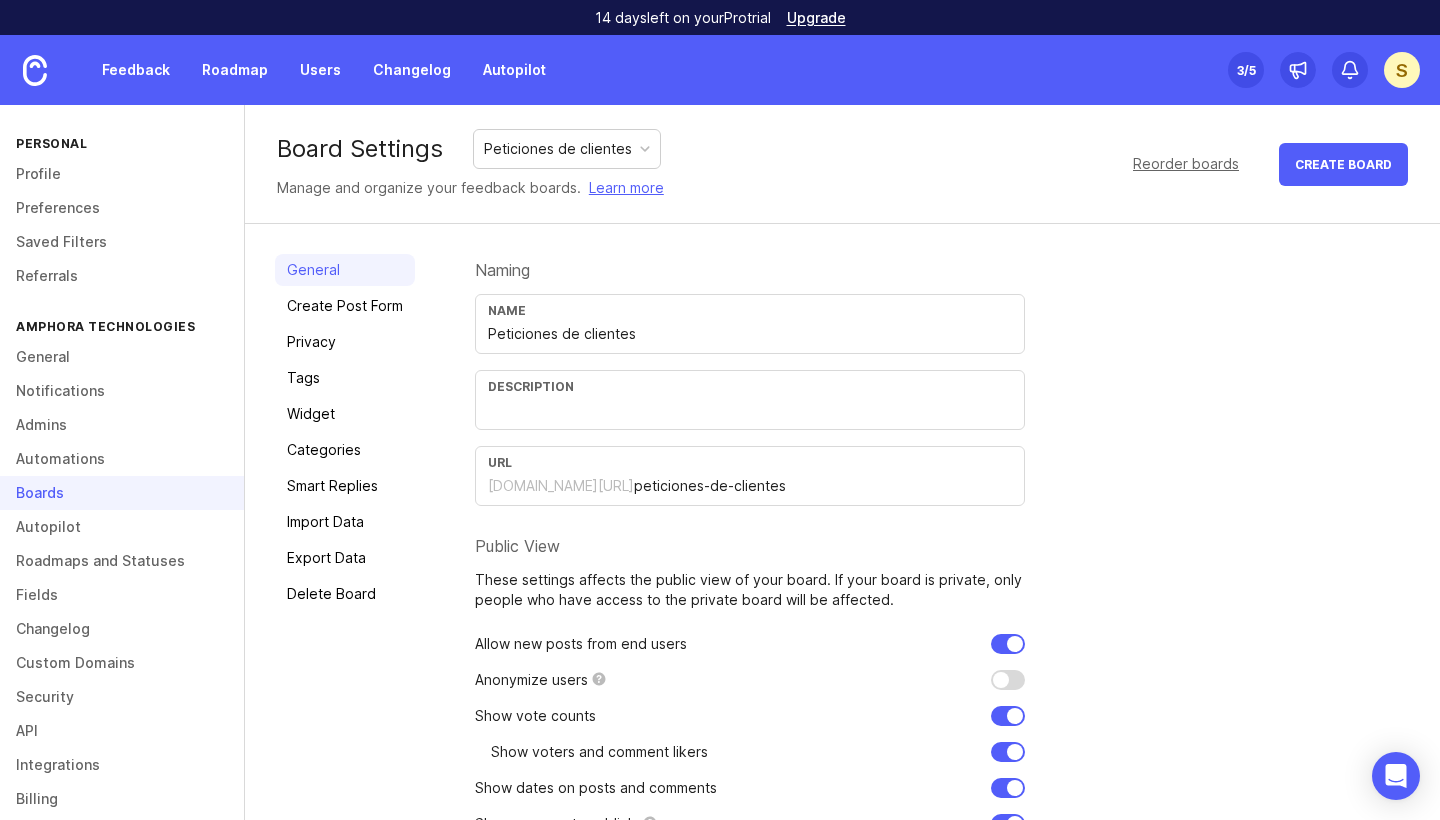click on "Peticiones de clientes" at bounding box center [750, 334] 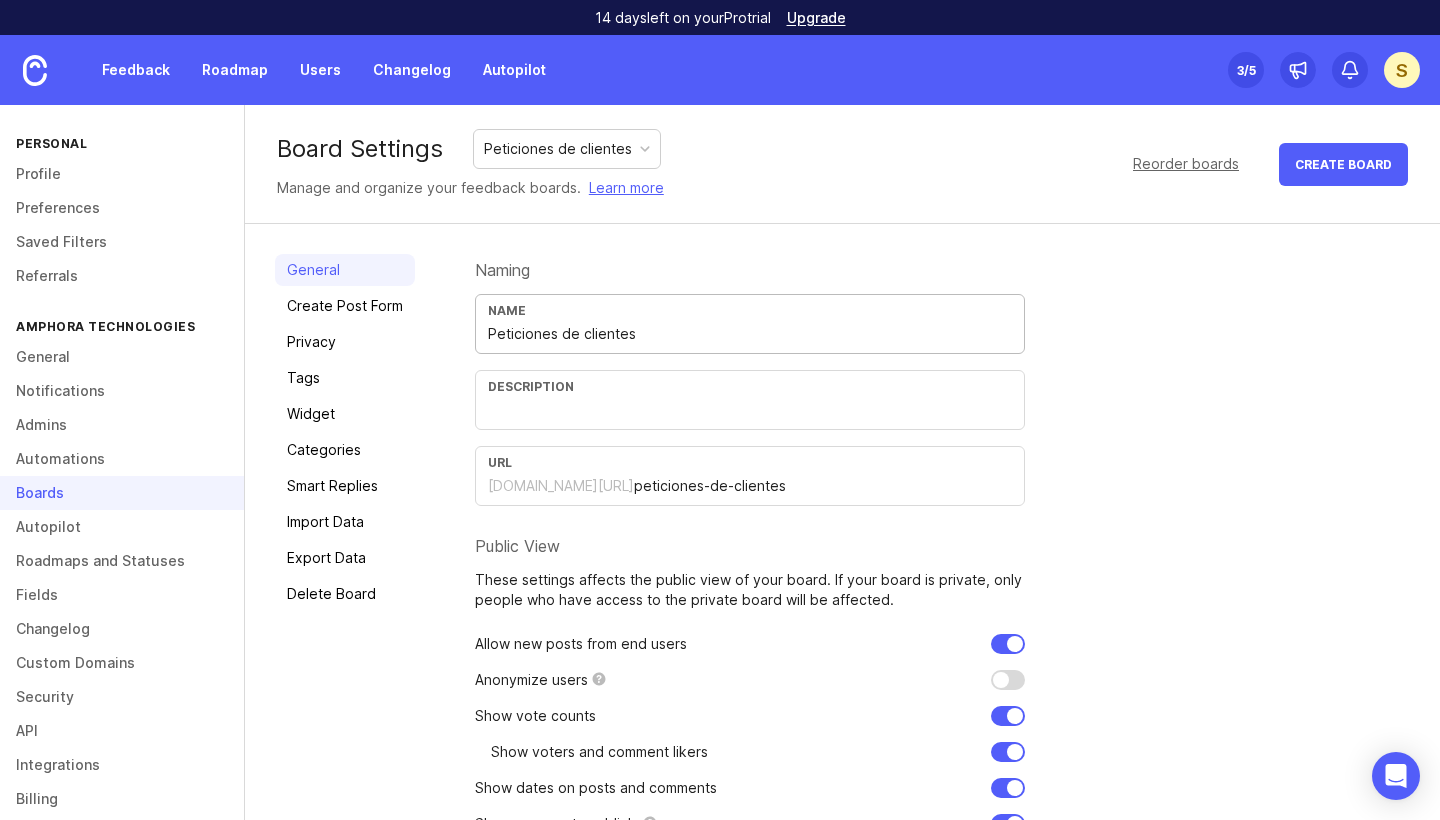 click on "Name Peticiones de clientes" at bounding box center (750, 324) 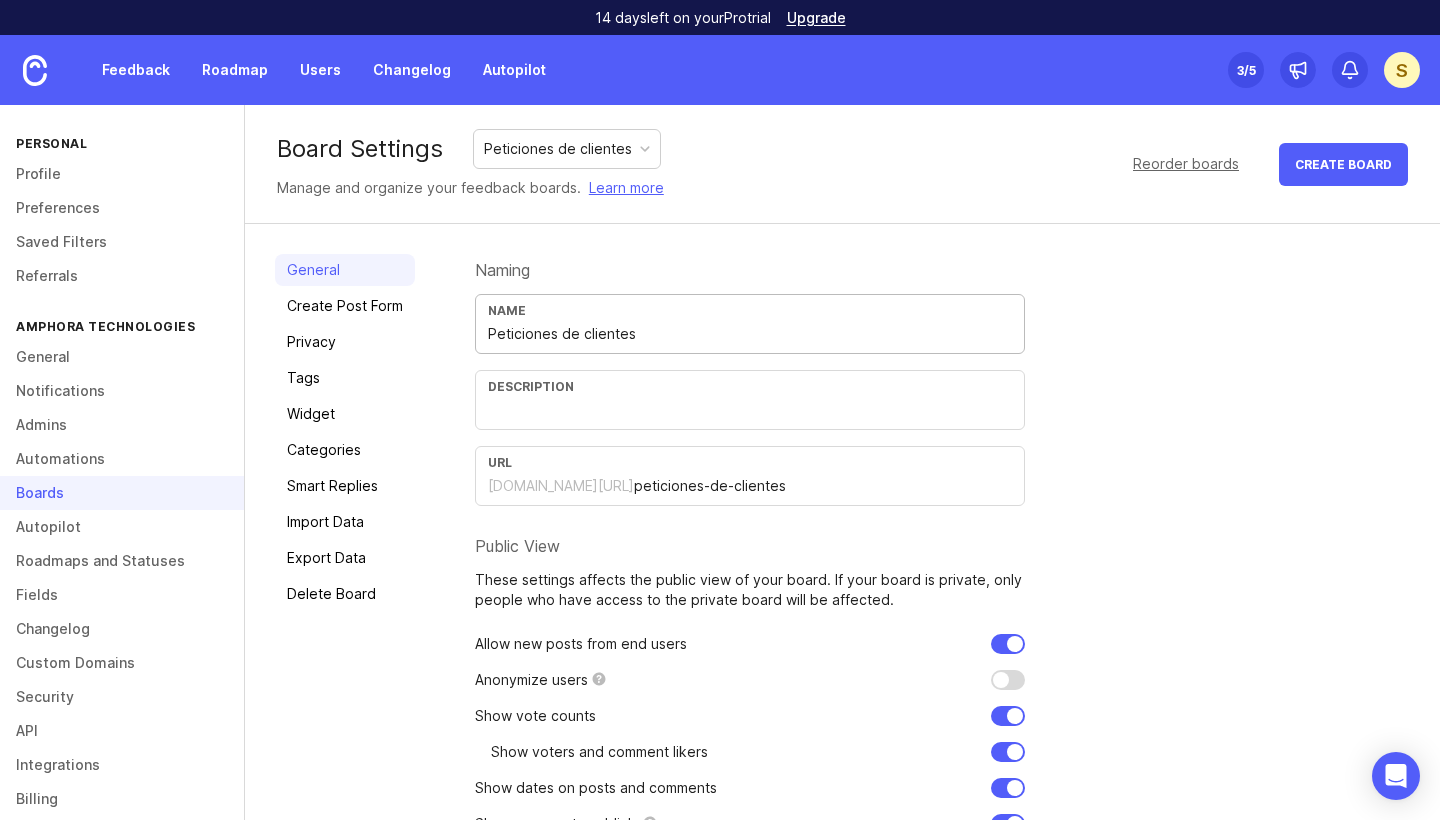 click on "Peticiones de clientes" at bounding box center (750, 334) 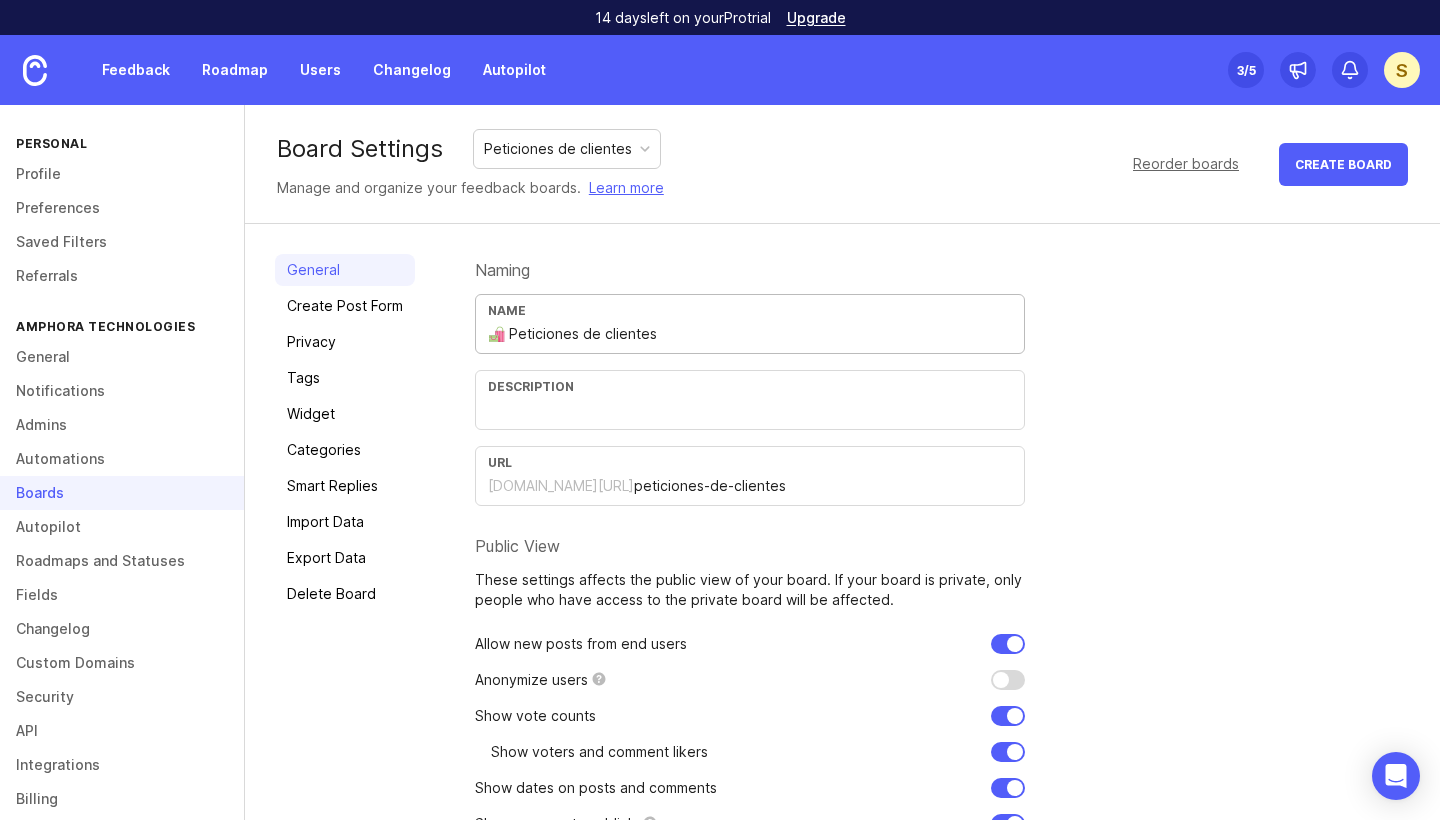 type on "🛍️ Peticiones de clientes" 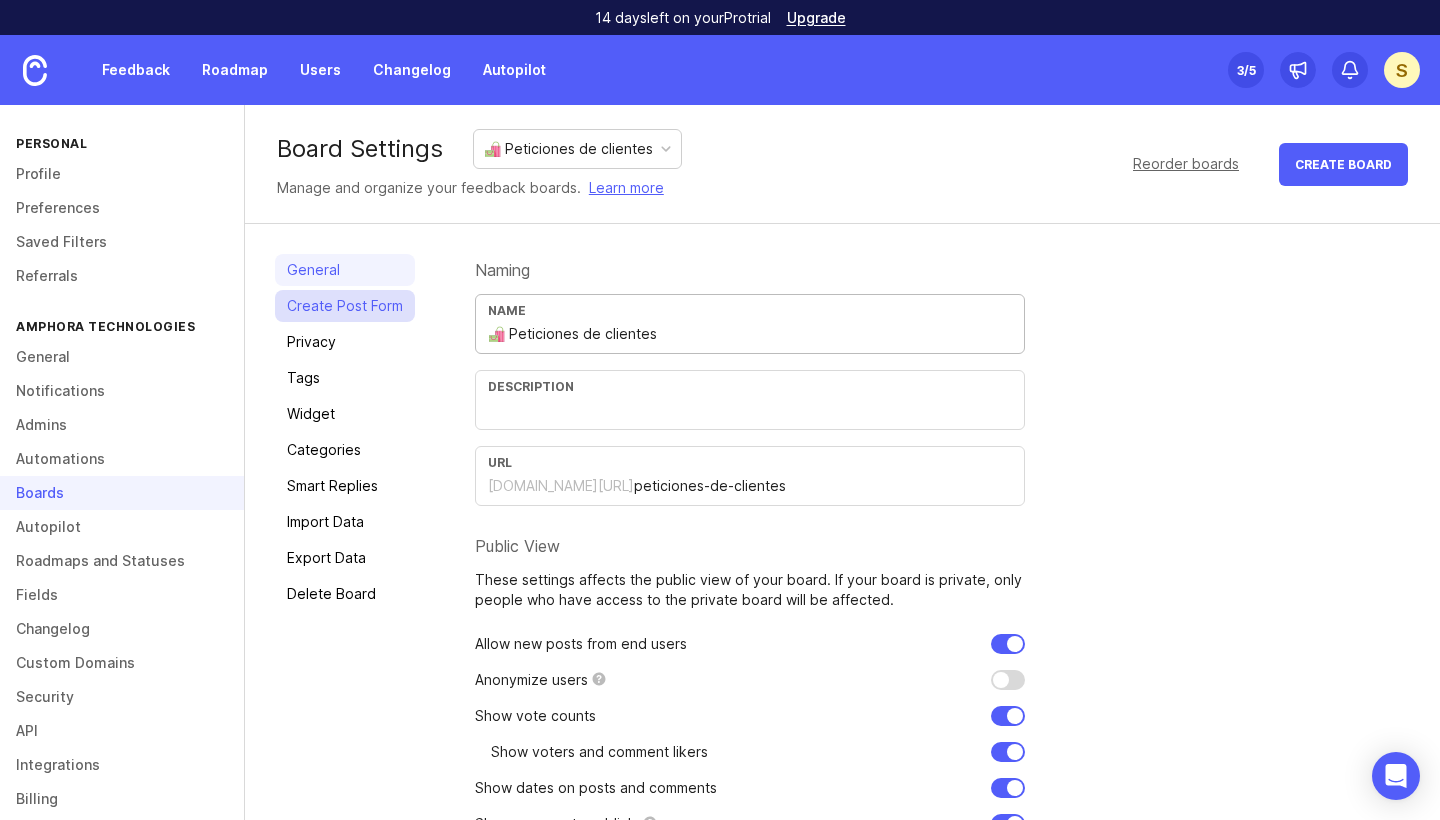 click on "Create Post Form" at bounding box center [345, 306] 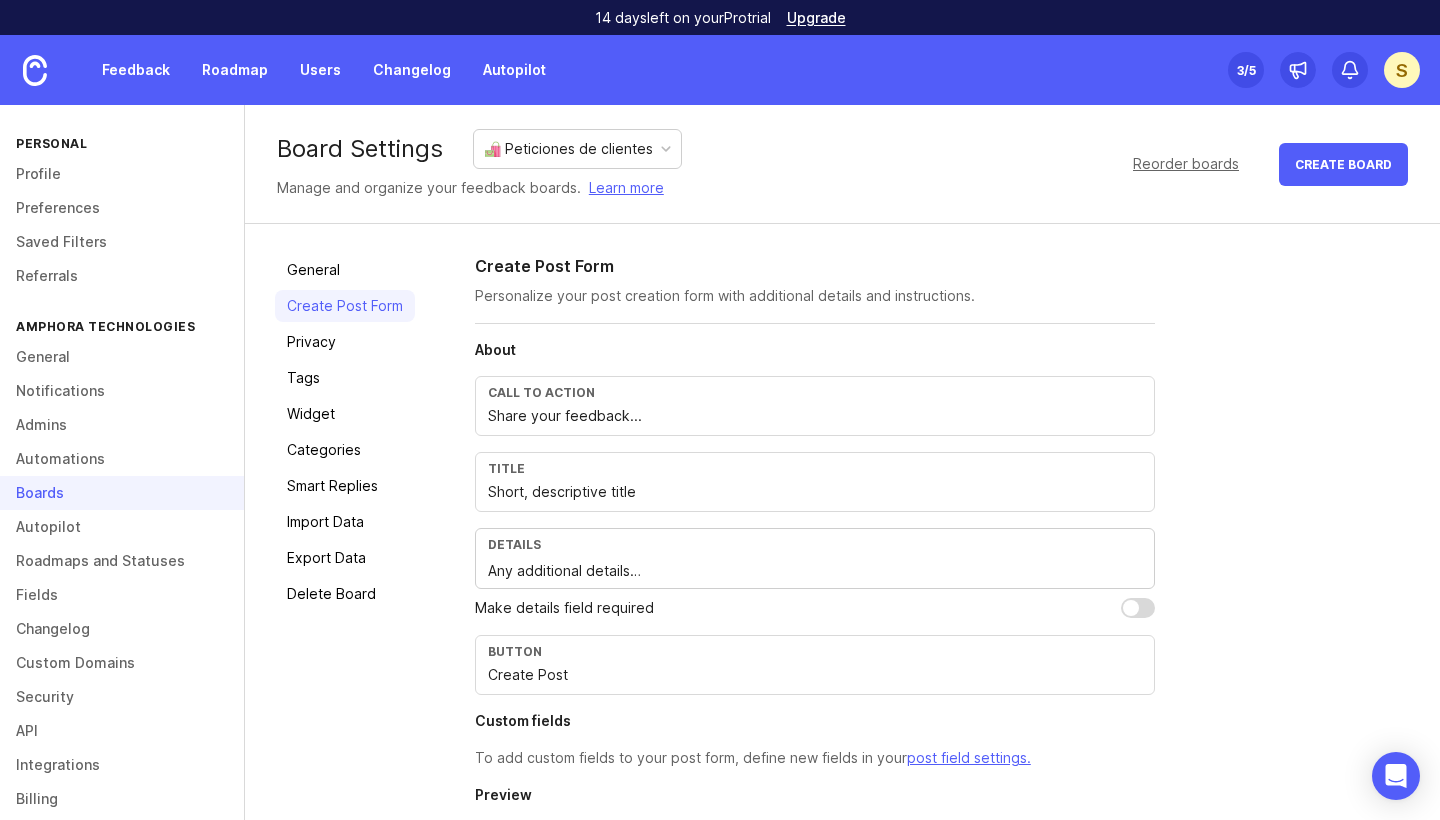 click on "🛍️ Peticiones de clientes" at bounding box center (568, 149) 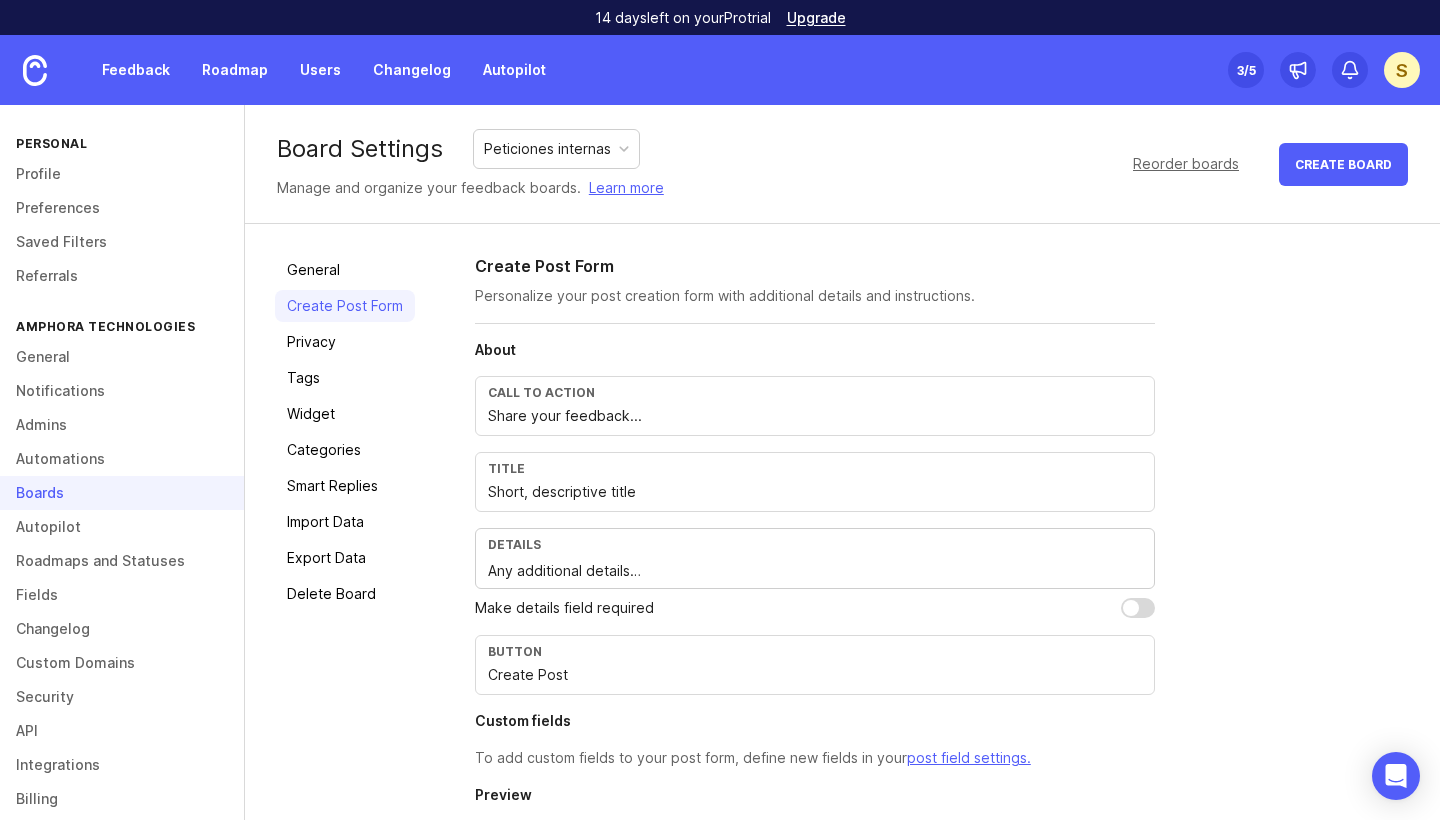 click on "Peticiones internas" at bounding box center [547, 149] 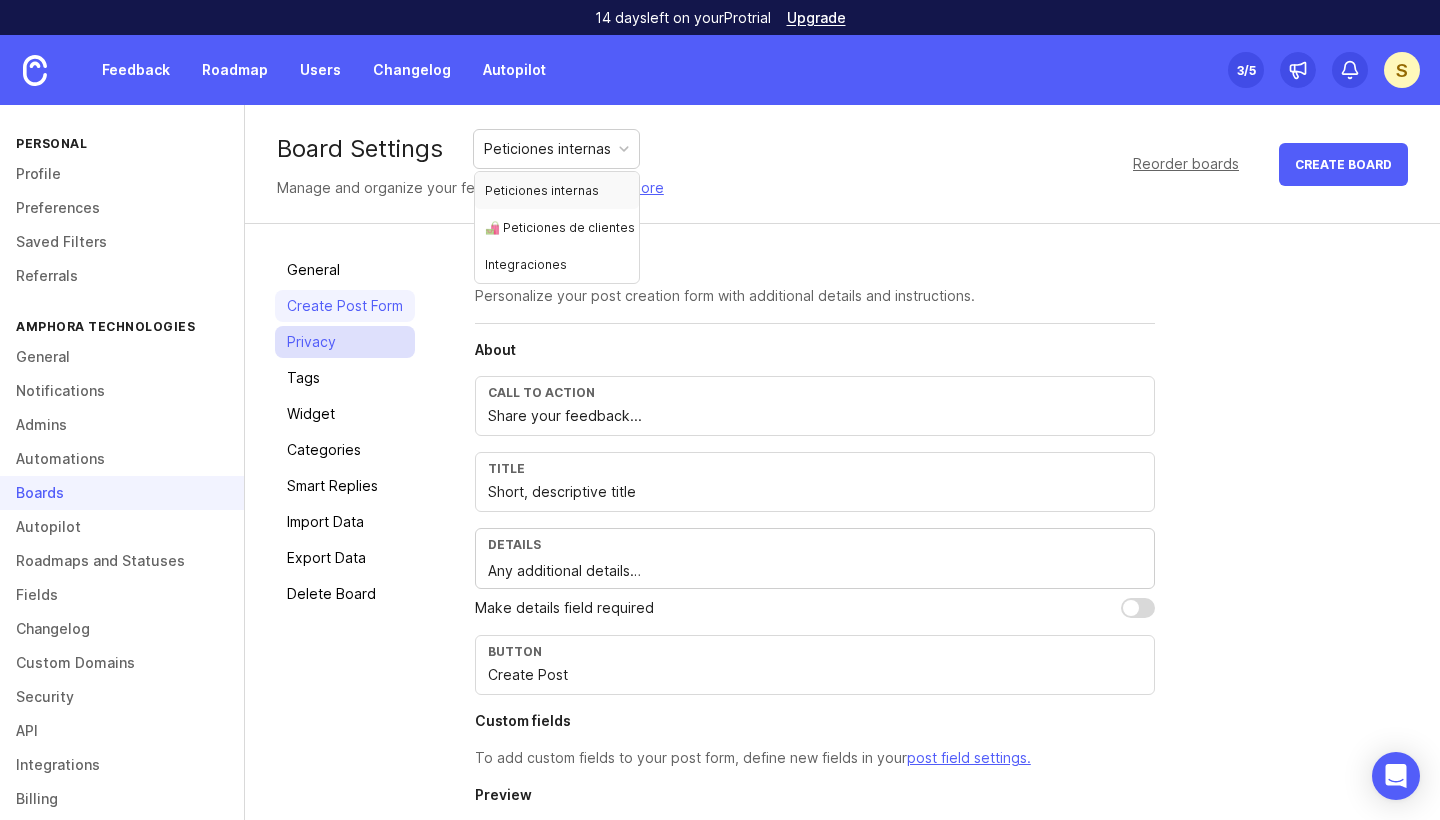 click on "Privacy" at bounding box center [345, 342] 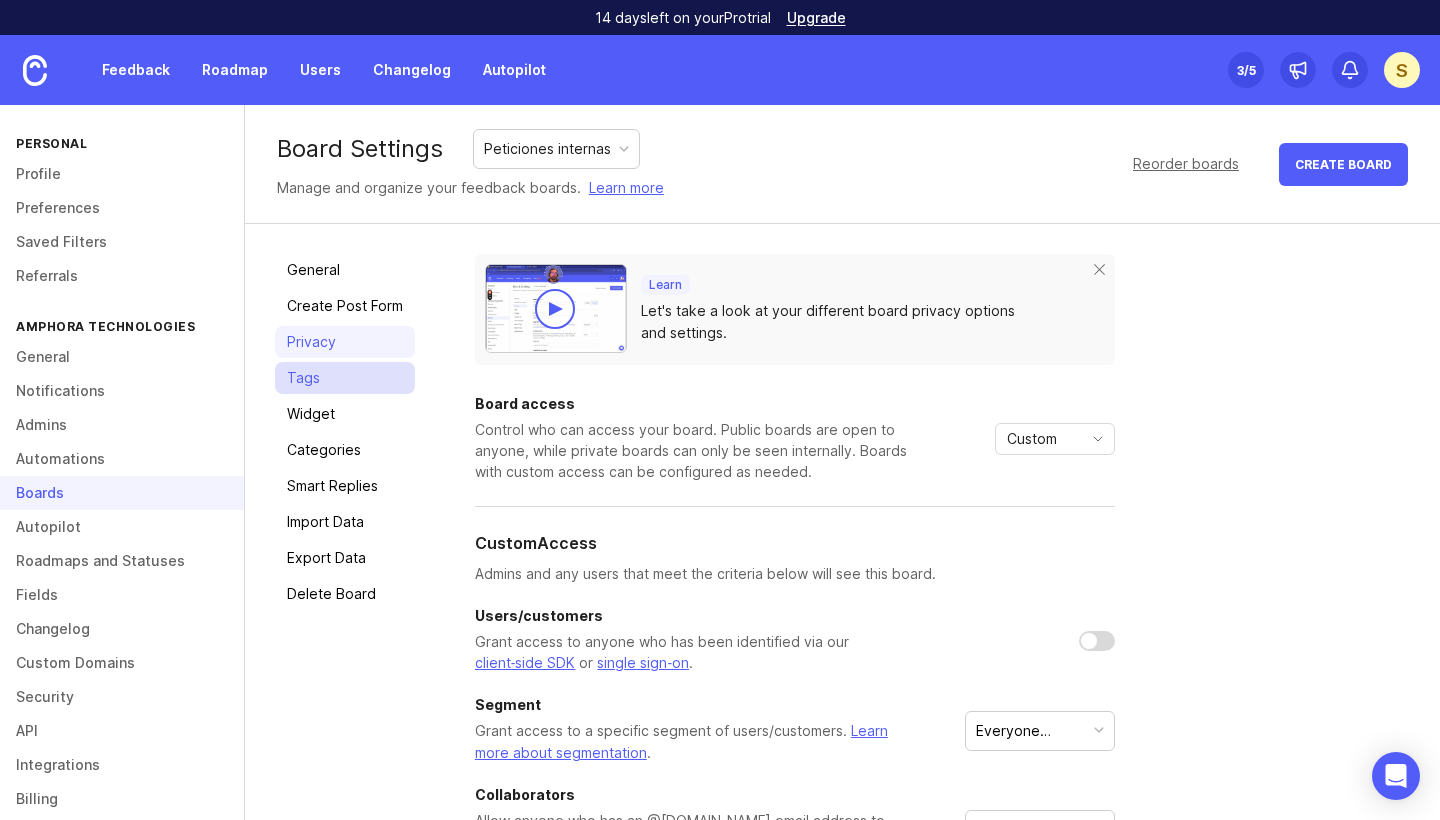 click on "Tags" at bounding box center [345, 378] 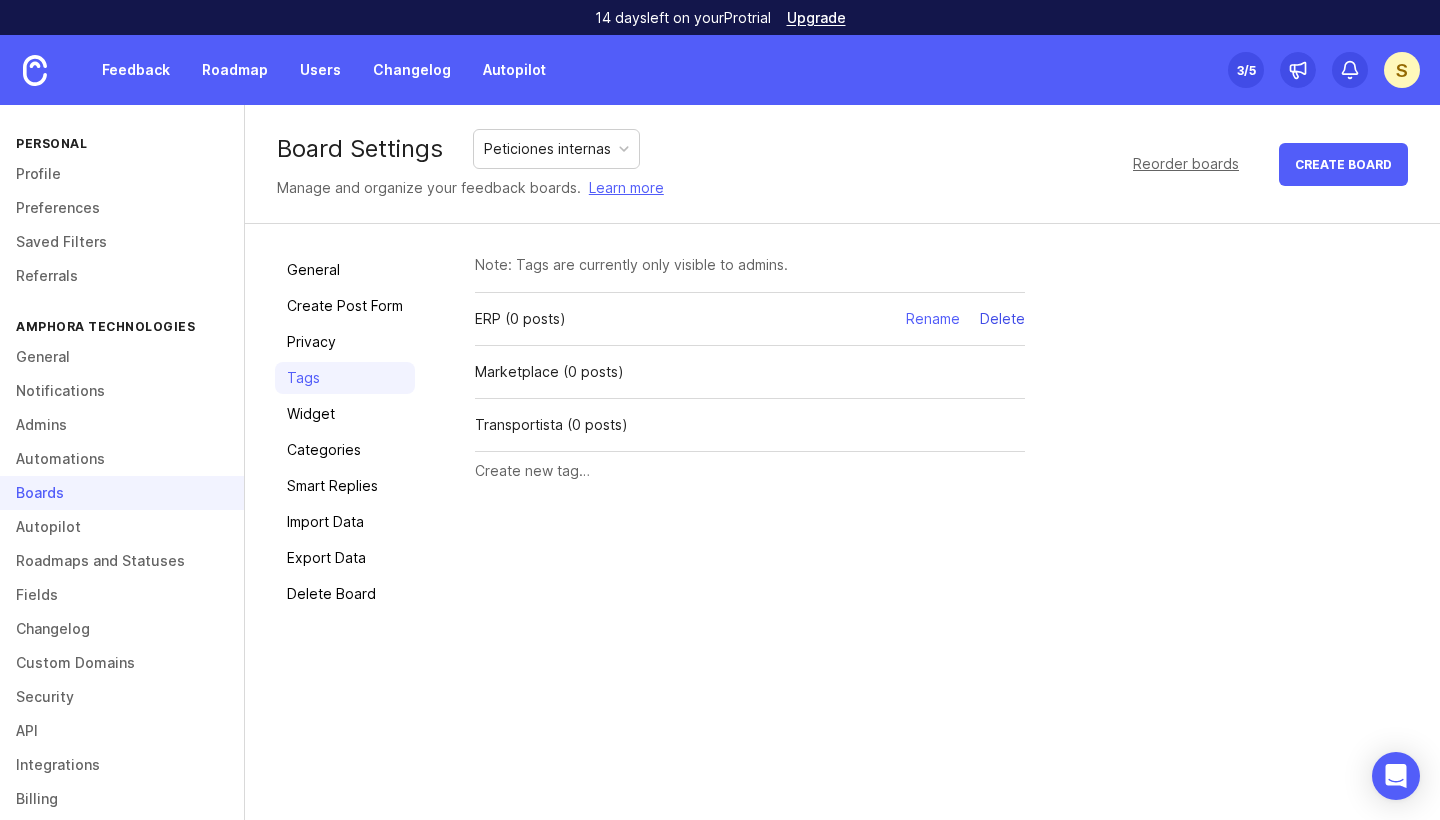 click on "Delete" at bounding box center [1002, 319] 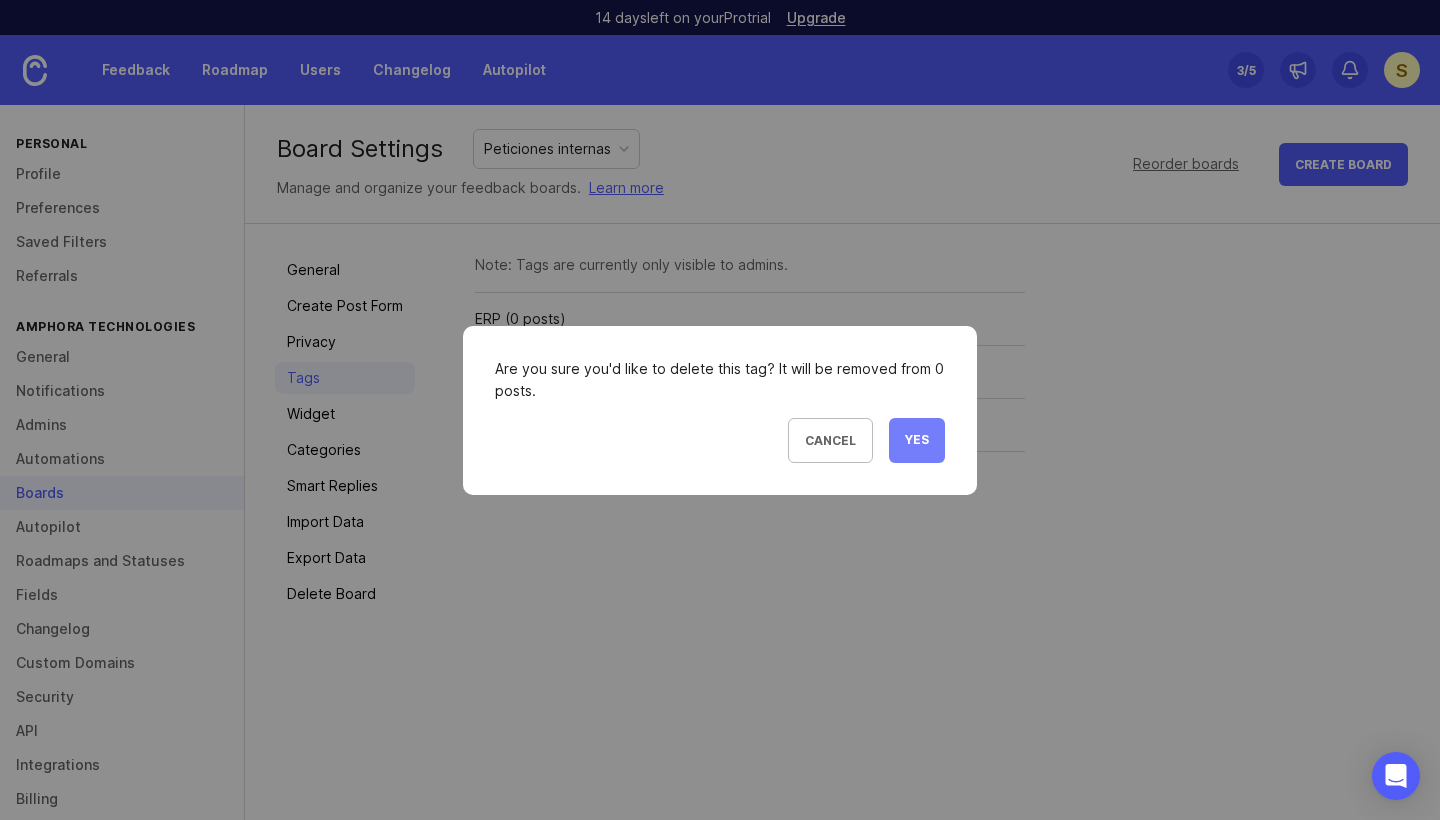 click on "Yes" at bounding box center [917, 440] 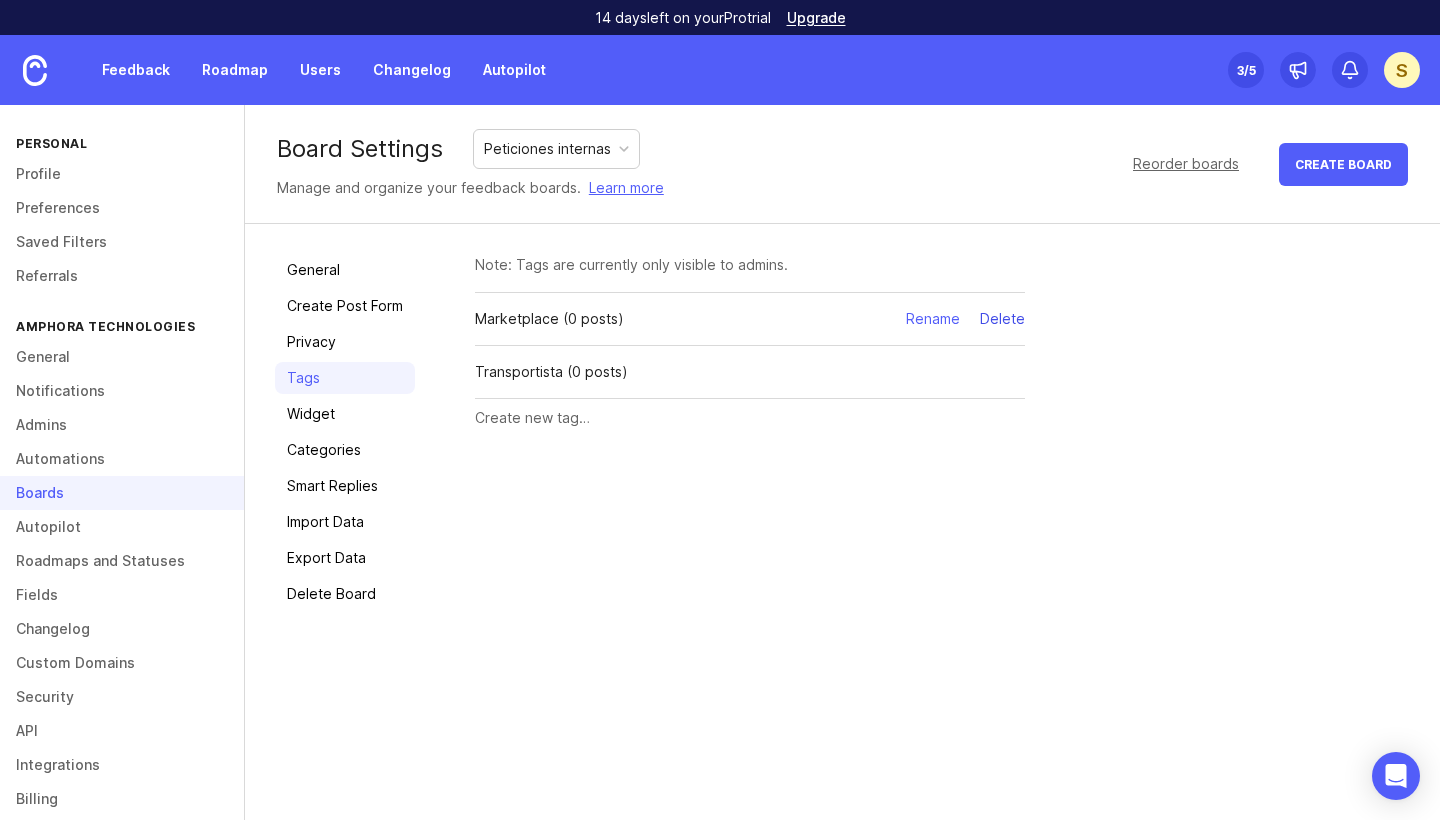 click on "Delete" at bounding box center [1002, 319] 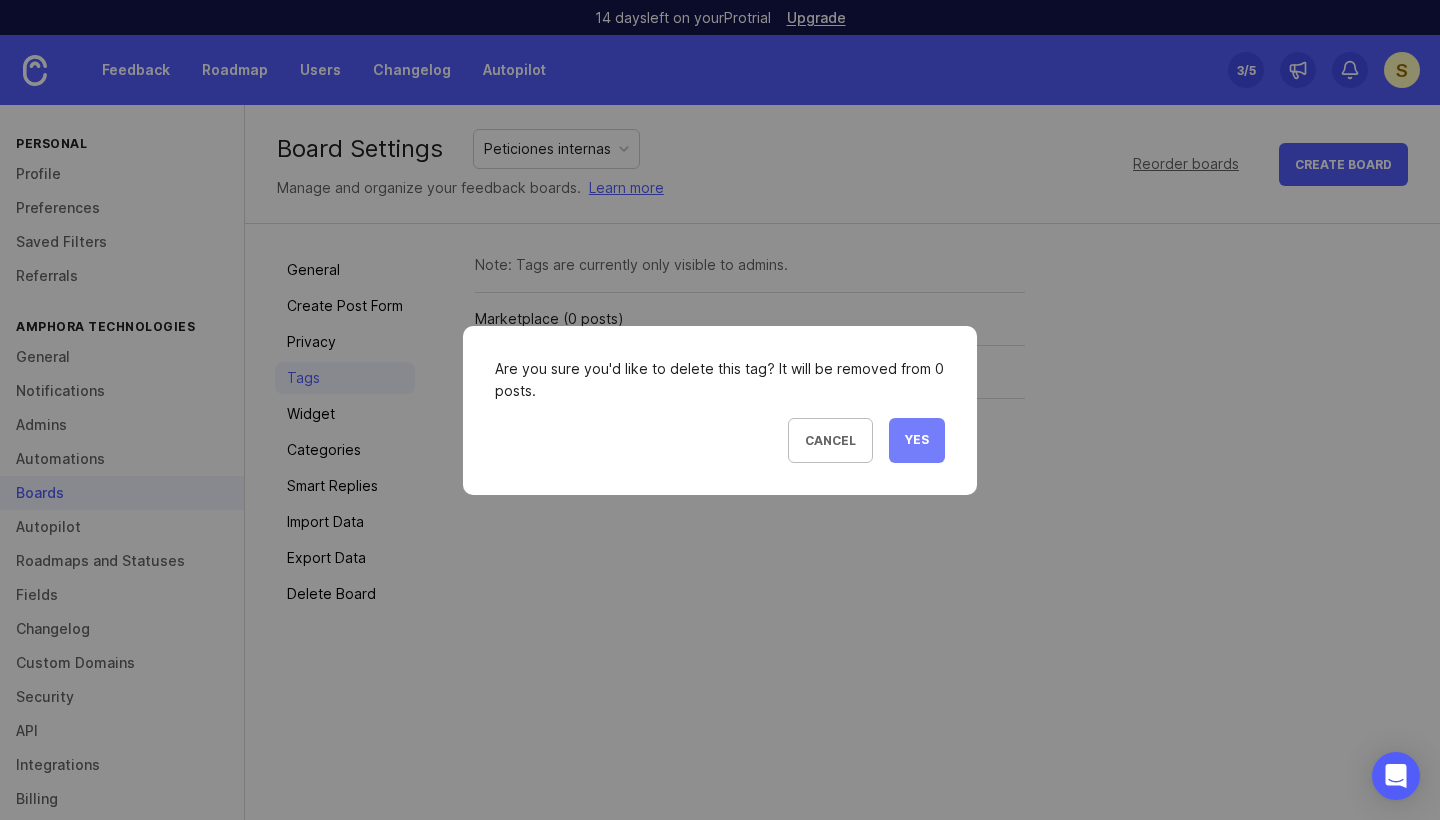 click on "Yes" at bounding box center [917, 440] 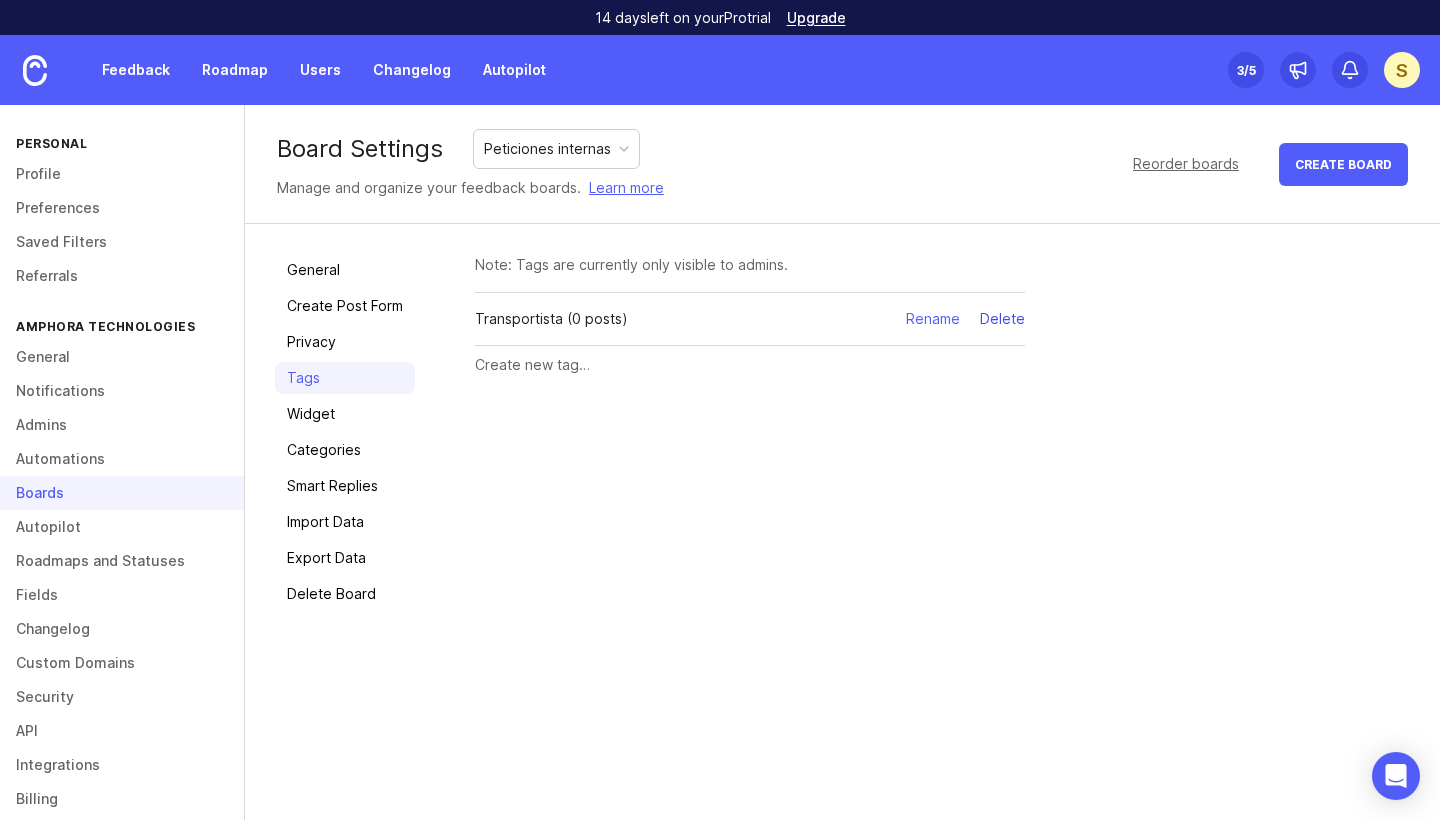 click on "Delete" at bounding box center [1002, 319] 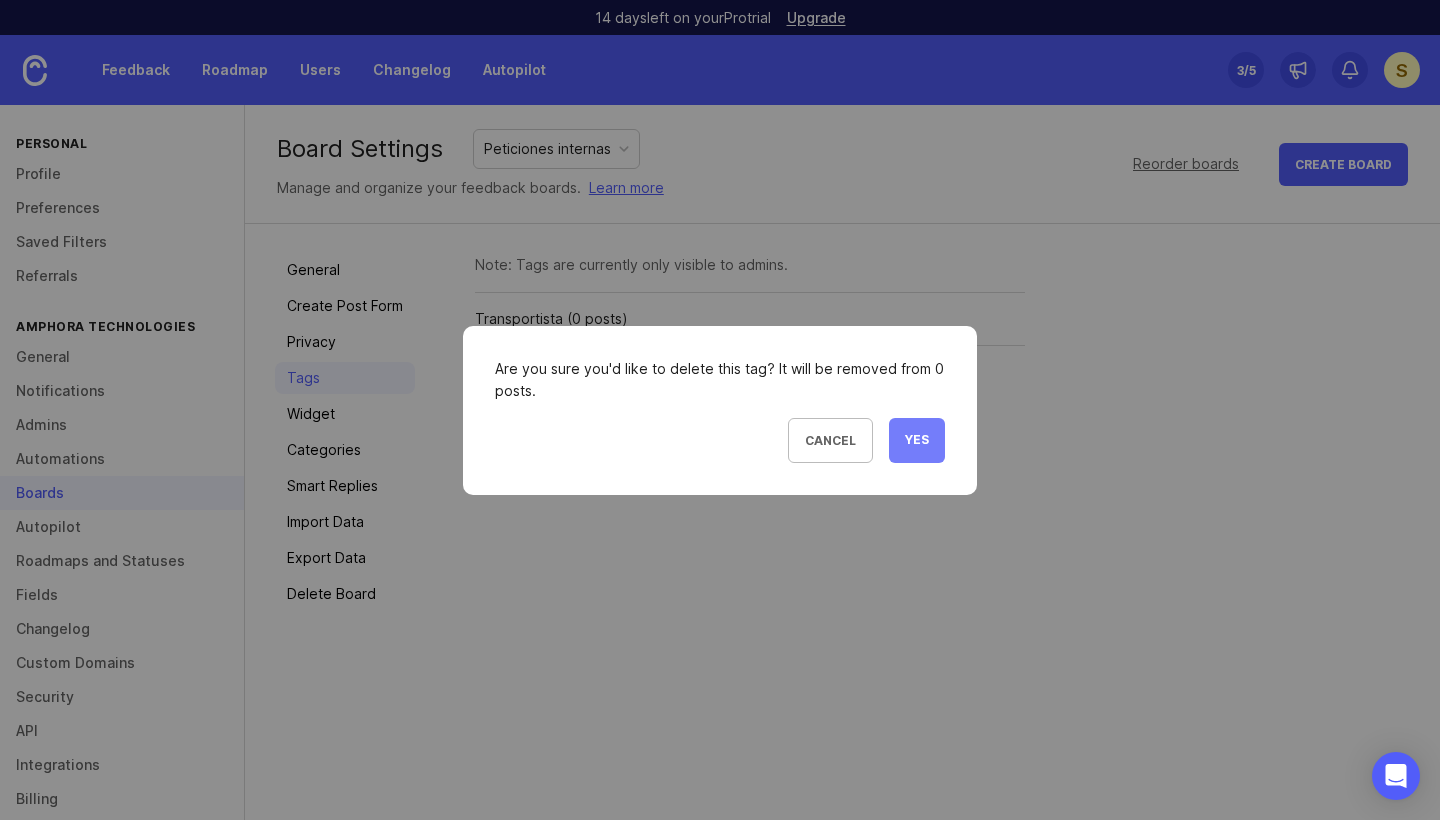 click on "Yes" at bounding box center [917, 440] 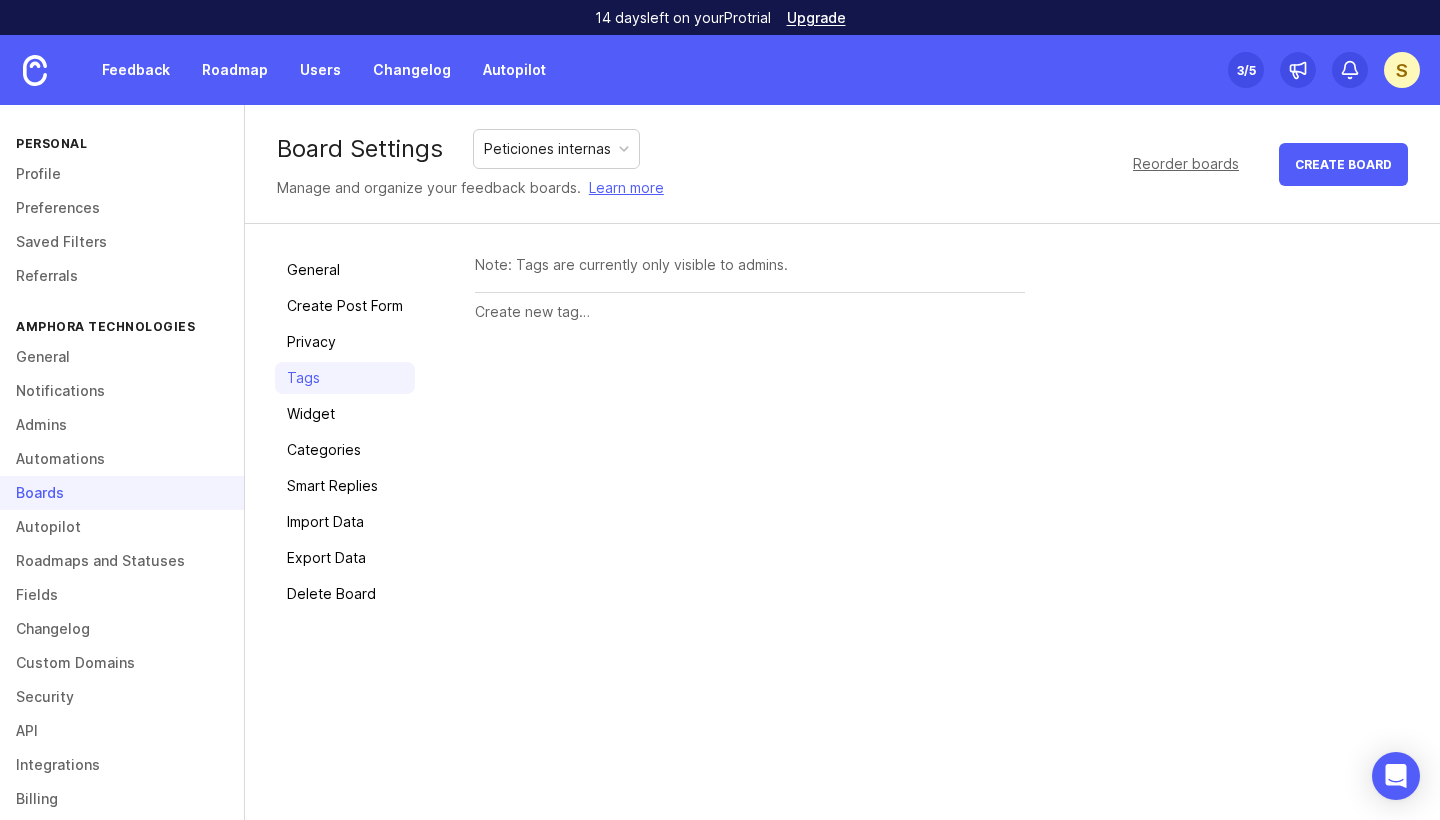 click at bounding box center [750, 312] 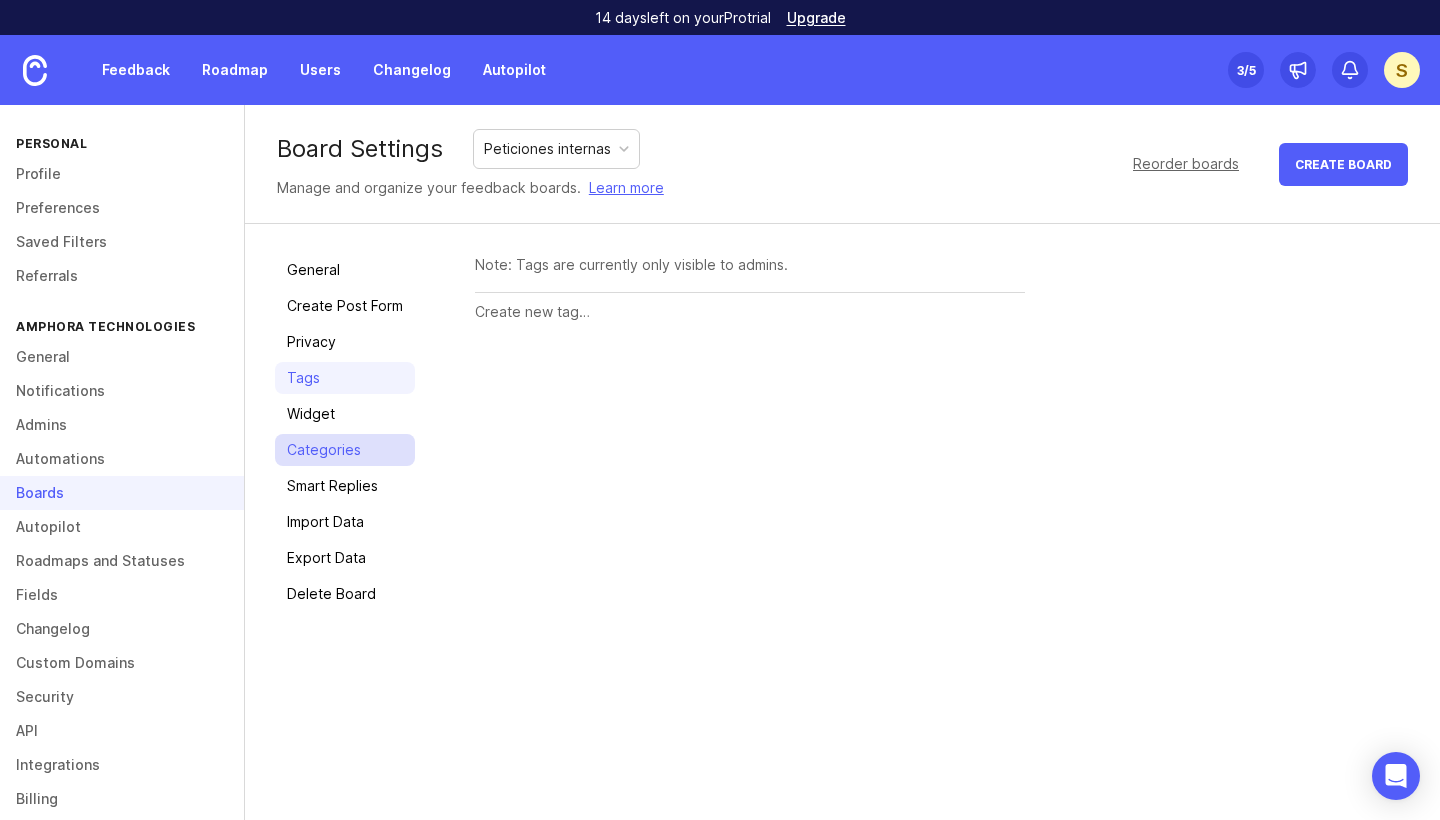 click on "Categories" at bounding box center [345, 450] 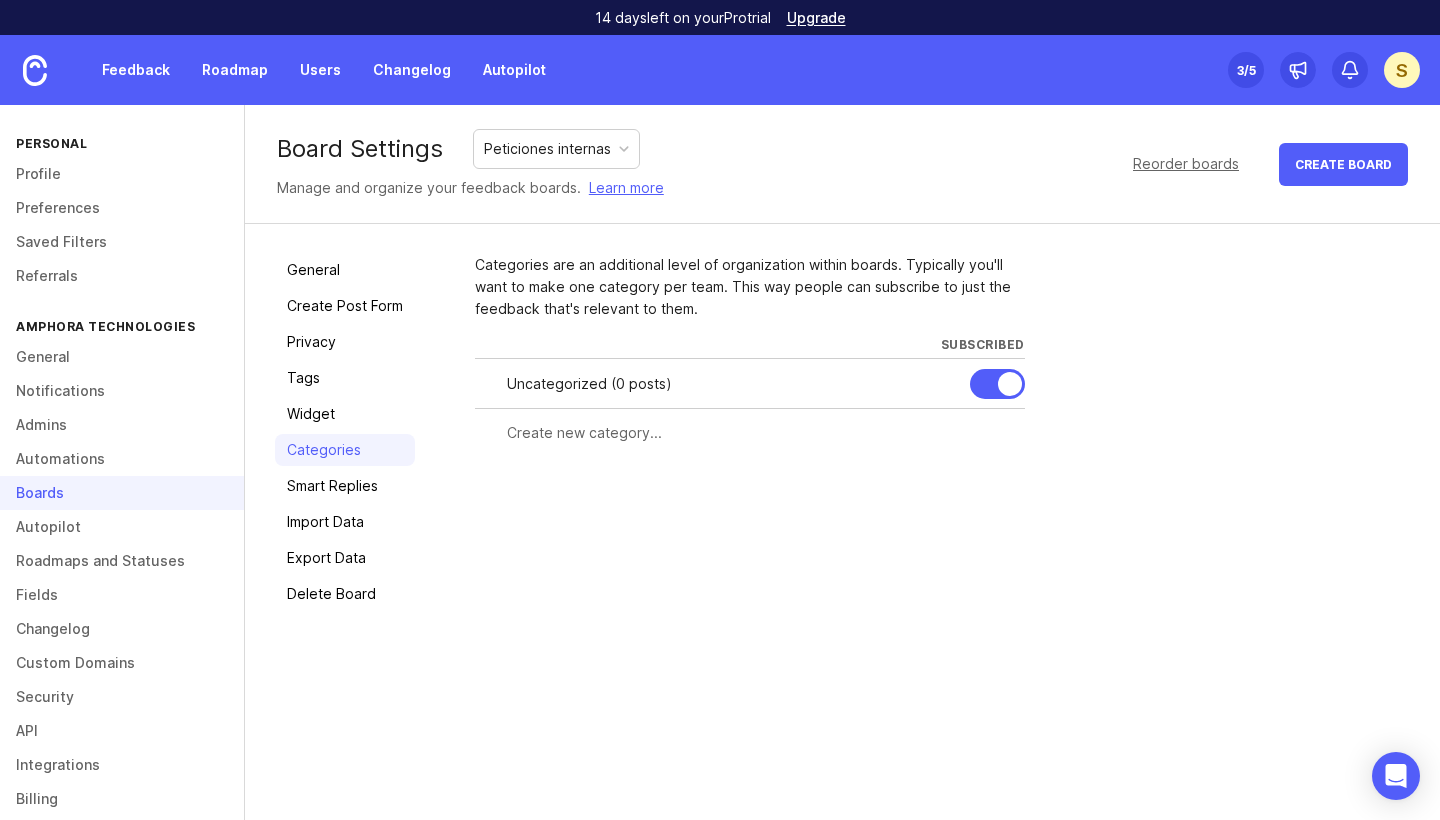click on "Uncategorized ( 0   posts )" at bounding box center [730, 384] 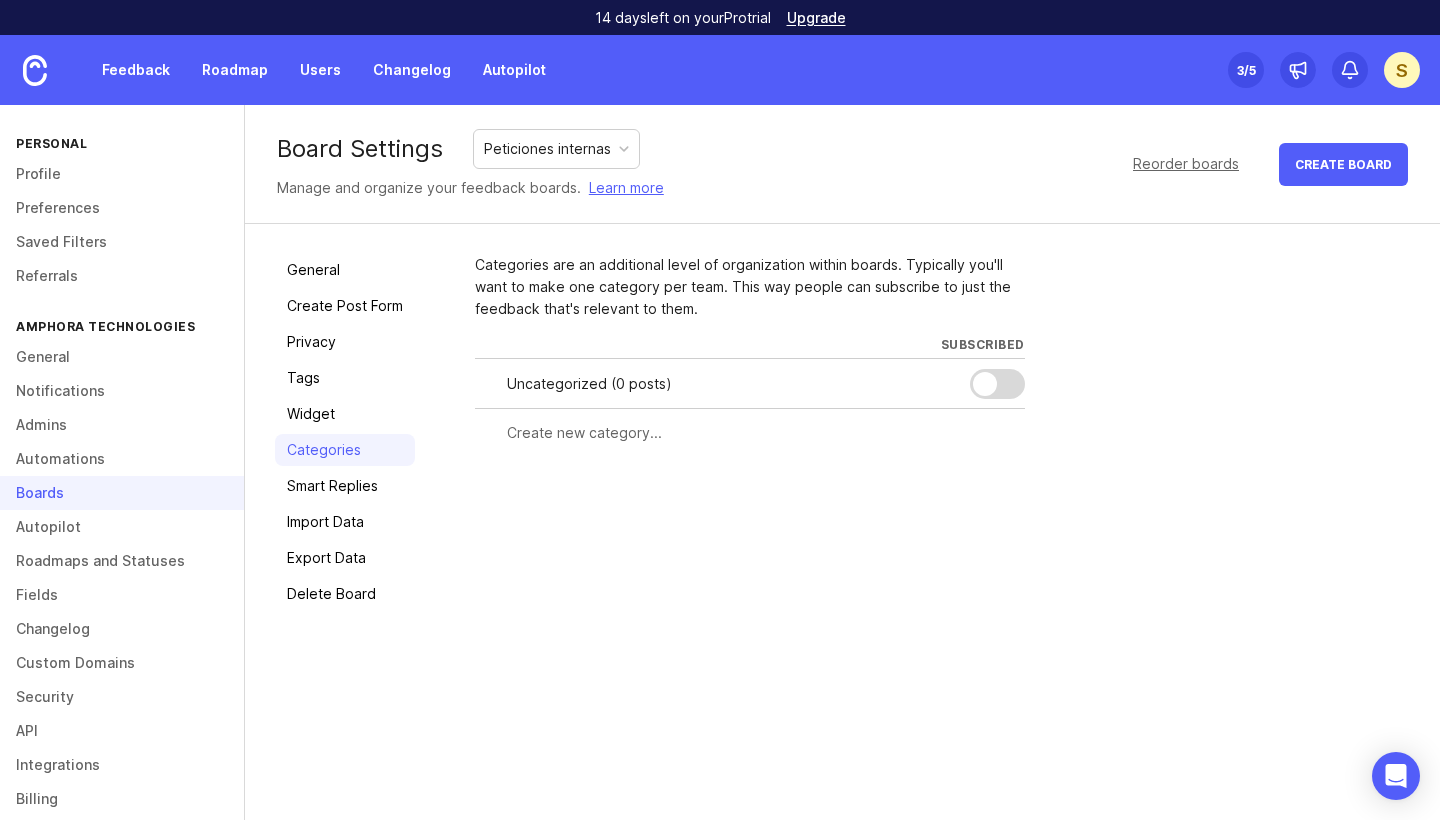 click on "Uncategorized ( 0   posts )" at bounding box center [730, 384] 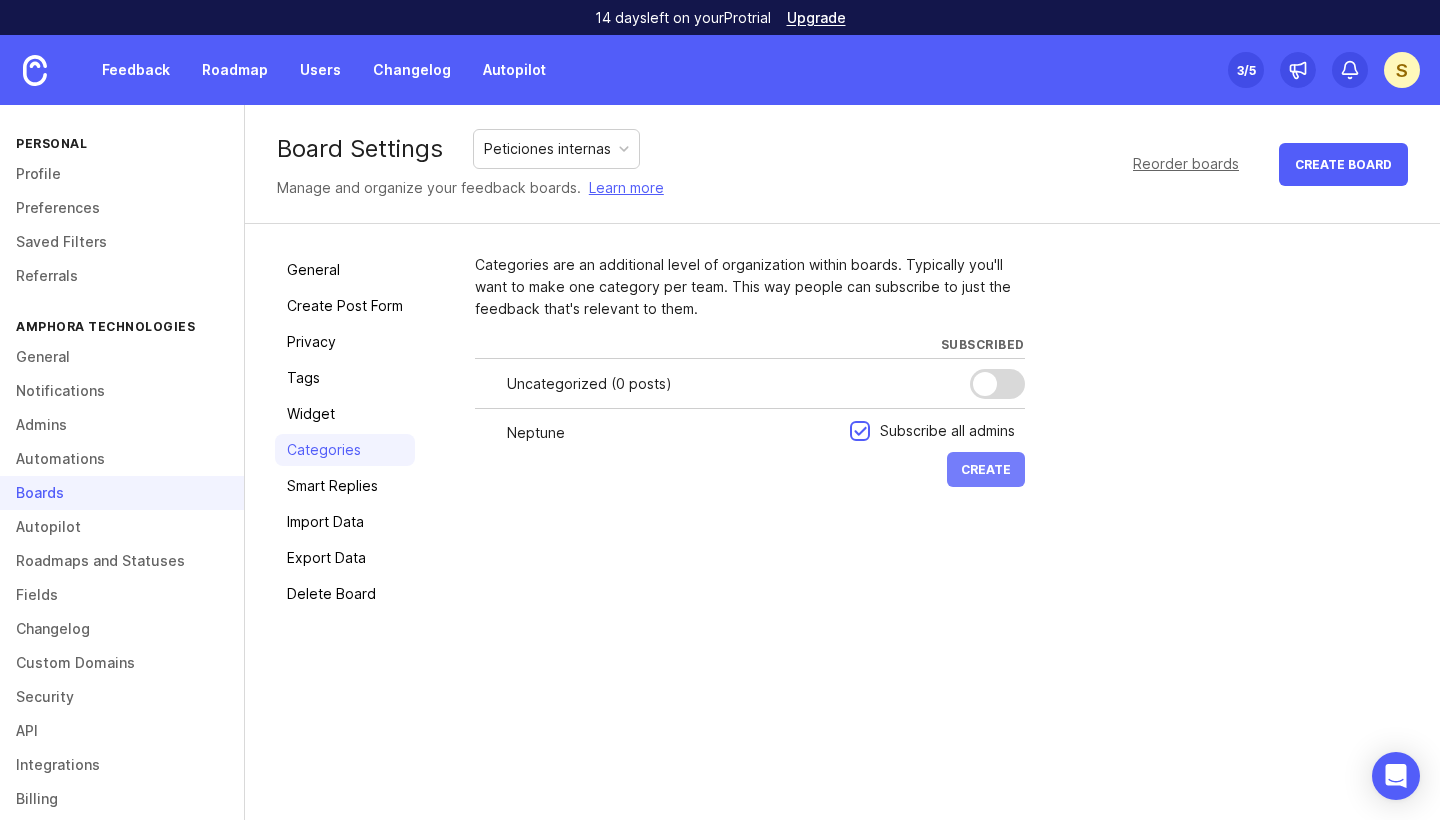 type on "Neptune" 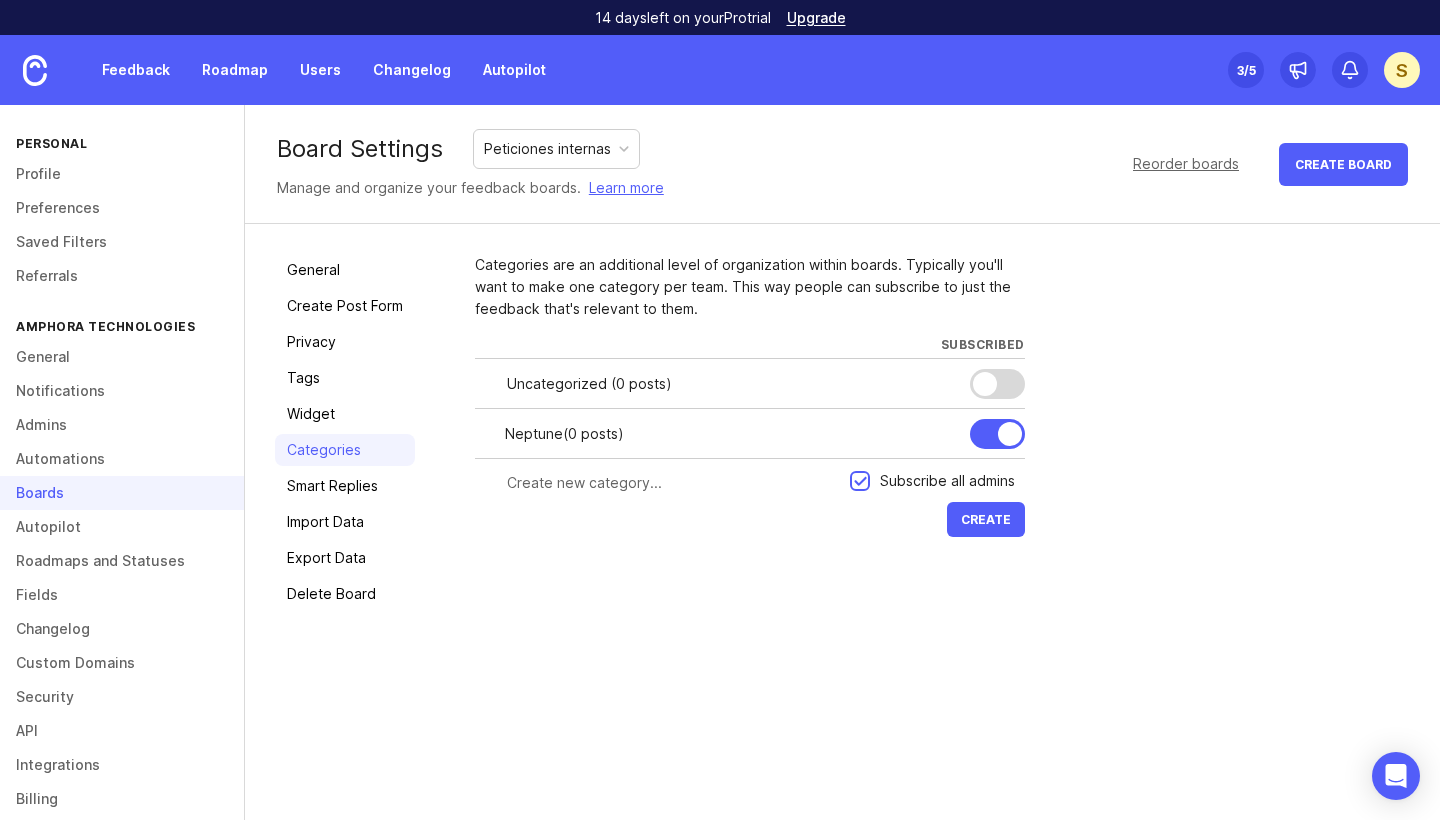 click at bounding box center (672, 483) 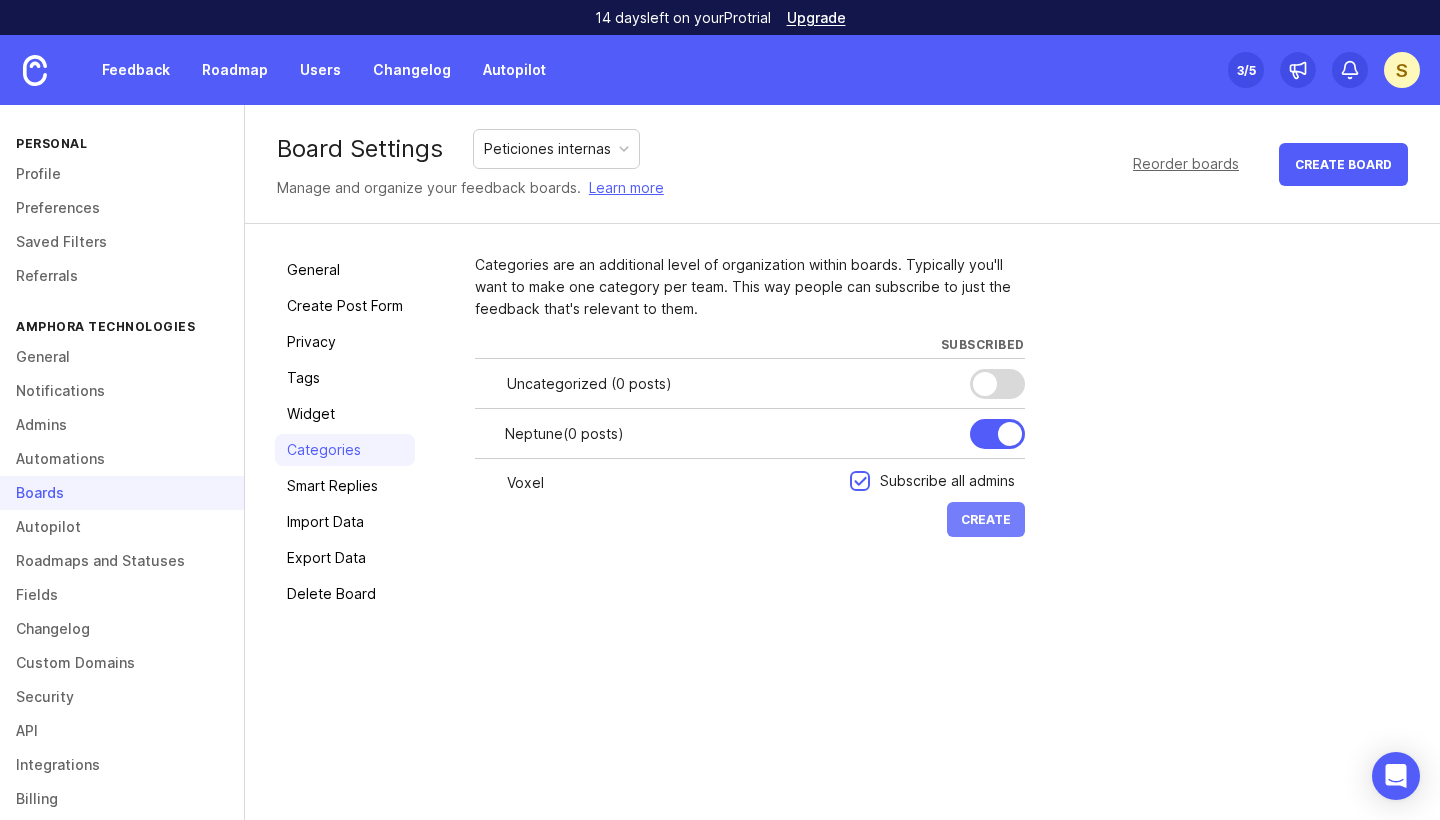 type on "Voxel" 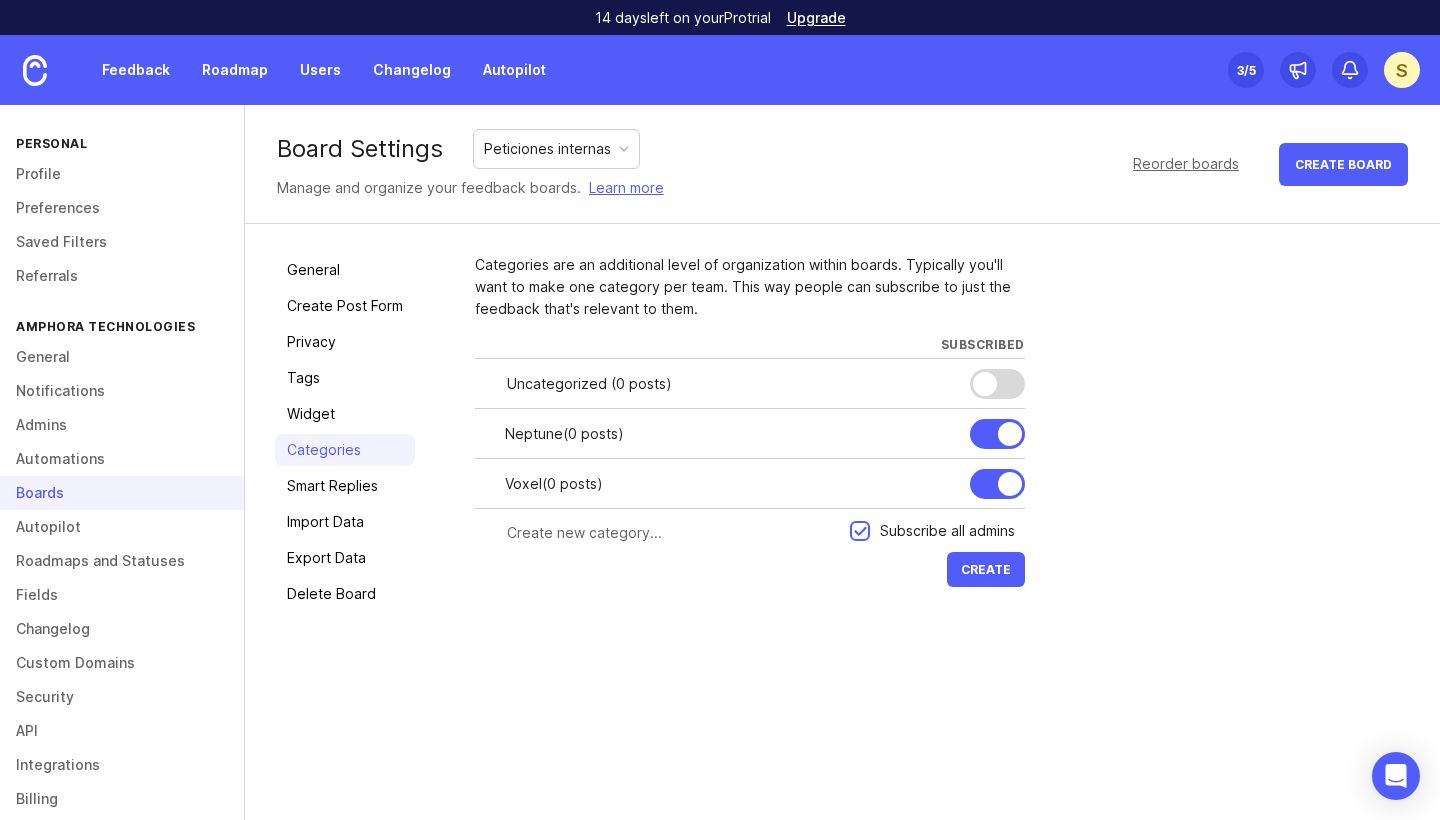 click at bounding box center (662, 533) 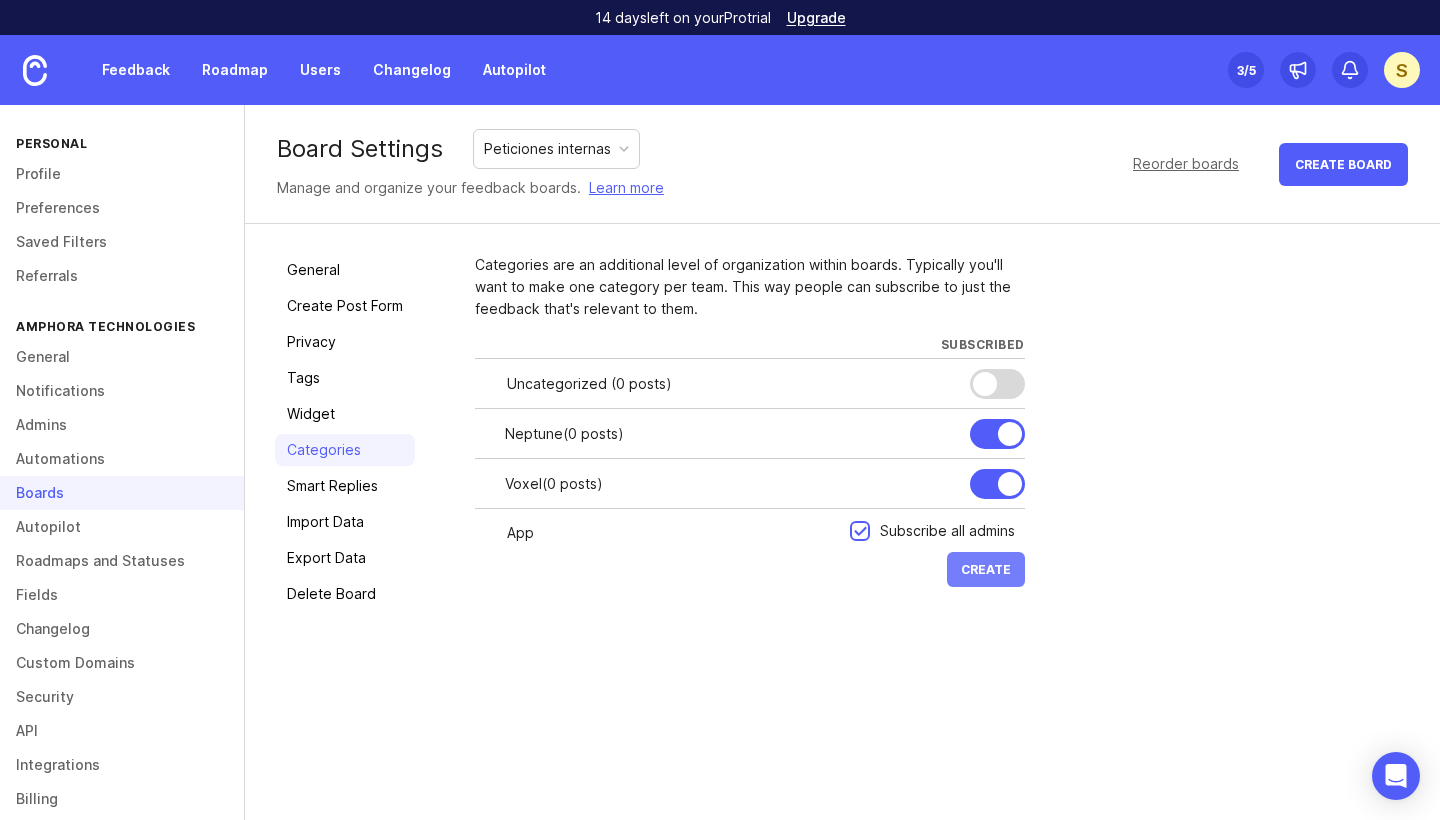 type on "App" 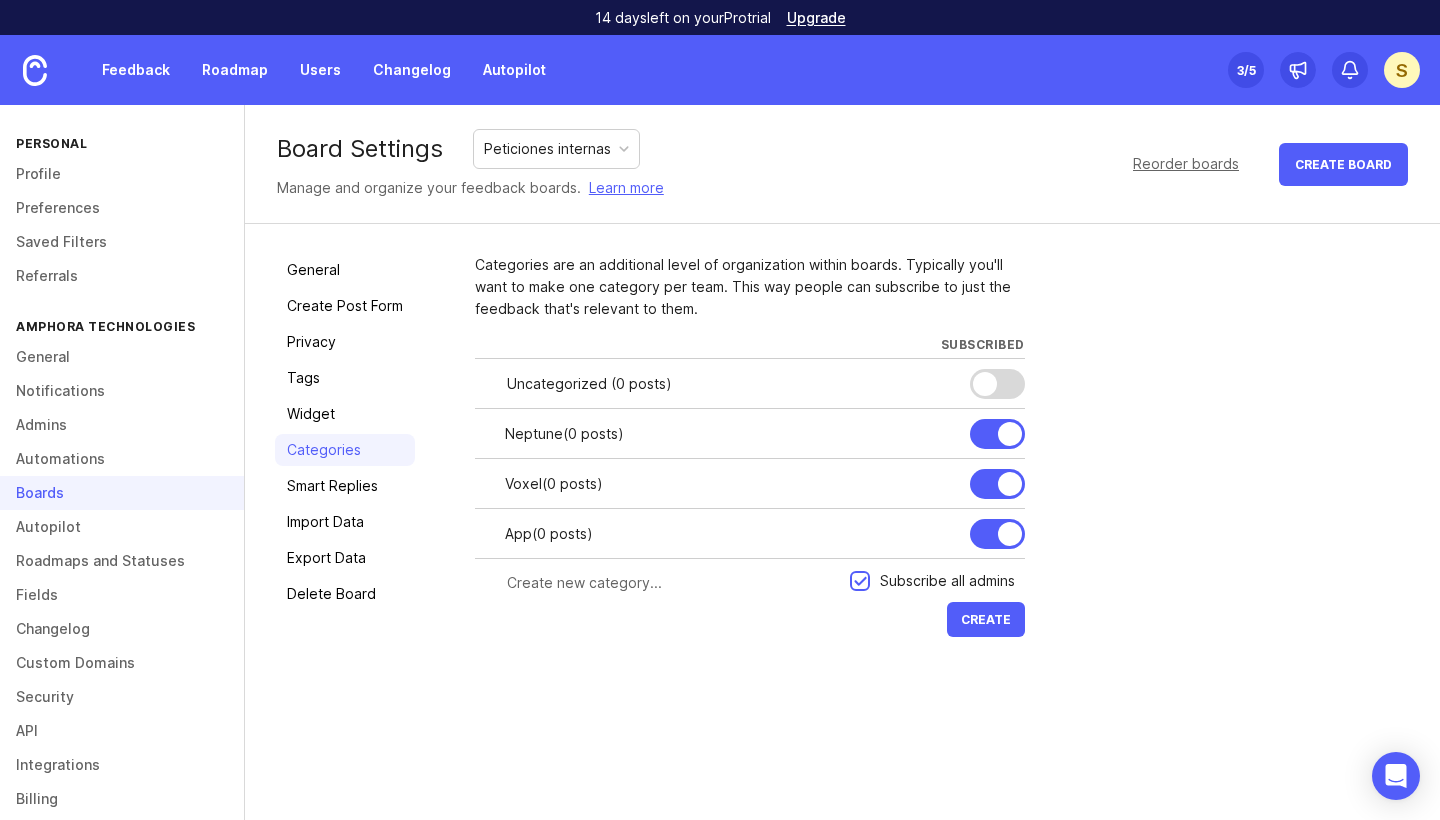 click at bounding box center [672, 583] 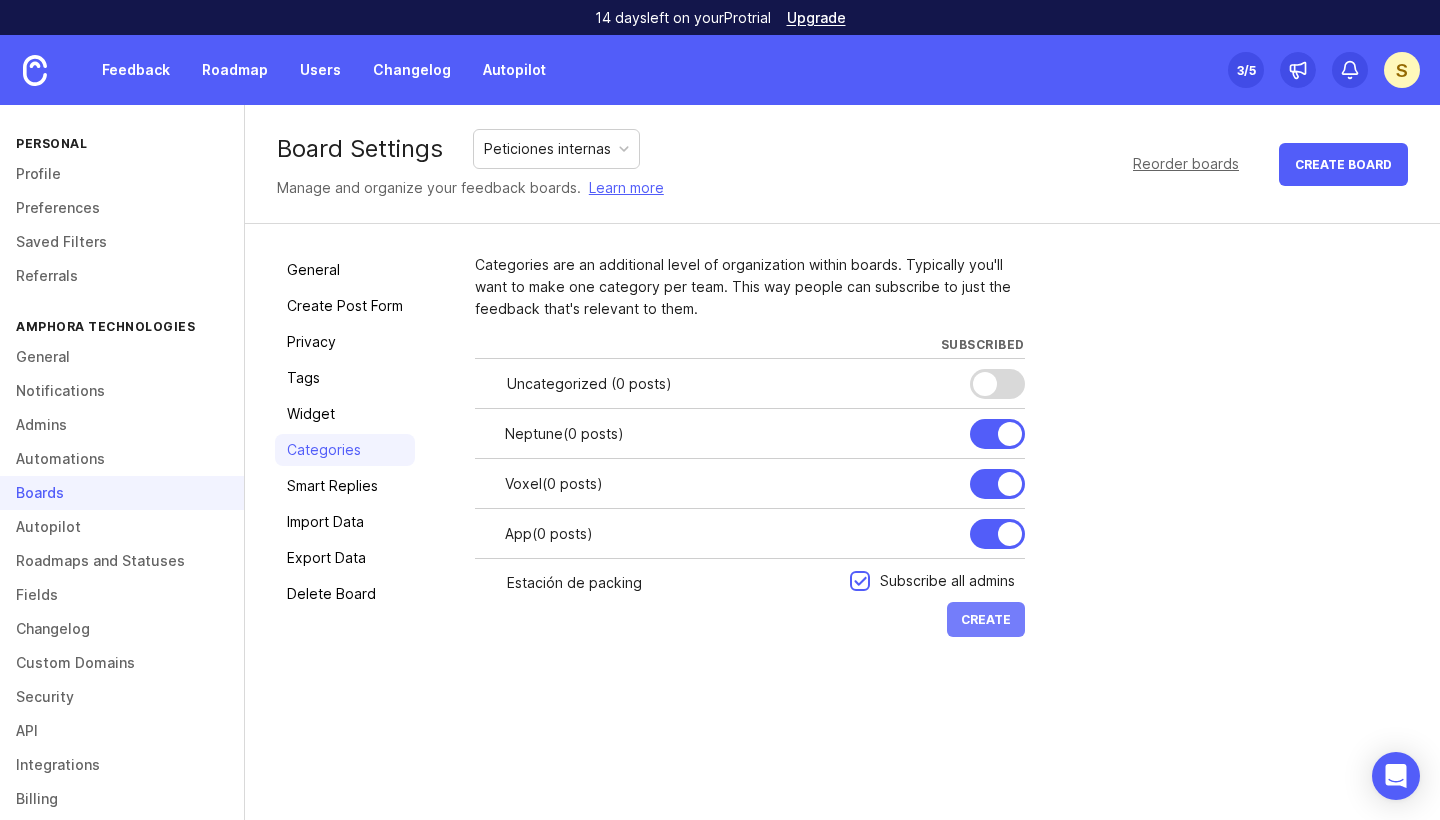 type on "Estación de packing" 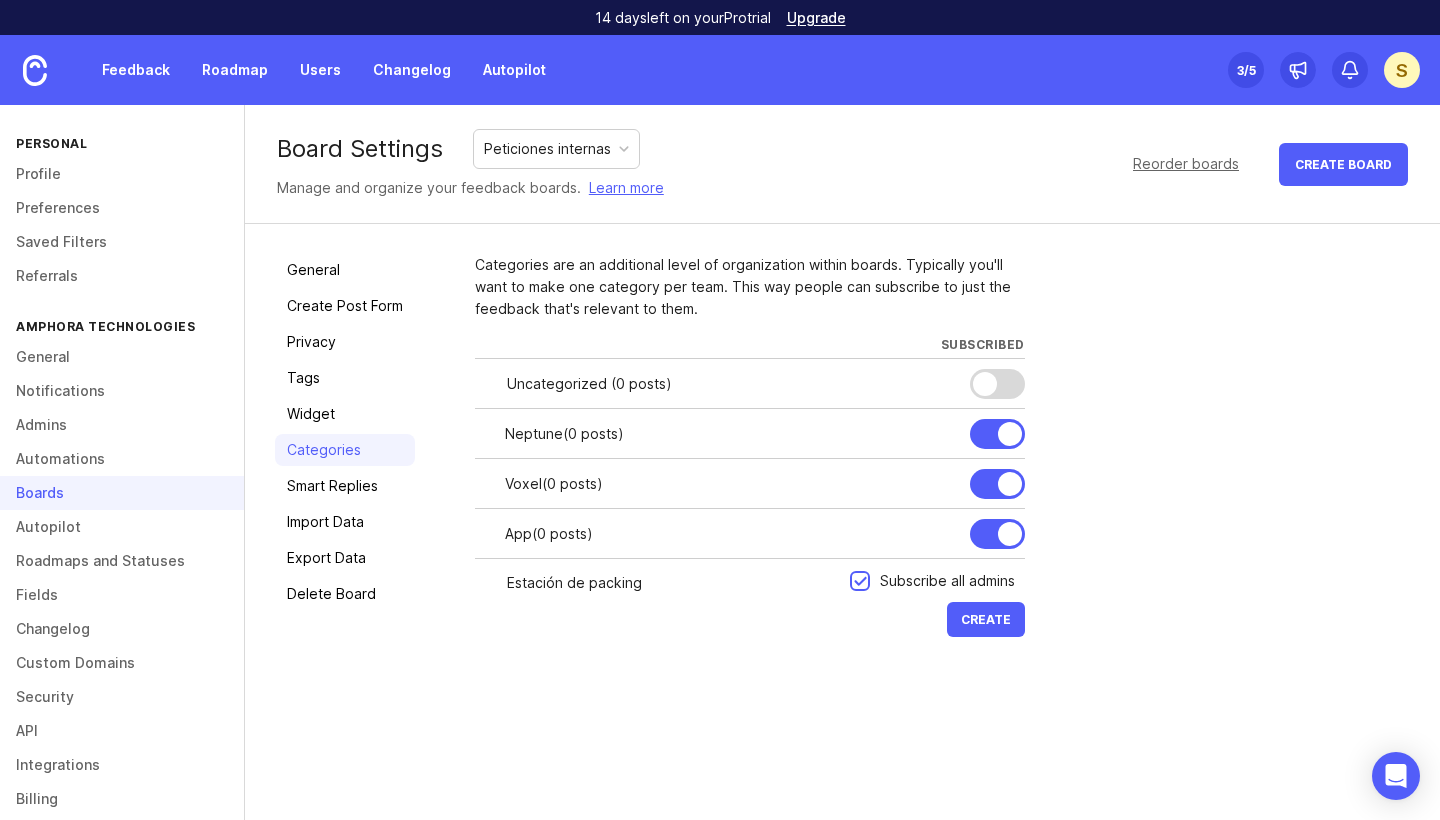 type 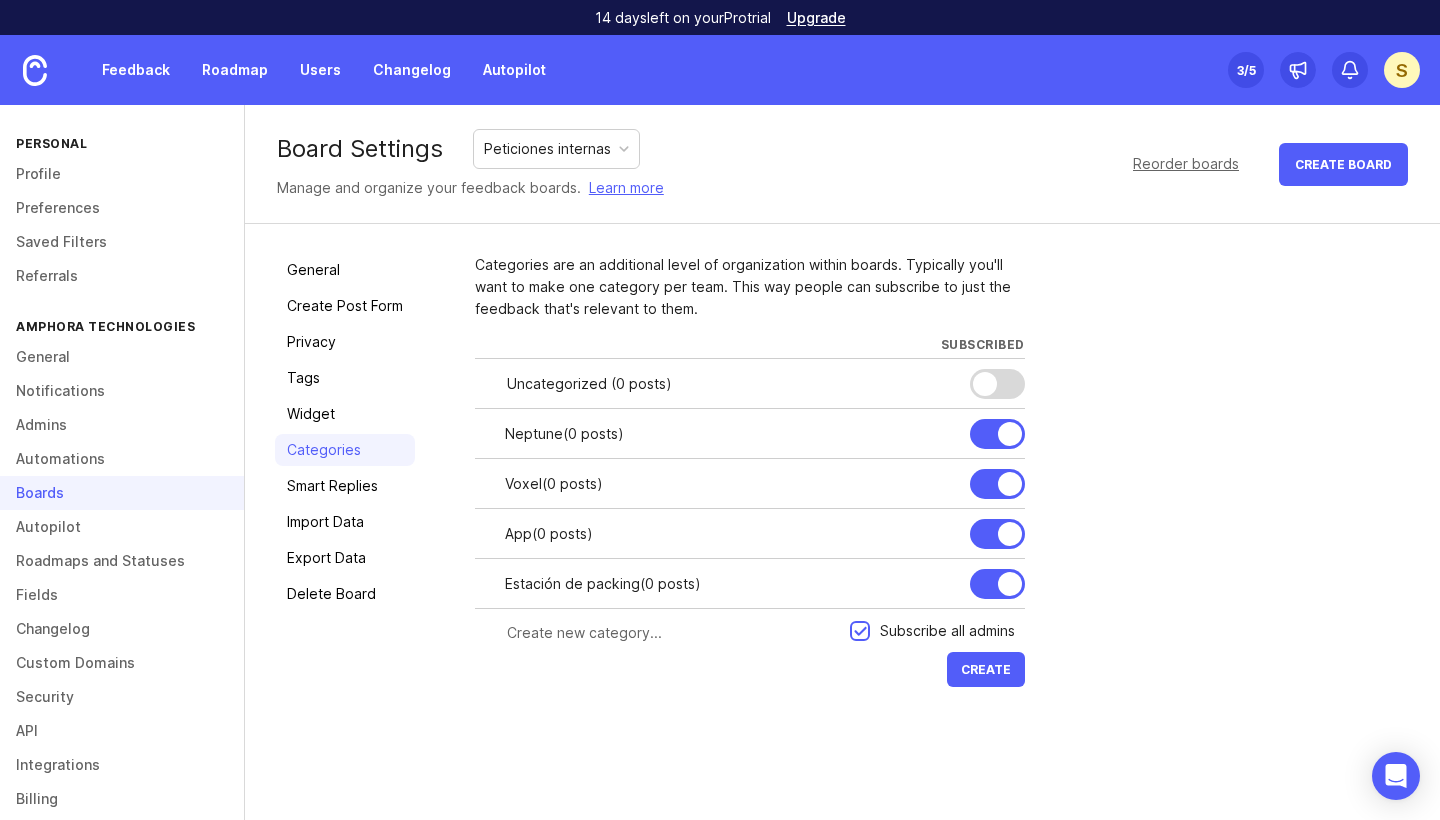 click on "Peticiones internas" at bounding box center [547, 149] 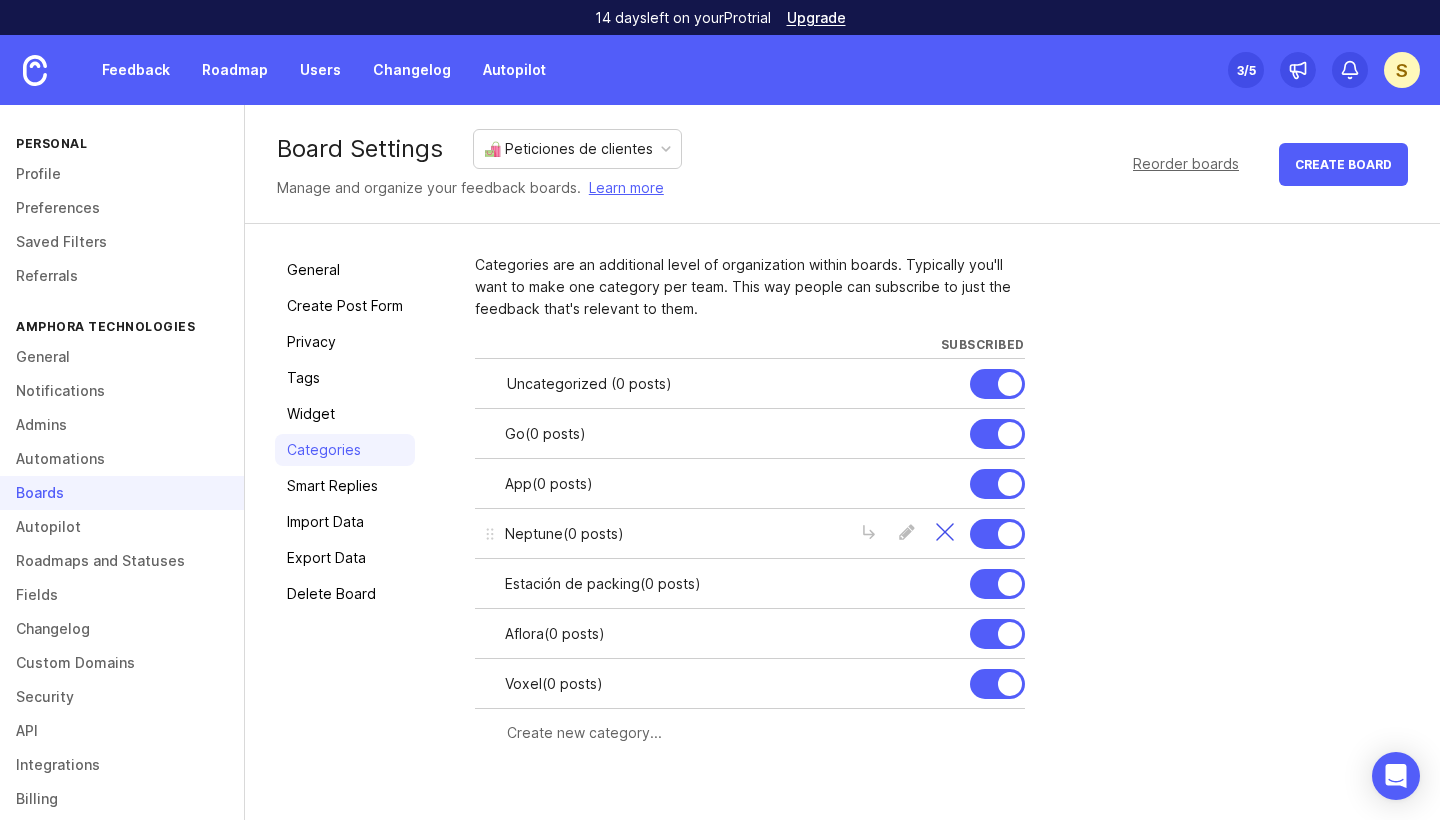click at bounding box center (945, 534) 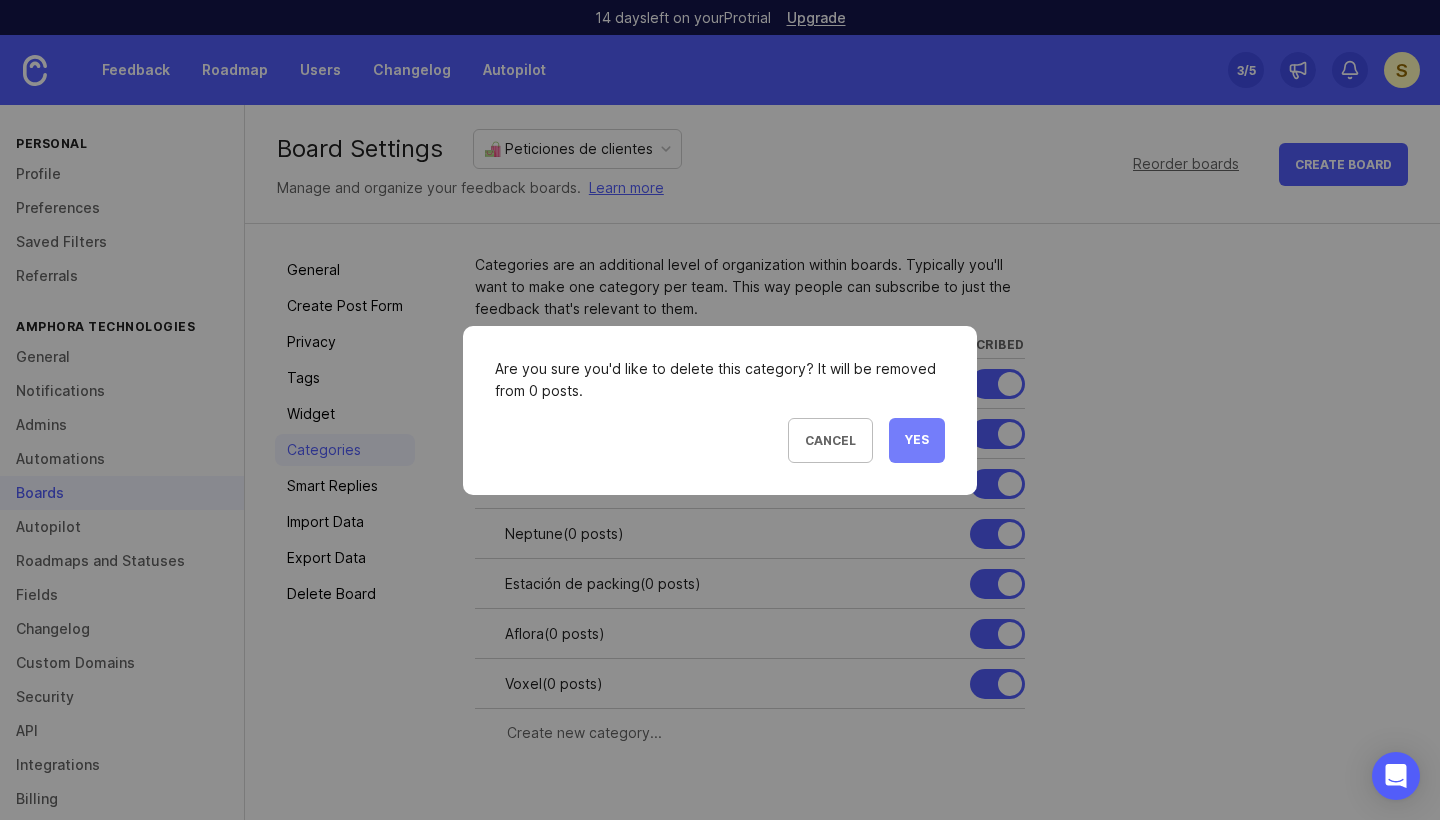 click on "Yes" at bounding box center [917, 440] 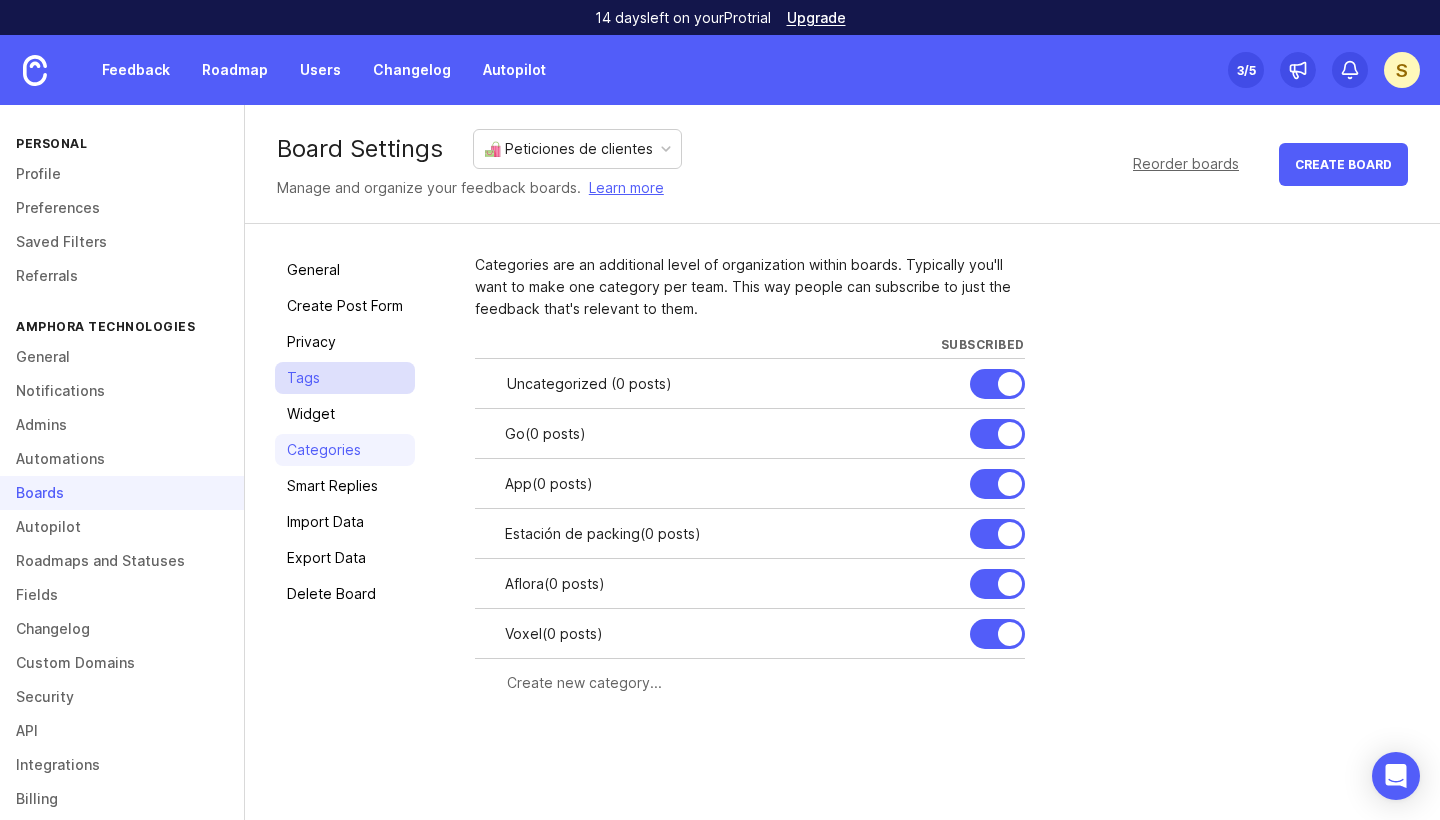 click on "Tags" at bounding box center [345, 378] 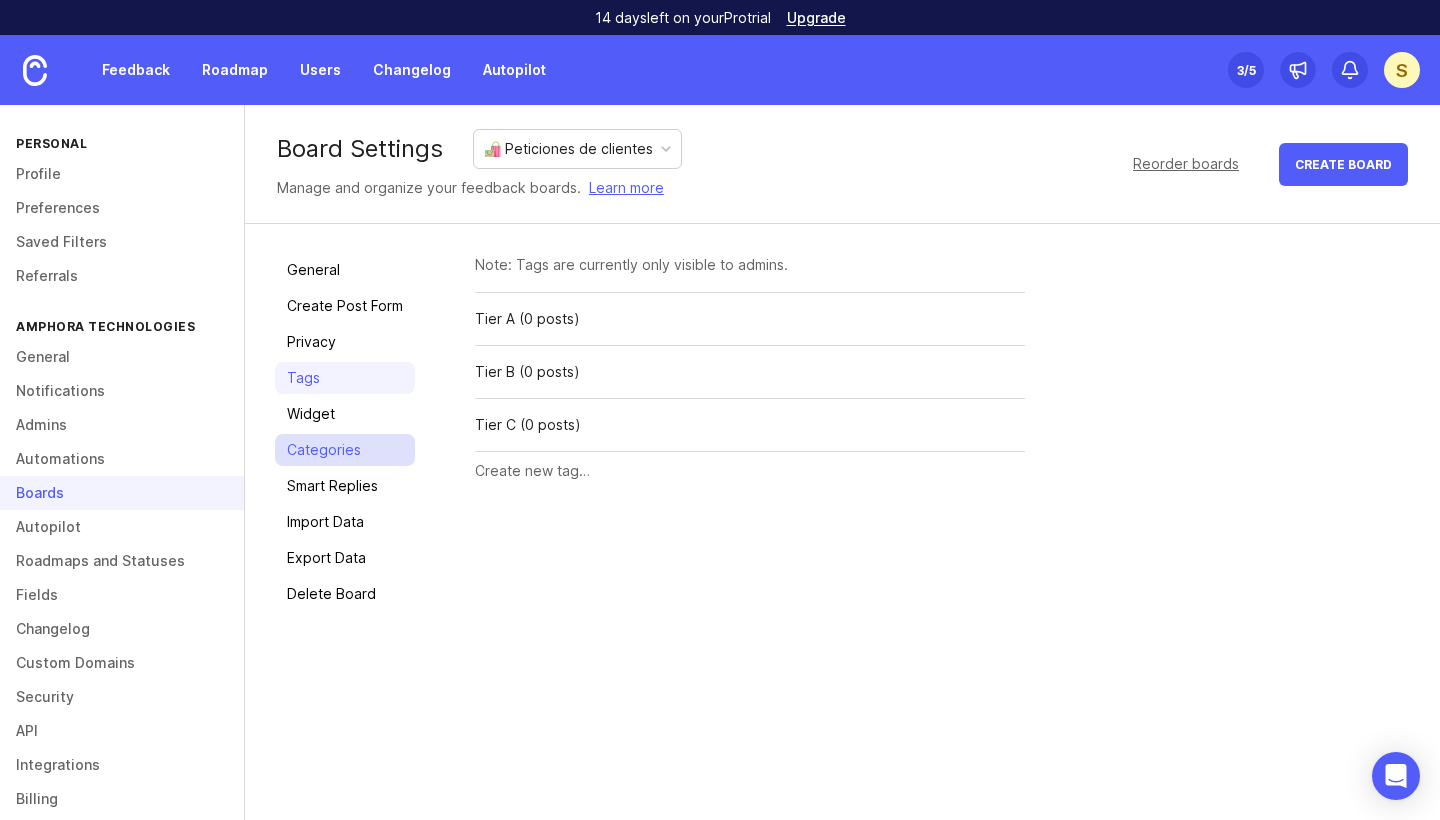 click on "Categories" at bounding box center (345, 450) 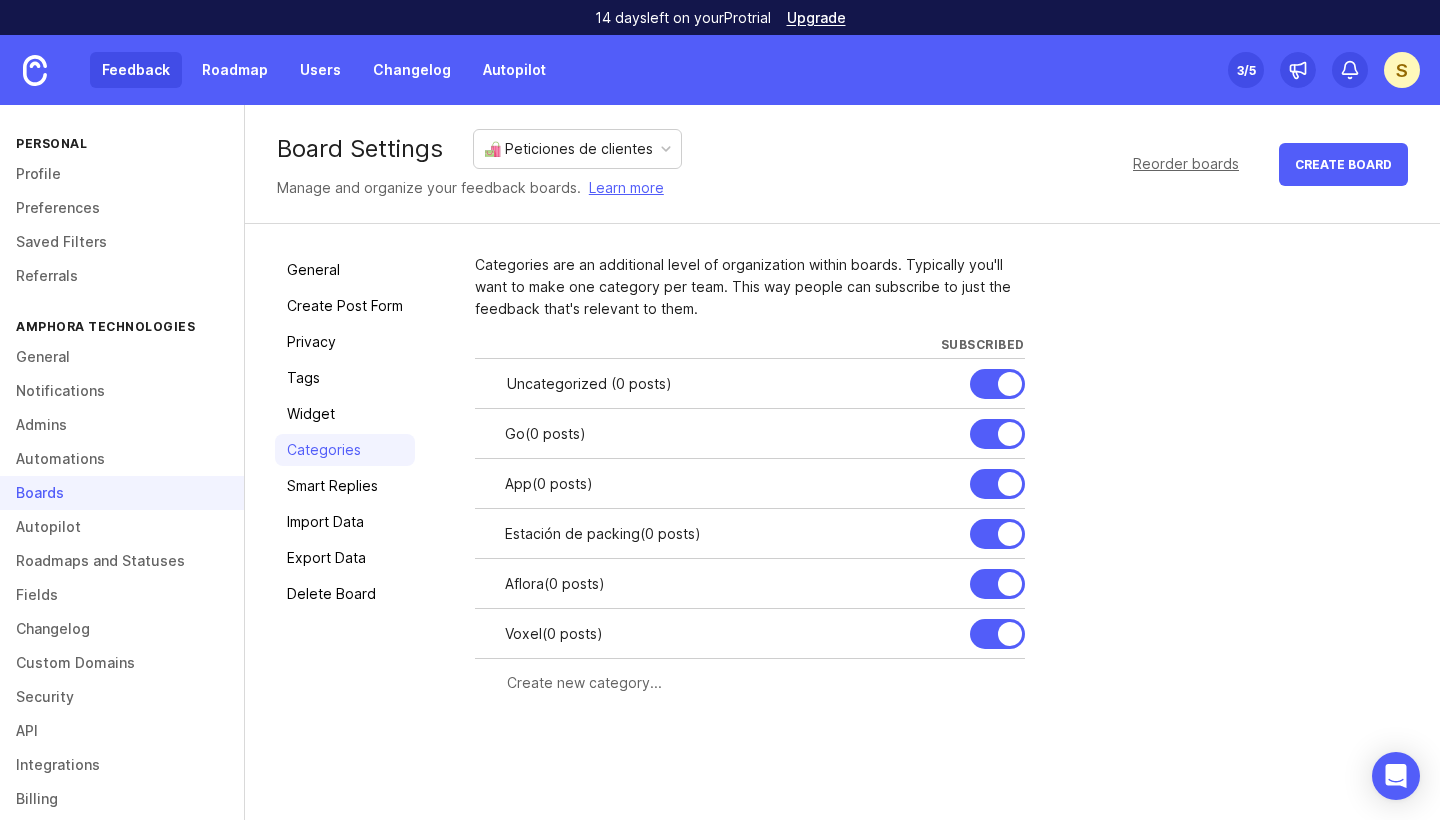 click on "Feedback" at bounding box center [136, 70] 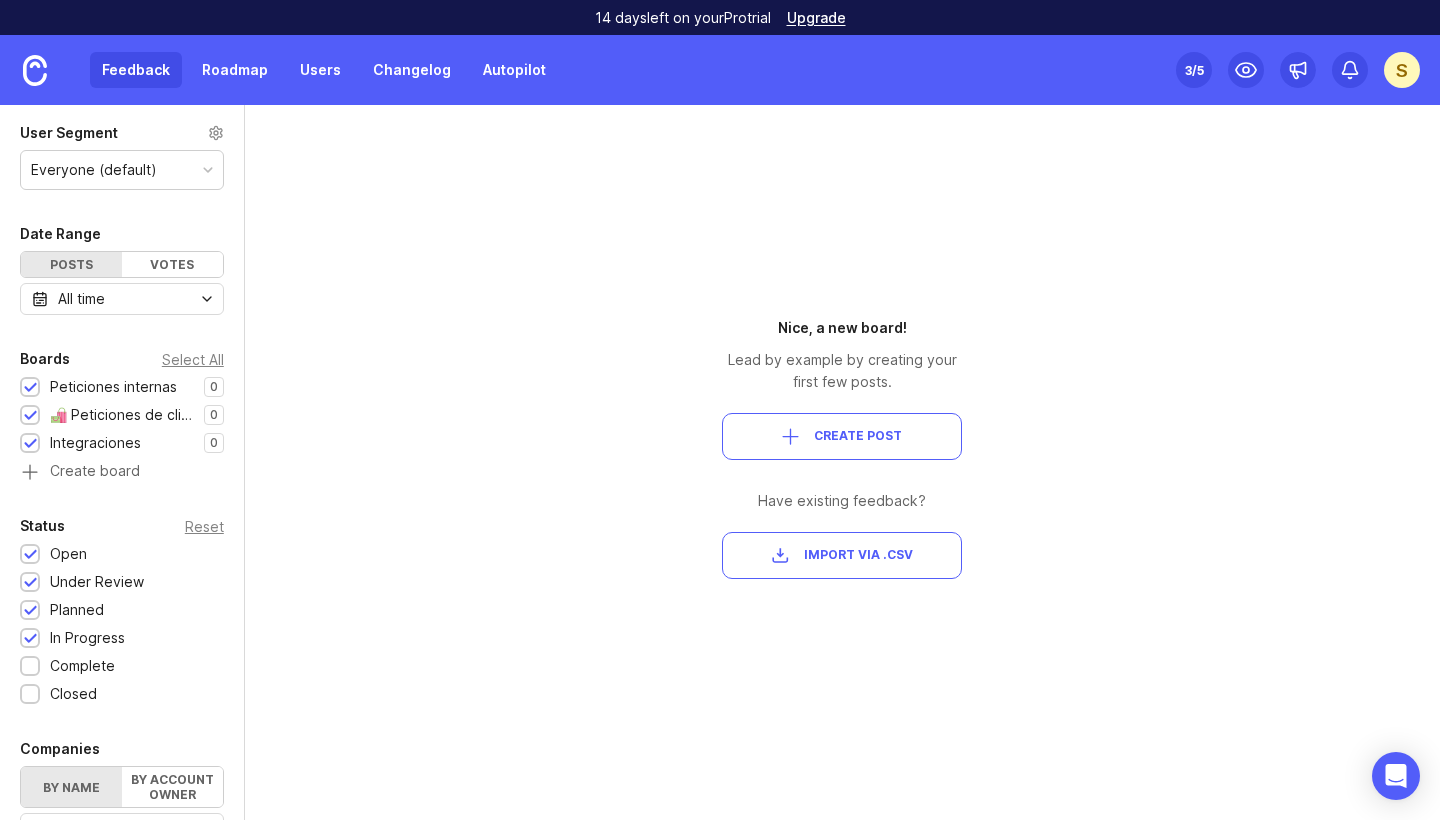 click on "Create Post" at bounding box center [858, 436] 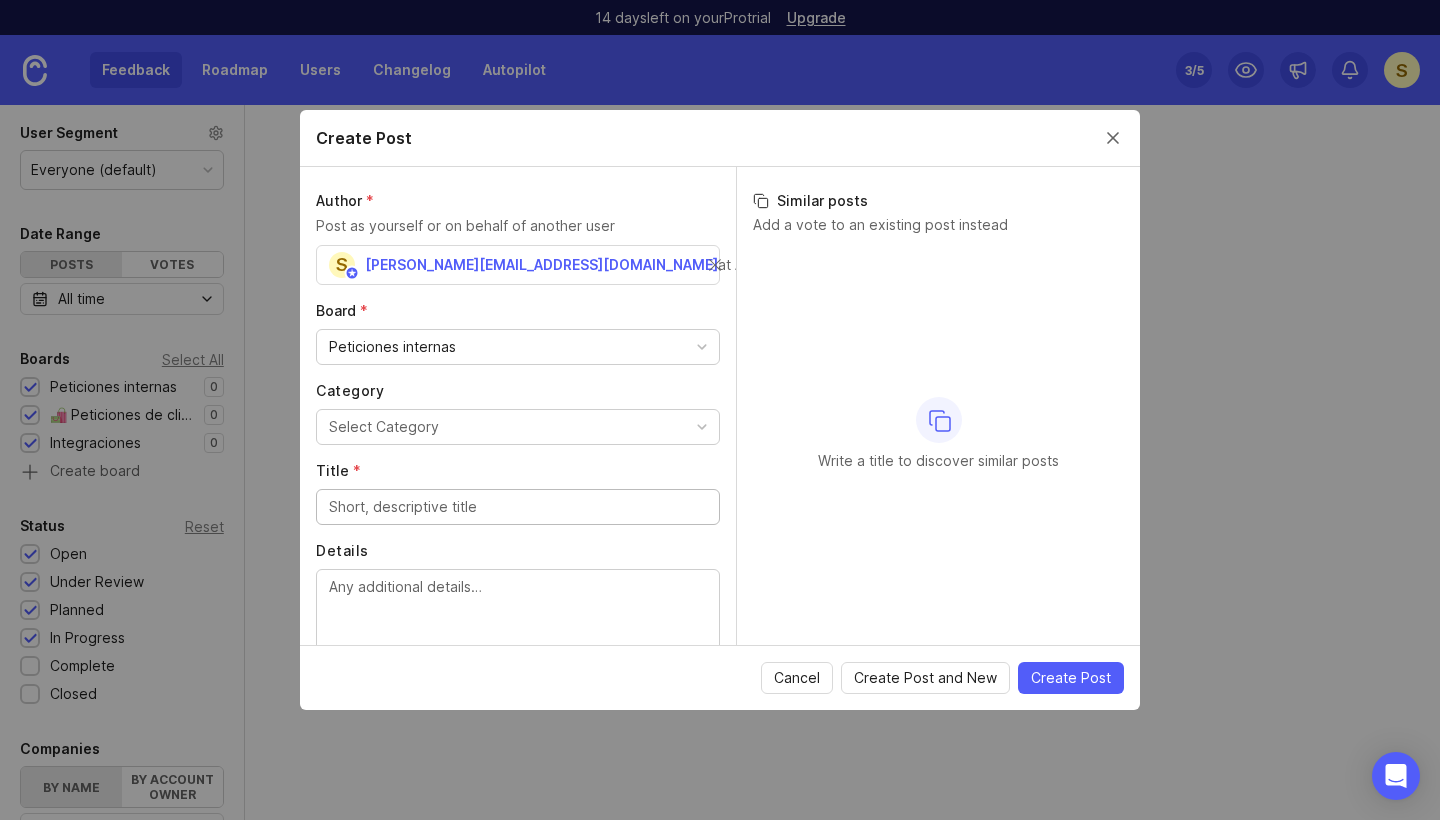 scroll, scrollTop: 0, scrollLeft: 1, axis: horizontal 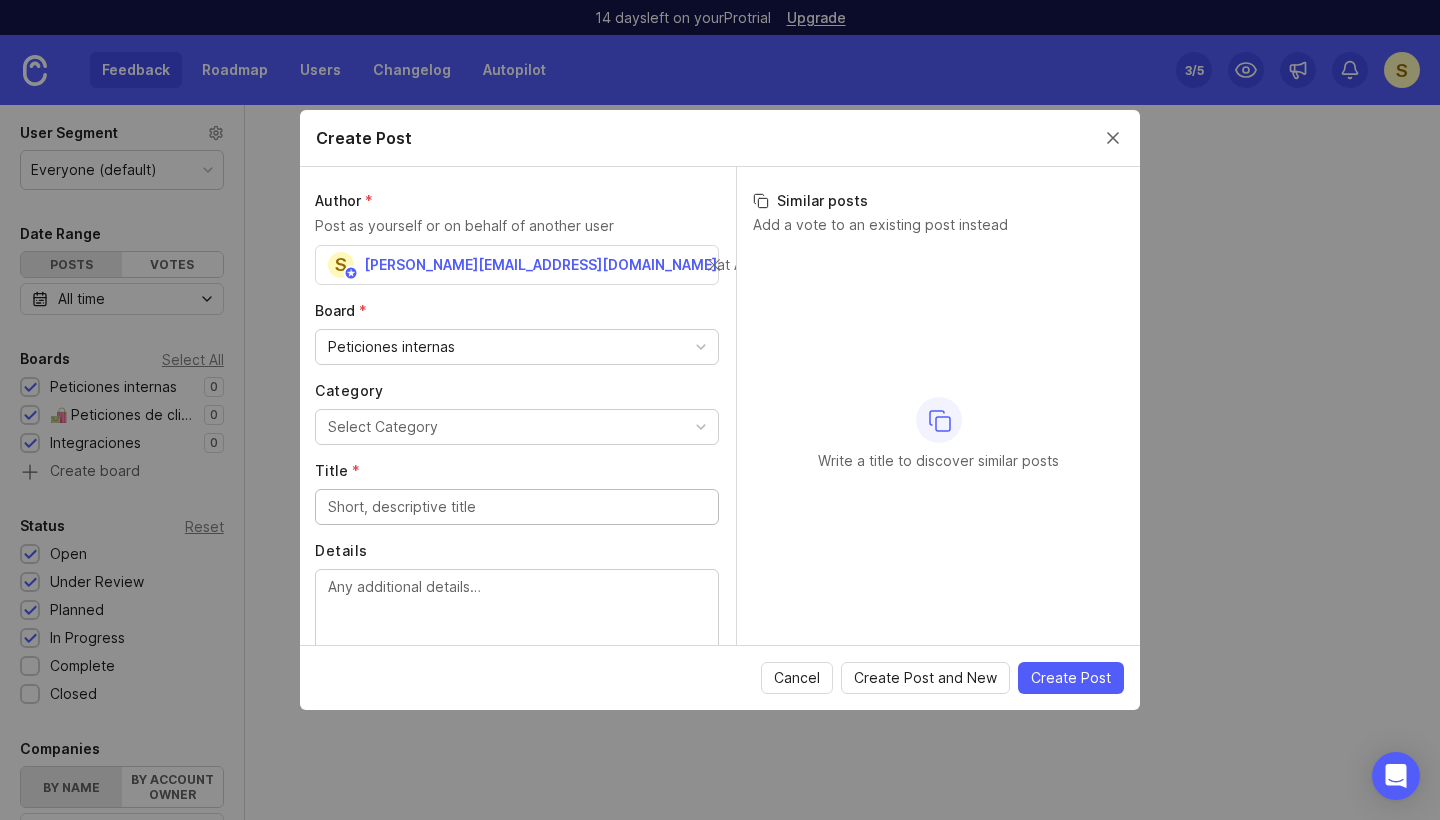 click on "Peticiones internas" at bounding box center (391, 347) 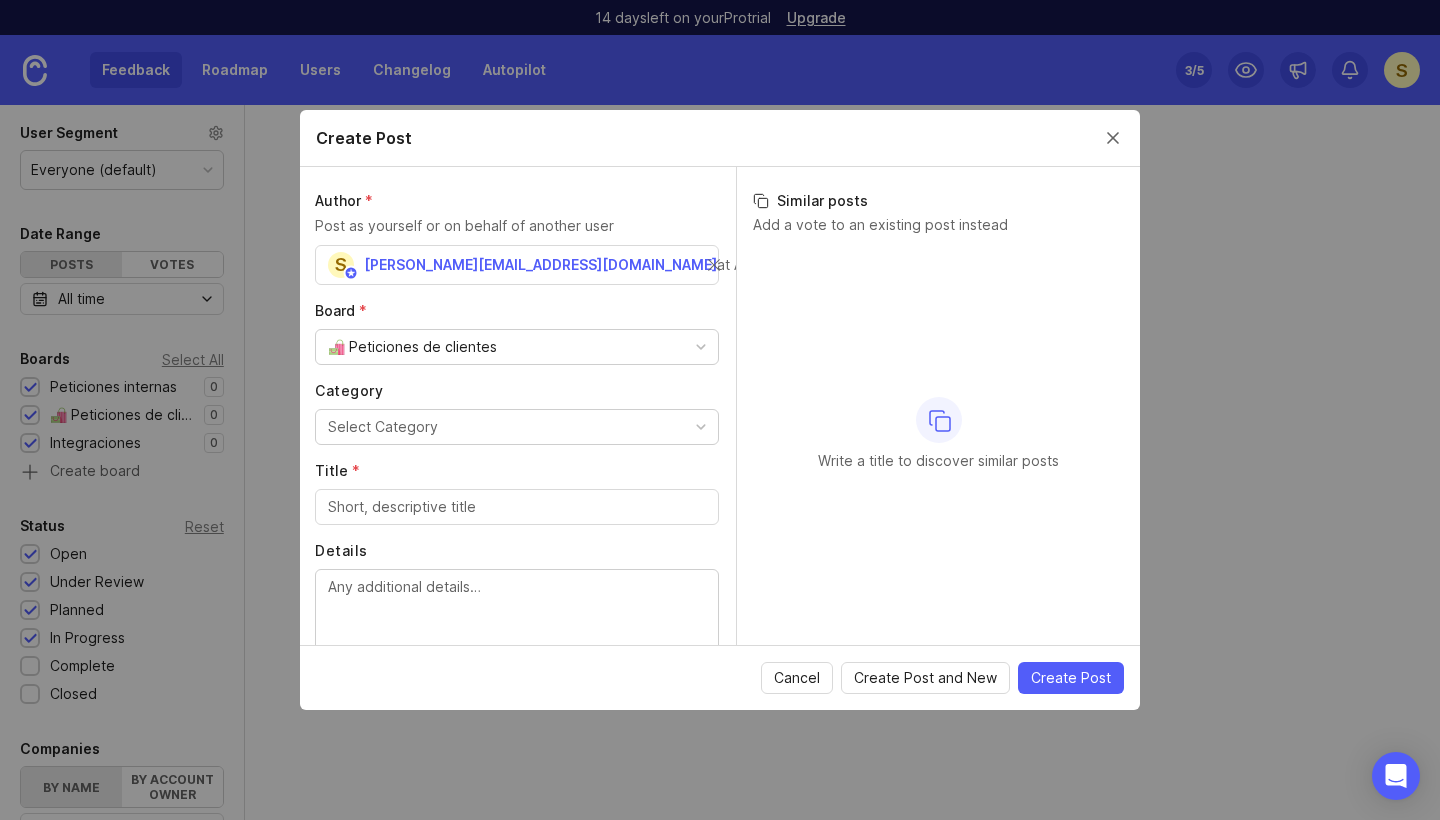 click on "Select Category" at bounding box center [517, 427] 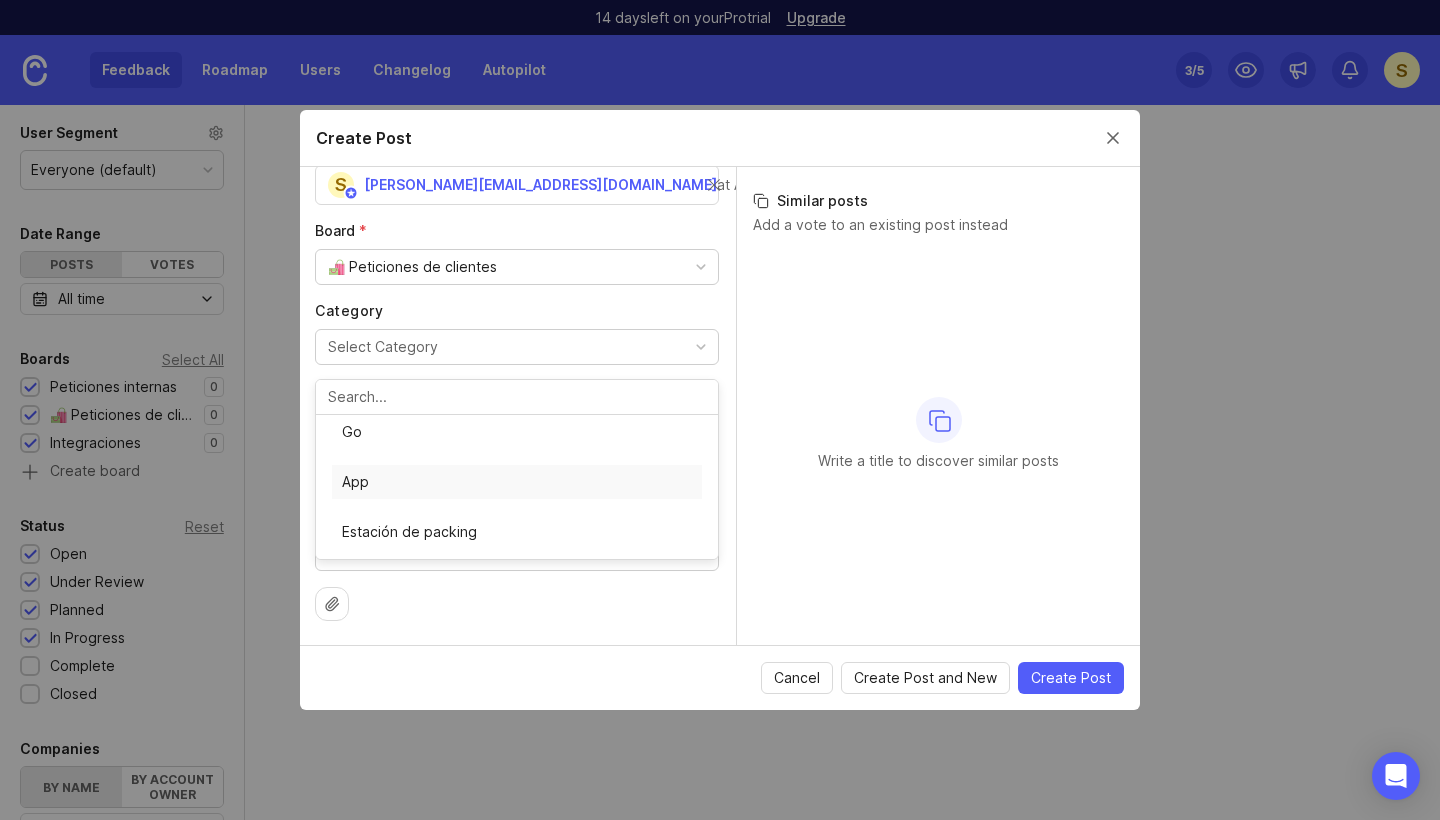 scroll, scrollTop: 80, scrollLeft: 1, axis: both 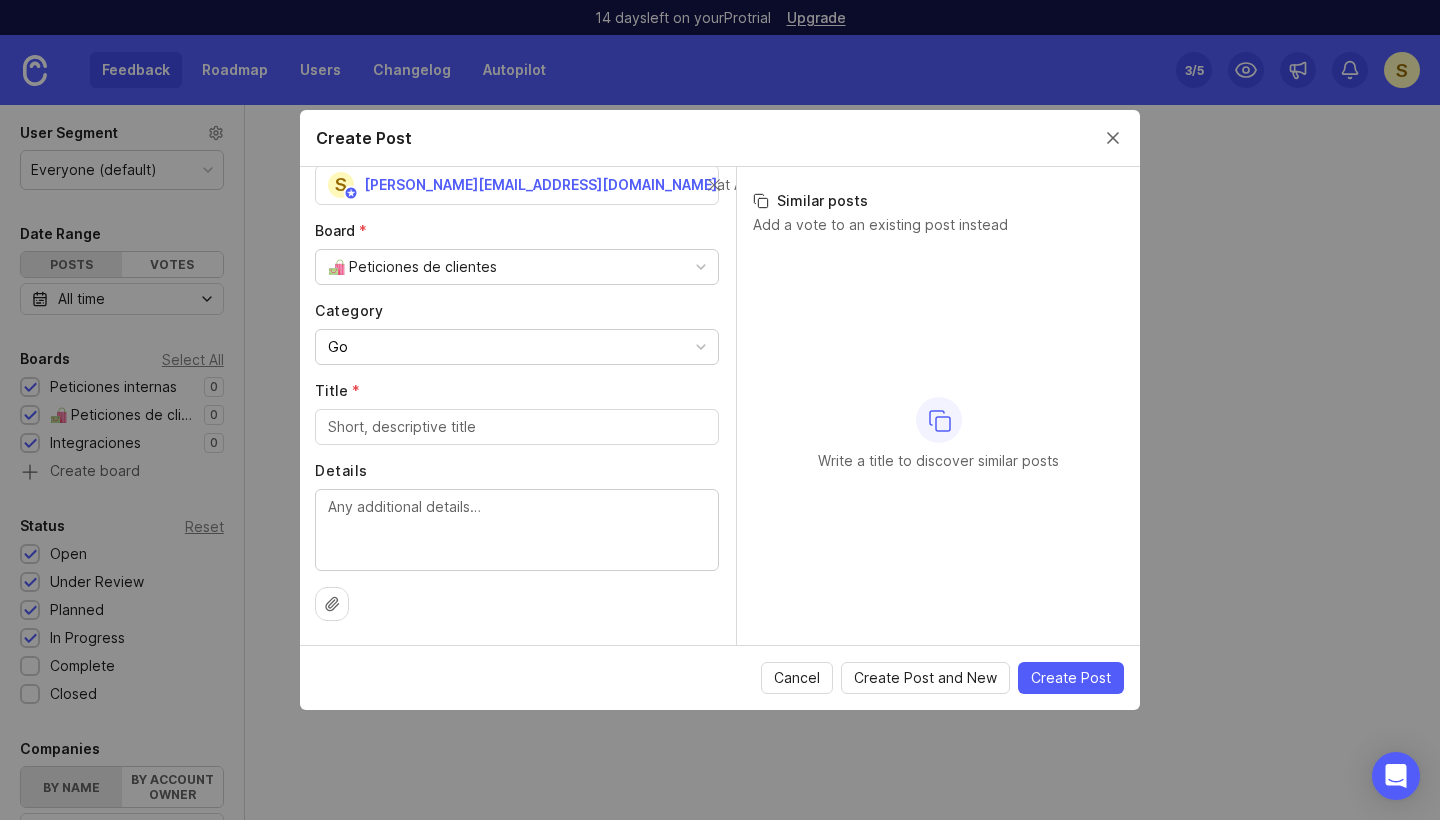 click on "Go" at bounding box center (517, 347) 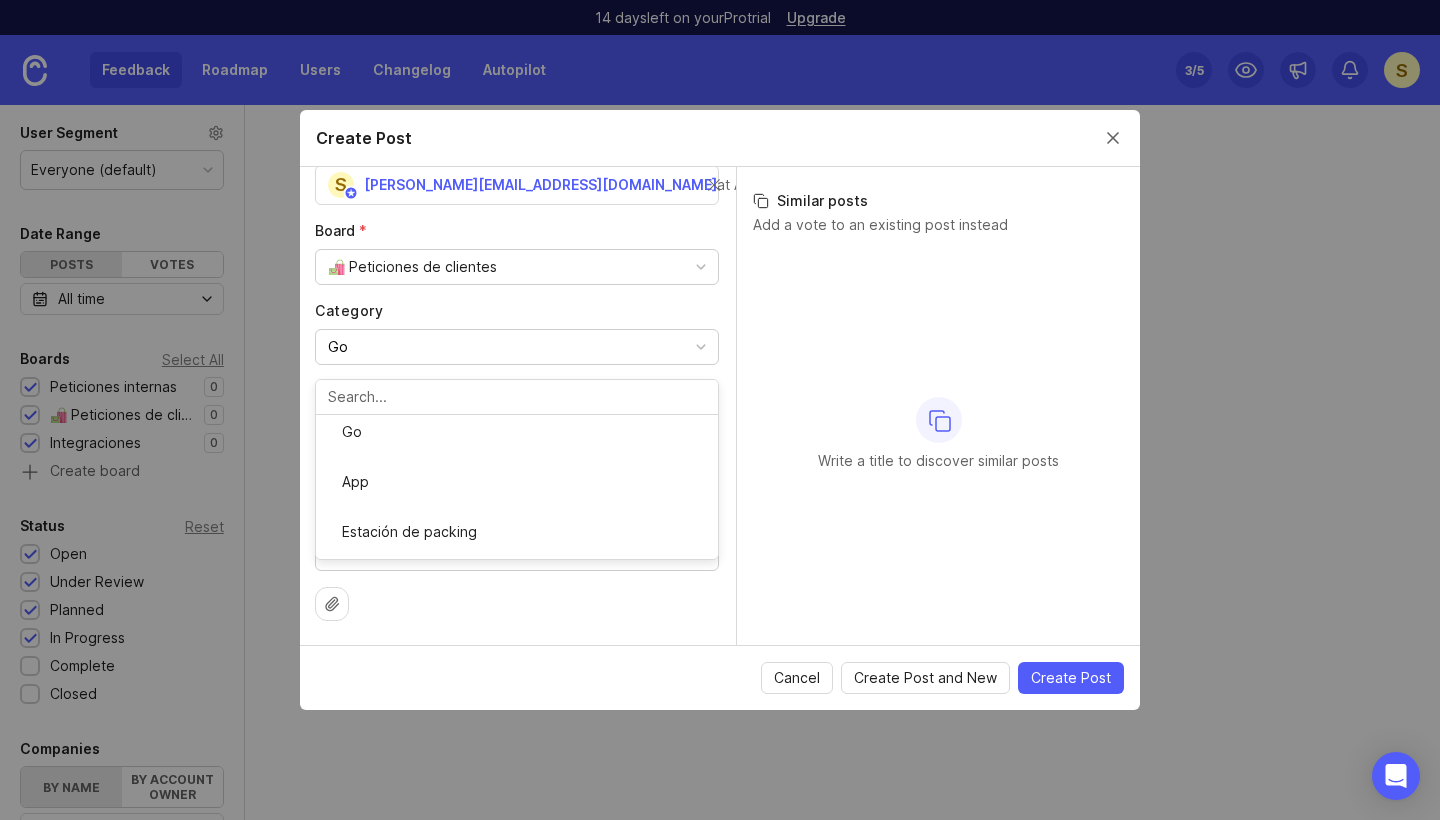 click on "Category" at bounding box center (517, 311) 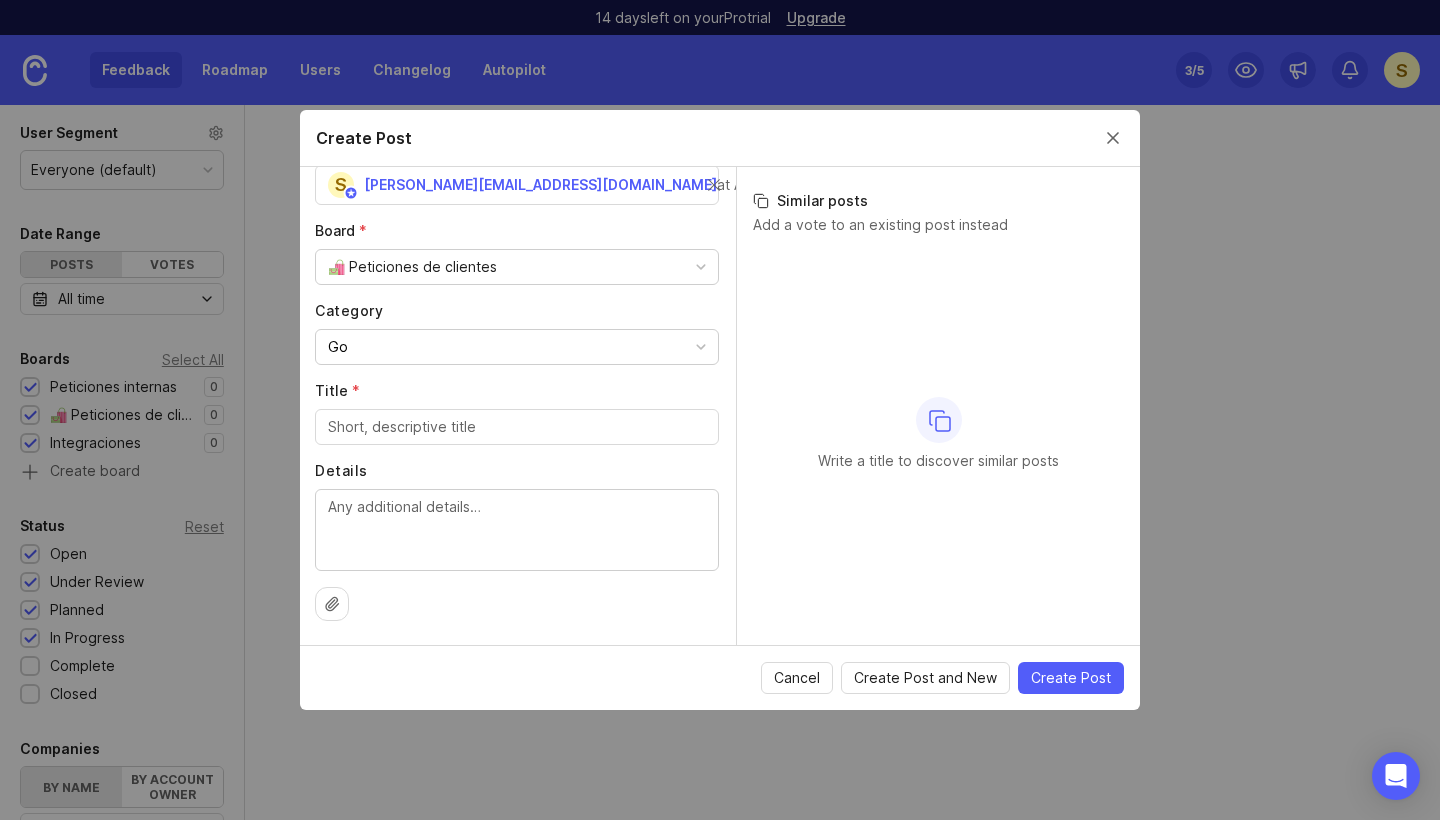 click on "Details" at bounding box center (517, 529) 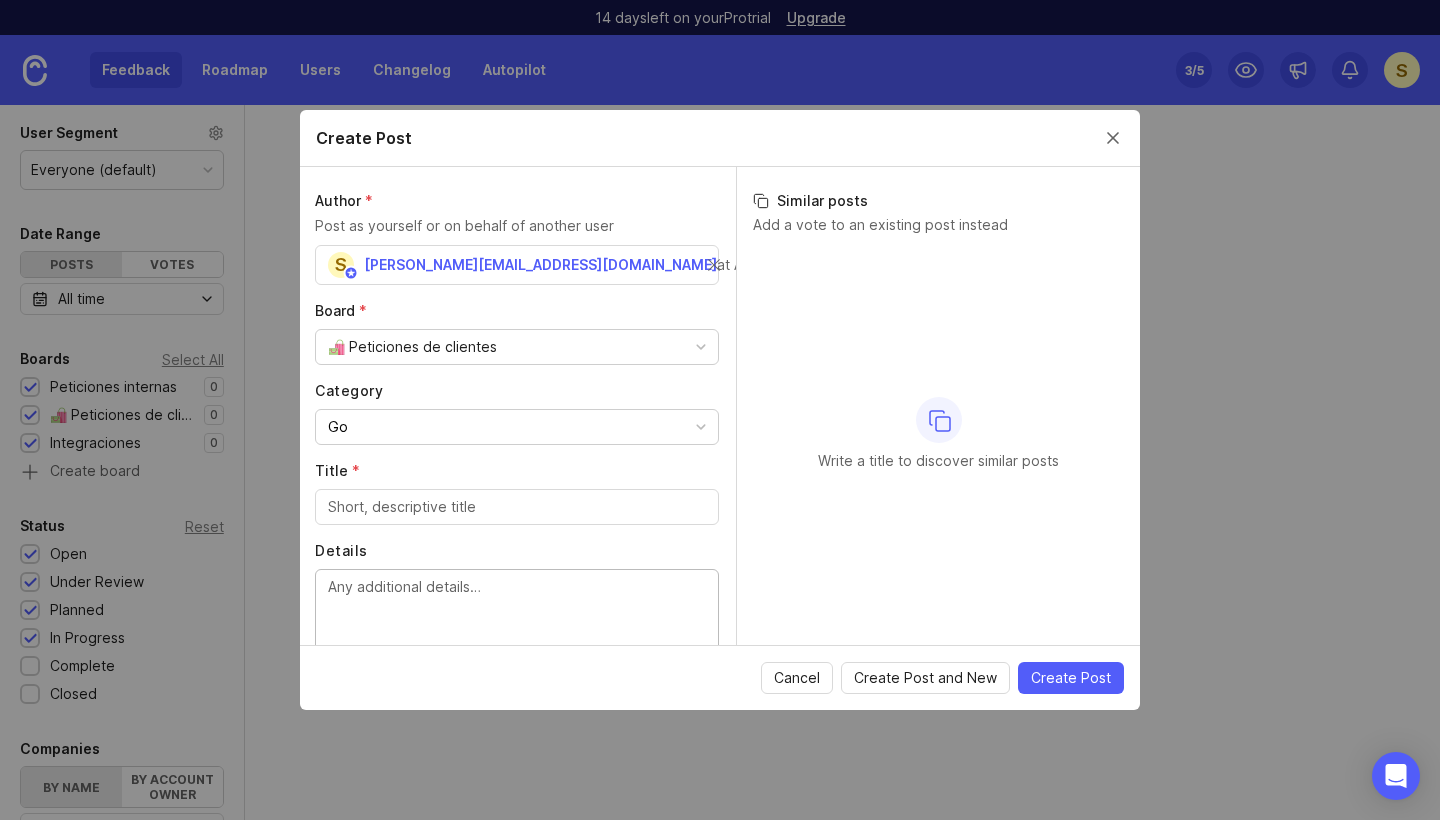 scroll, scrollTop: 0, scrollLeft: 1, axis: horizontal 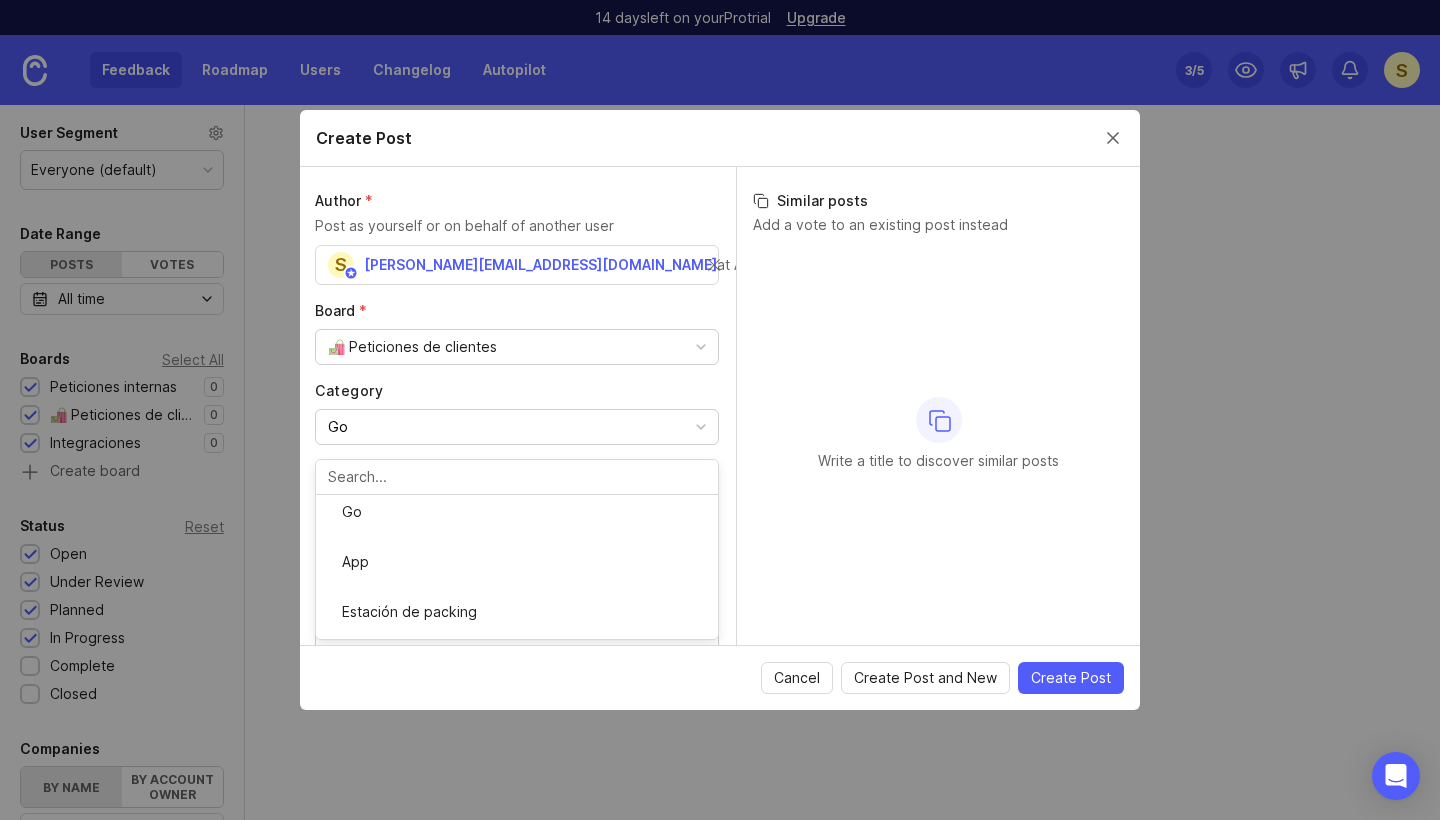 click on "Category" at bounding box center (517, 391) 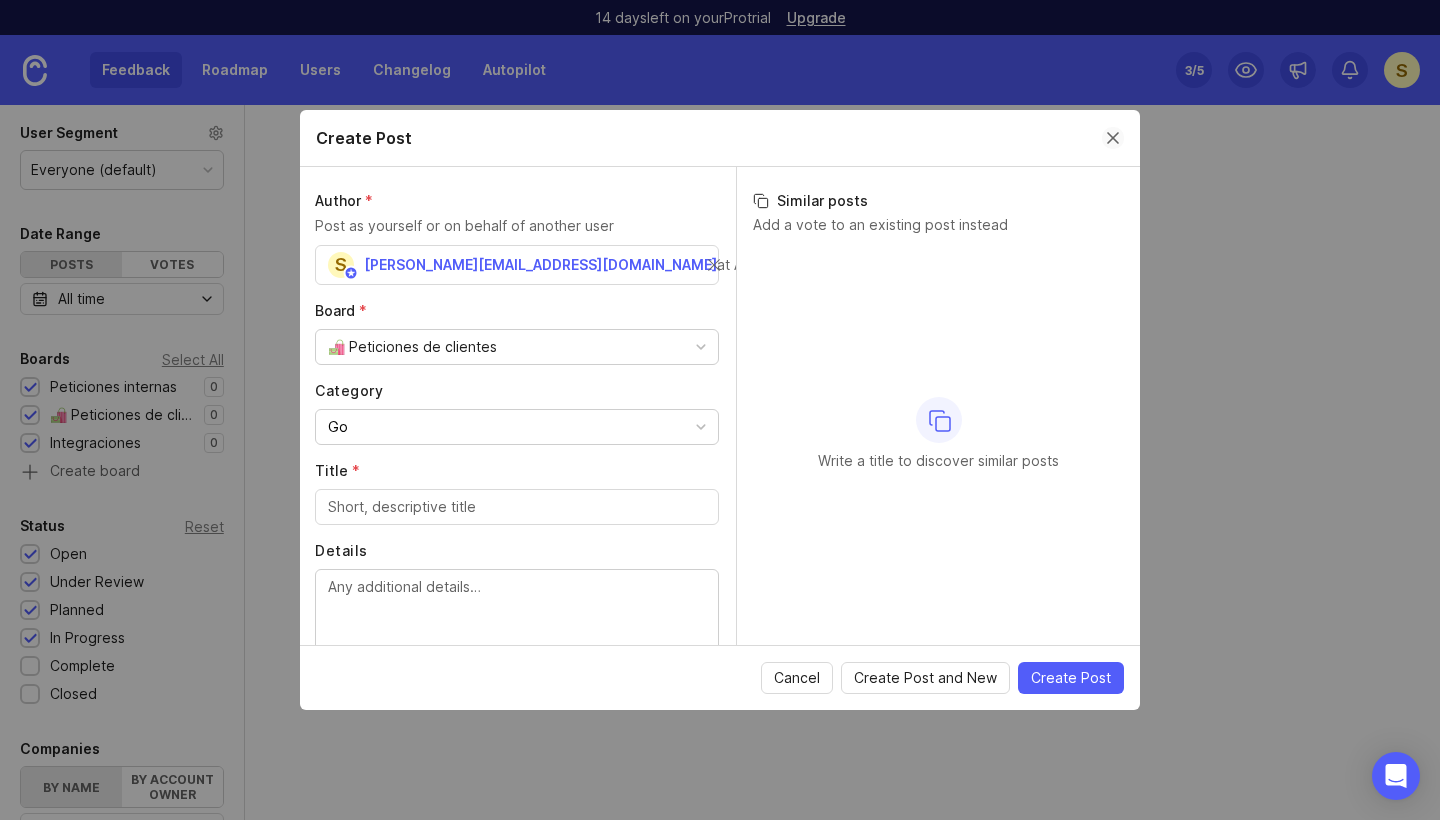 click at bounding box center [1113, 138] 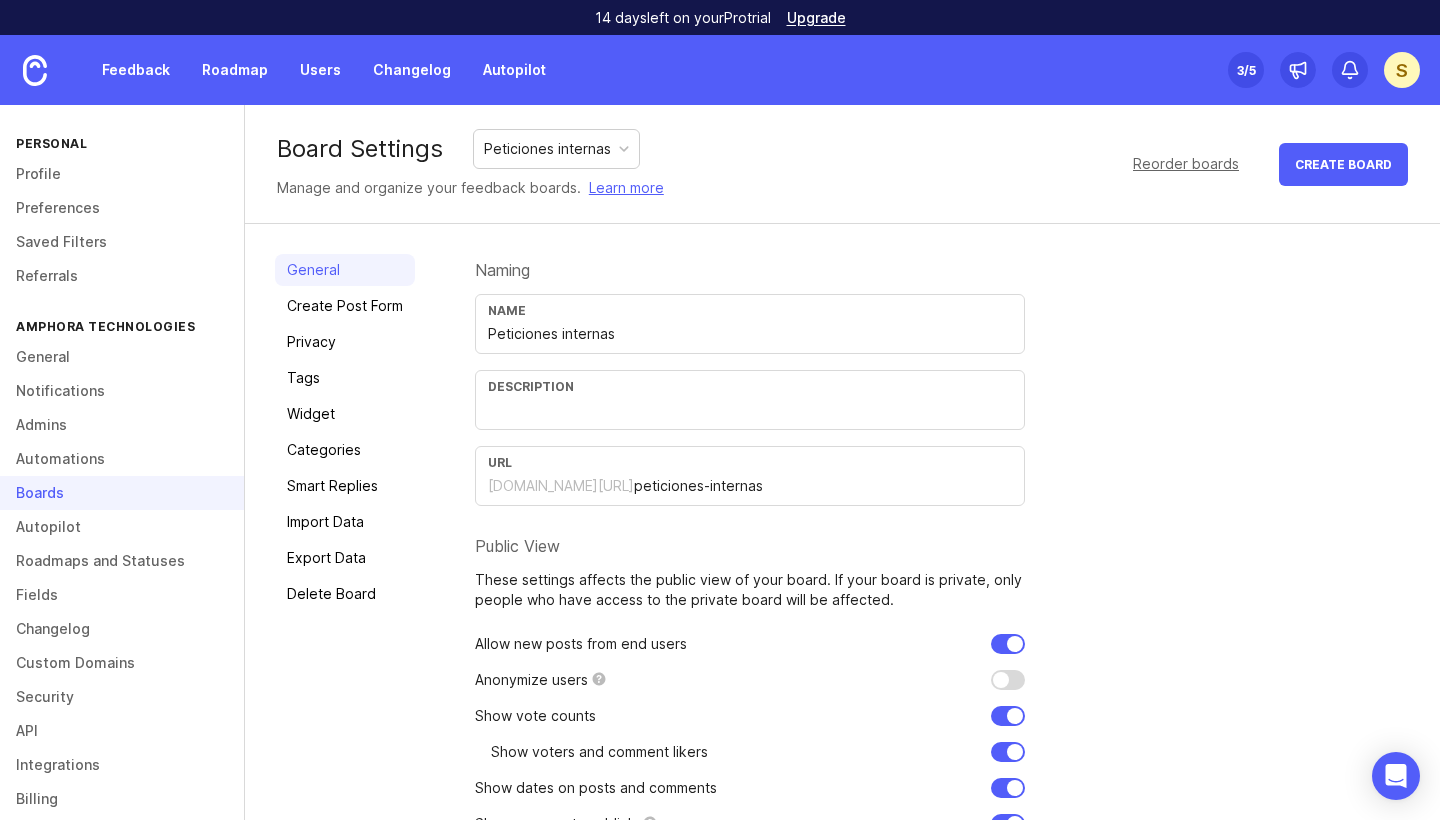 scroll, scrollTop: 0, scrollLeft: 0, axis: both 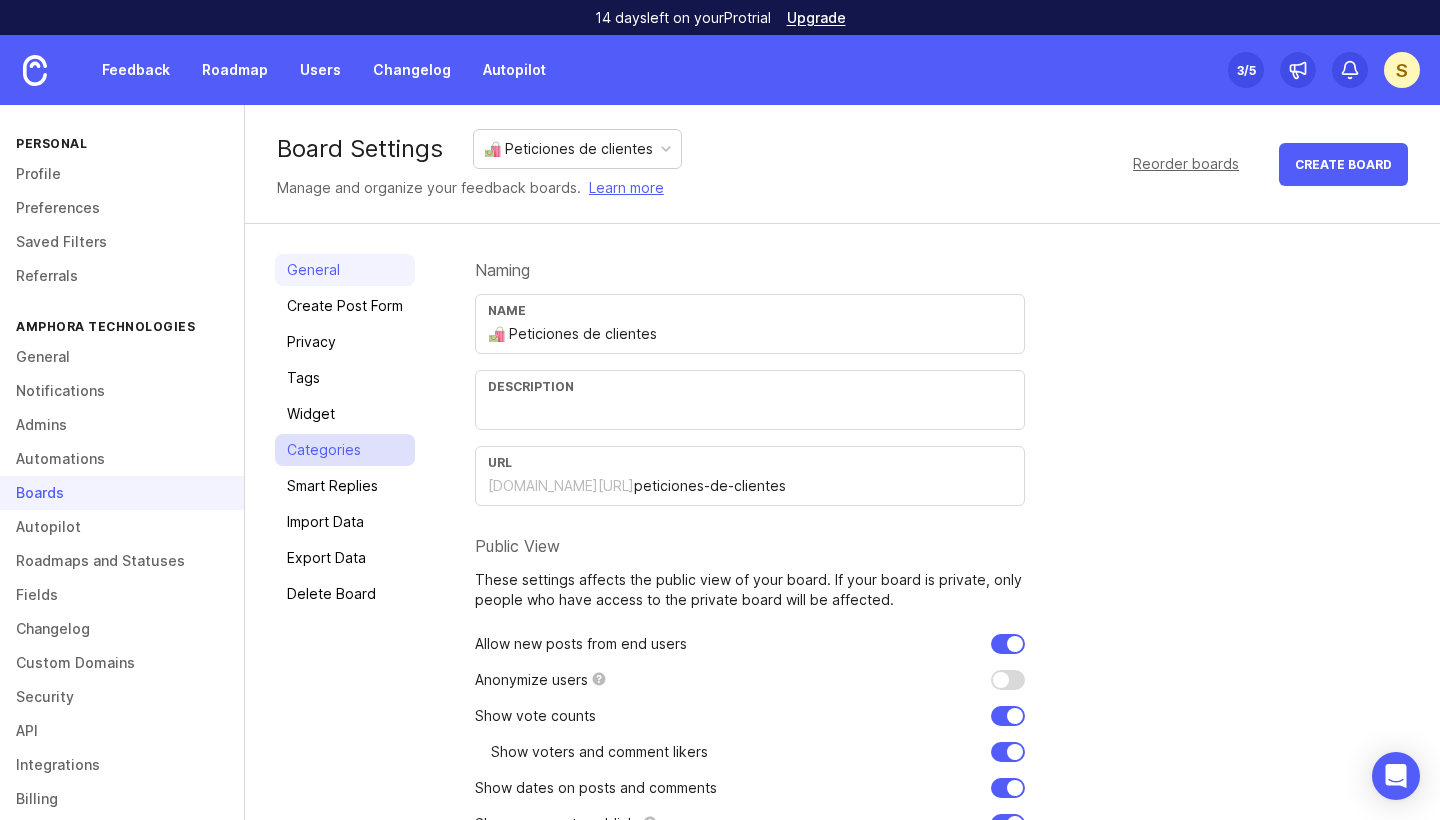click on "Categories" at bounding box center [345, 450] 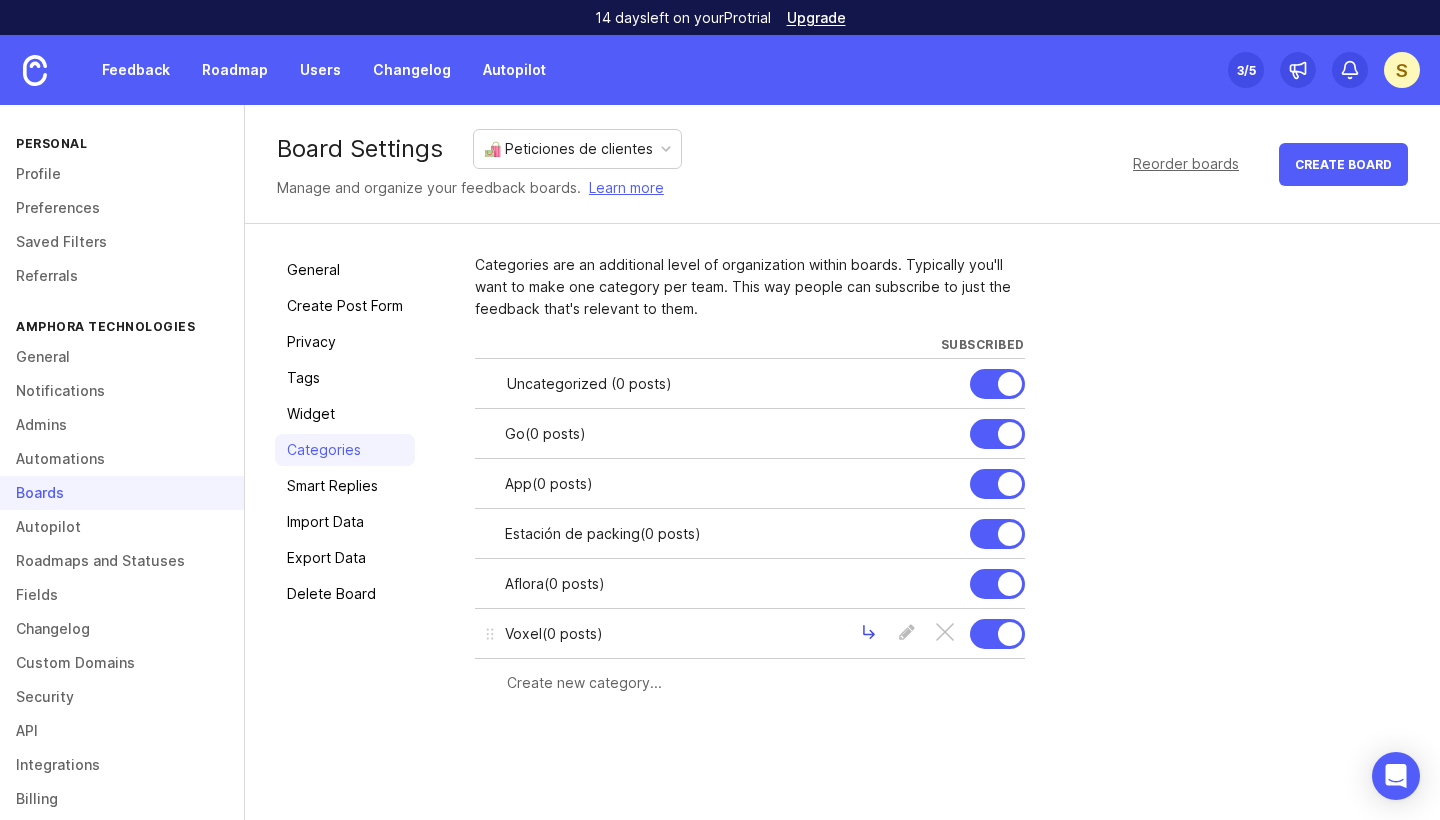 click at bounding box center [869, 634] 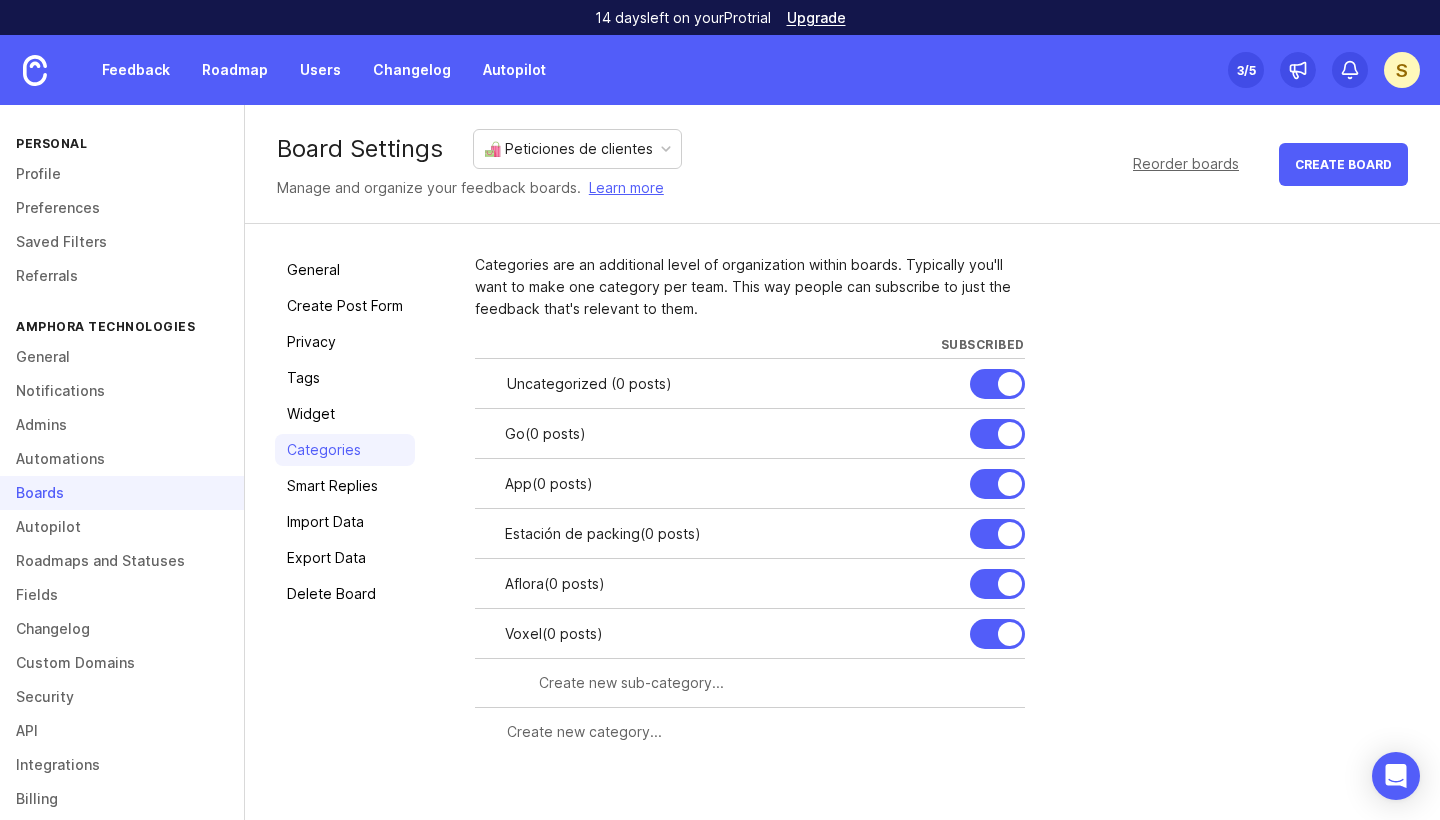 click at bounding box center (766, 683) 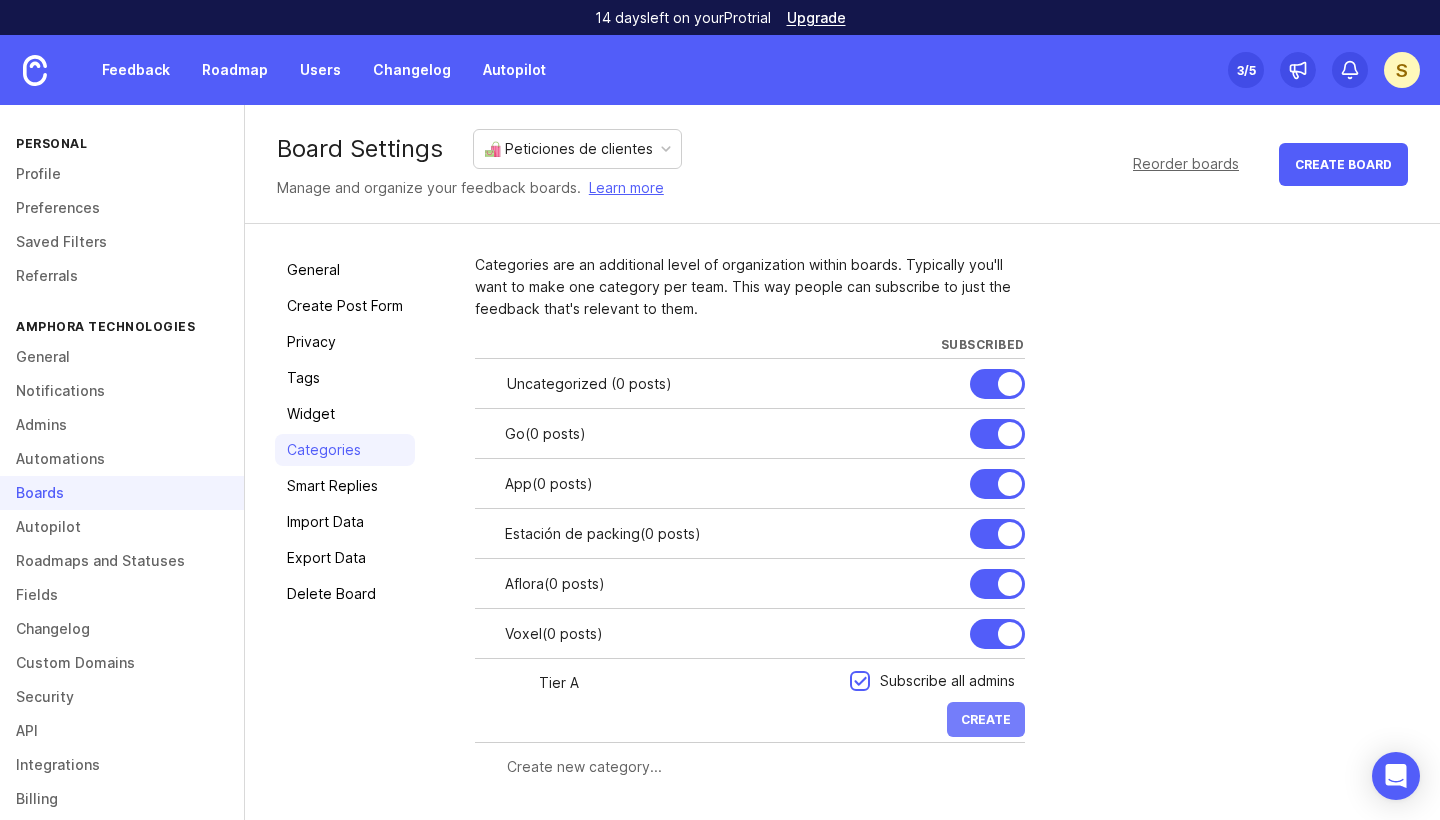 type on "Tier A" 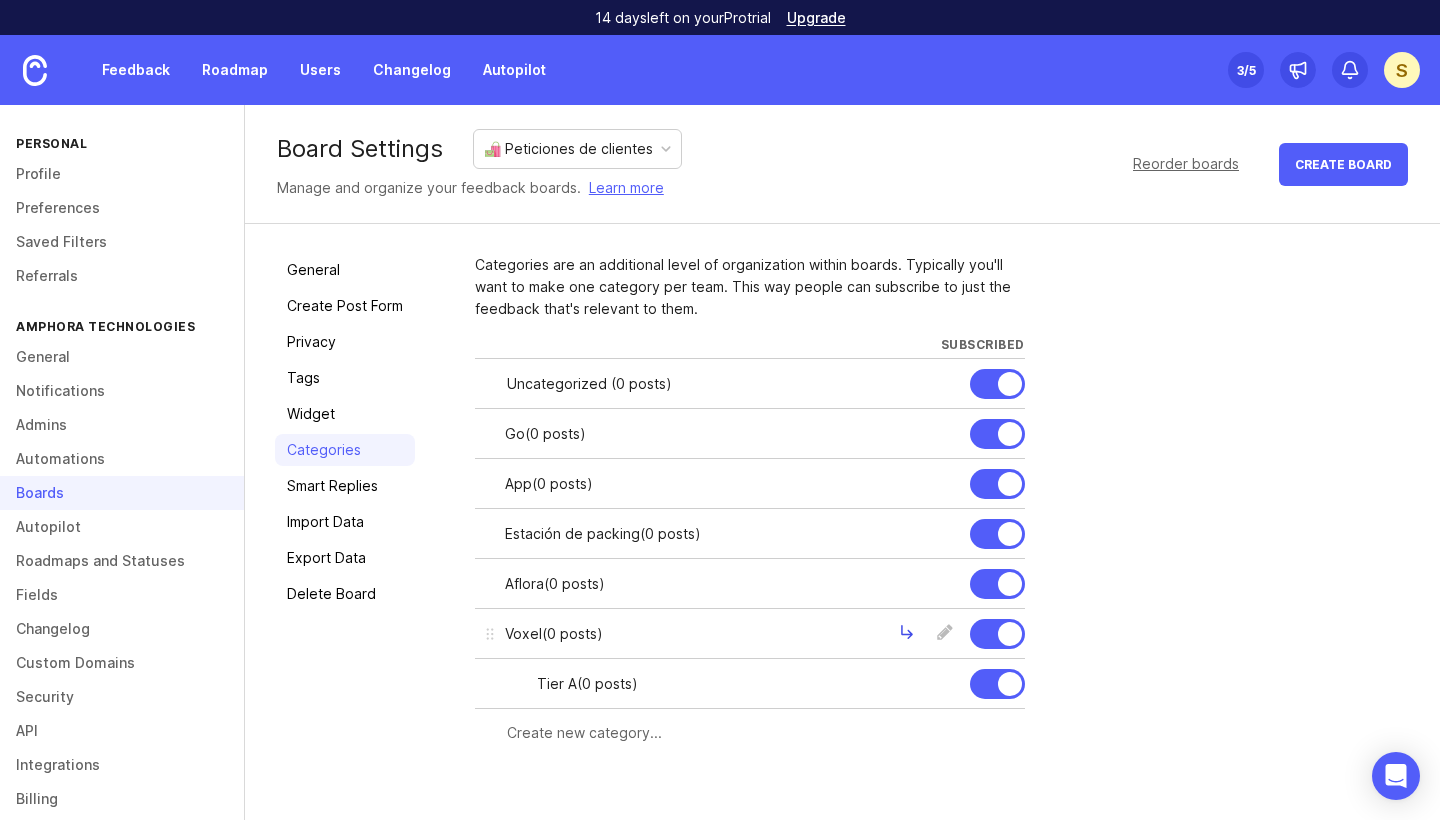 click at bounding box center [907, 634] 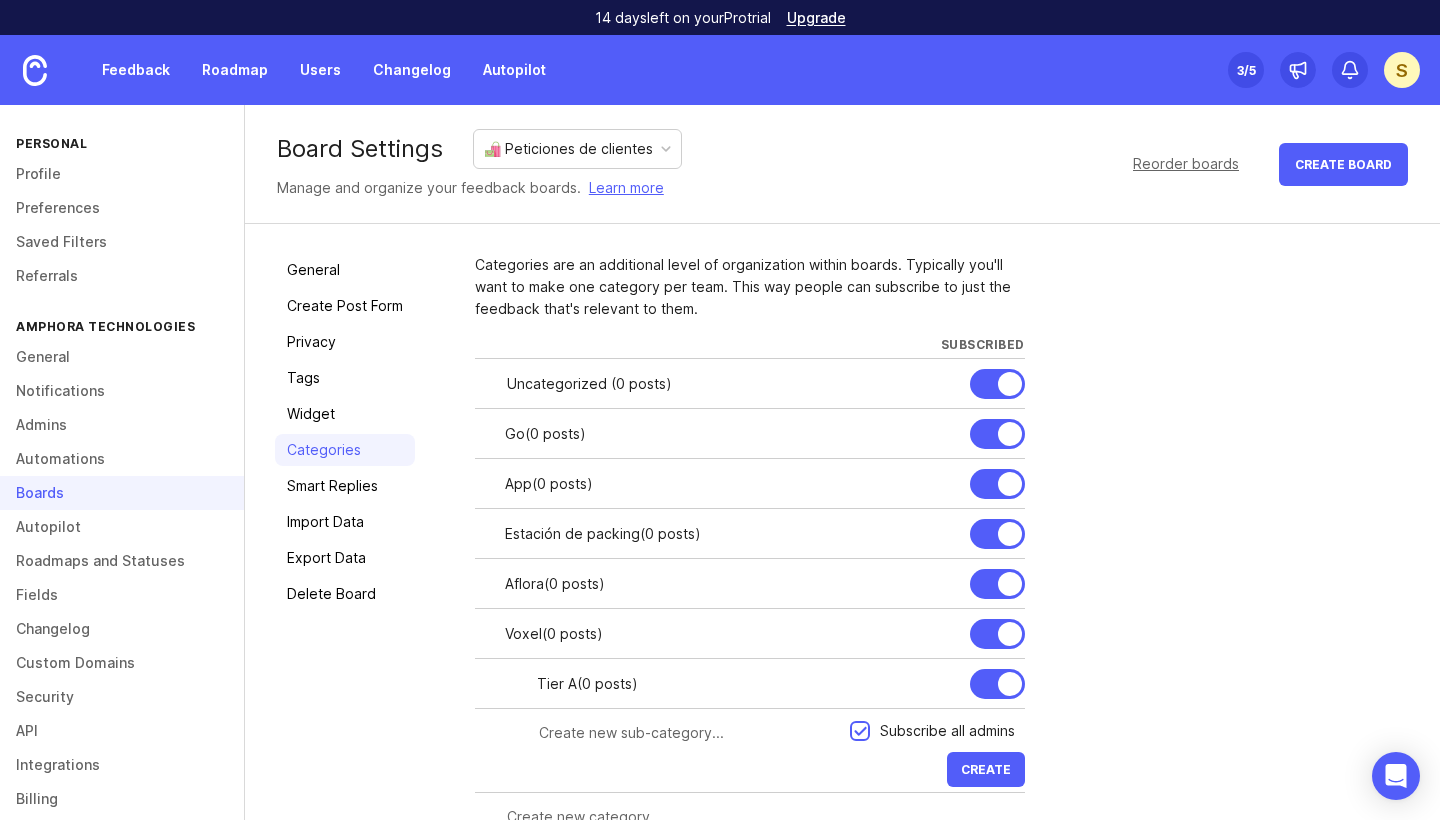 click at bounding box center (688, 733) 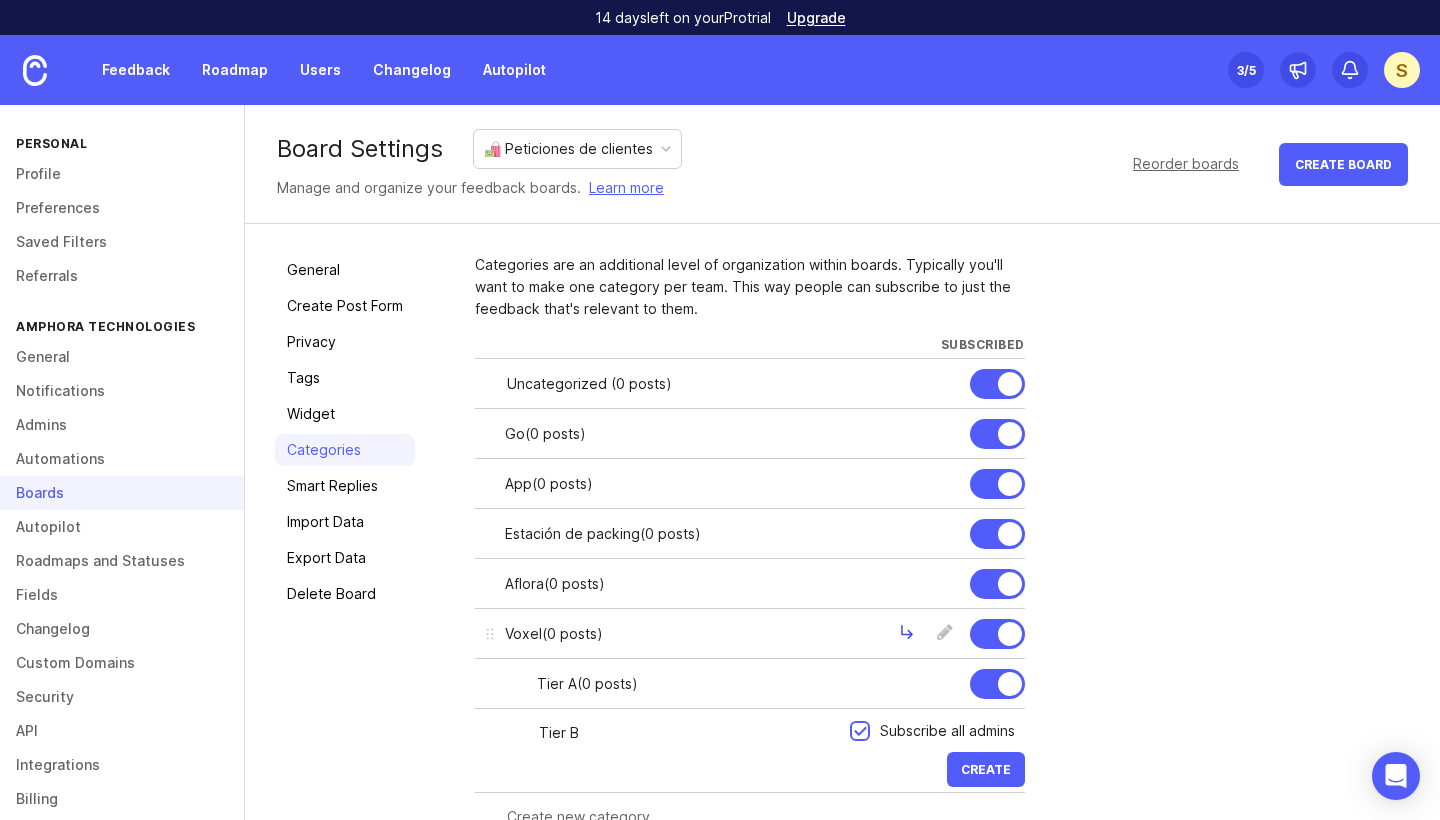 type on "Tier B" 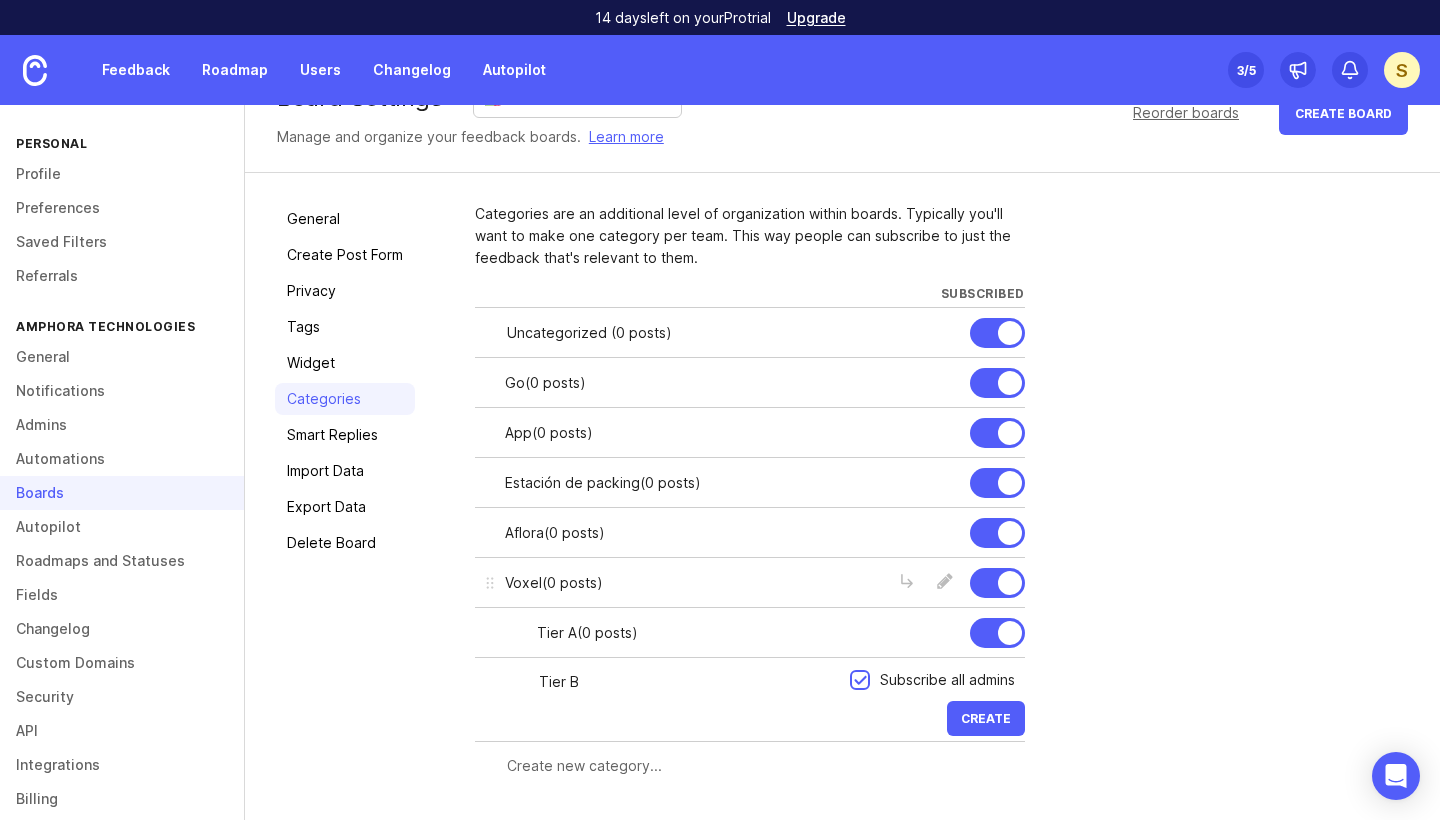 scroll, scrollTop: 51, scrollLeft: 0, axis: vertical 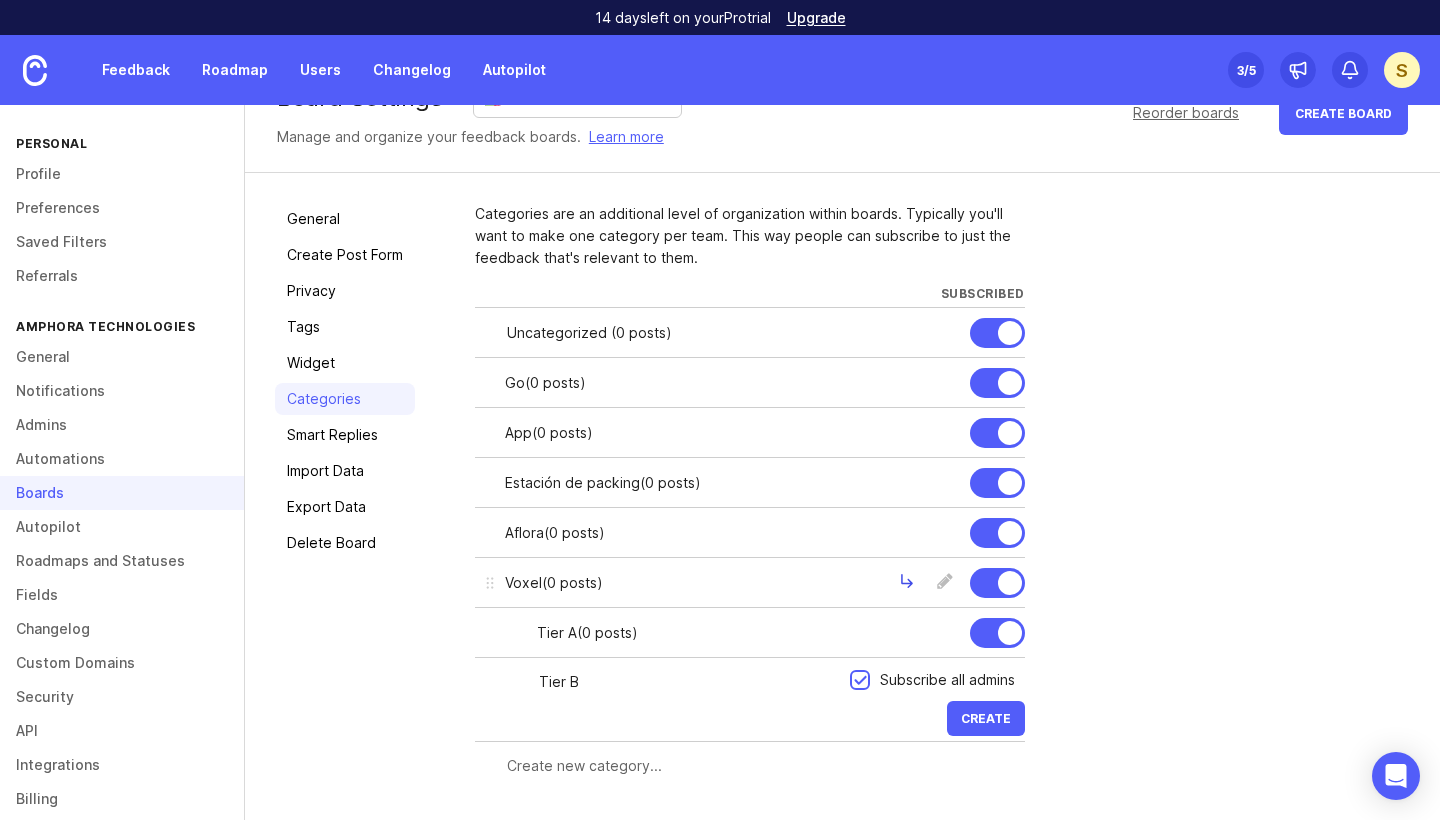 click at bounding box center (907, 583) 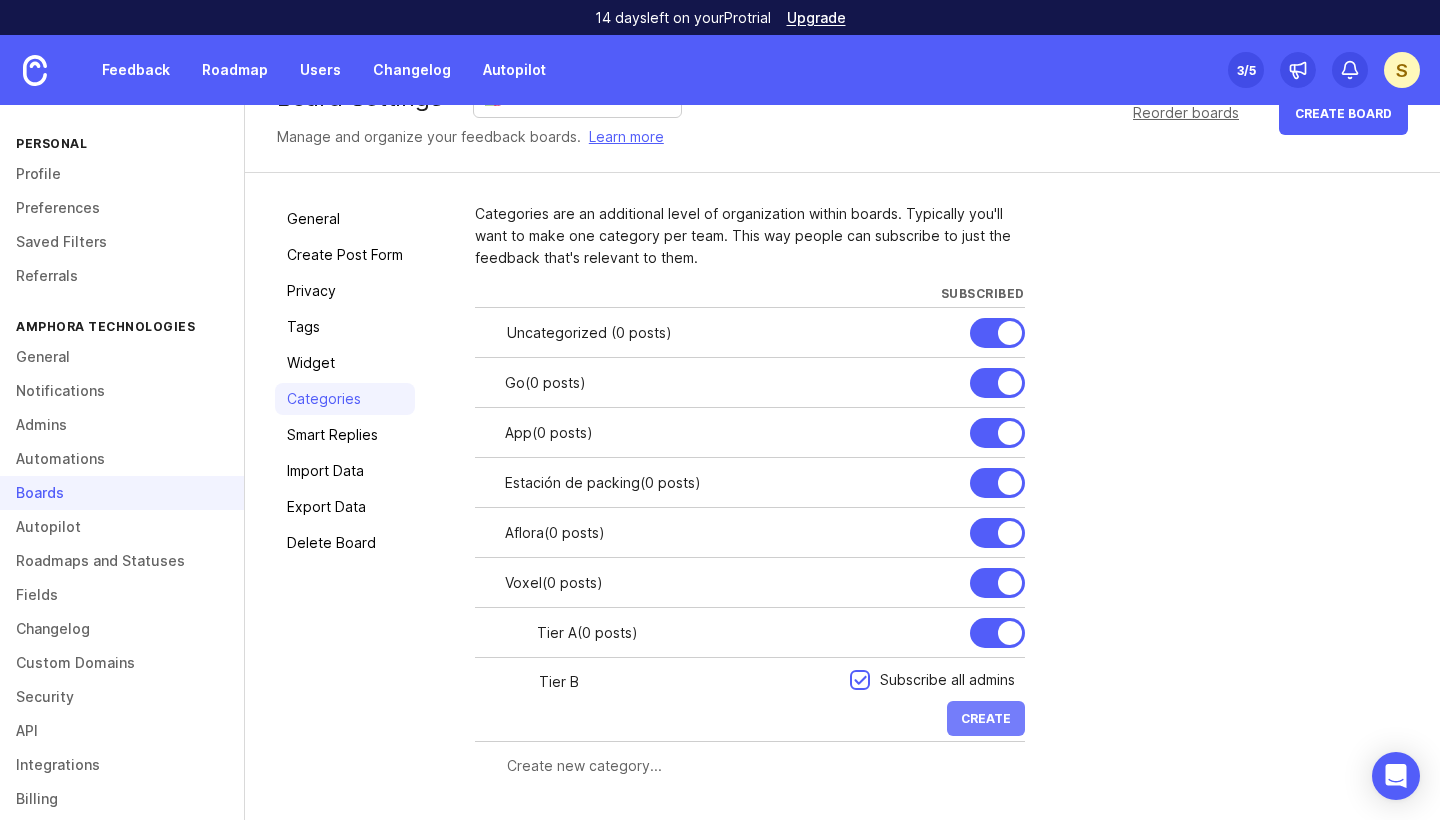click on "Create" at bounding box center (986, 718) 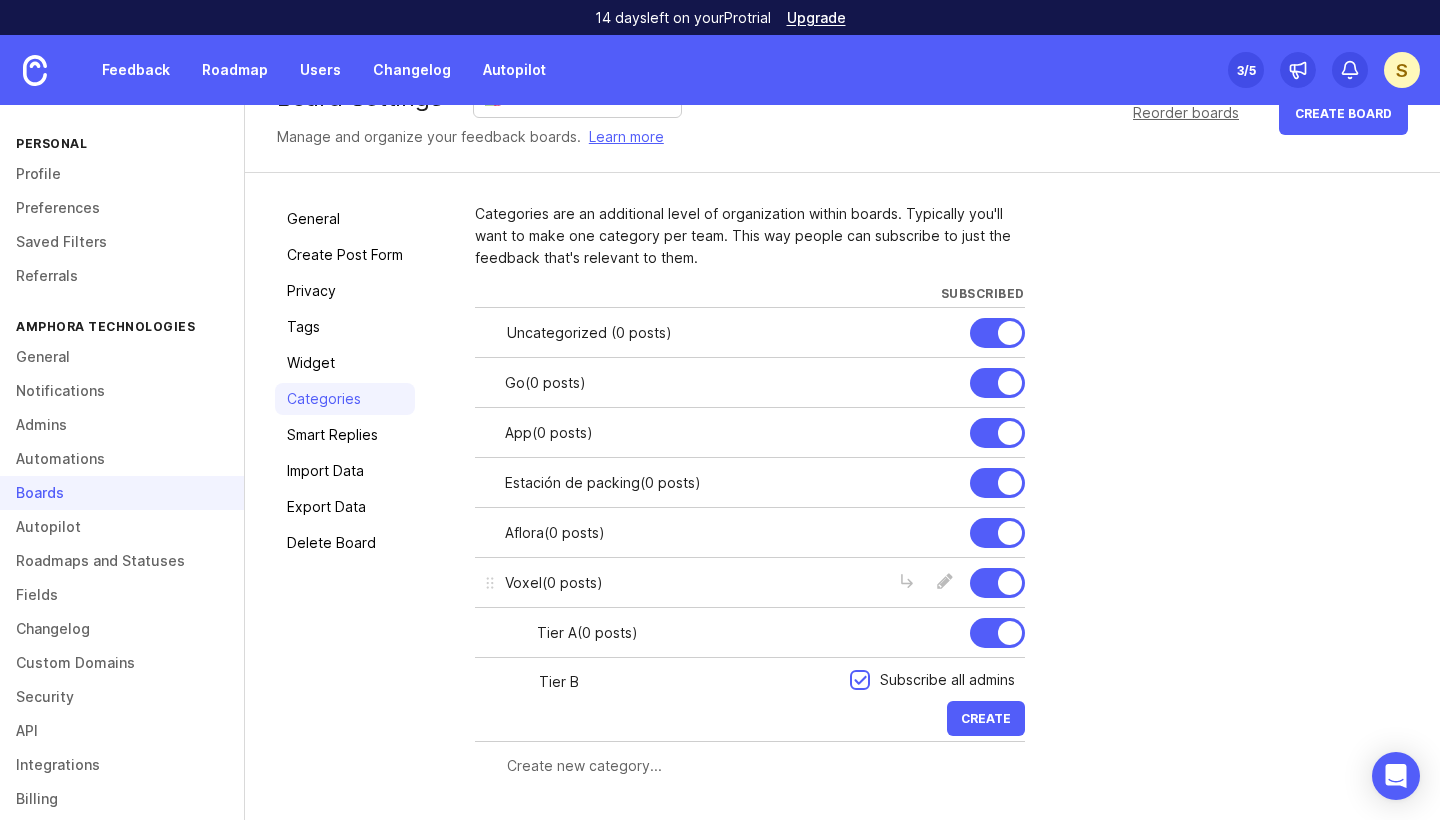 scroll, scrollTop: 17, scrollLeft: 0, axis: vertical 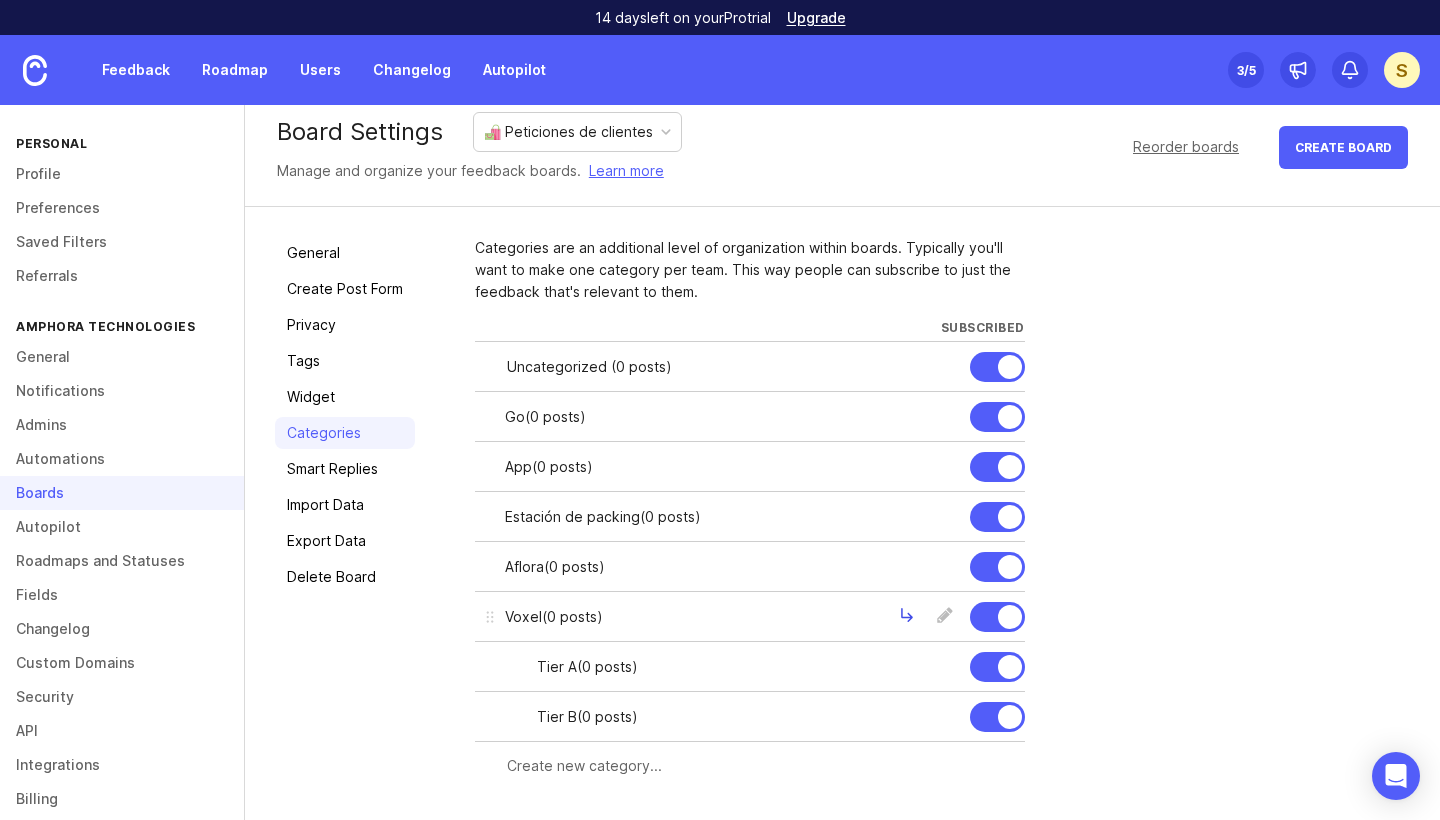 click at bounding box center [907, 617] 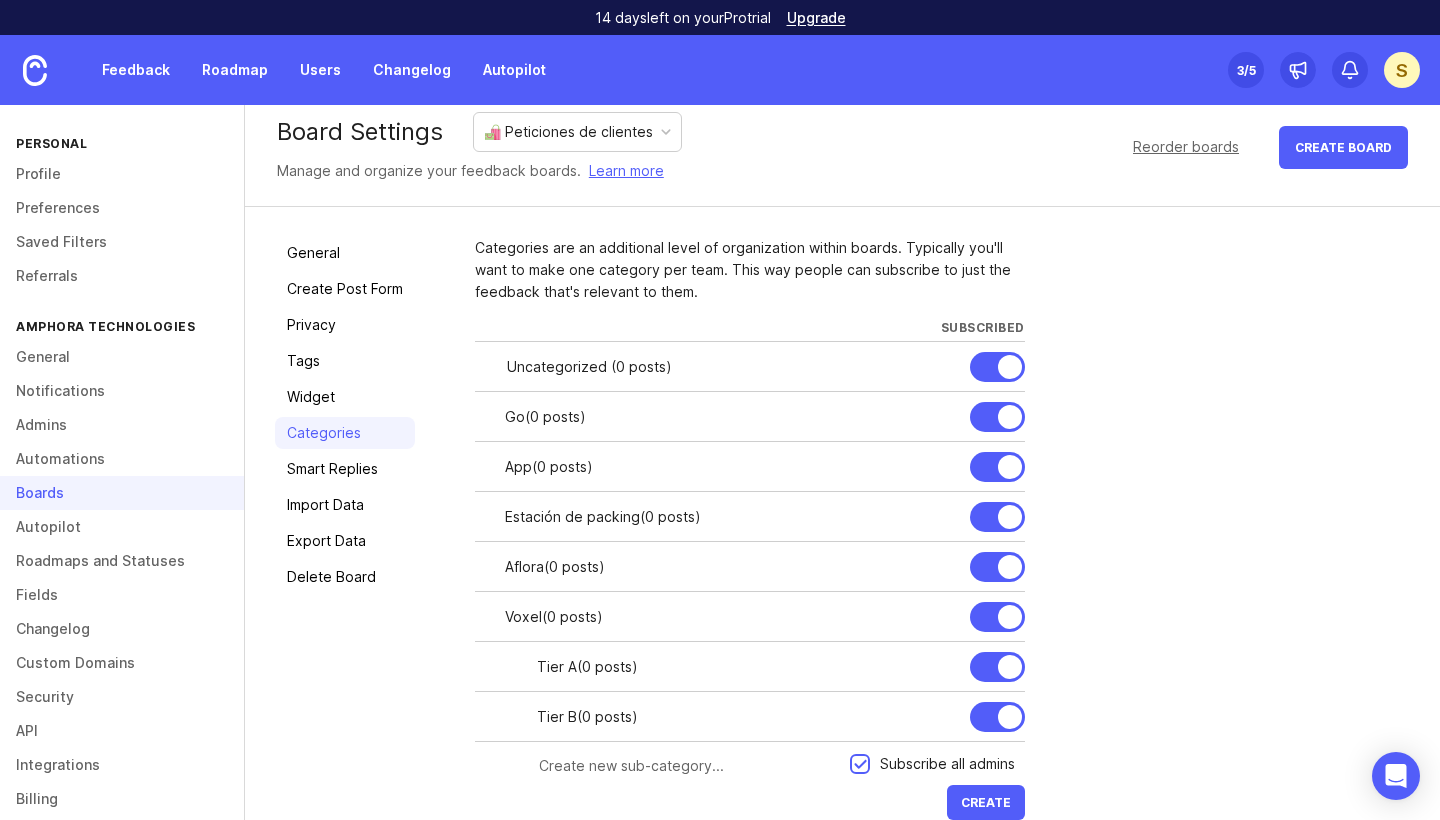 click at bounding box center [688, 766] 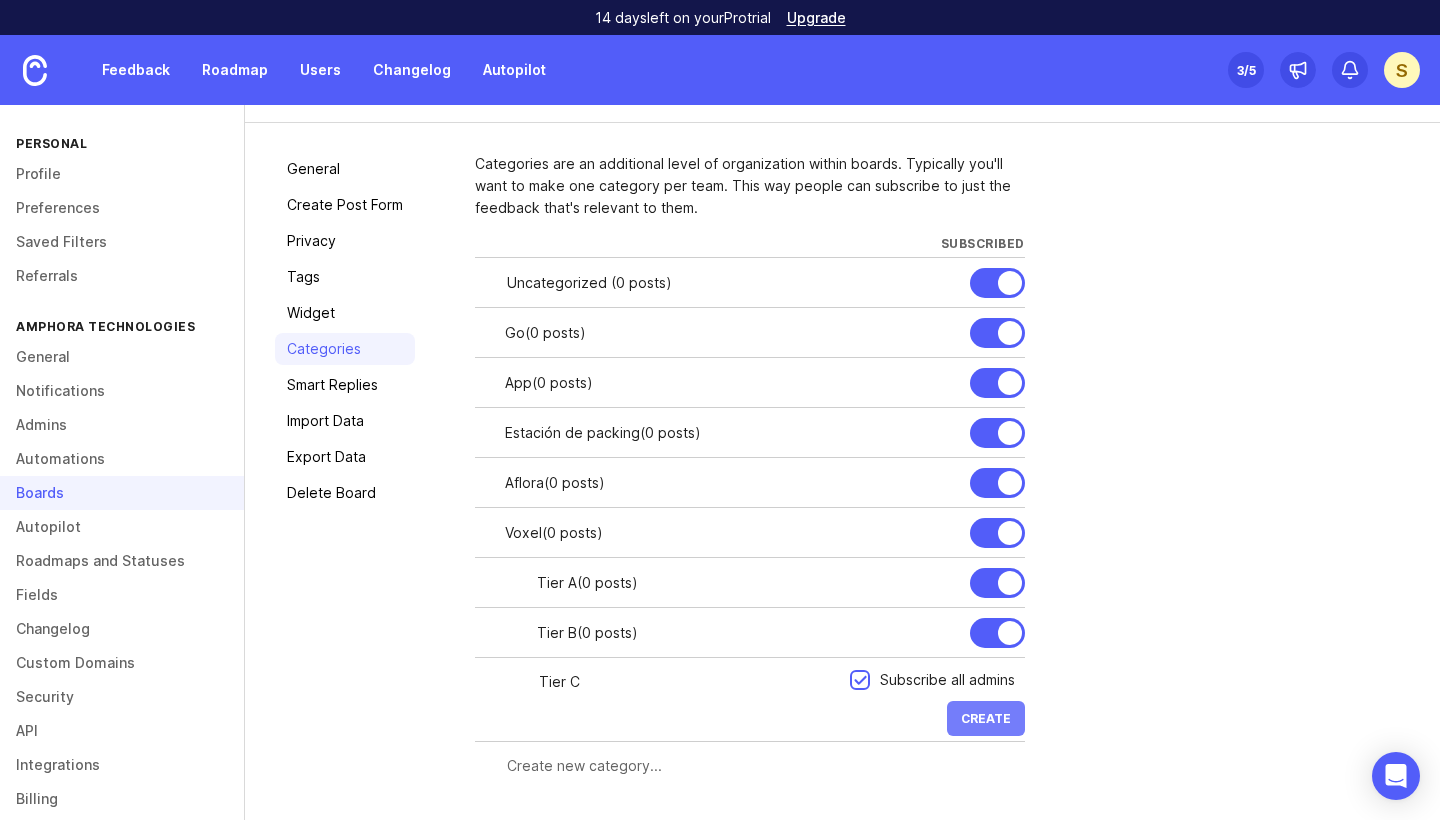 type on "Tier C" 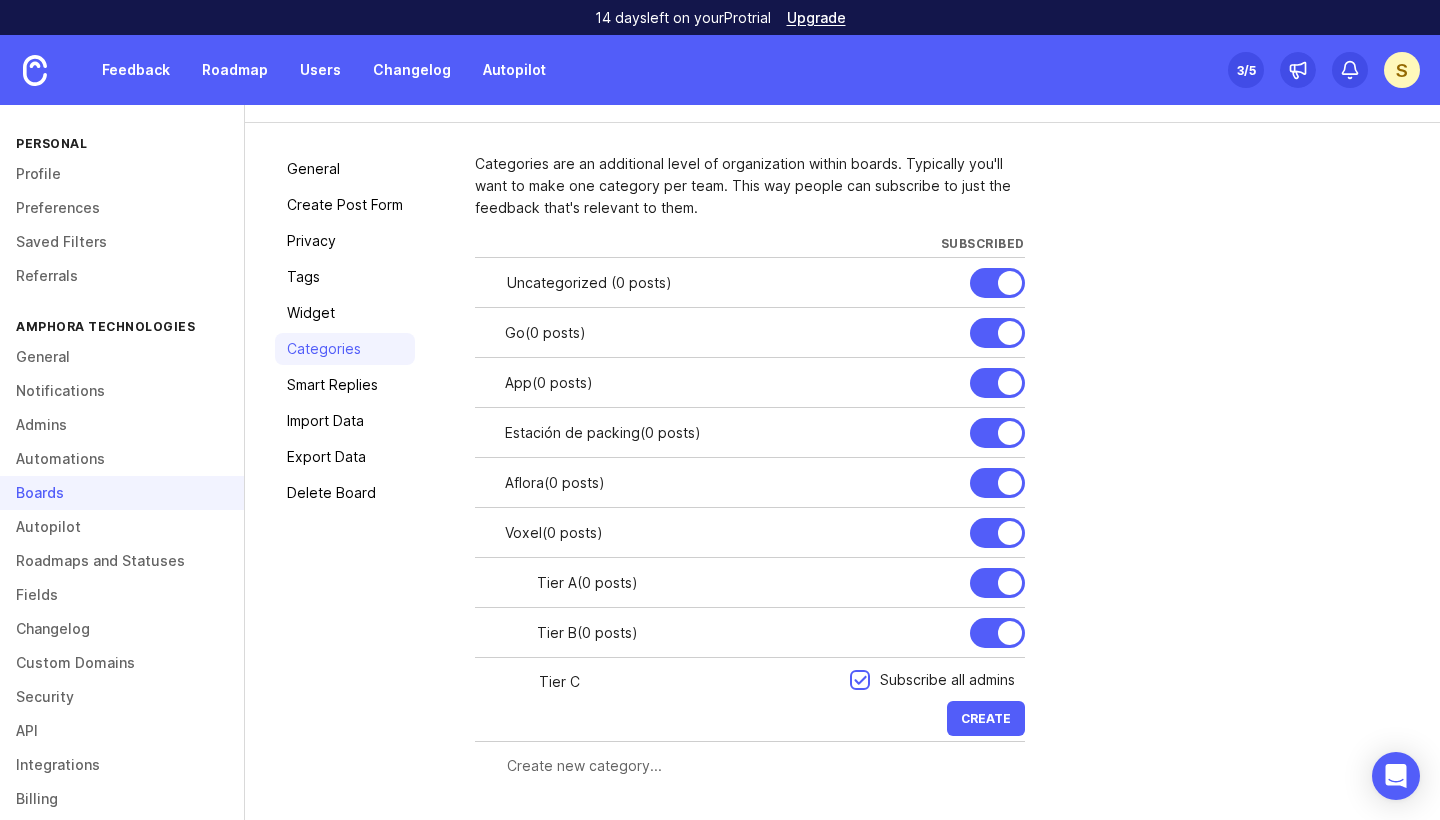scroll, scrollTop: 67, scrollLeft: 0, axis: vertical 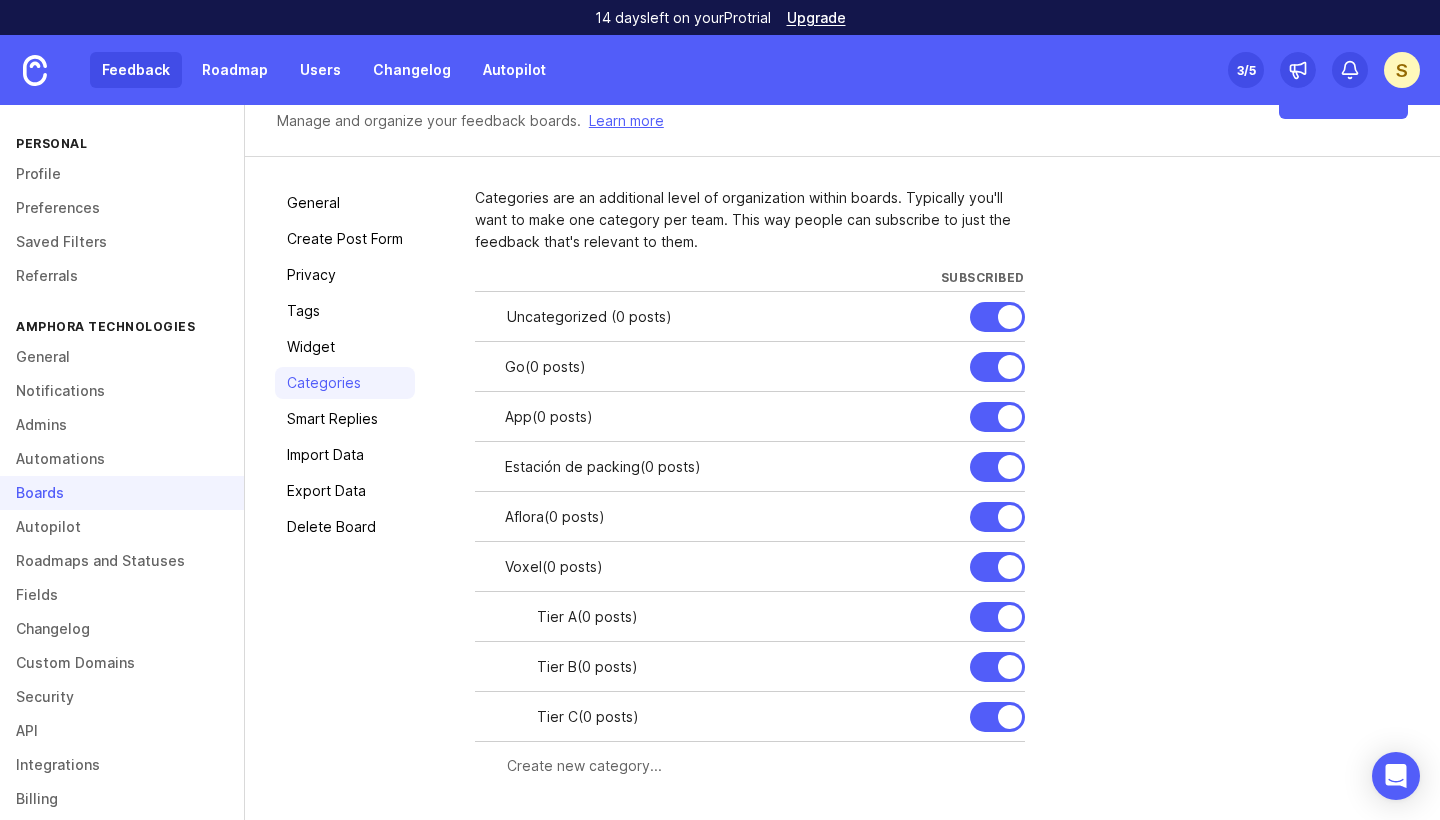 click on "Feedback" at bounding box center (136, 70) 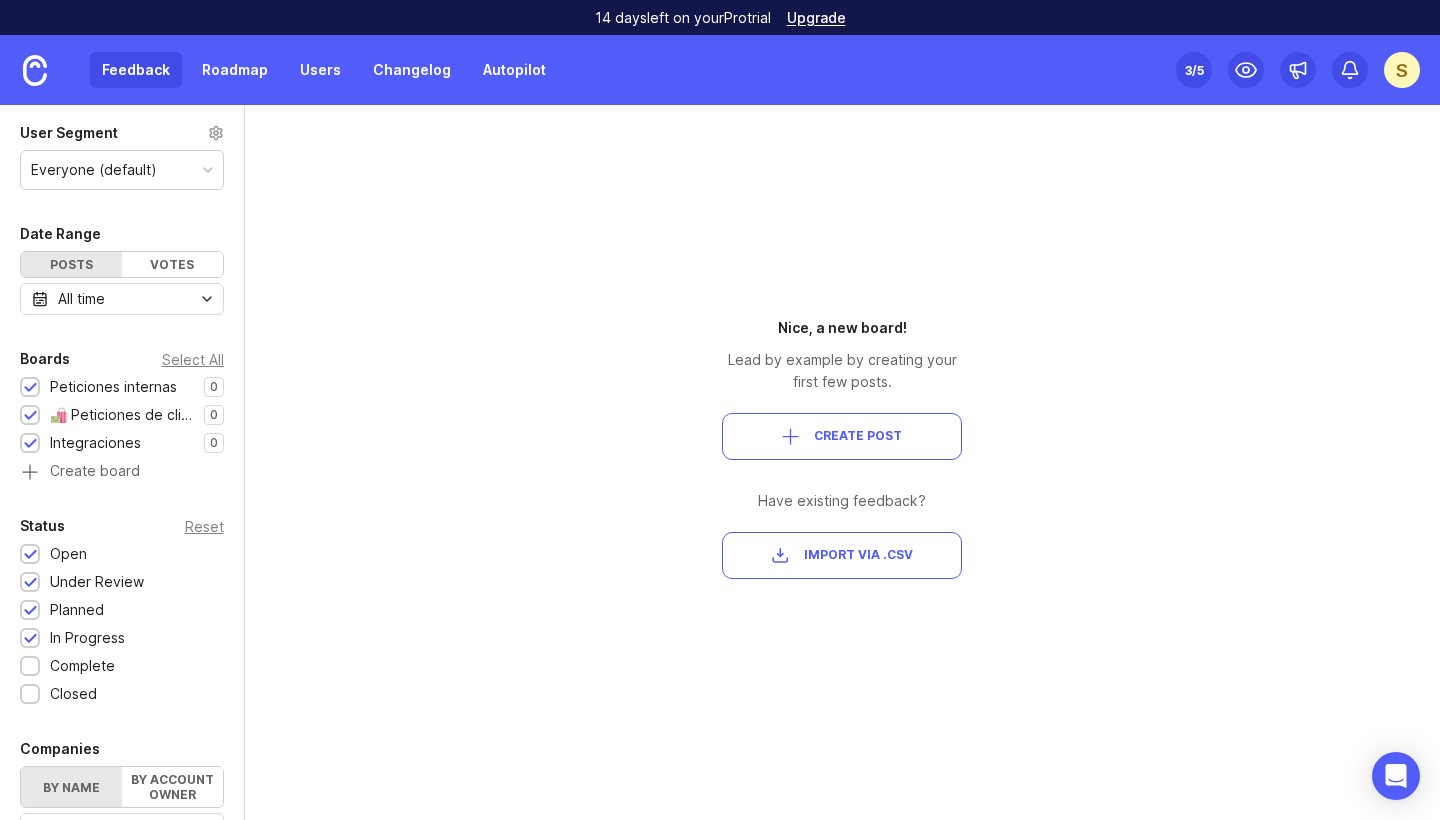 click on "Create Post" at bounding box center [858, 436] 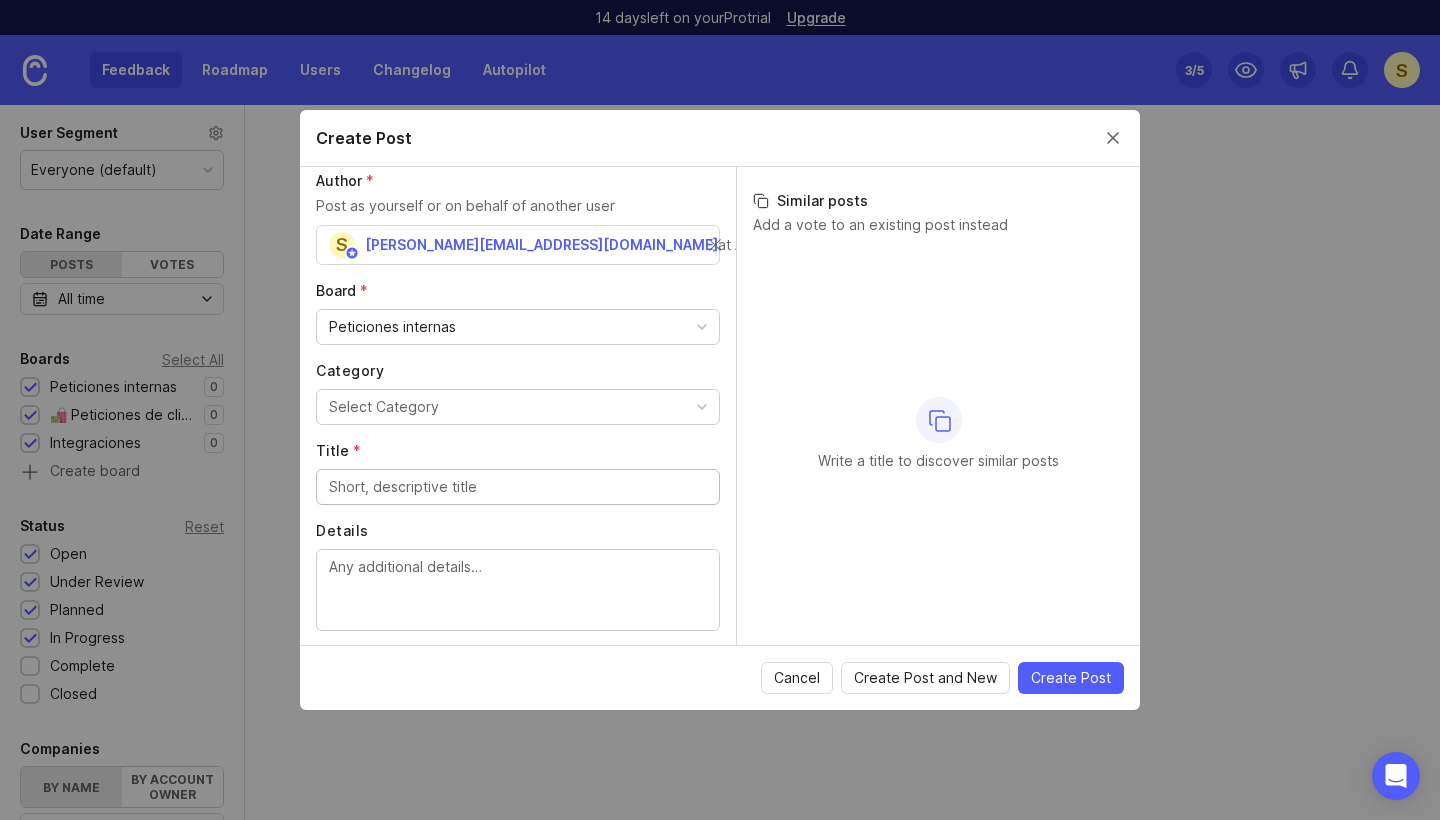 scroll, scrollTop: 24, scrollLeft: 0, axis: vertical 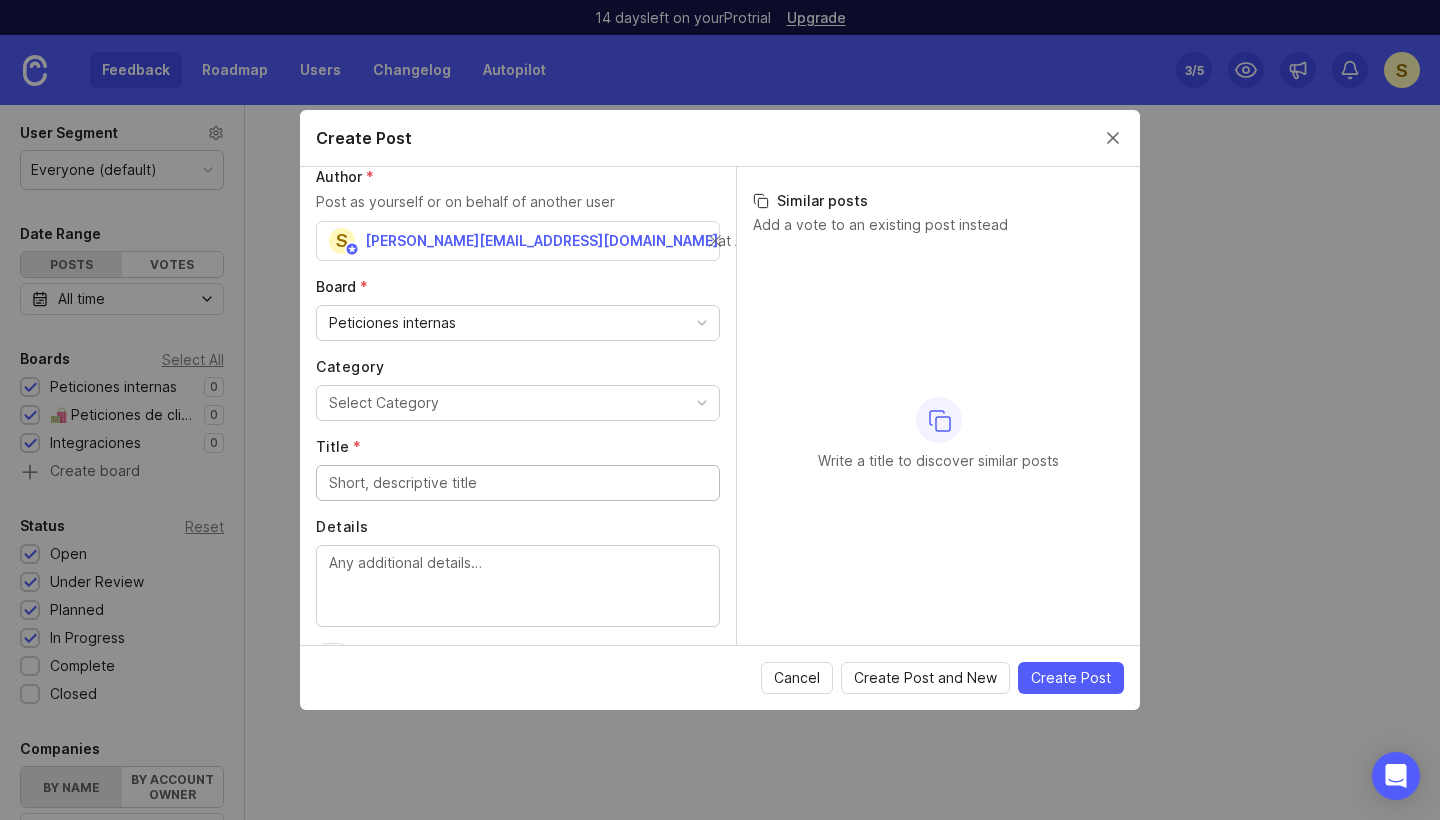 click on "Select Category" at bounding box center [384, 403] 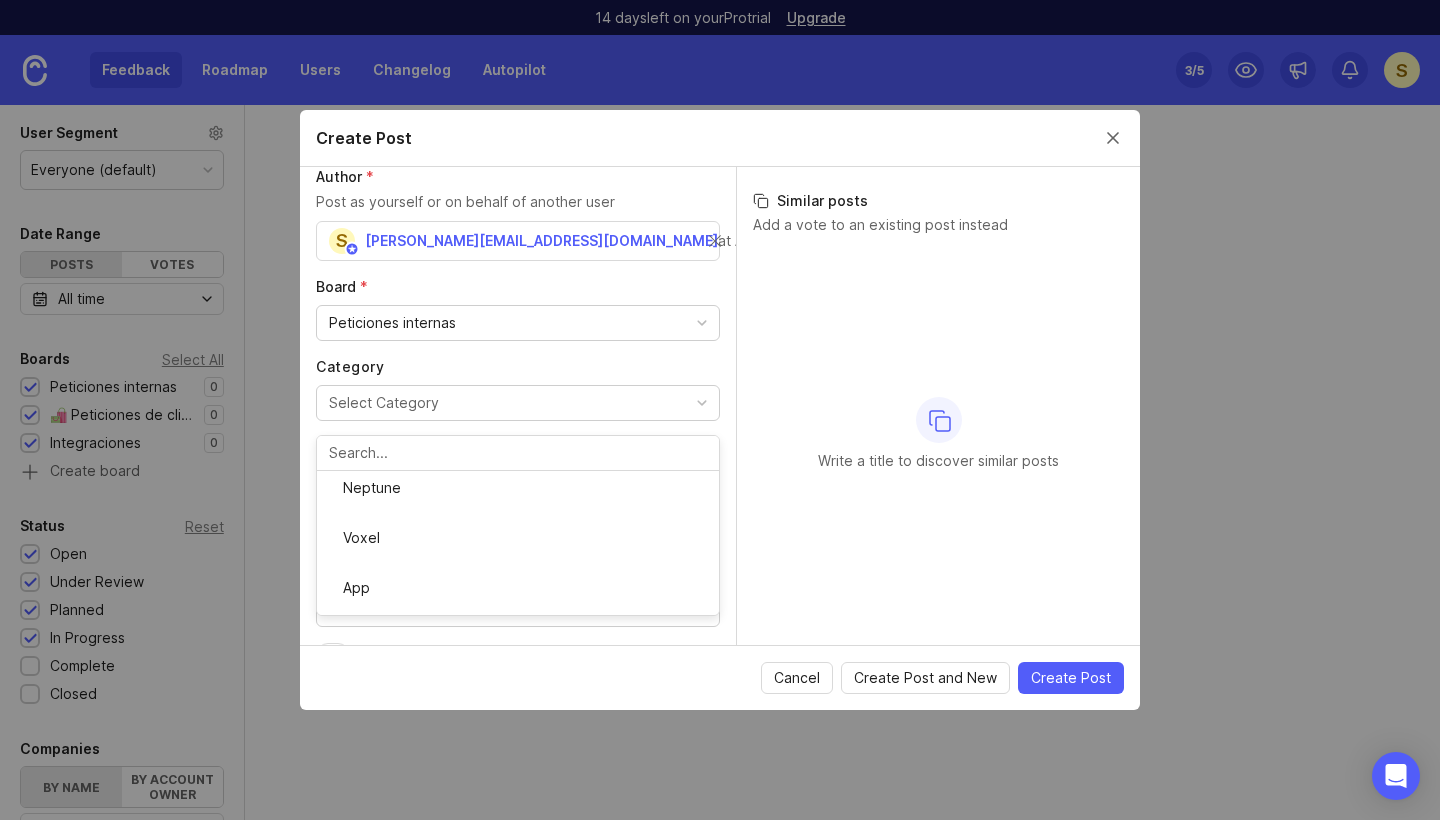 click on "Peticiones internas" at bounding box center (518, 323) 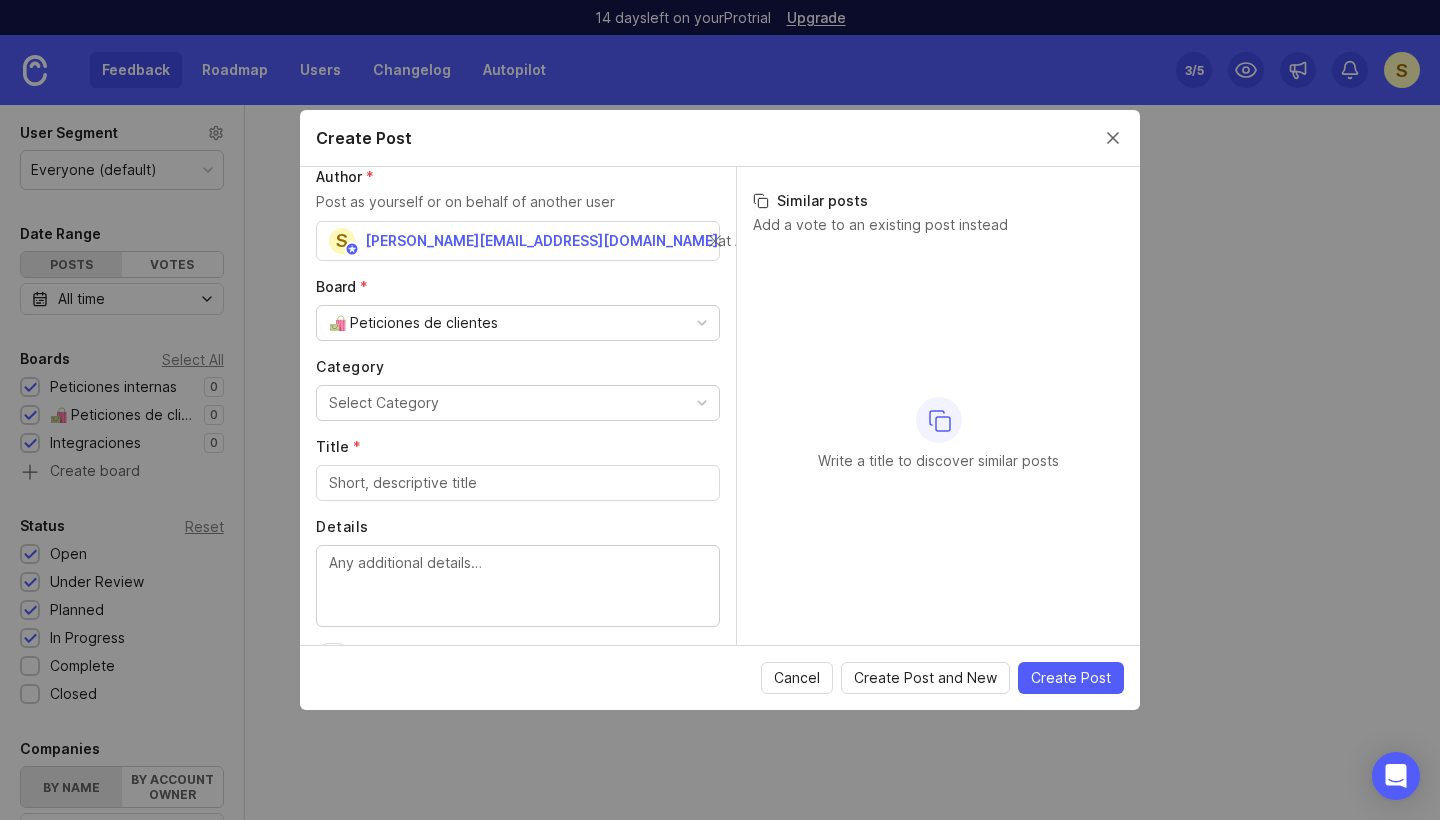 click on "Select Category" at bounding box center [384, 403] 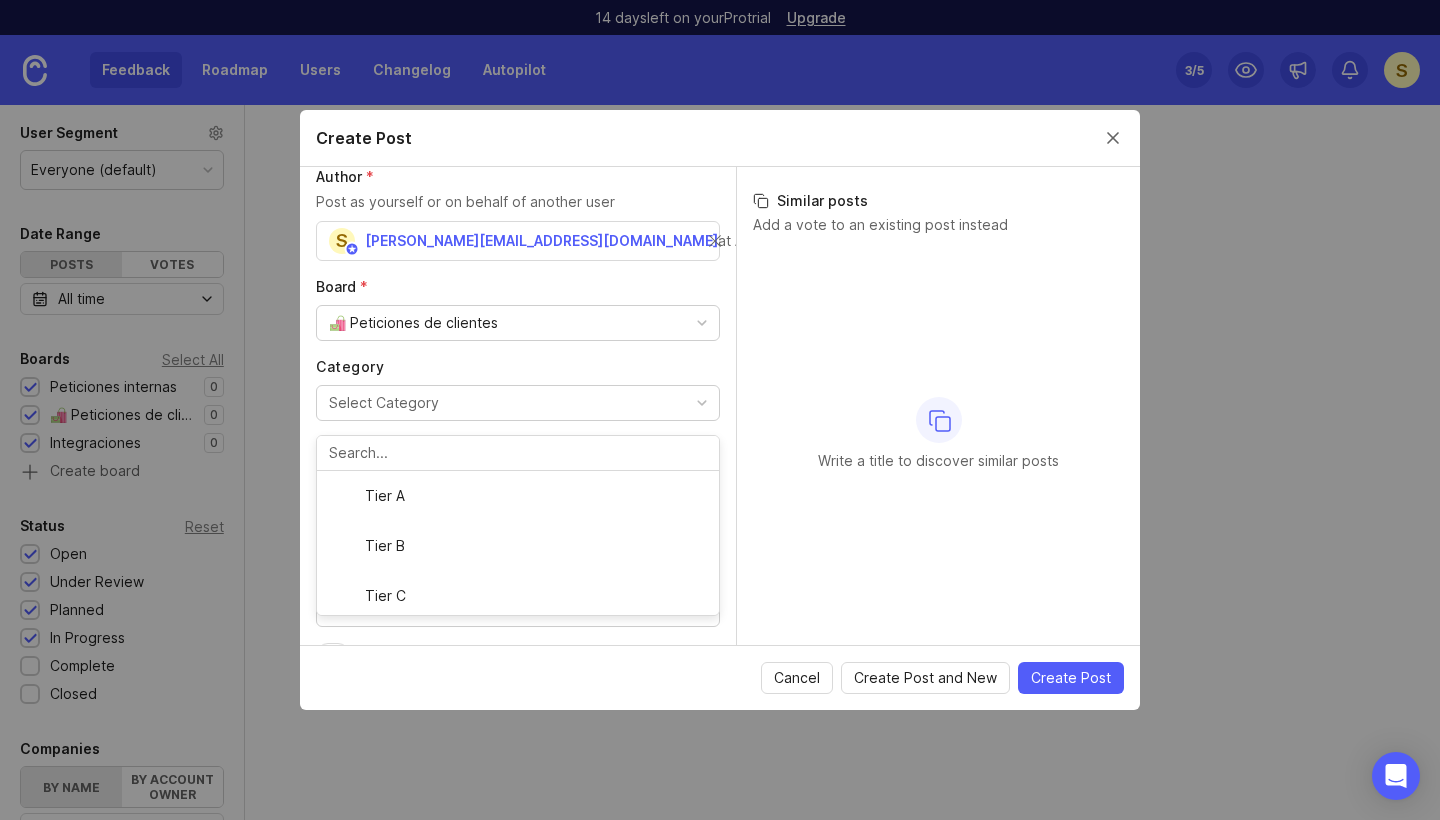 scroll, scrollTop: 206, scrollLeft: 0, axis: vertical 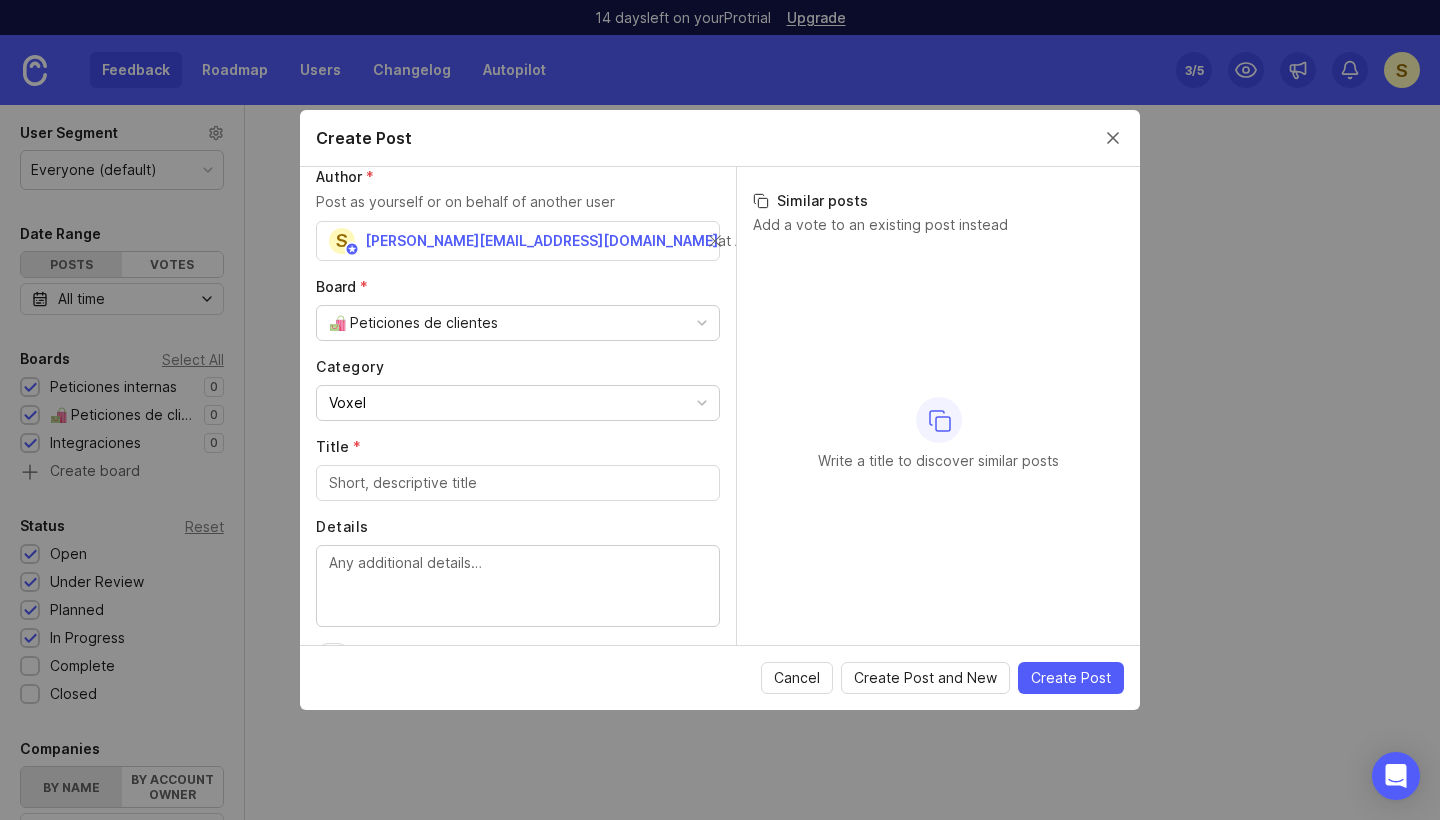 click on "Voxel" at bounding box center (518, 403) 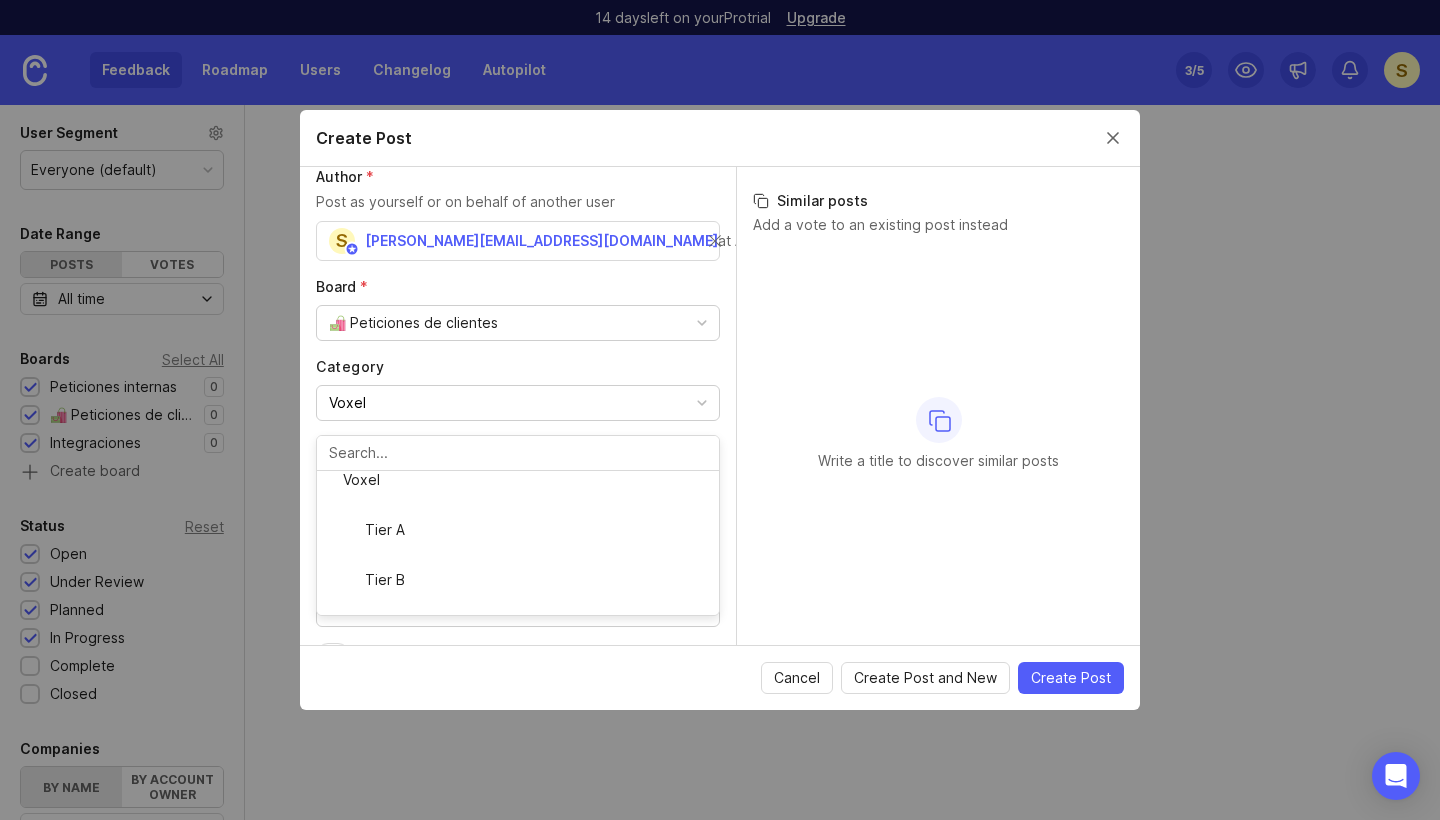 scroll, scrollTop: 228, scrollLeft: 0, axis: vertical 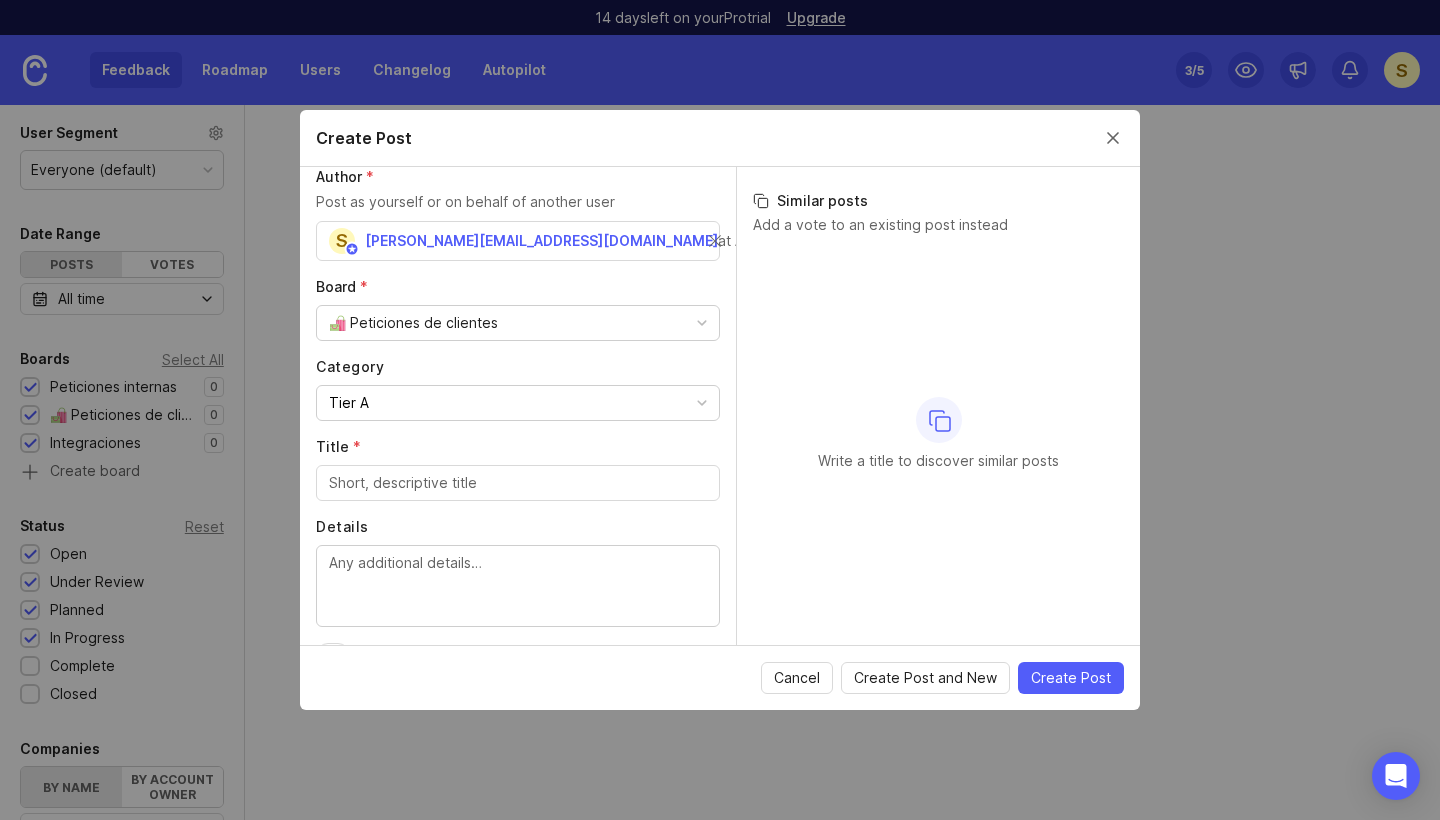 click on "Tier A" at bounding box center (518, 403) 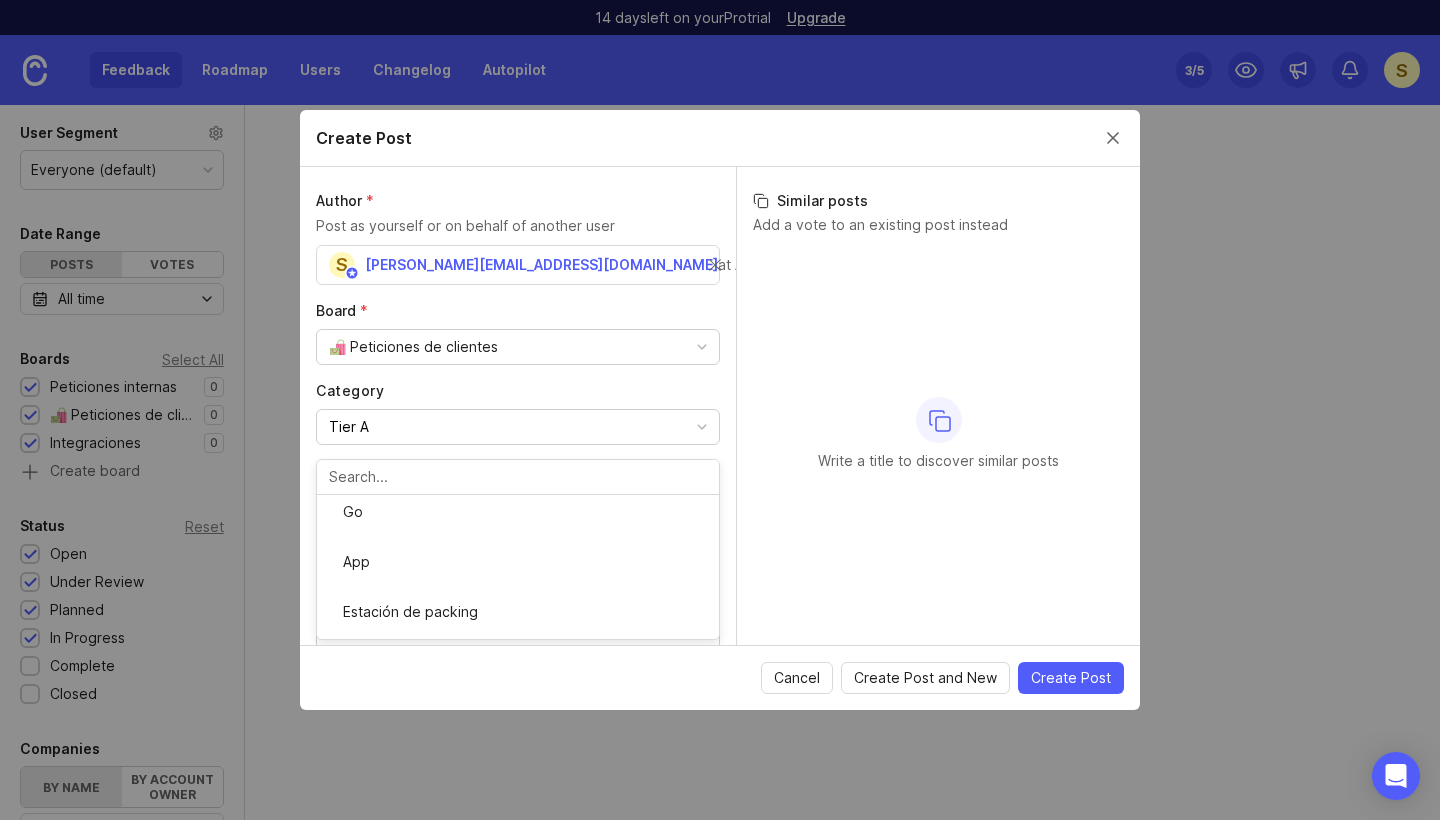 scroll, scrollTop: 0, scrollLeft: 0, axis: both 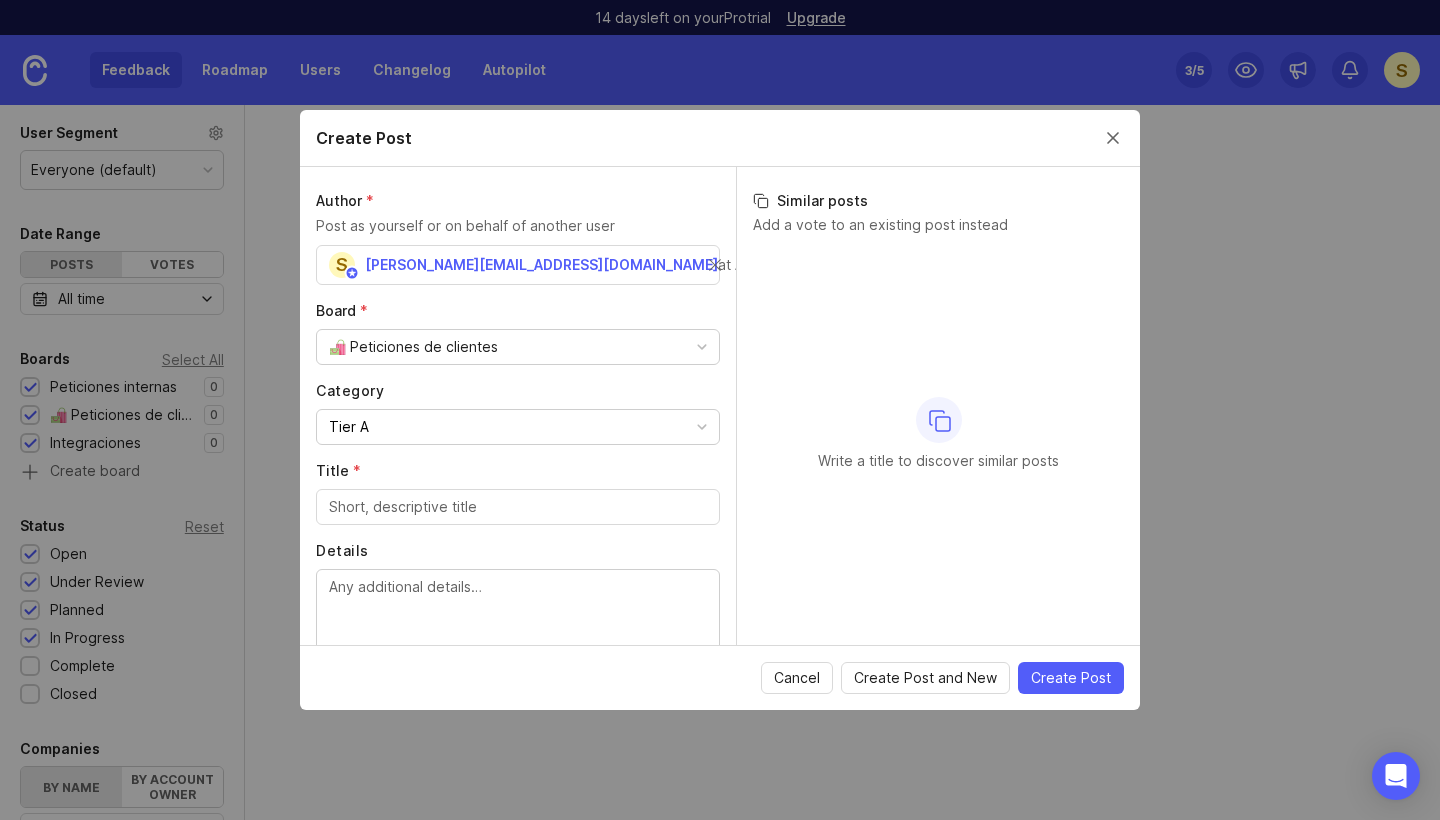 click on "Tier A" at bounding box center [518, 427] 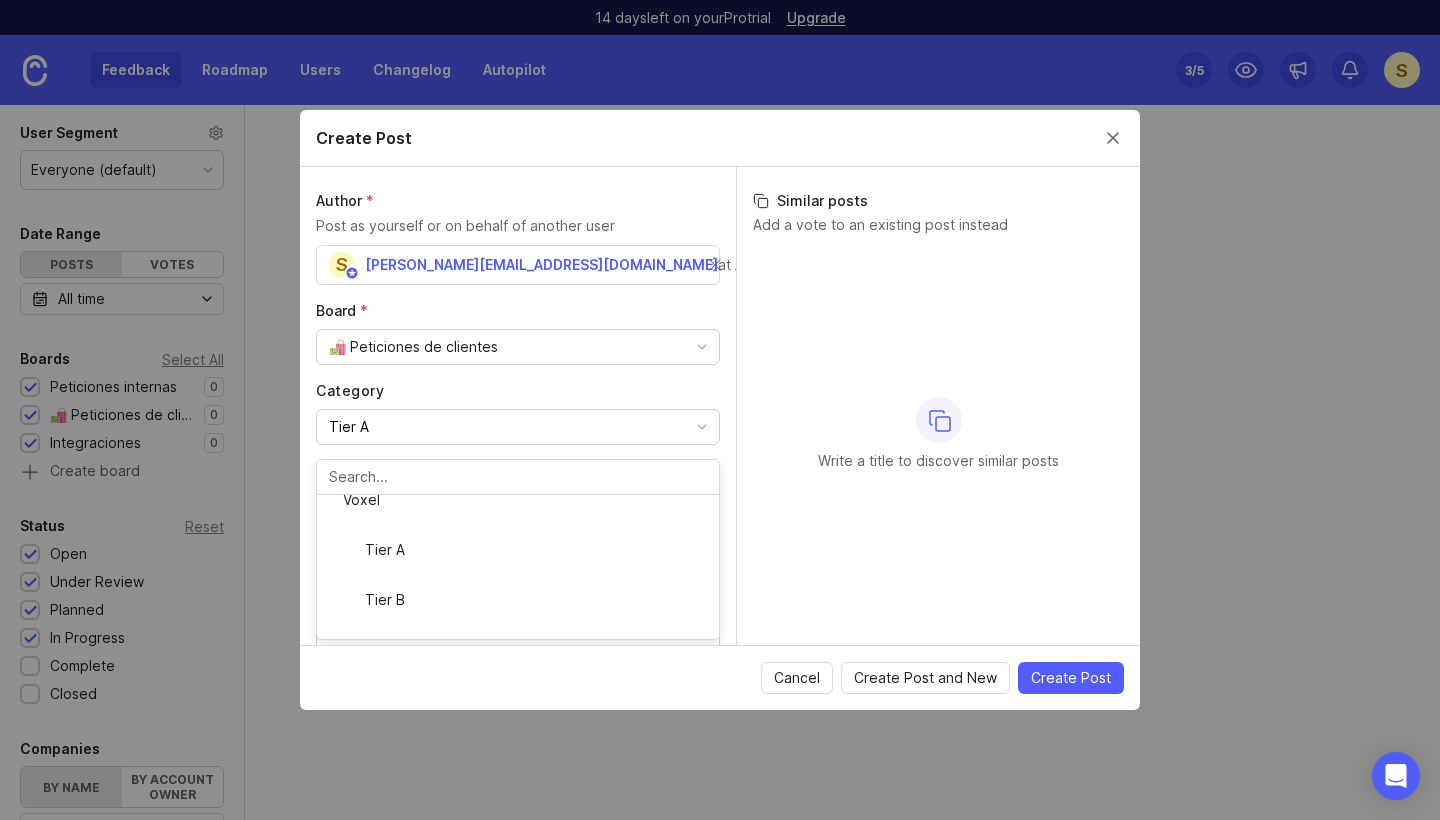 scroll, scrollTop: 198, scrollLeft: 0, axis: vertical 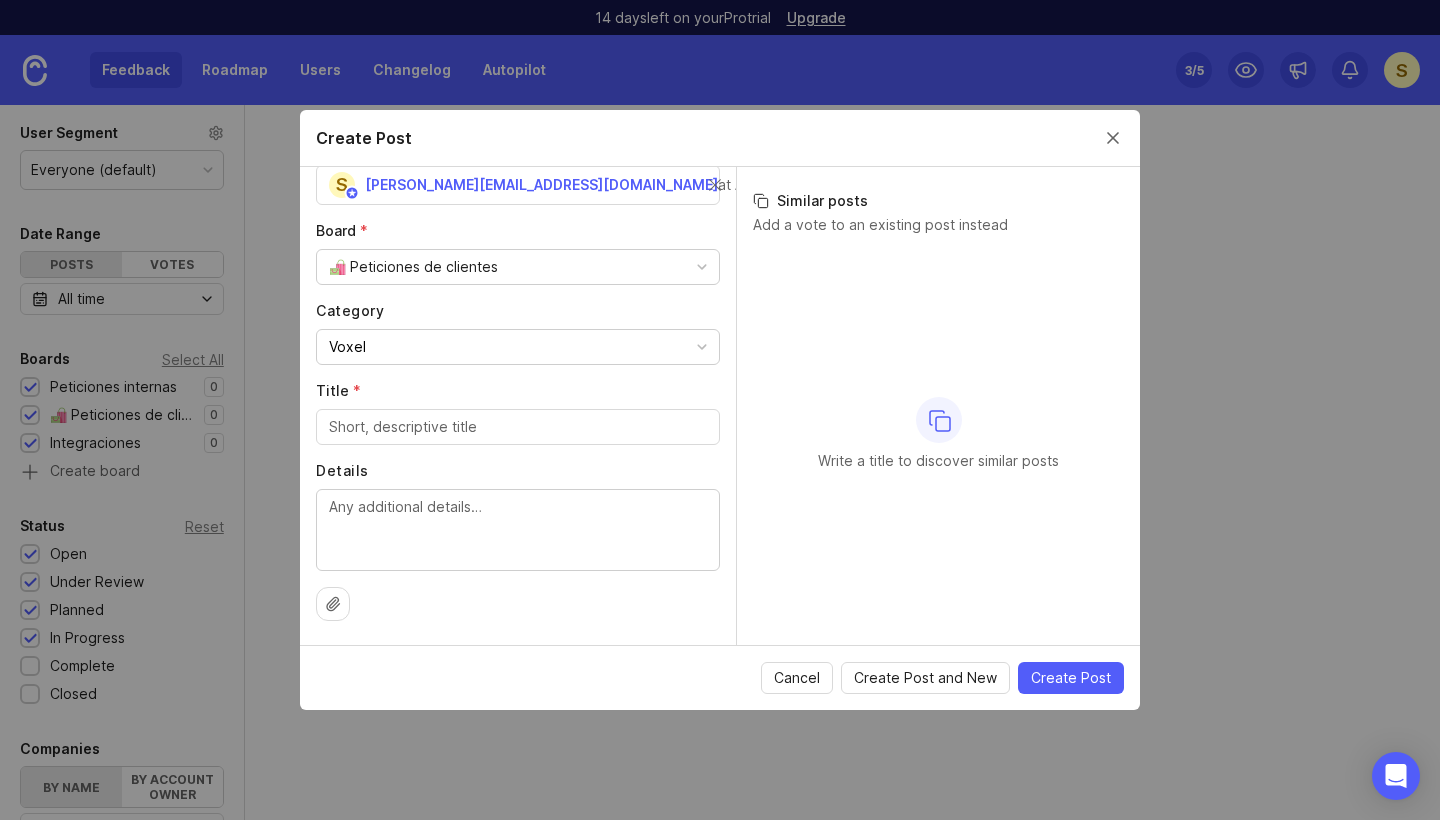 click on "Details" at bounding box center (518, 529) 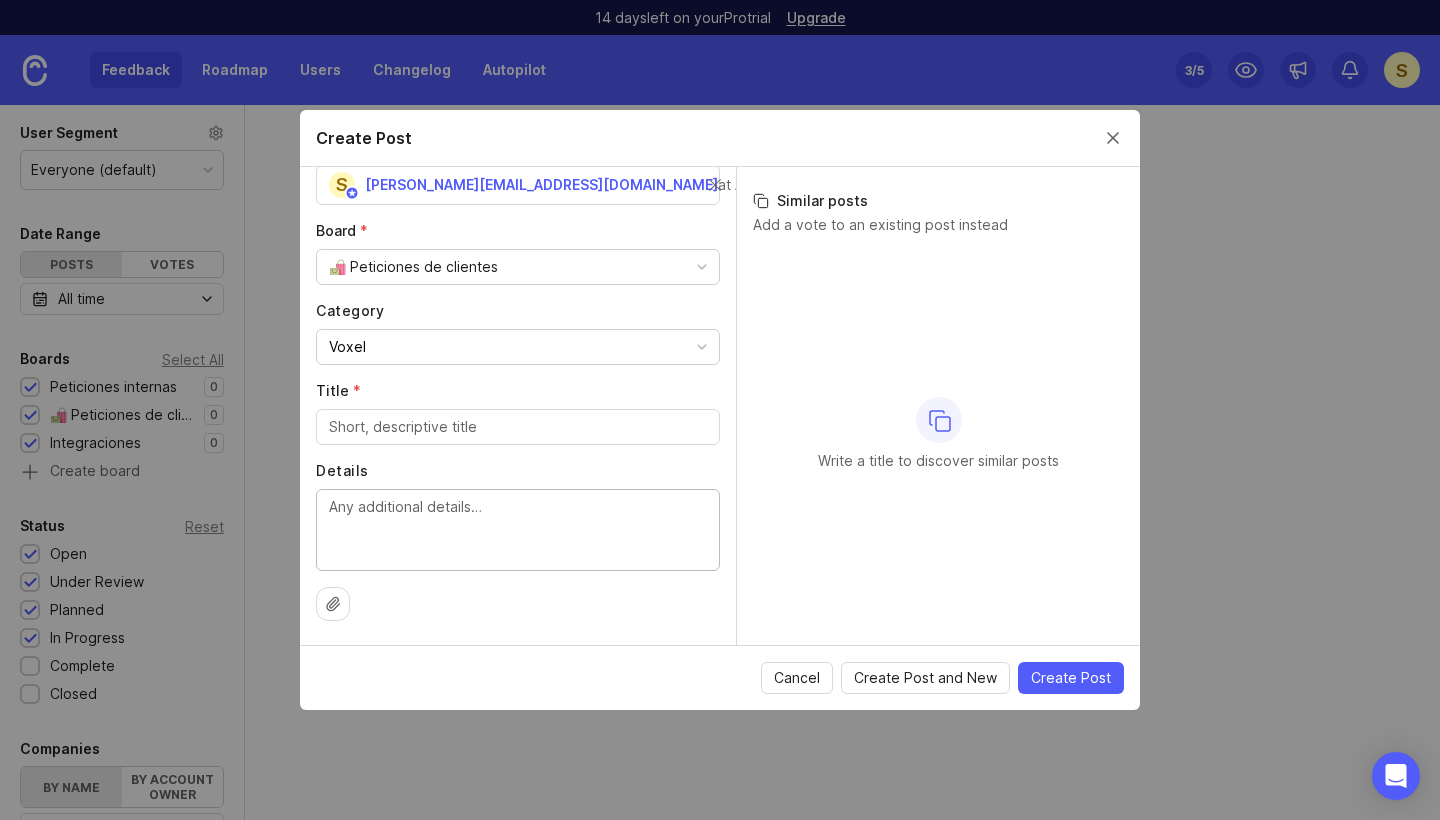 click at bounding box center [518, 427] 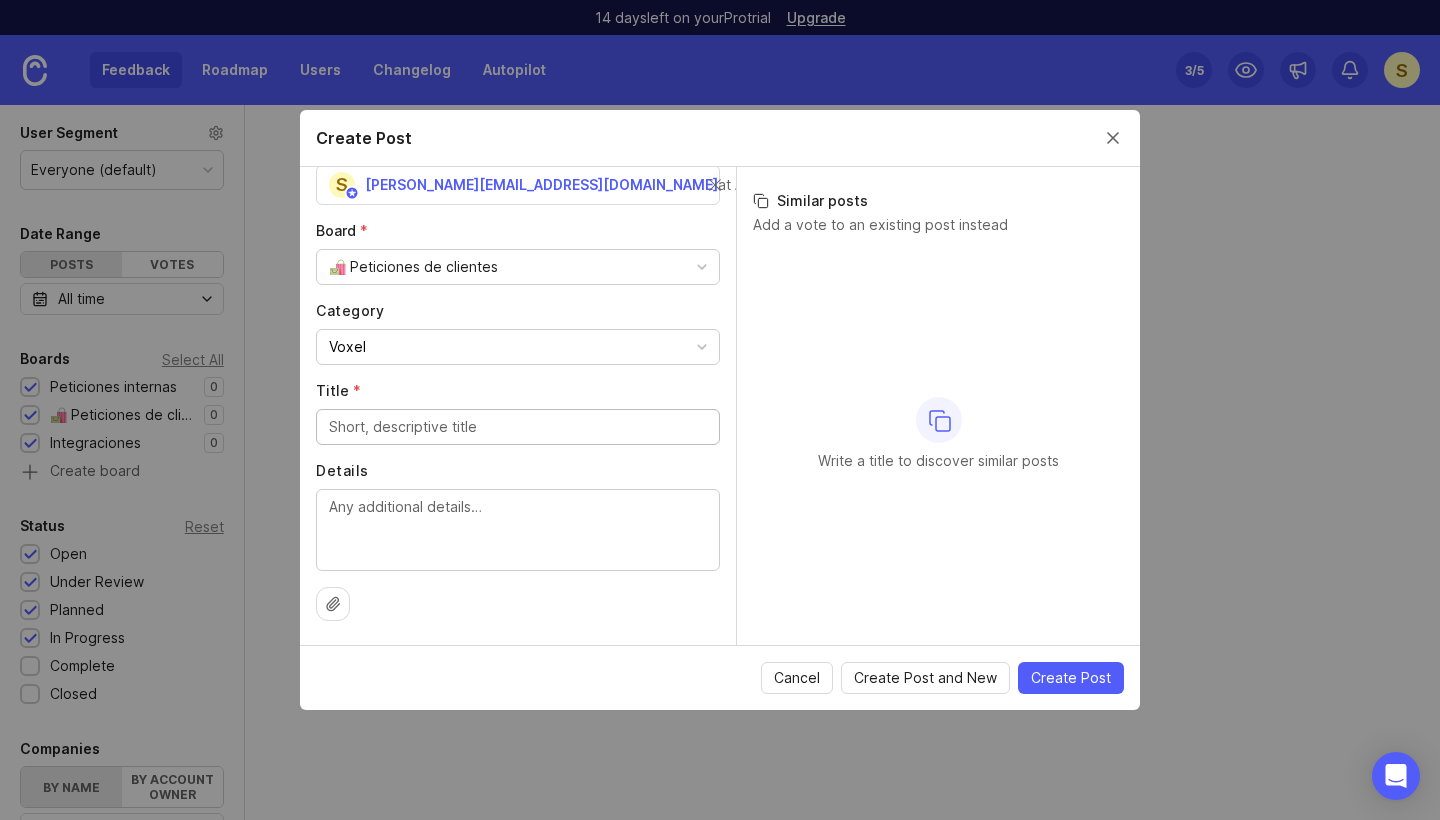 click on "Voxel" at bounding box center (518, 347) 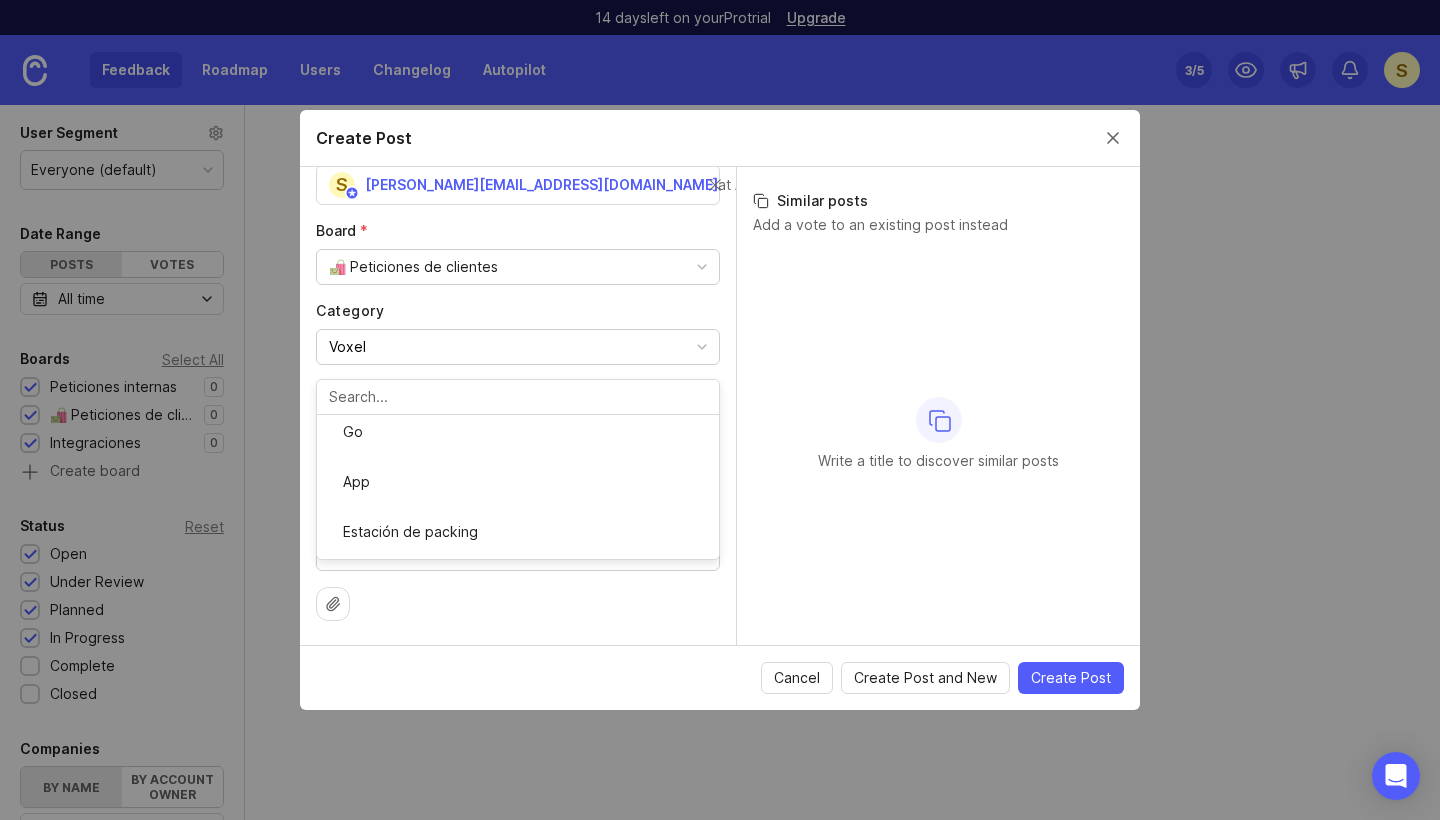 click on "Voxel" at bounding box center [518, 347] 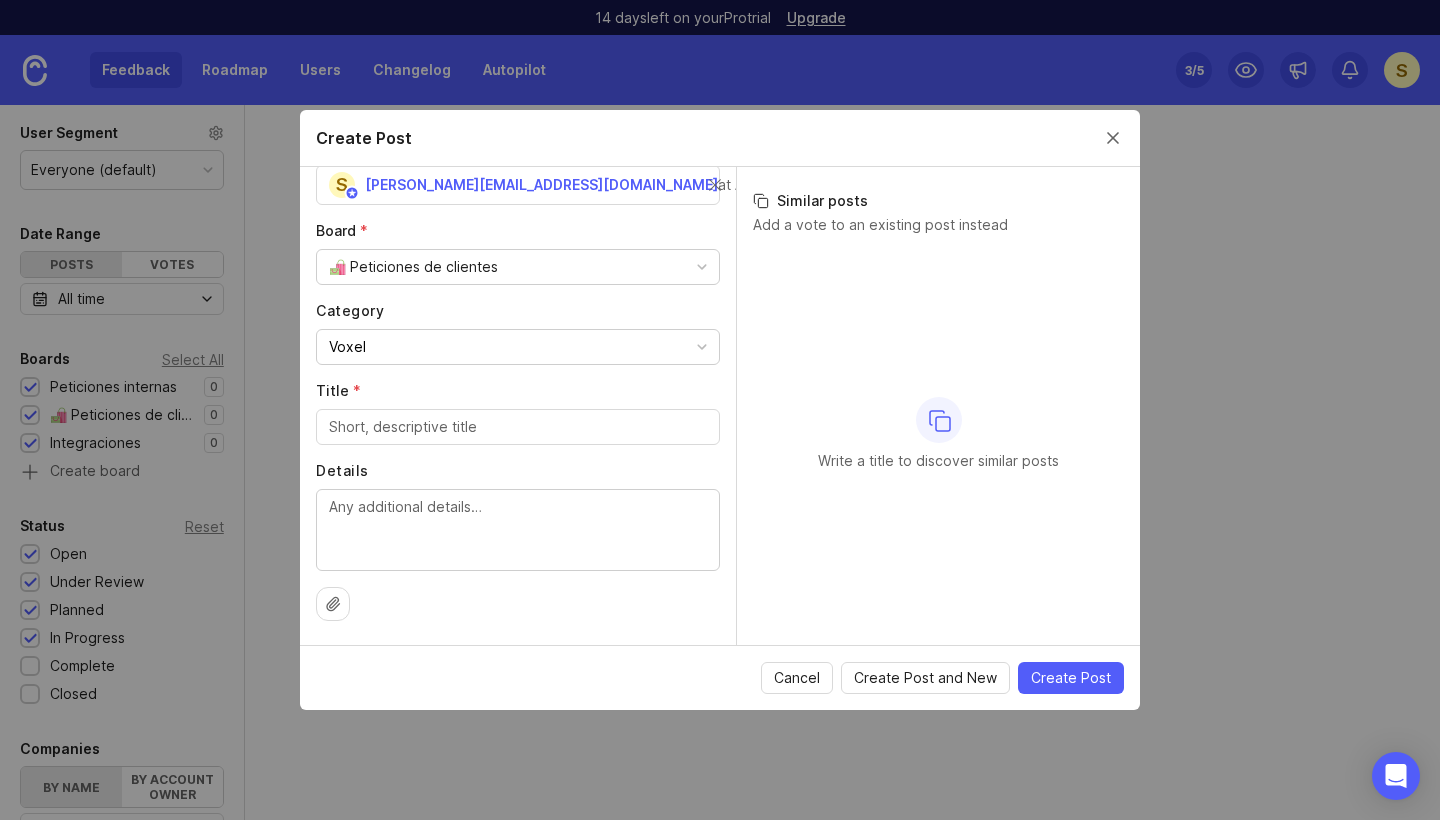 click on "Details" at bounding box center [518, 529] 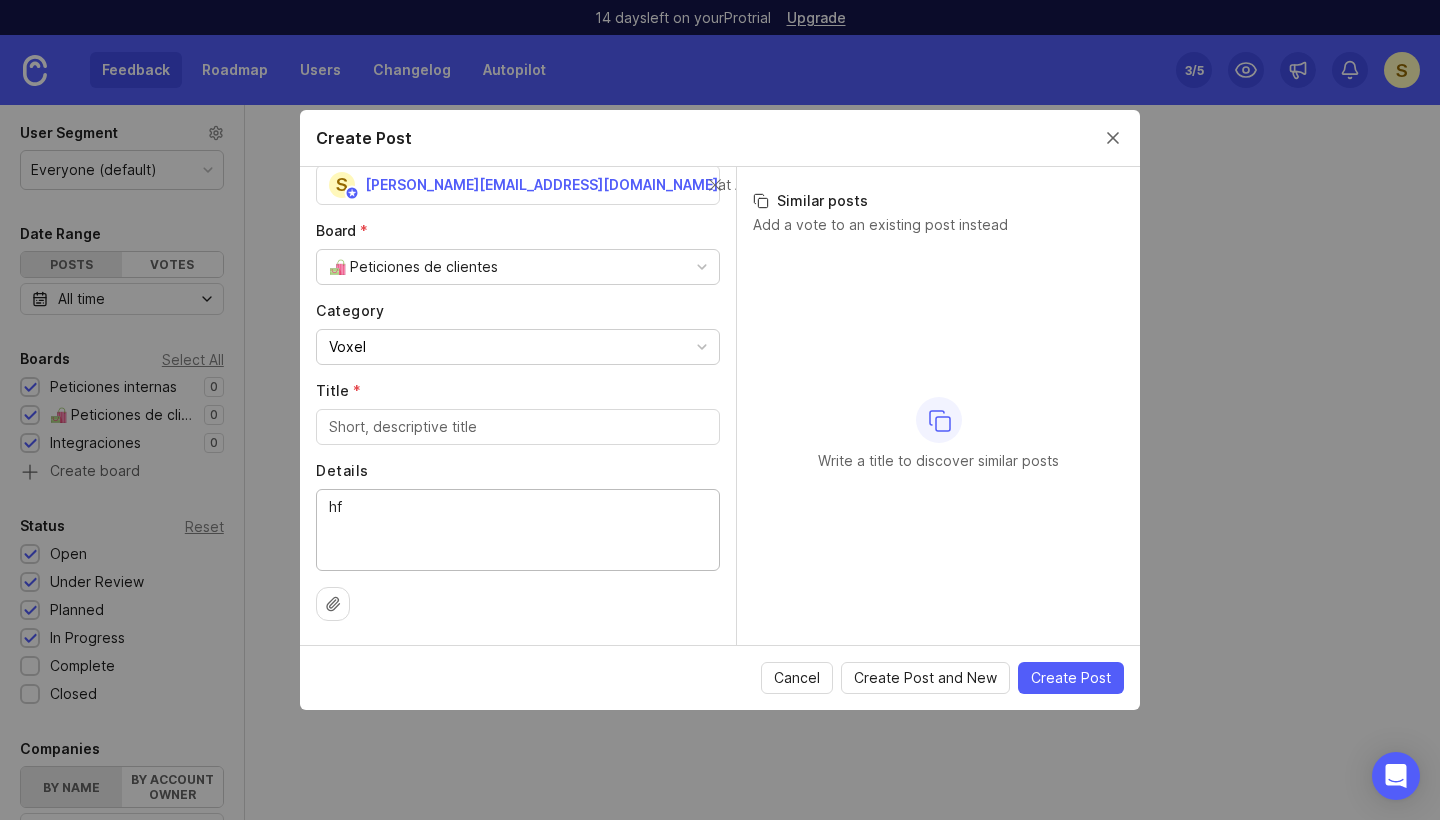 type on "h" 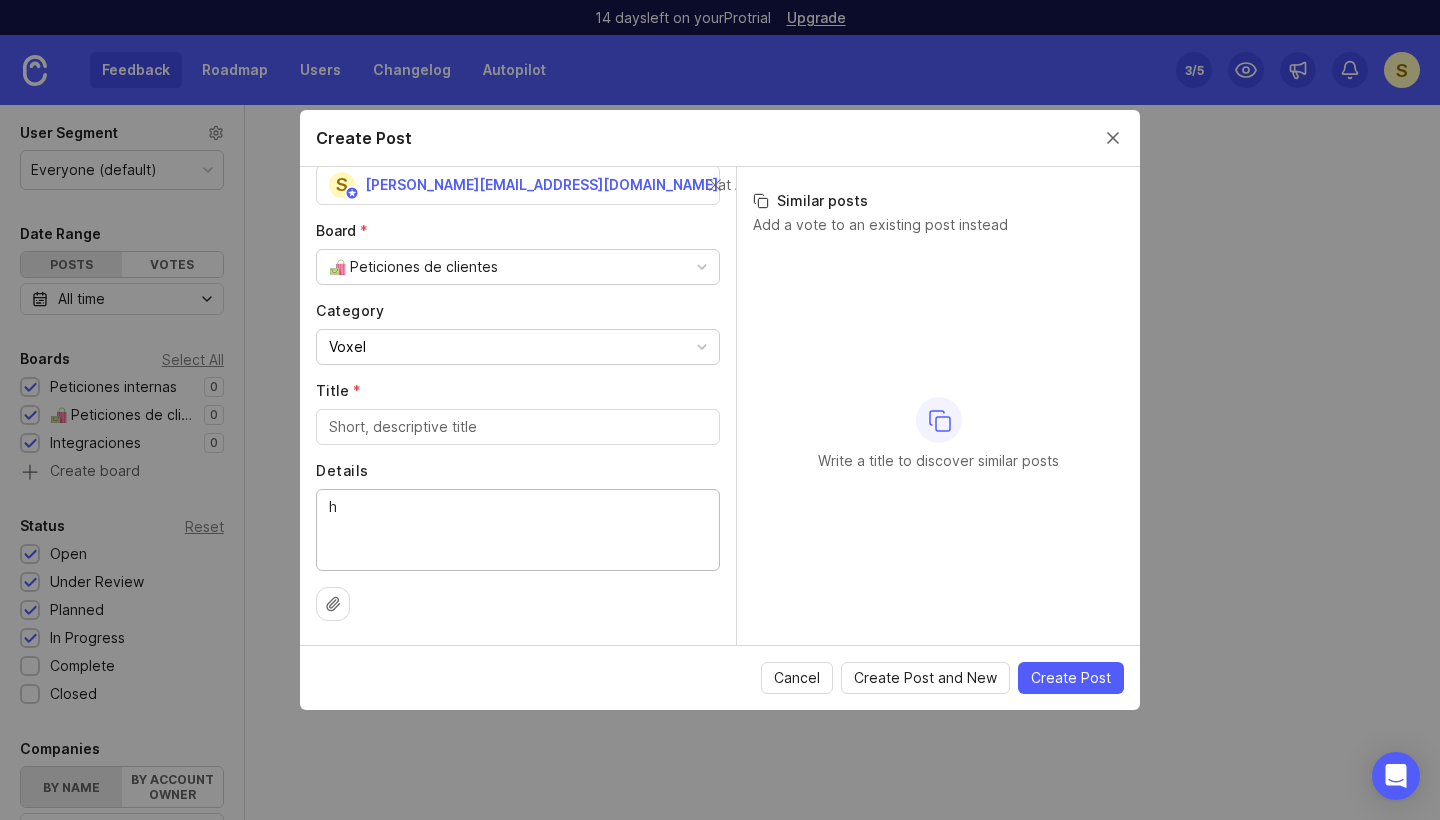 type 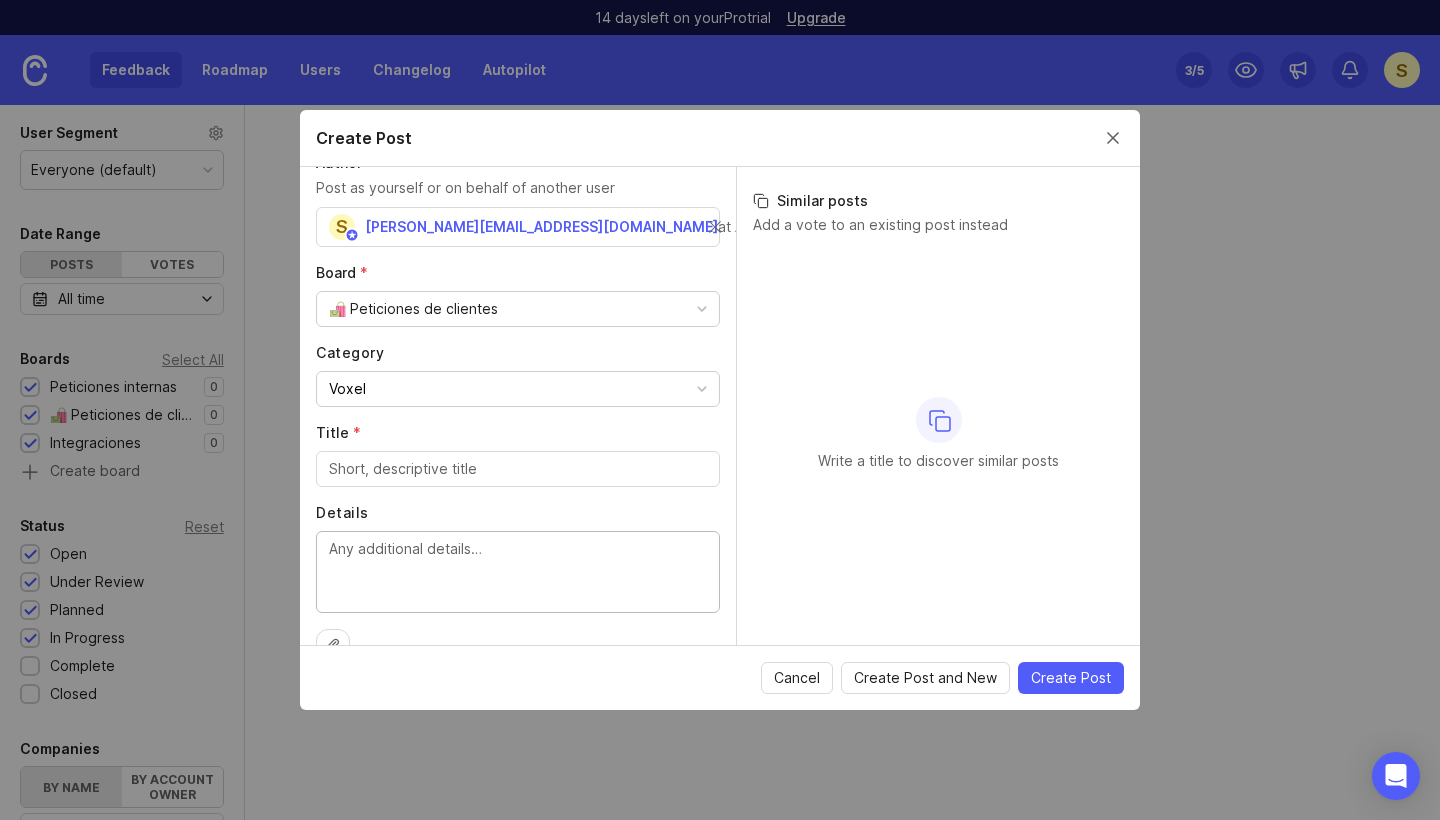 scroll, scrollTop: 73, scrollLeft: 0, axis: vertical 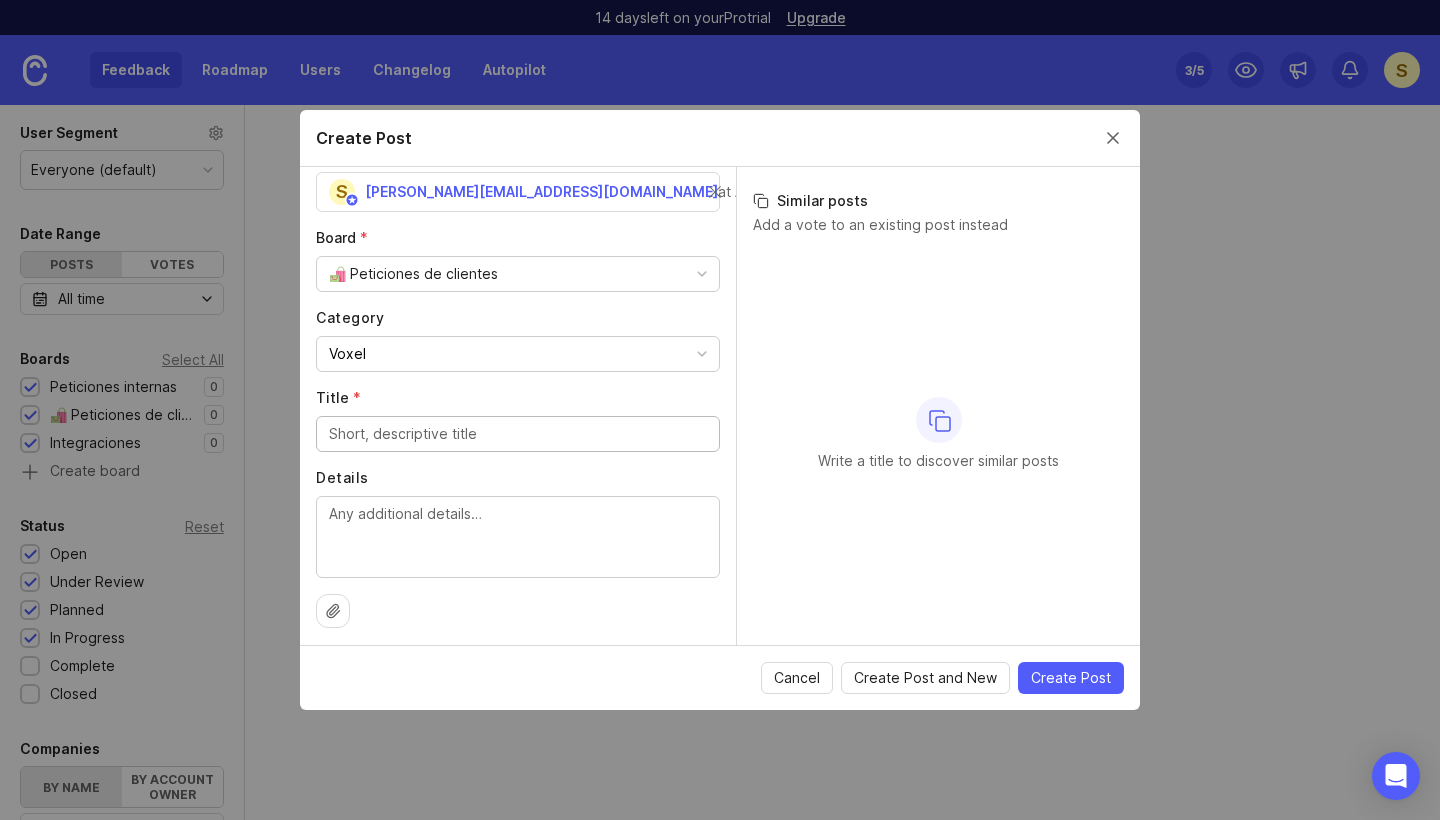 click on "Title *" at bounding box center [518, 434] 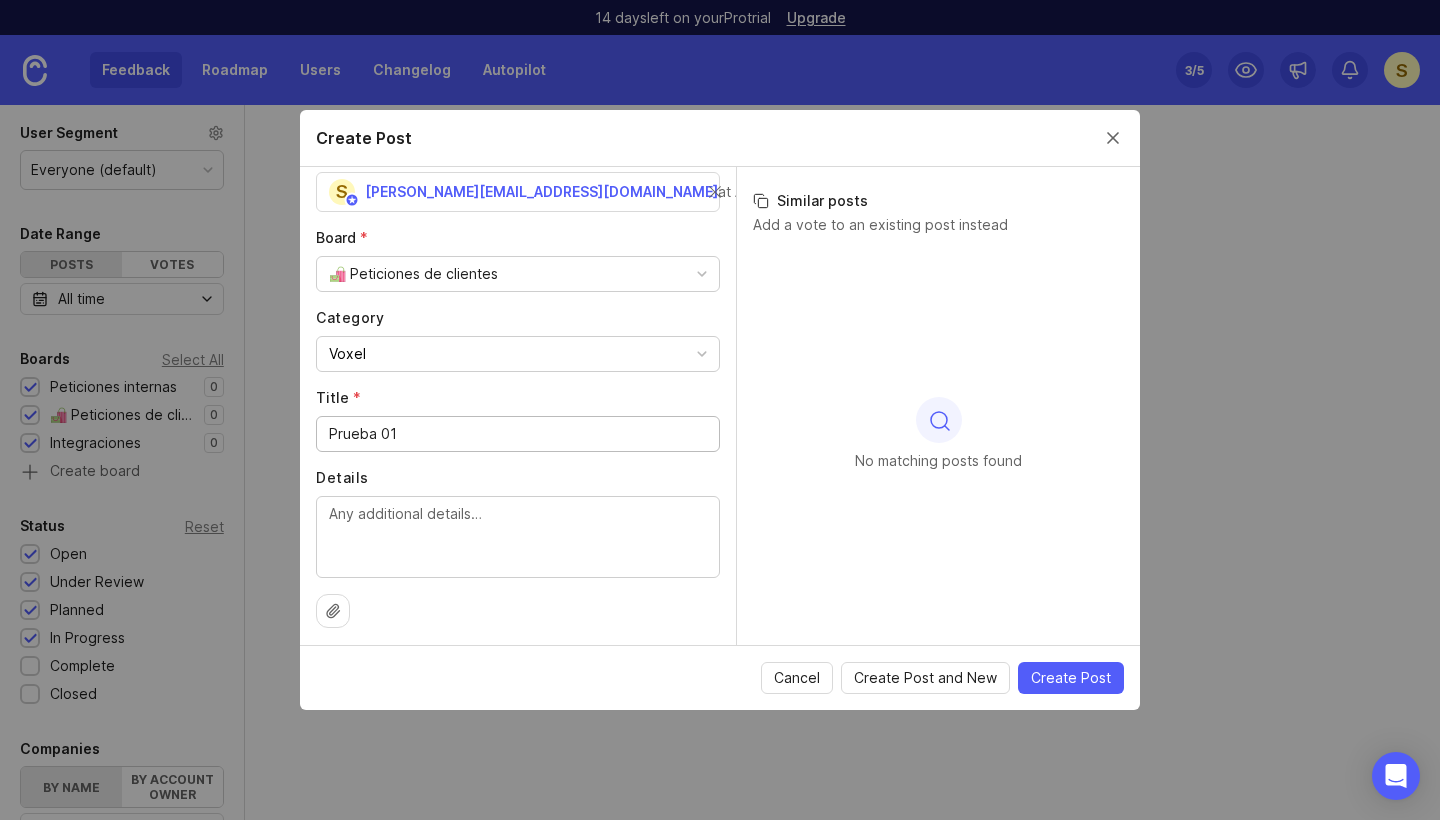 type on "Prueba 01" 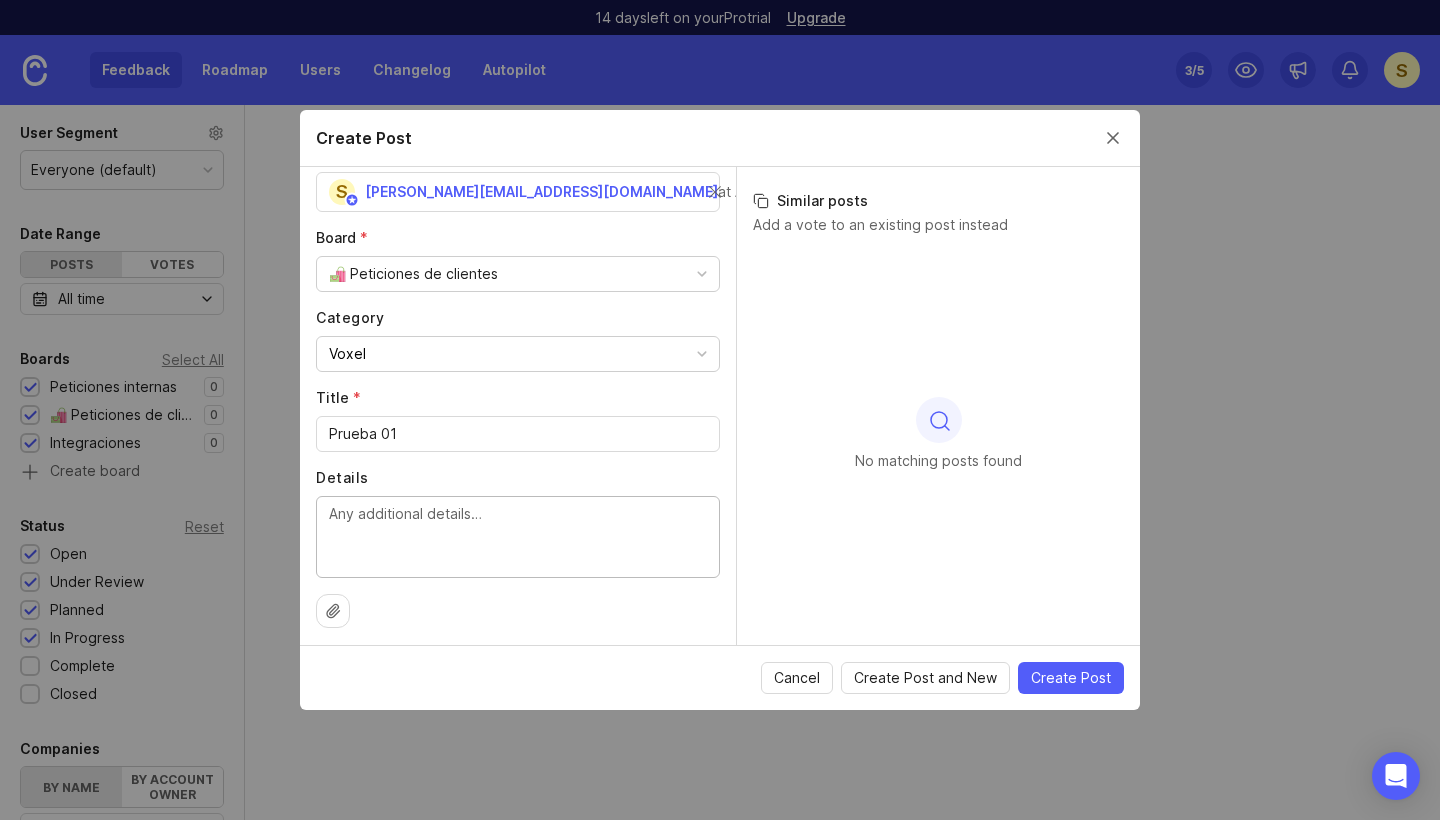 click on "Details" at bounding box center (518, 536) 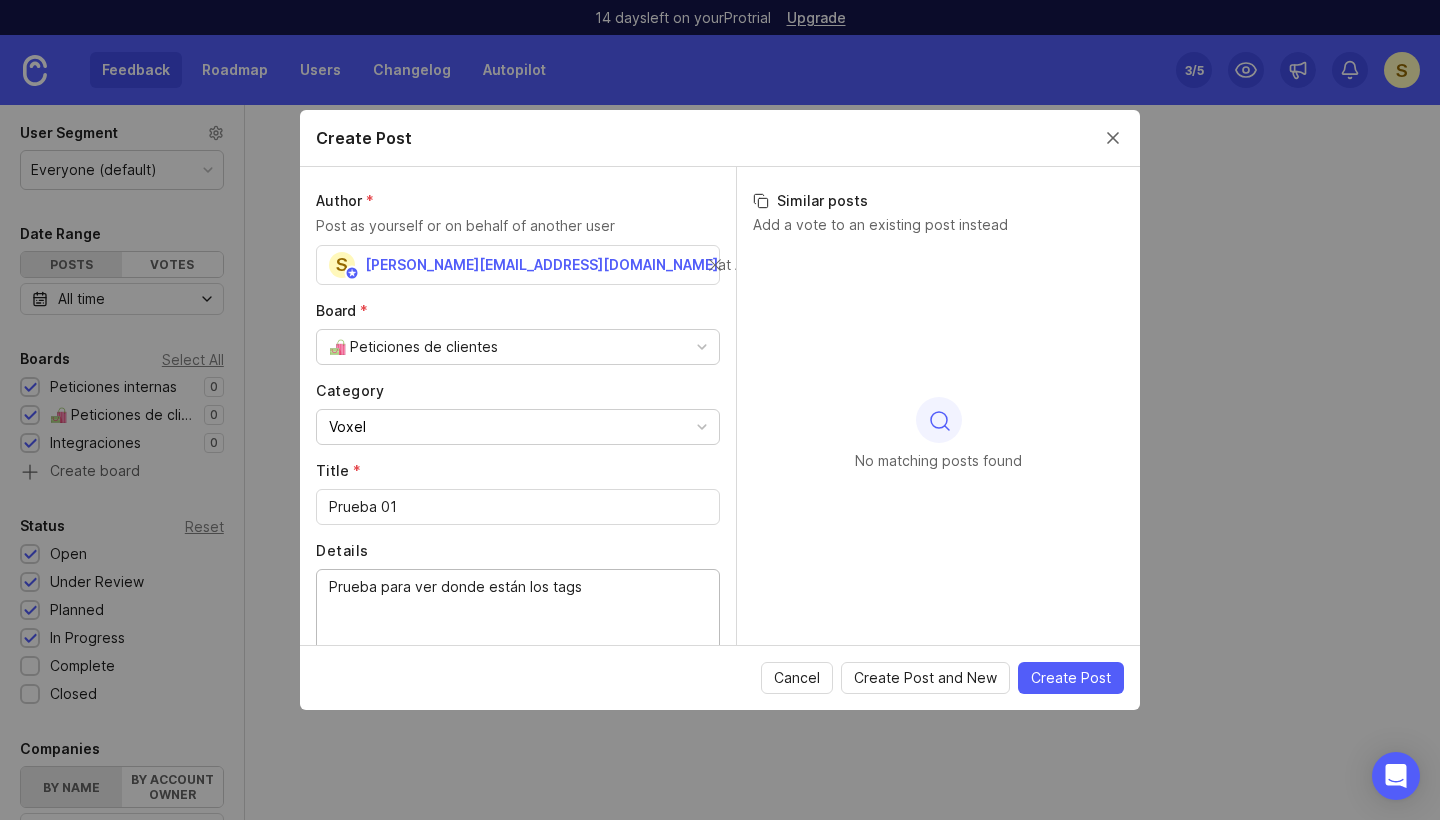 scroll, scrollTop: 0, scrollLeft: 0, axis: both 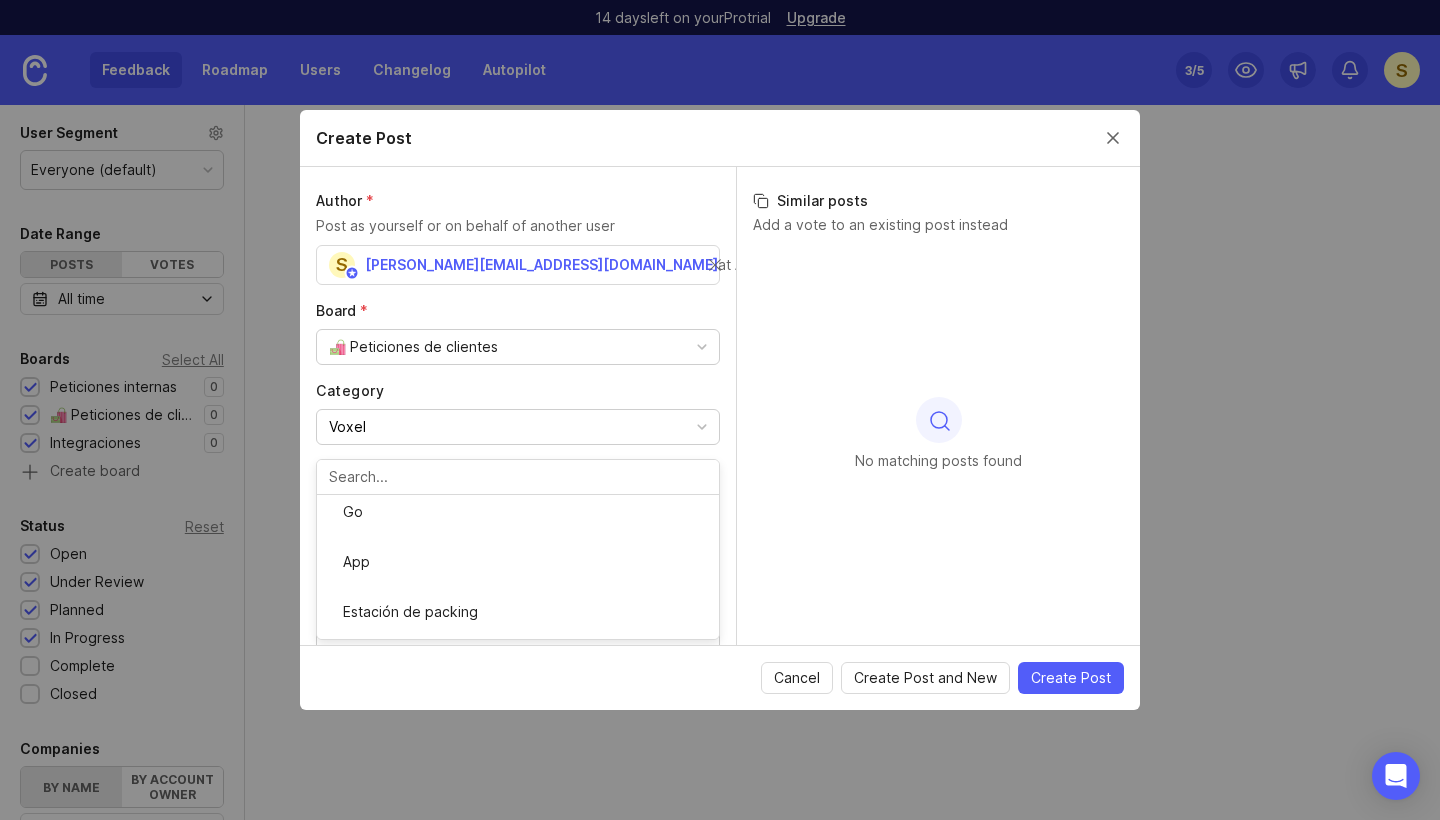 click on "No matching posts found" at bounding box center (938, 446) 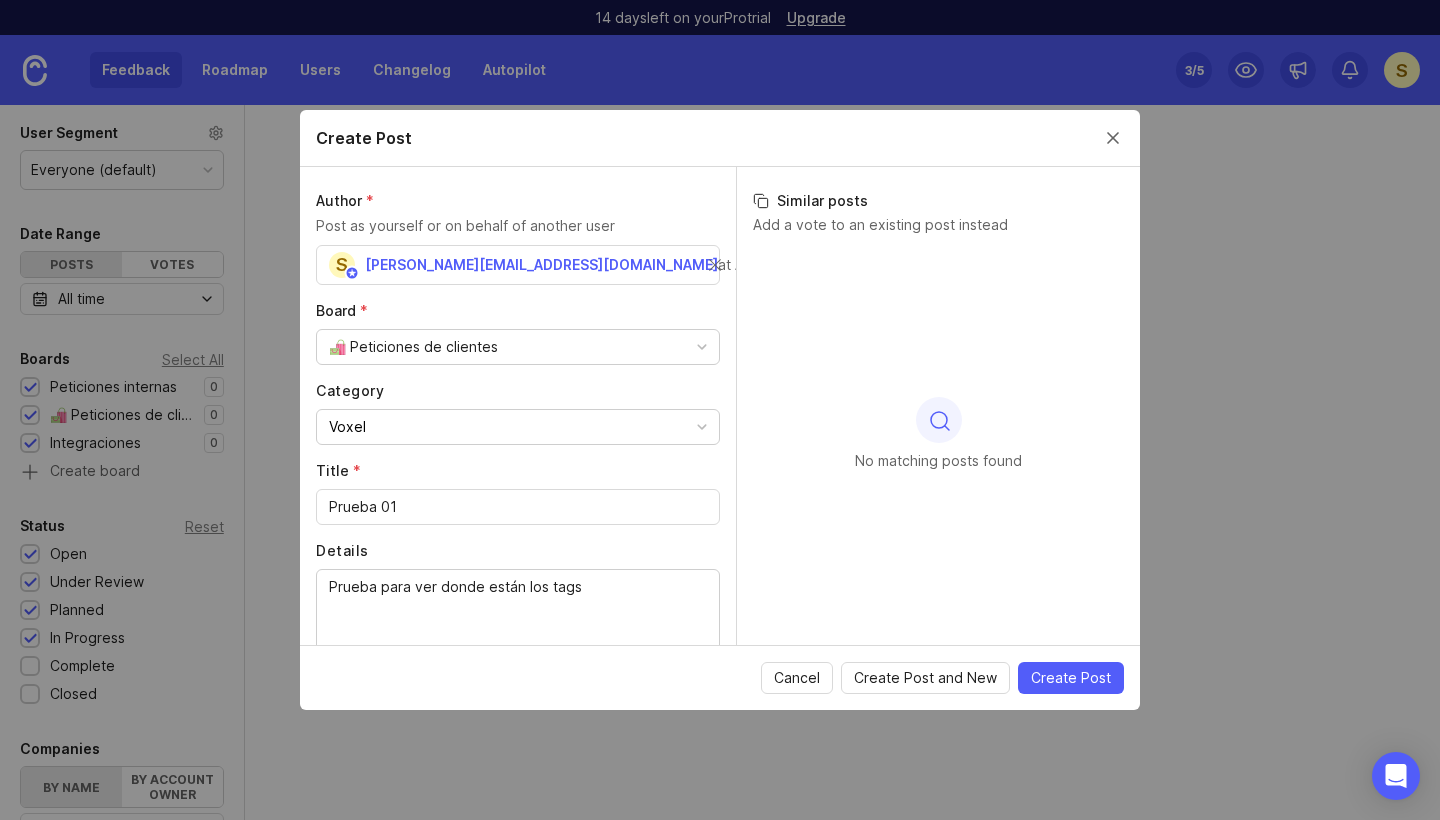 click 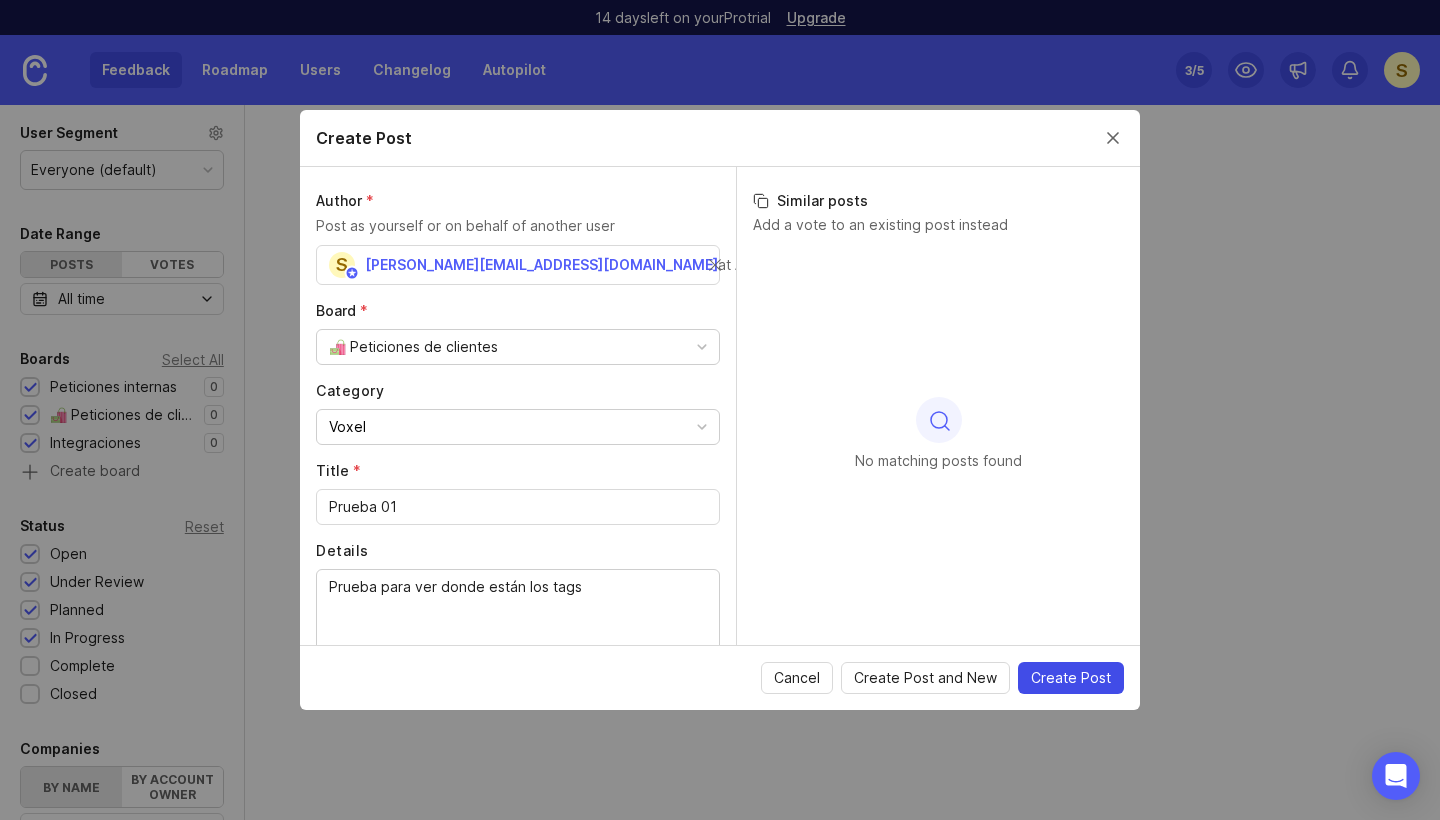 click on "Create Post" at bounding box center (1071, 678) 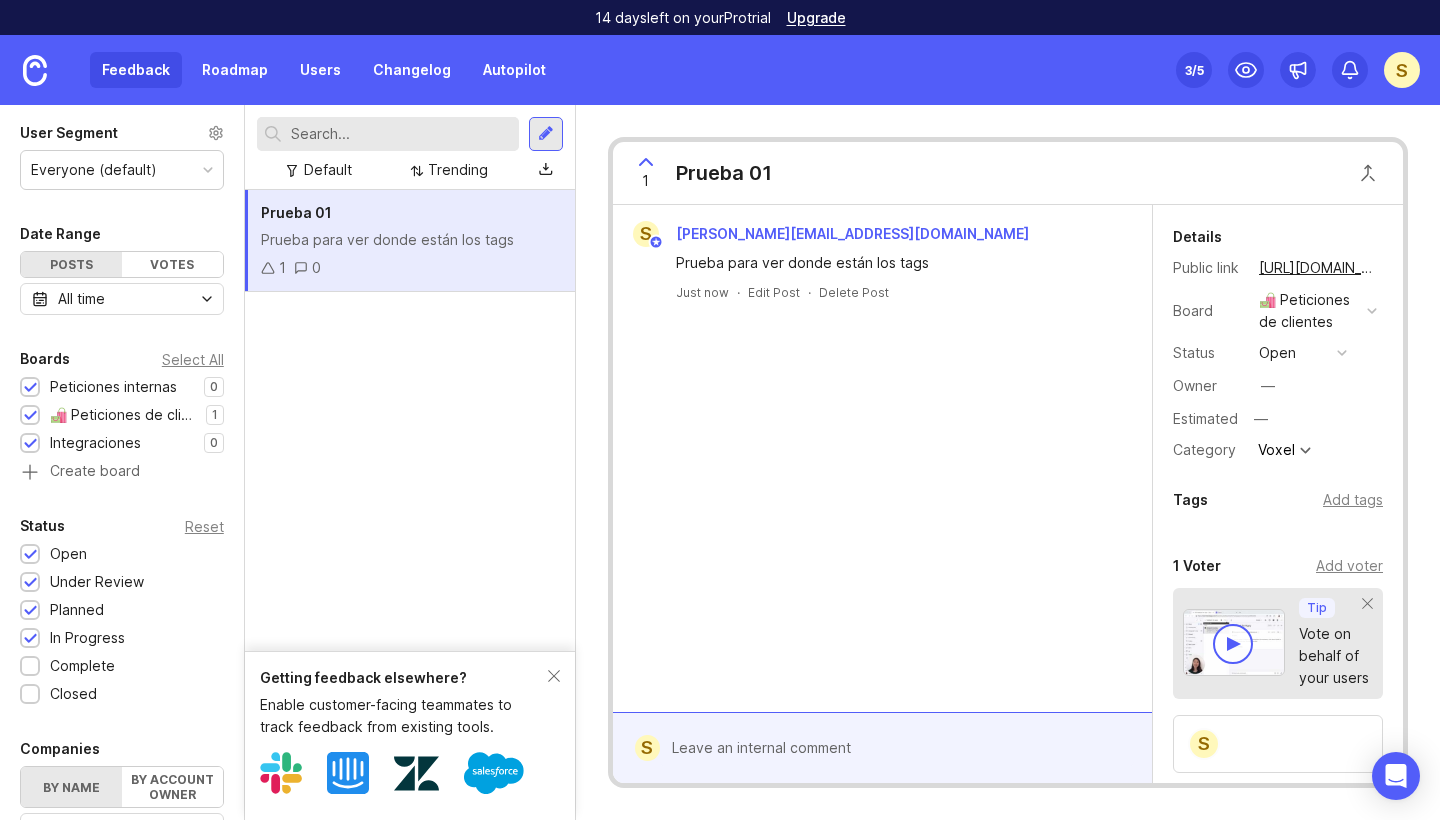 click at bounding box center [1234, 644] 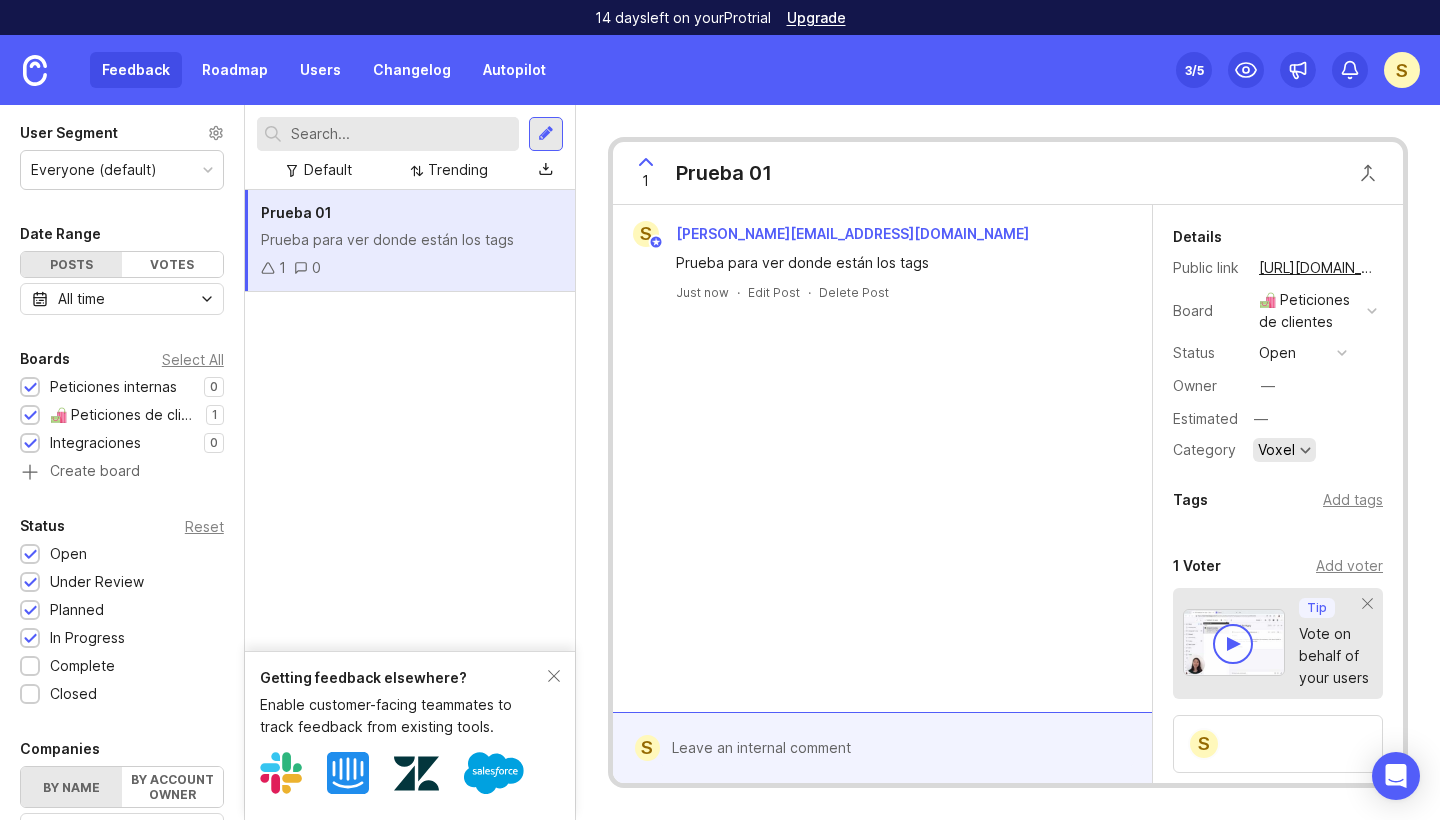 click on "Voxel" at bounding box center [1276, 450] 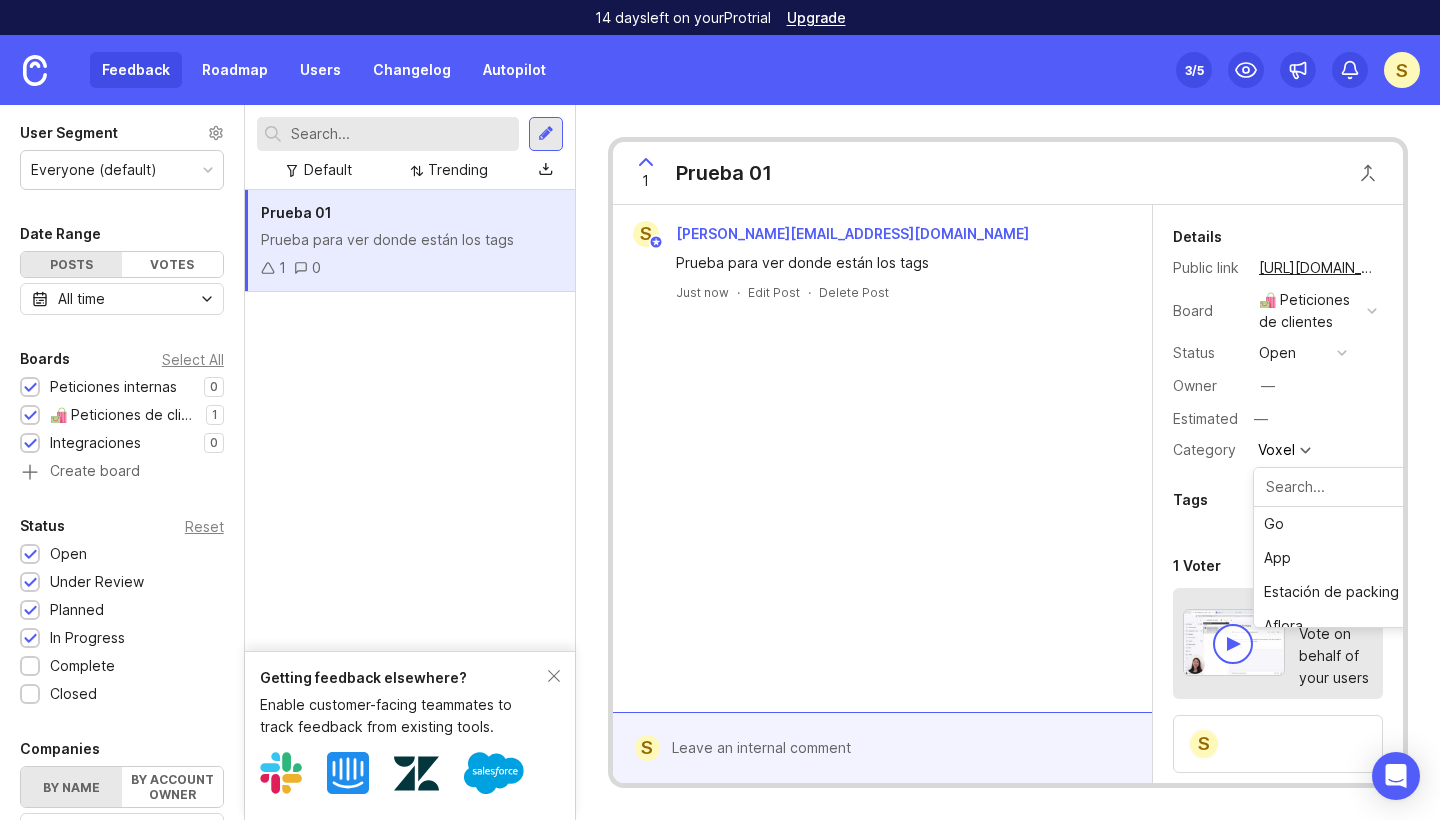 click on "—" at bounding box center (1315, 419) 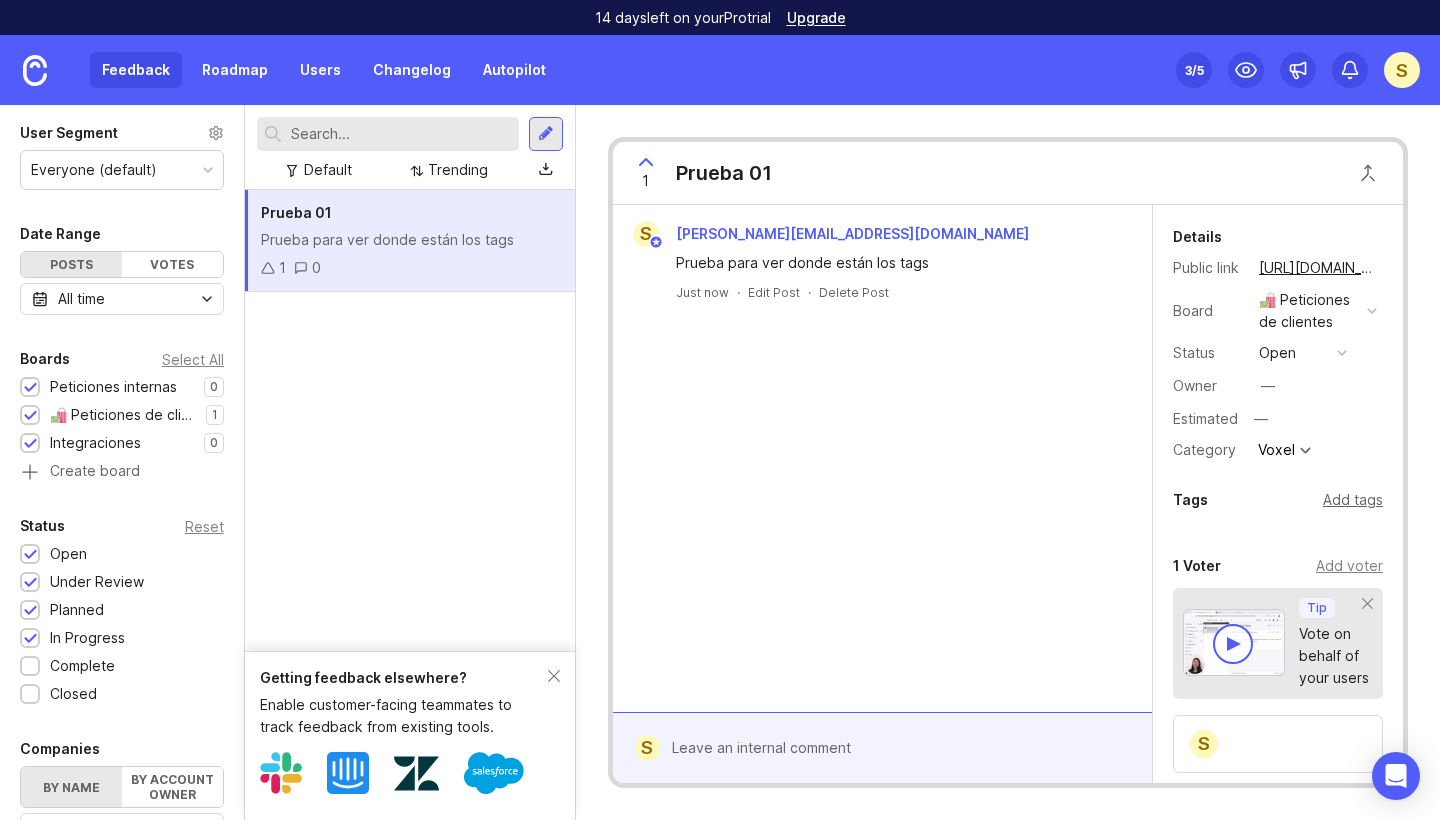 click on "Add tags" at bounding box center [1353, 500] 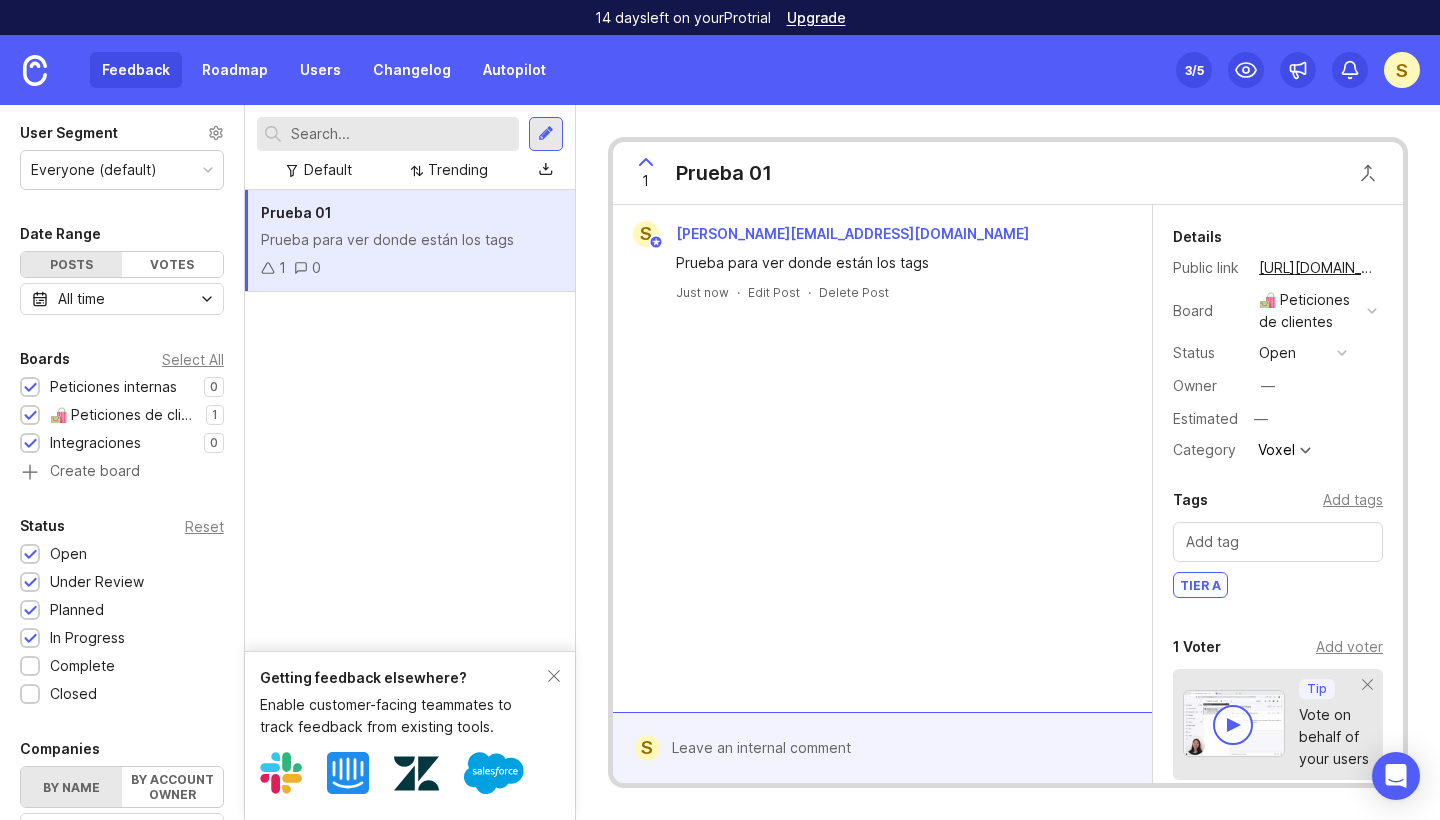 click at bounding box center [1278, 542] 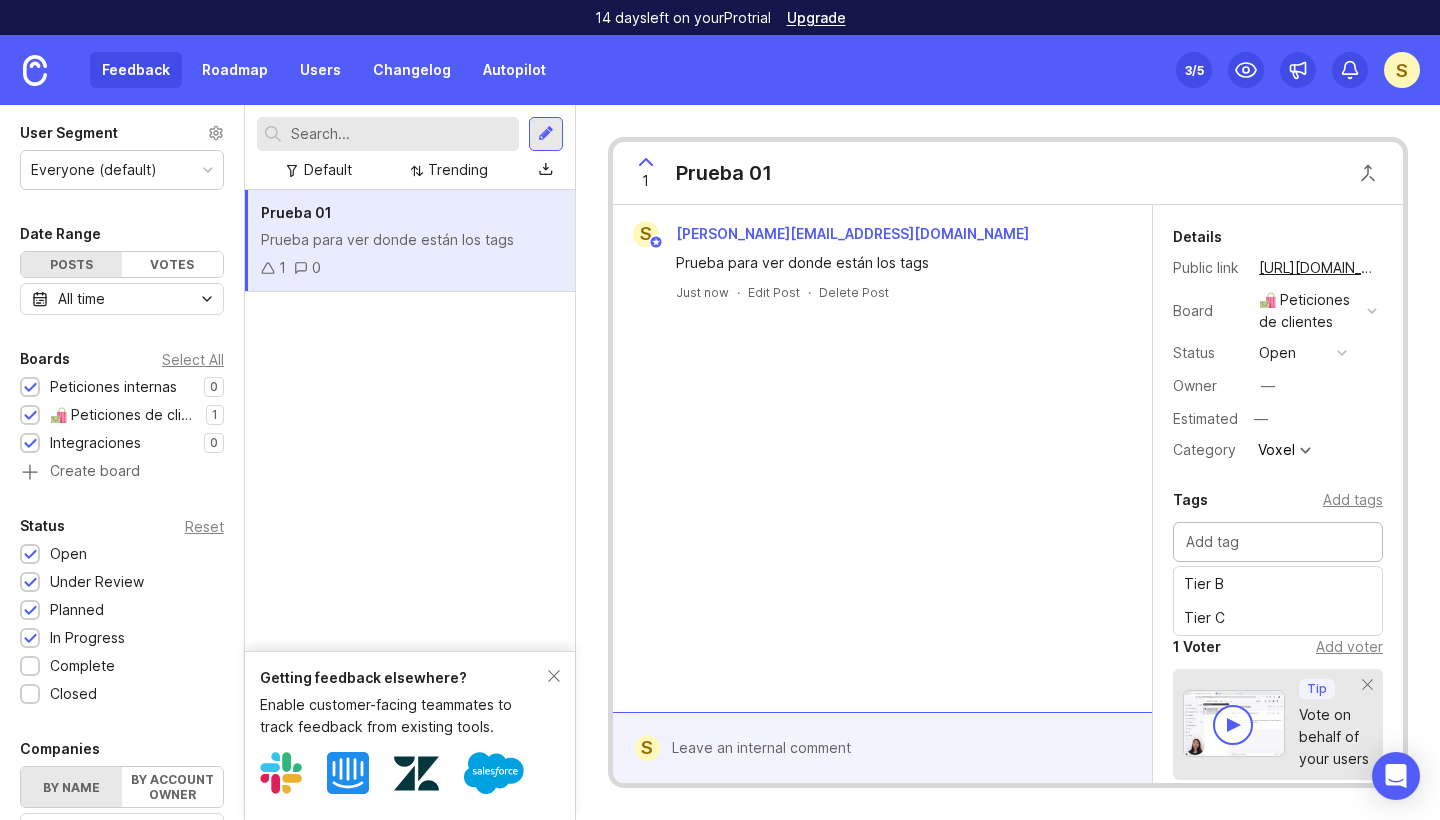 click on "Tier B  Tier C" at bounding box center [1278, 547] 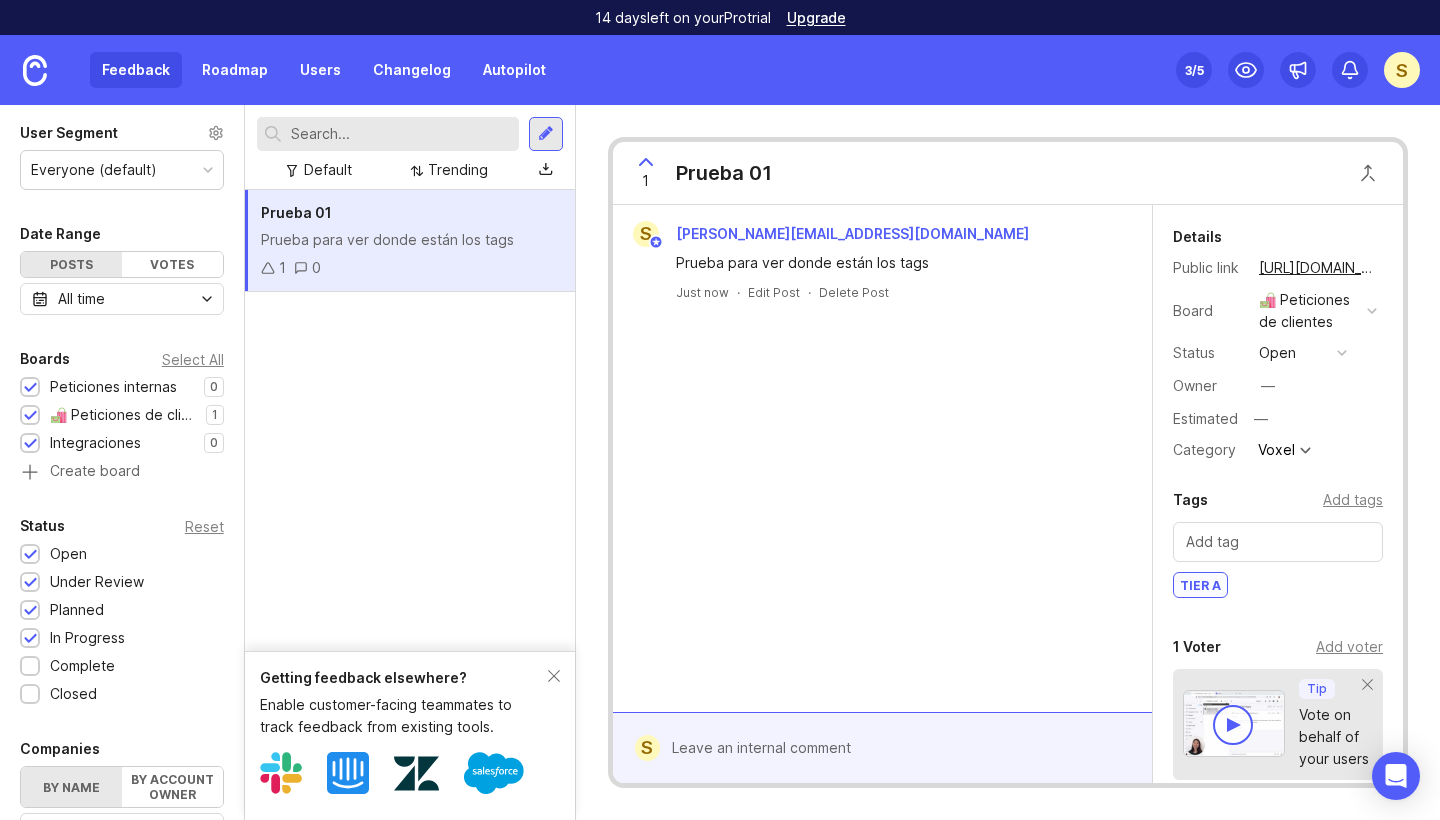 click on "Tier A" at bounding box center [1278, 587] 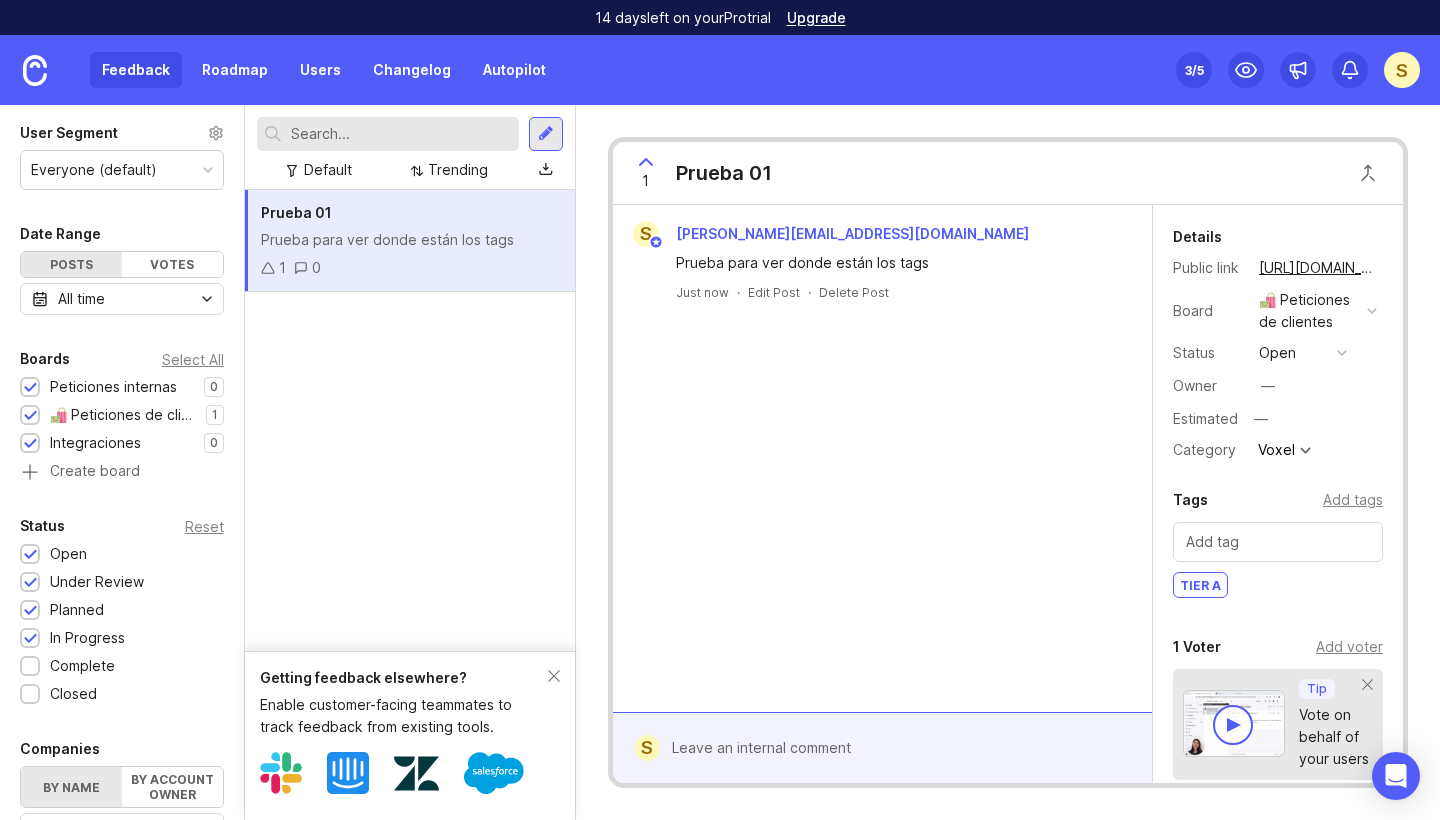 click at bounding box center [1278, 542] 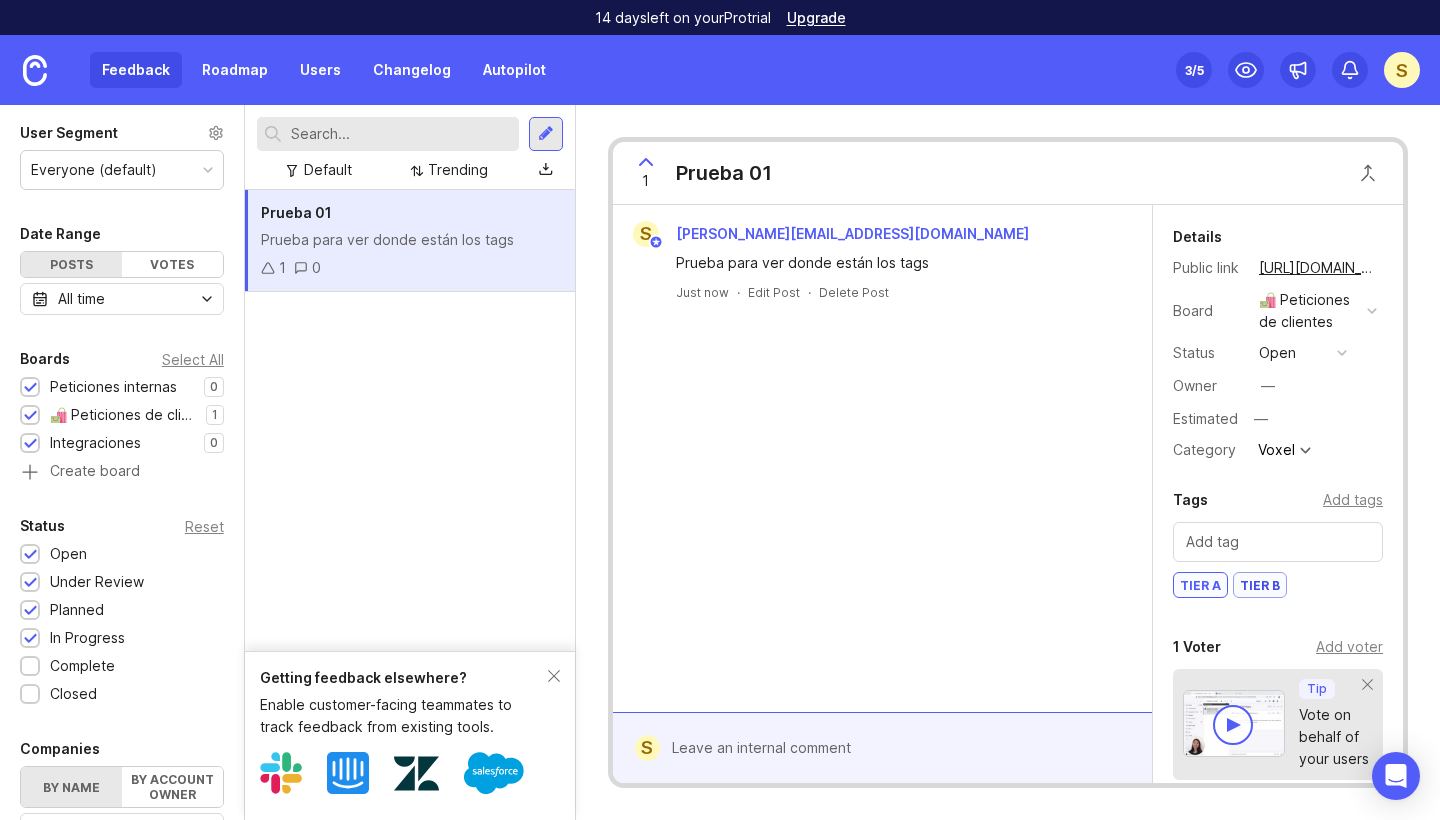 click on "Tier B" at bounding box center [1260, 585] 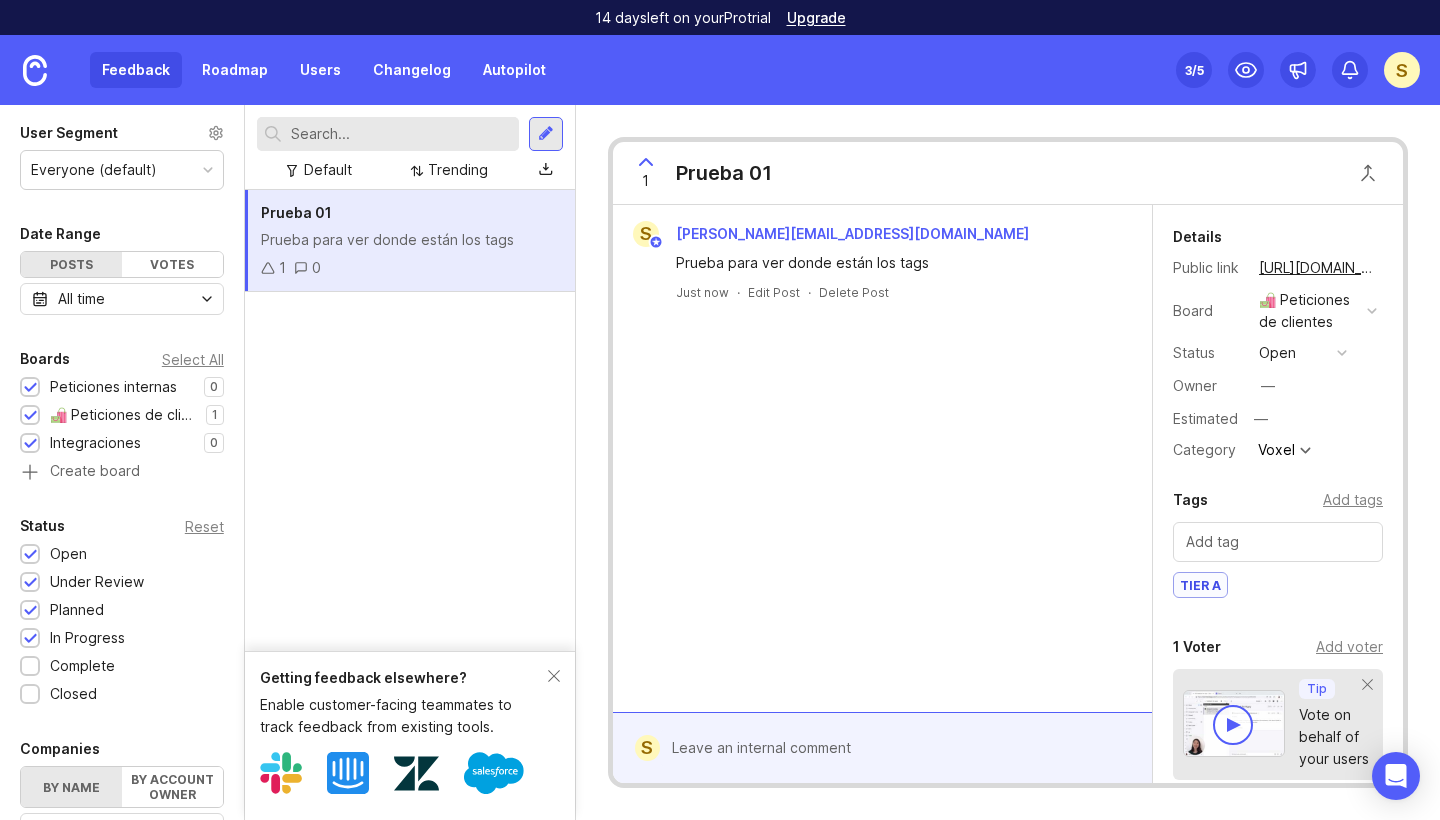 click on "Tier A" at bounding box center (1200, 585) 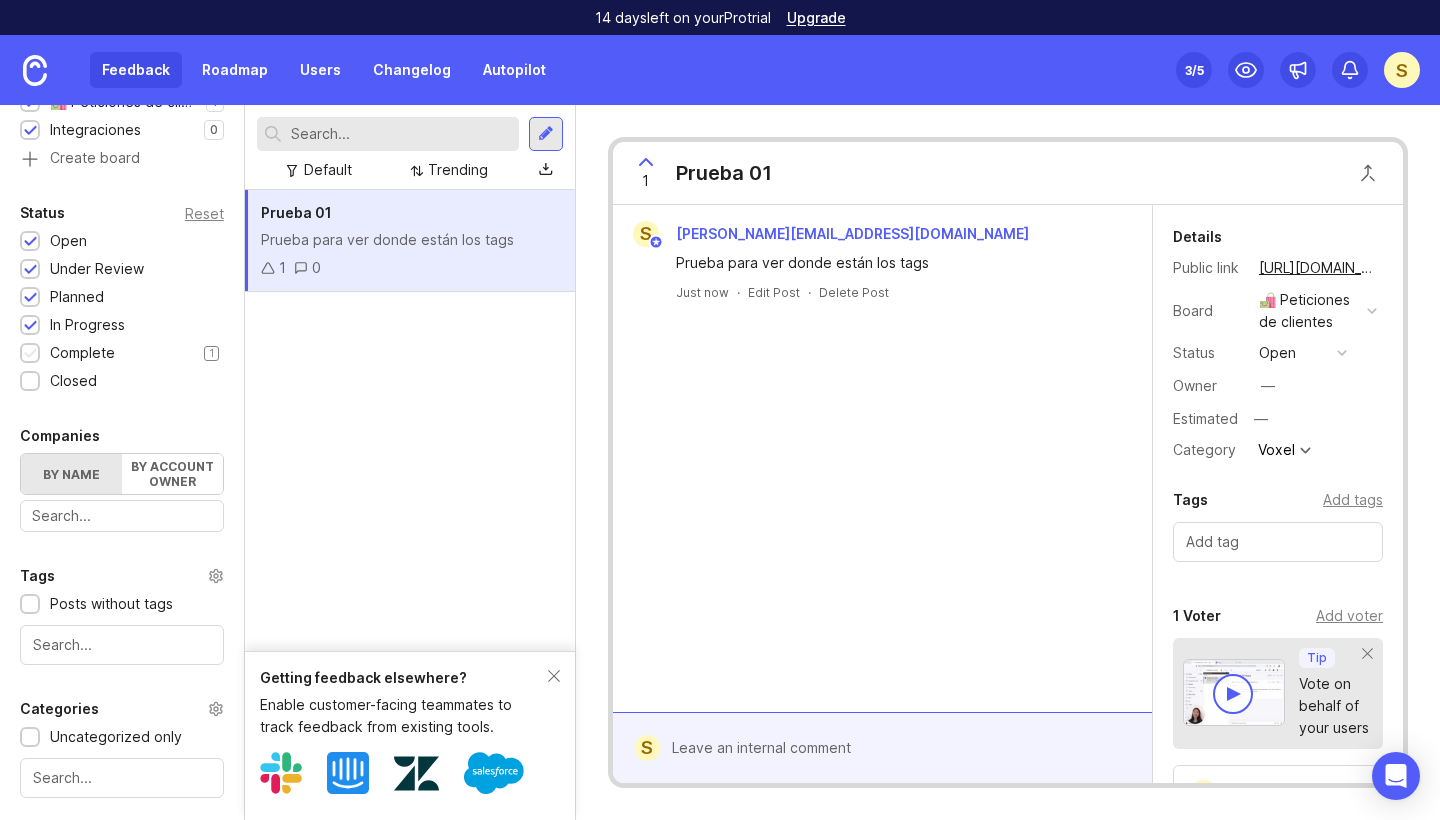 scroll, scrollTop: 359, scrollLeft: 0, axis: vertical 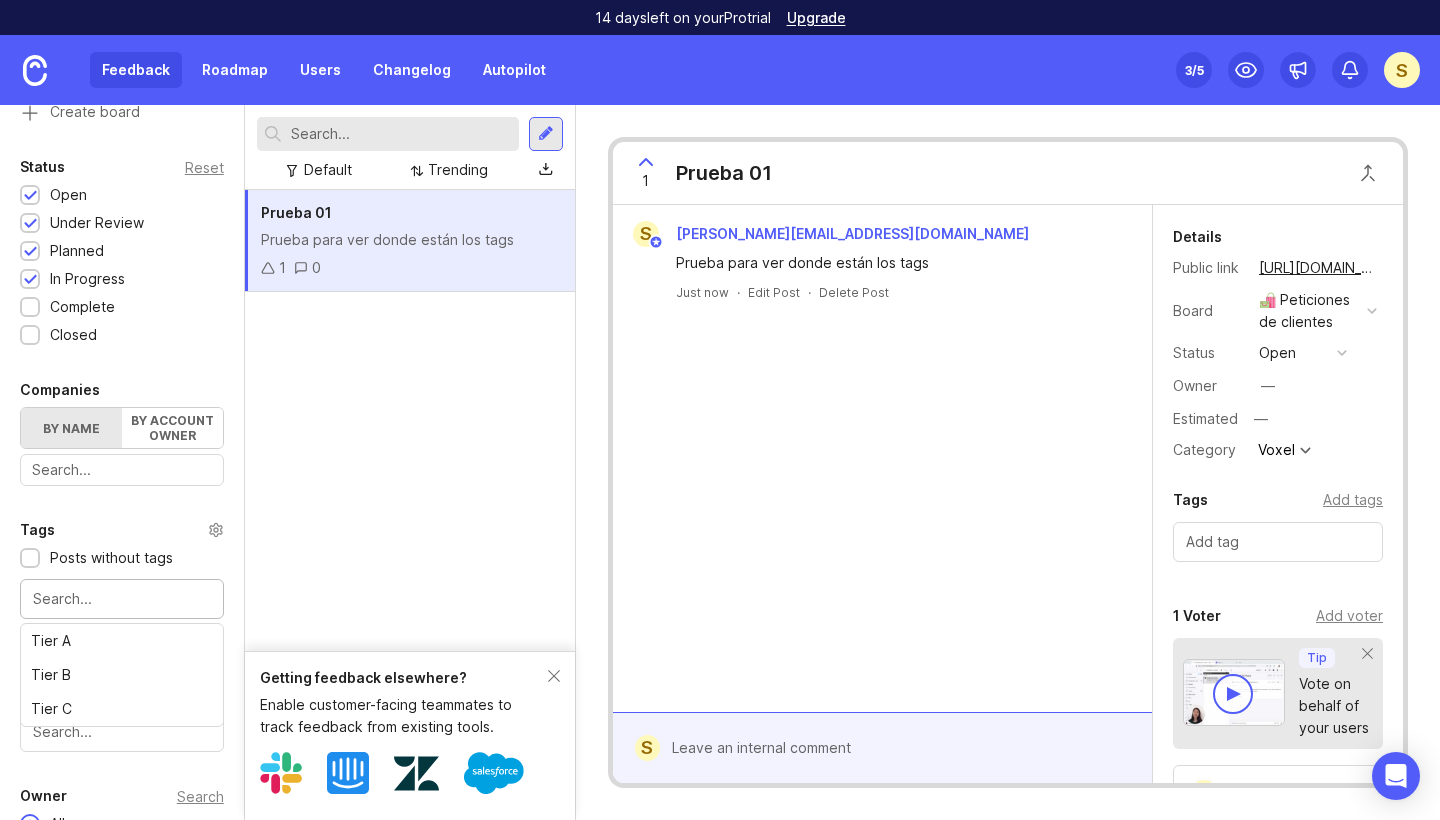 click at bounding box center [122, 599] 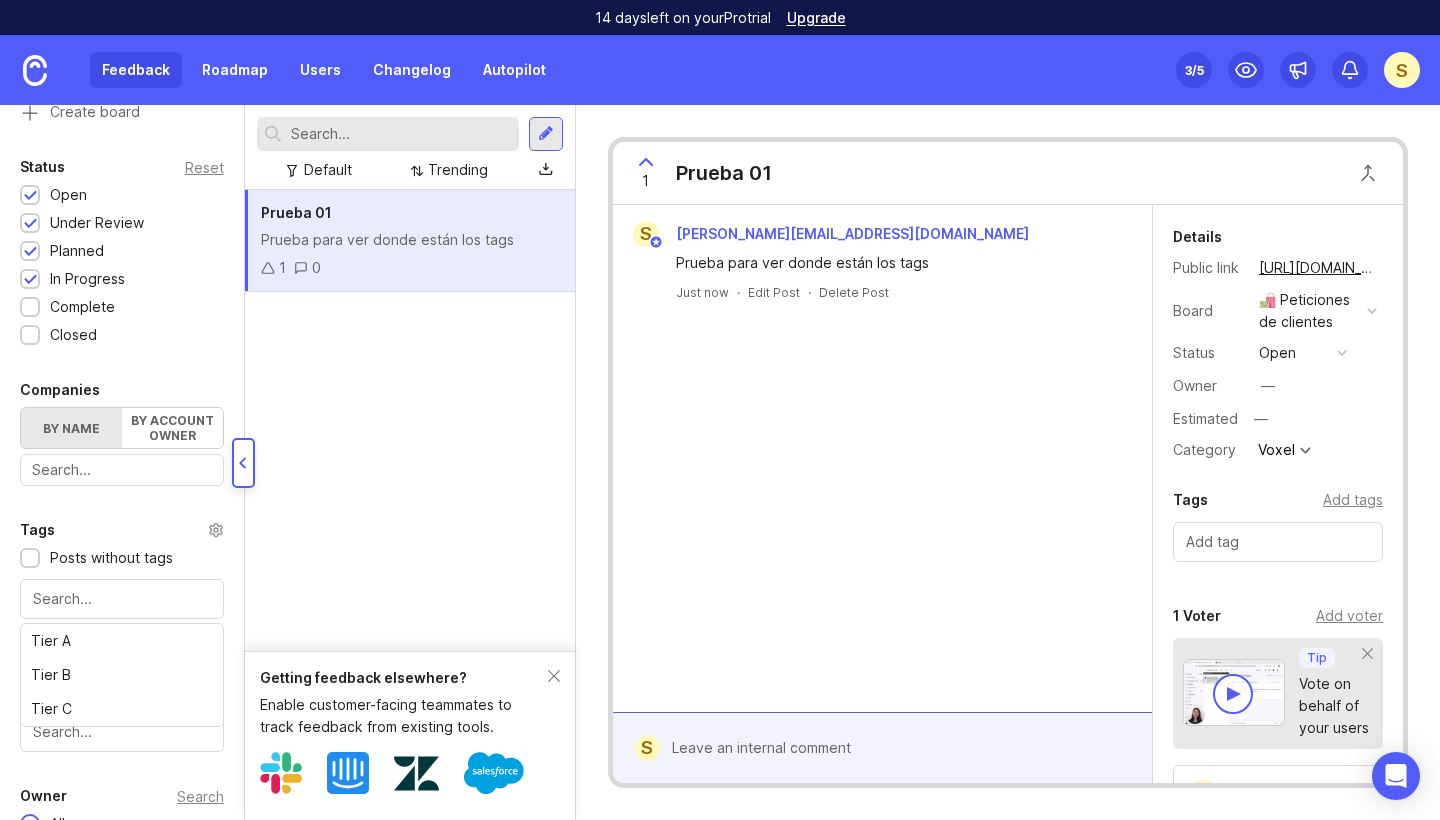 drag, startPoint x: 236, startPoint y: 494, endPoint x: 236, endPoint y: 245, distance: 249 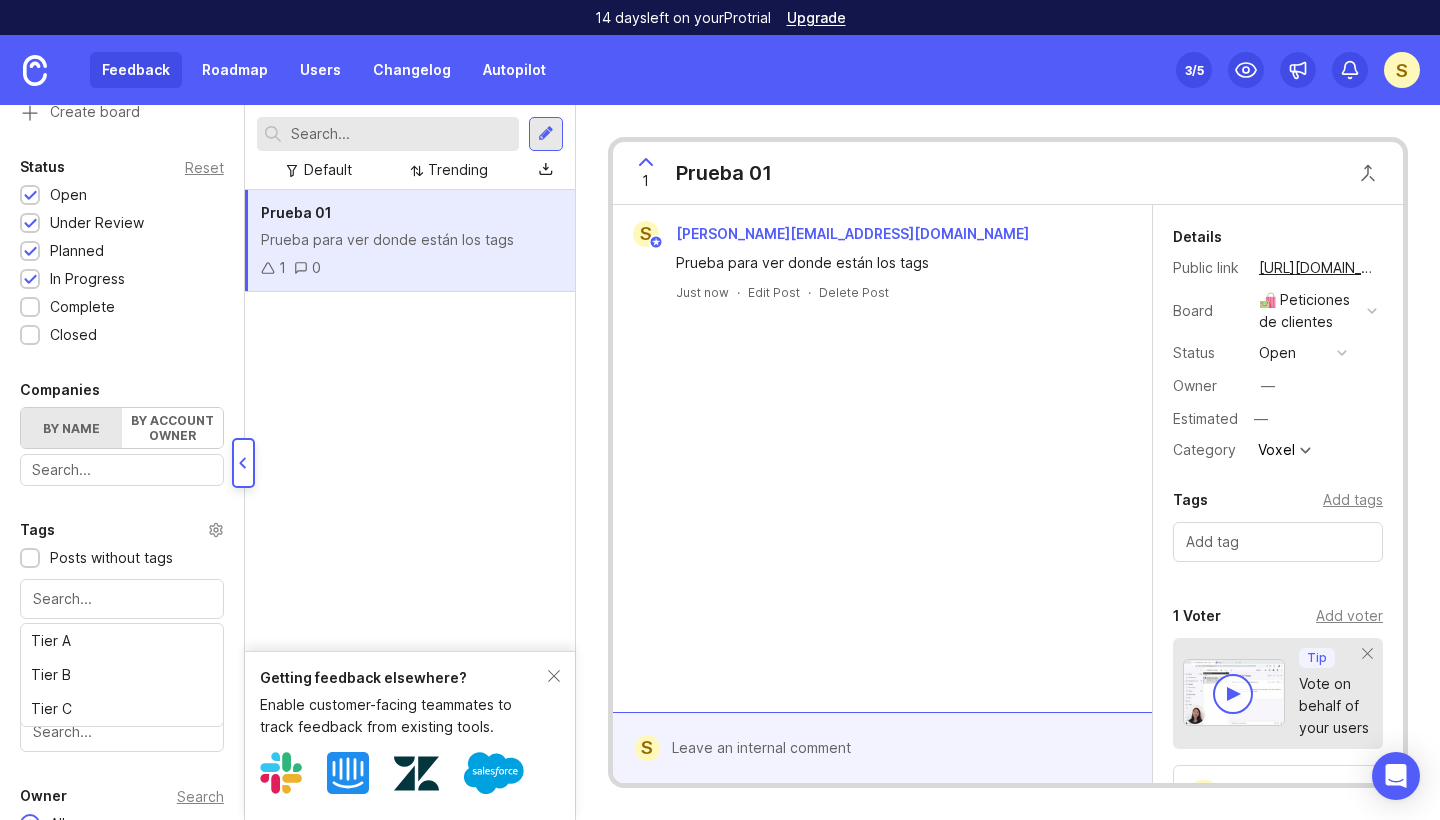 click at bounding box center [240, 462] 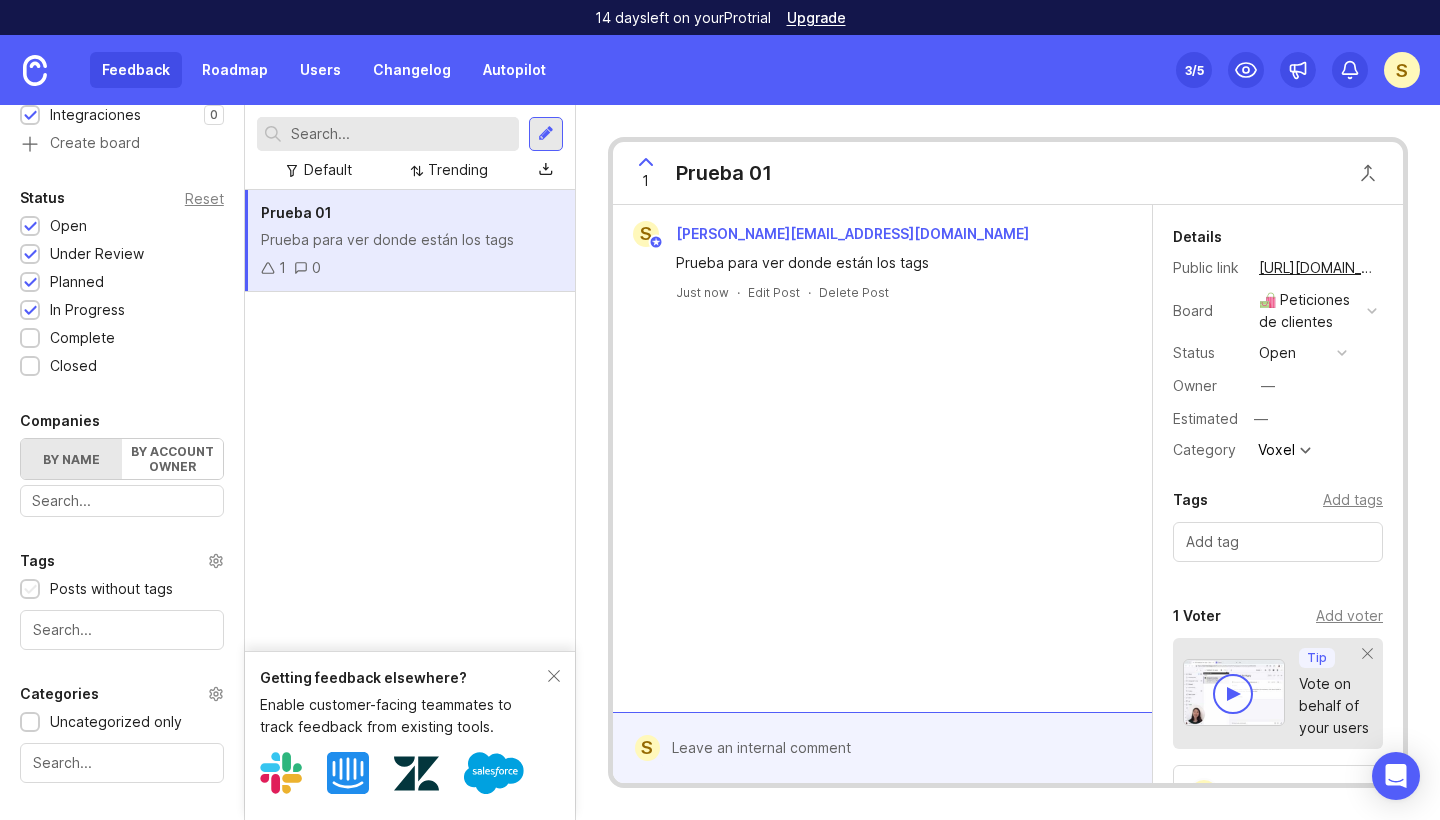 scroll, scrollTop: 322, scrollLeft: 0, axis: vertical 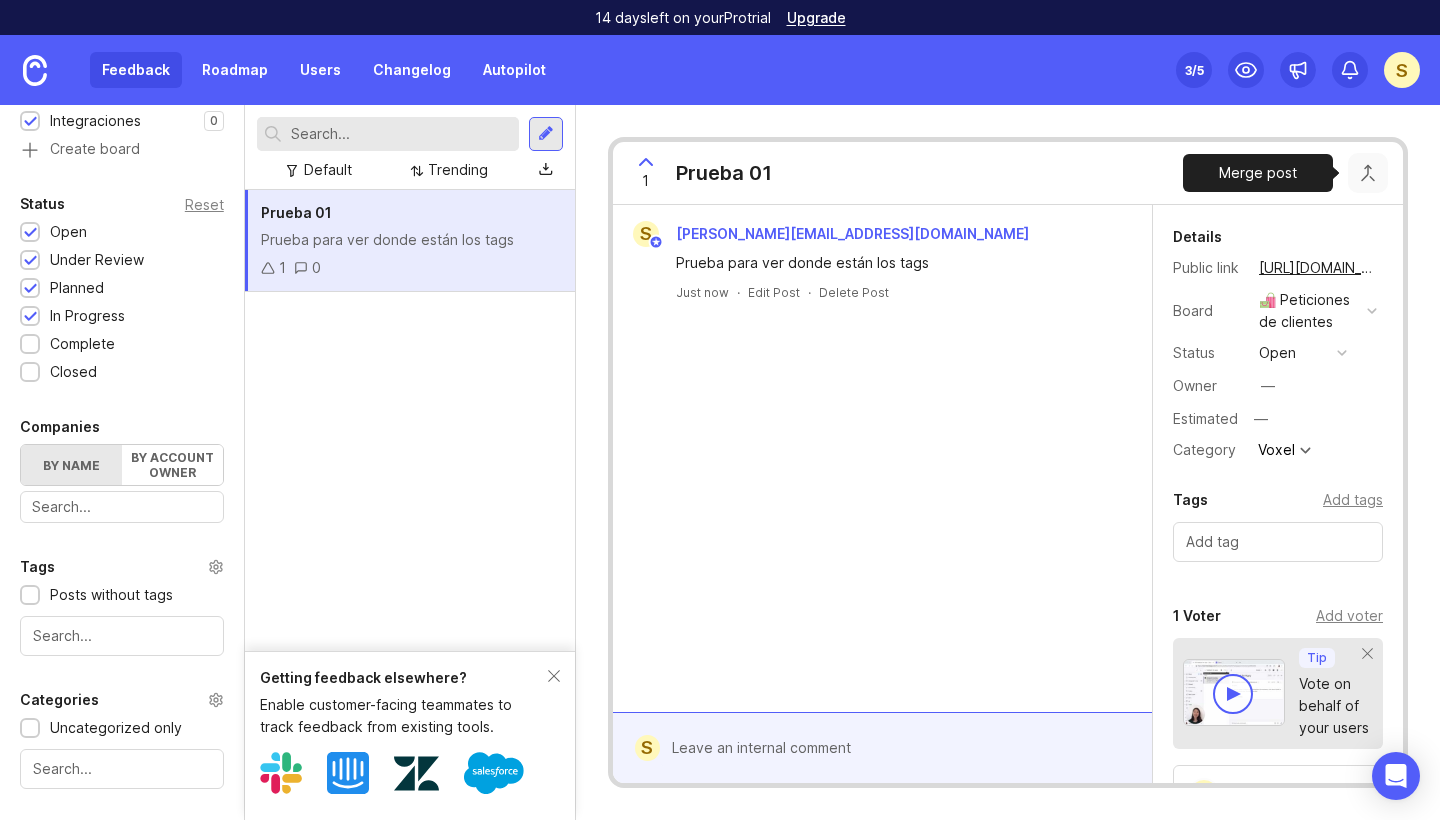 click at bounding box center [1368, 173] 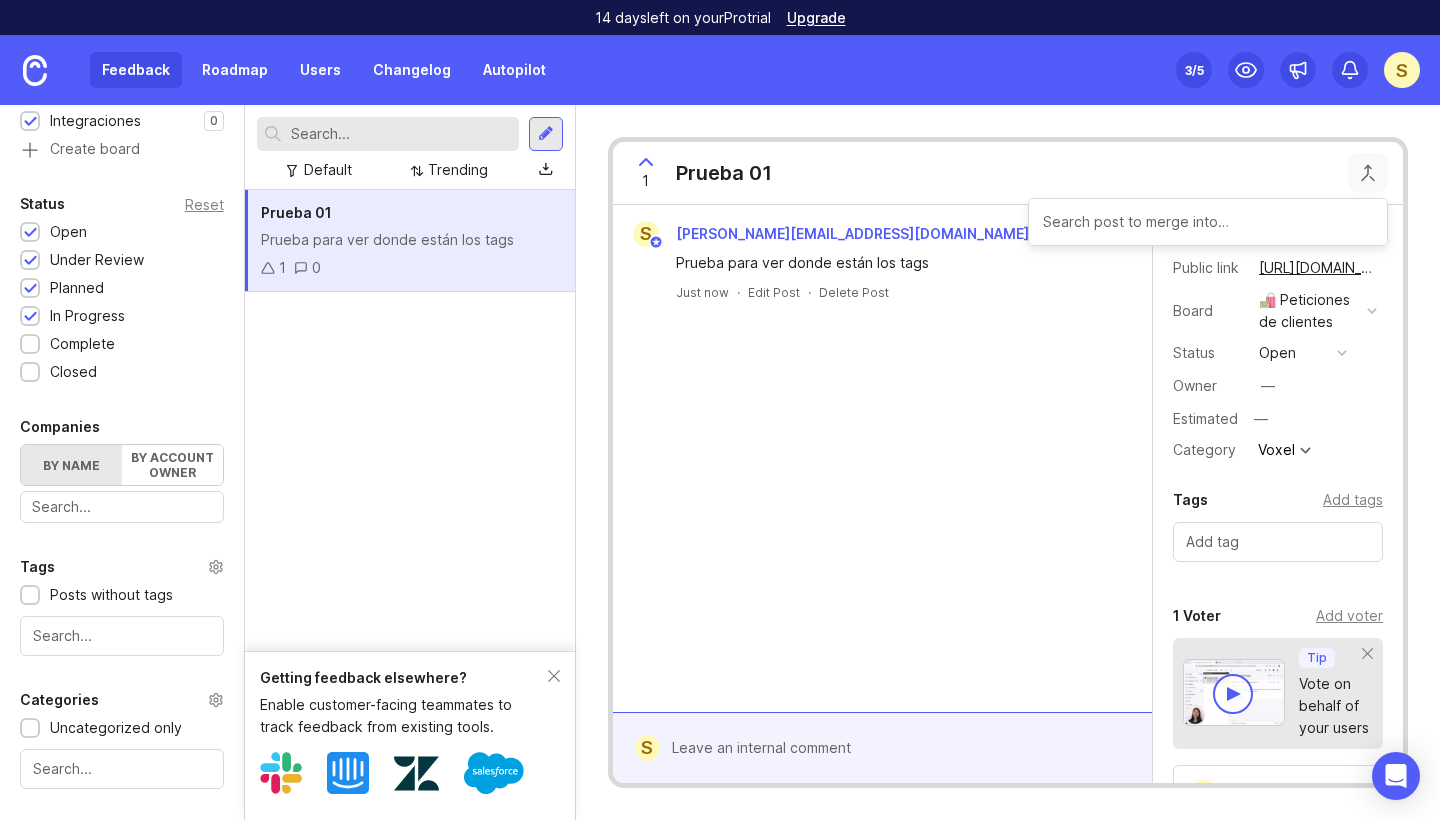 click on "s sara@amphoralogistics.com Prueba para ver donde están los tags Just now · Edit Post · Delete Post" at bounding box center (882, 458) 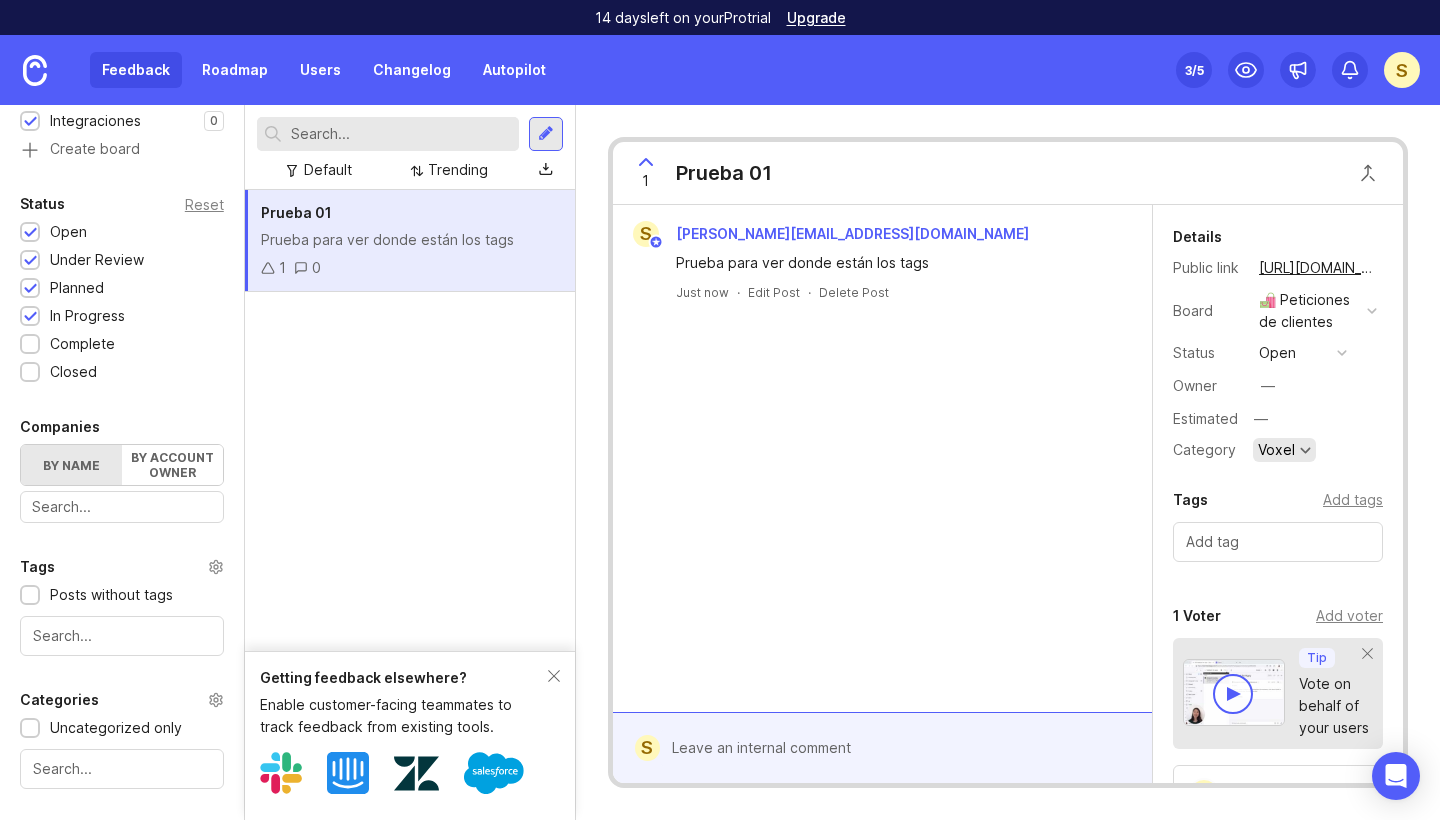 click on "Voxel" at bounding box center (1284, 450) 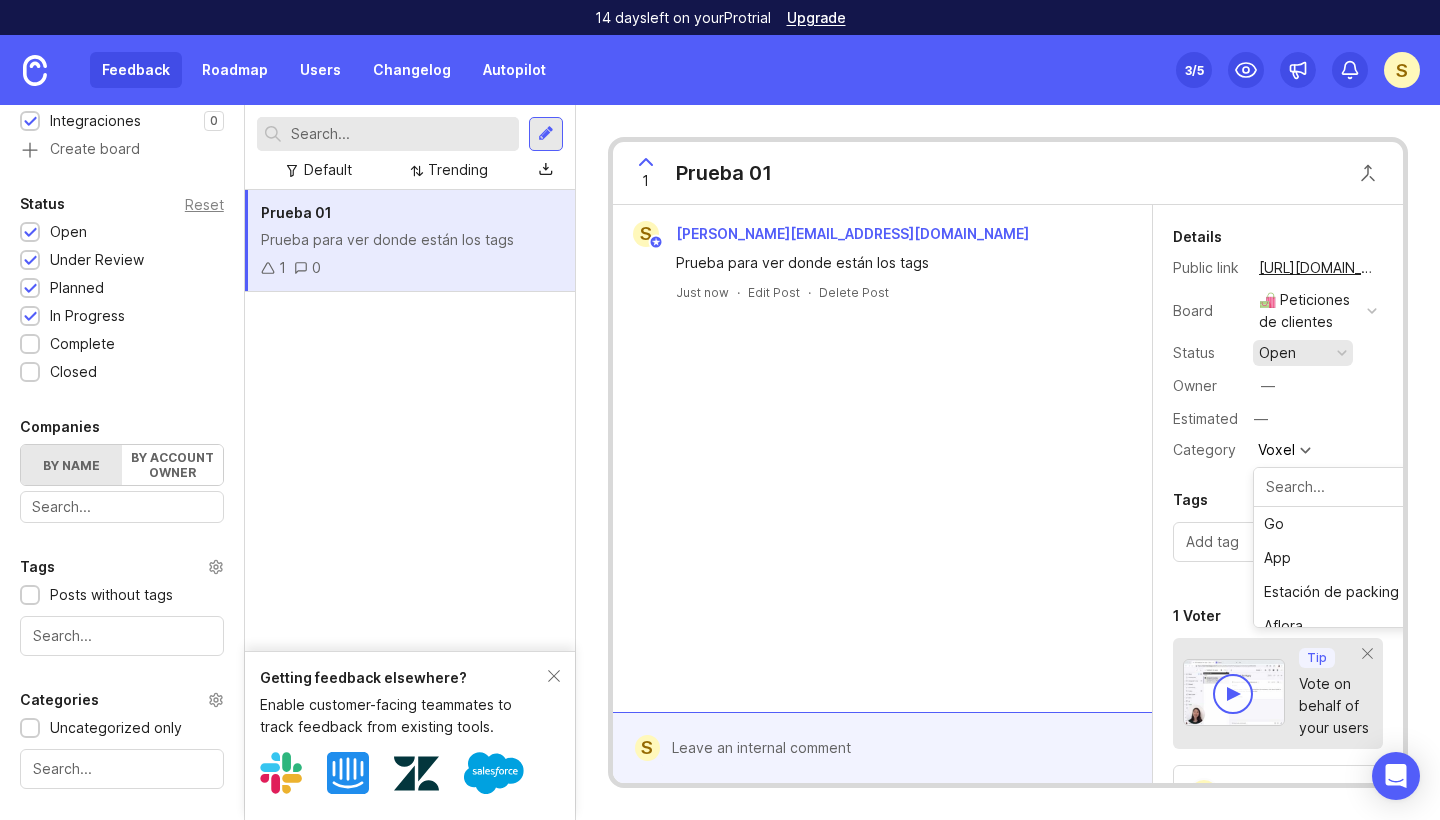 click at bounding box center [1342, 353] 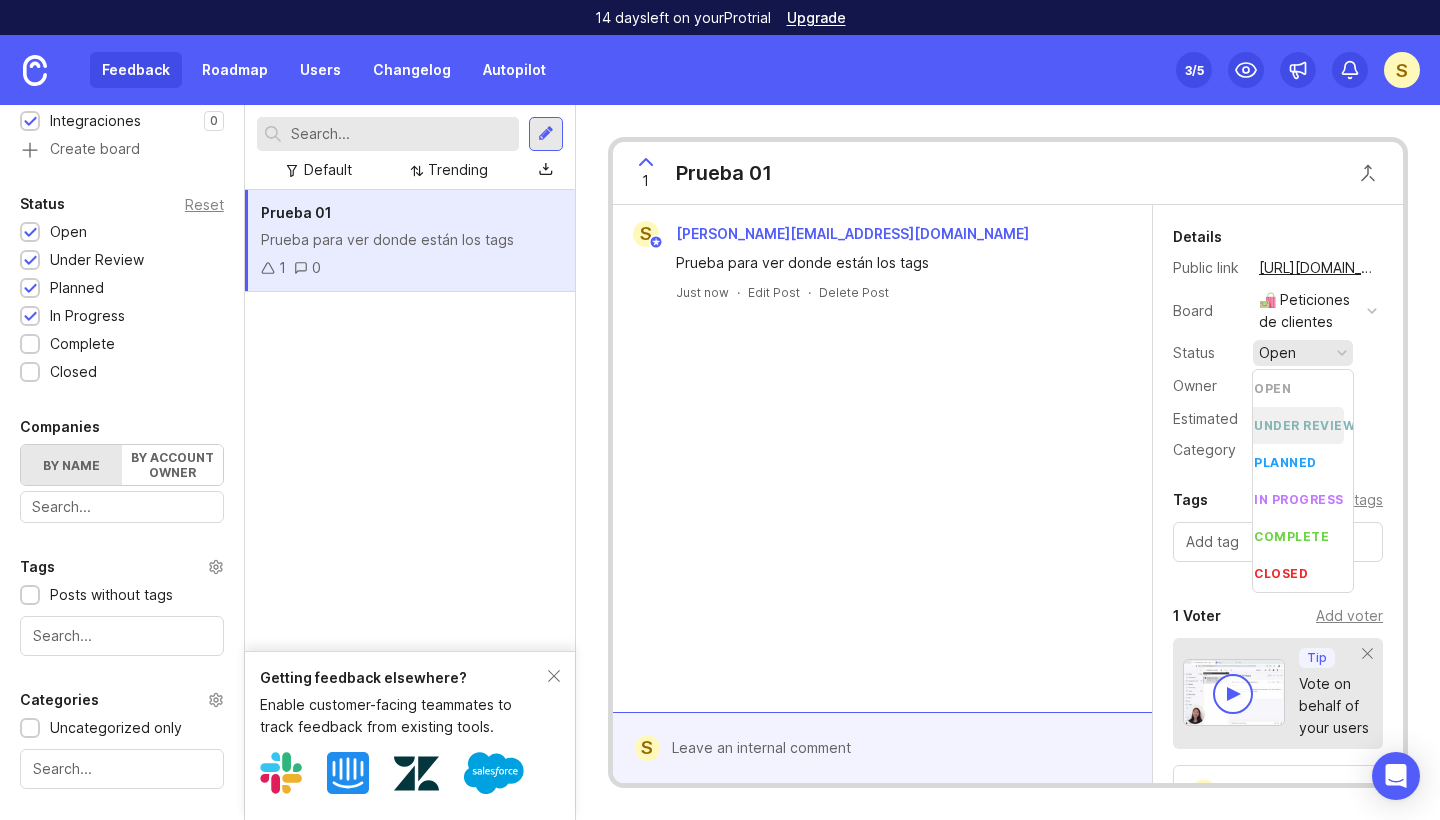 scroll, scrollTop: 0, scrollLeft: 8, axis: horizontal 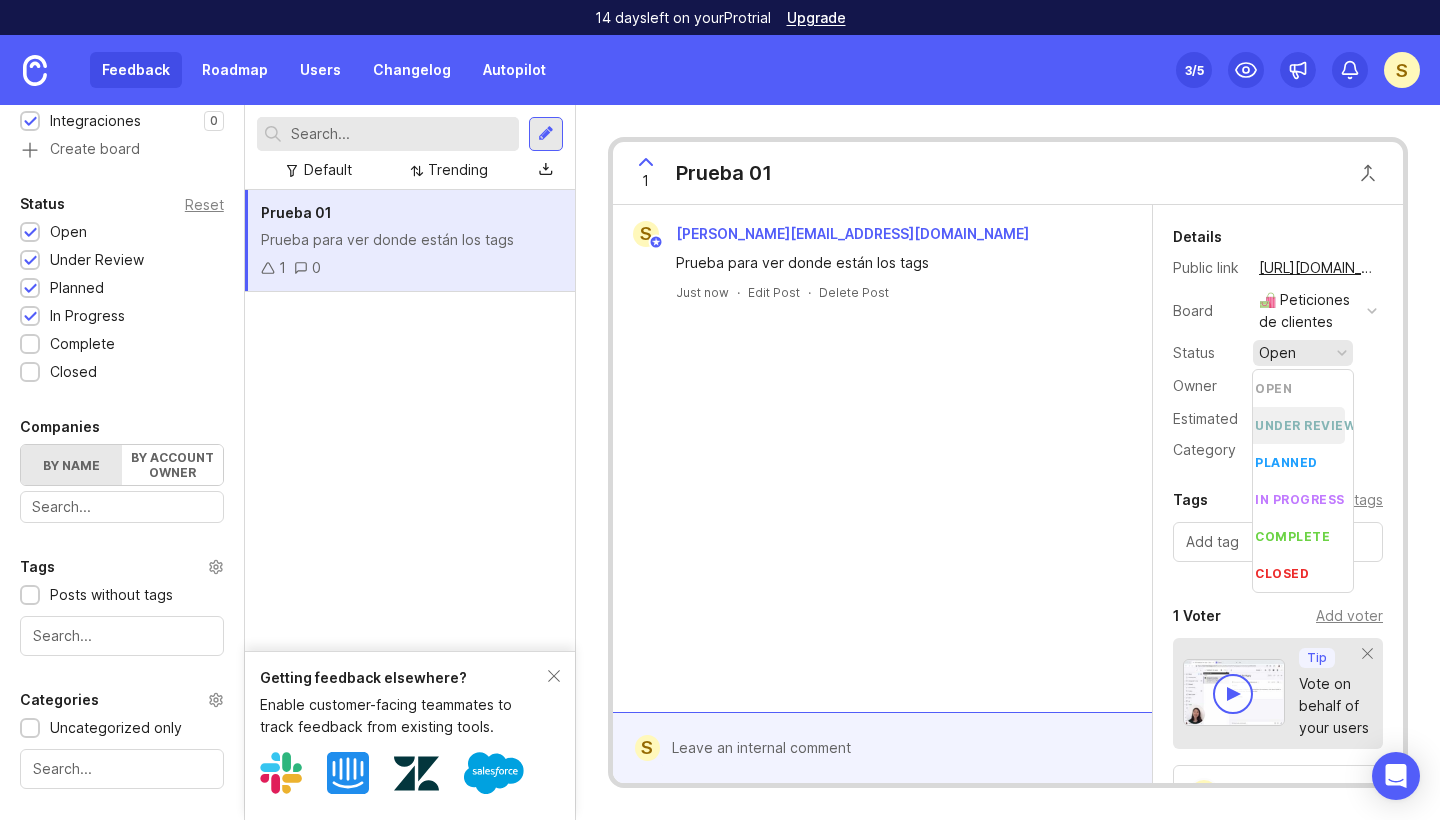 click on "under review" at bounding box center [1305, 425] 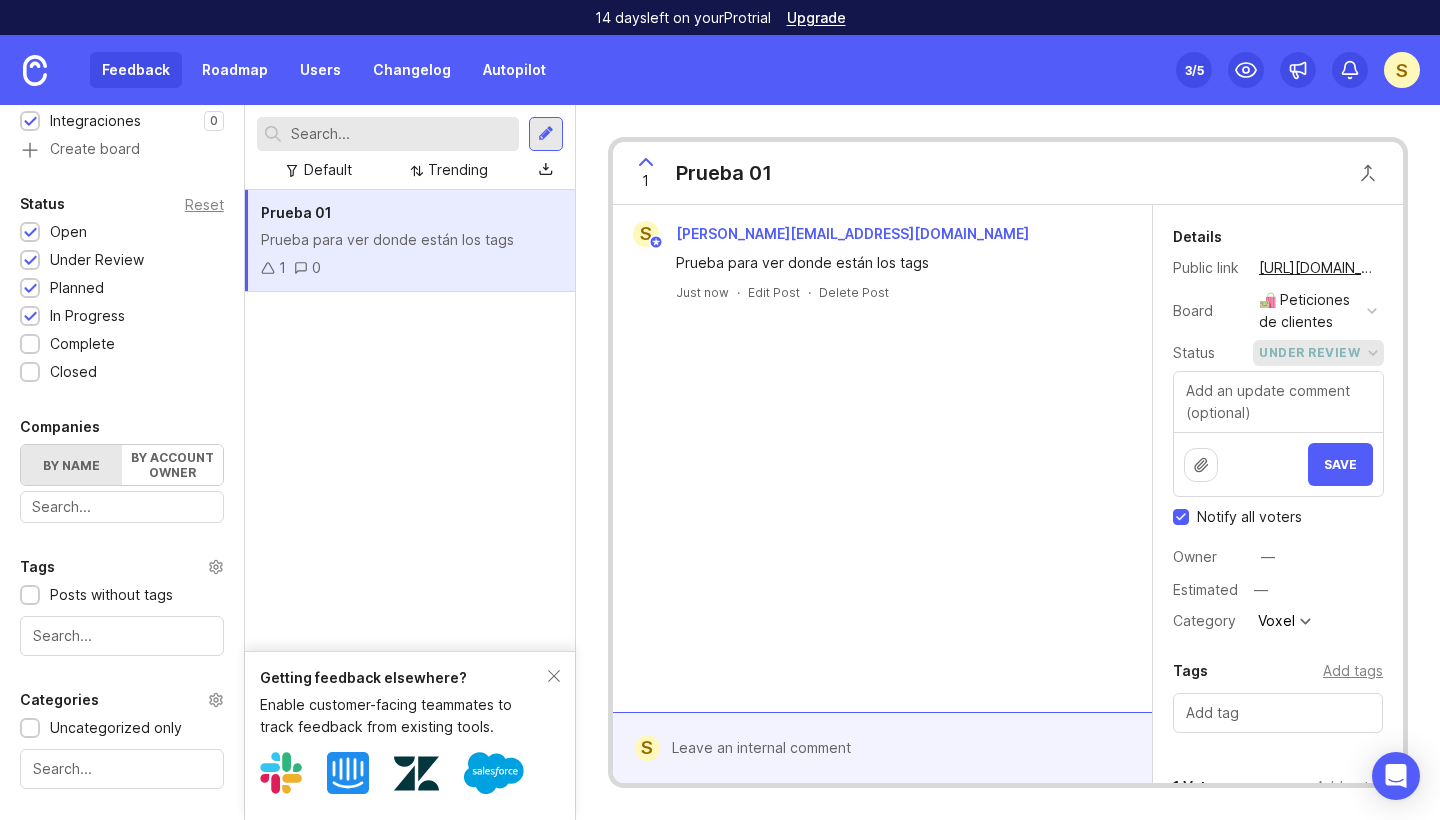 click on "under review" at bounding box center [1309, 353] 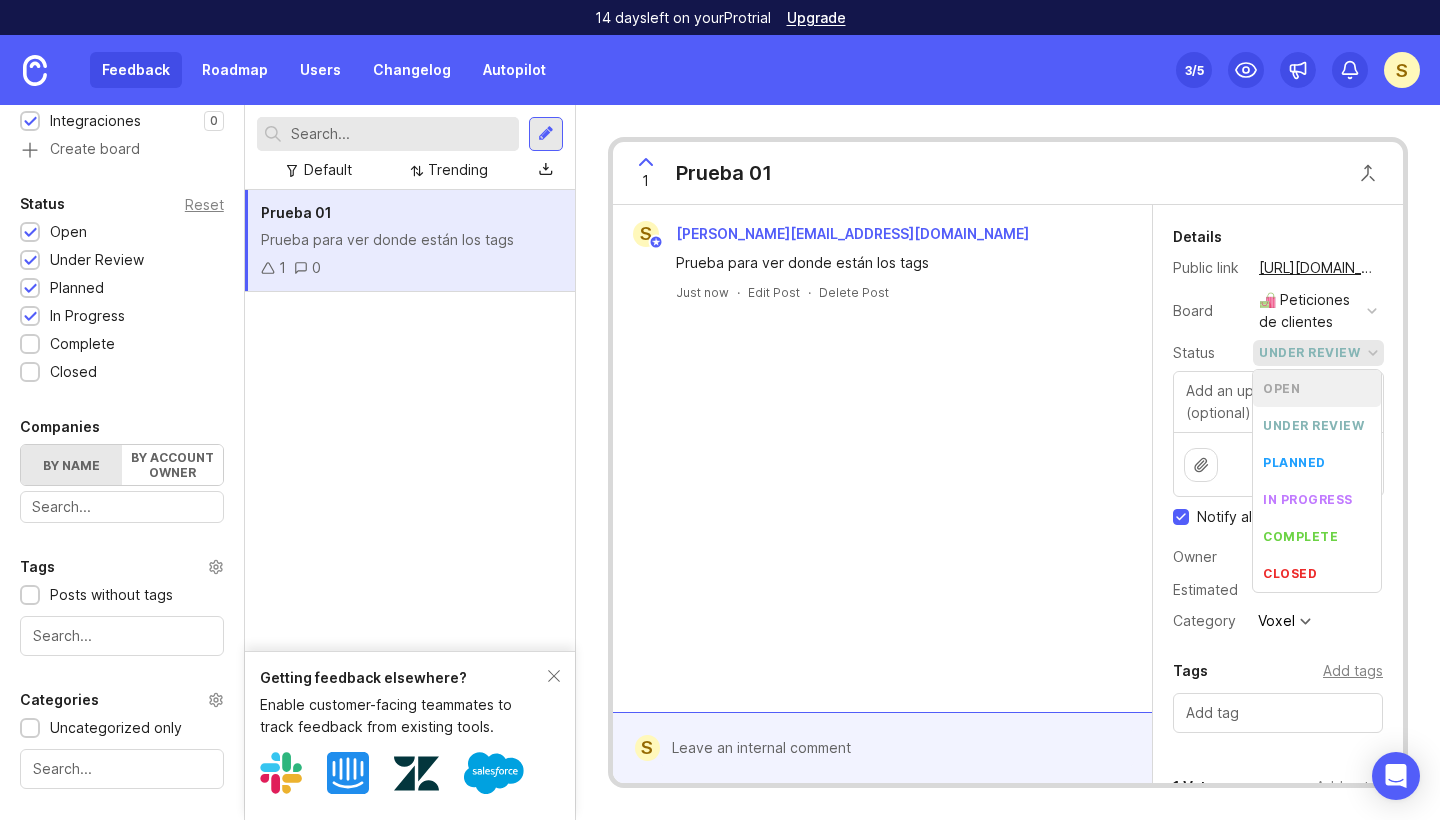 click on "open" at bounding box center (1317, 388) 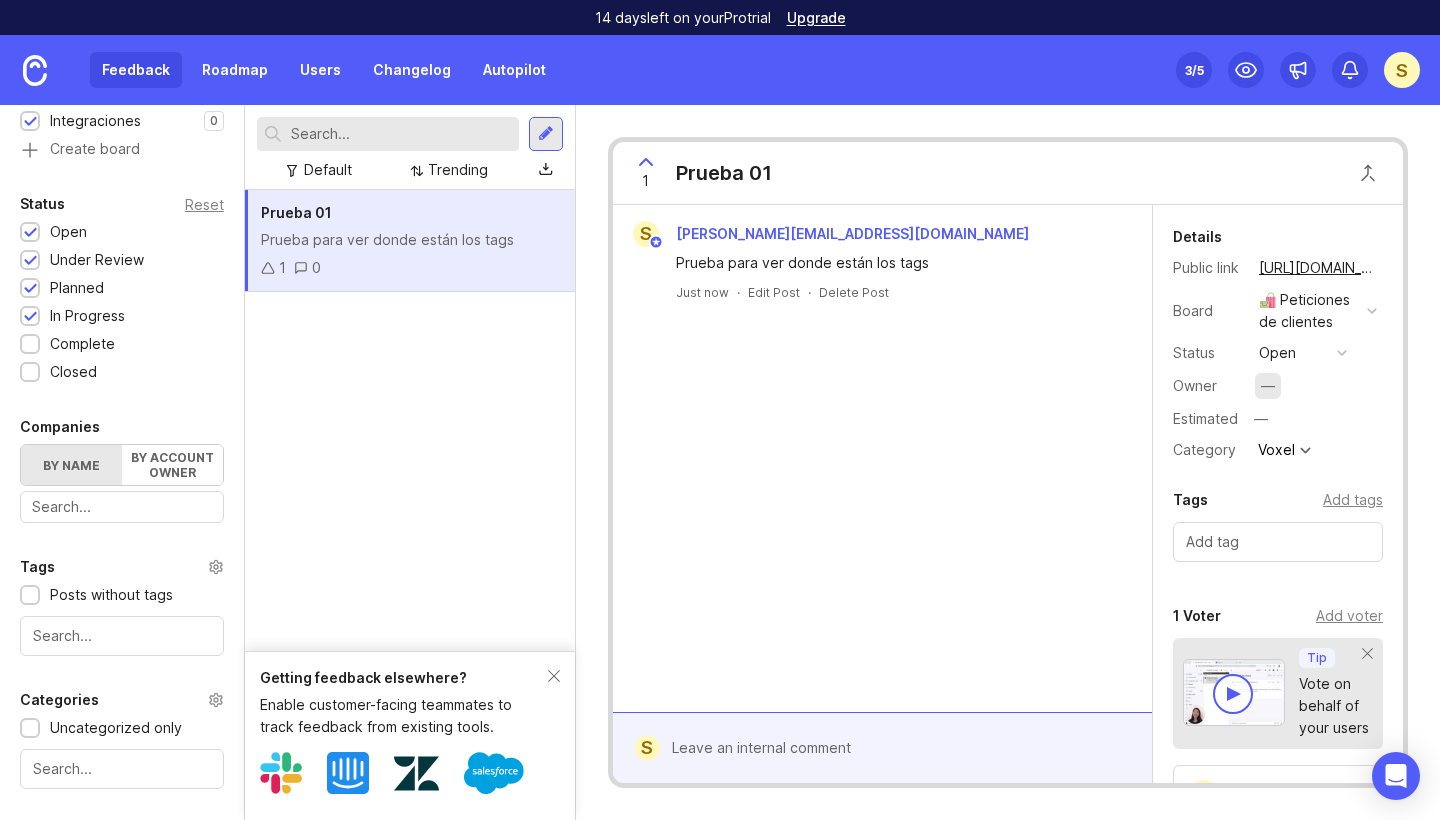 click on "—" at bounding box center (1268, 386) 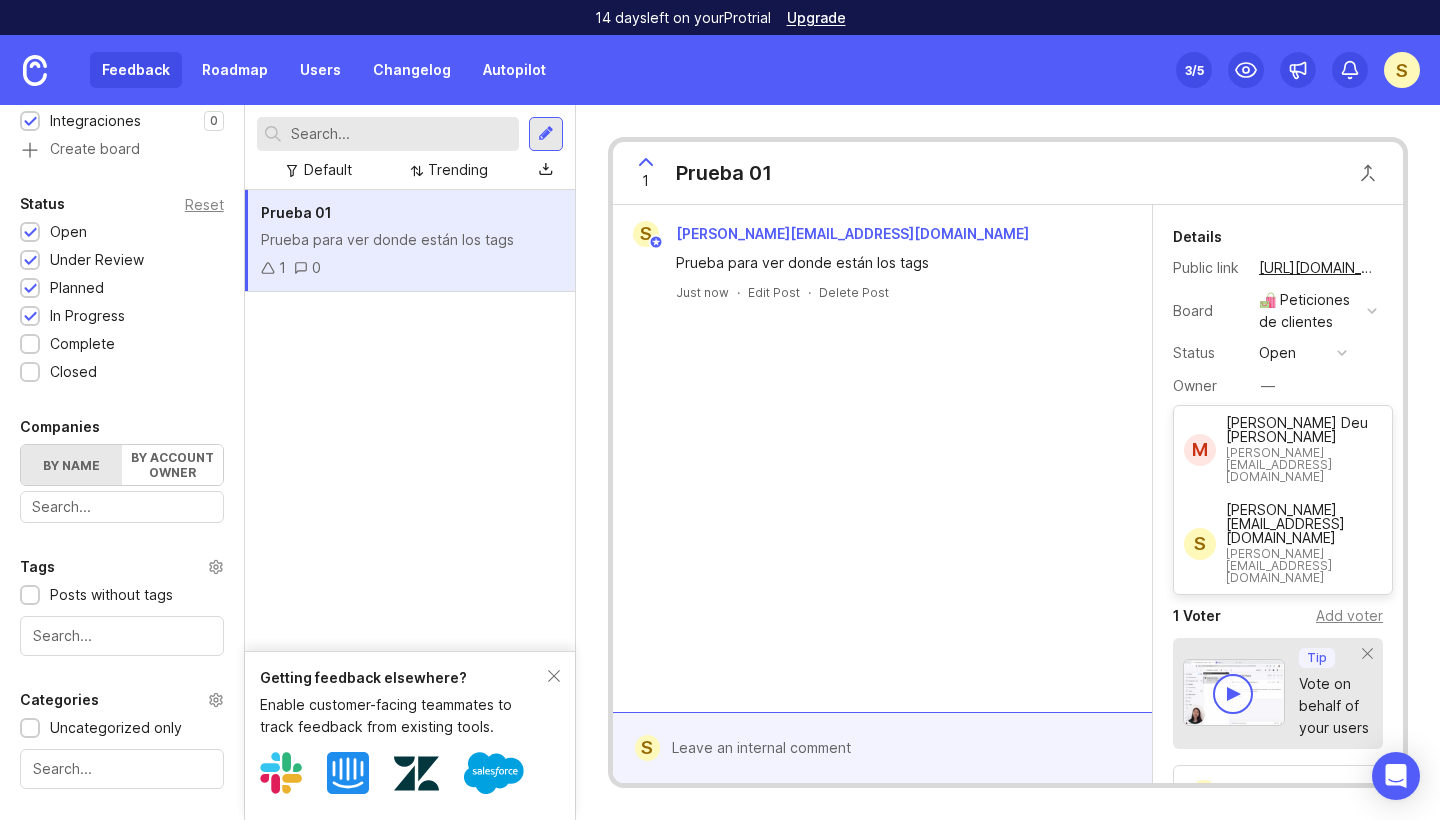click on "Details Public link https://amphora-technologies.canny.io/peticiones-de-clientes/p/prueba-01 Board 🛍️ Peticiones de clientes Status open Owner — Estimated — Category Voxel" at bounding box center (1278, 344) 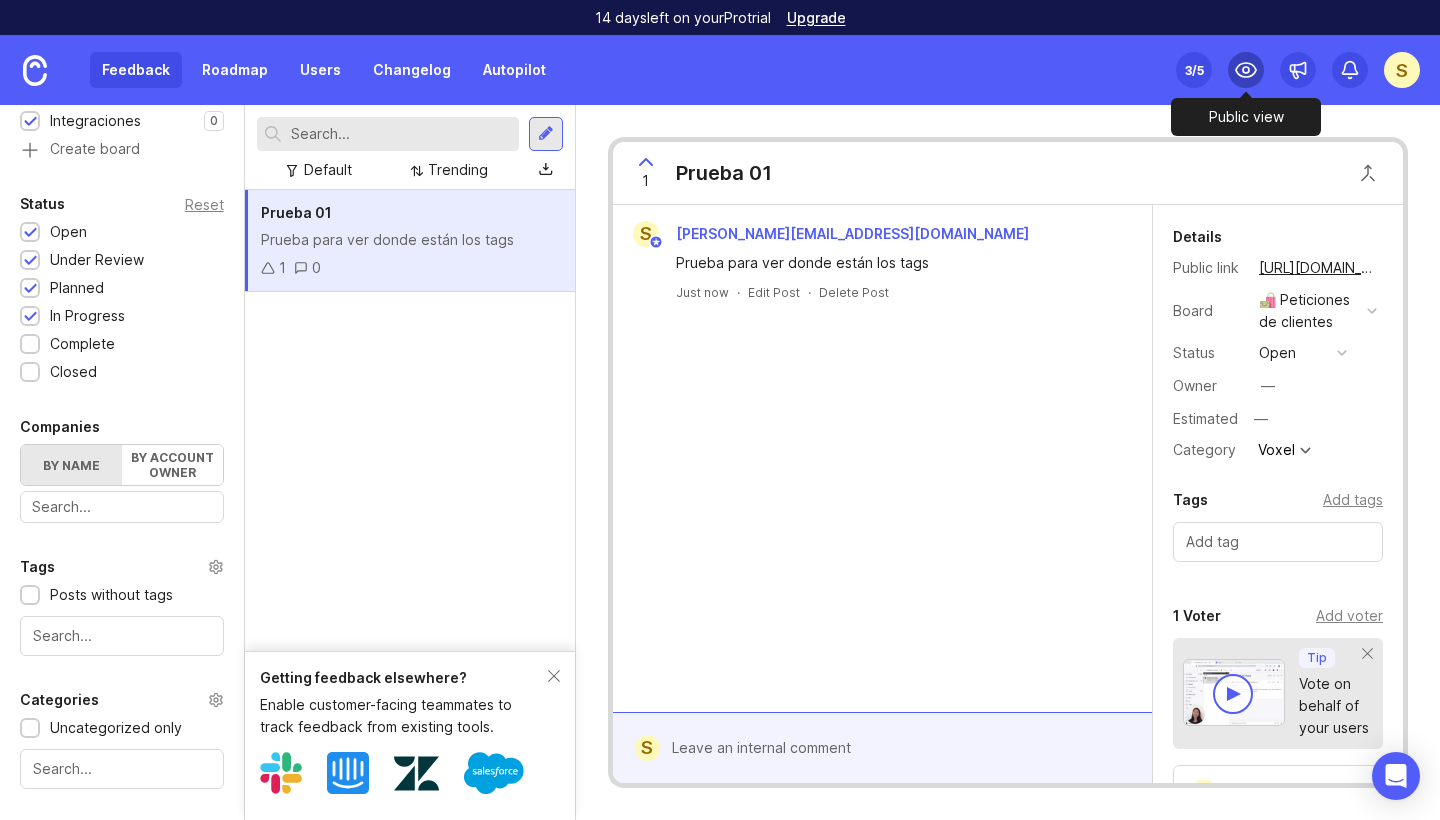 click 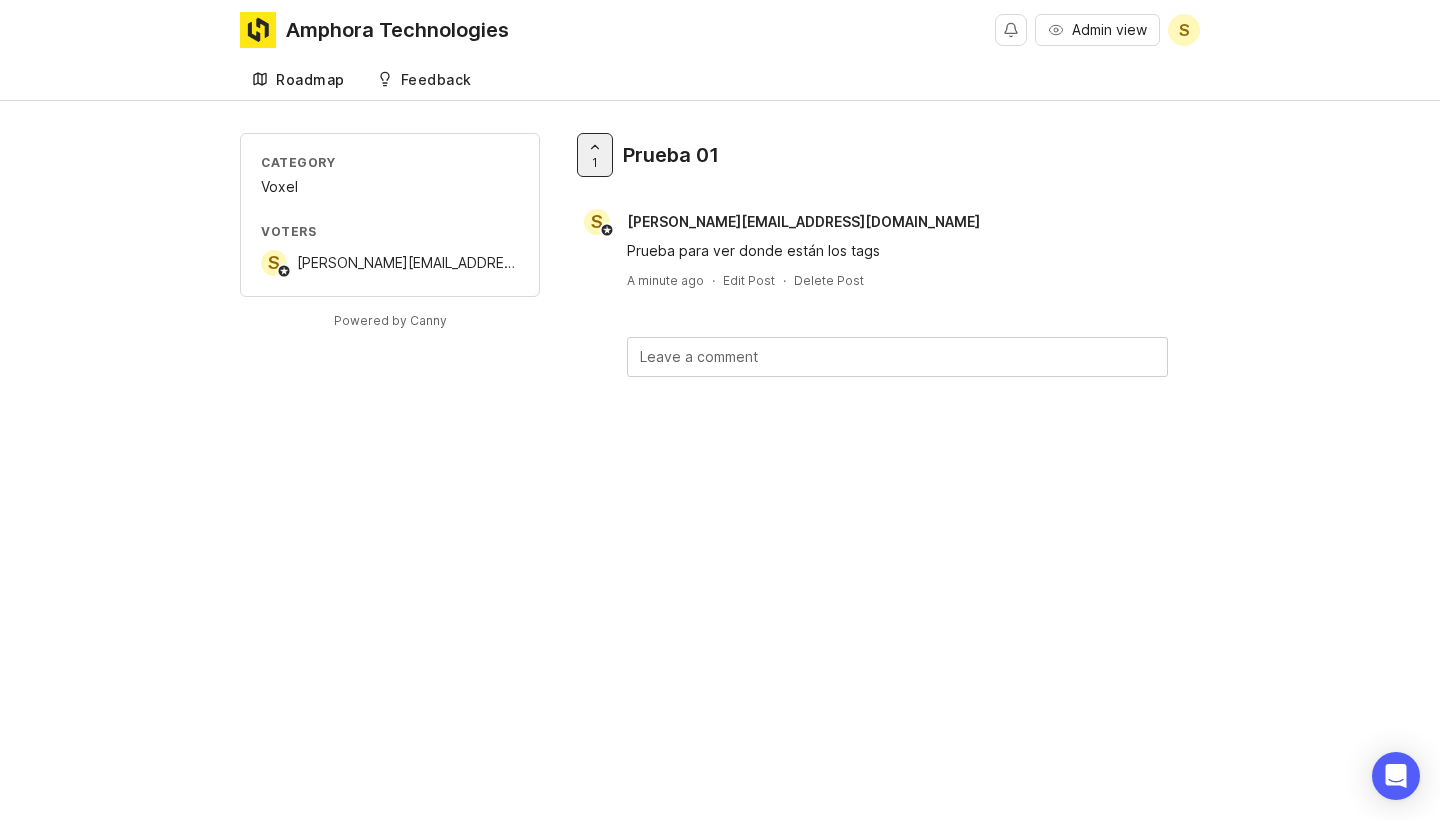 click on "Roadmap" at bounding box center (310, 80) 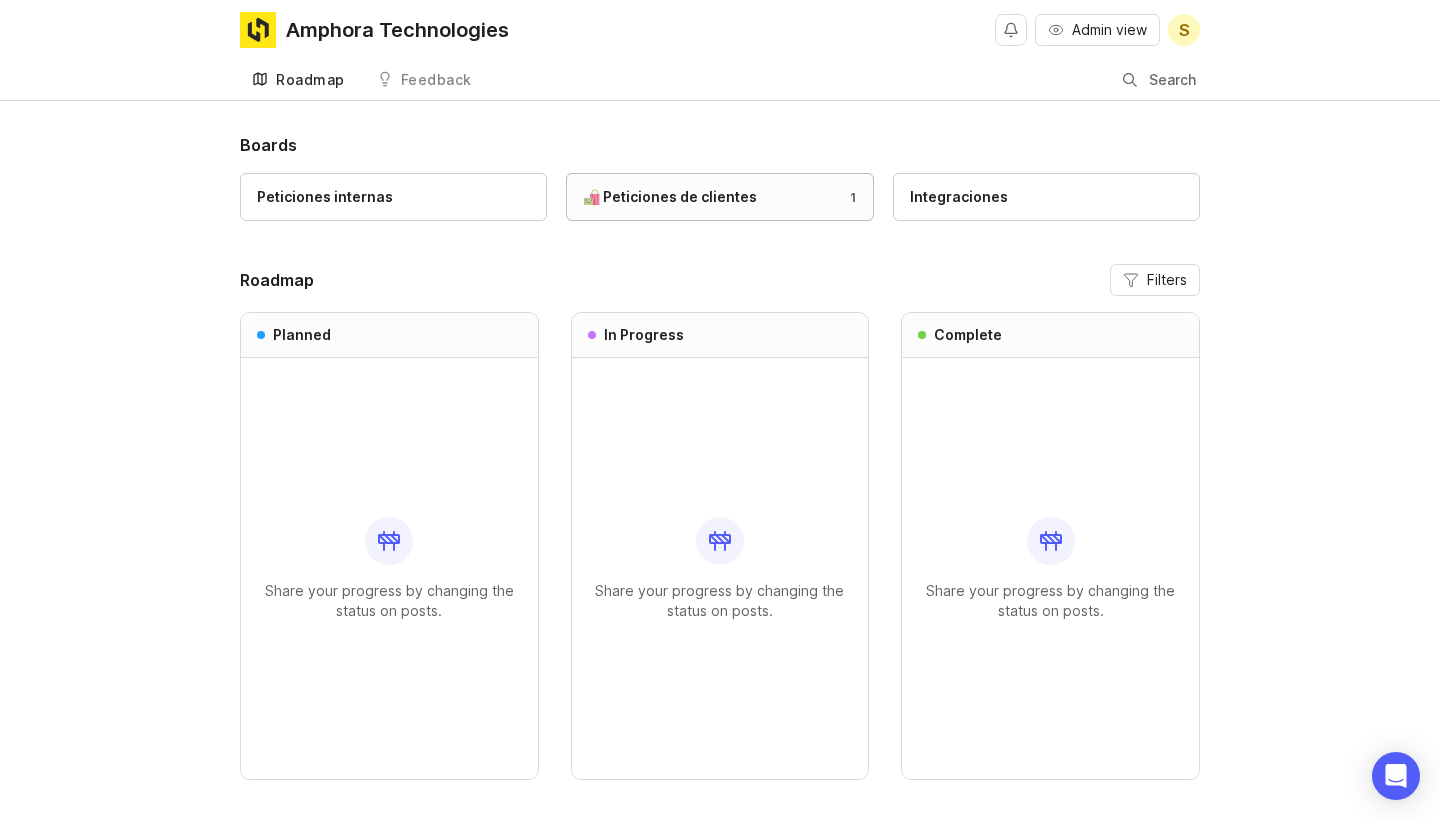 click on "🛍️ Peticiones de clientes" at bounding box center [670, 197] 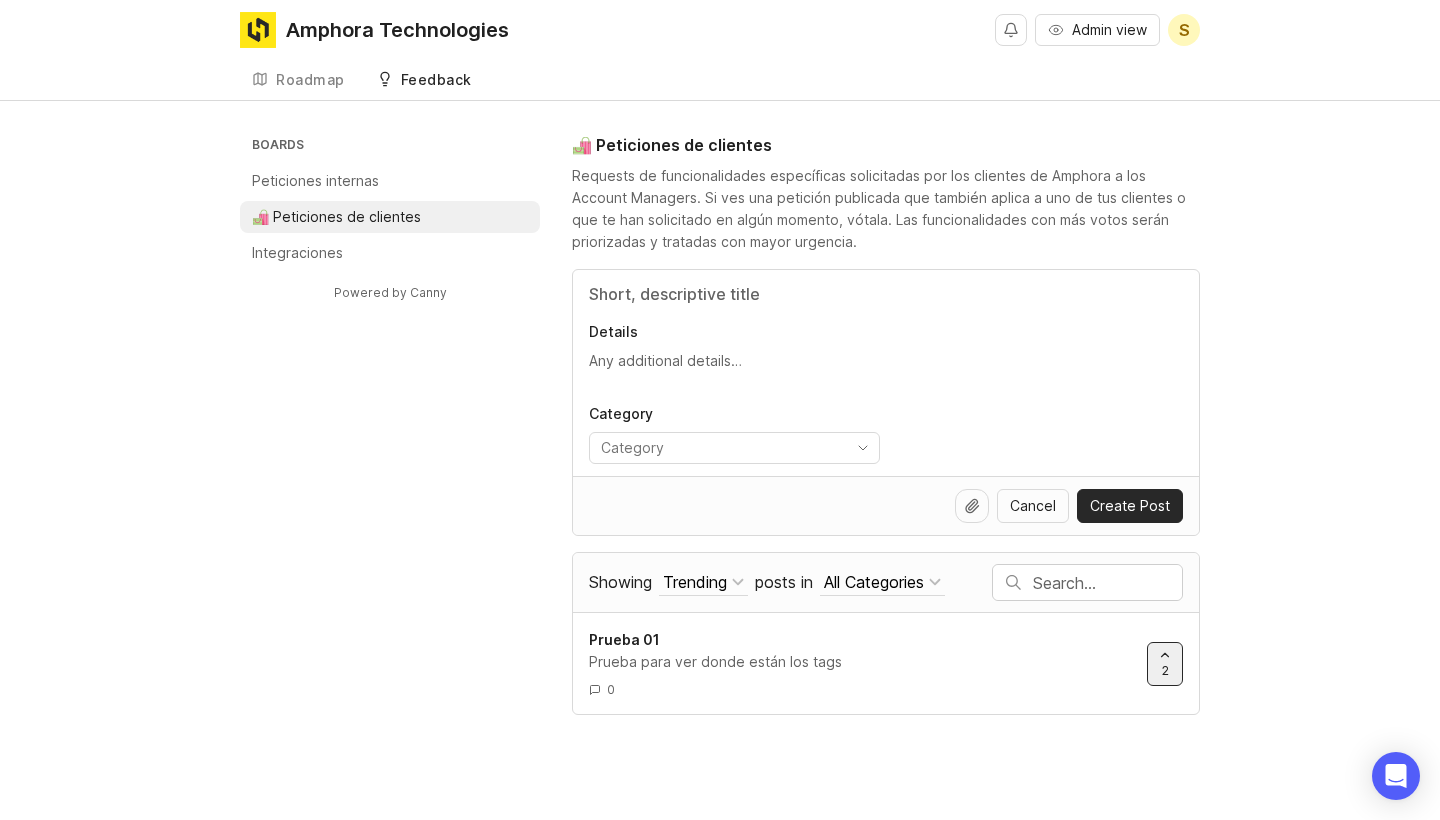 scroll, scrollTop: 0, scrollLeft: 0, axis: both 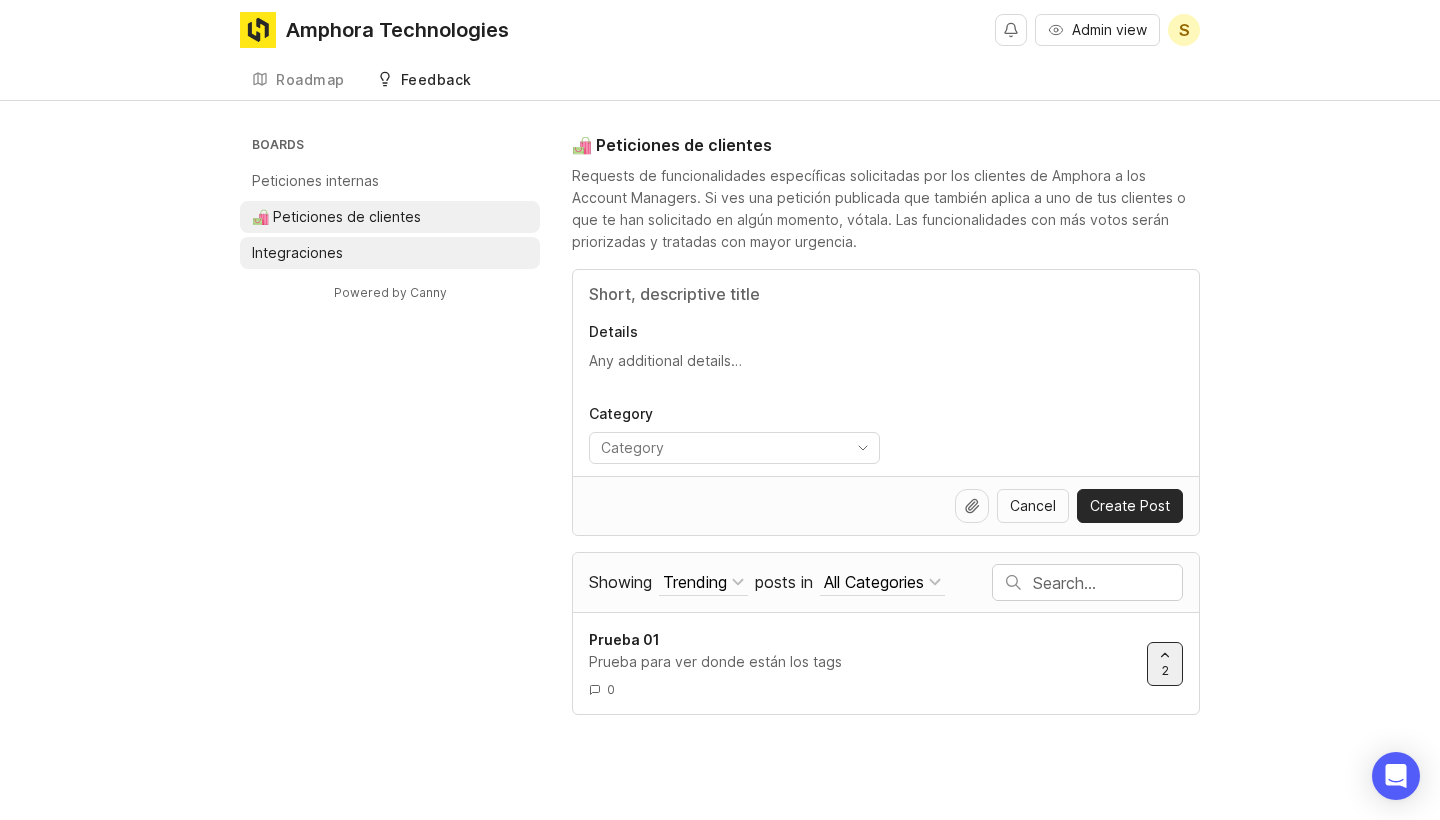 click on "Integraciones" at bounding box center [390, 253] 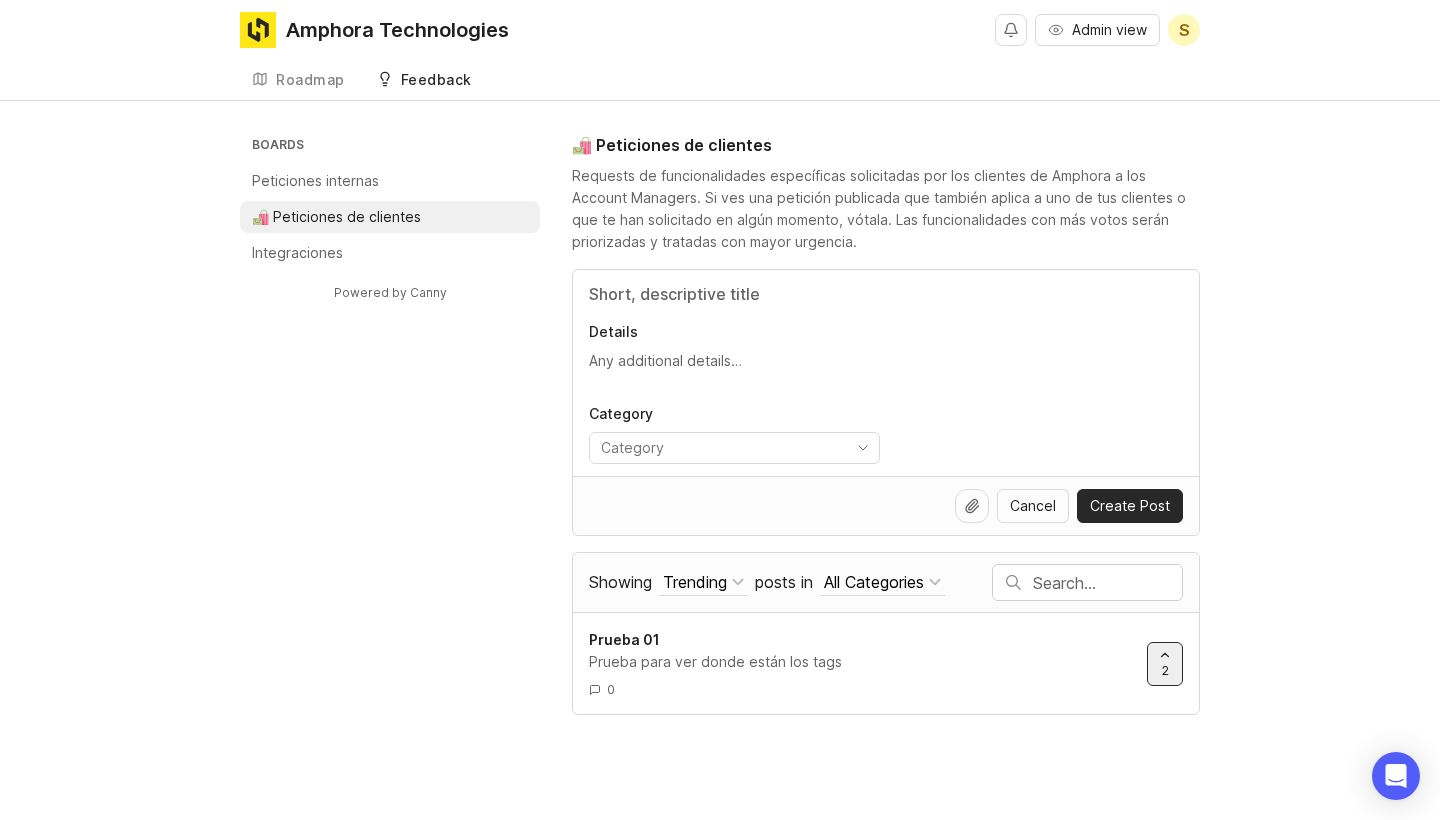 click on "🛍️ Peticiones de clientes" at bounding box center (390, 217) 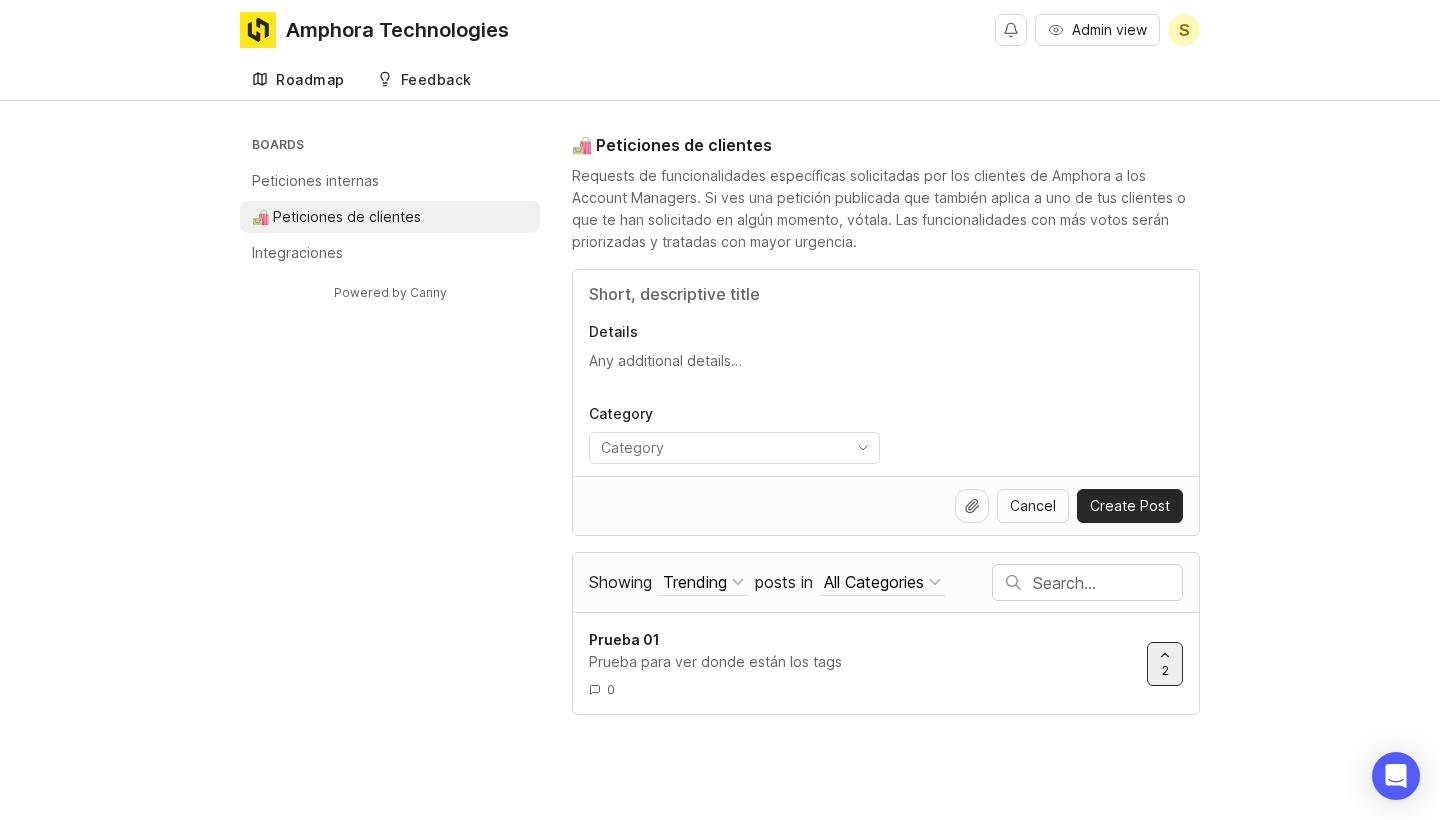 click on "Roadmap" at bounding box center [310, 80] 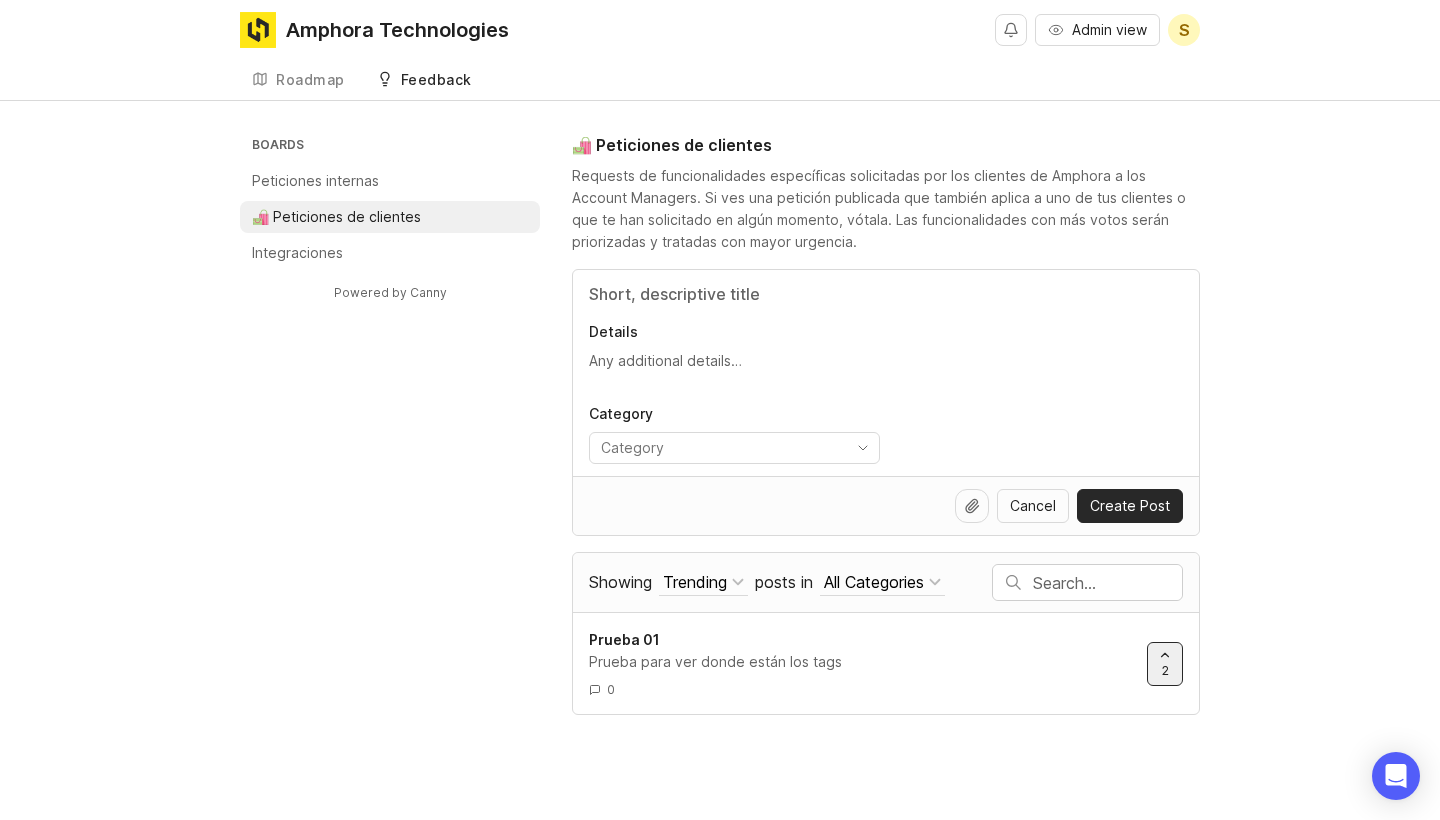 scroll, scrollTop: 0, scrollLeft: 0, axis: both 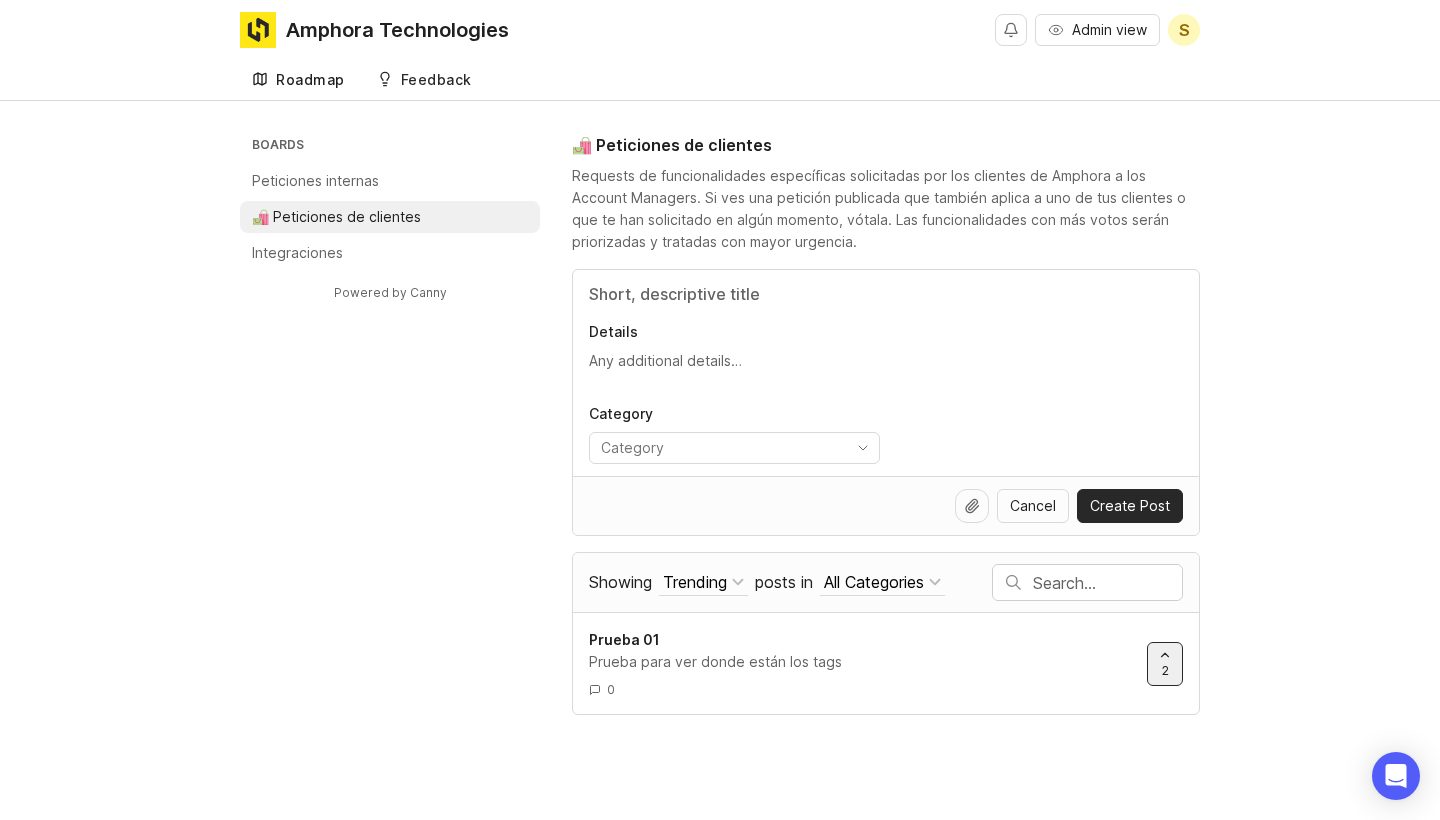 click on "Roadmap" at bounding box center (310, 80) 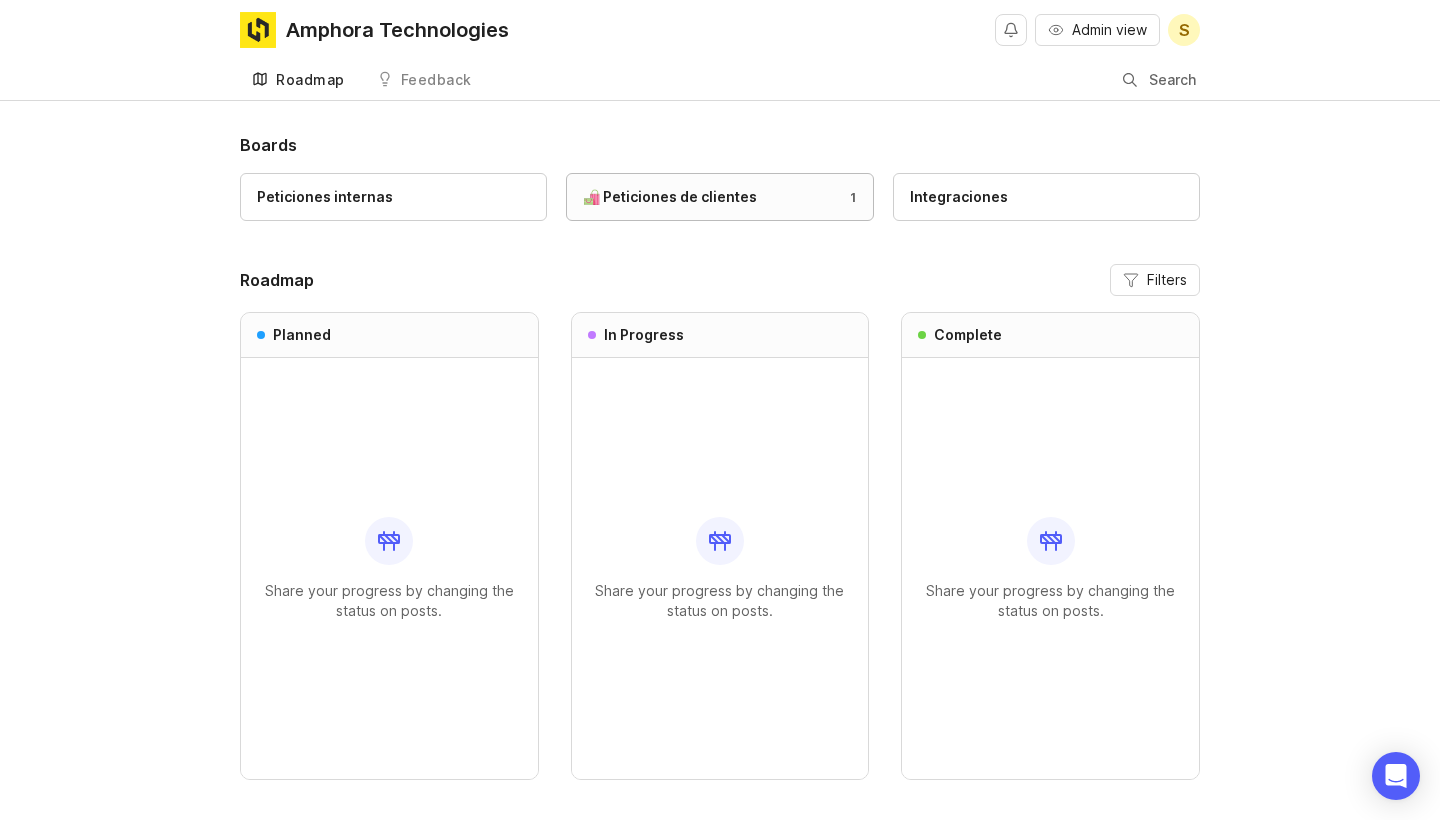 scroll, scrollTop: 0, scrollLeft: 0, axis: both 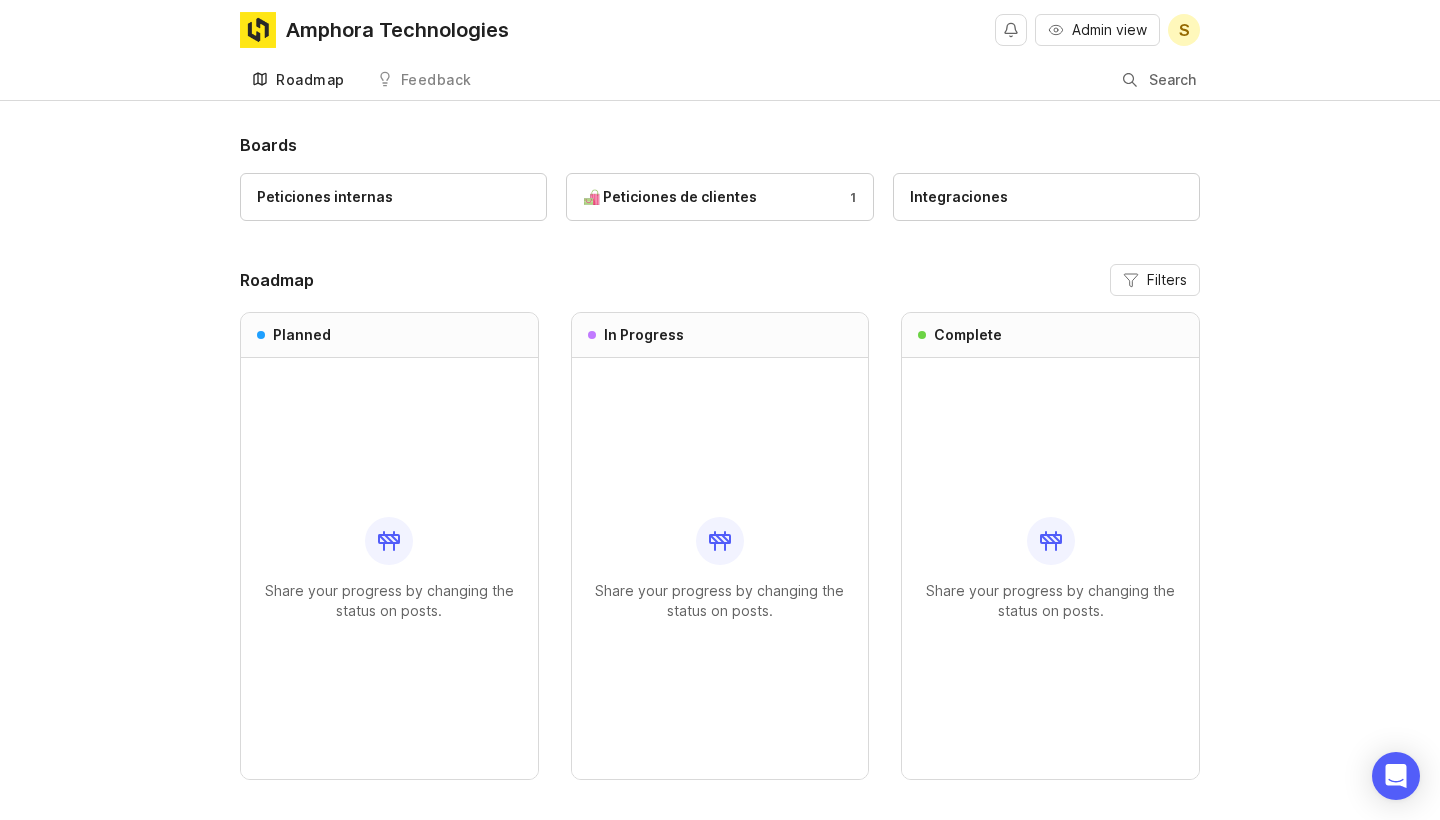 click on "Admin view s" at bounding box center [1097, 30] 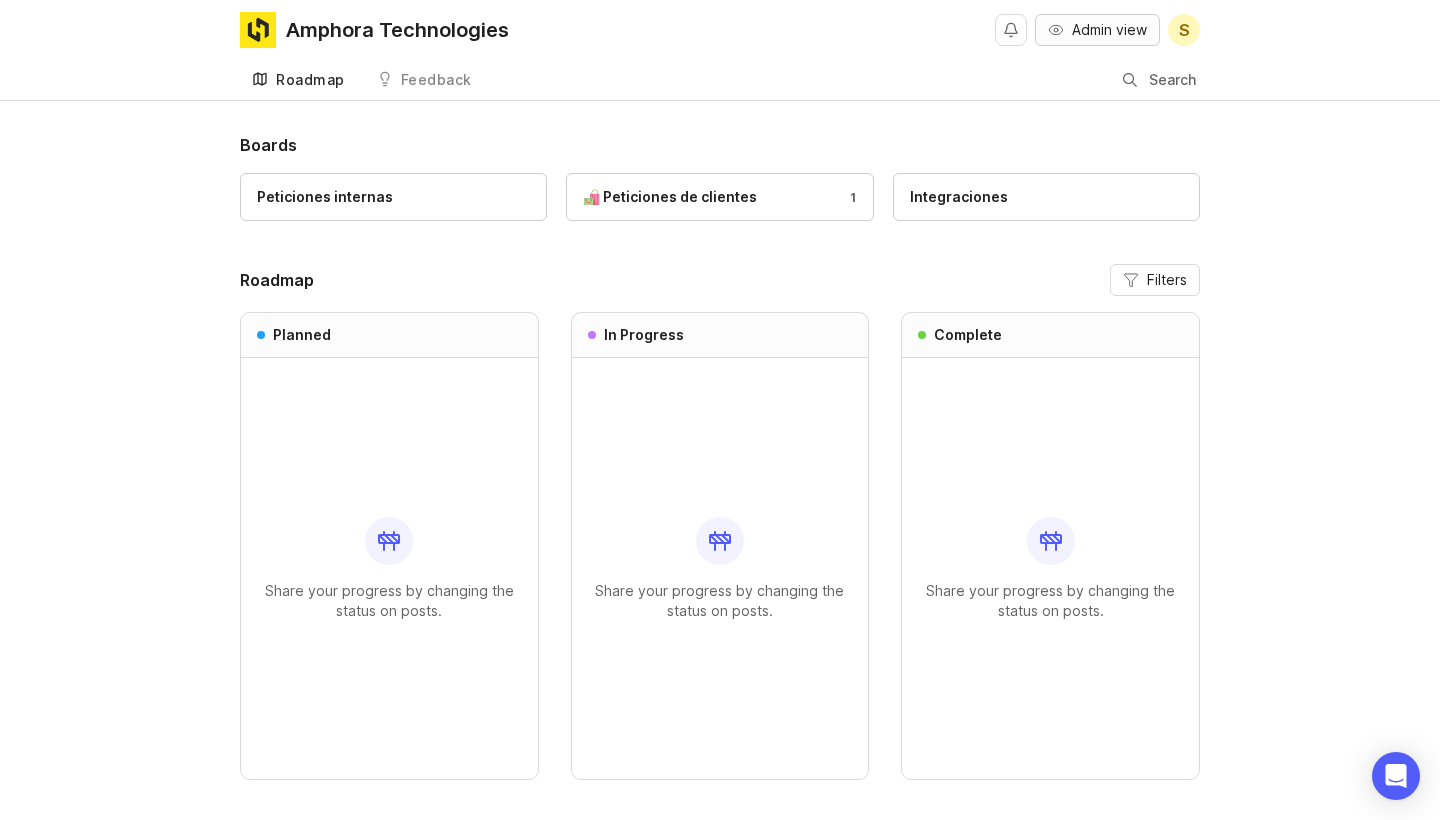 click on "Admin view" at bounding box center [1109, 30] 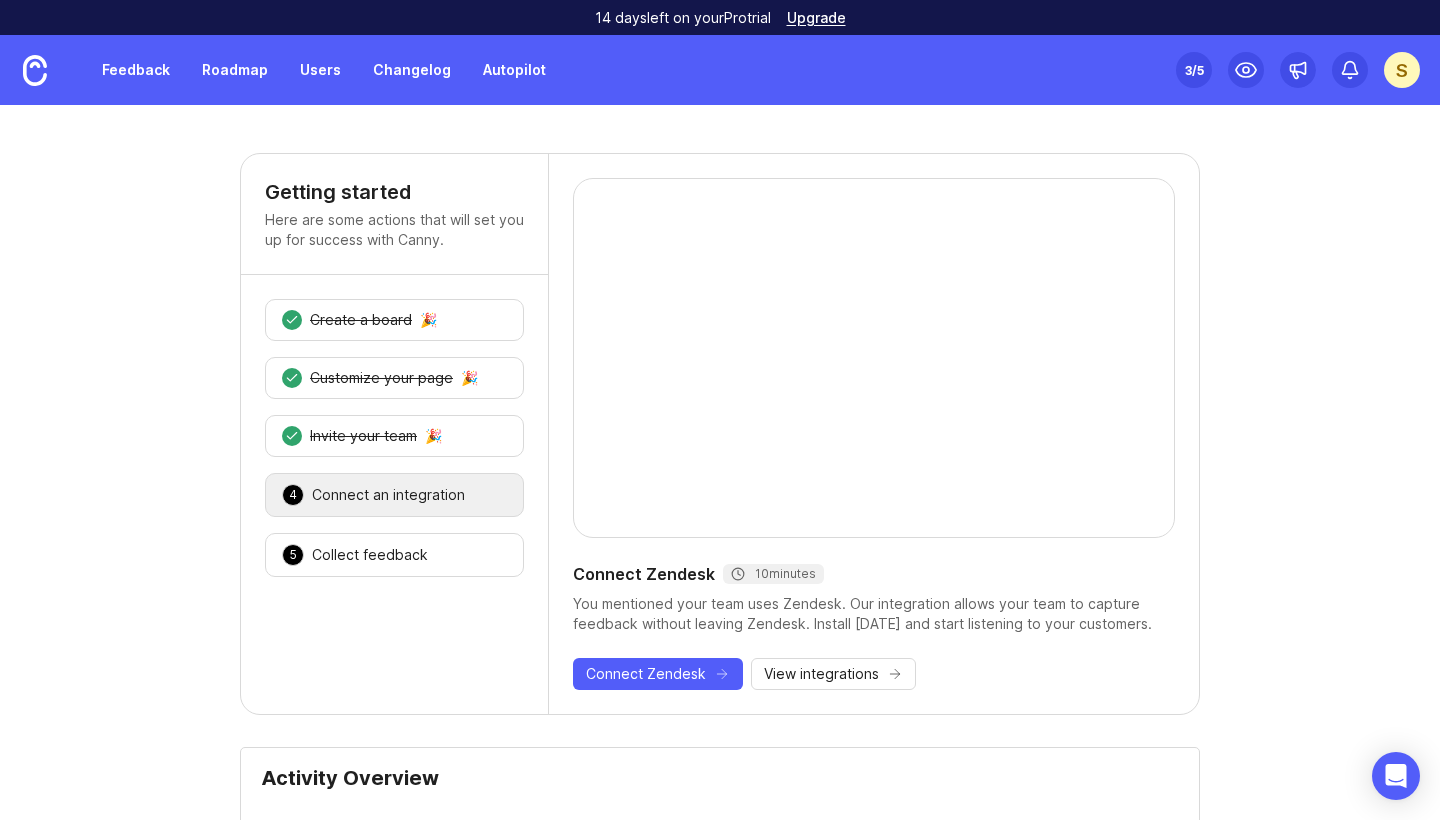 click on "14   days  left on your  Pro  trial Upgrade" at bounding box center [720, 17] 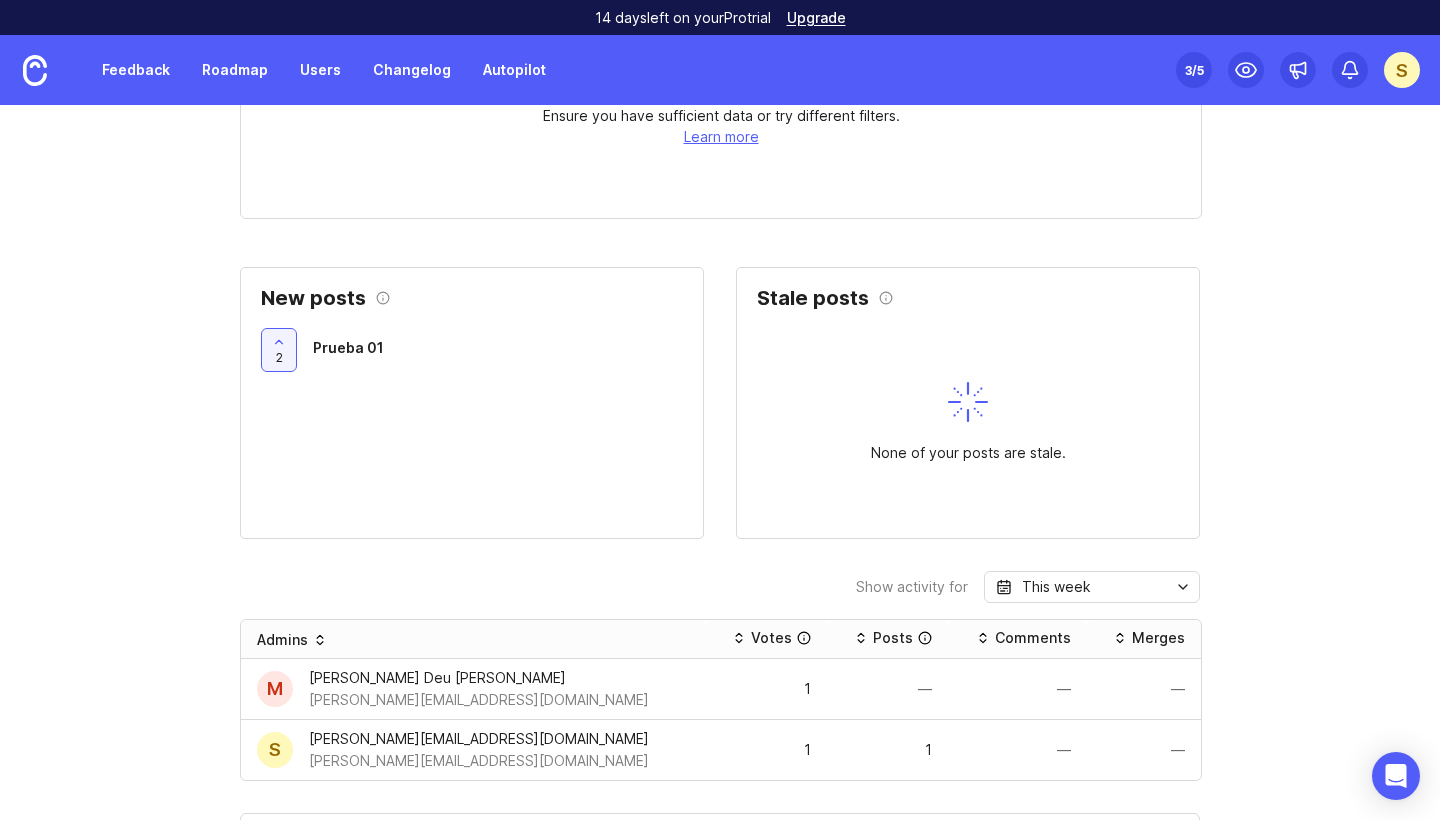scroll, scrollTop: 1198, scrollLeft: 0, axis: vertical 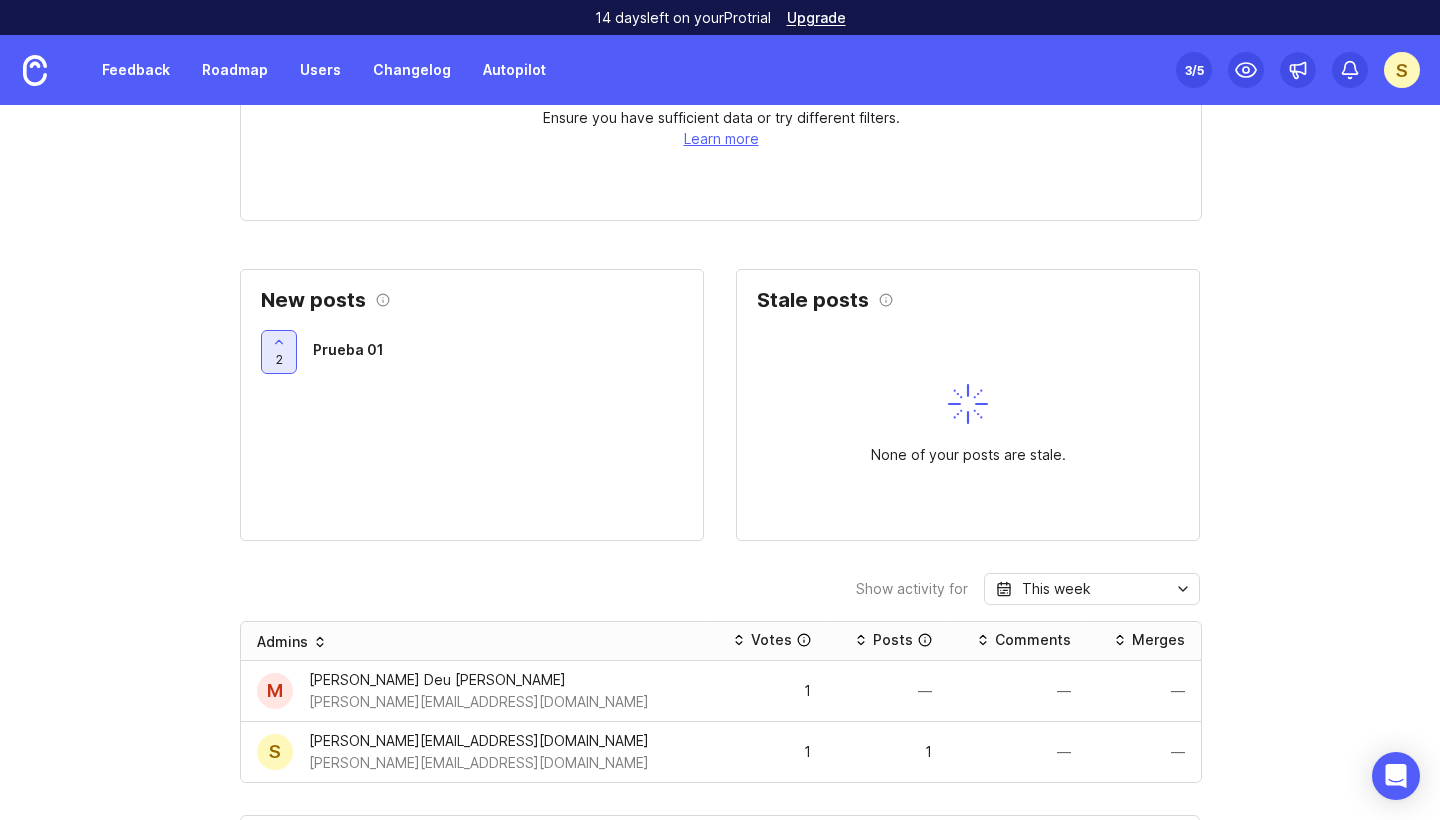 click 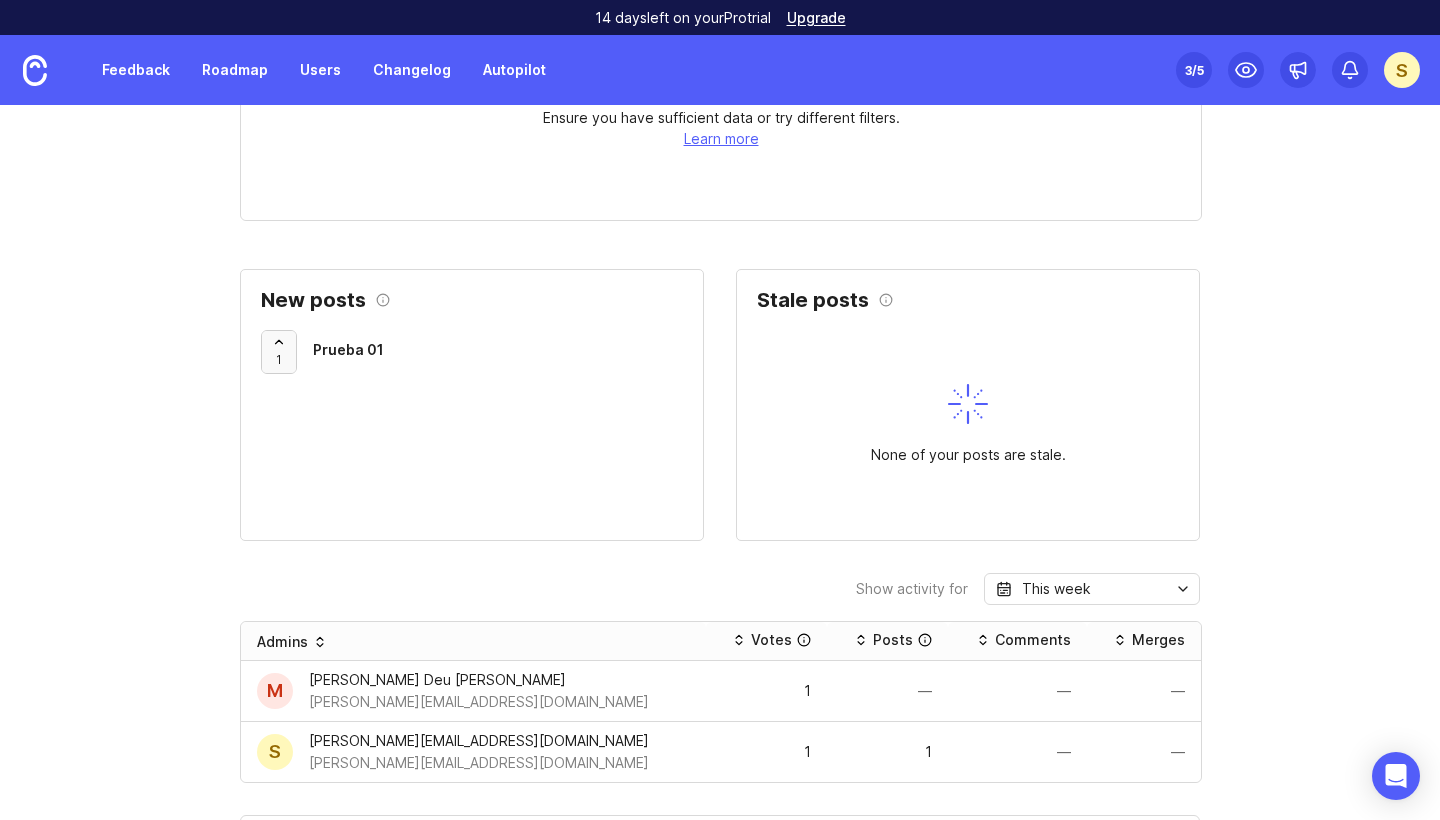click at bounding box center (279, 352) 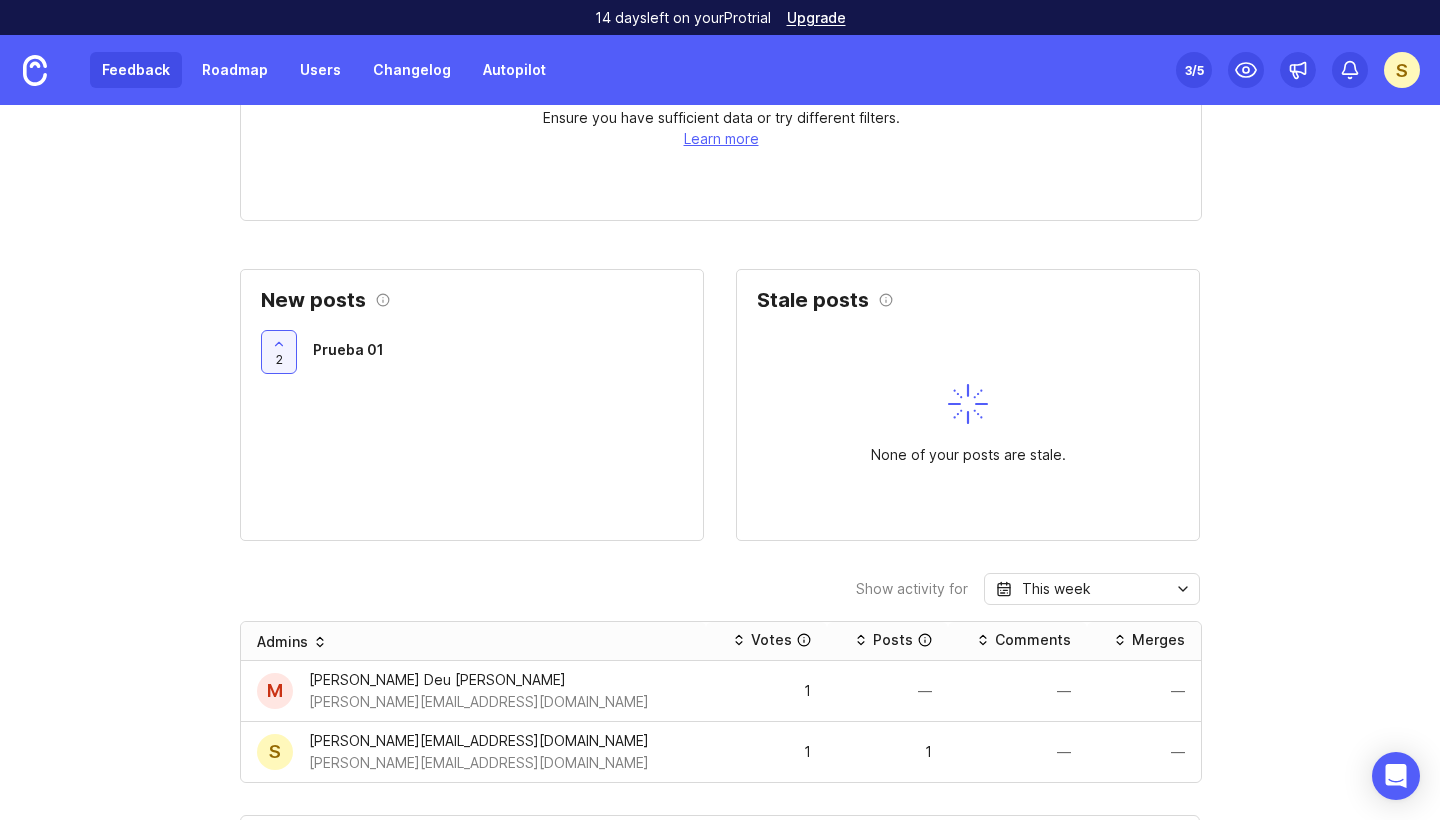 click on "Feedback" at bounding box center [136, 70] 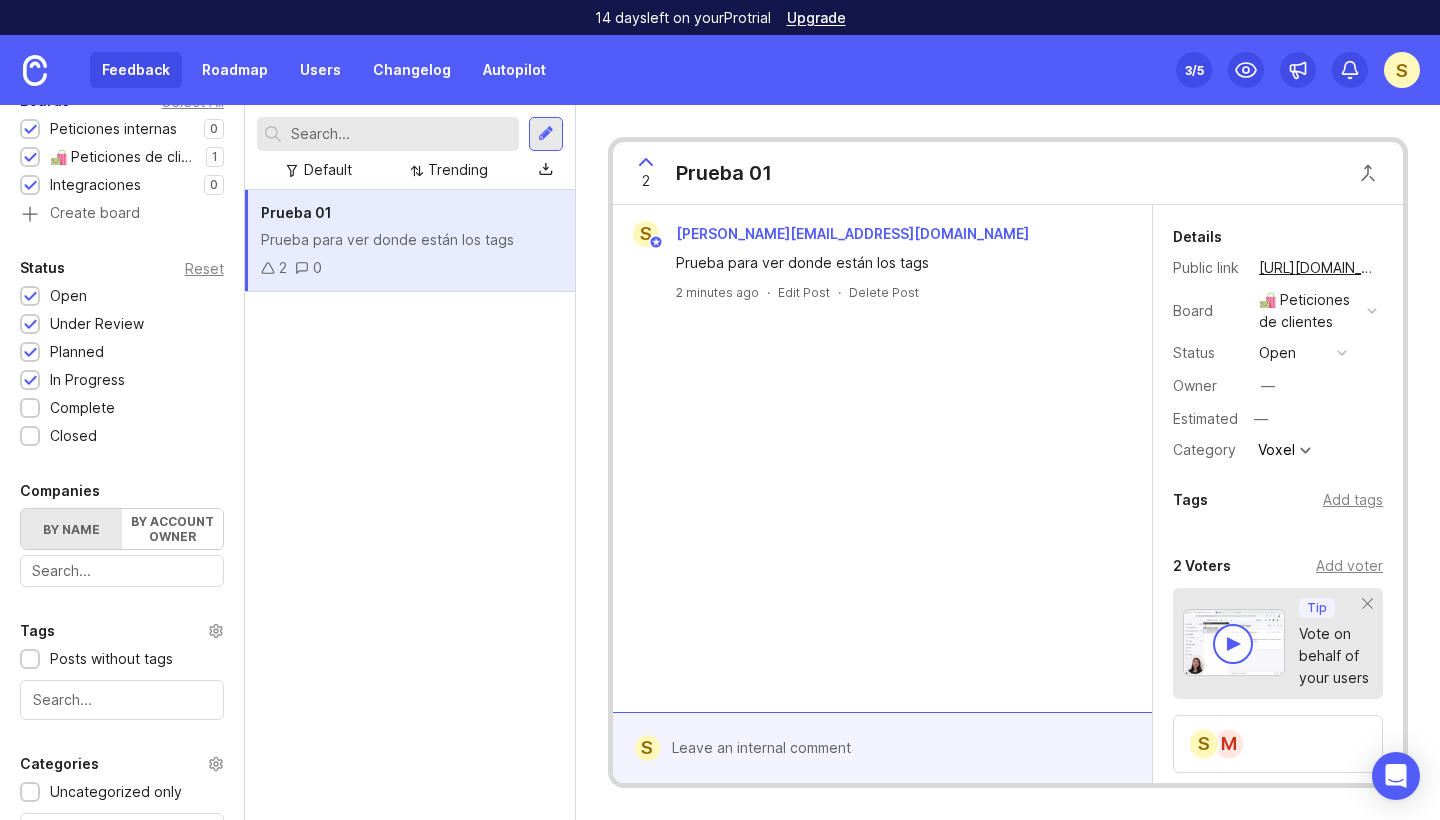 scroll, scrollTop: 260, scrollLeft: 0, axis: vertical 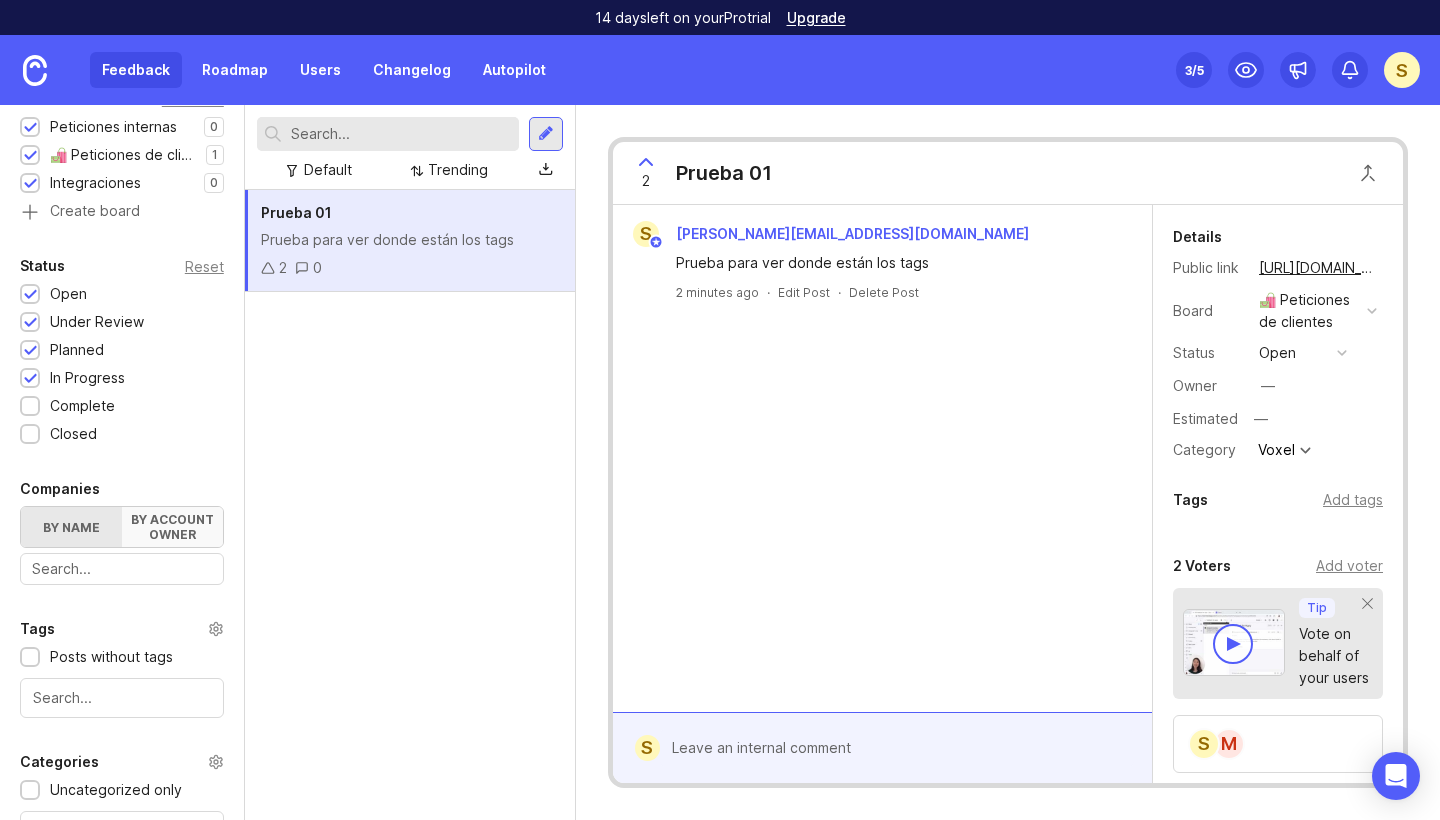 click on "By account owner" at bounding box center [172, 527] 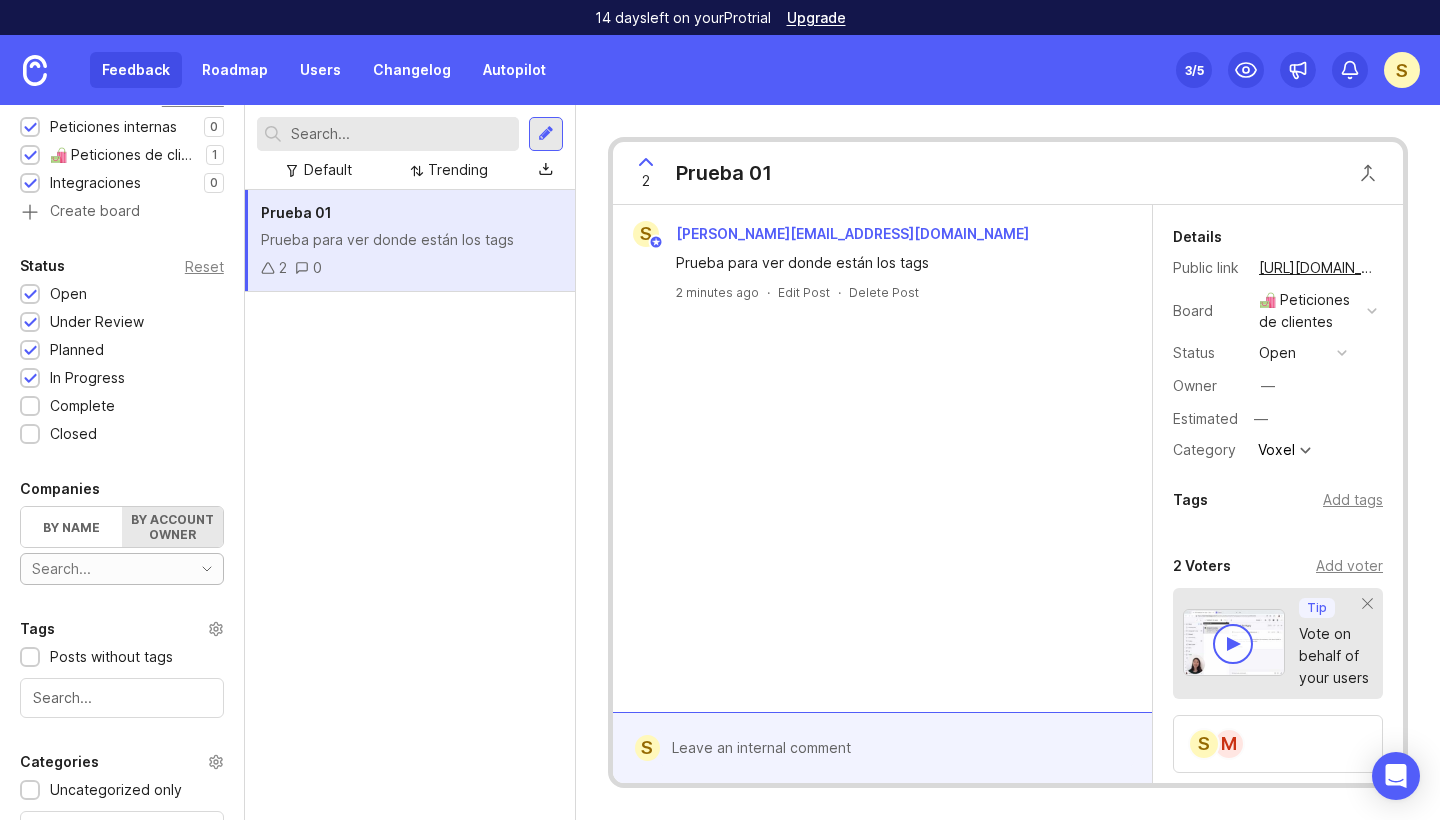 click at bounding box center (106, 569) 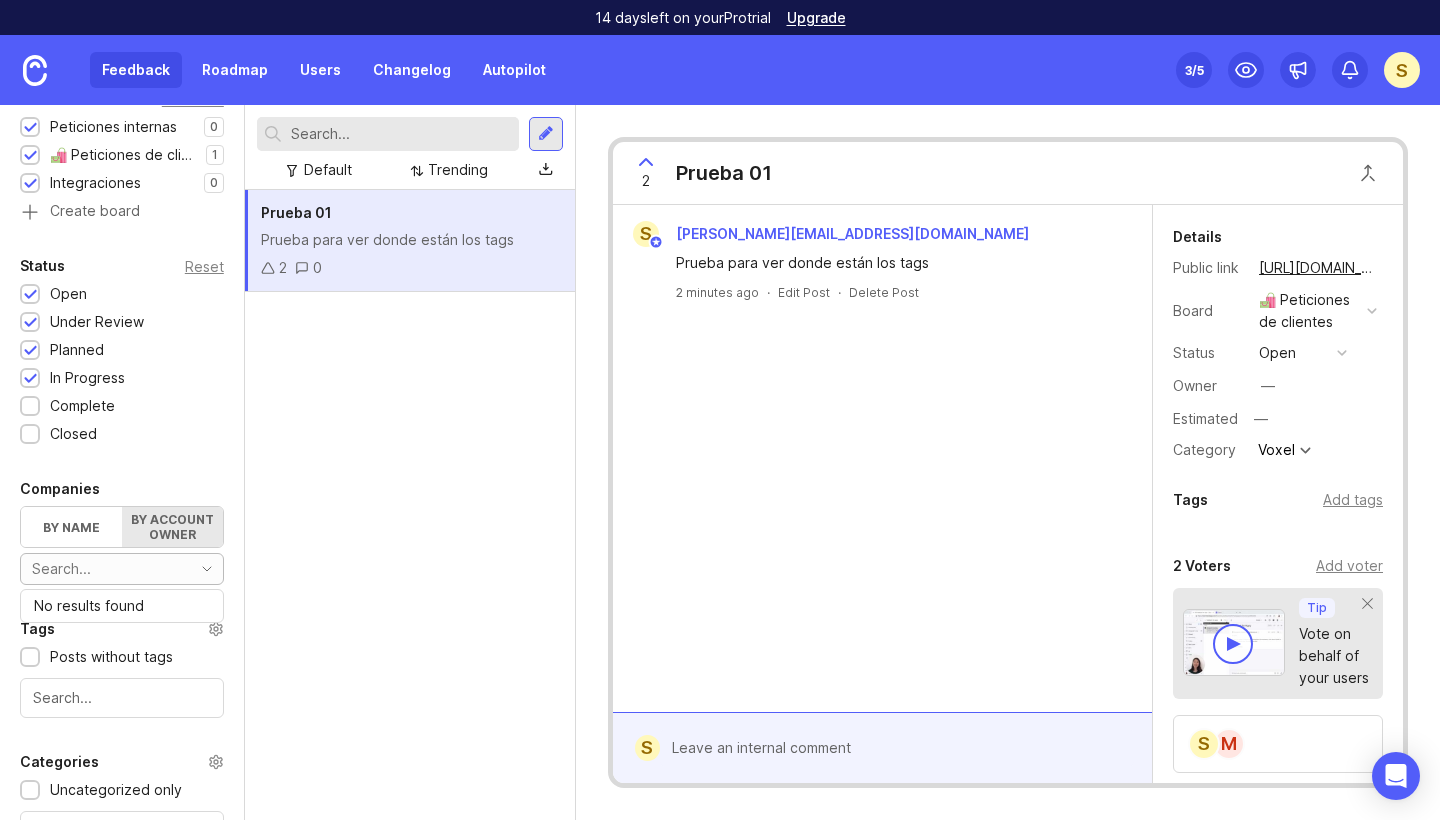 click at bounding box center [106, 569] 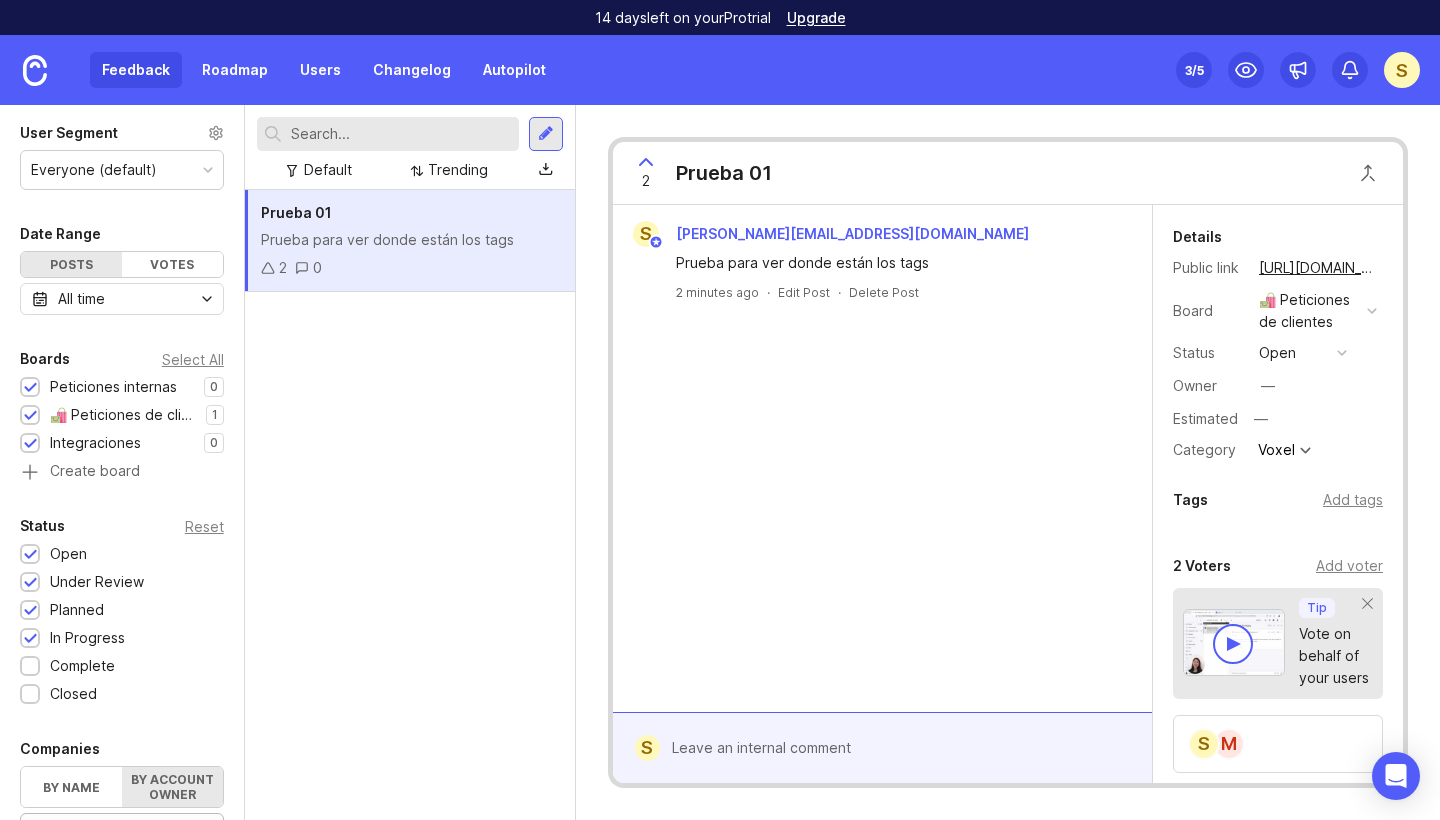 scroll, scrollTop: 0, scrollLeft: 0, axis: both 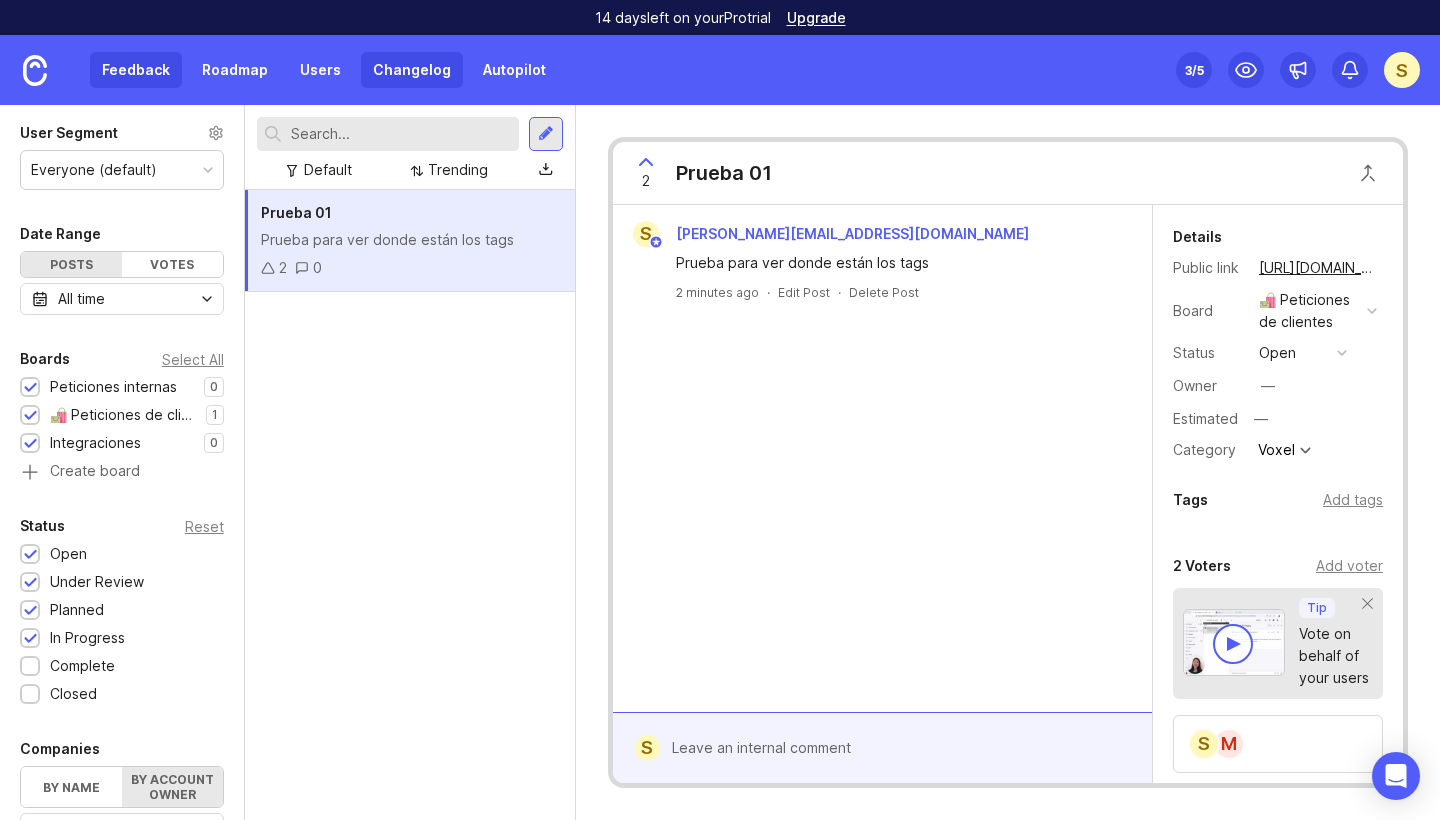 click on "Changelog" at bounding box center (412, 70) 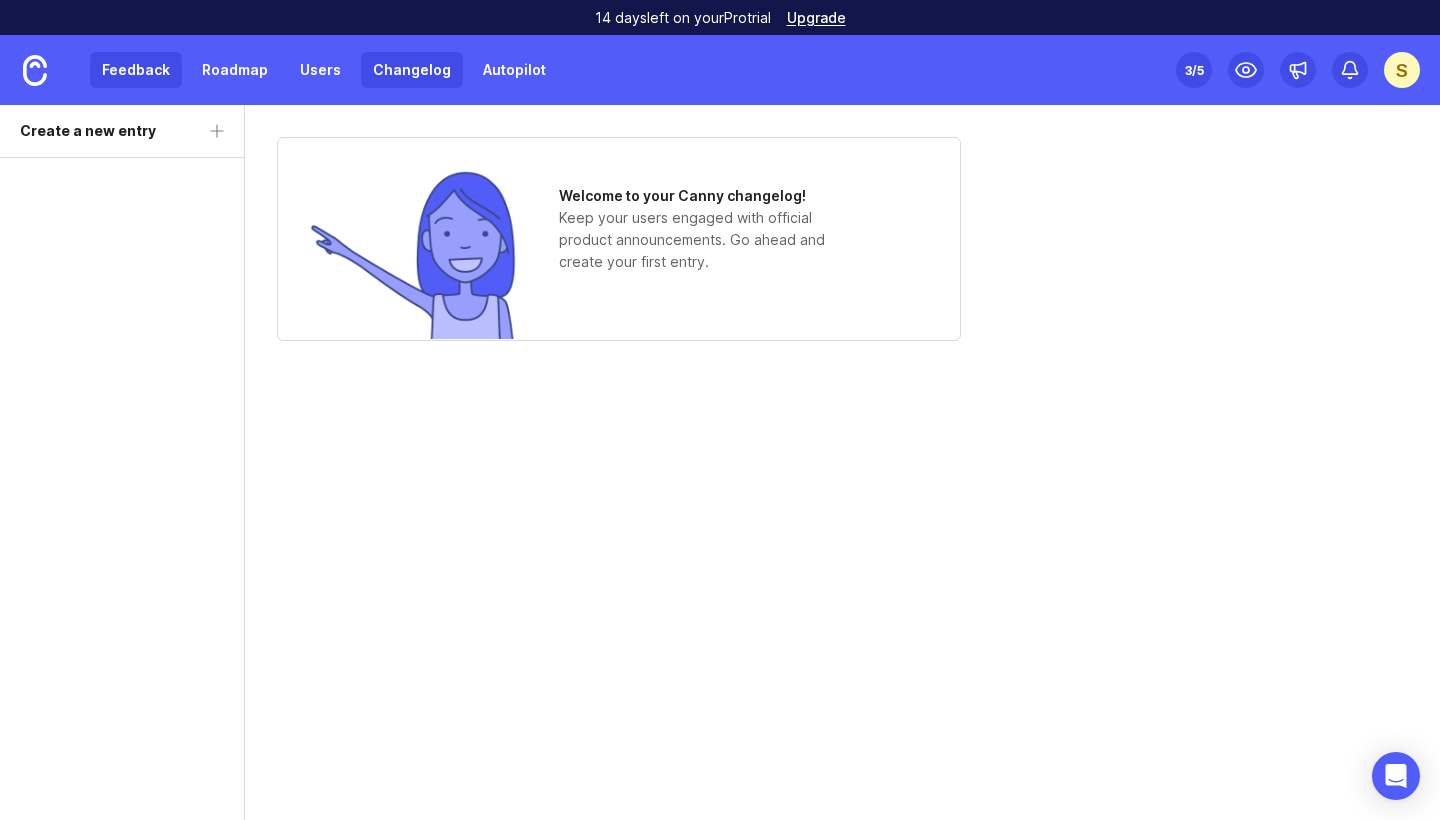 click on "Feedback" at bounding box center [136, 70] 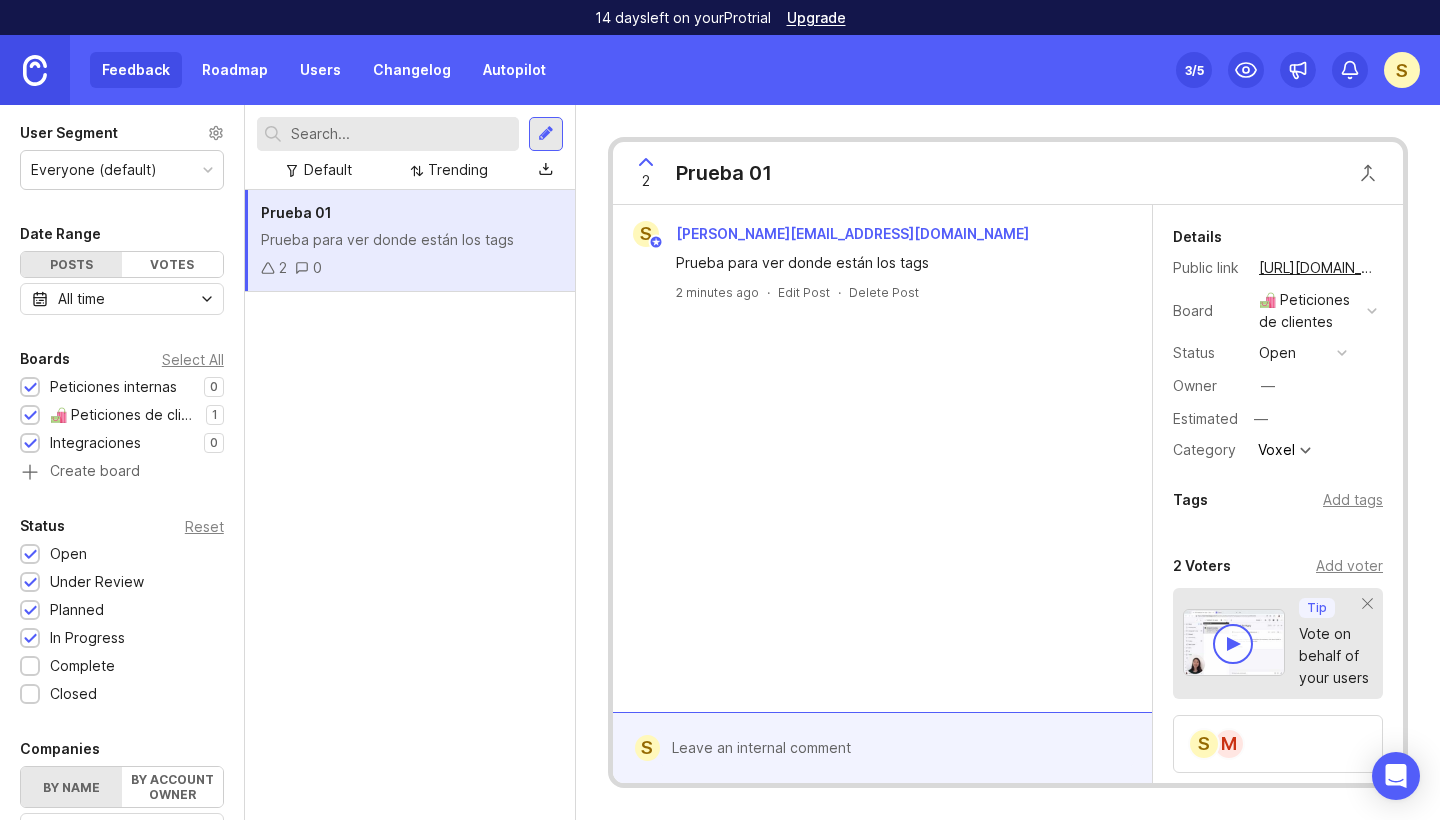 click at bounding box center [35, 70] 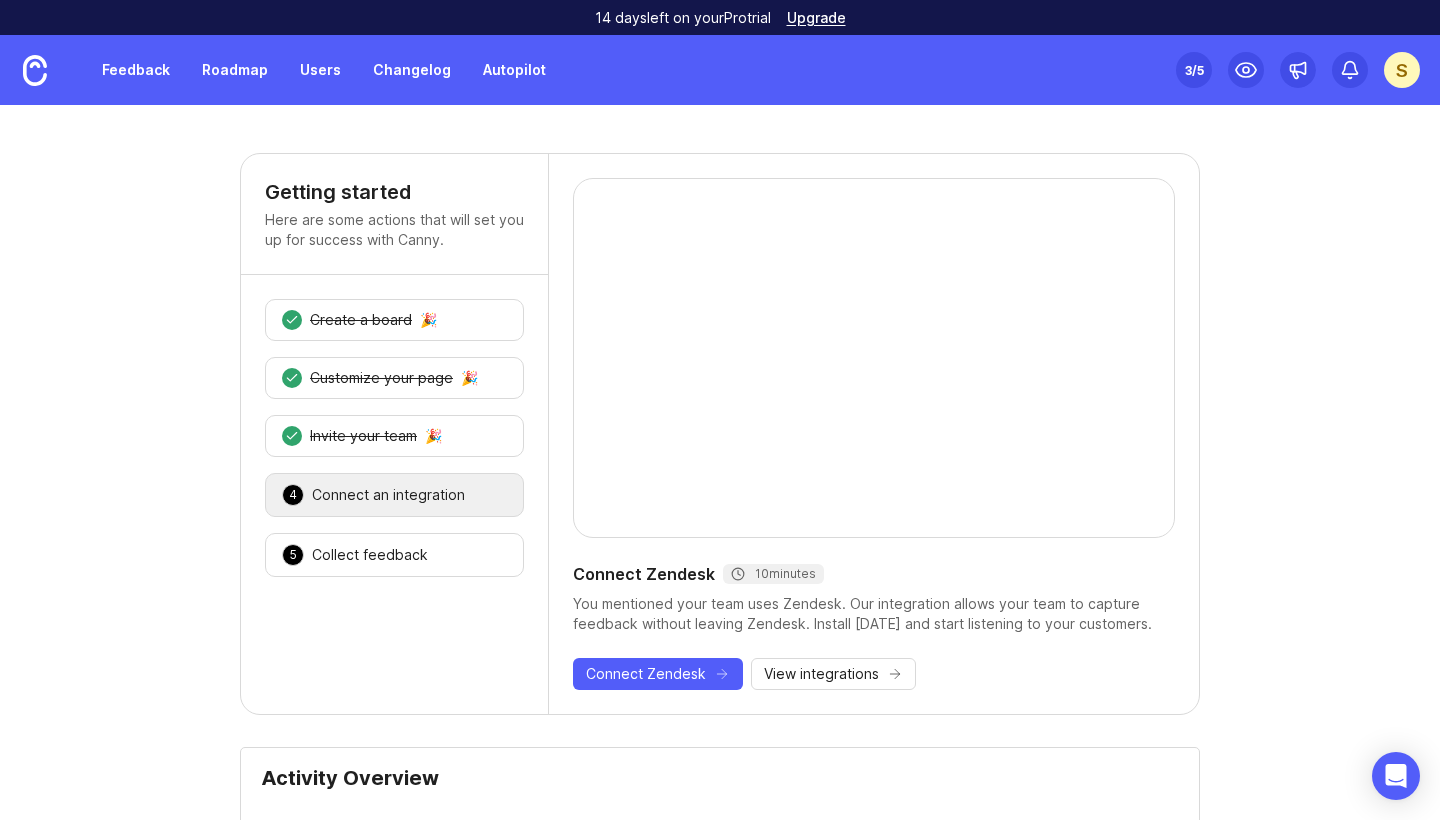 scroll, scrollTop: 0, scrollLeft: 0, axis: both 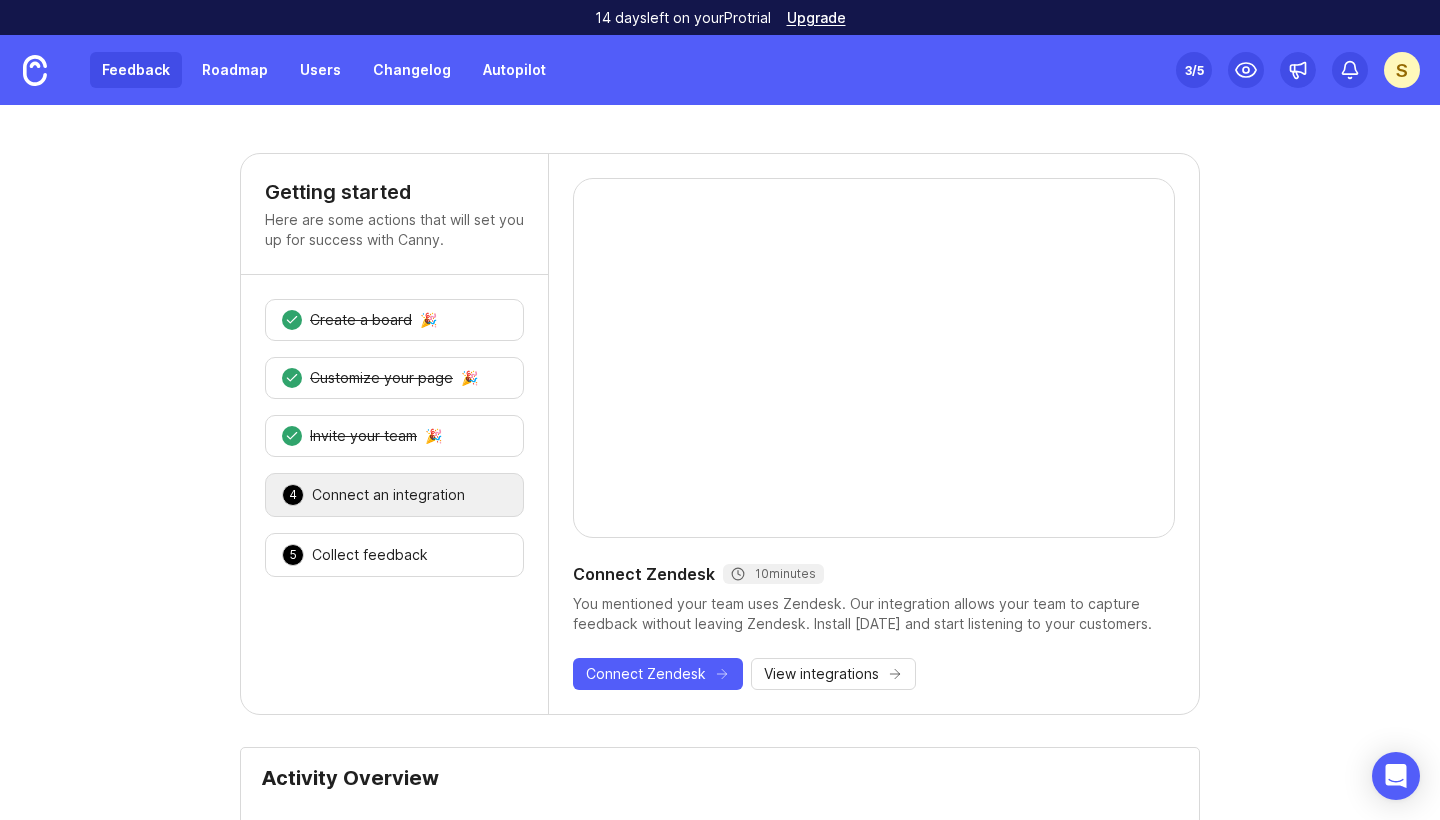 click on "Feedback" at bounding box center (136, 70) 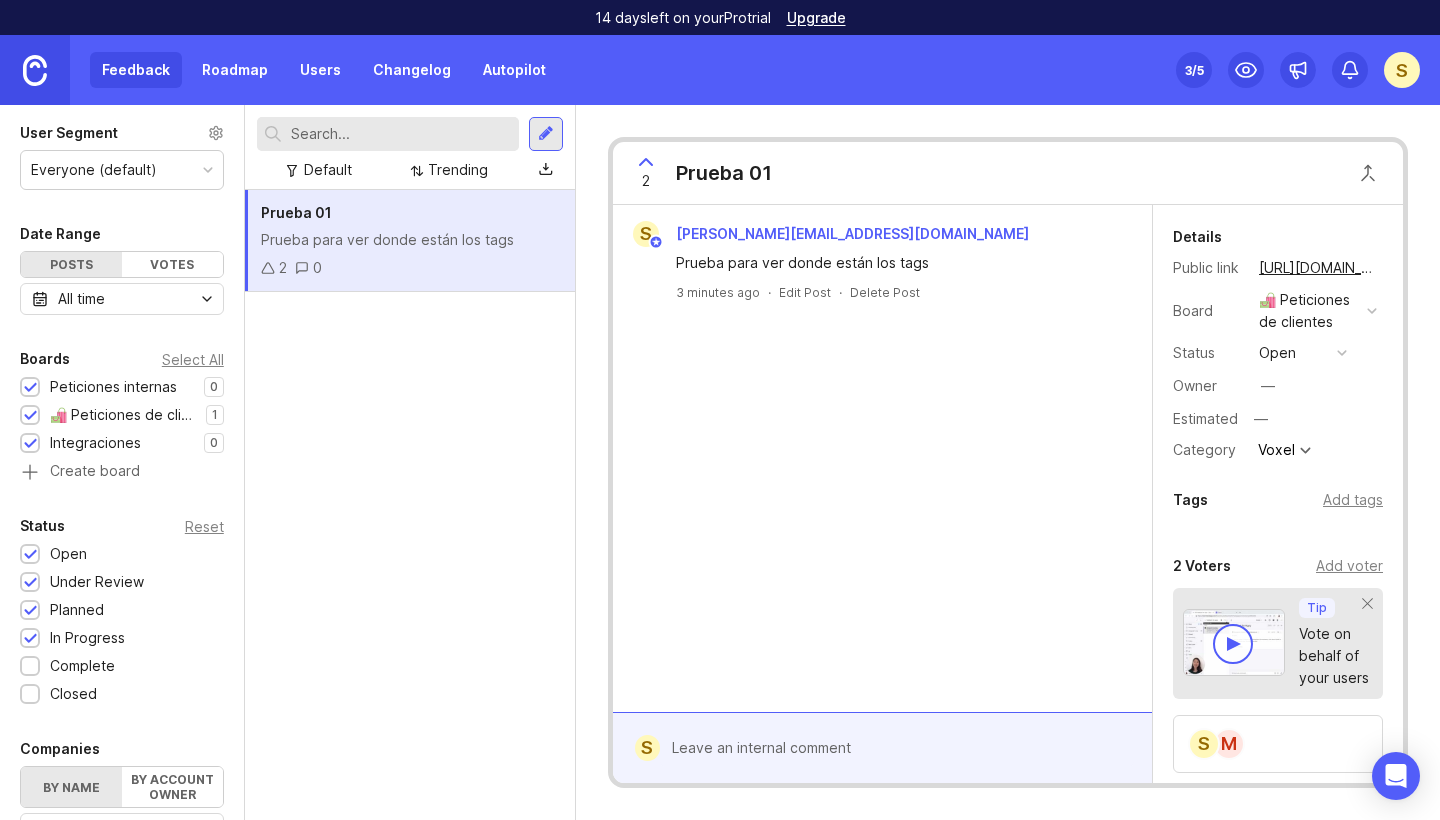 click at bounding box center [35, 70] 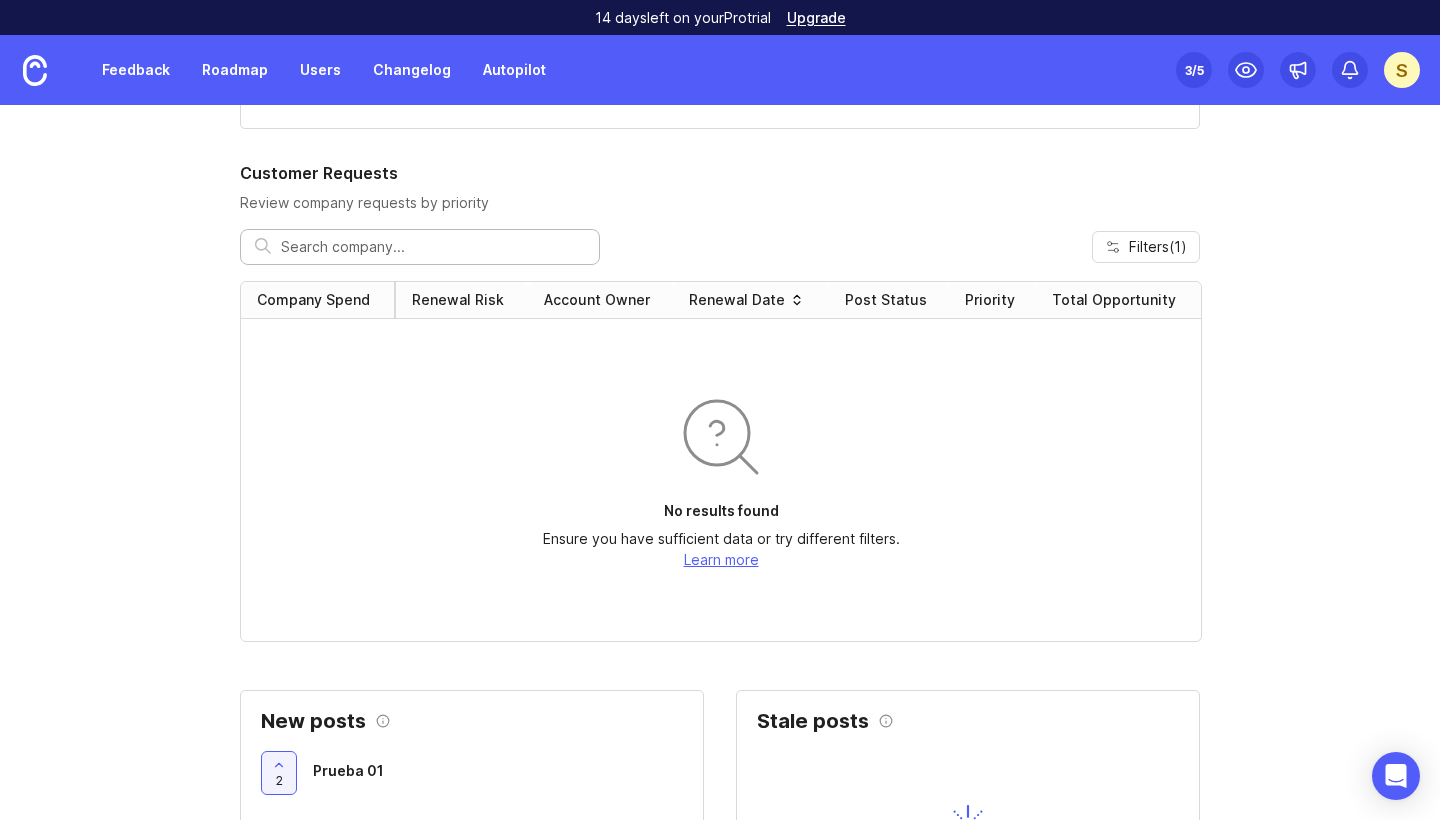scroll, scrollTop: 1109, scrollLeft: 0, axis: vertical 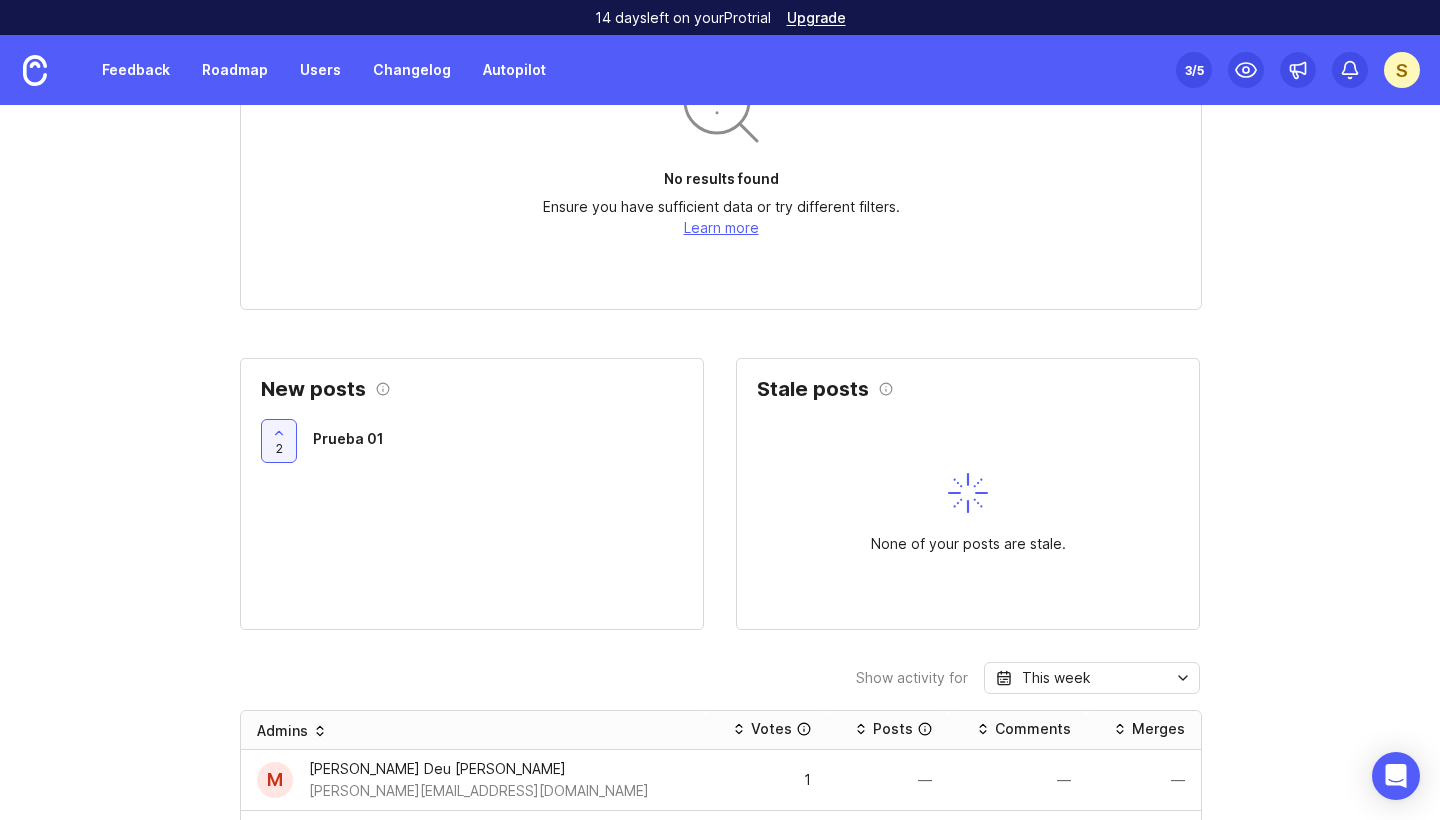 click on "None of your posts are stale." at bounding box center [968, 514] 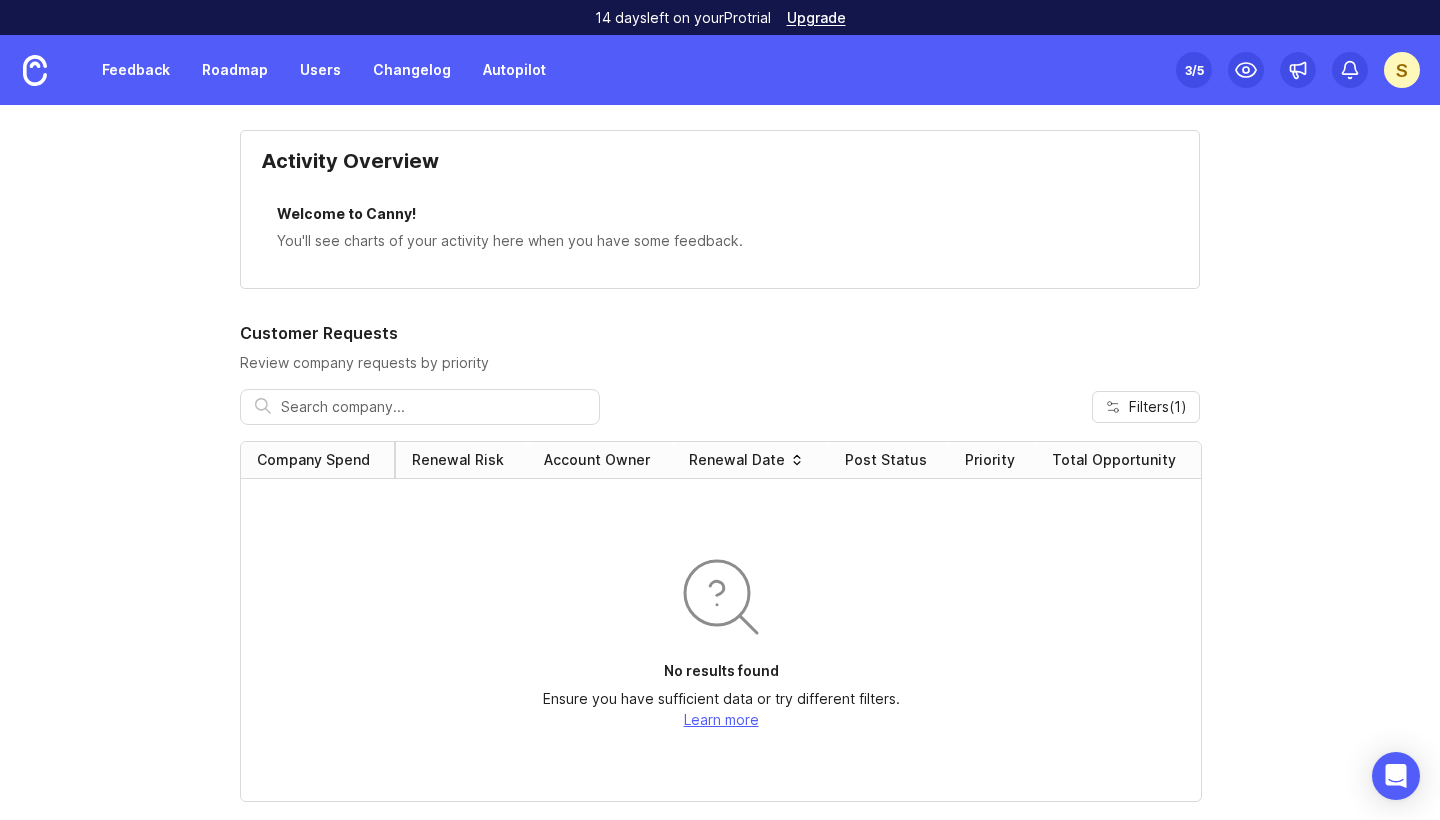scroll, scrollTop: 662, scrollLeft: 0, axis: vertical 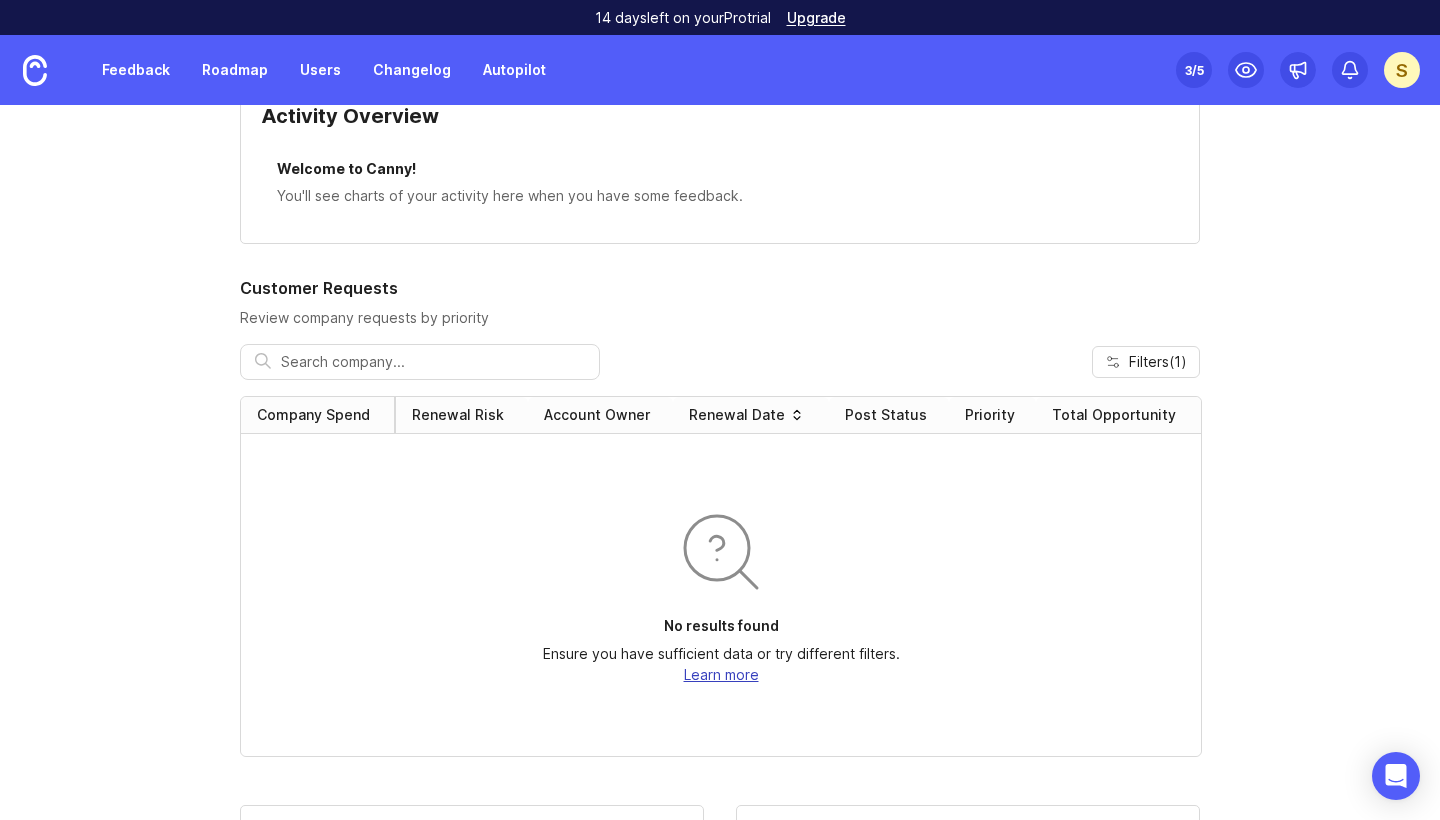 click on "Learn more" at bounding box center (721, 674) 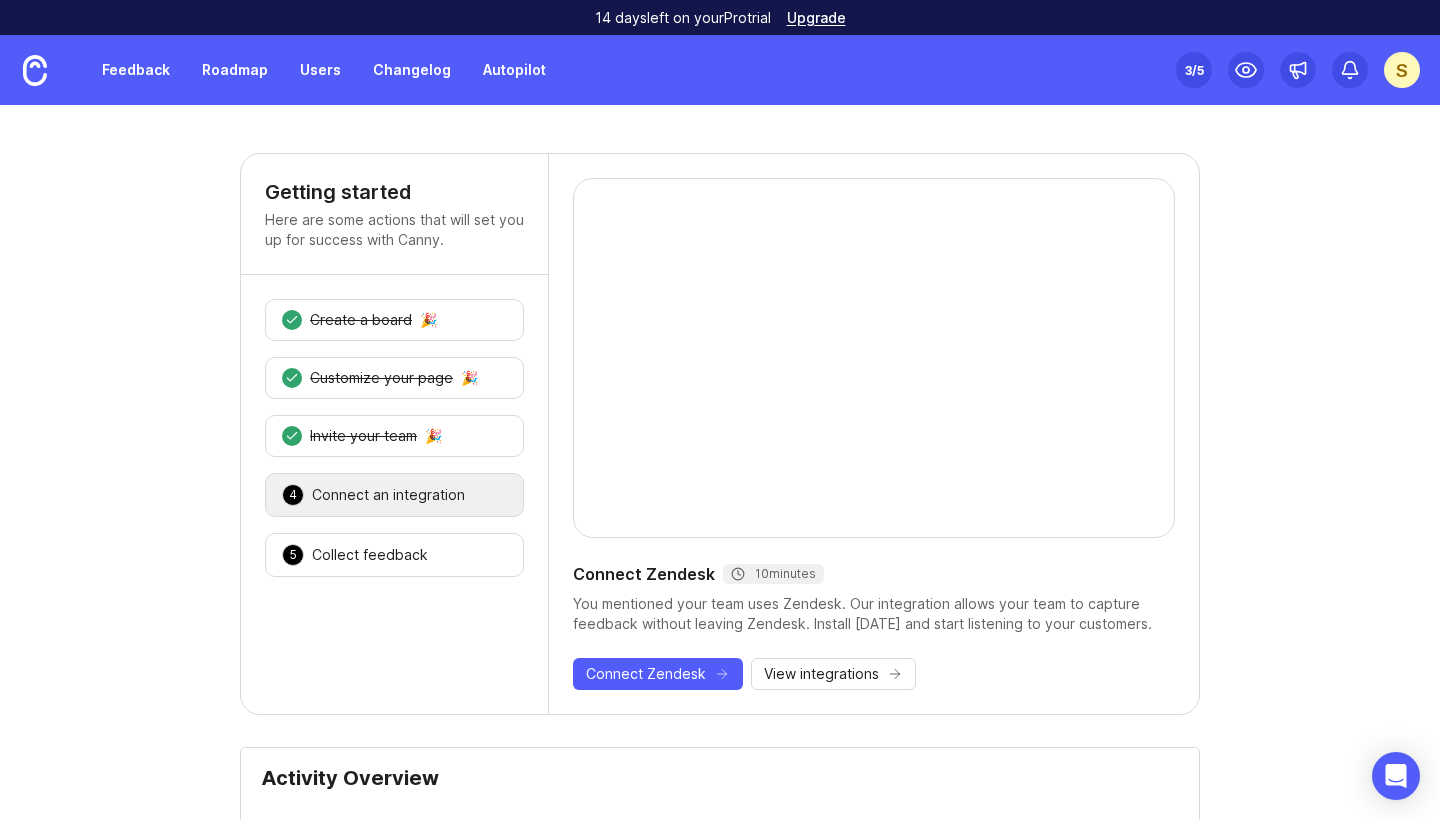 scroll, scrollTop: 0, scrollLeft: 0, axis: both 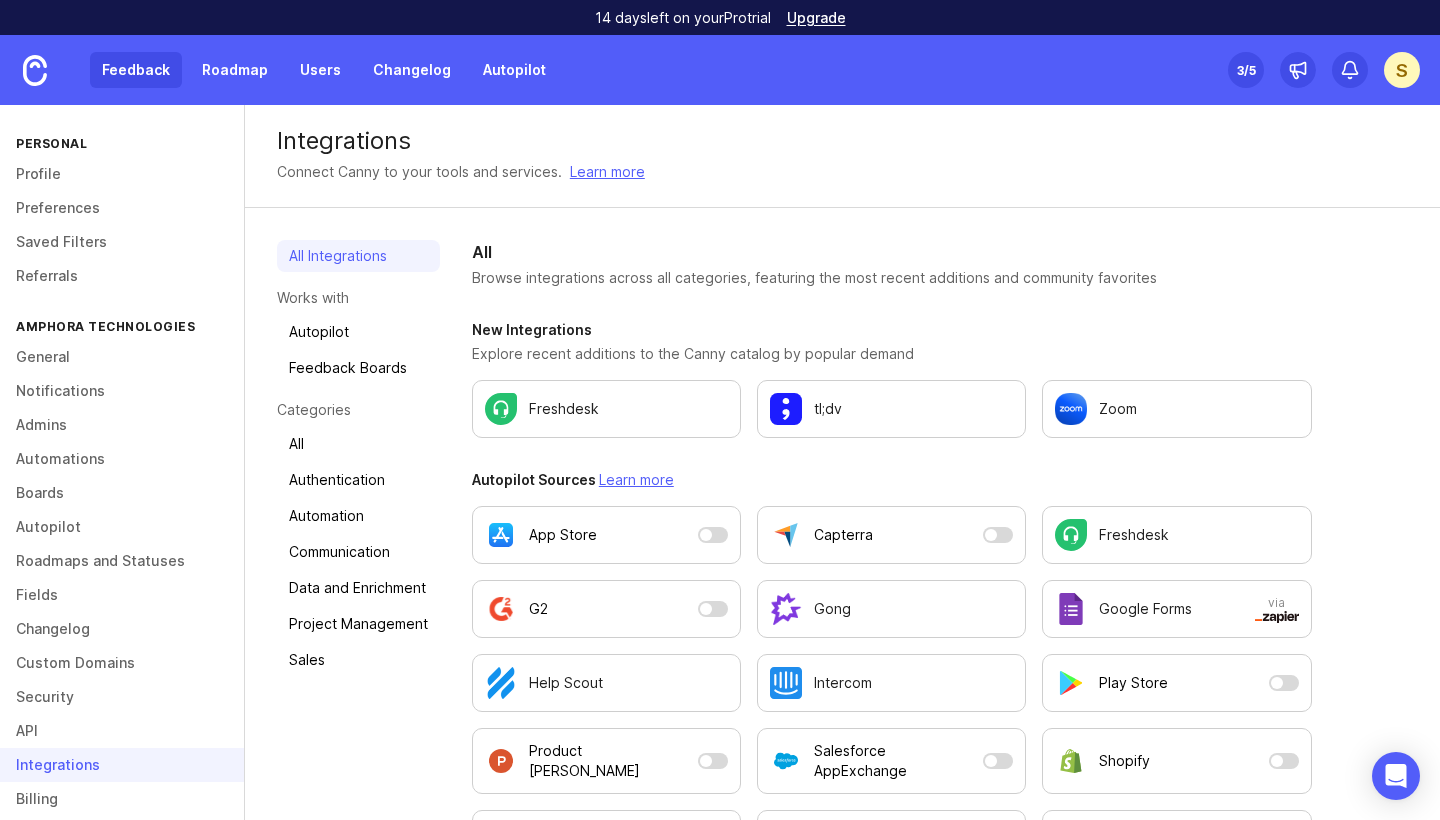 click on "Feedback" at bounding box center (136, 70) 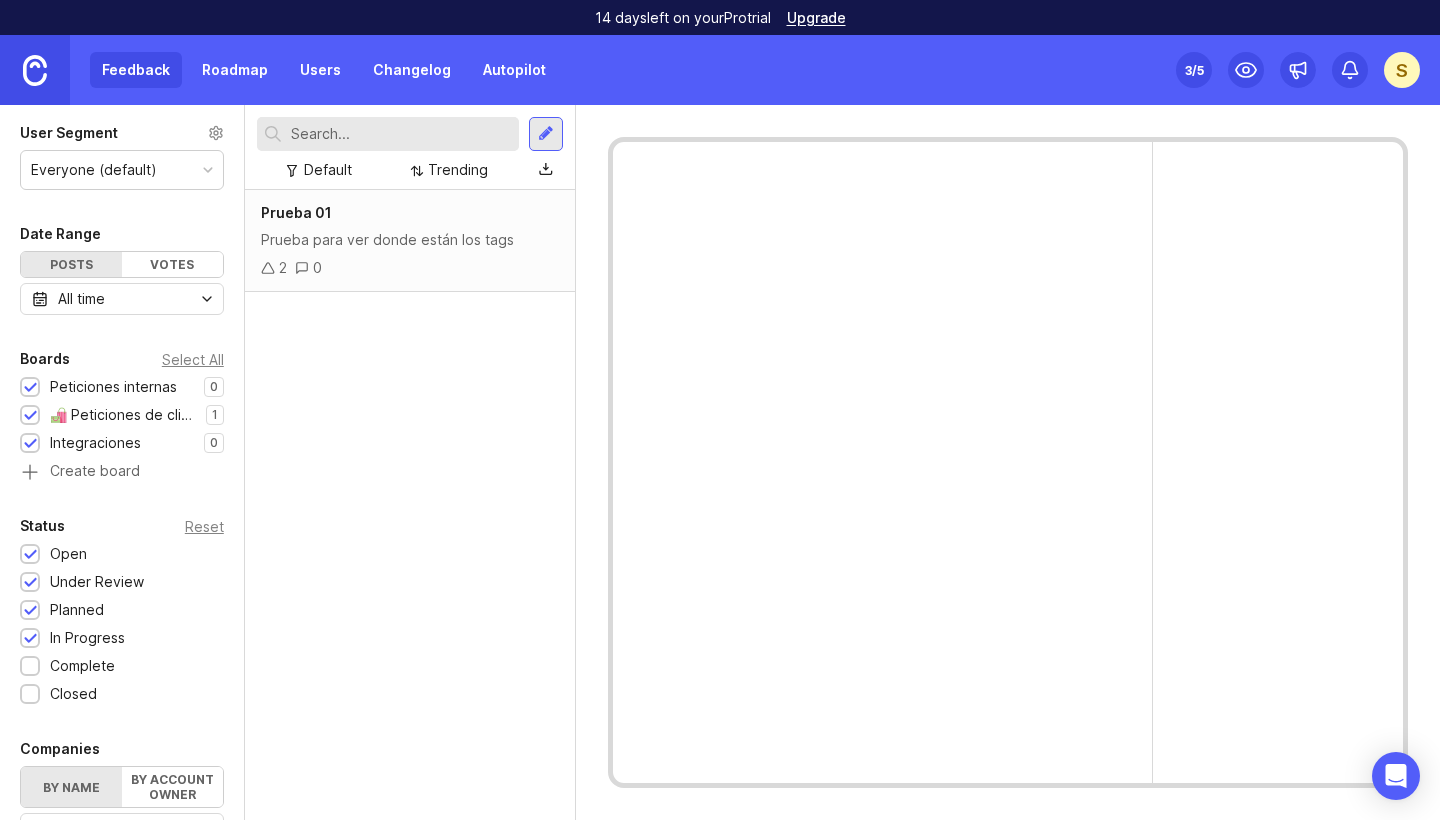 click at bounding box center [35, 70] 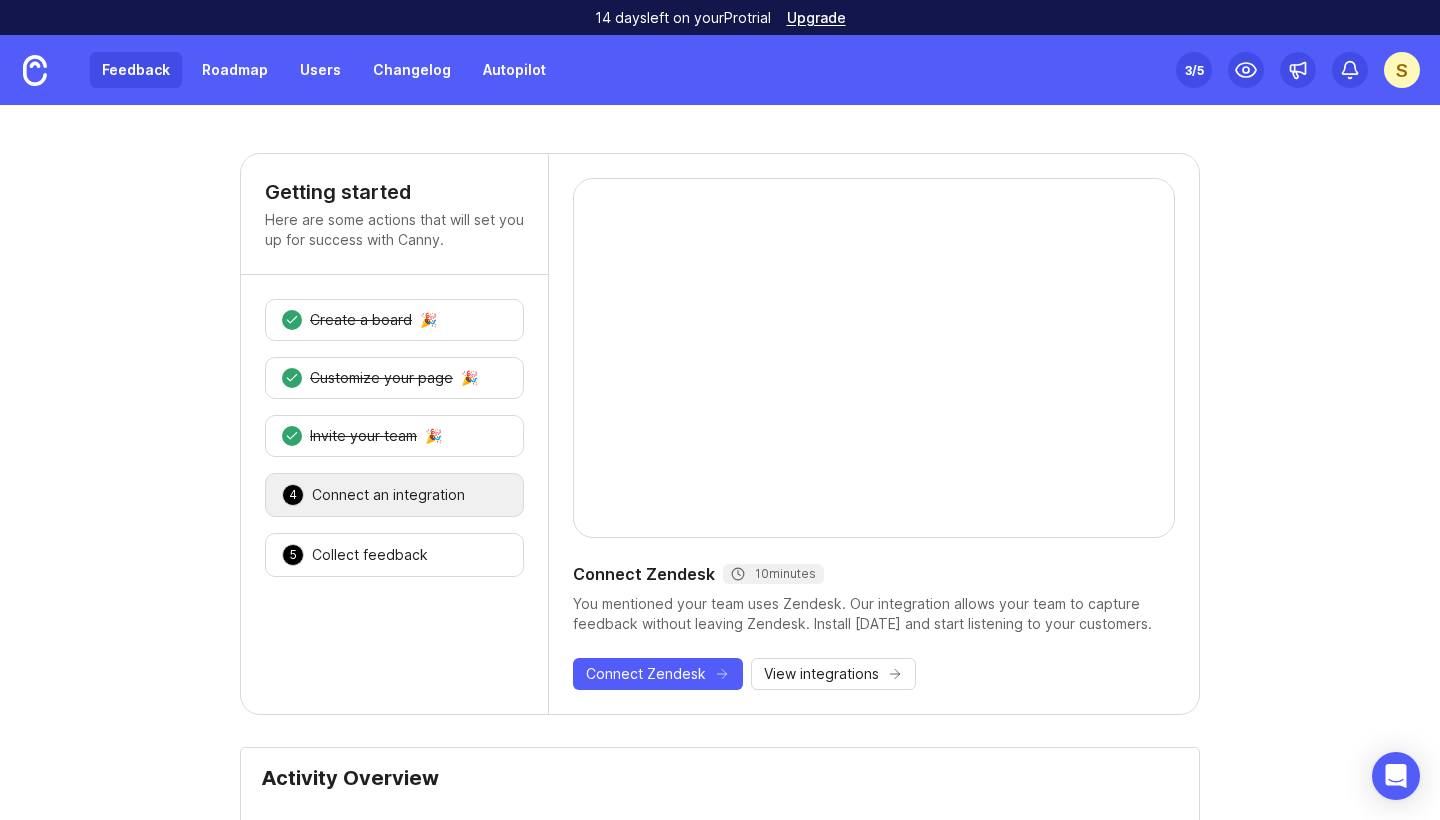click on "Feedback" at bounding box center (136, 70) 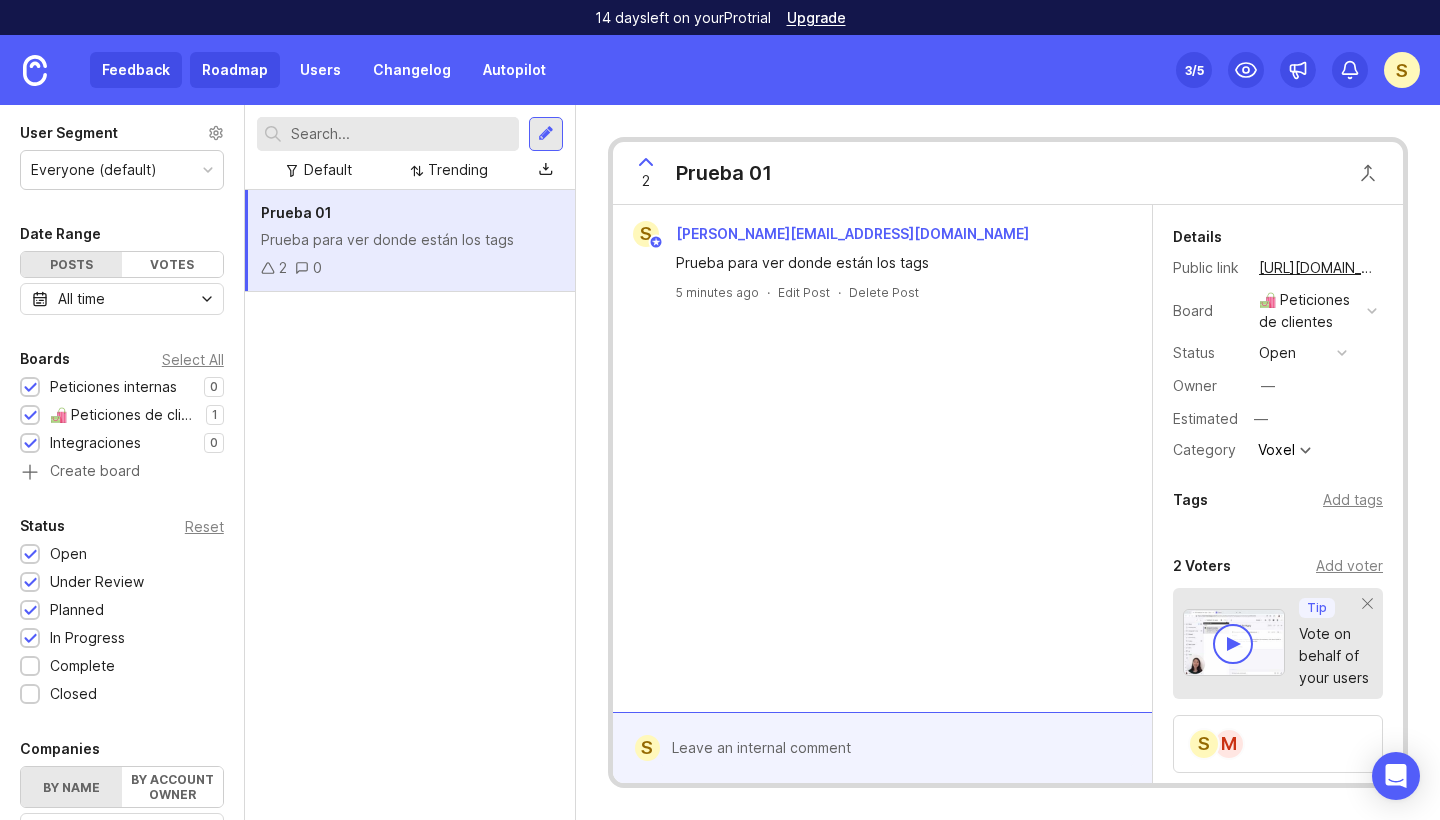 click on "Roadmap" at bounding box center [235, 70] 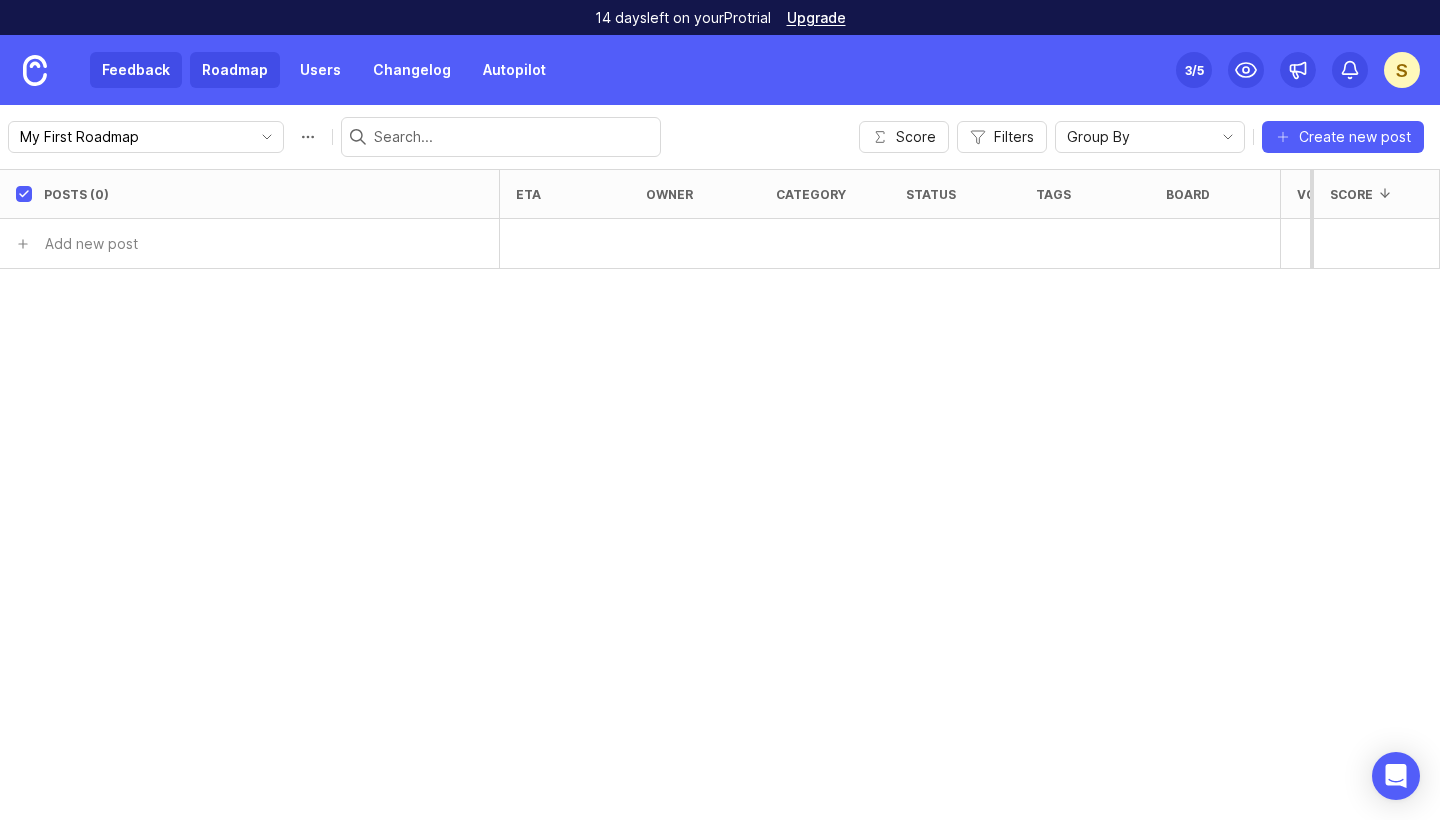 click on "Feedback" at bounding box center (136, 70) 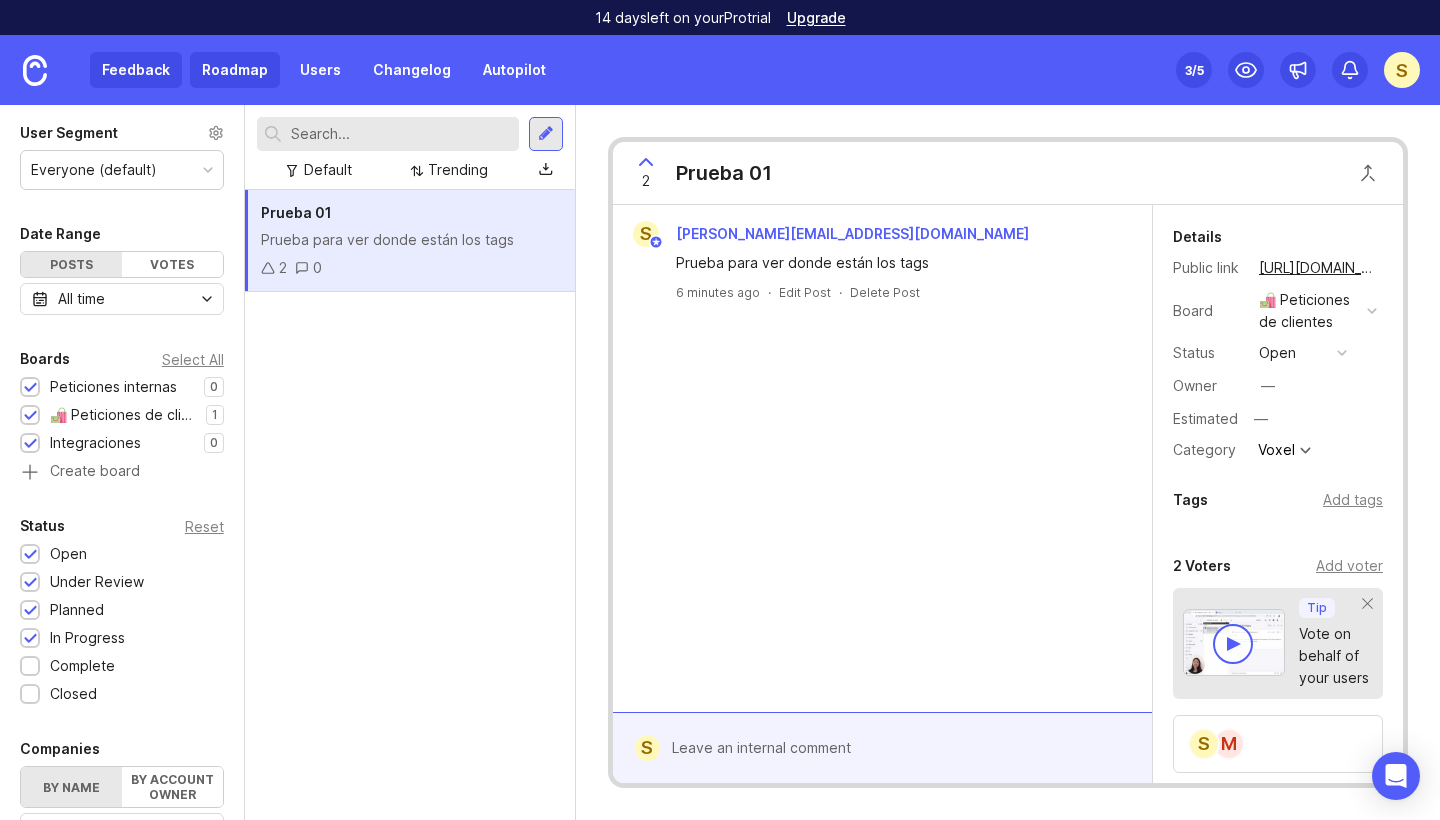 click on "Roadmap" at bounding box center (235, 70) 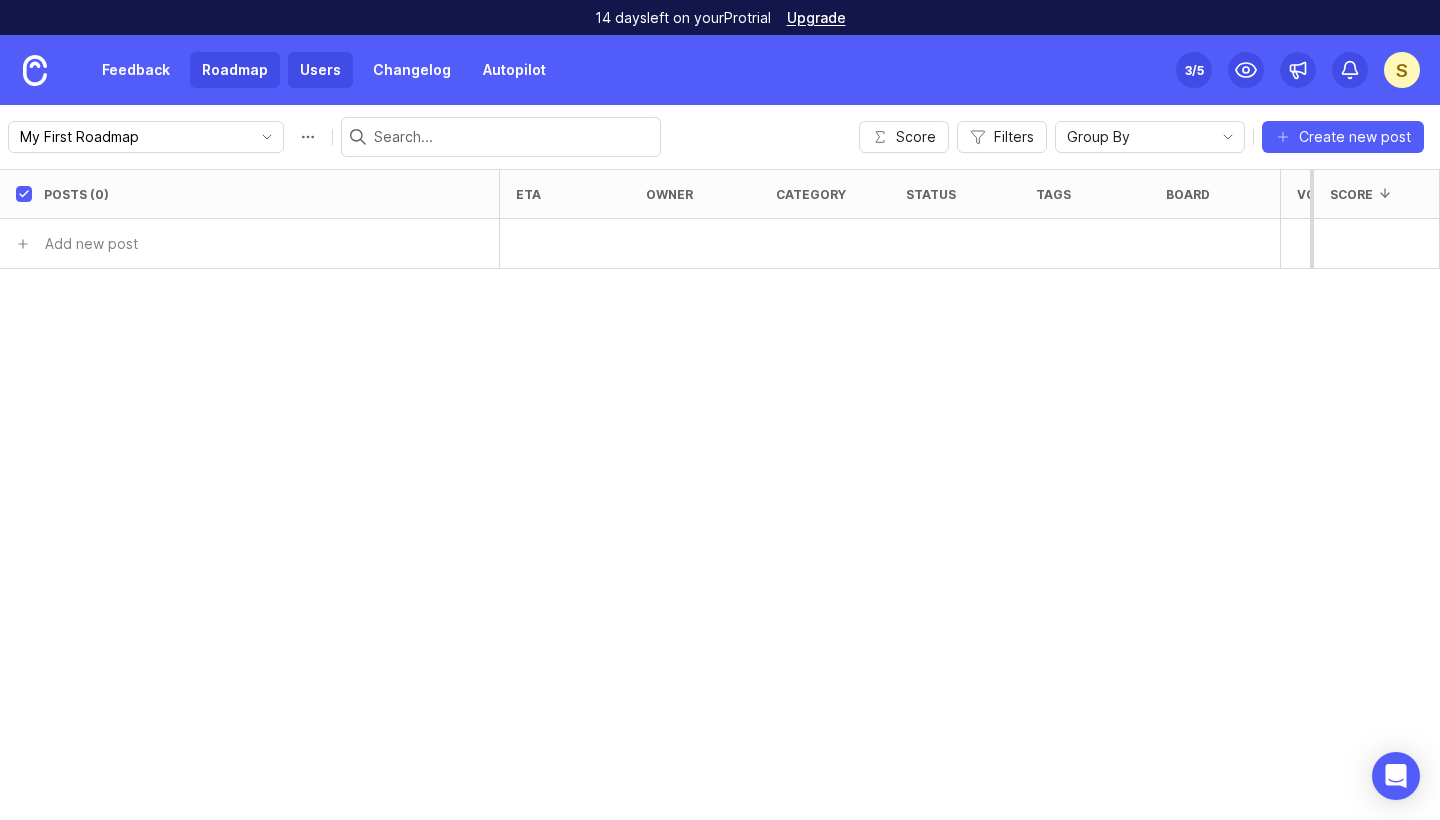 click on "Users" at bounding box center (320, 70) 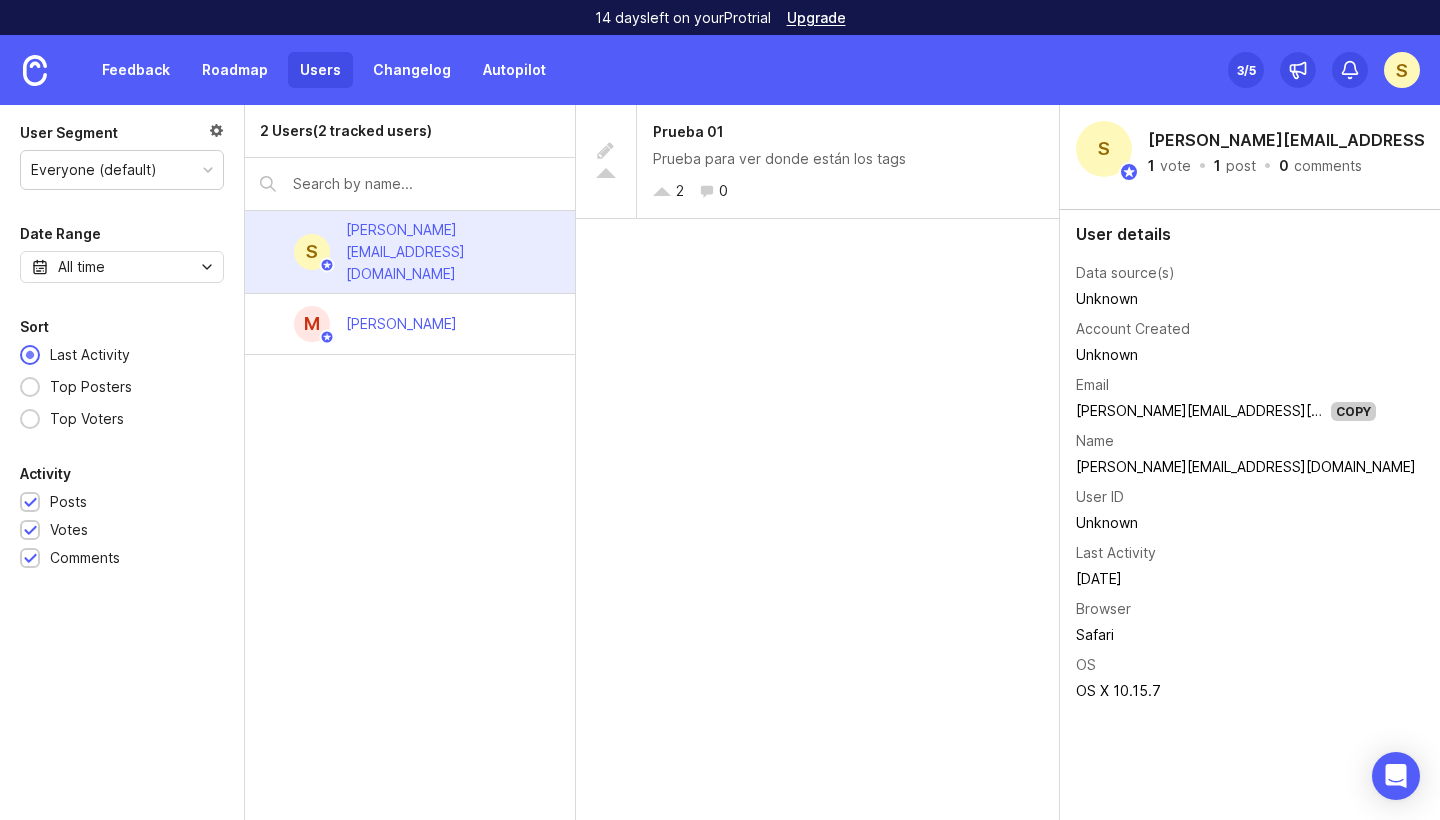 click at bounding box center [216, 133] 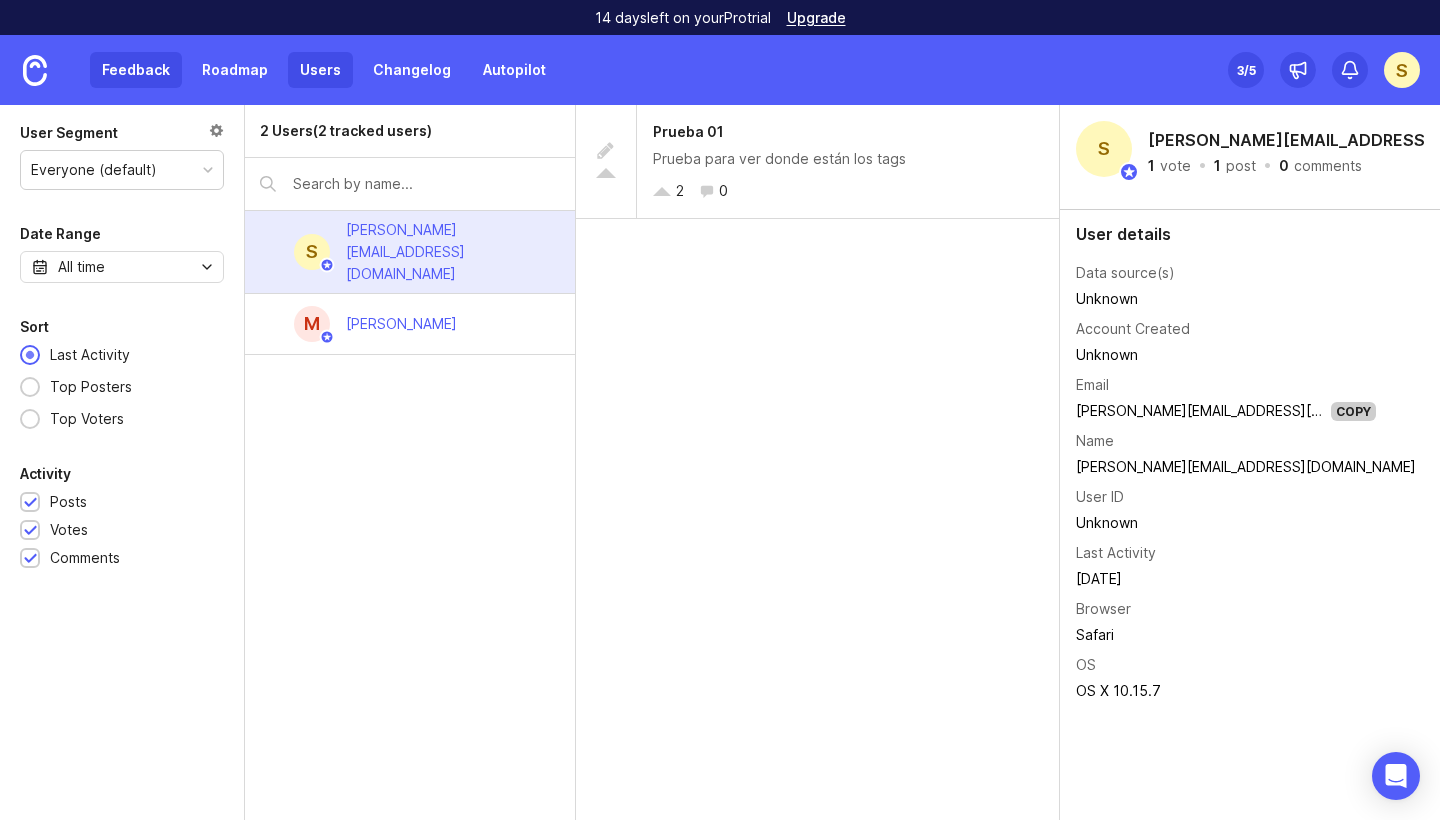 click on "Feedback" at bounding box center (136, 70) 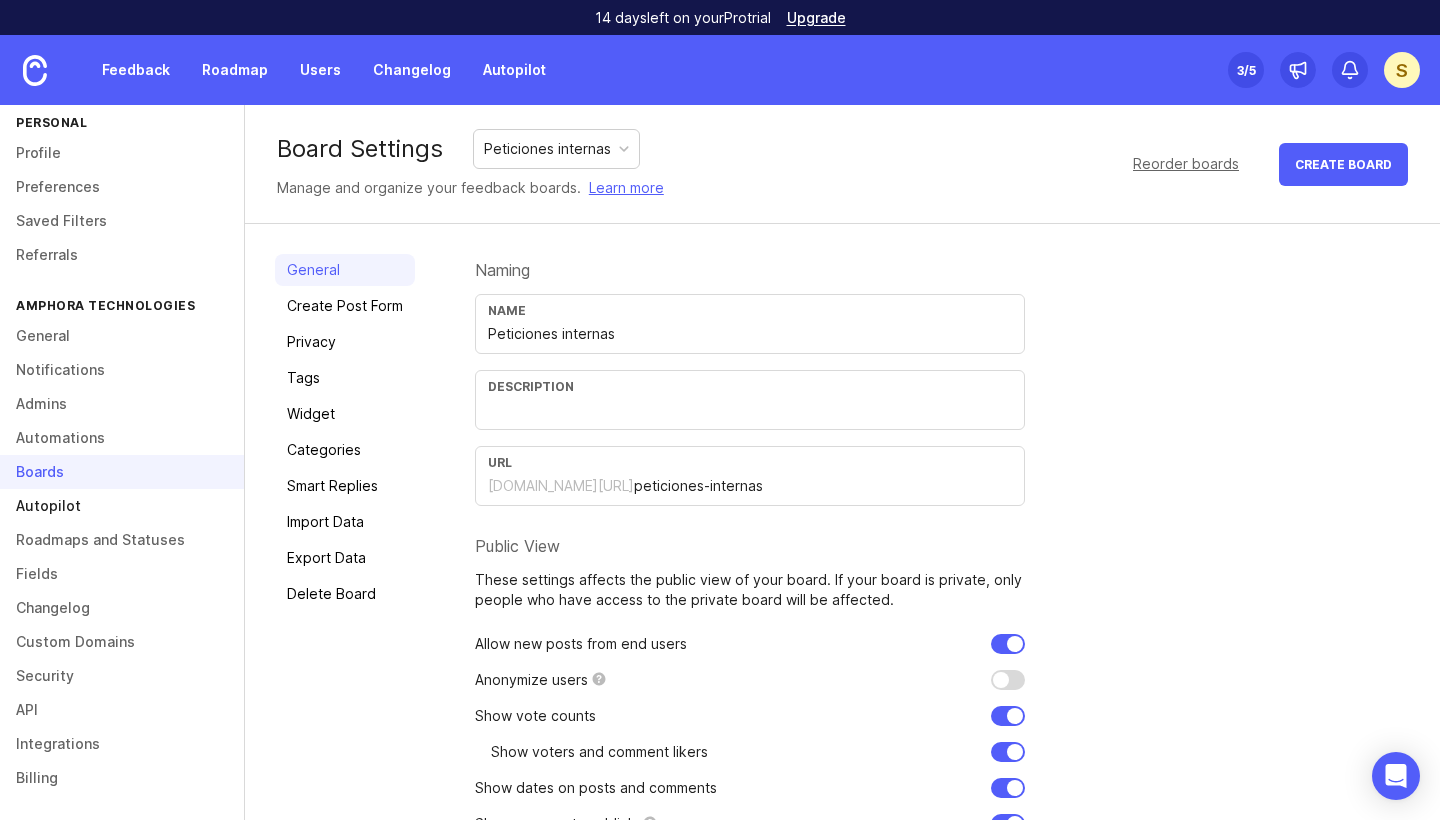 scroll, scrollTop: 21, scrollLeft: 0, axis: vertical 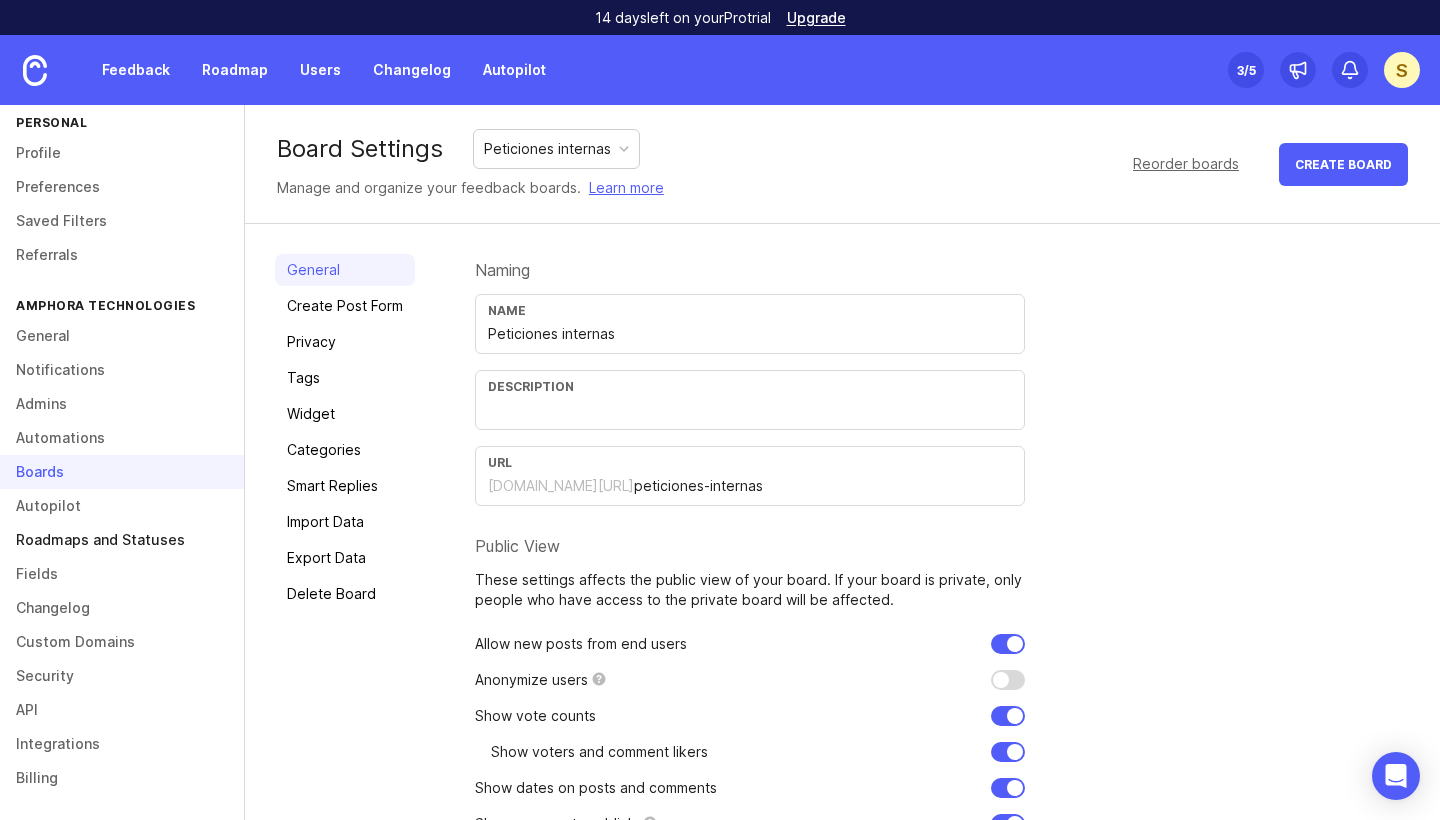 click on "Roadmaps and Statuses" at bounding box center (122, 540) 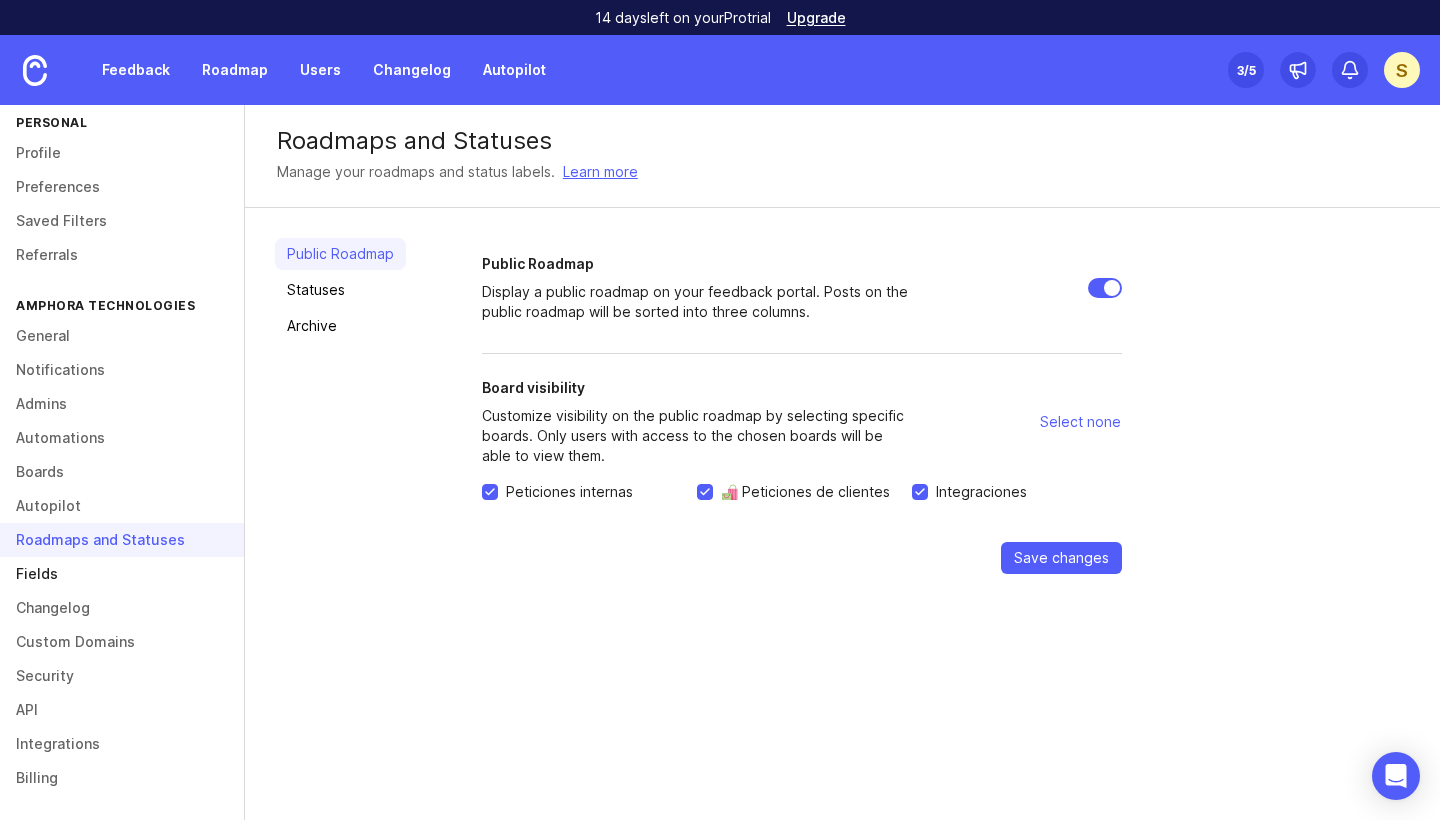 click on "Fields" at bounding box center [122, 574] 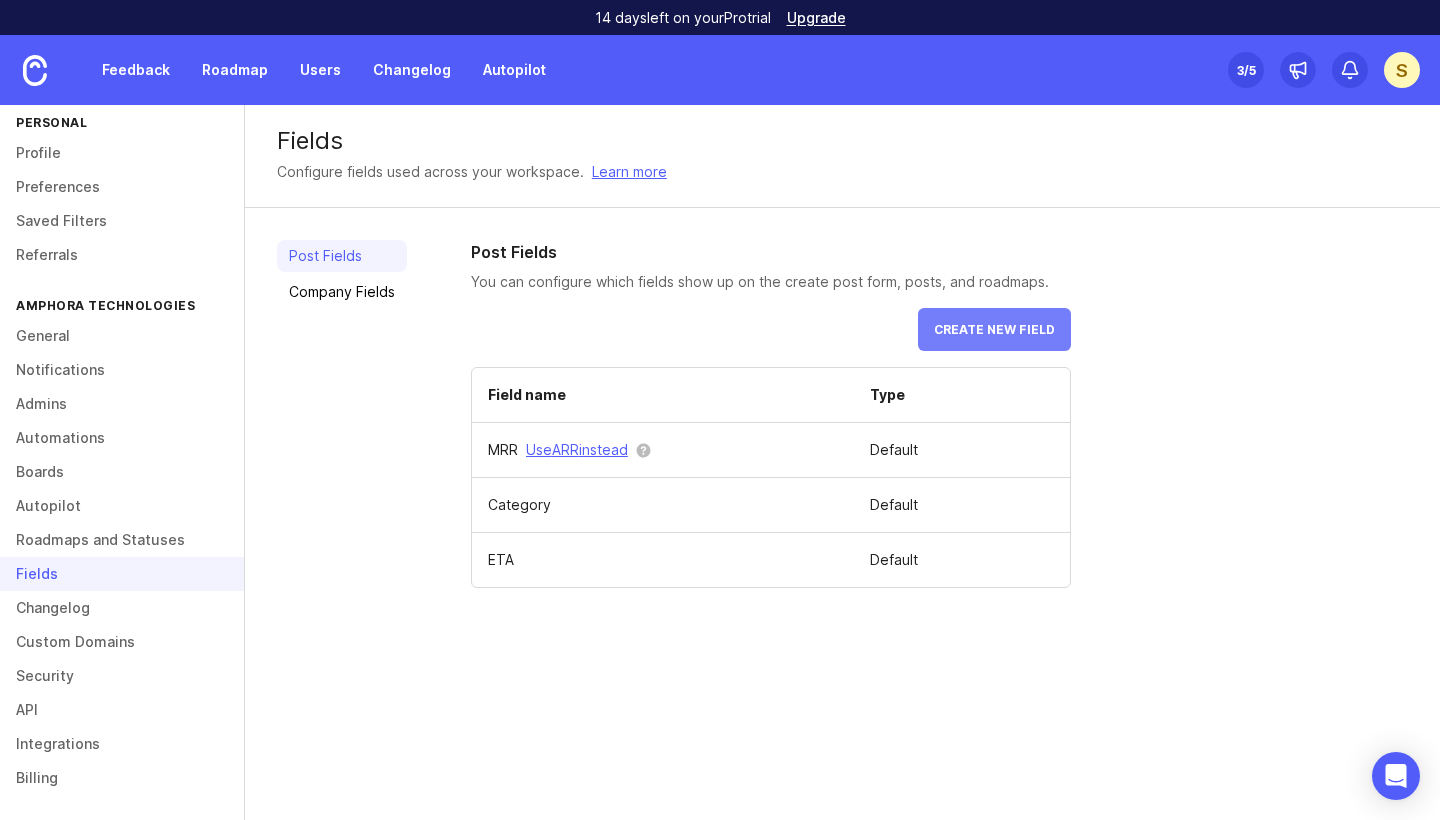 click on "Create new field" at bounding box center (994, 329) 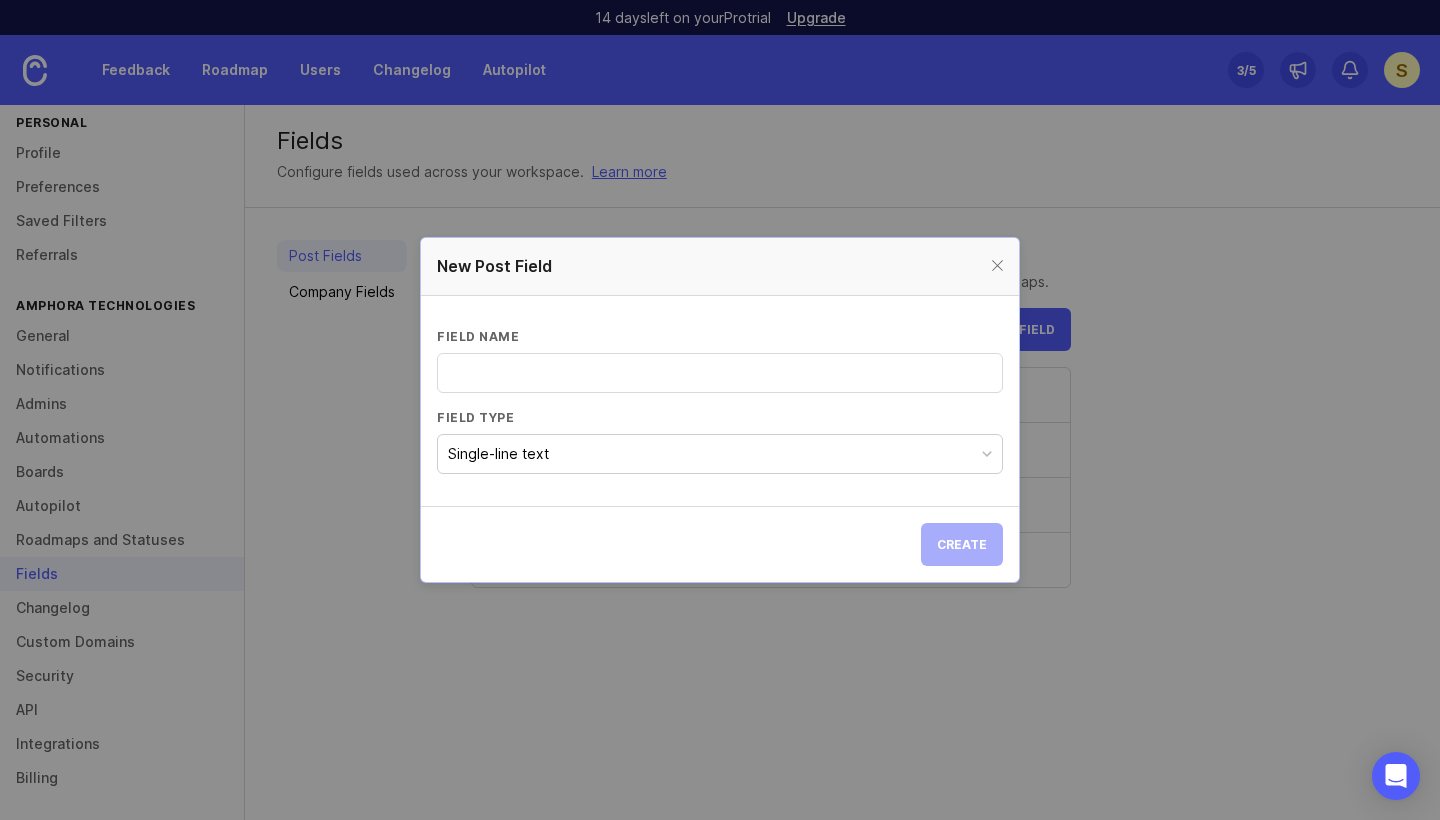 click on "Single-line text" at bounding box center [720, 454] 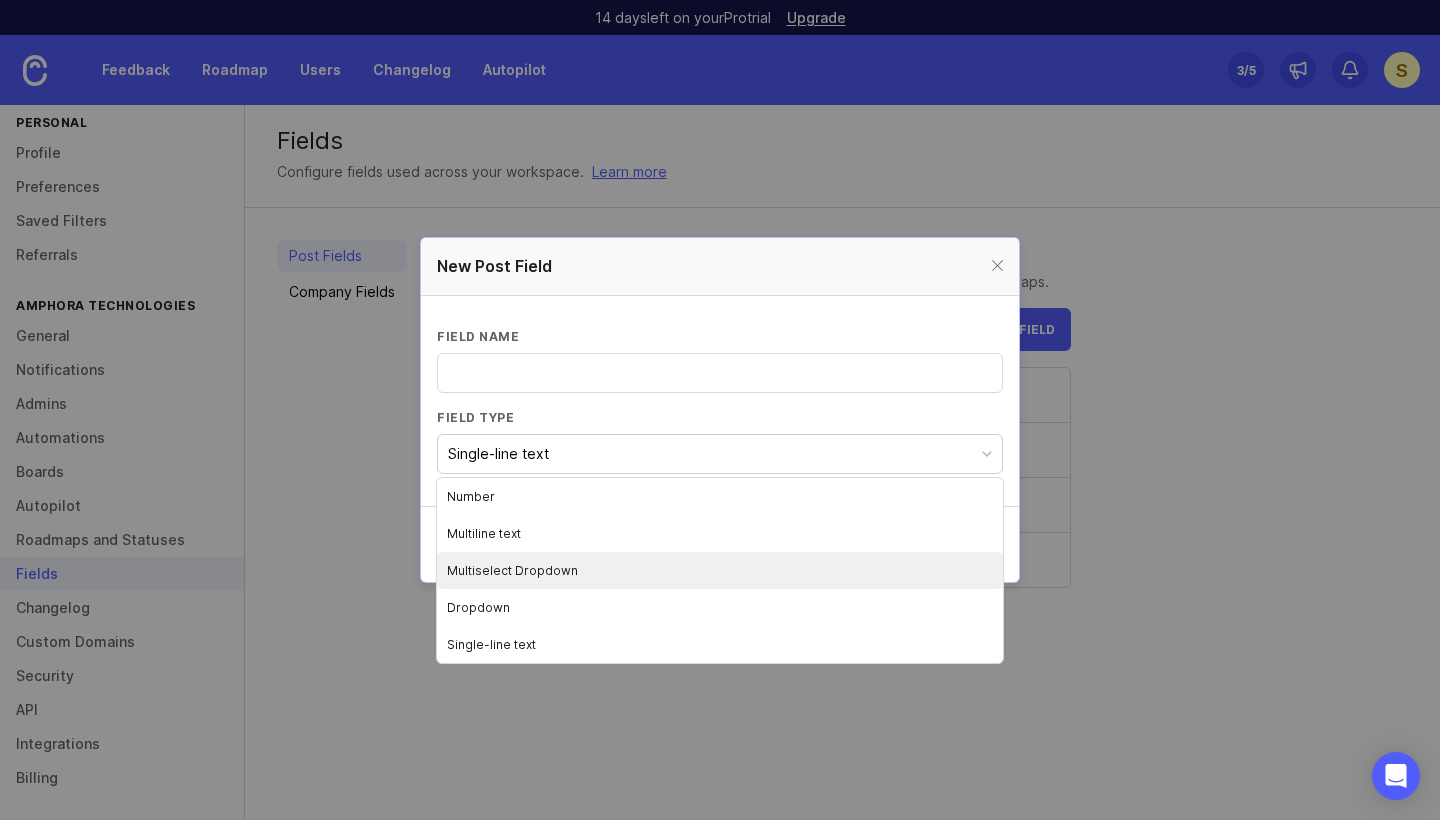 click on "Multiselect Dropdown" at bounding box center (720, 570) 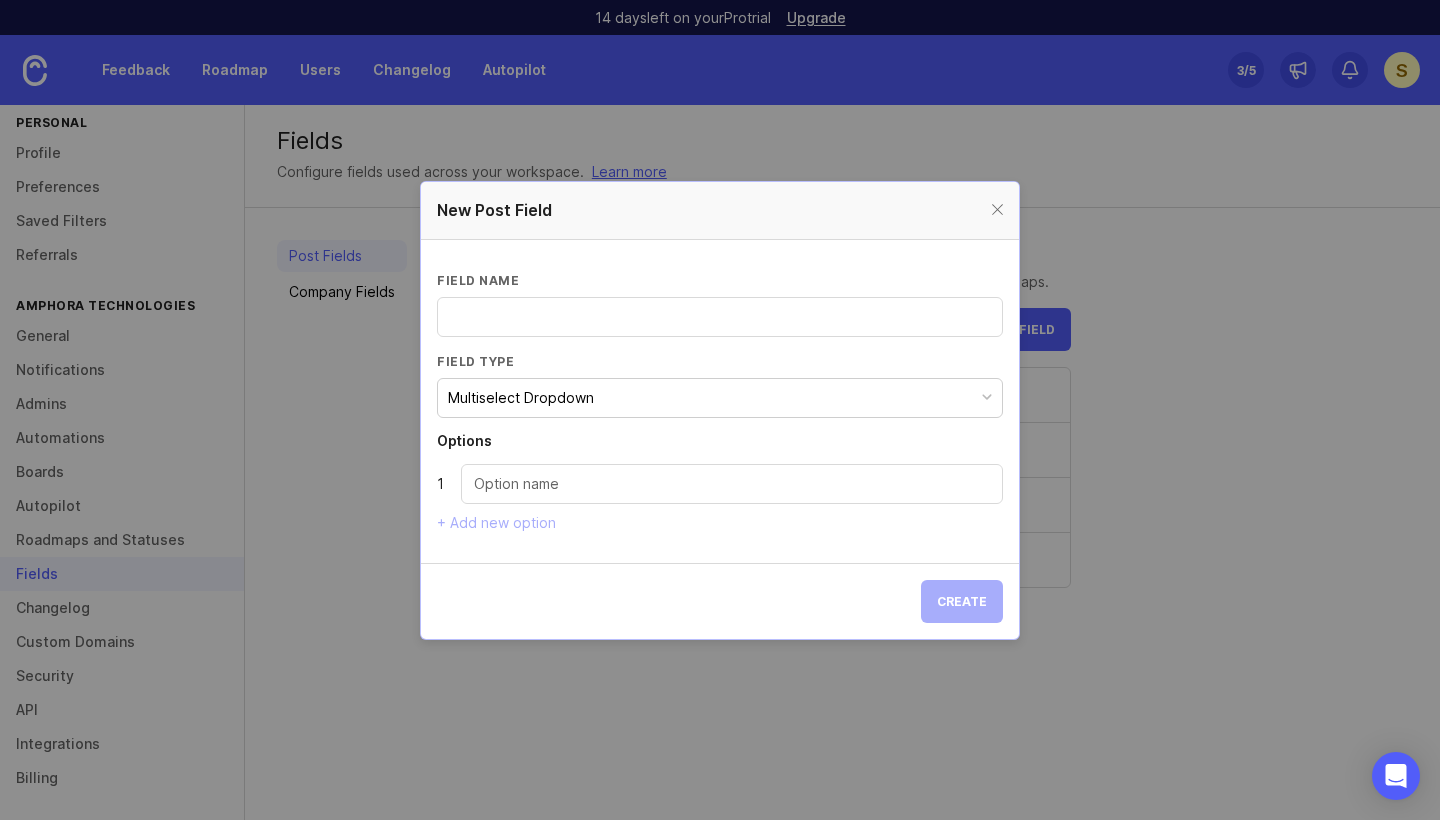 click at bounding box center (720, 317) 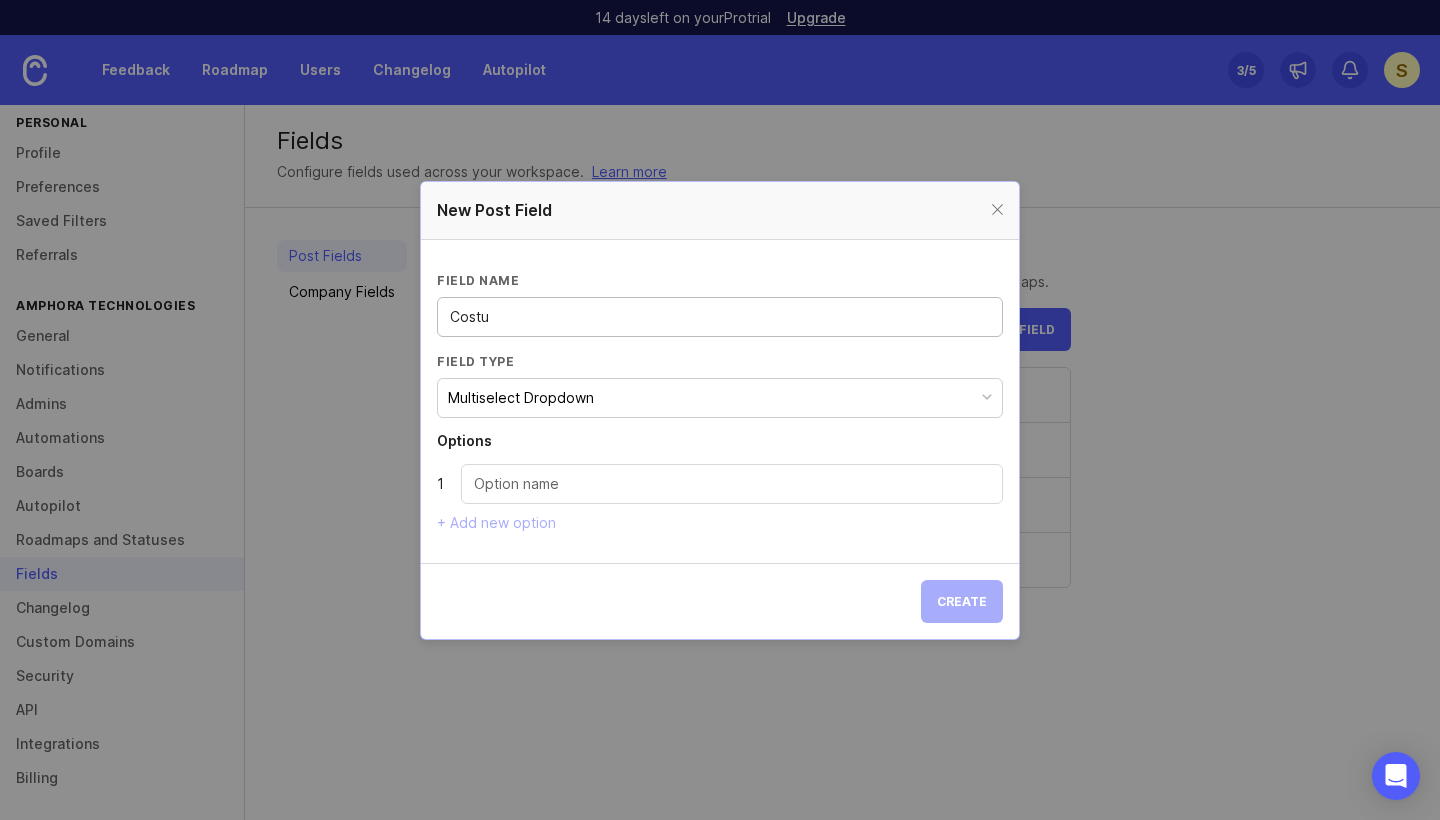 type on "Coste" 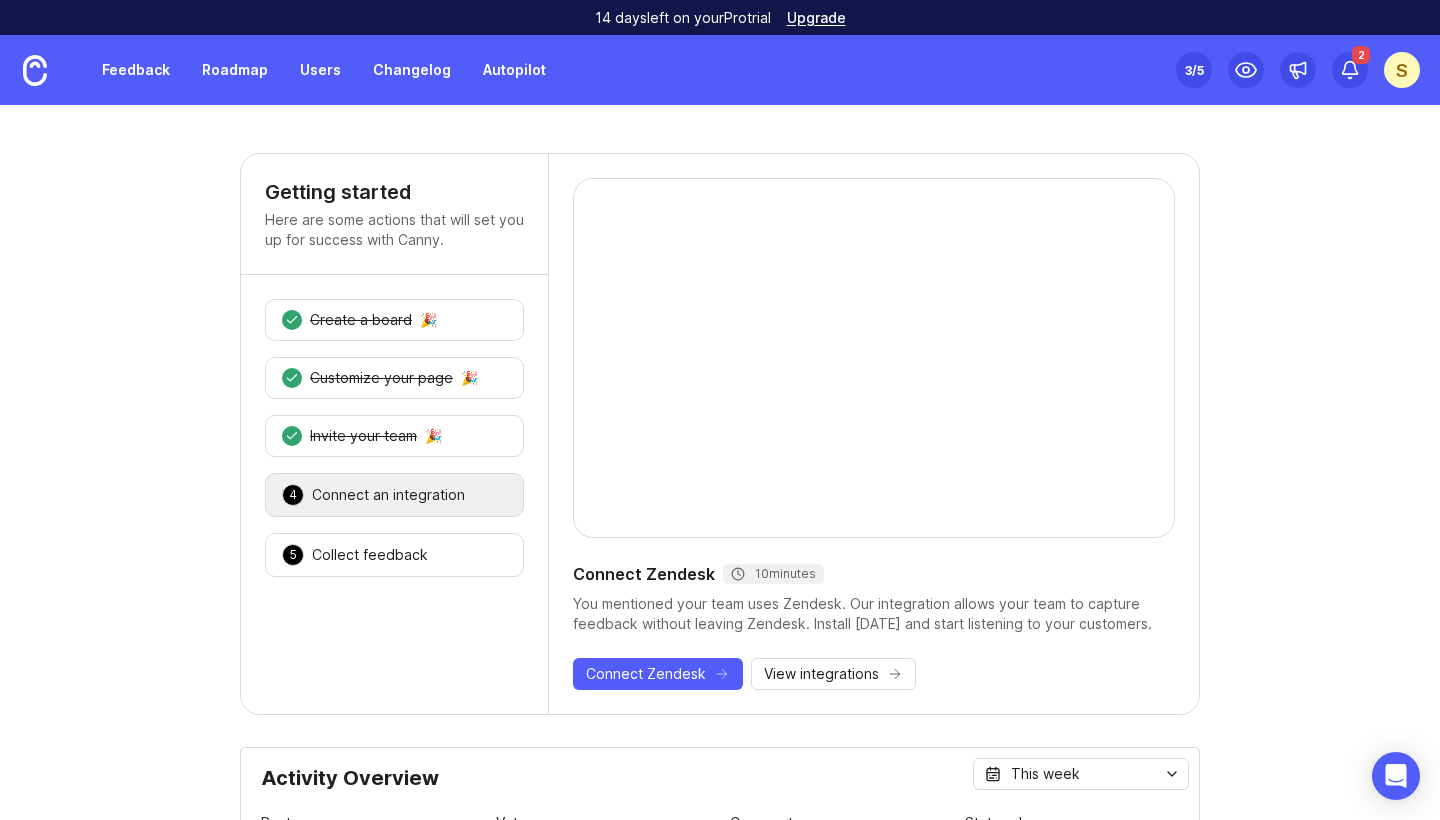 scroll, scrollTop: 0, scrollLeft: 0, axis: both 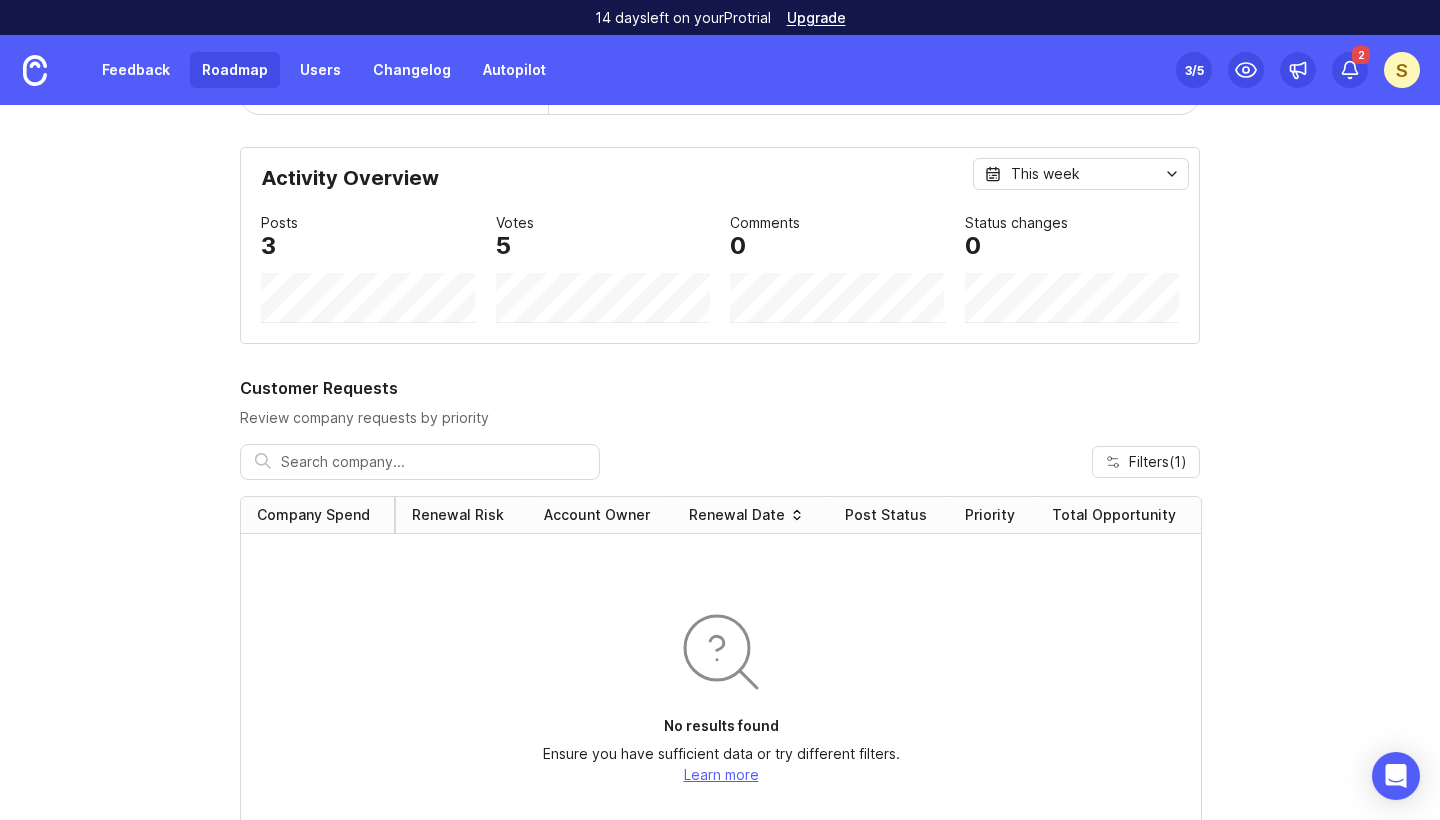 click on "Roadmap" at bounding box center [235, 70] 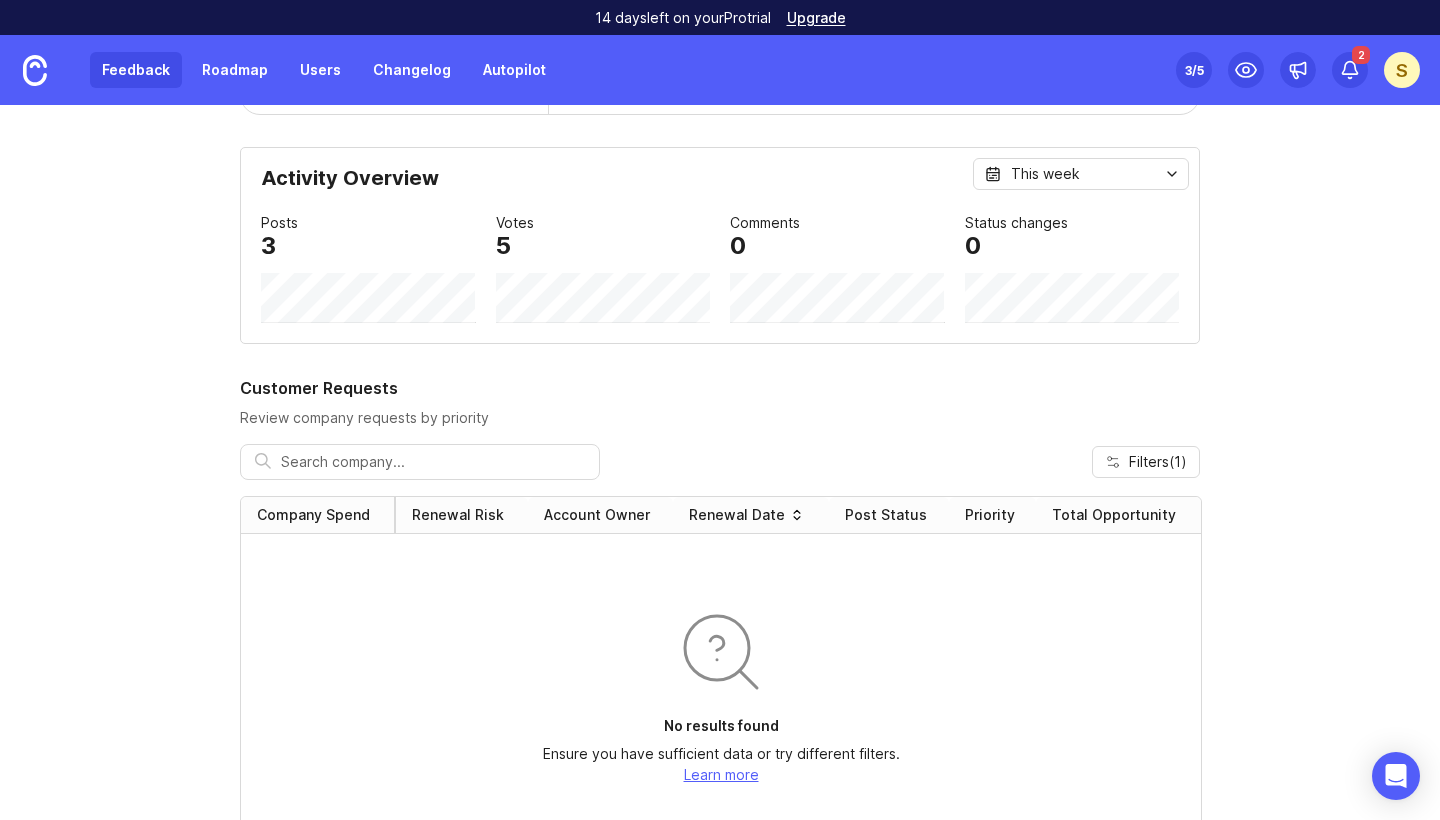 click on "Feedback" at bounding box center (136, 70) 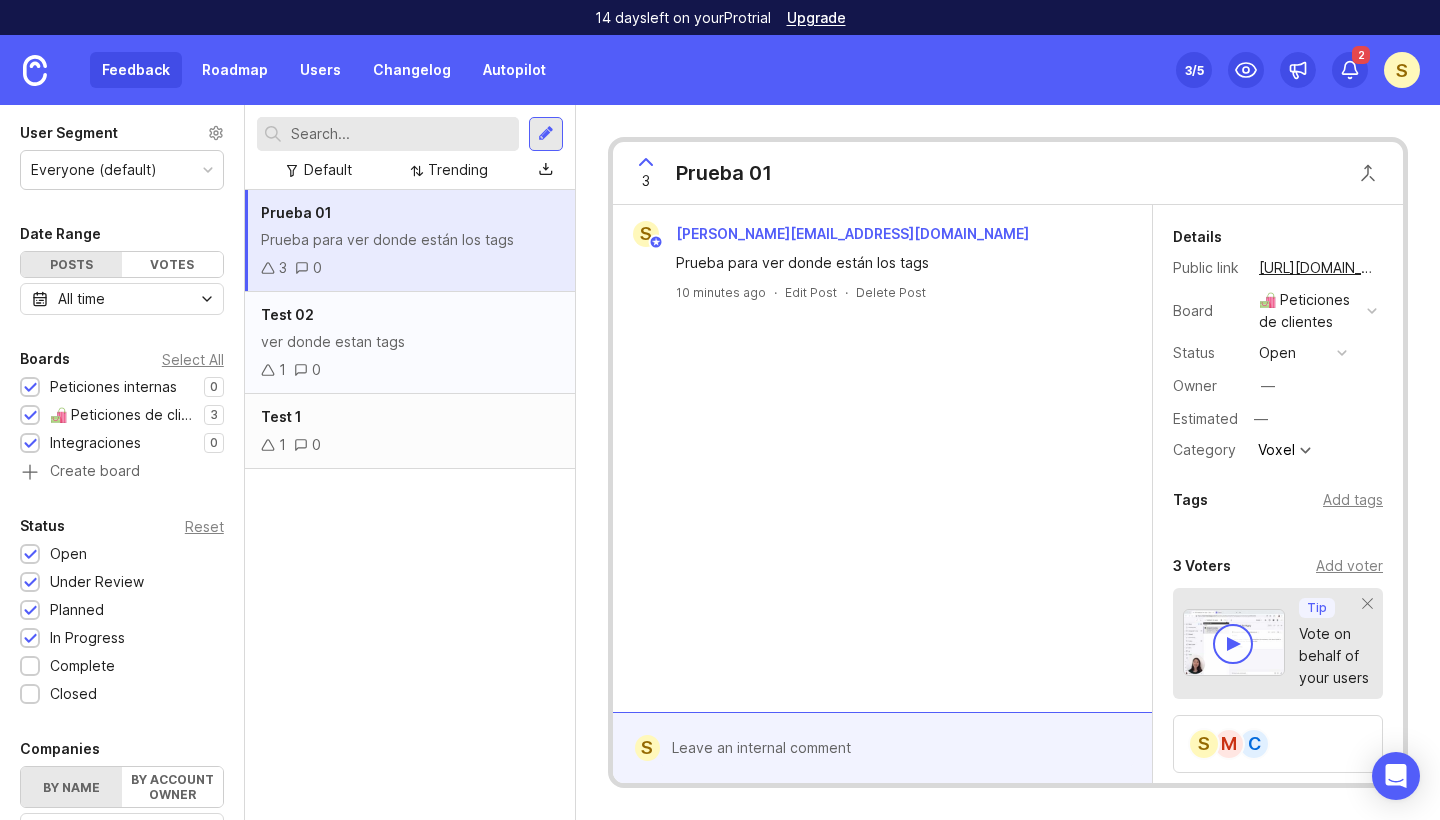 click on "ver donde estan tags" at bounding box center (410, 342) 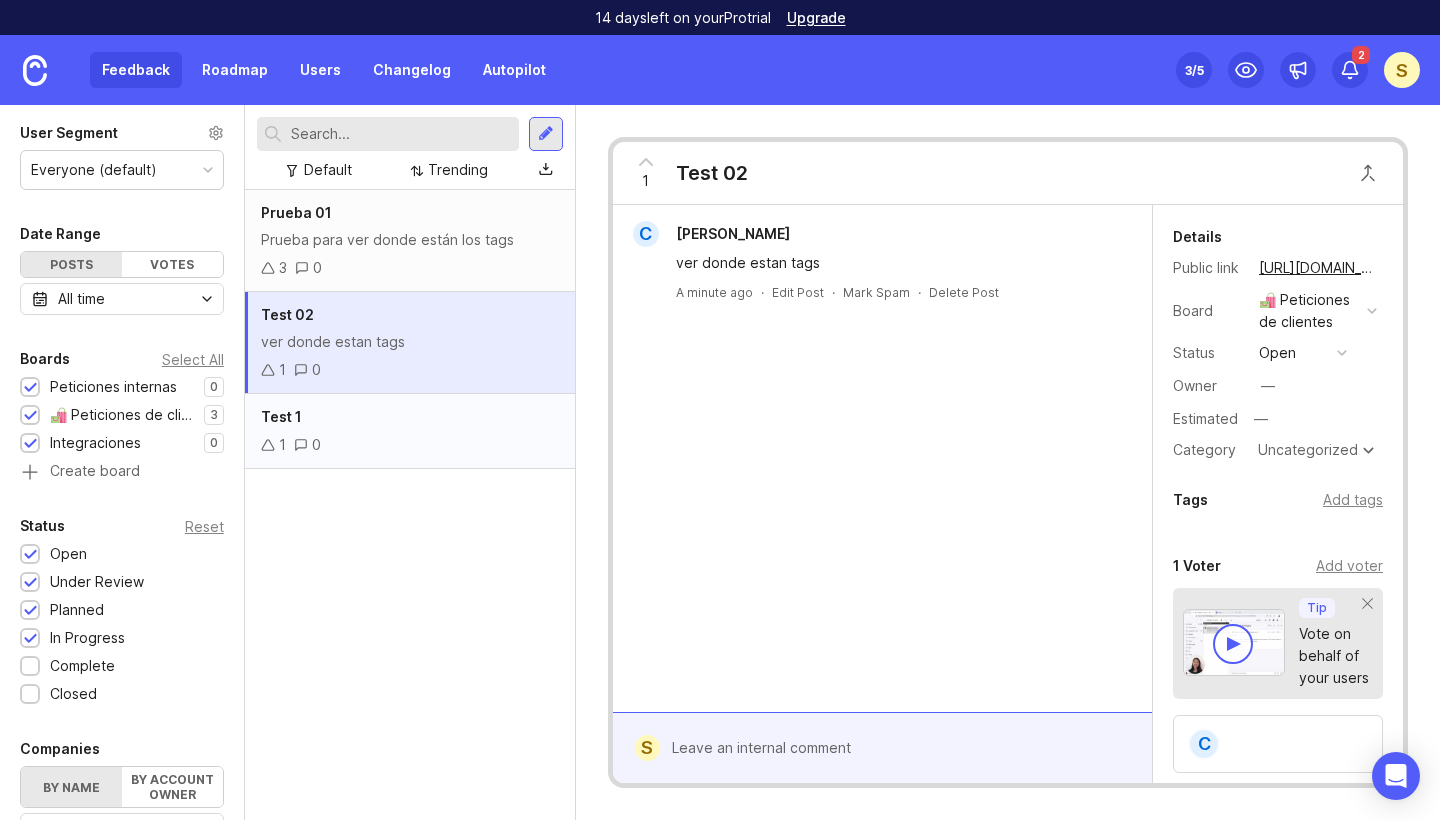 click on "1 0" at bounding box center [410, 445] 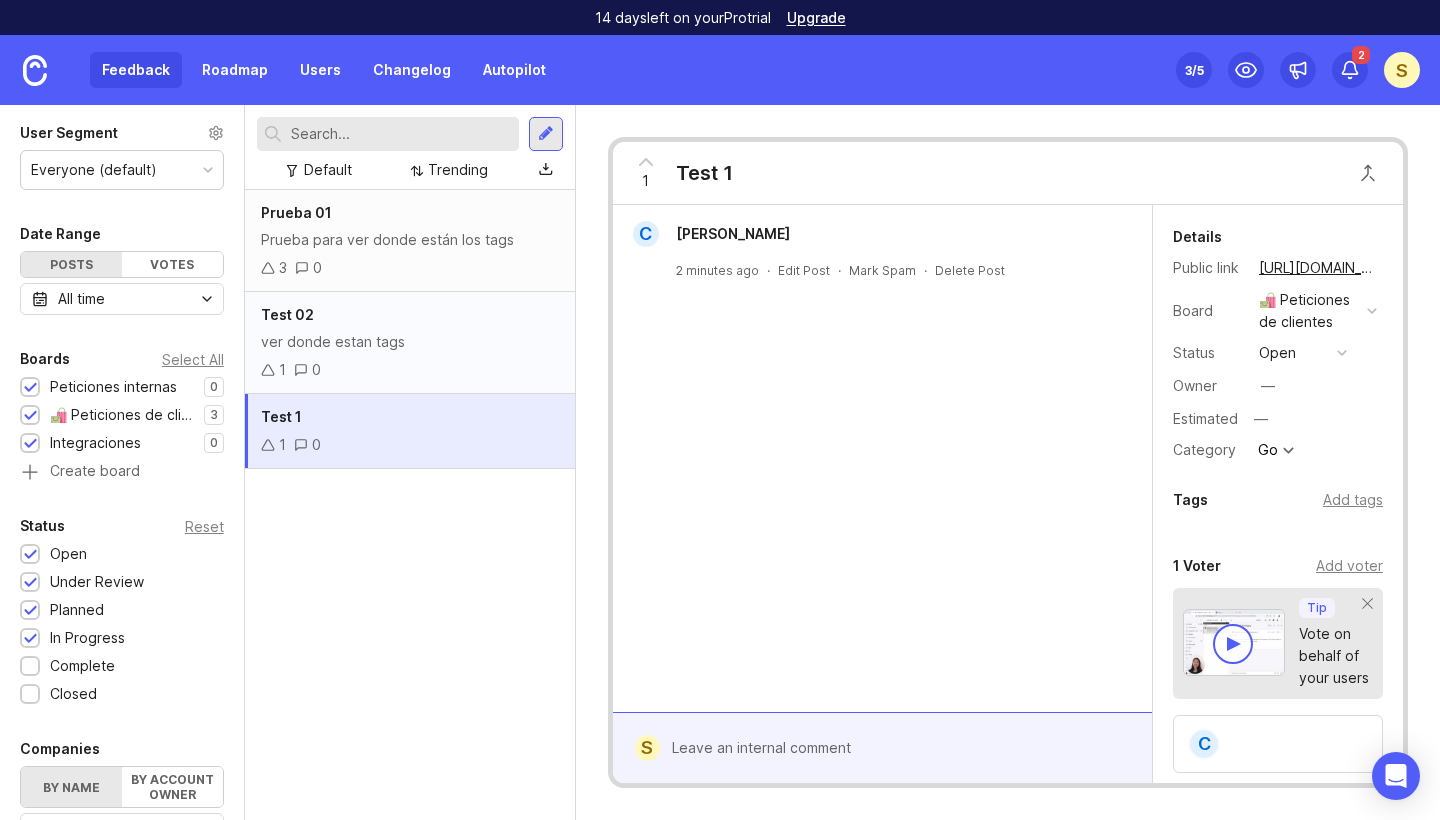 click on "ver donde estan tags" at bounding box center [410, 342] 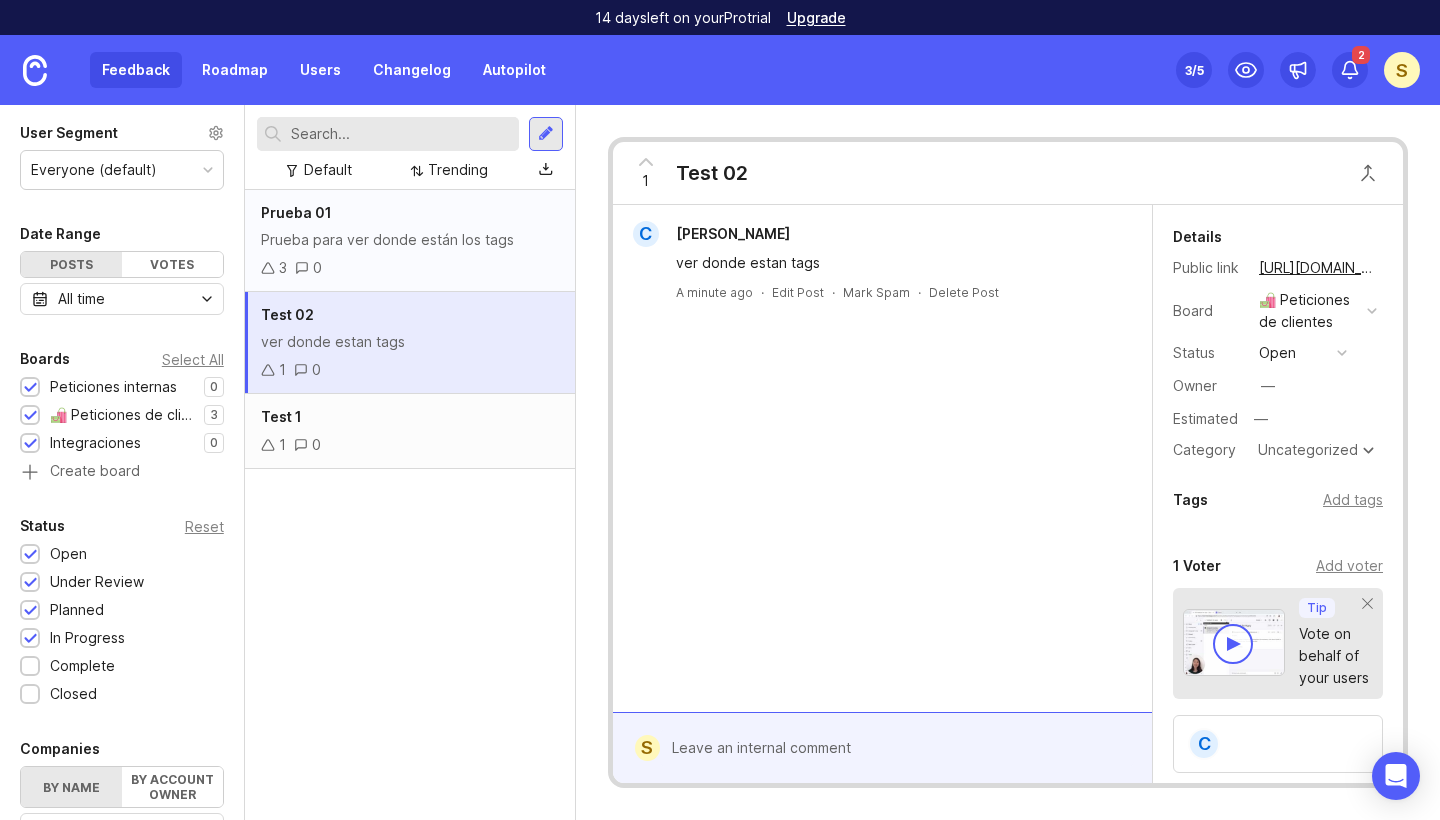 click on "Prueba 01" at bounding box center (410, 213) 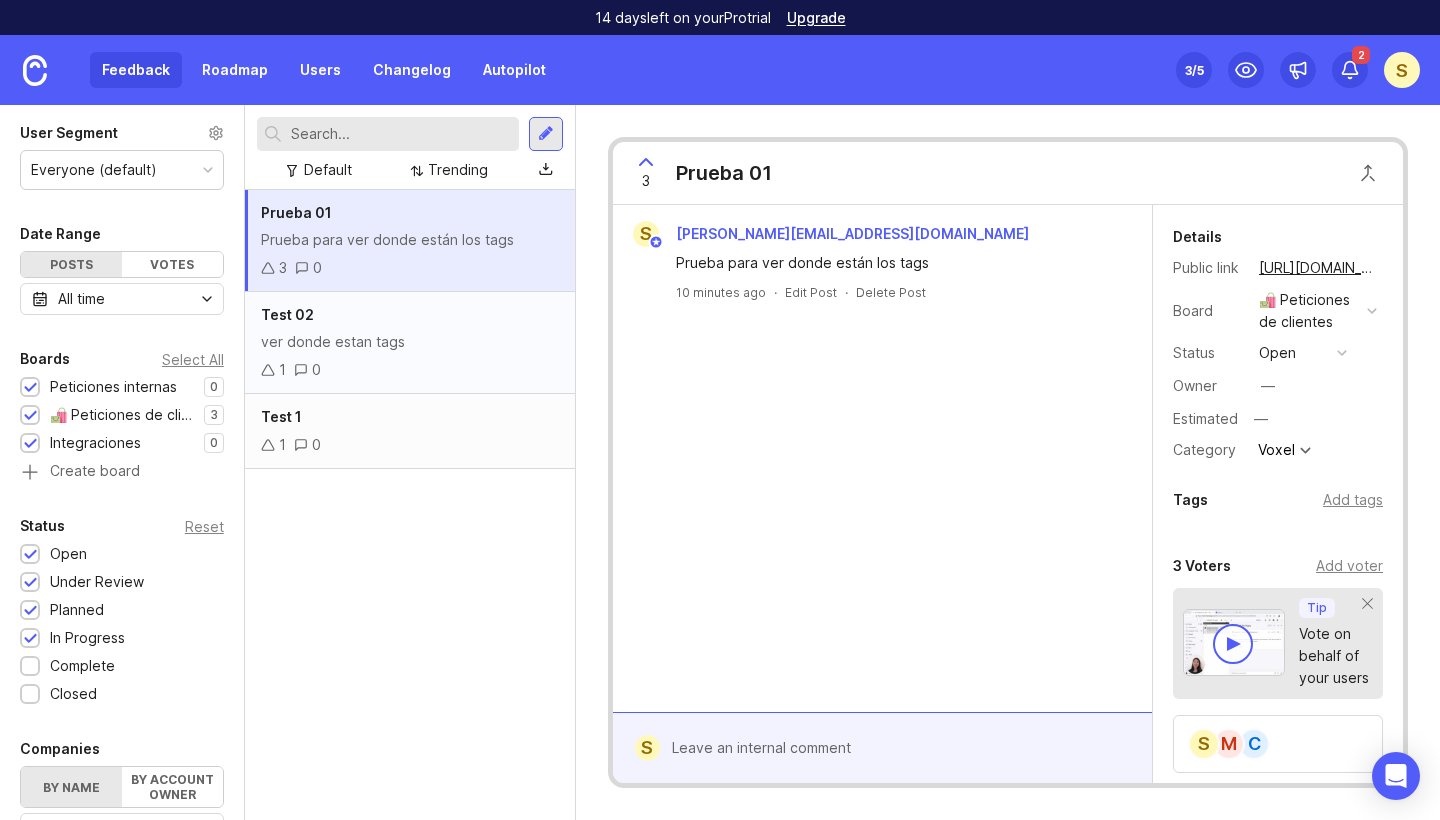 click on "Test 02 ver donde estan tags 1 0" at bounding box center [410, 343] 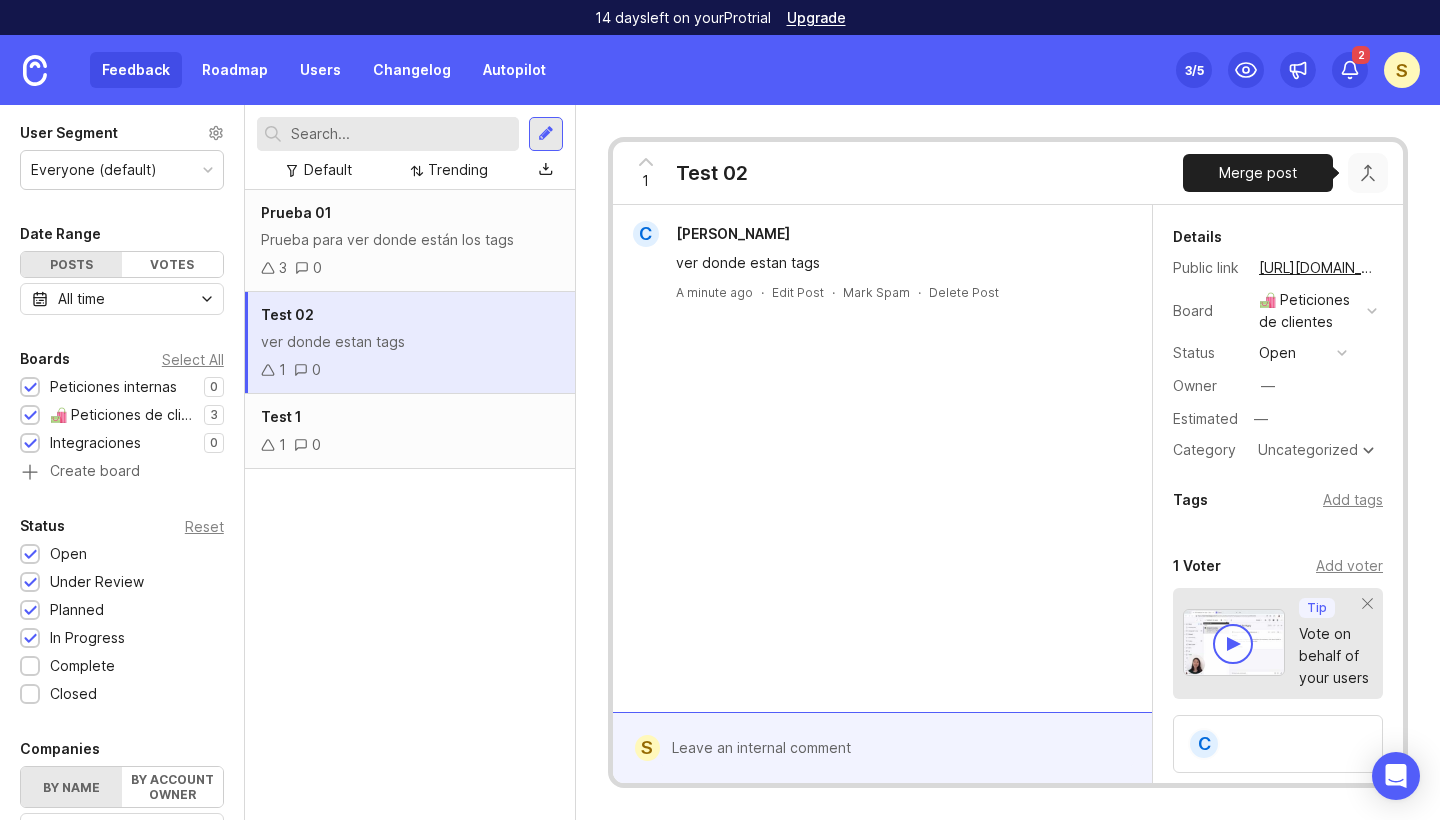 click at bounding box center [1368, 173] 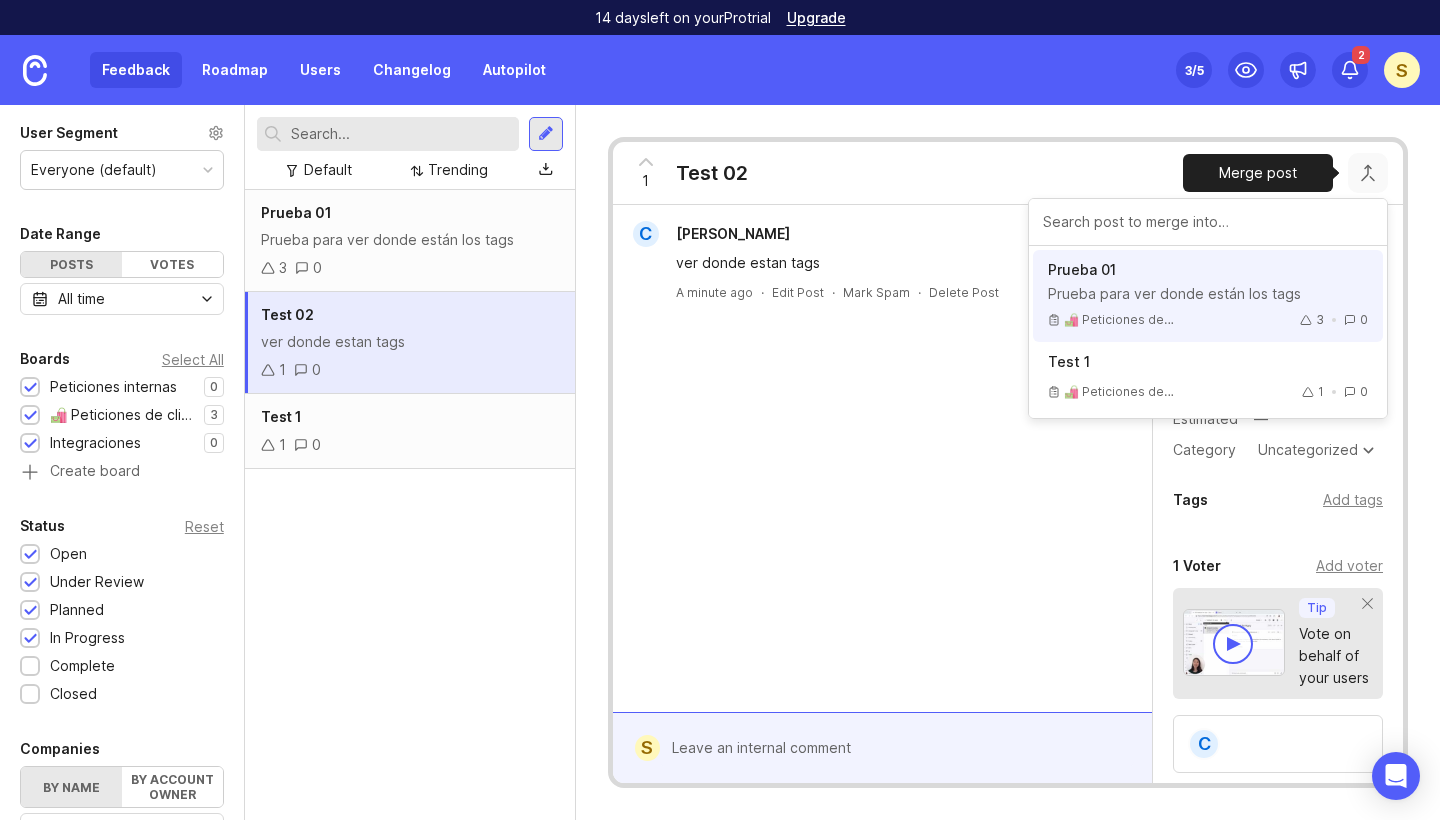 click on "Prueba para ver donde están los tags" at bounding box center (1208, 294) 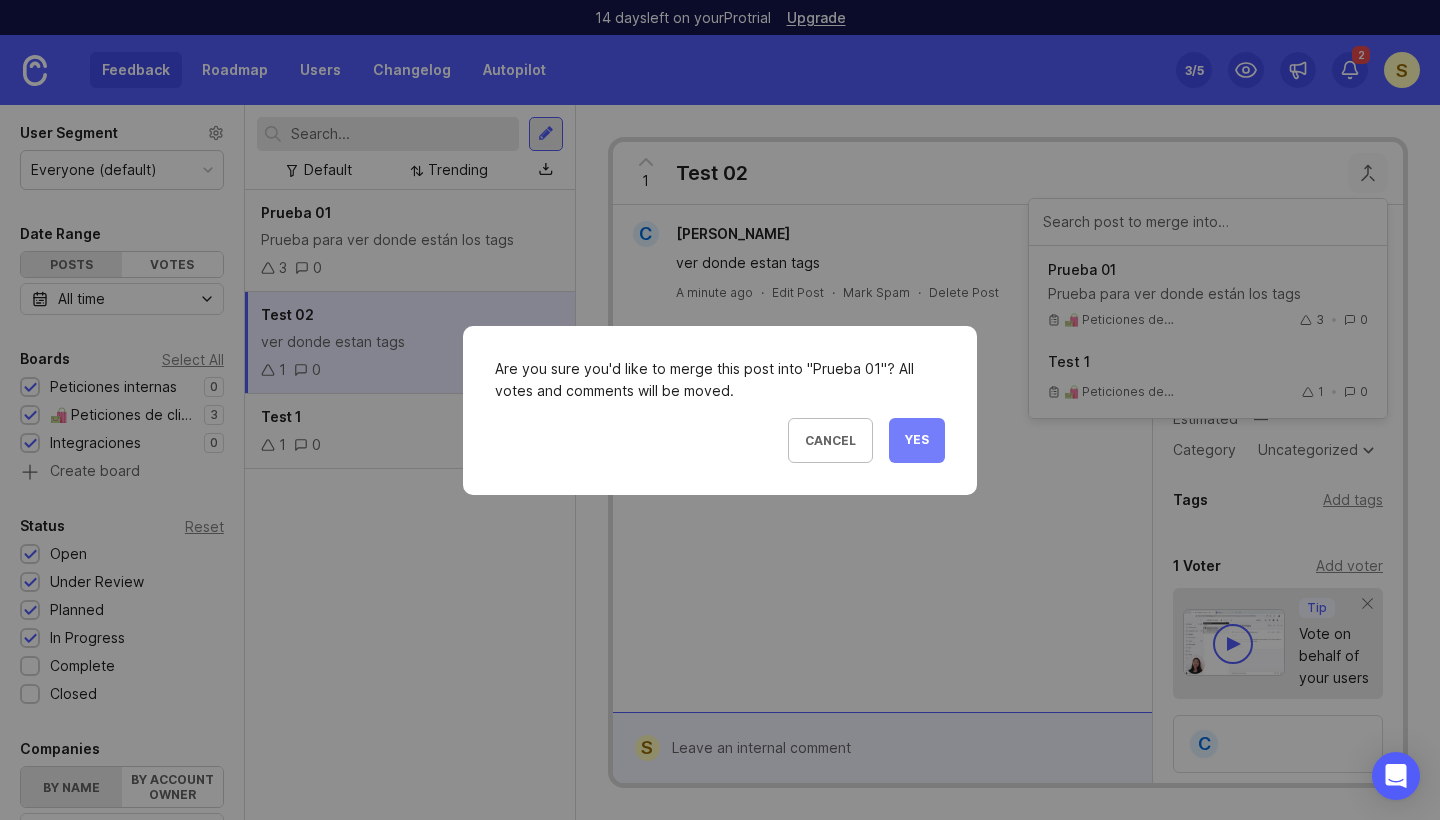 click on "Yes" at bounding box center (917, 440) 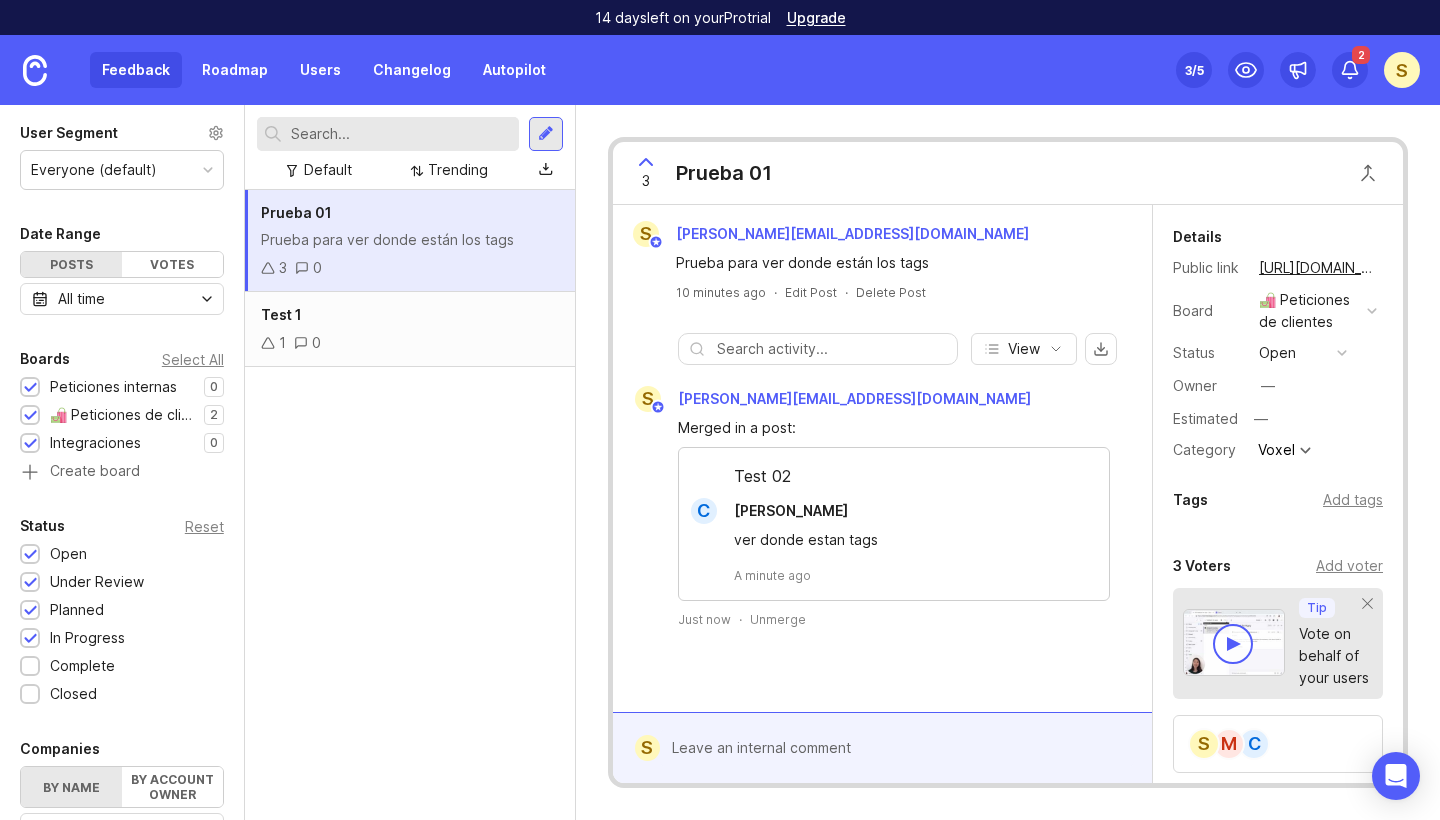 click on "Prueba para ver donde están los tags" at bounding box center [410, 240] 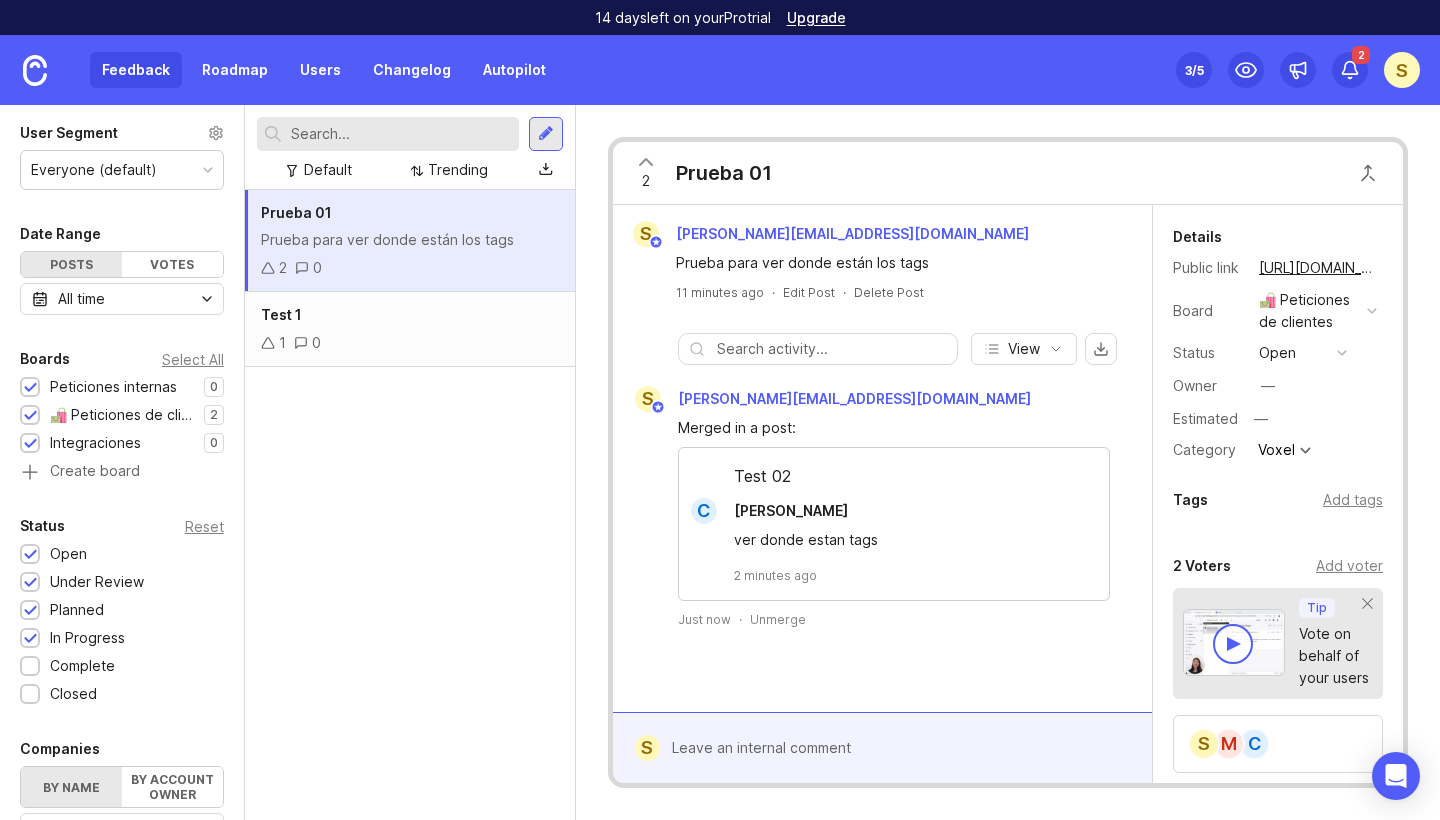 click on "2" at bounding box center (646, 181) 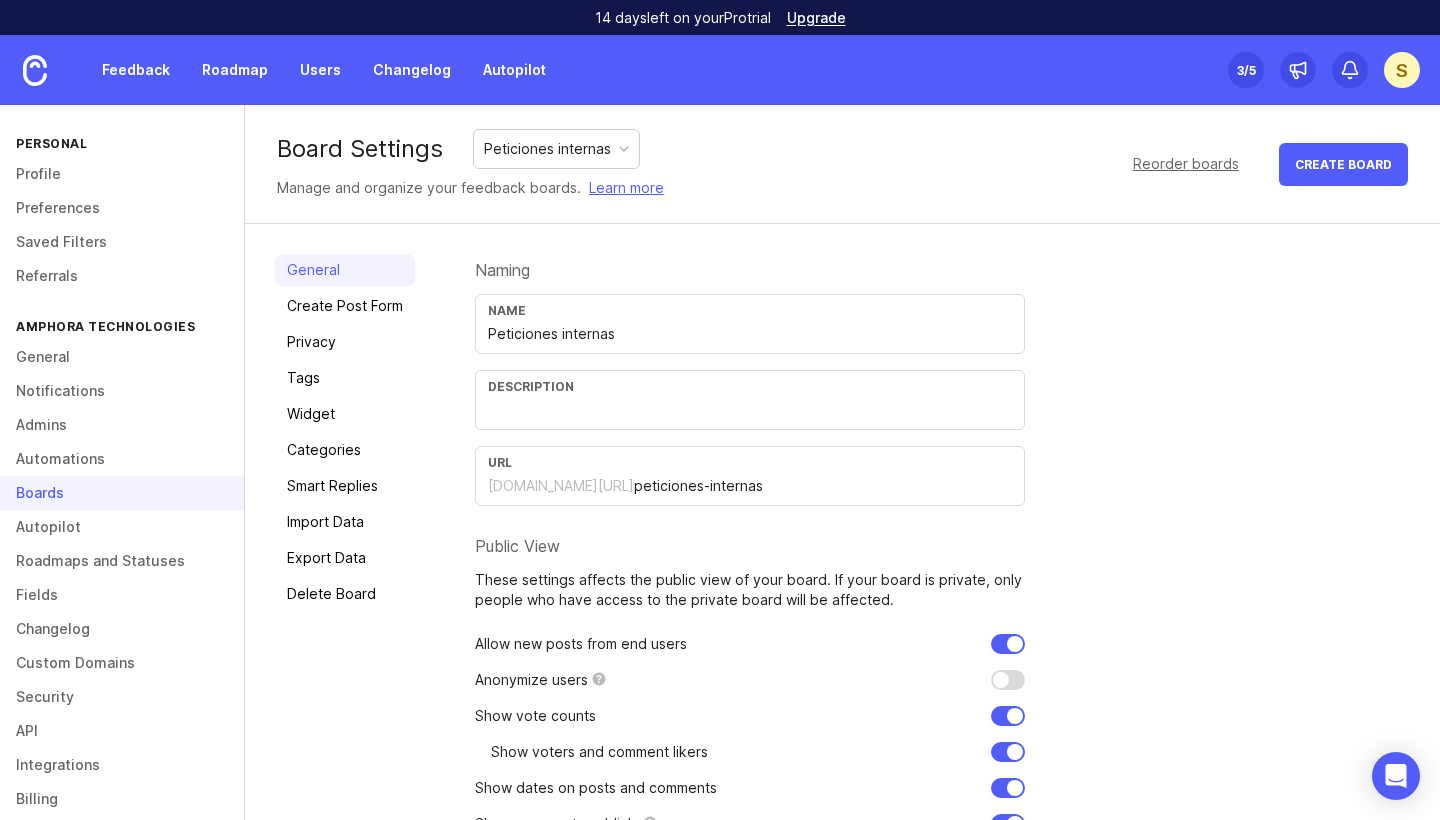 click on "Peticiones internas" at bounding box center [547, 149] 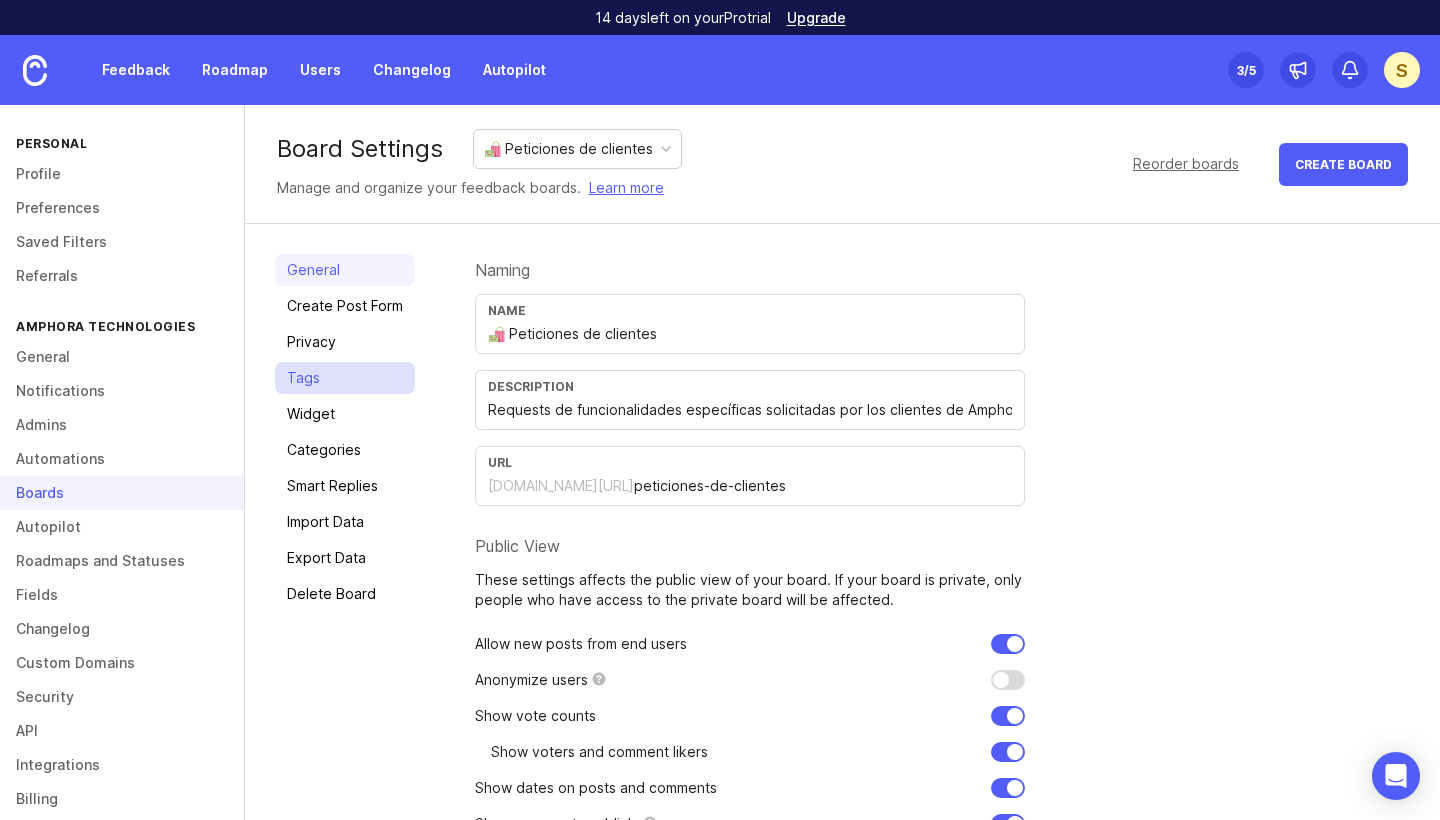 click on "Tags" at bounding box center [345, 378] 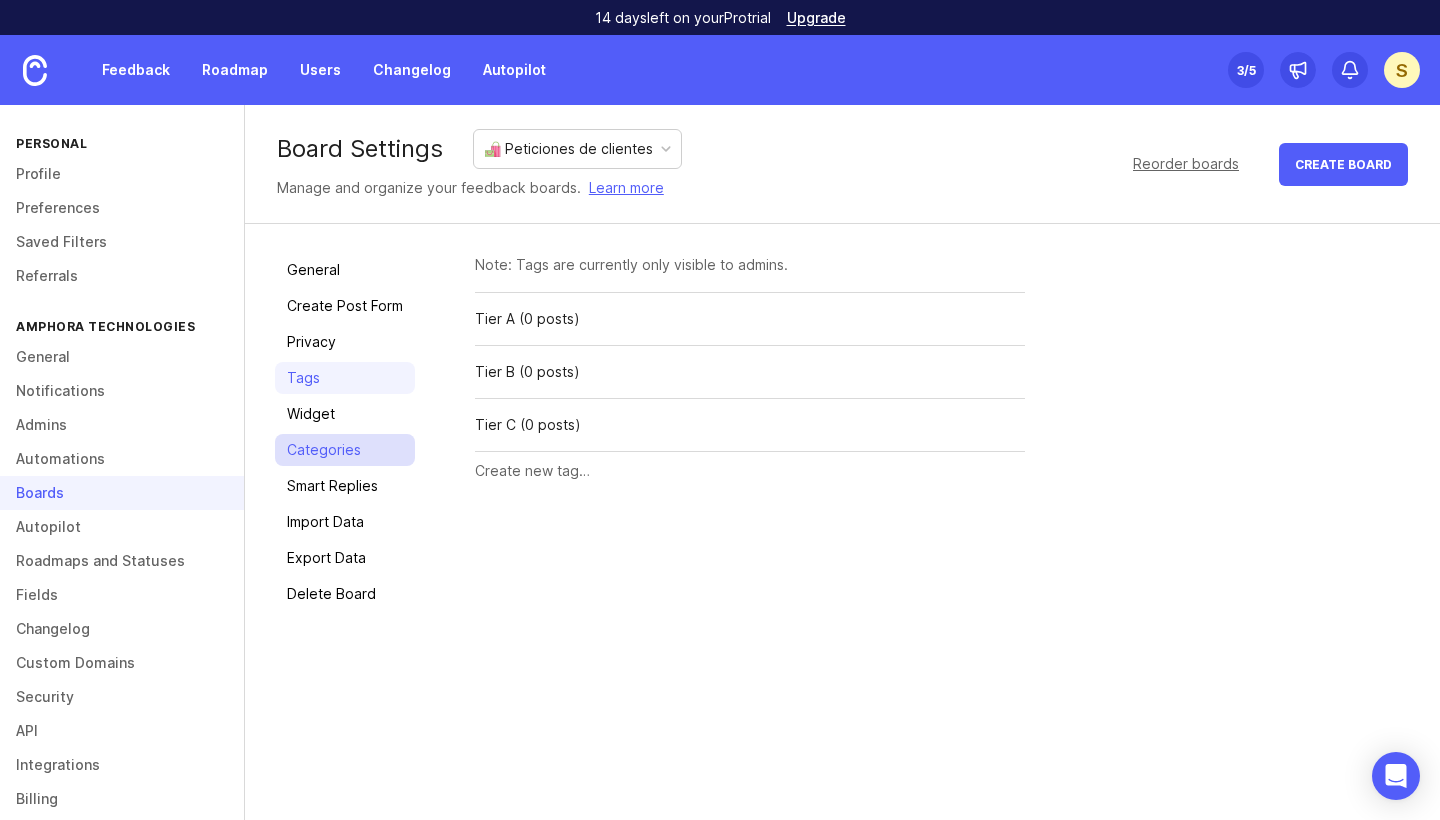 click on "Categories" at bounding box center (345, 450) 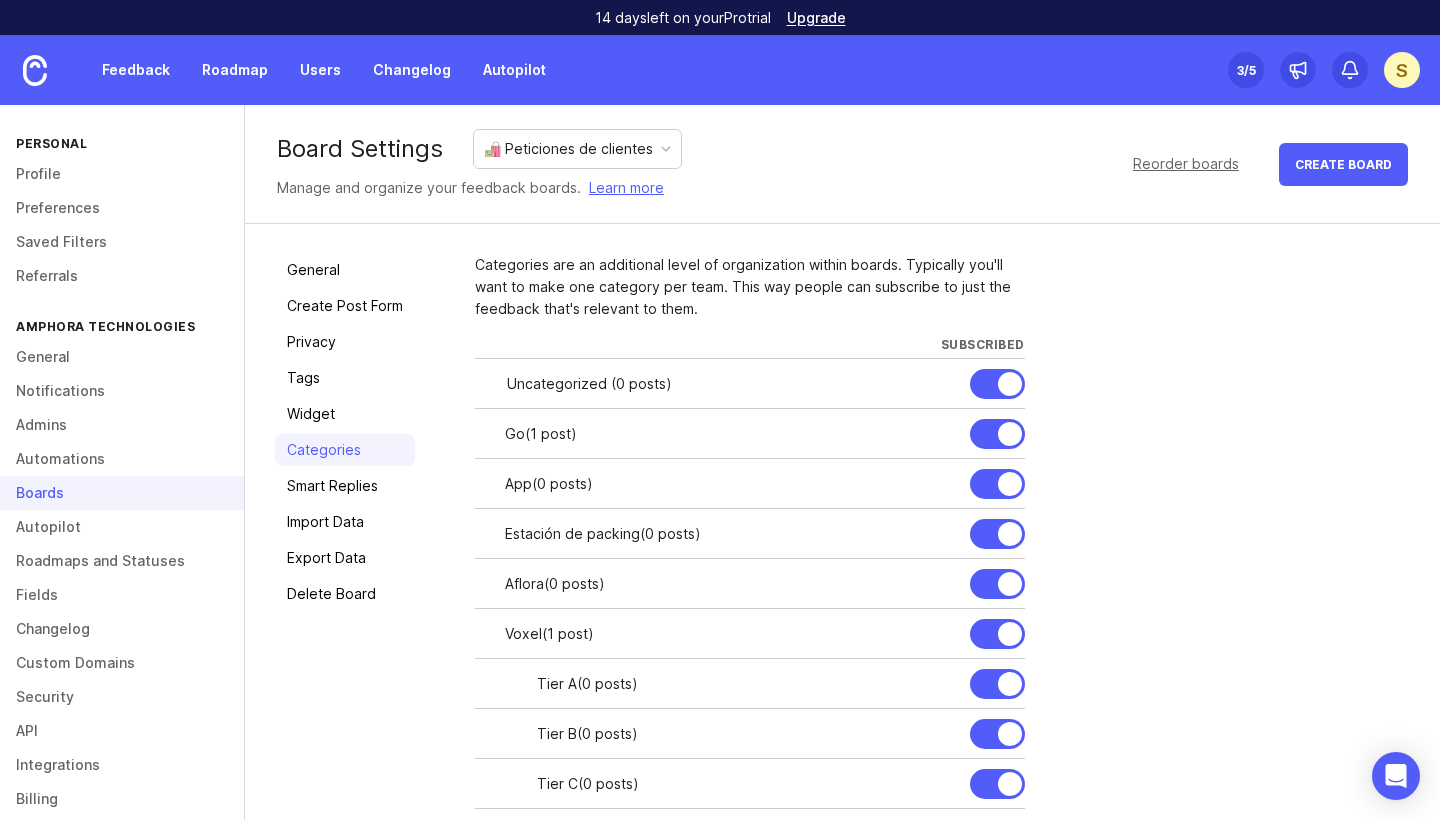 click at bounding box center (997, 384) 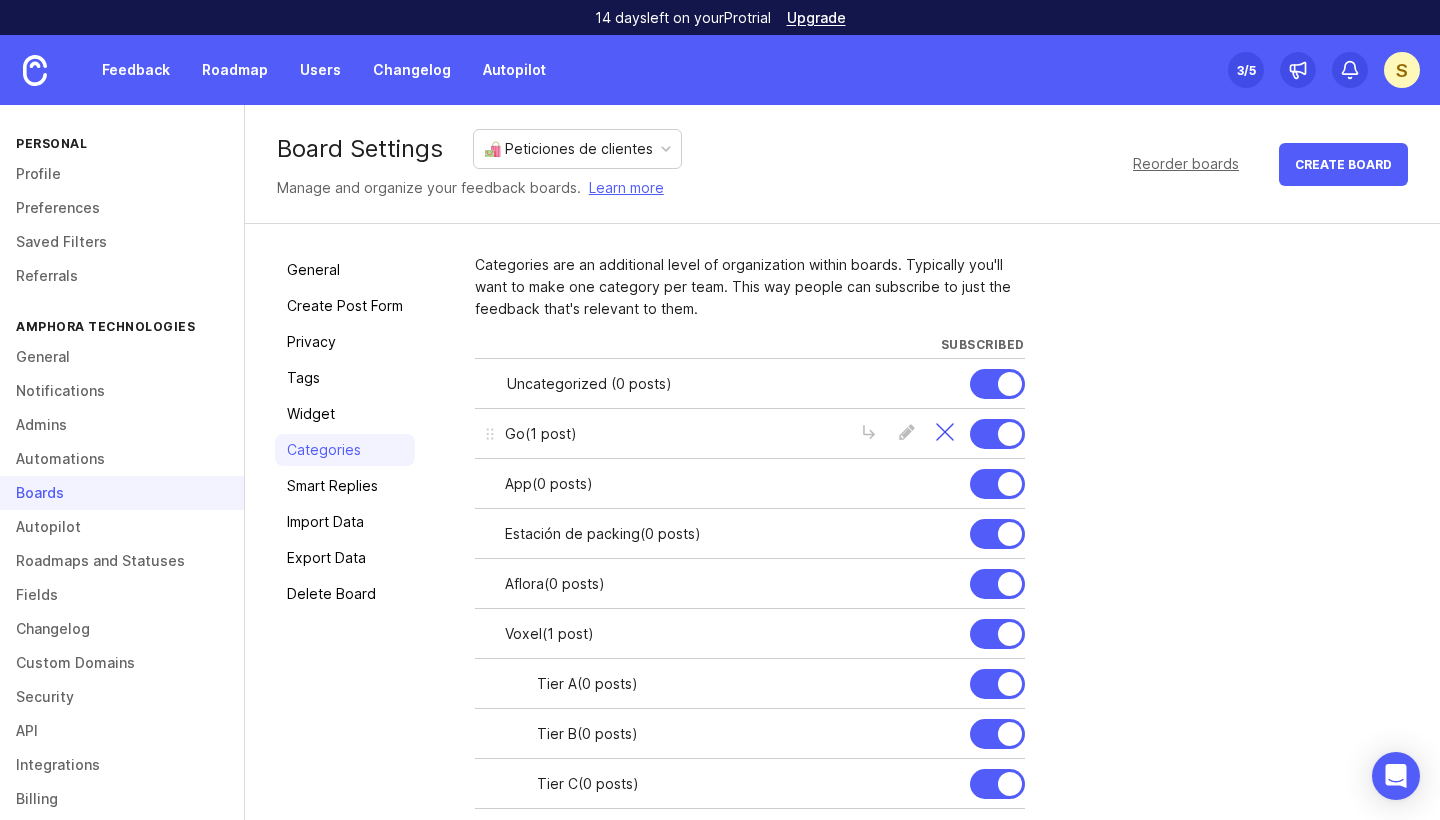 click at bounding box center (945, 434) 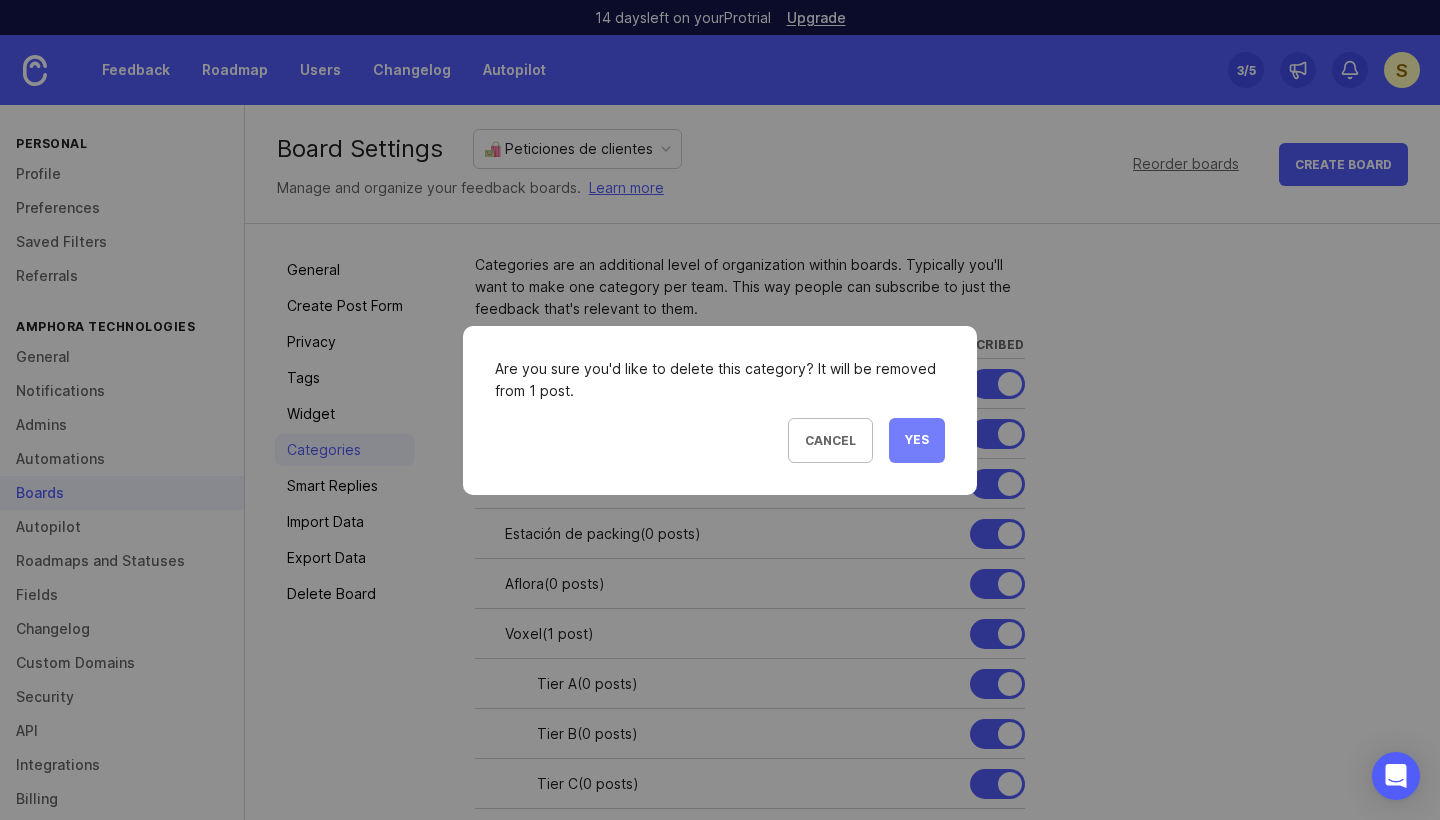 click on "Yes" at bounding box center [917, 440] 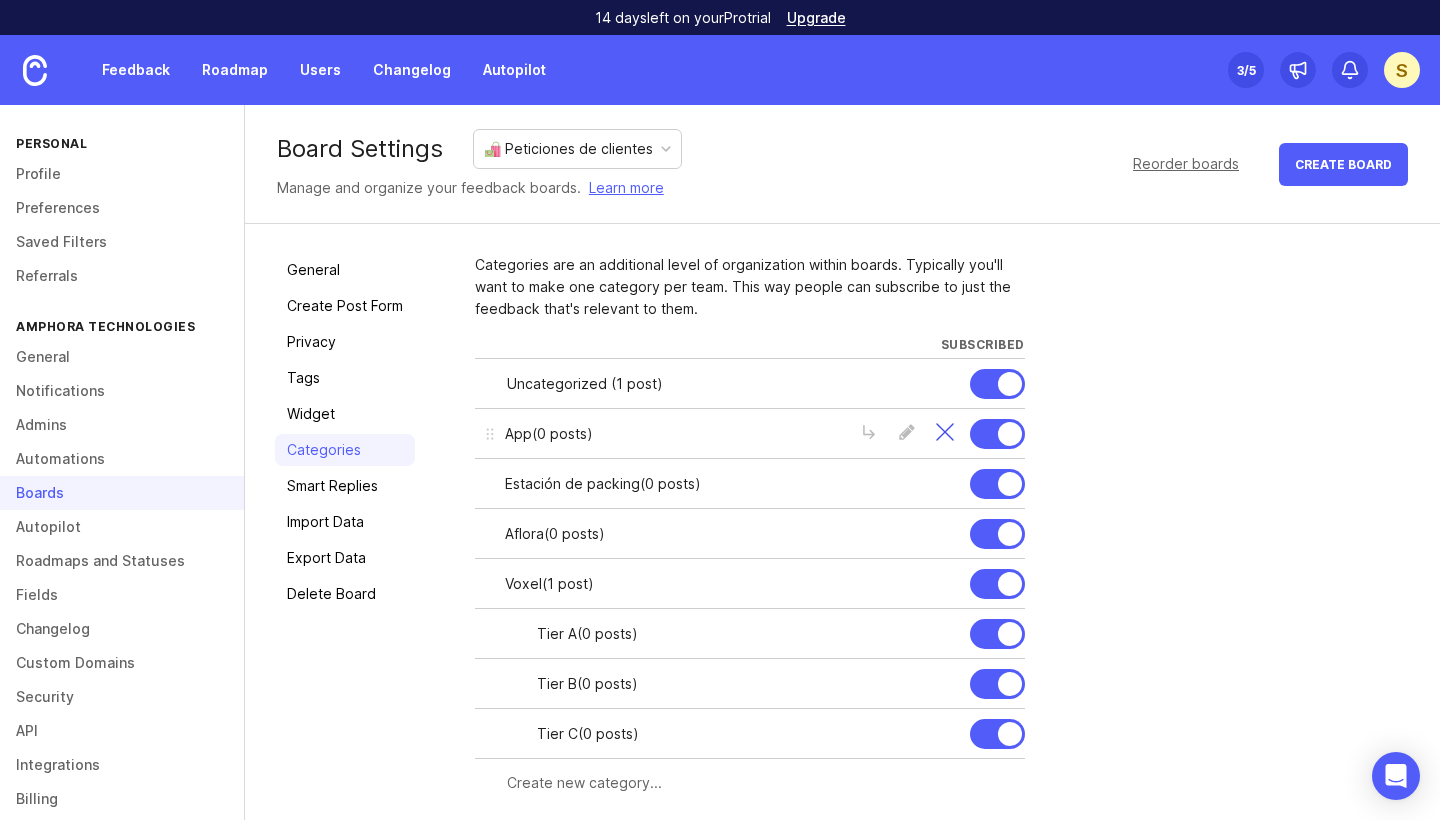 click at bounding box center (945, 434) 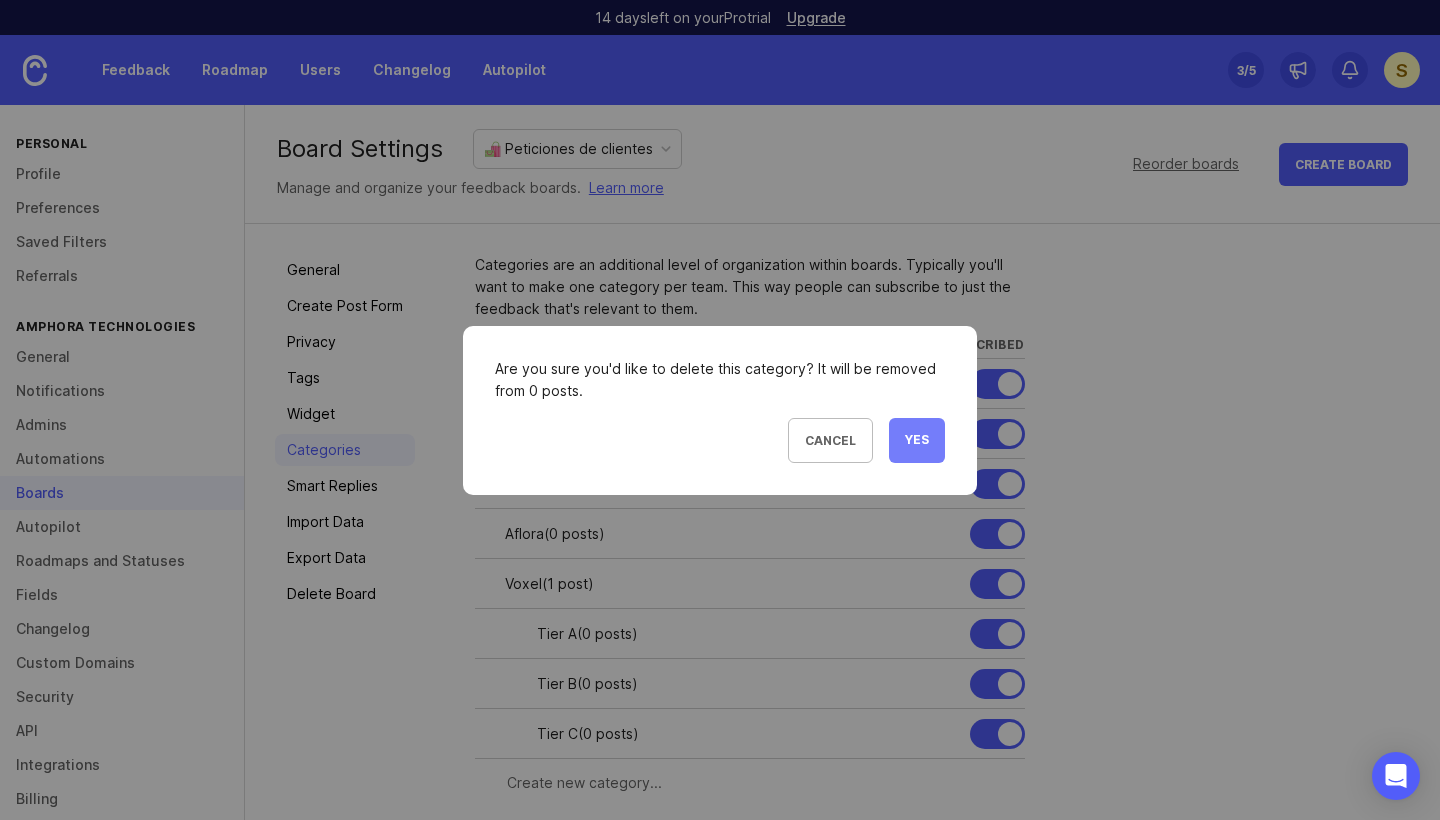 click on "Yes" at bounding box center (917, 440) 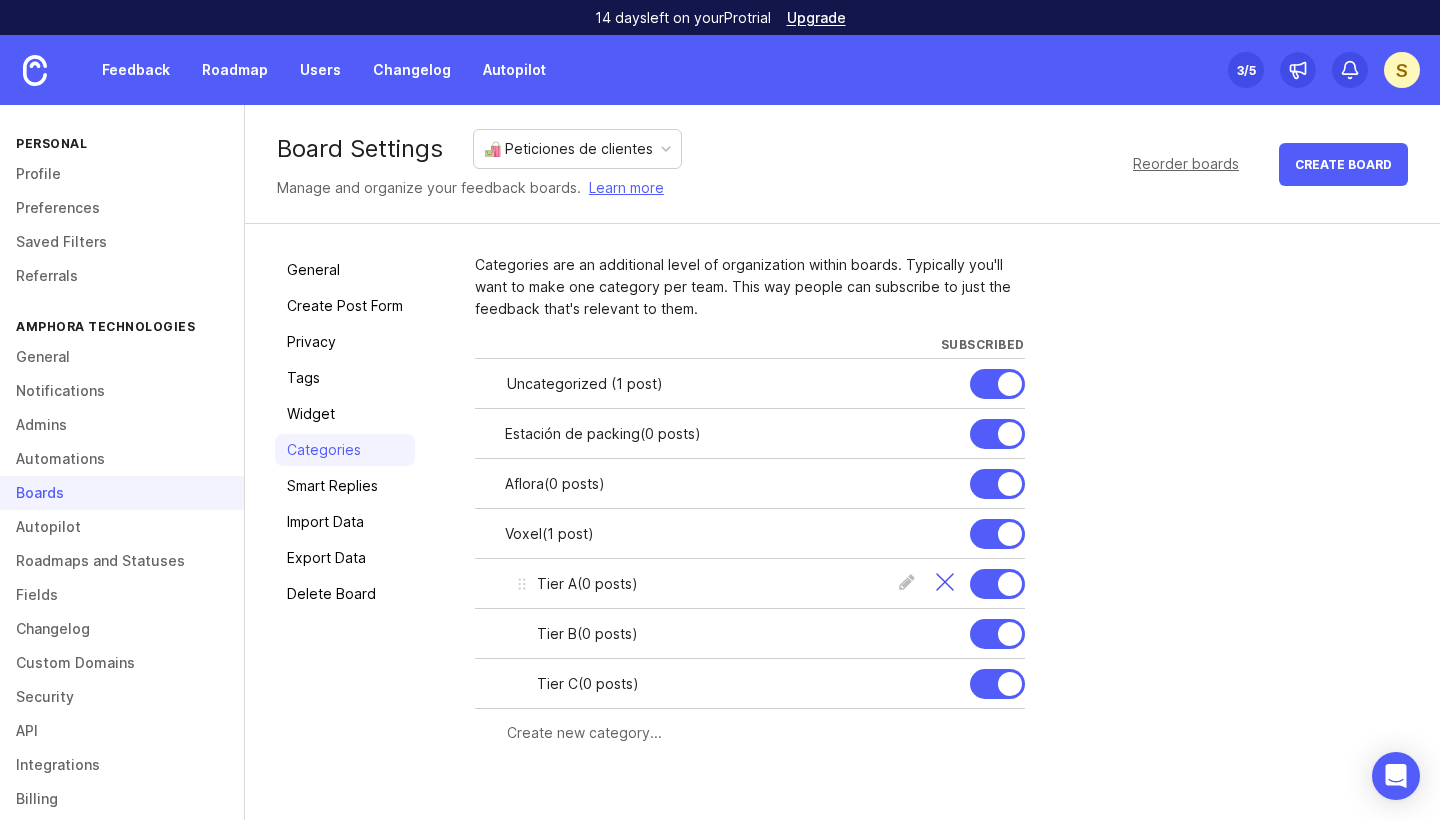 click at bounding box center (945, 584) 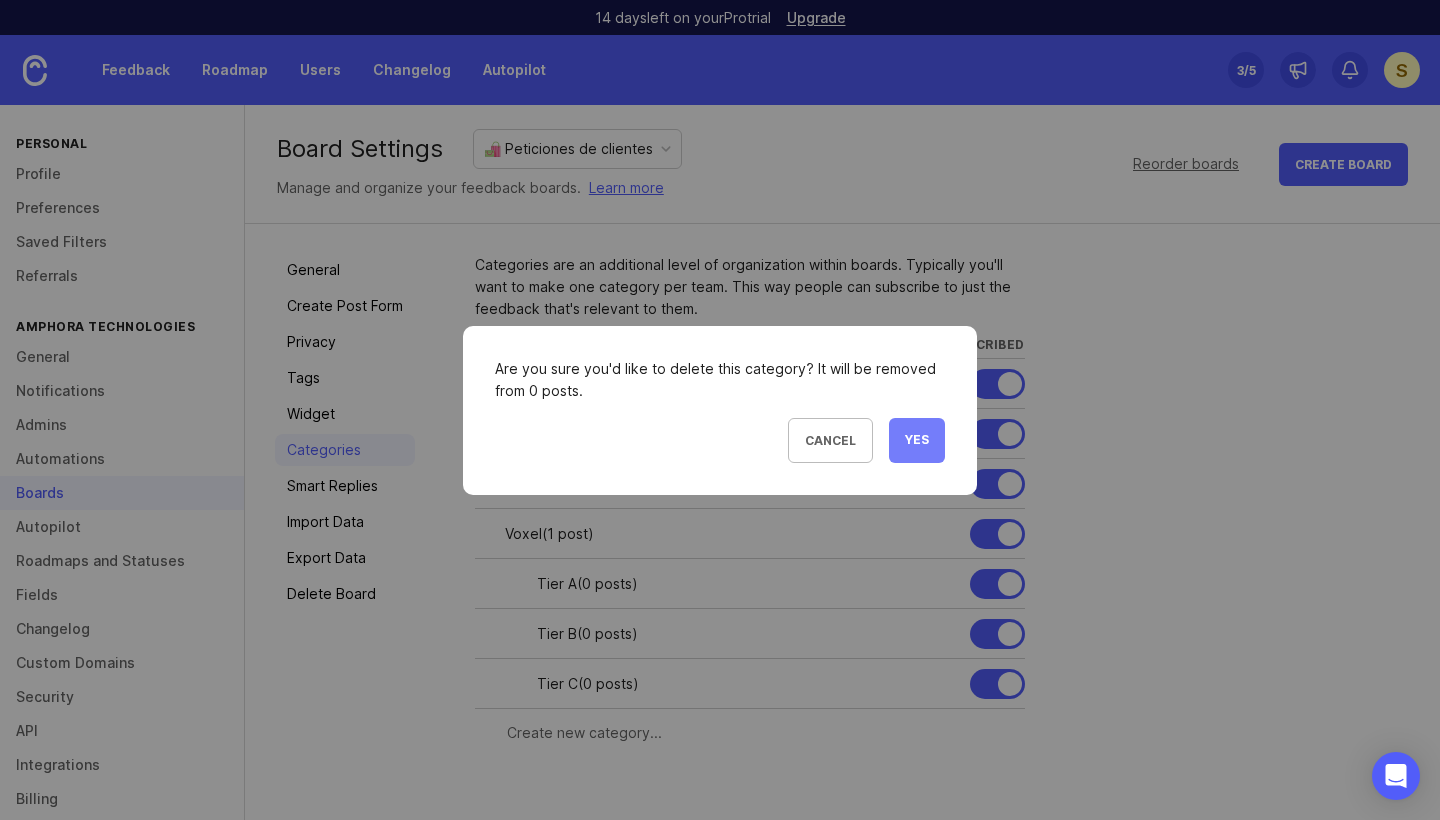 click on "Yes" at bounding box center (917, 440) 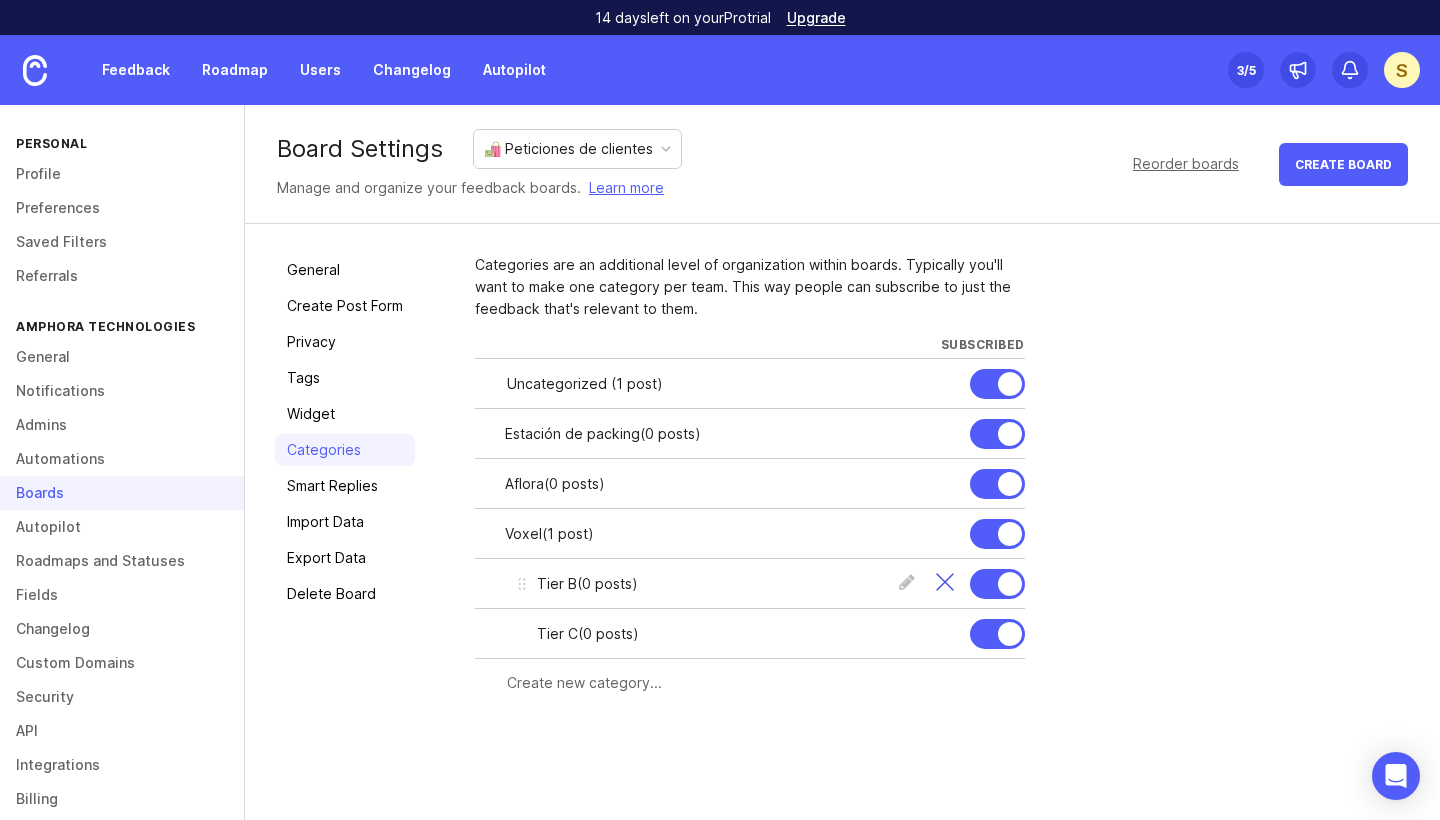 click at bounding box center [945, 584] 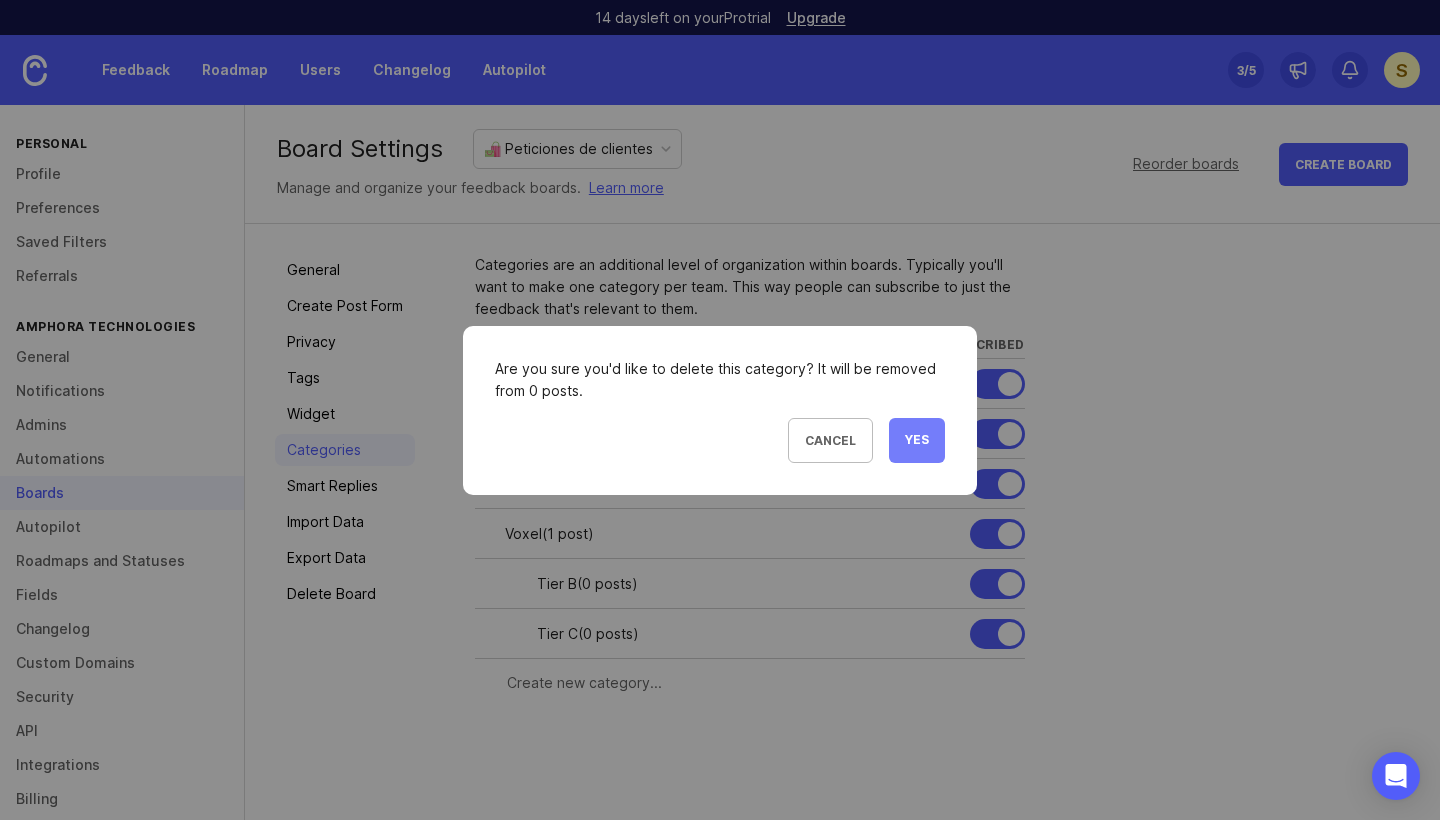click on "Yes" at bounding box center (917, 440) 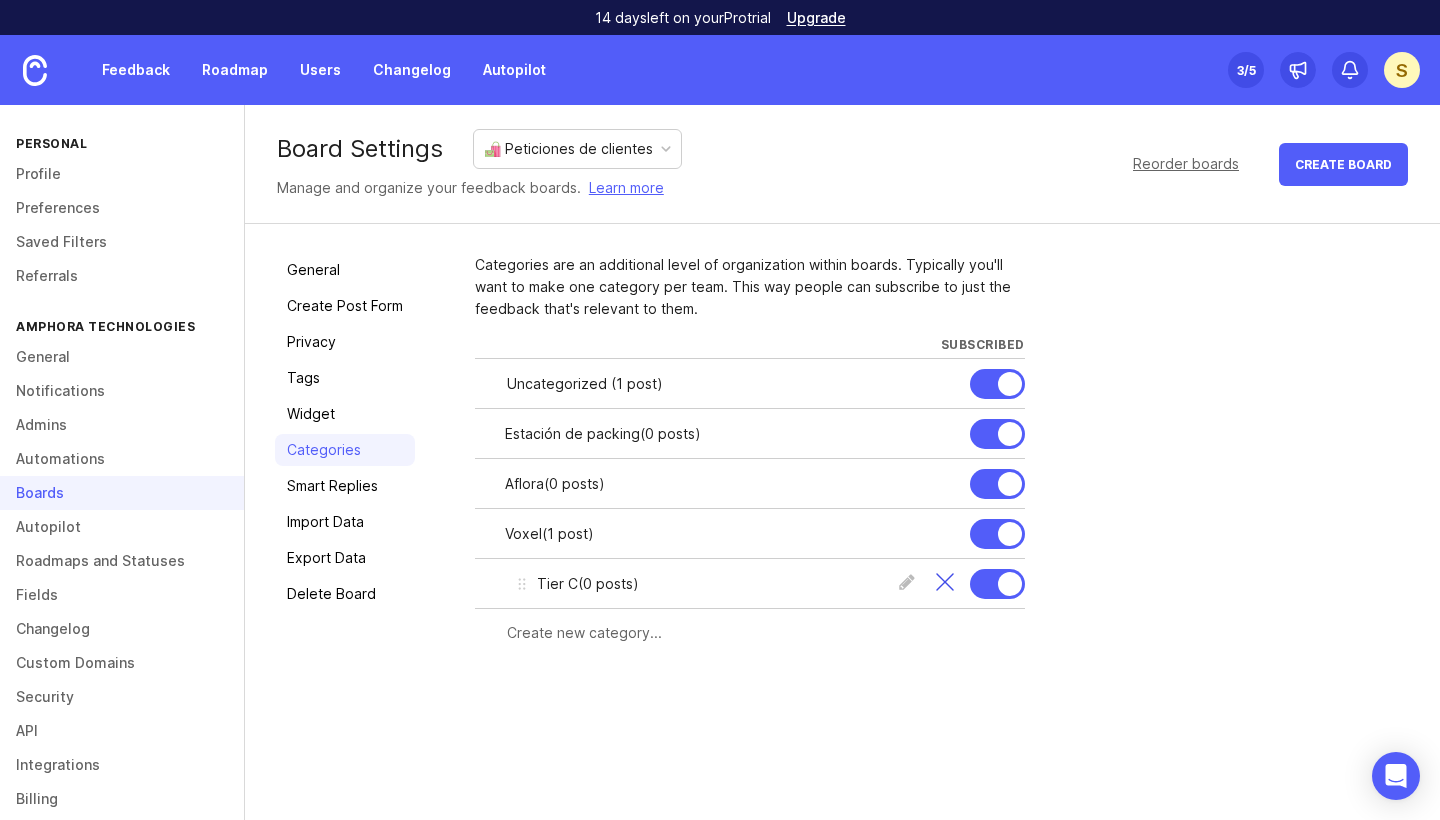 click at bounding box center [760, 633] 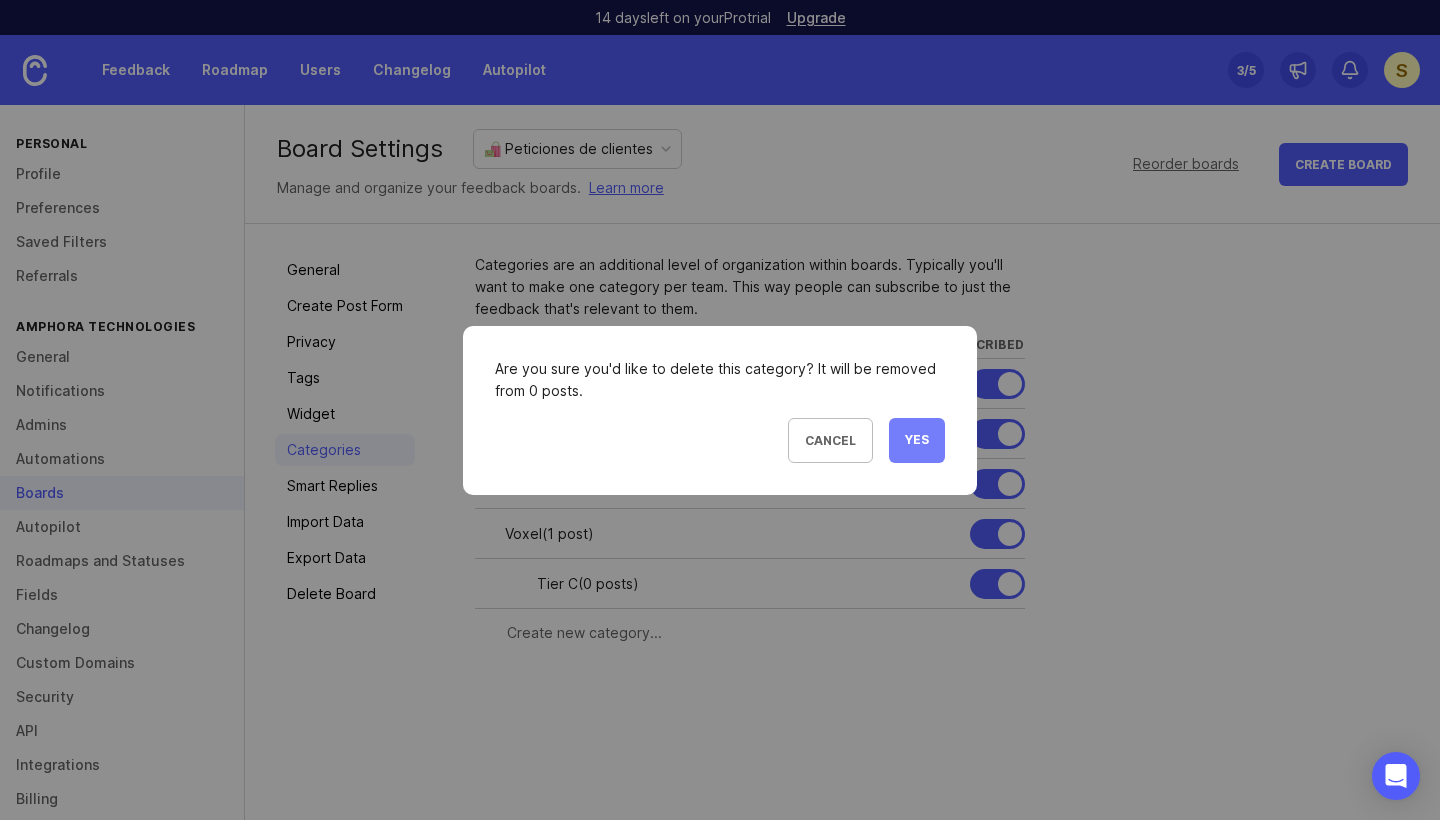 click on "Yes" at bounding box center (917, 440) 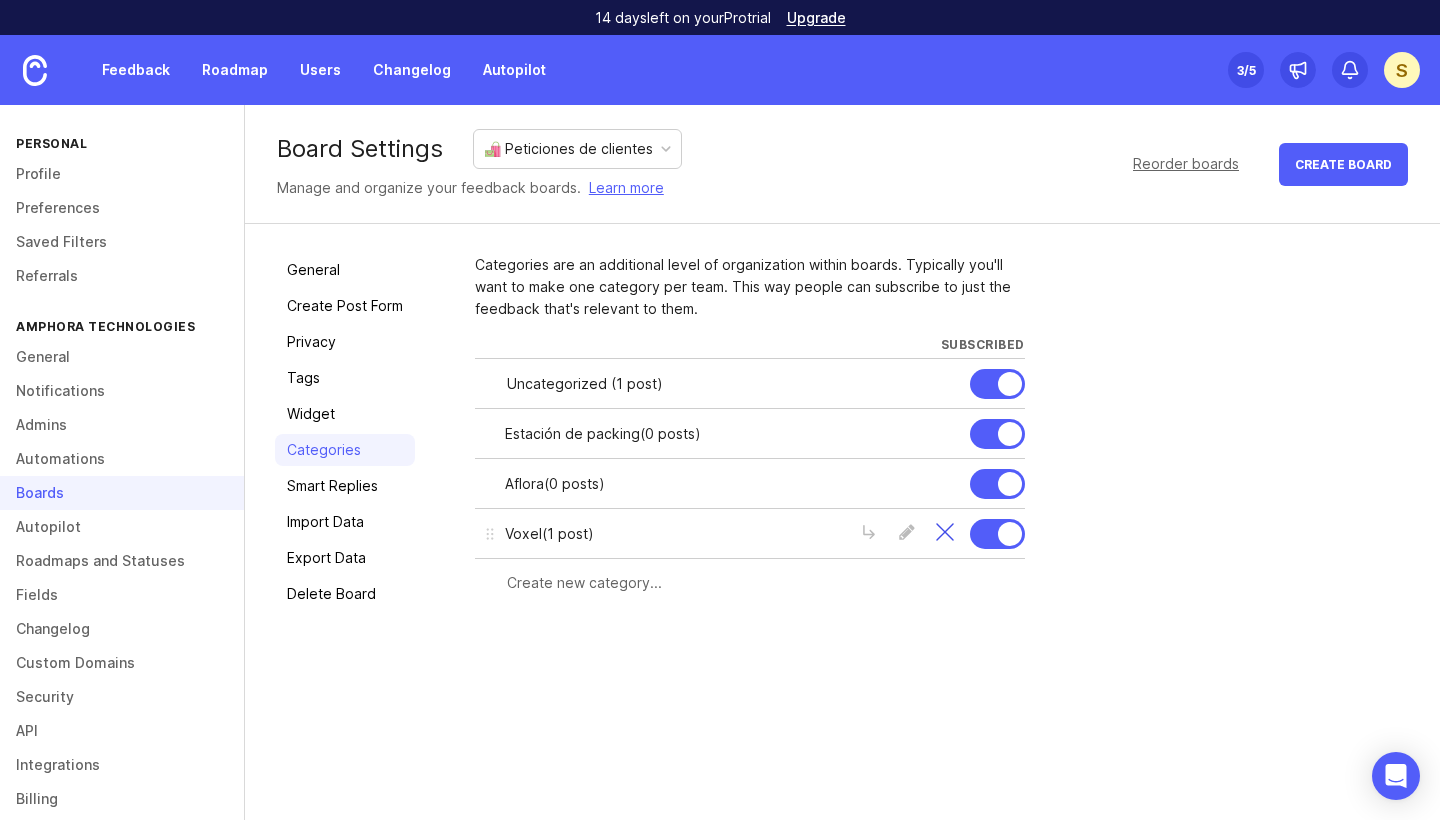 click at bounding box center (945, 534) 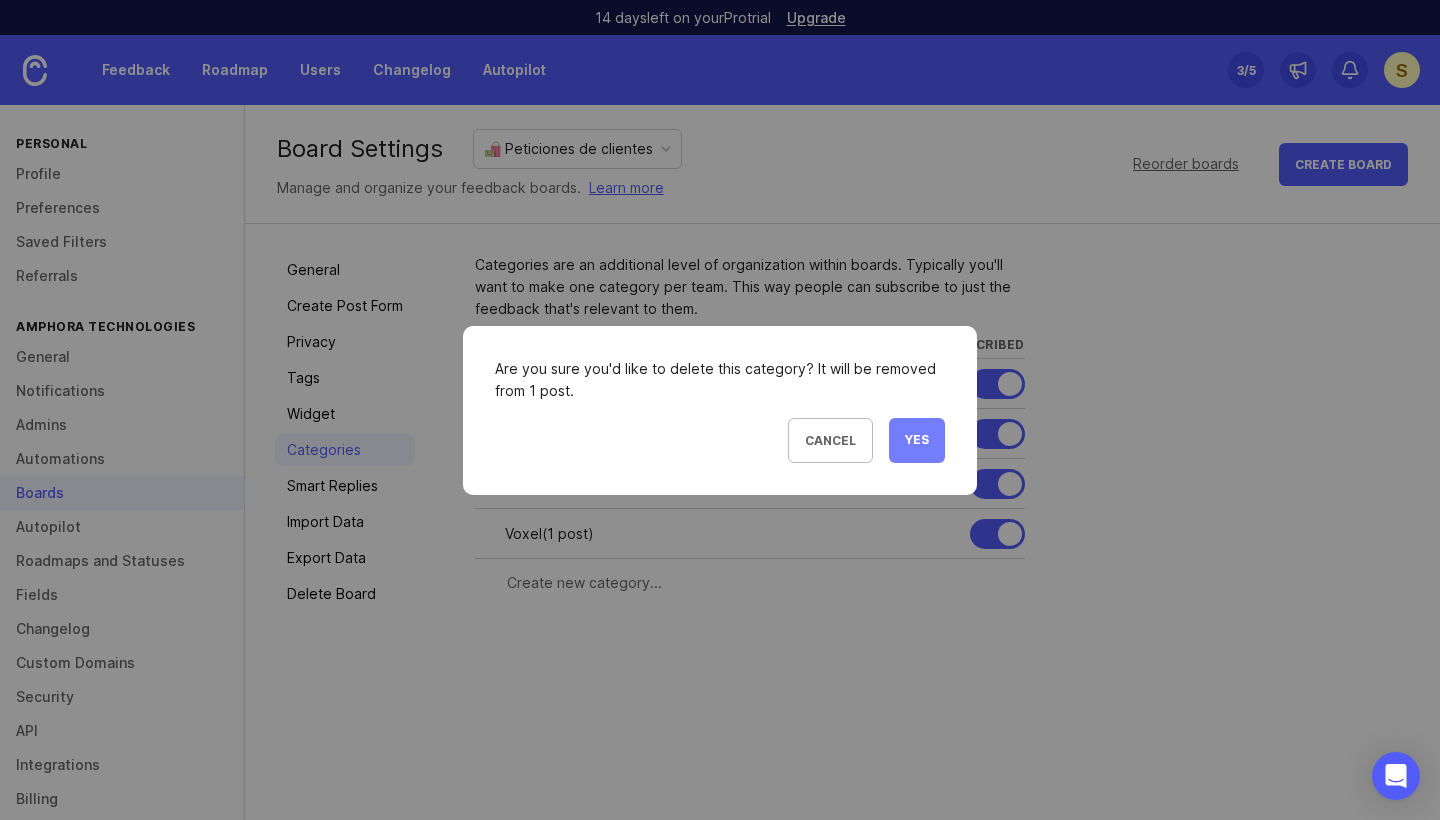click on "Yes" at bounding box center (917, 440) 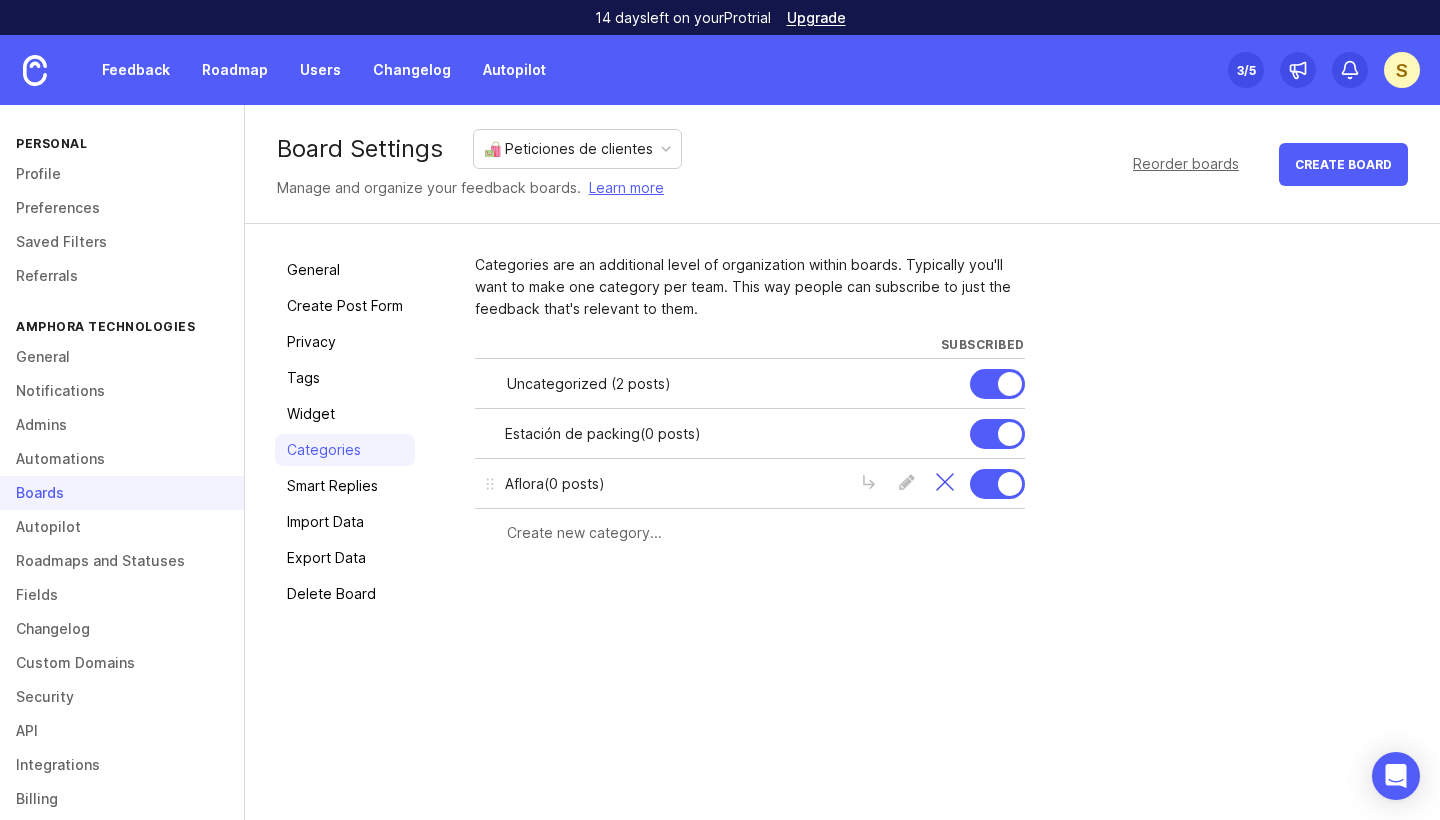 click at bounding box center (945, 484) 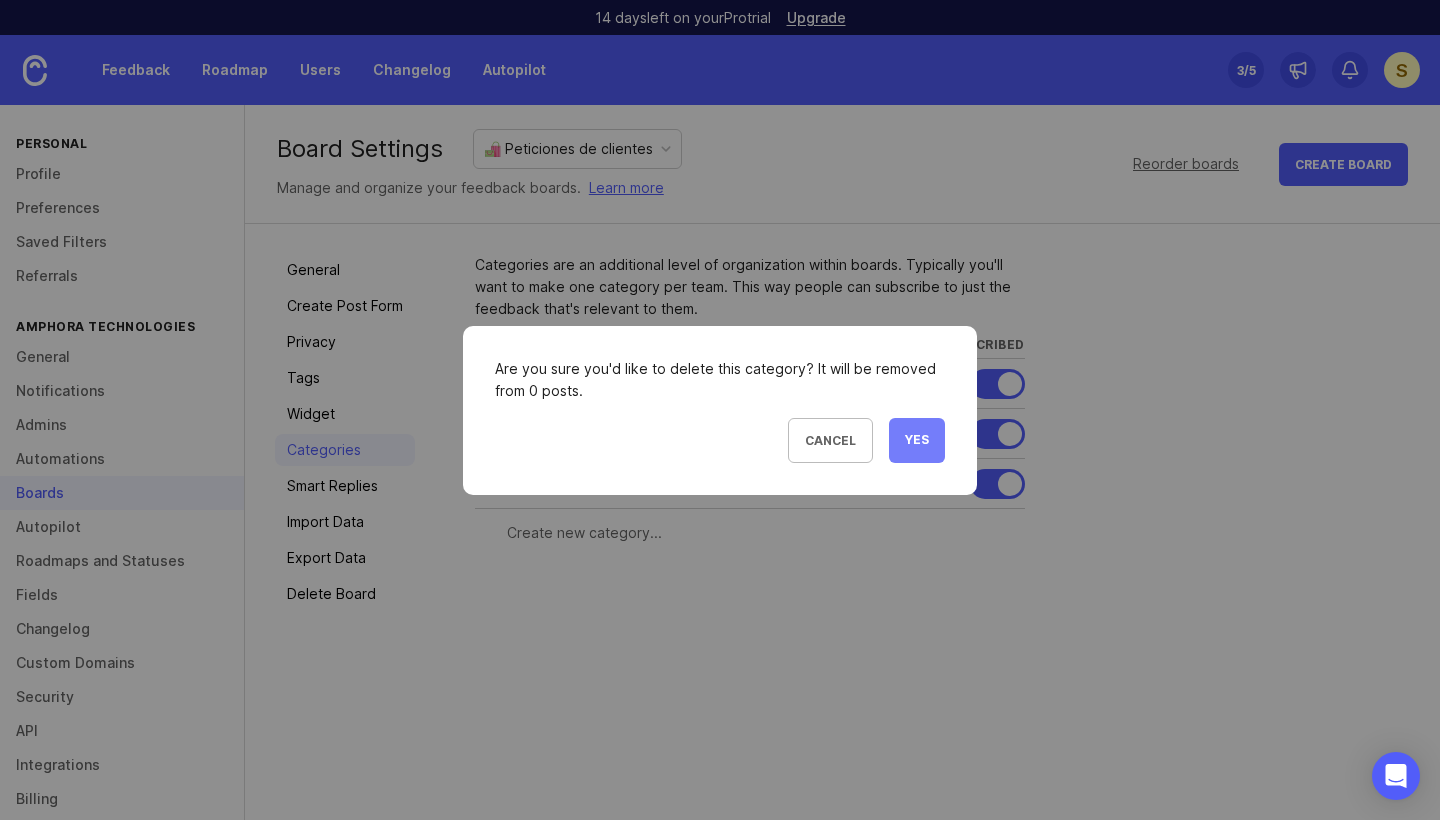 click on "Yes" at bounding box center [917, 440] 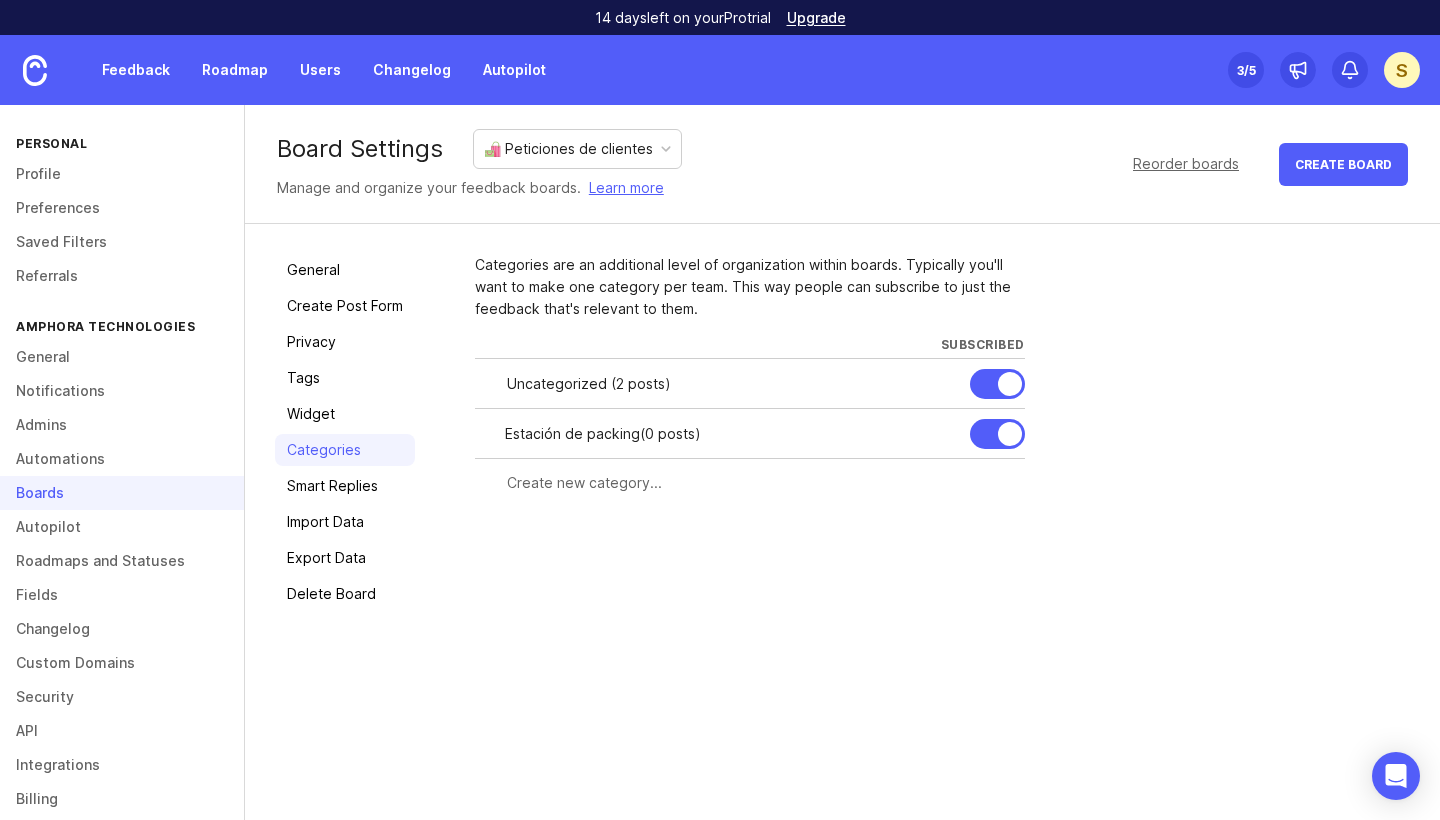 click on "Uncategorized ( 2   posts )" at bounding box center (730, 384) 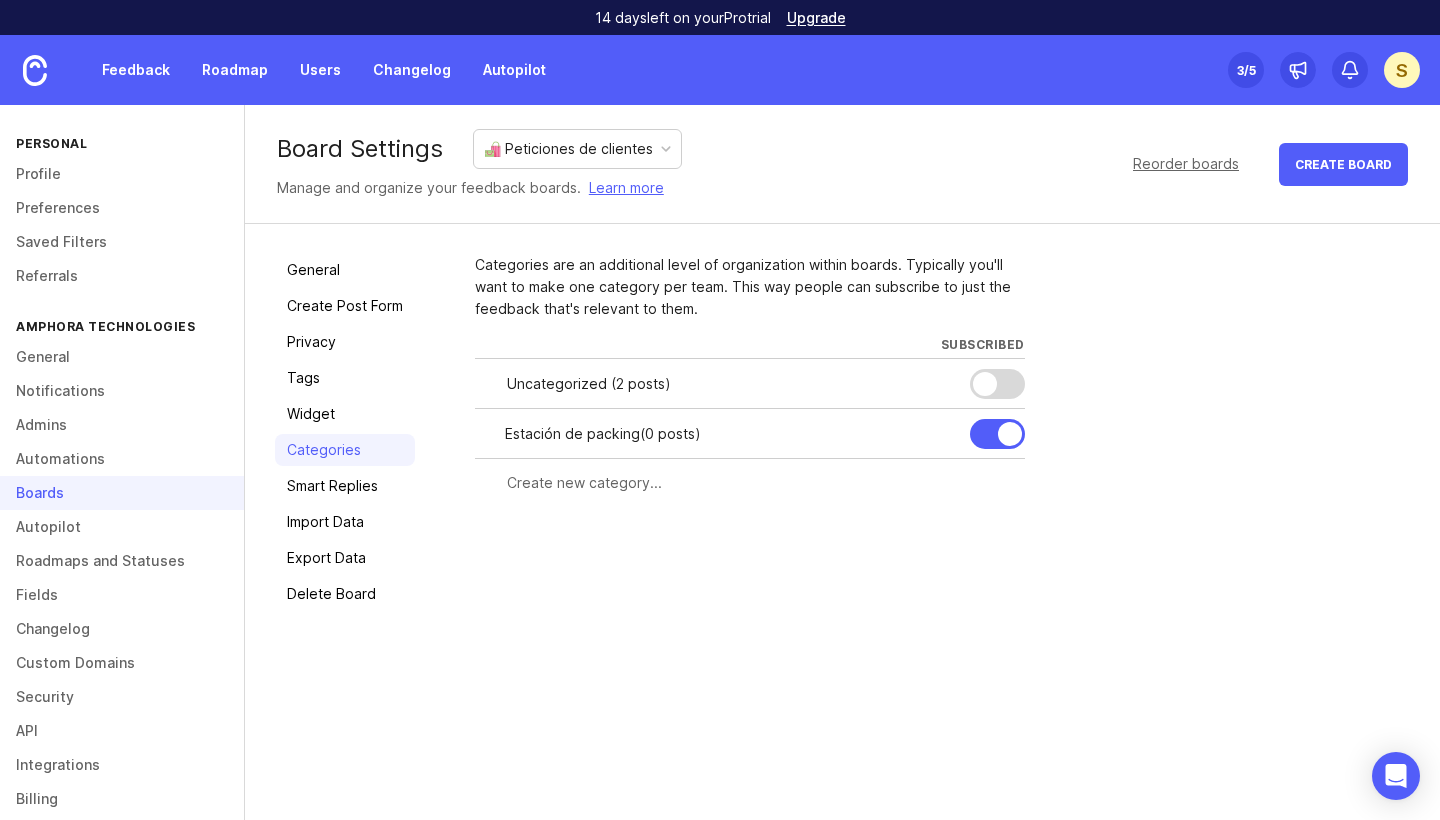 click at bounding box center (760, 483) 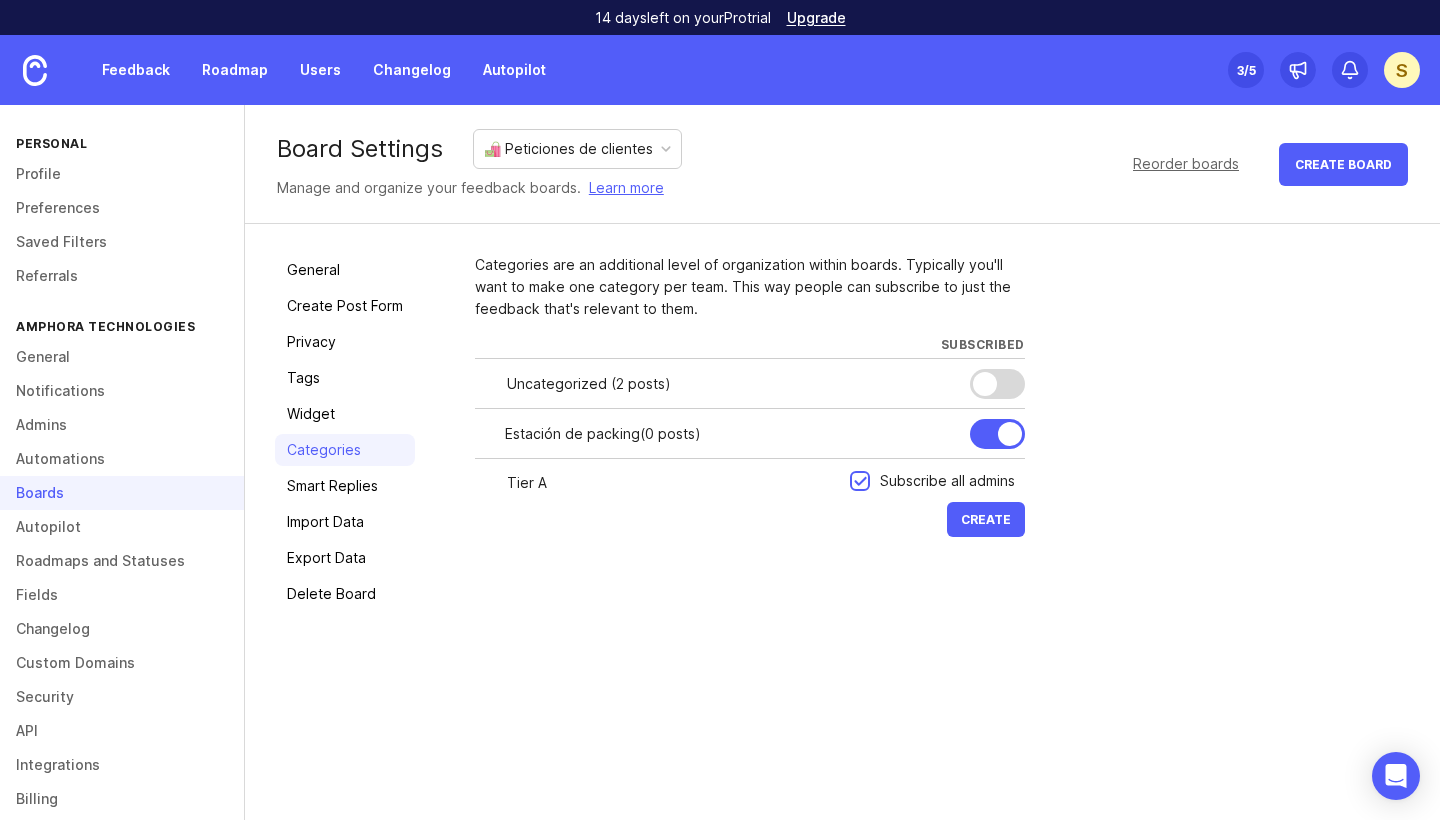 type on "Tier A" 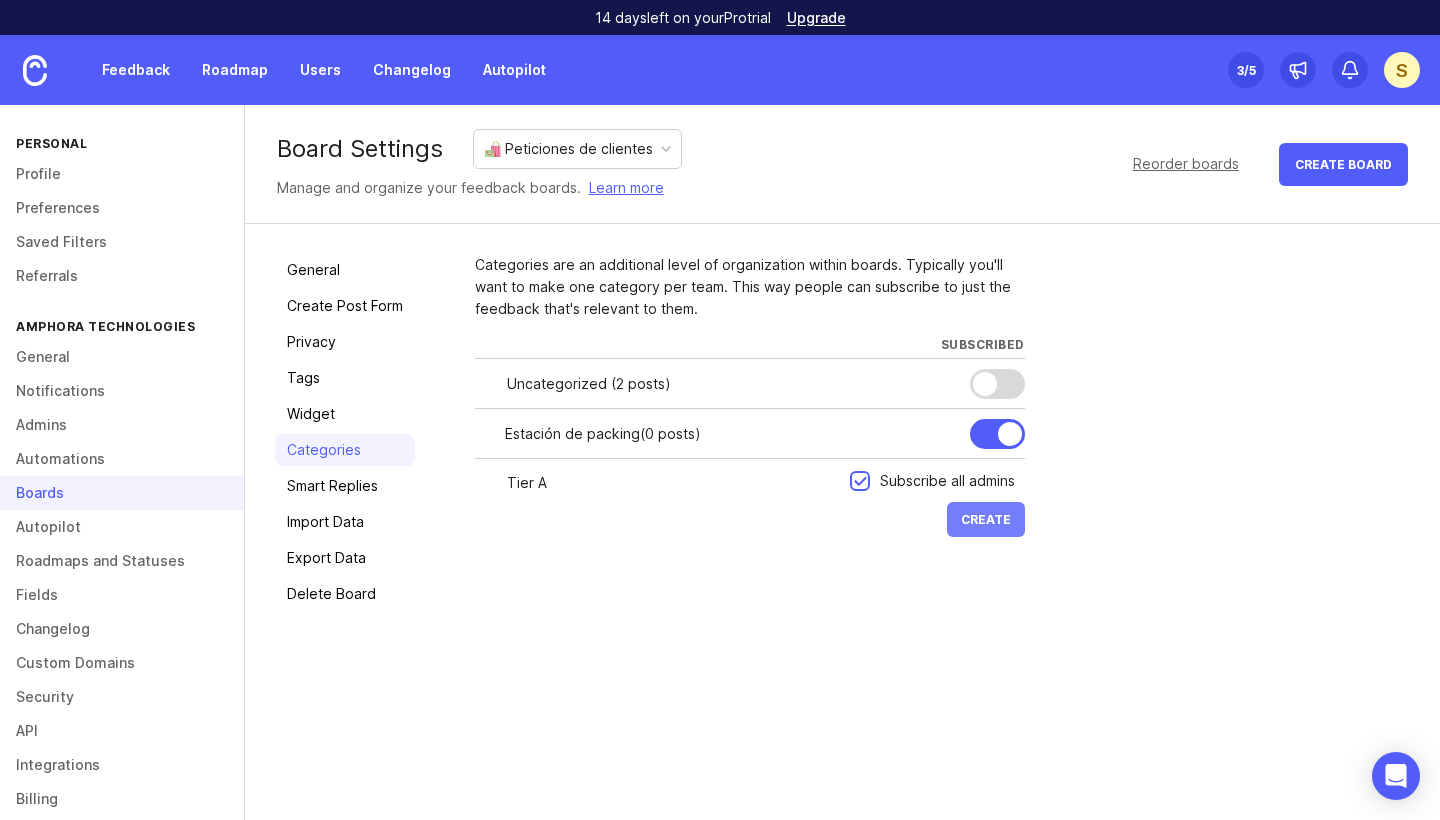 click on "Create" at bounding box center (986, 519) 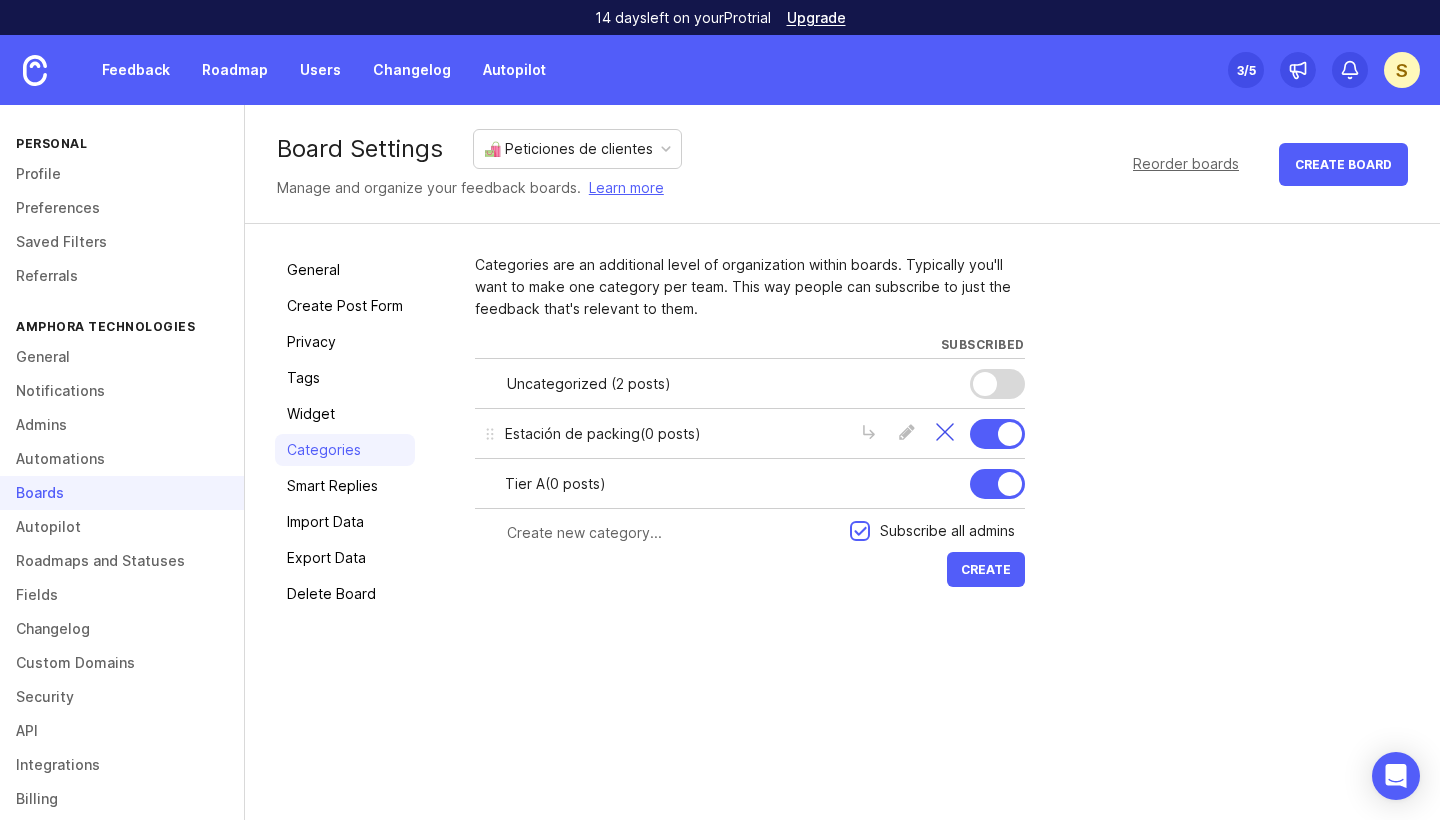 click at bounding box center [945, 434] 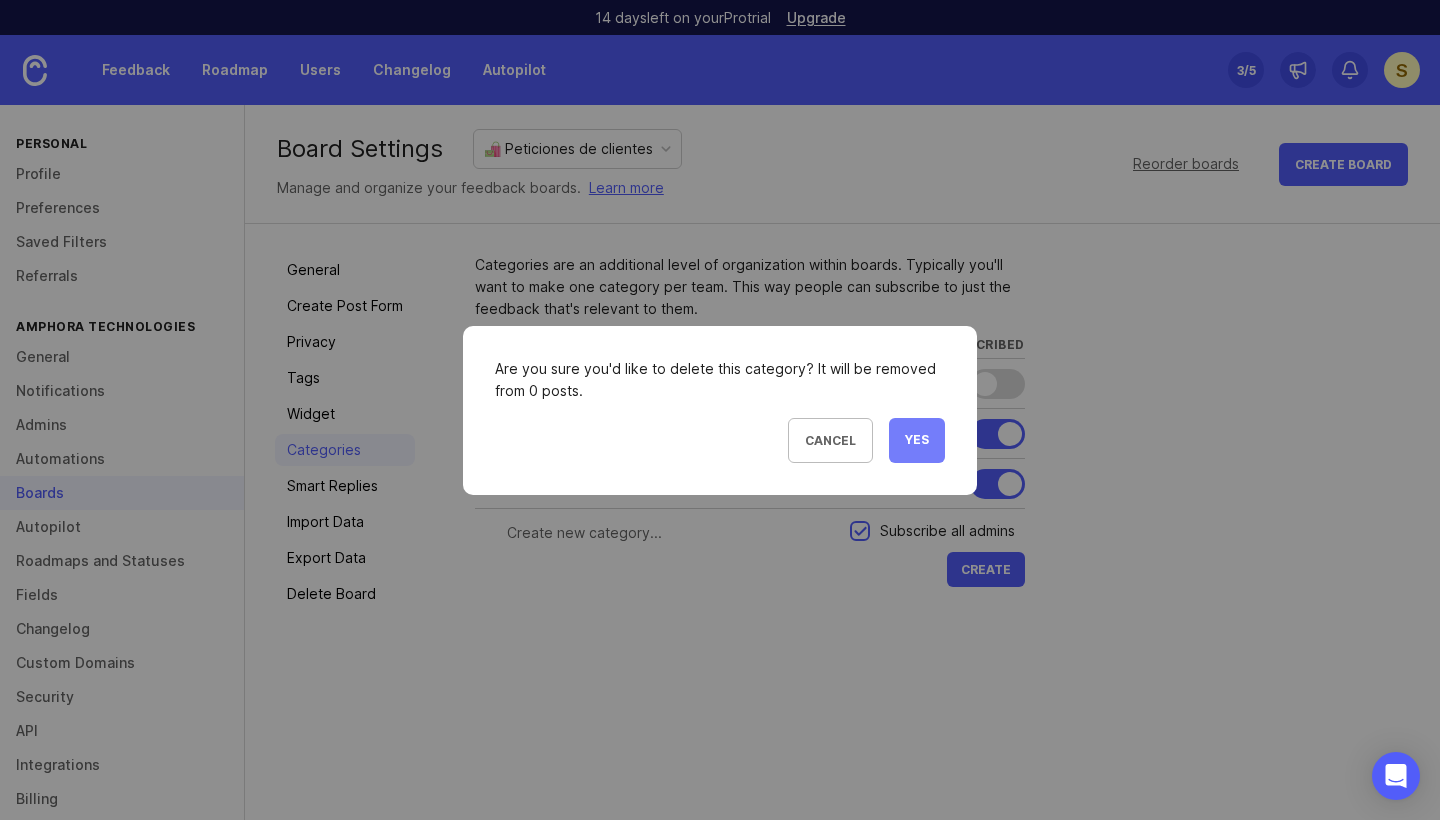 click on "Yes" at bounding box center [917, 440] 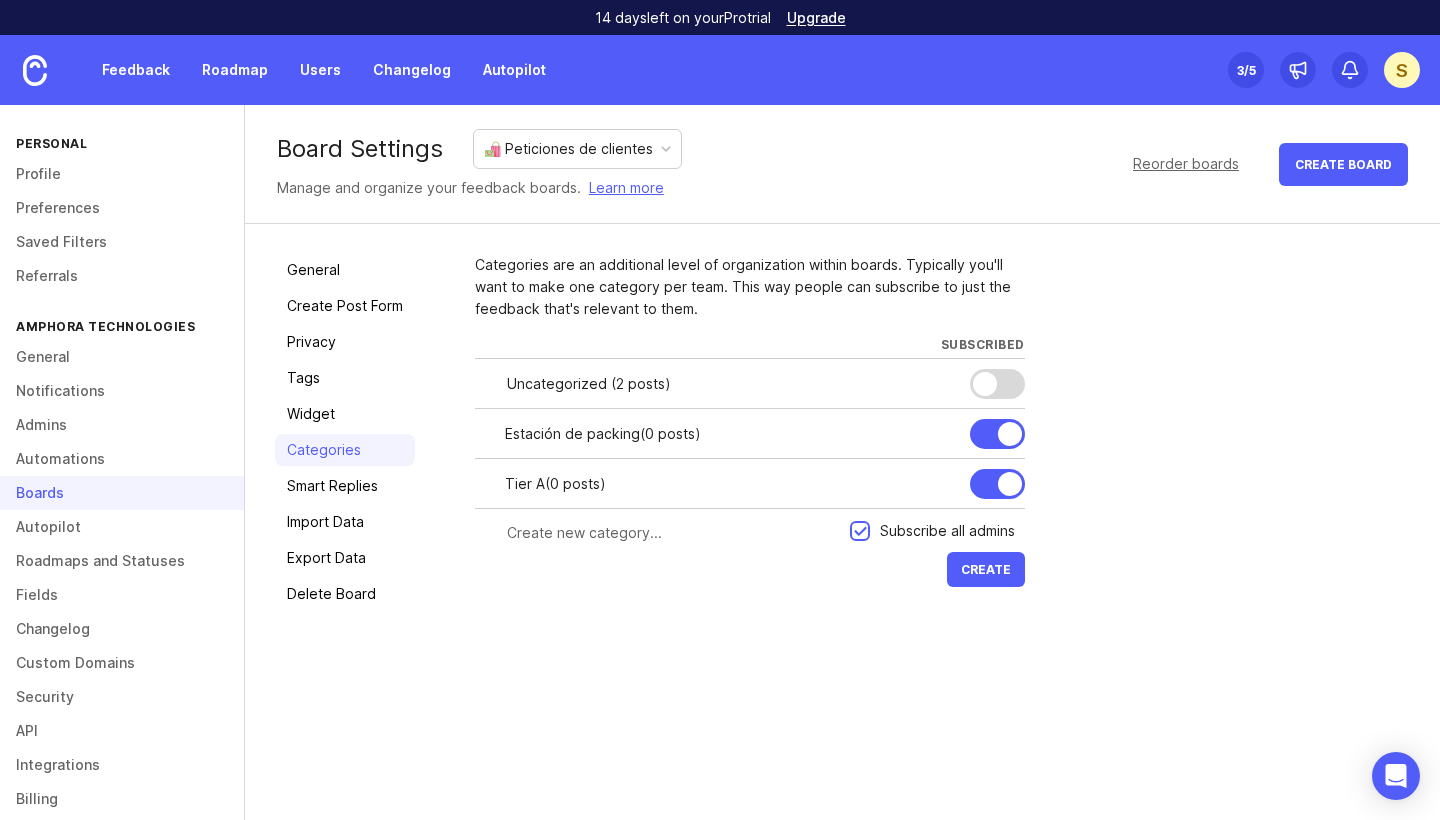 click at bounding box center (672, 533) 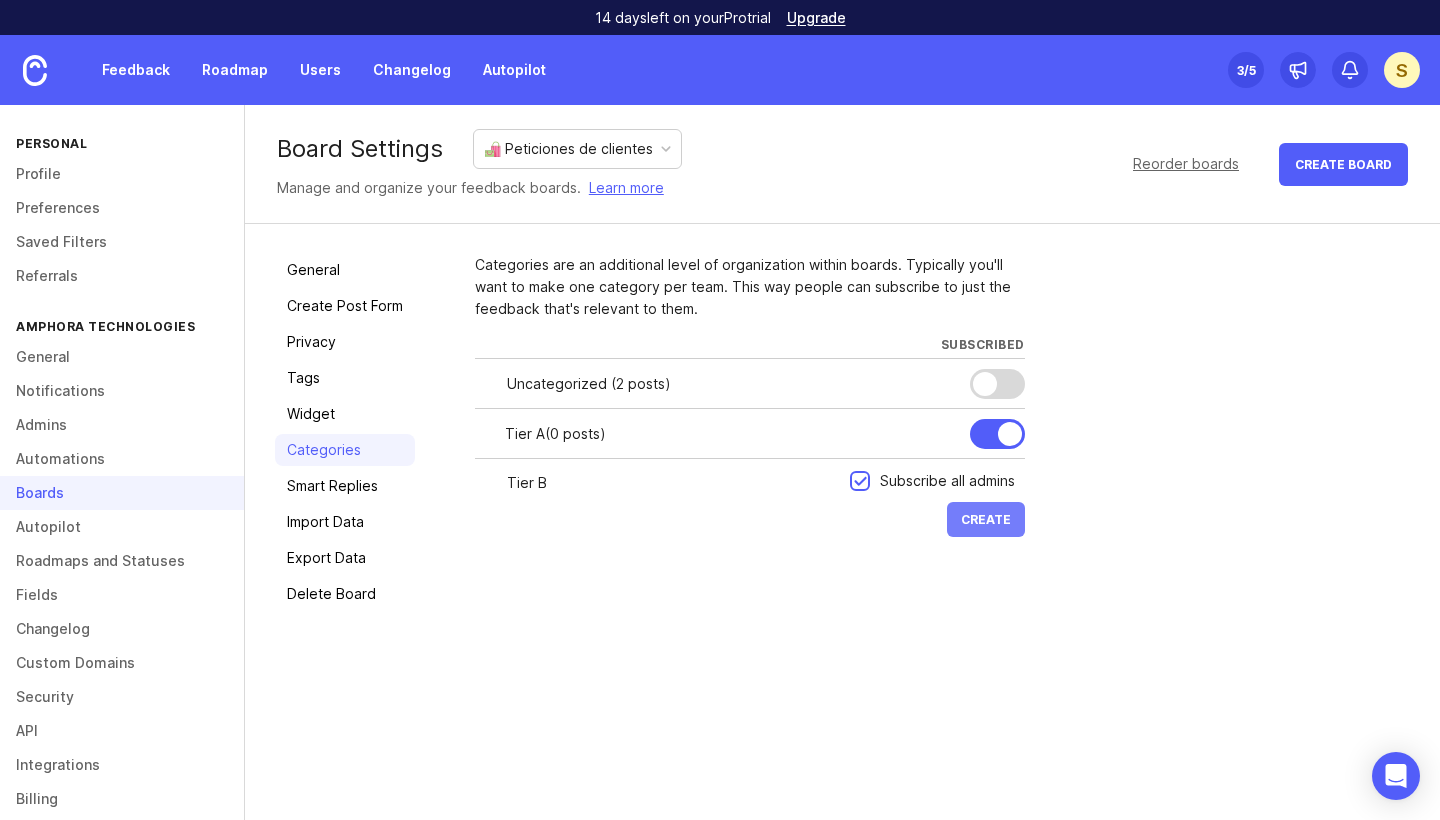 type on "Tier B" 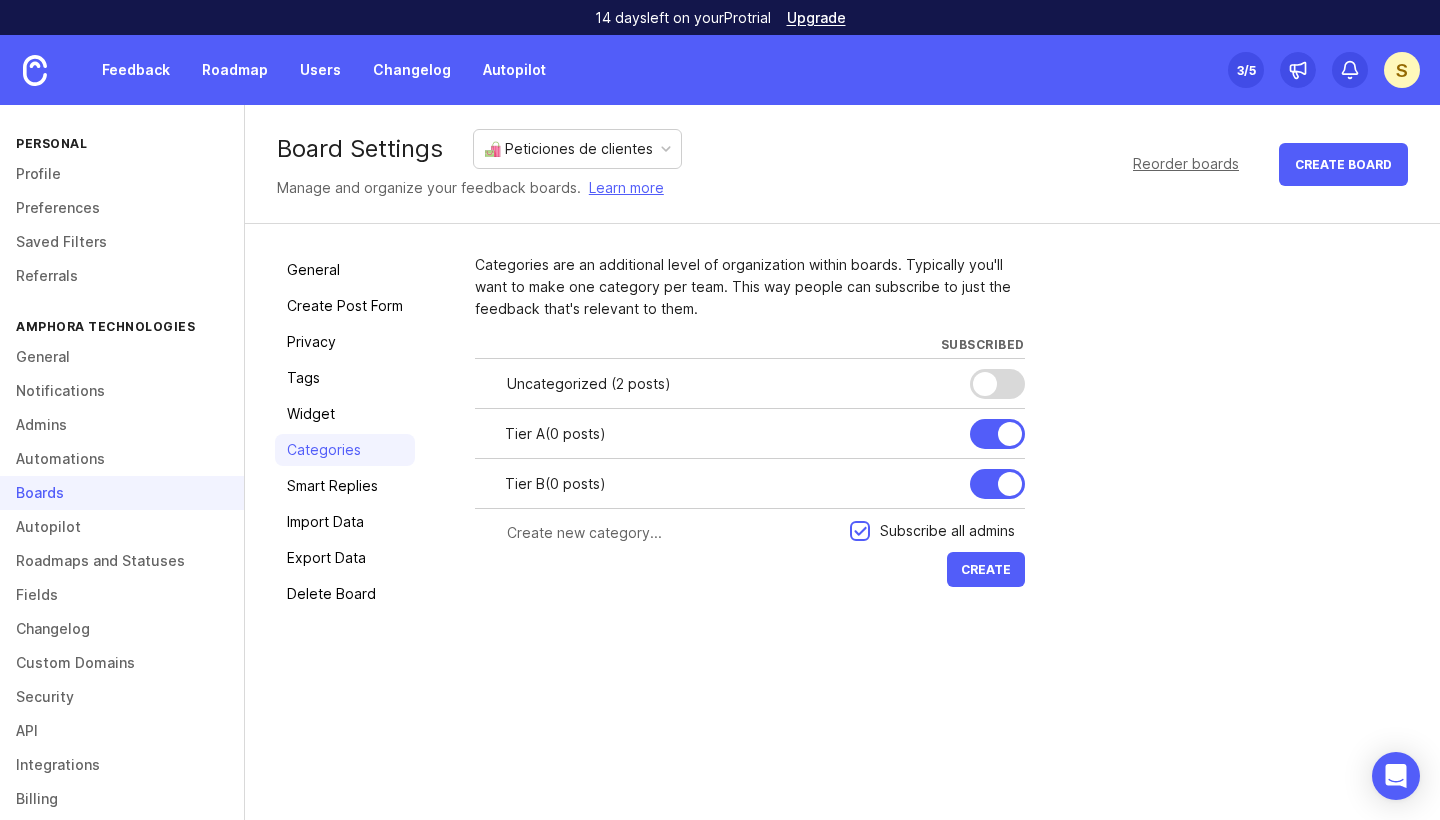 click at bounding box center [672, 533] 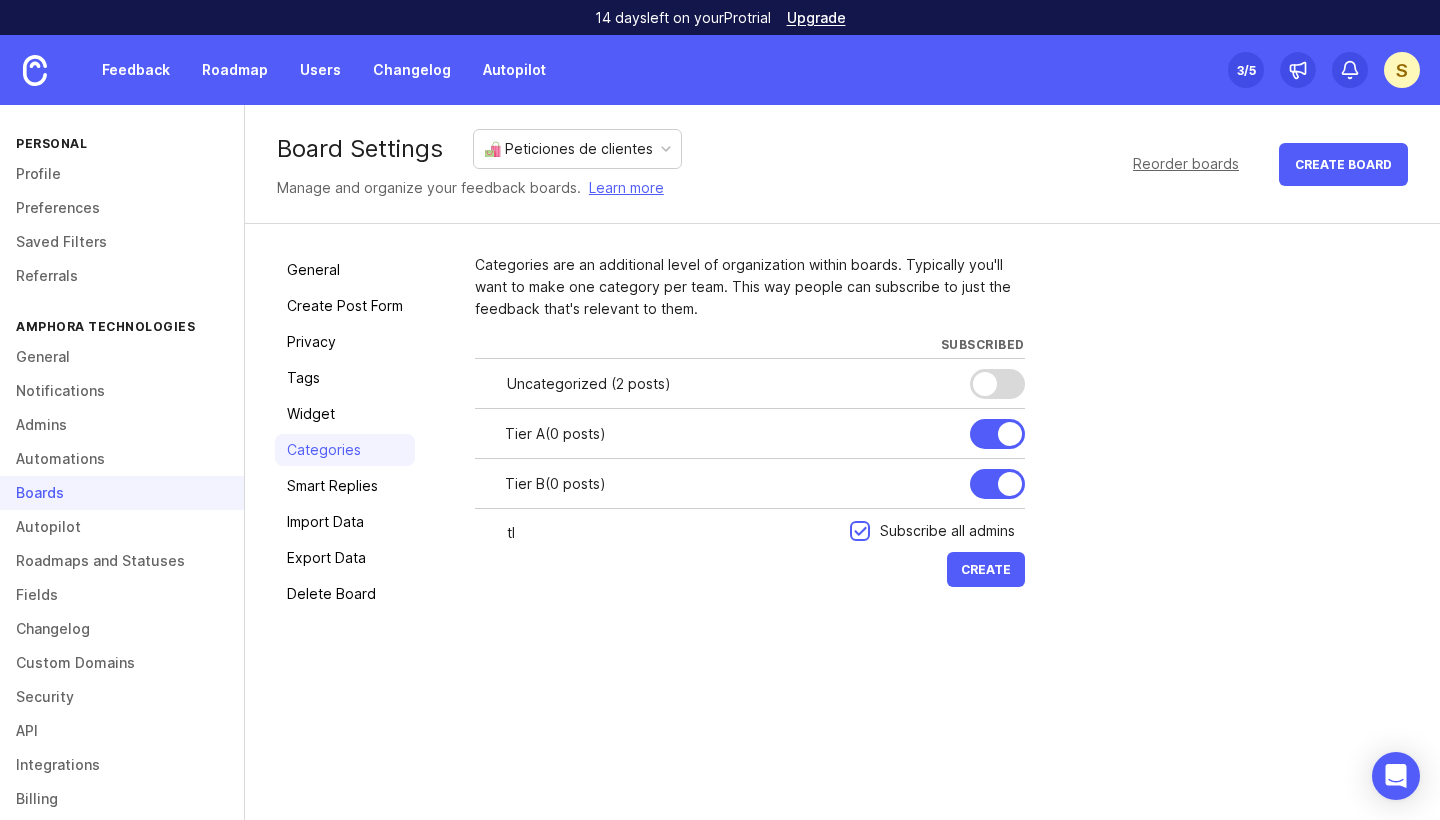 type on "t" 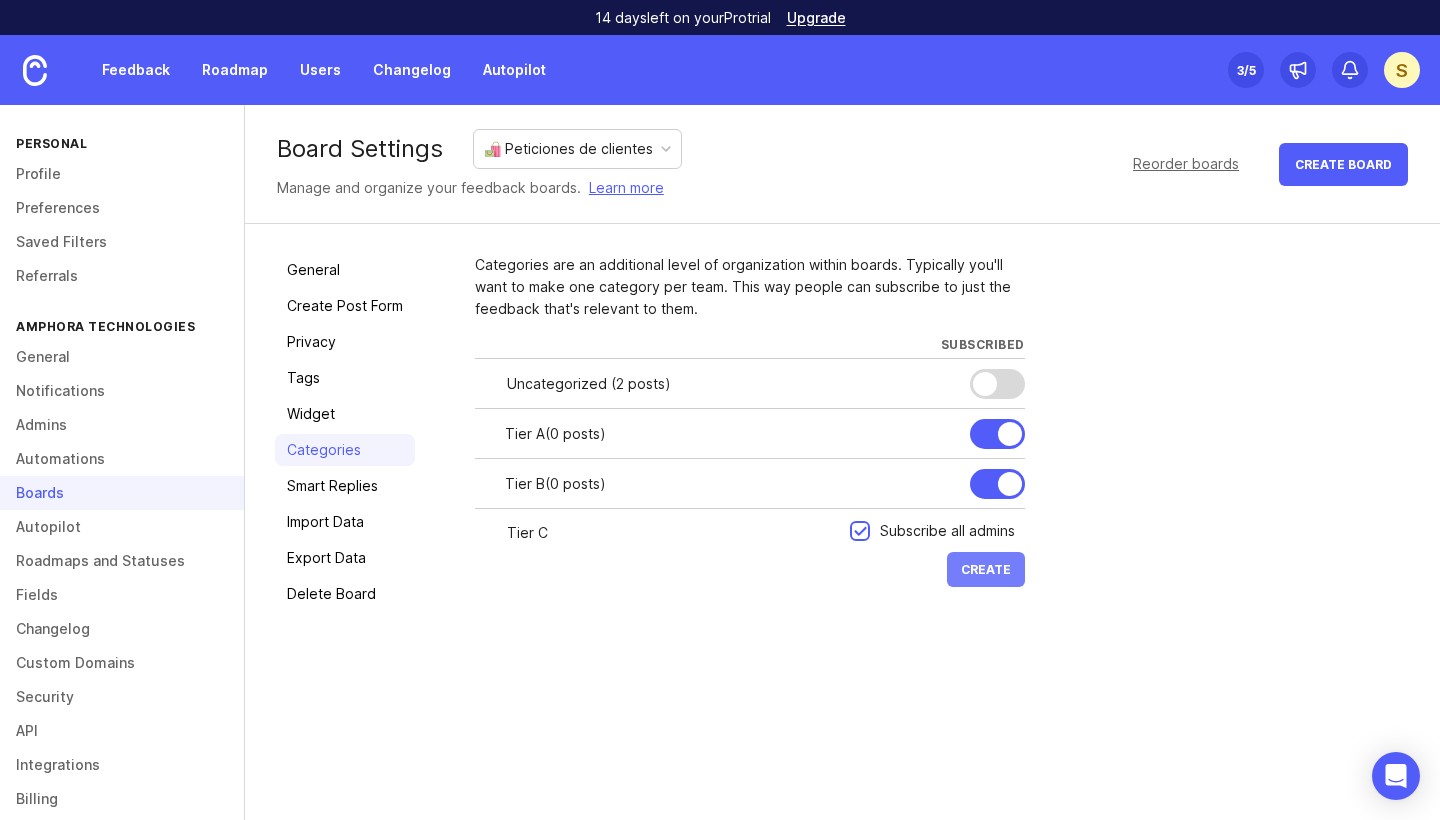 type on "Tier C" 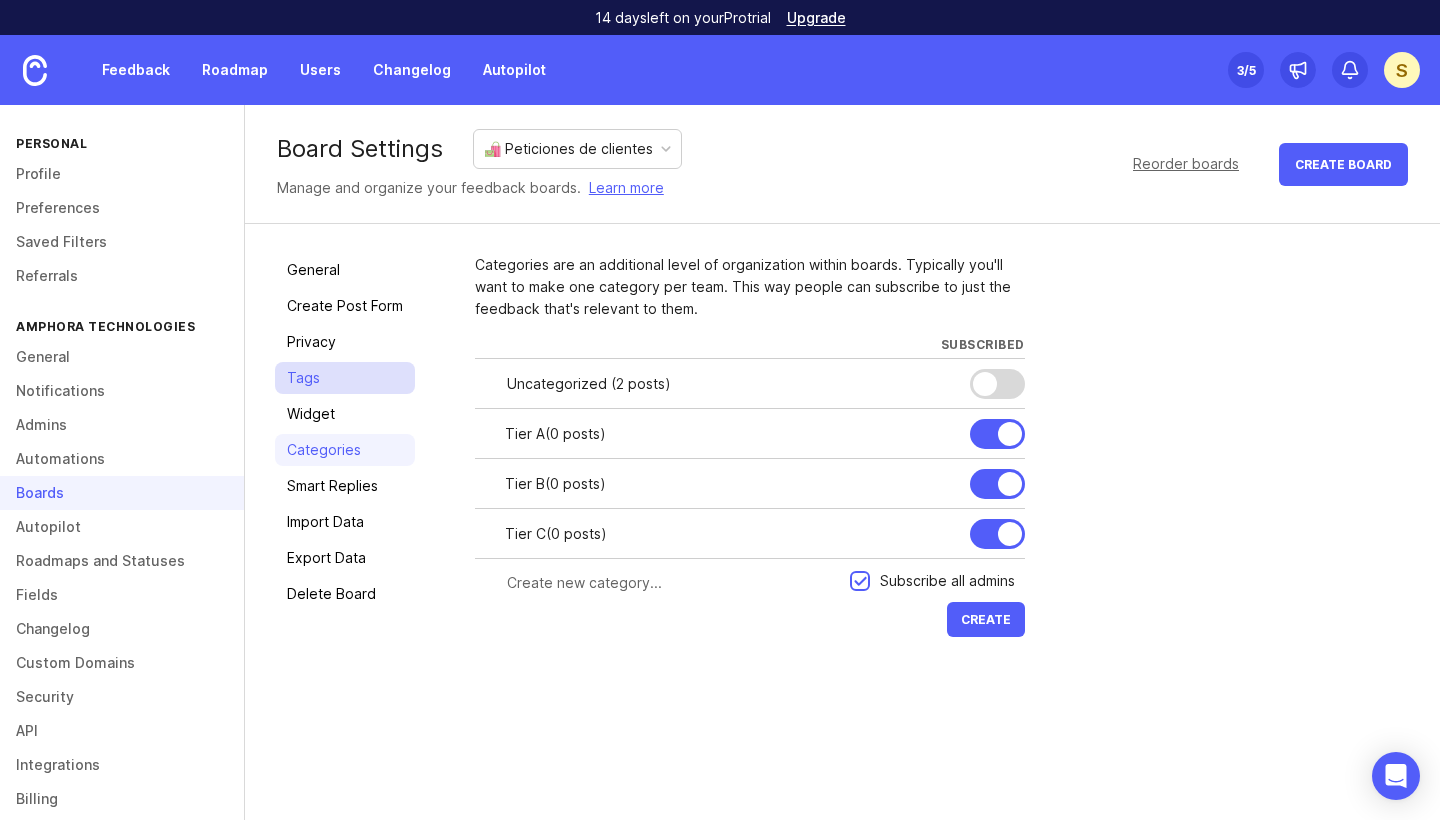 click on "Tags" at bounding box center (345, 378) 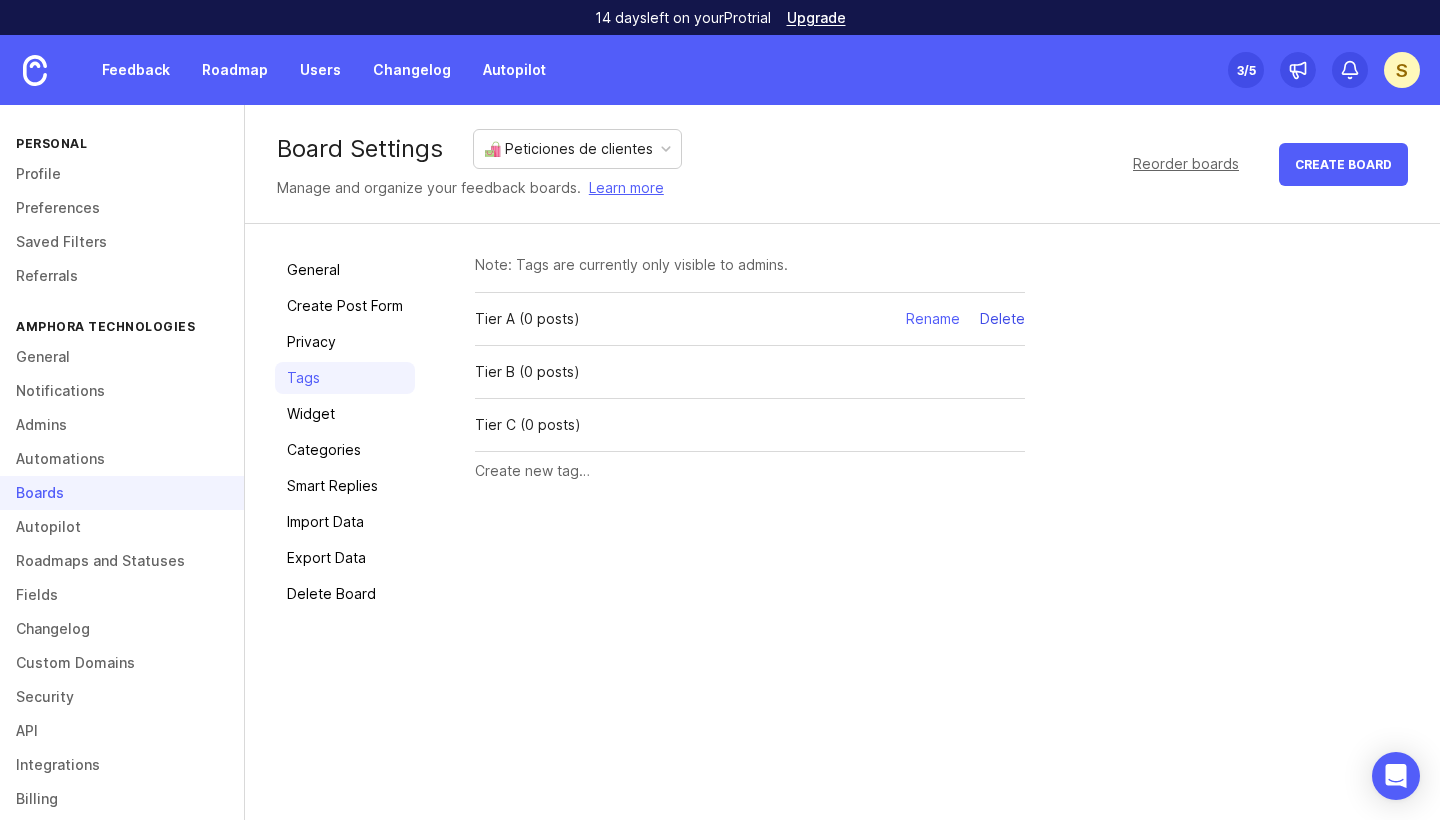 click on "Delete" at bounding box center [1002, 319] 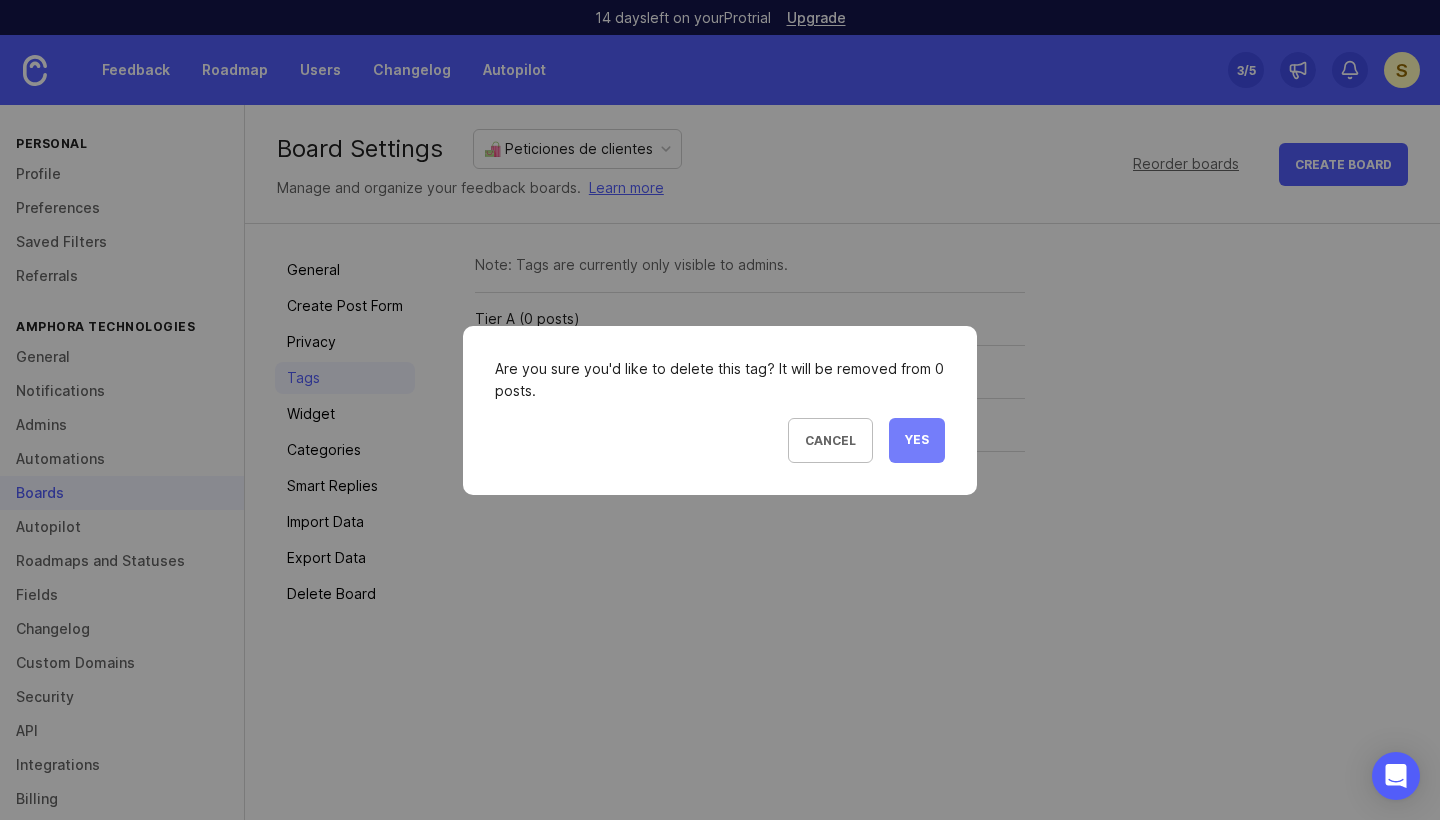 click on "Yes" at bounding box center (917, 440) 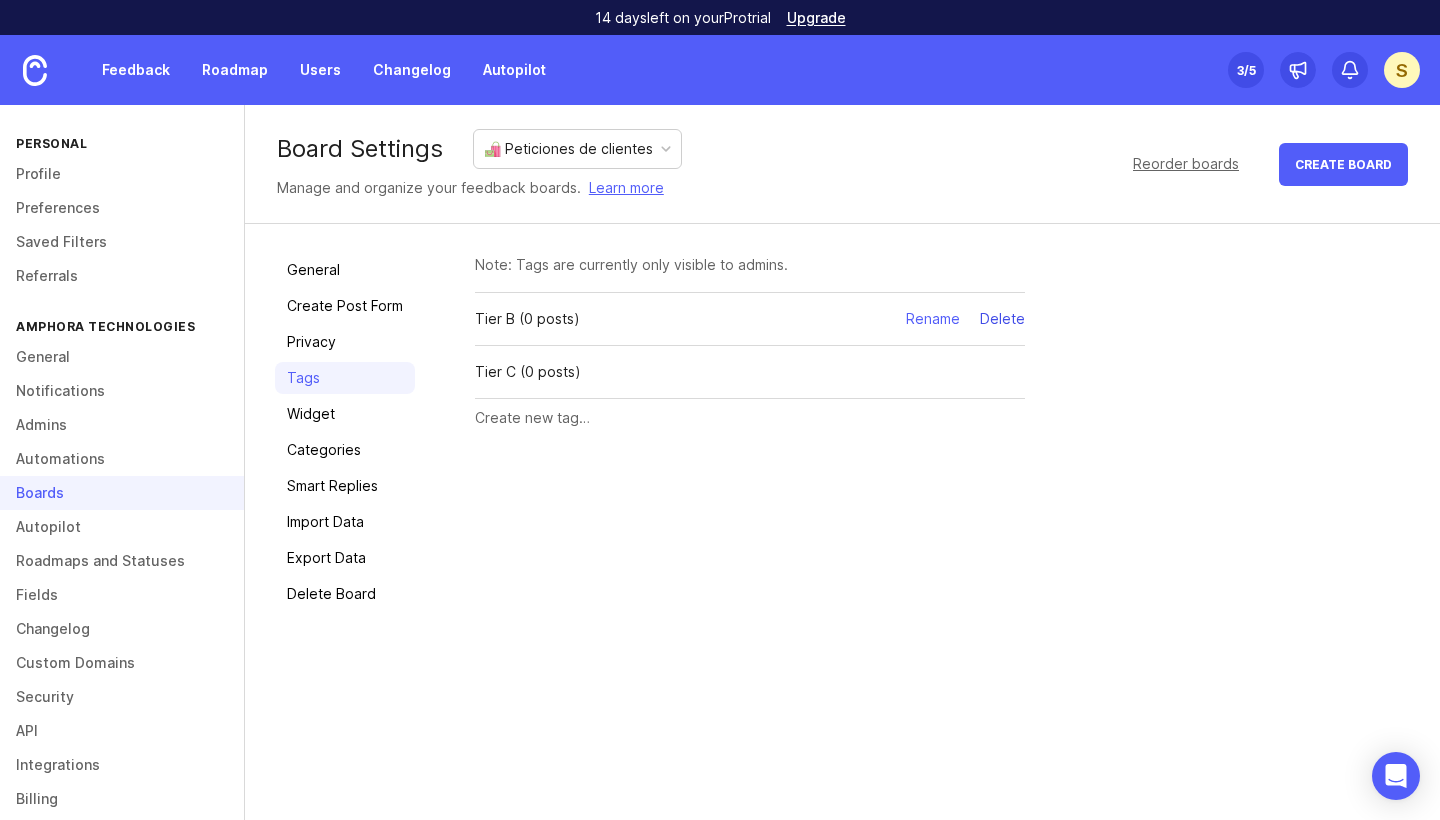 click on "Delete" at bounding box center [1002, 319] 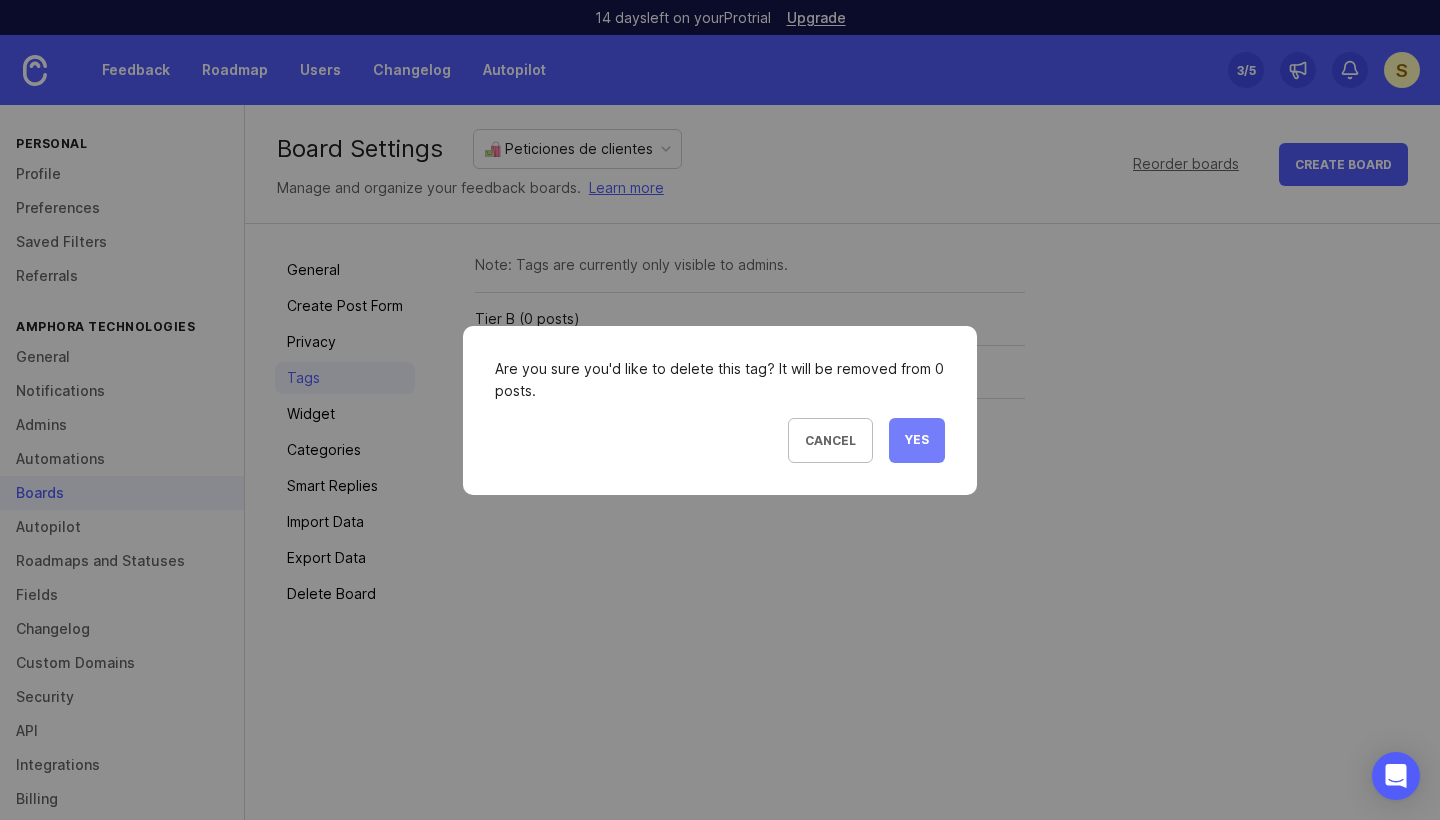 click on "Yes" at bounding box center (917, 440) 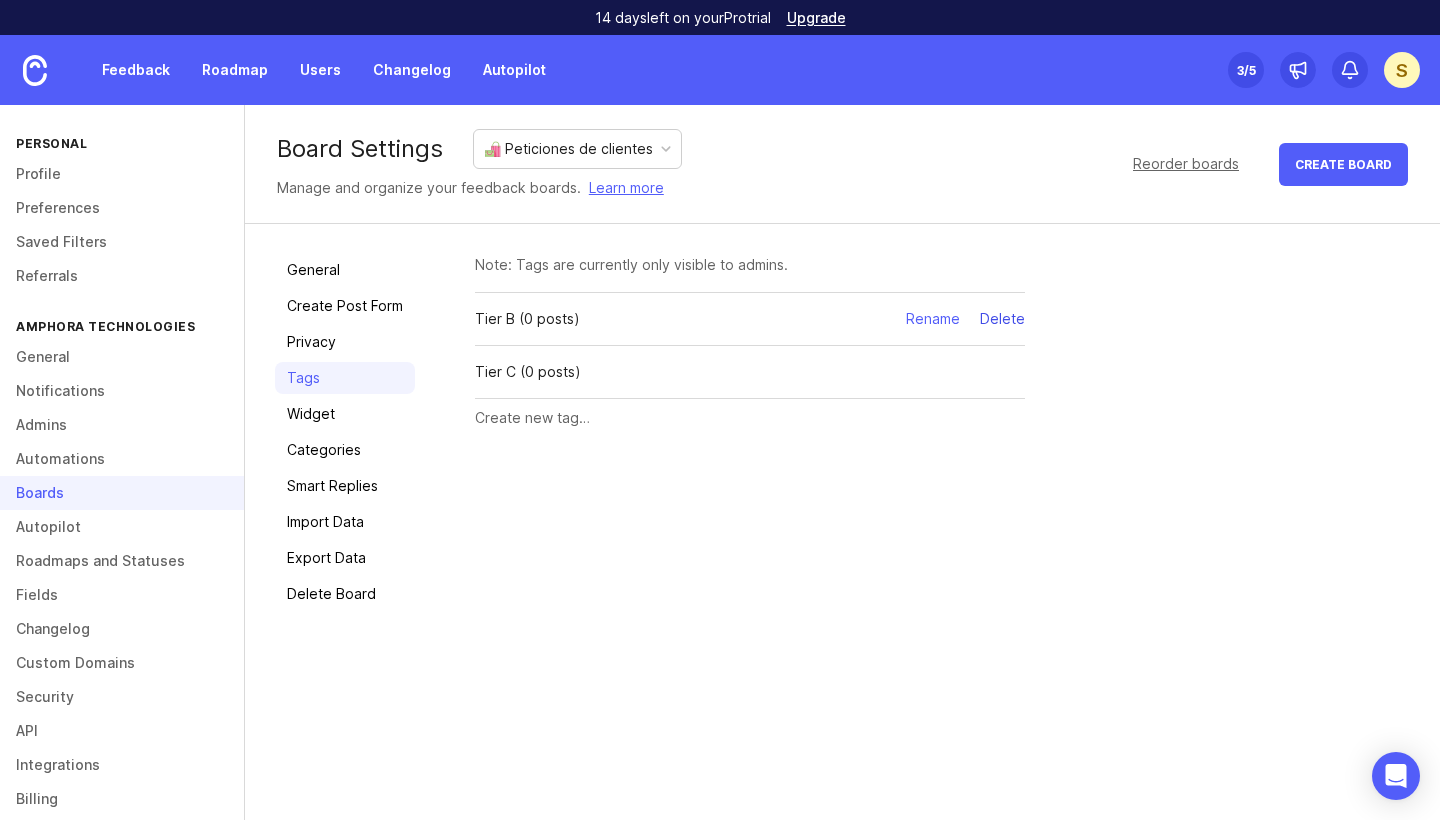 click on "Delete" at bounding box center [1002, 319] 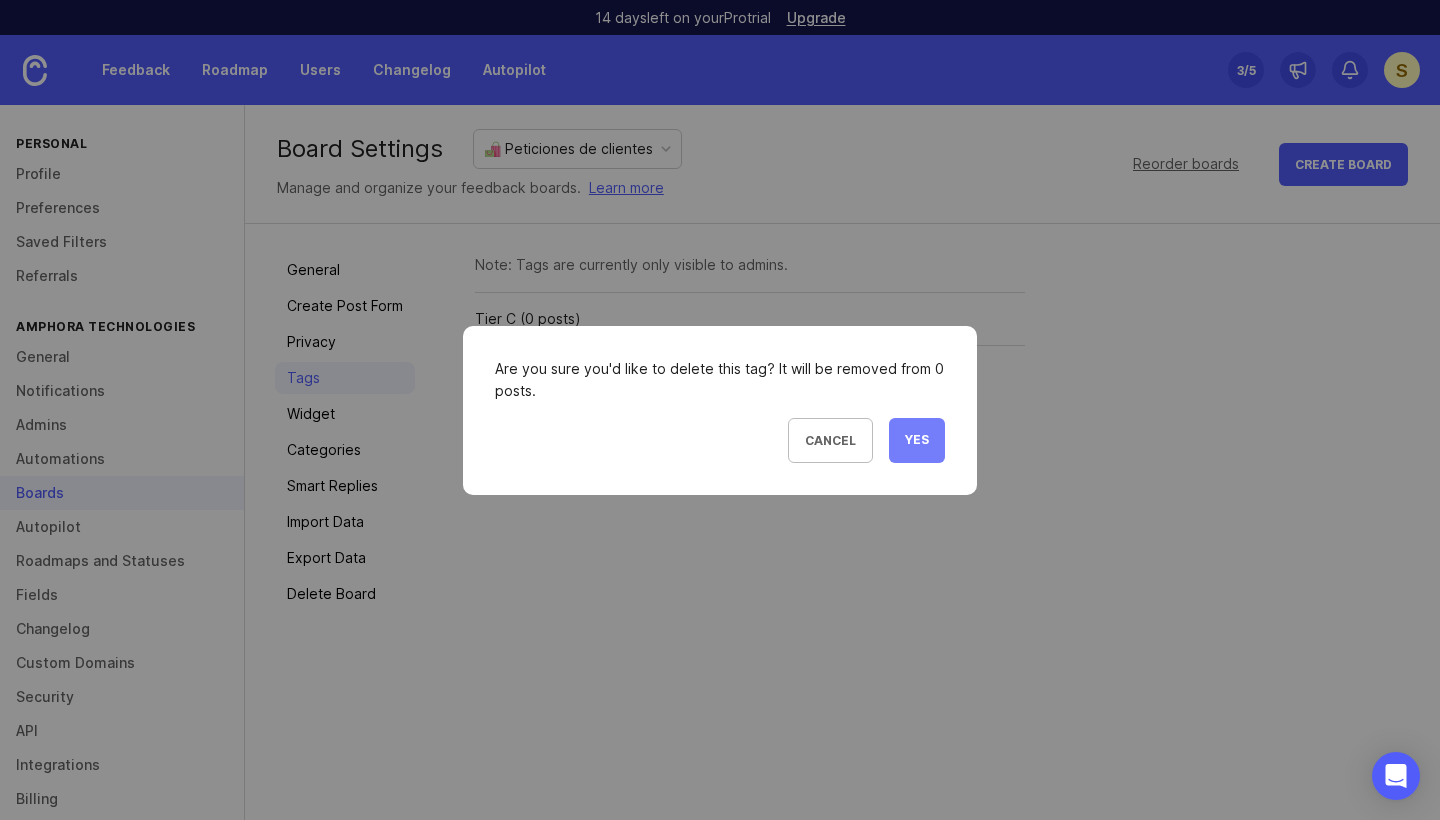click on "Yes" at bounding box center [917, 440] 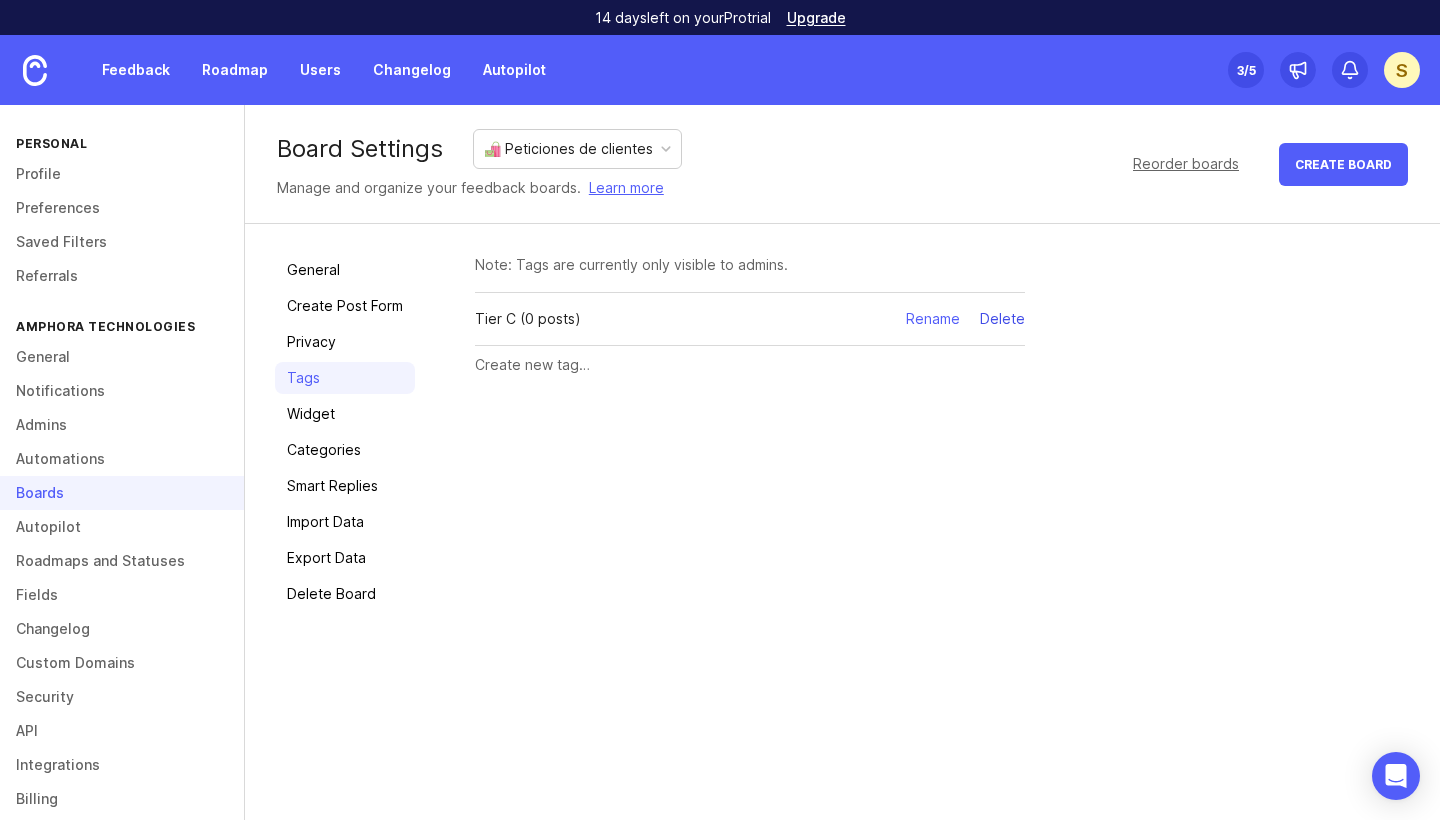 click on "Delete" at bounding box center (1002, 319) 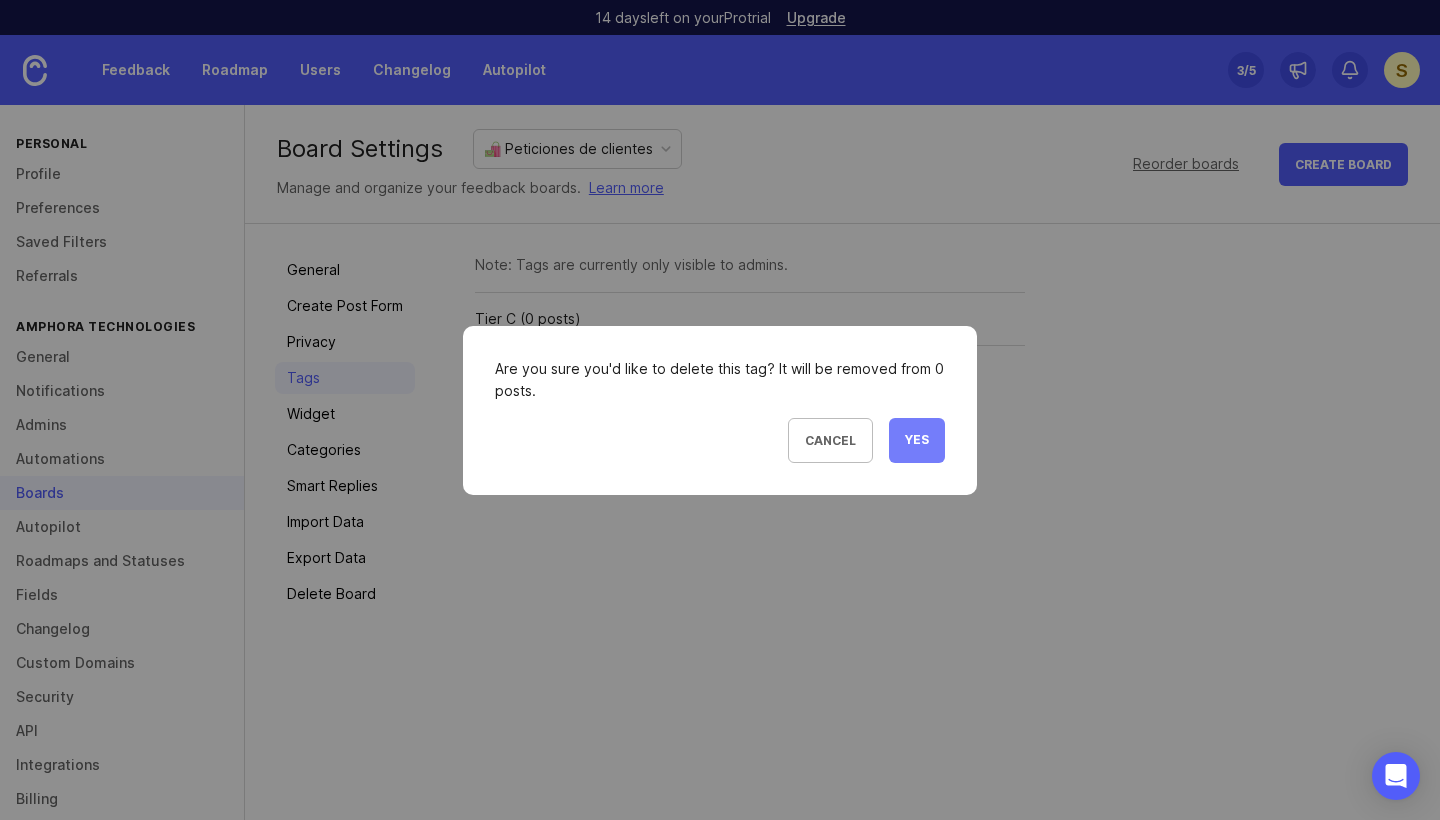 click on "Yes" at bounding box center [917, 440] 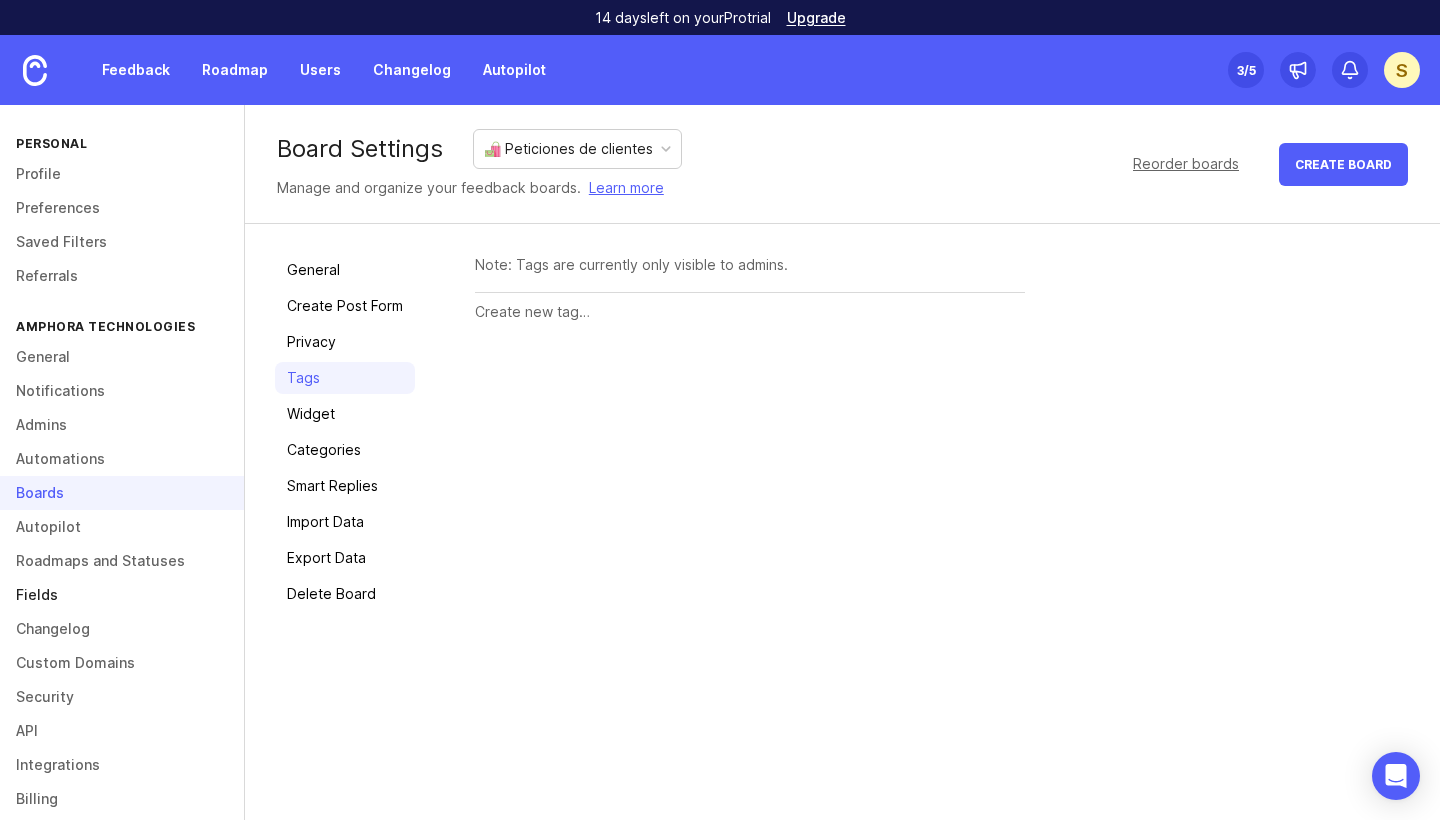 click on "Fields" at bounding box center [122, 595] 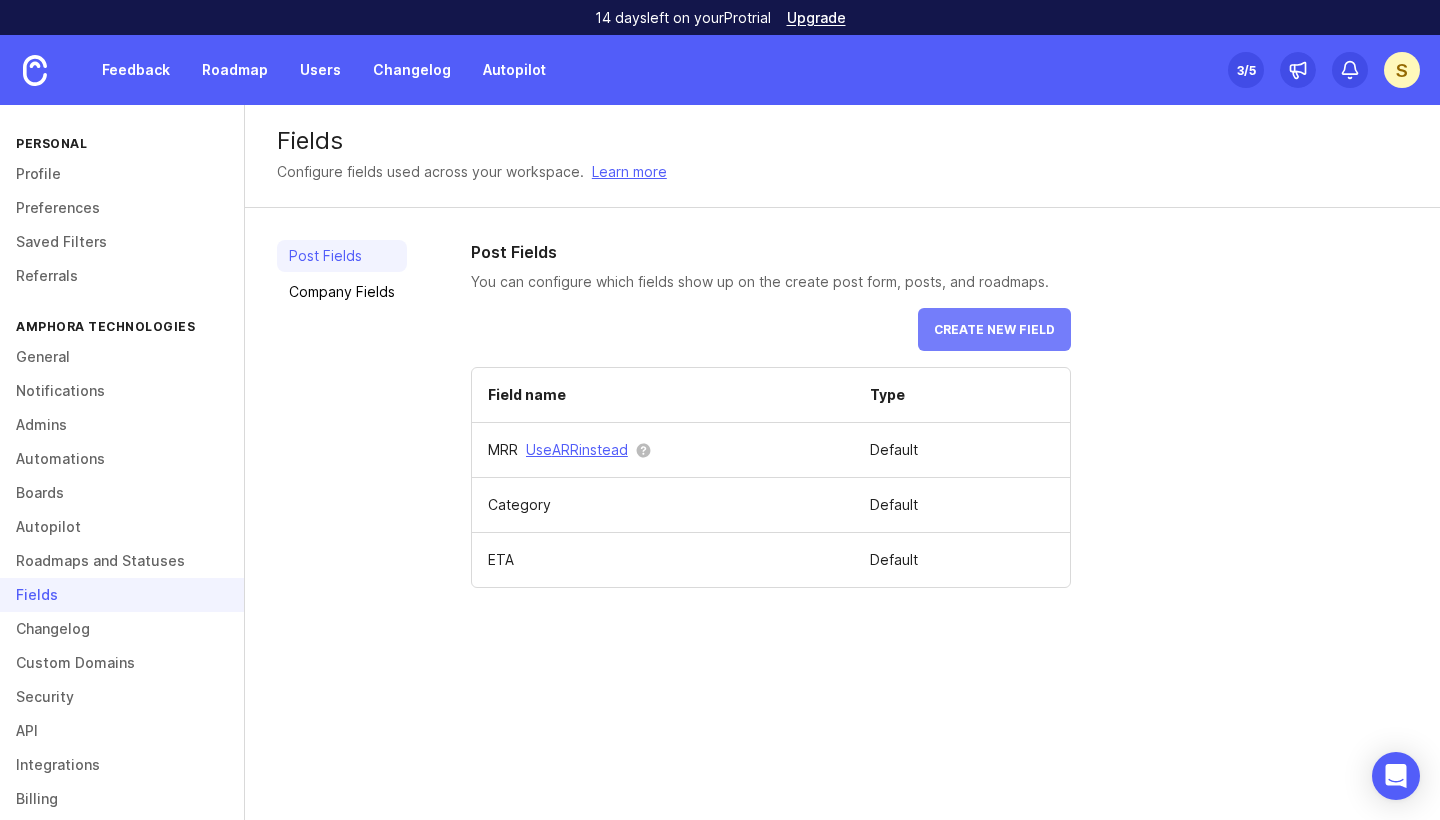 click on "Create new field" at bounding box center [994, 329] 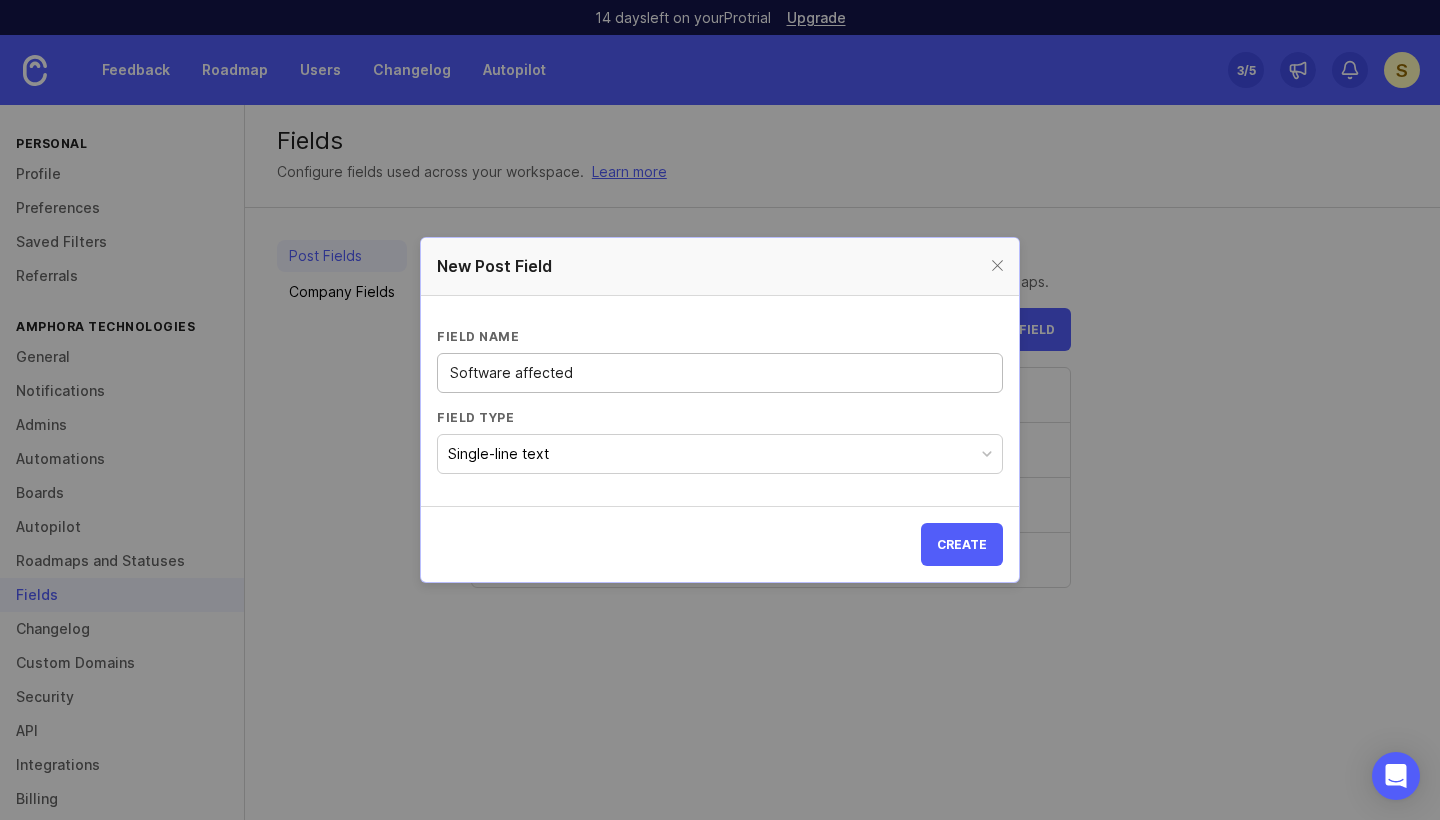 type on "Software affected" 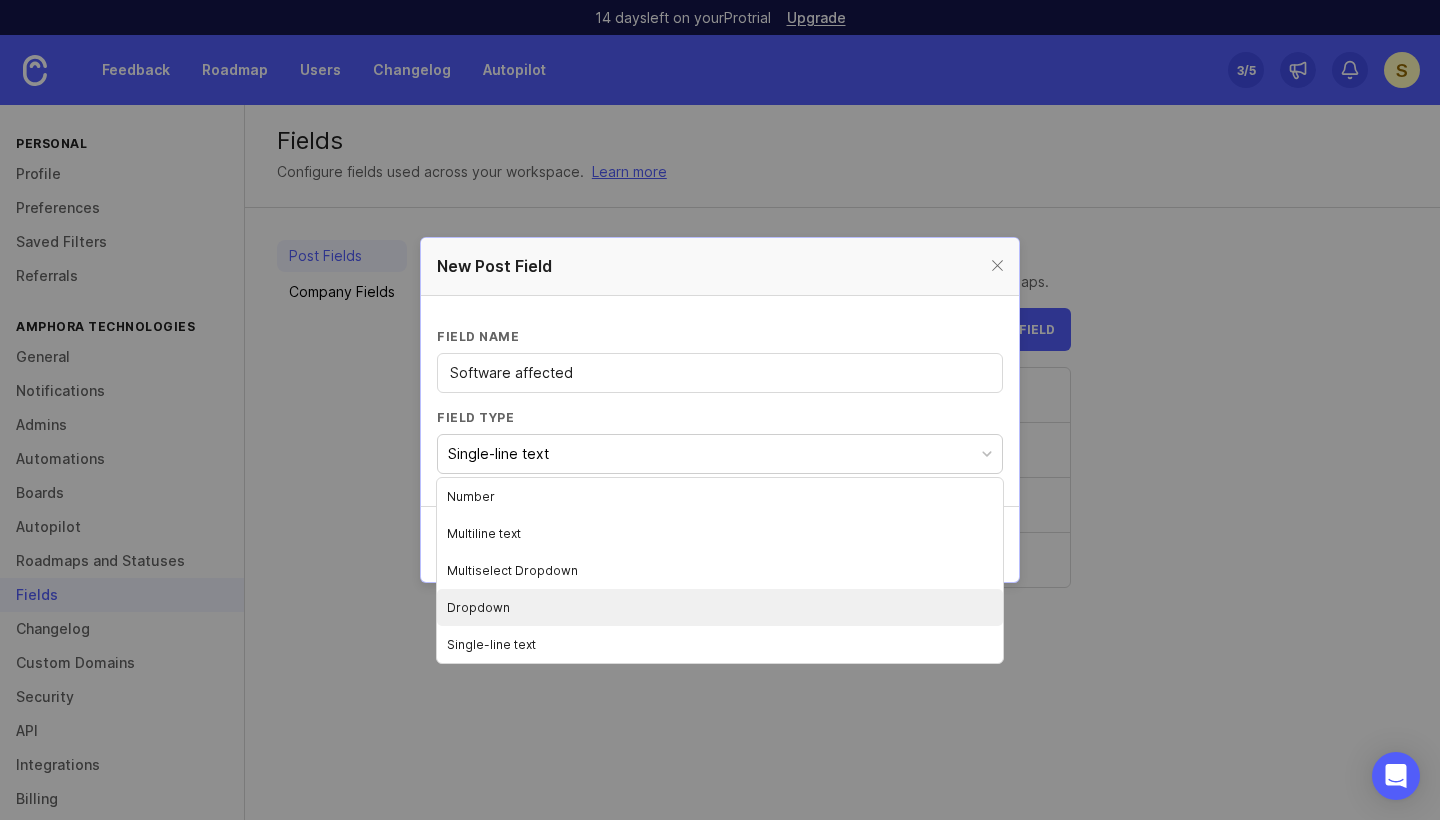 click on "Dropdown" at bounding box center (720, 607) 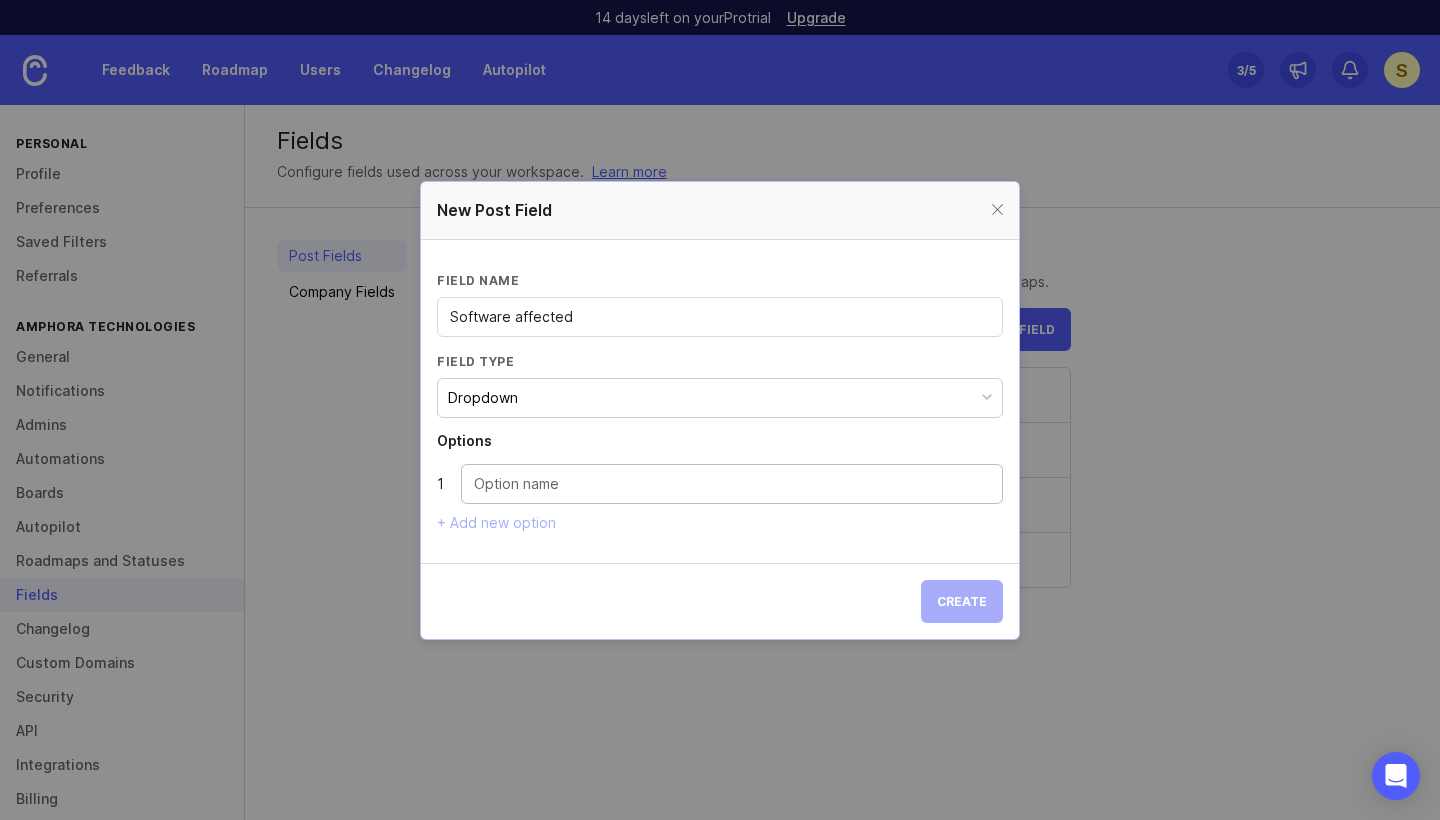 click at bounding box center [732, 484] 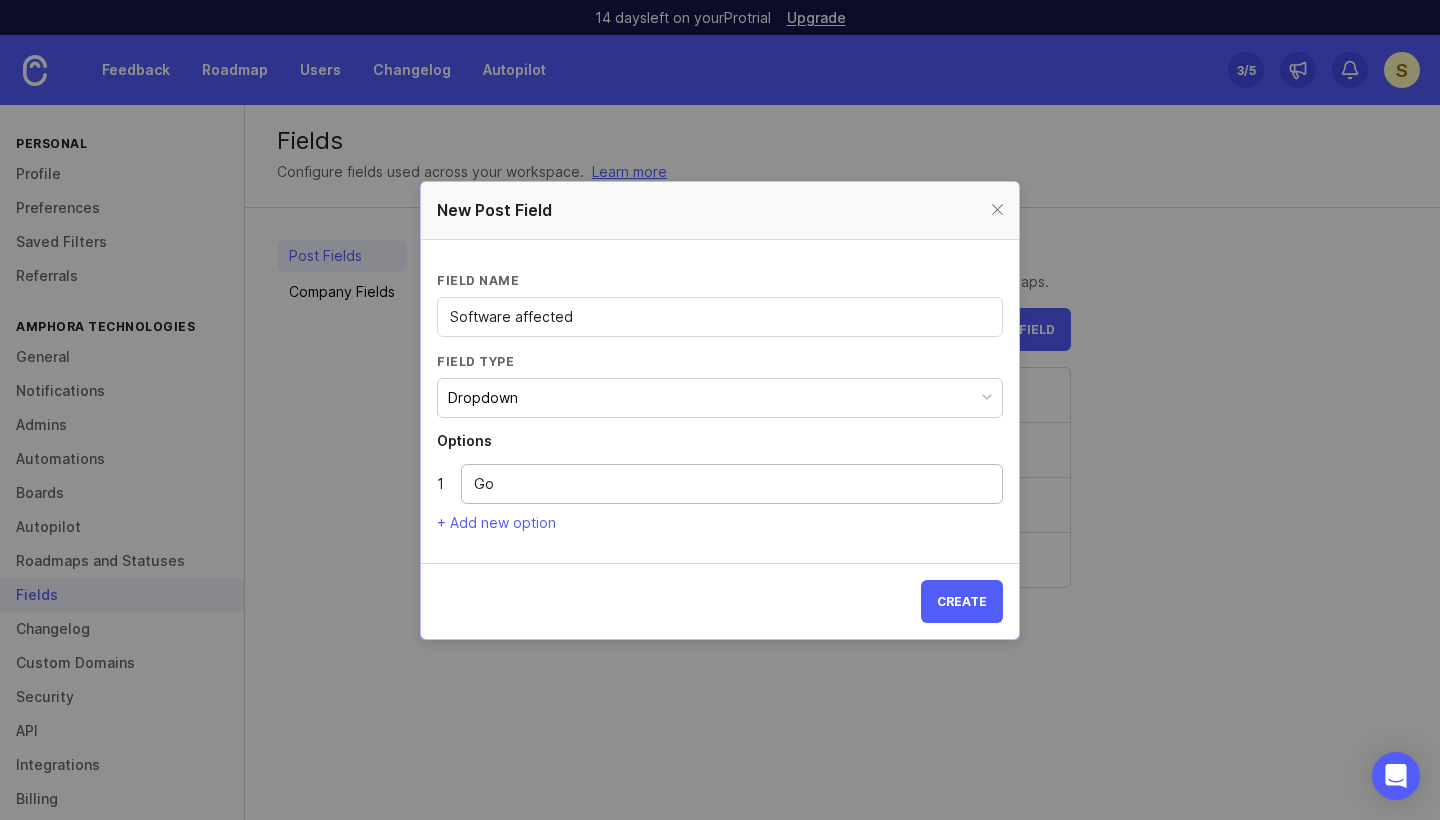 type on "Go" 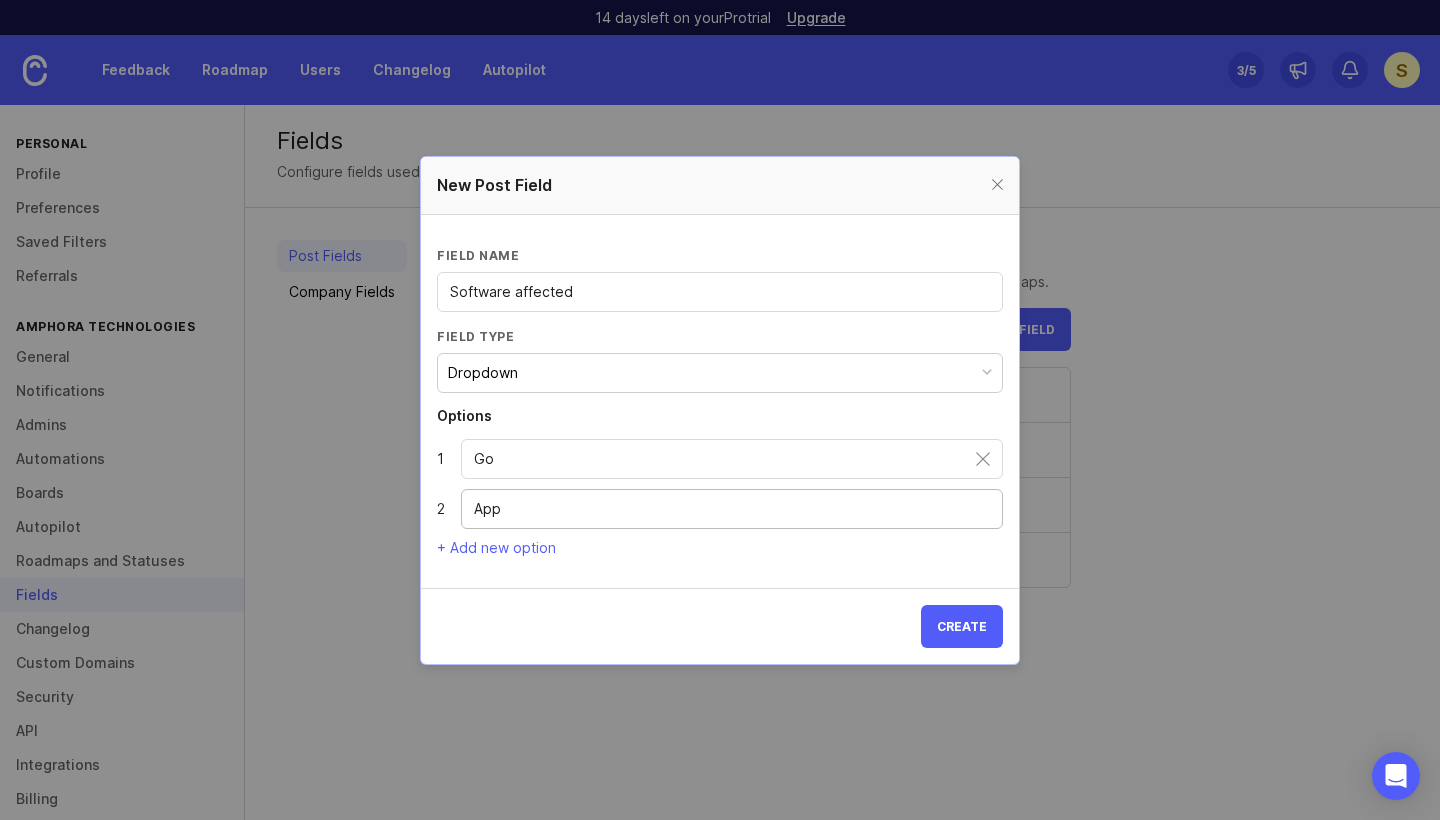 type on "App" 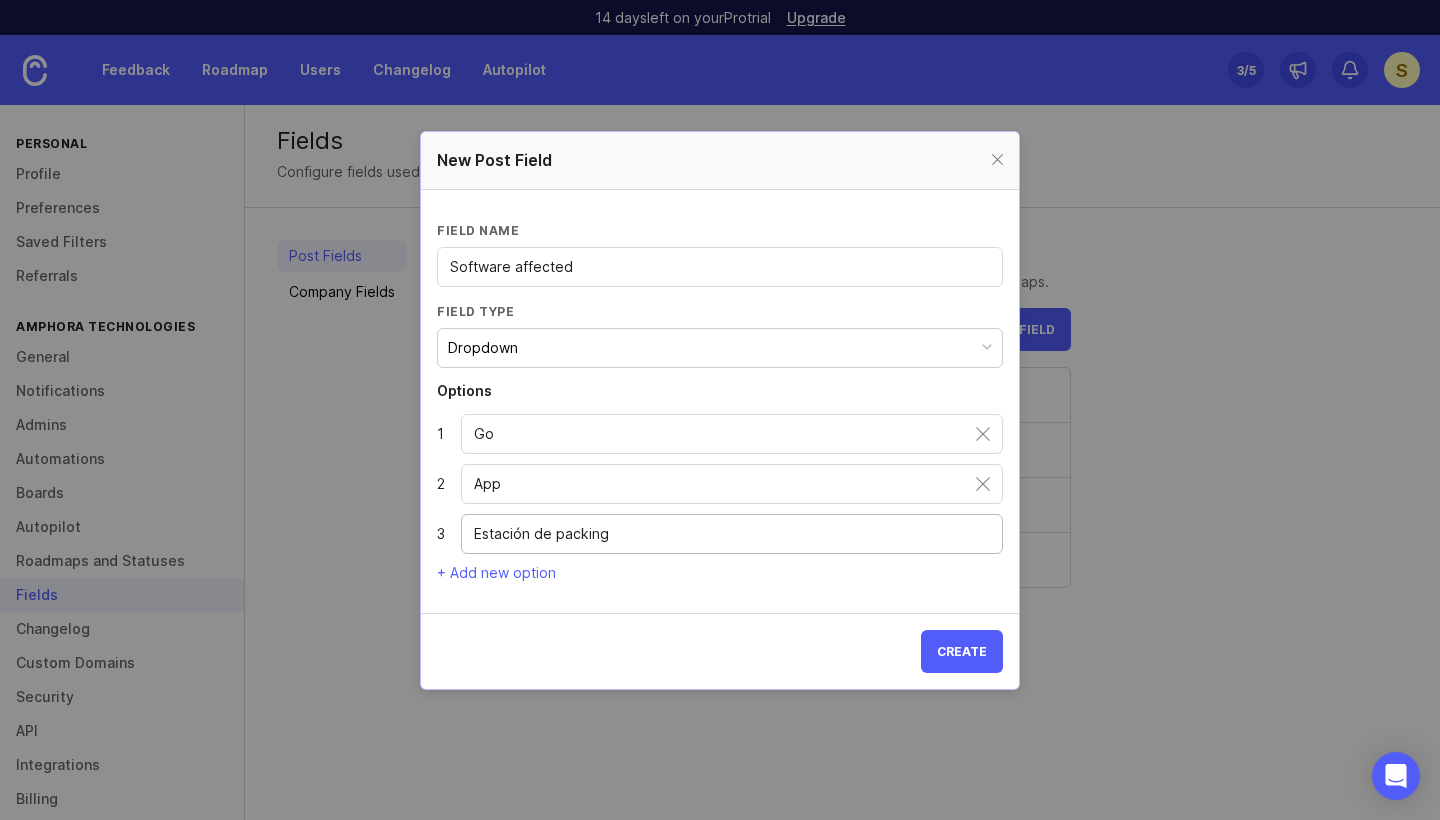 type on "Estación de packing" 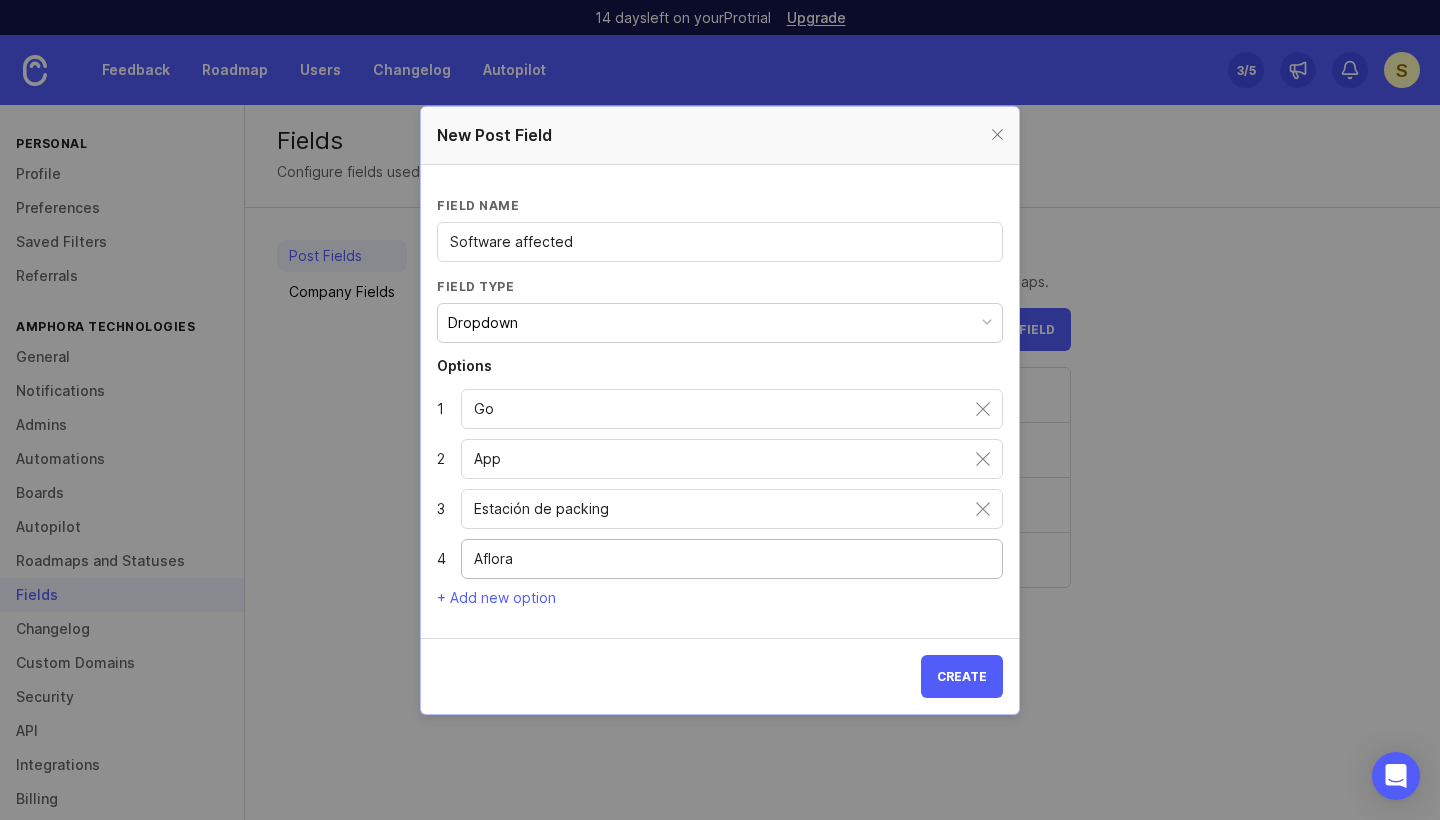 type on "Aflora" 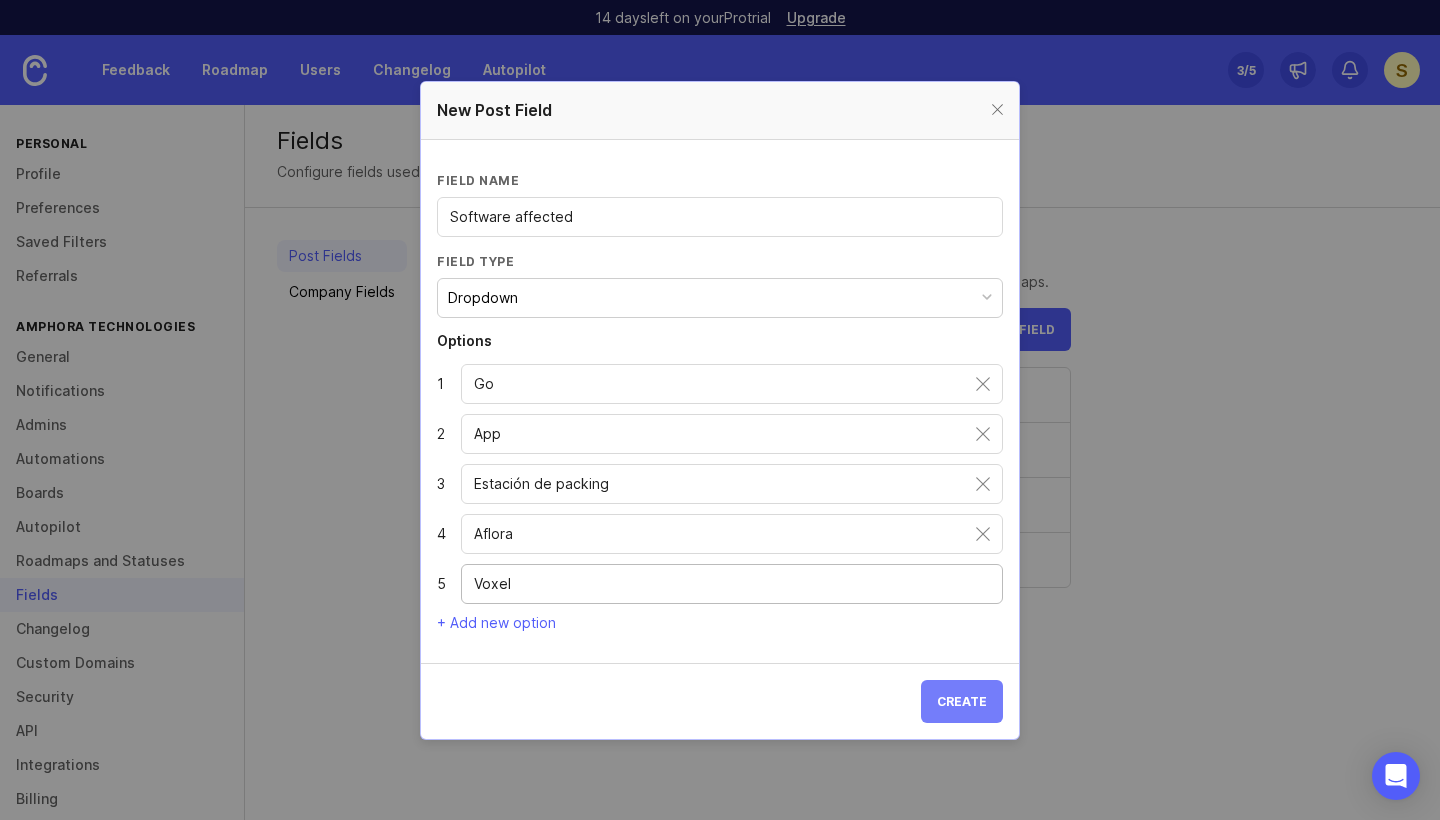 type on "Voxel" 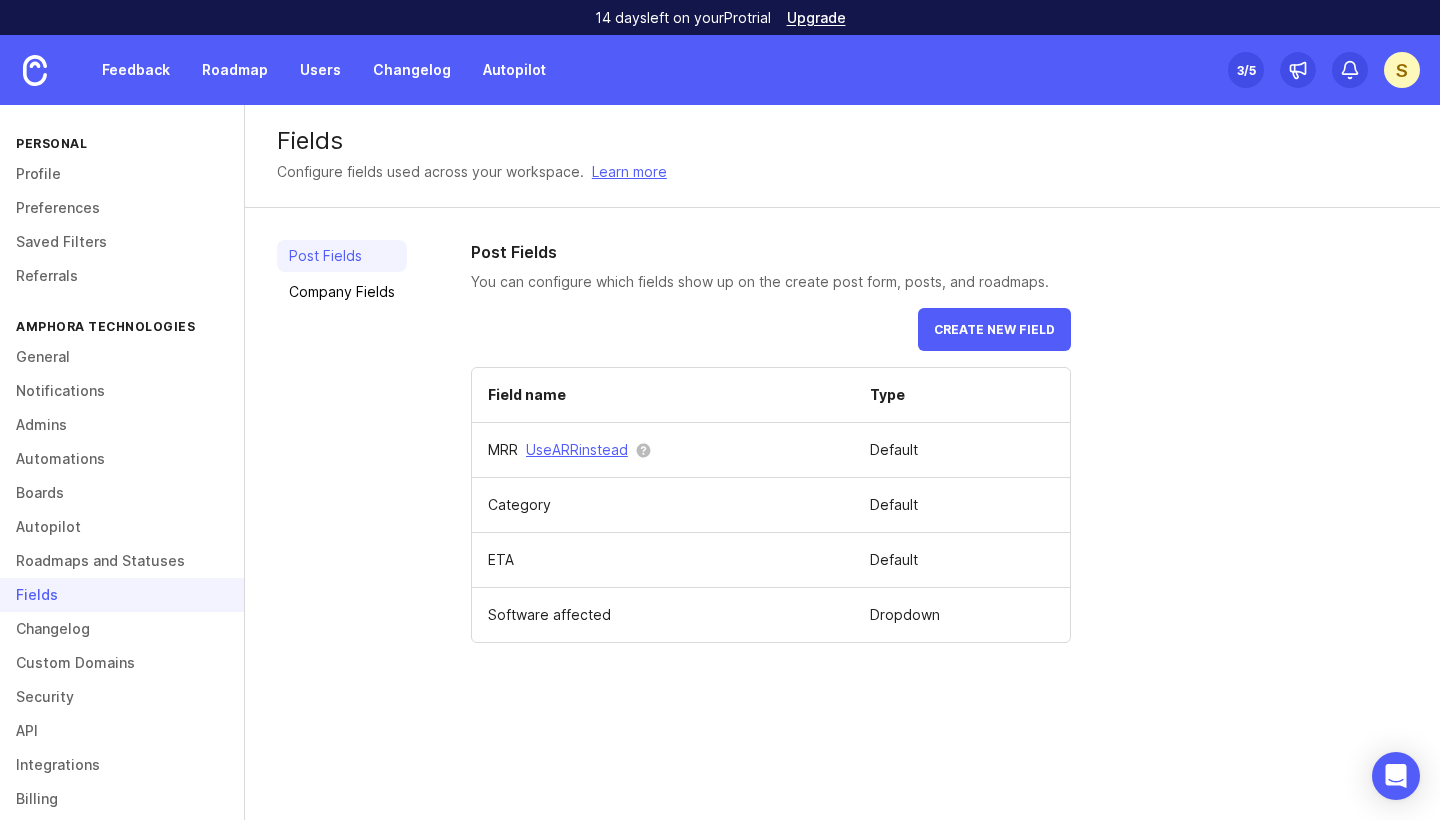 click on "ETA" at bounding box center [663, 560] 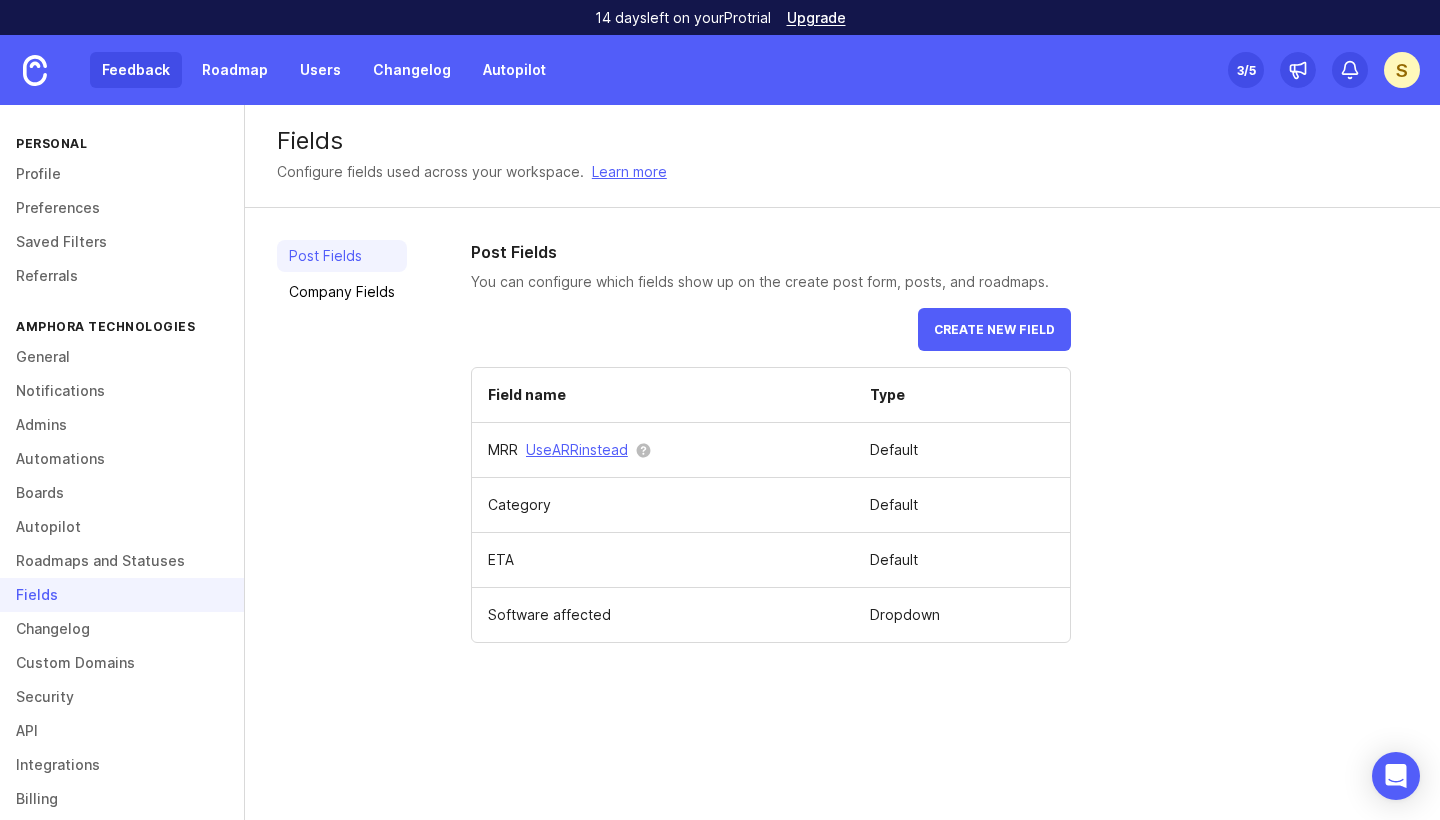 click on "Feedback" at bounding box center (136, 70) 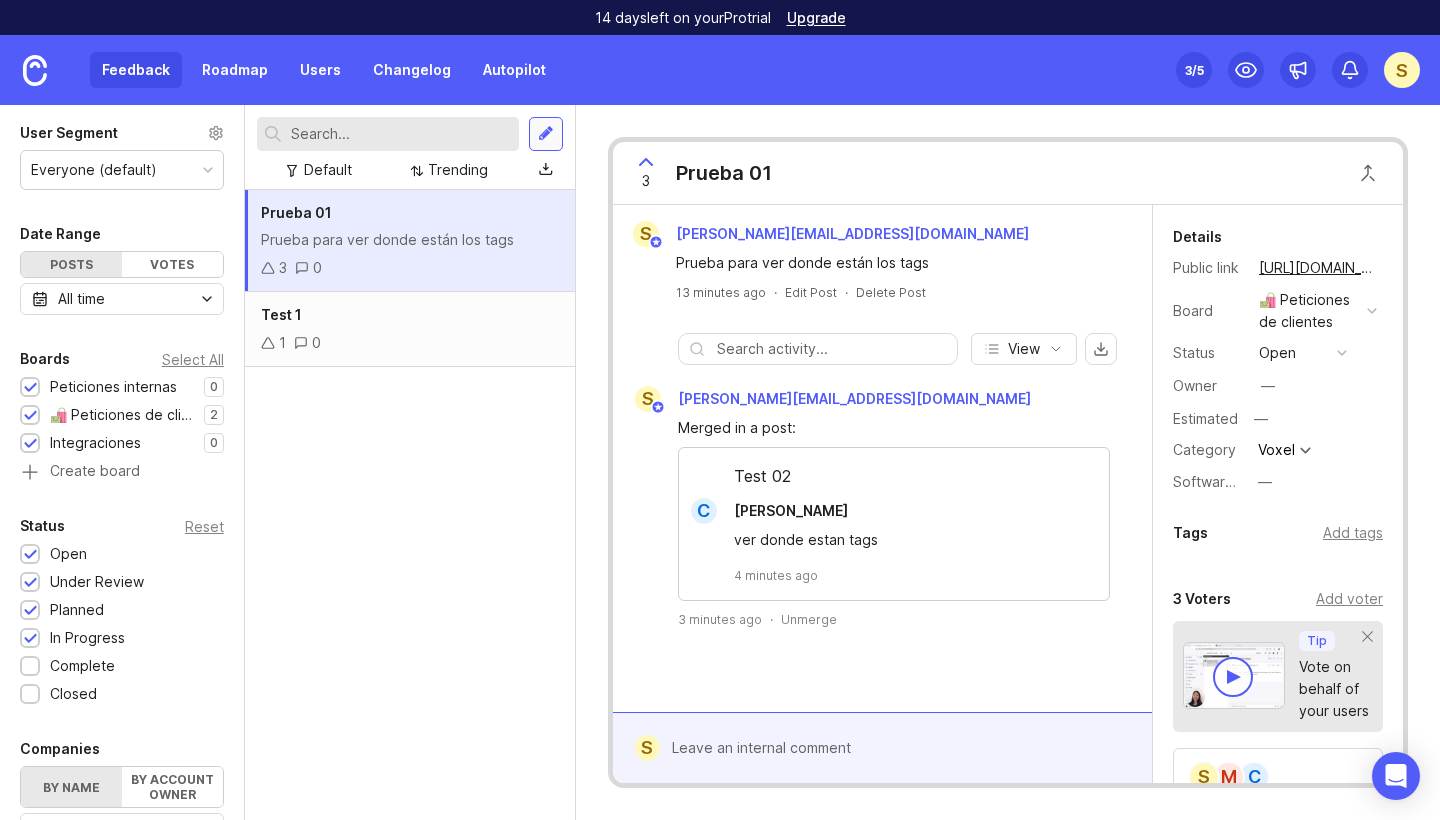 scroll, scrollTop: 0, scrollLeft: 0, axis: both 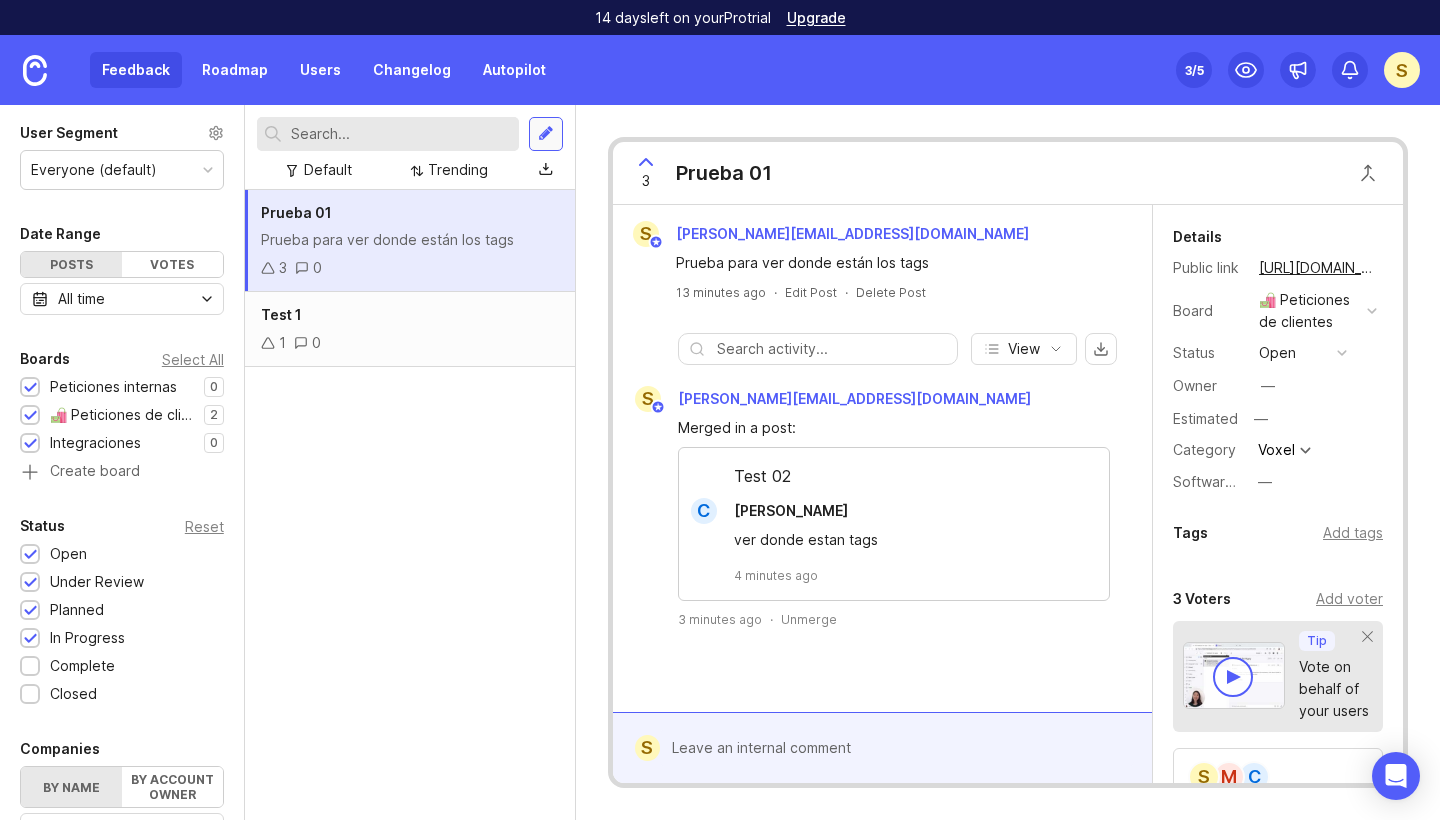 click at bounding box center (546, 134) 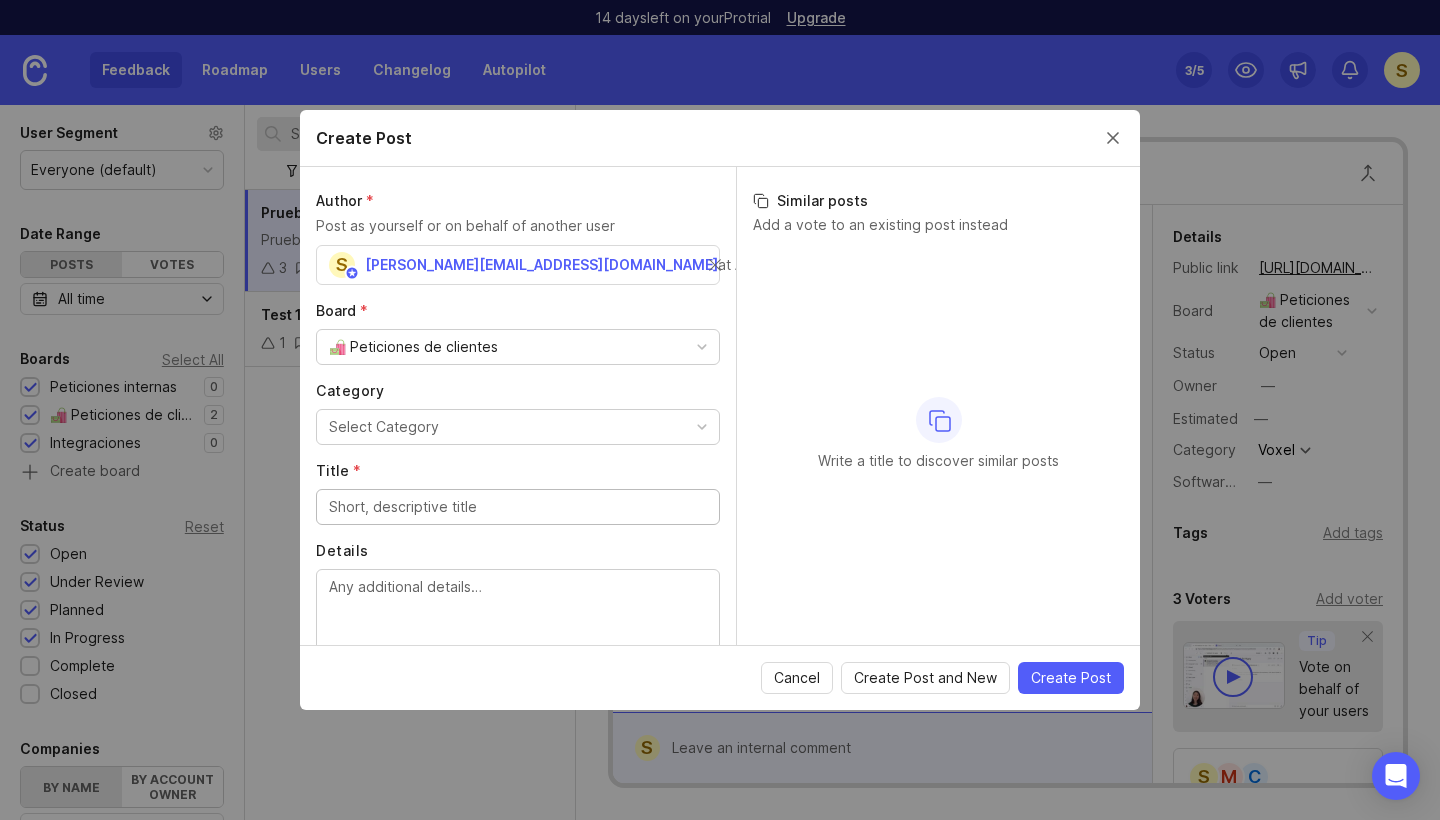 scroll, scrollTop: -1, scrollLeft: 0, axis: vertical 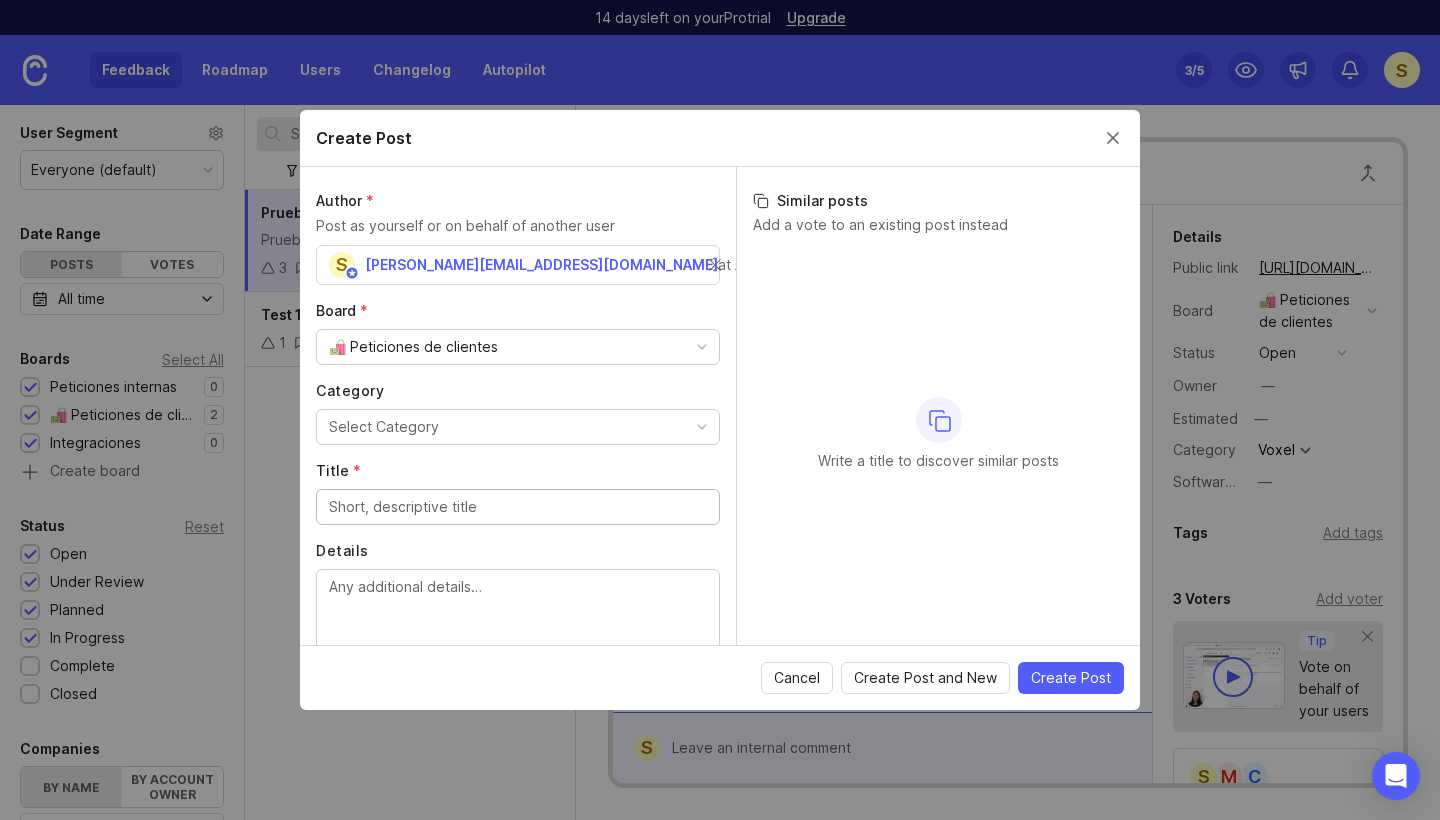 click on "Select Category" at bounding box center (518, 427) 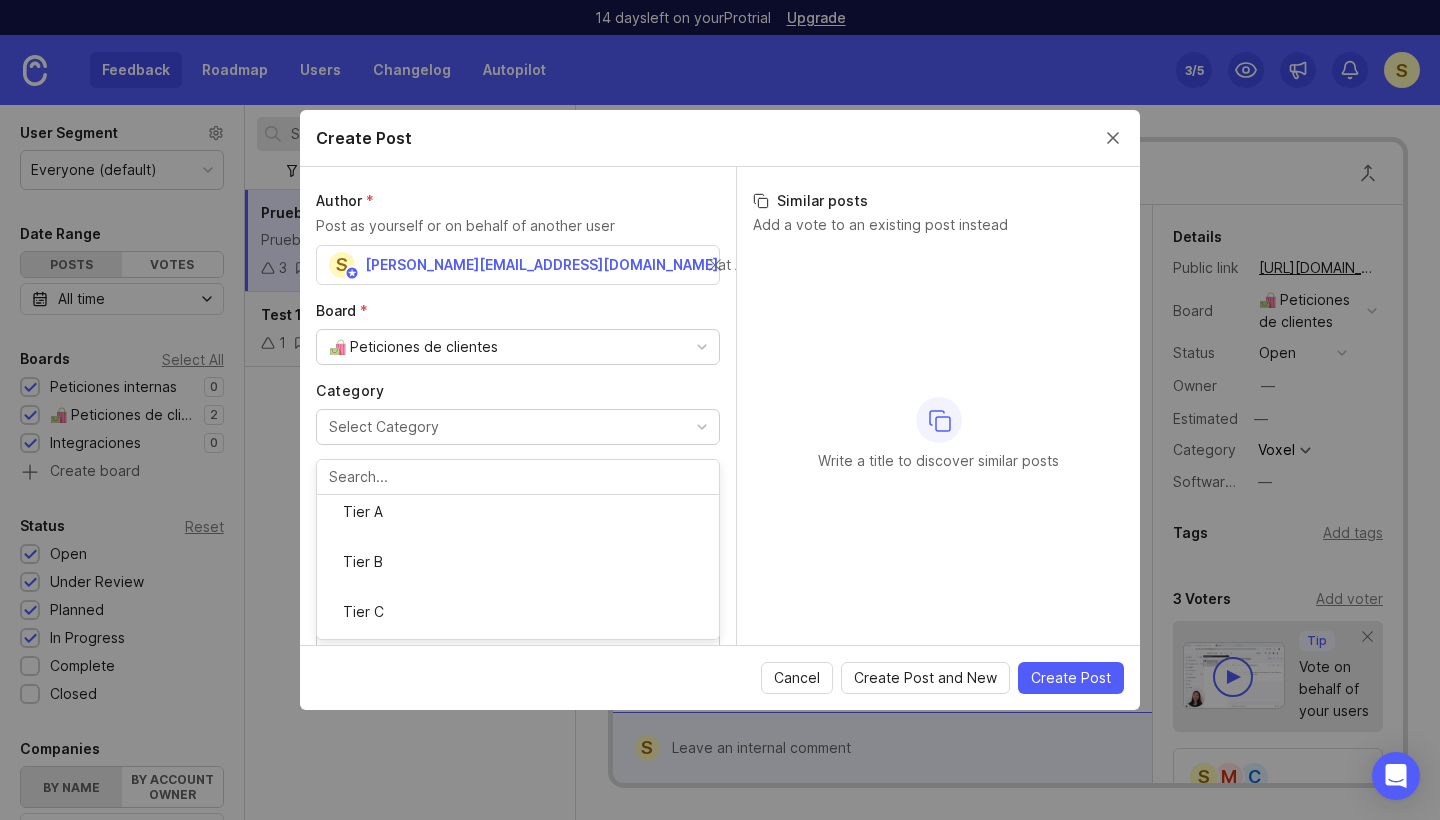 click on "Category" at bounding box center (518, 391) 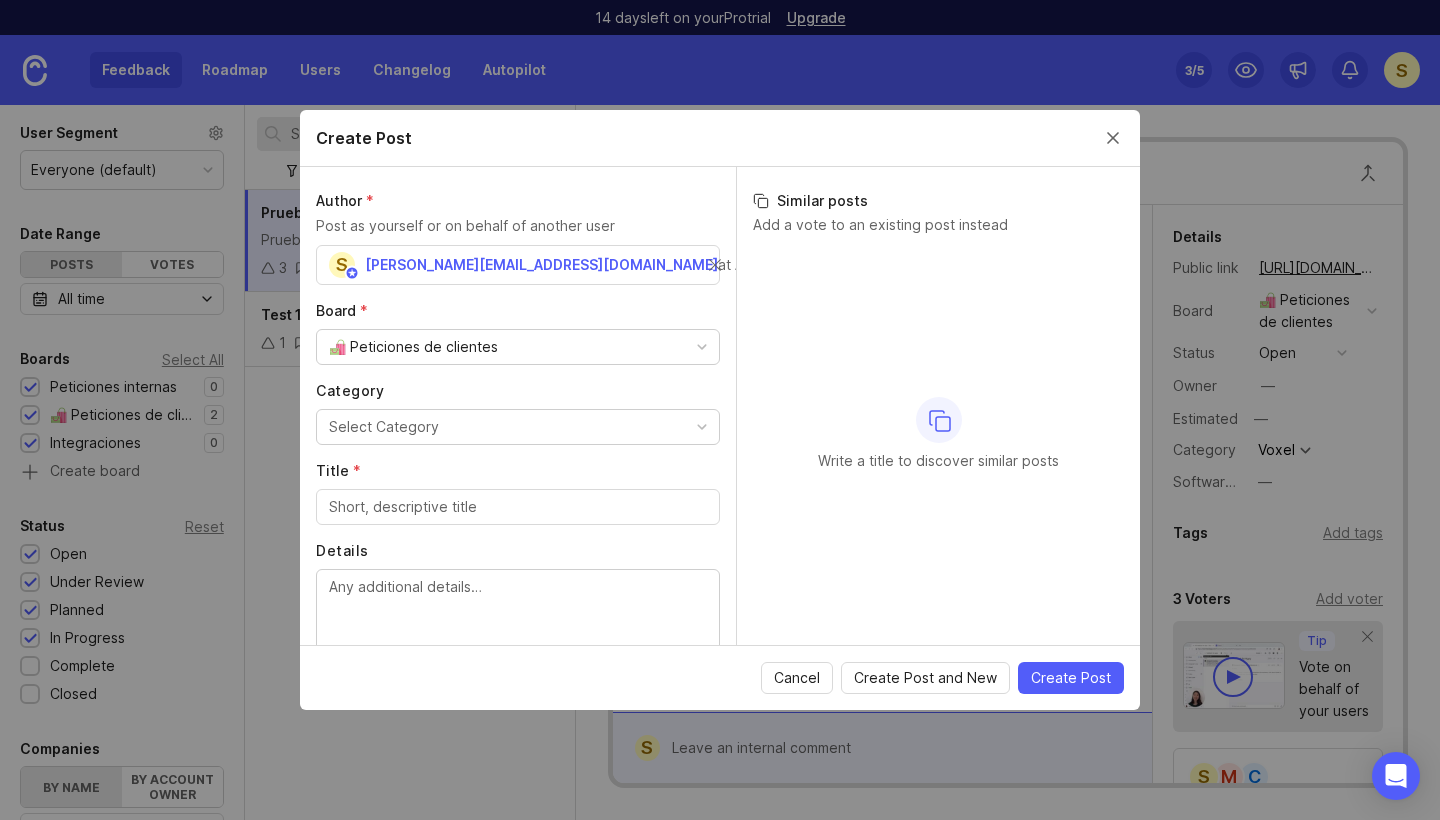 click on "Select Category" at bounding box center [518, 427] 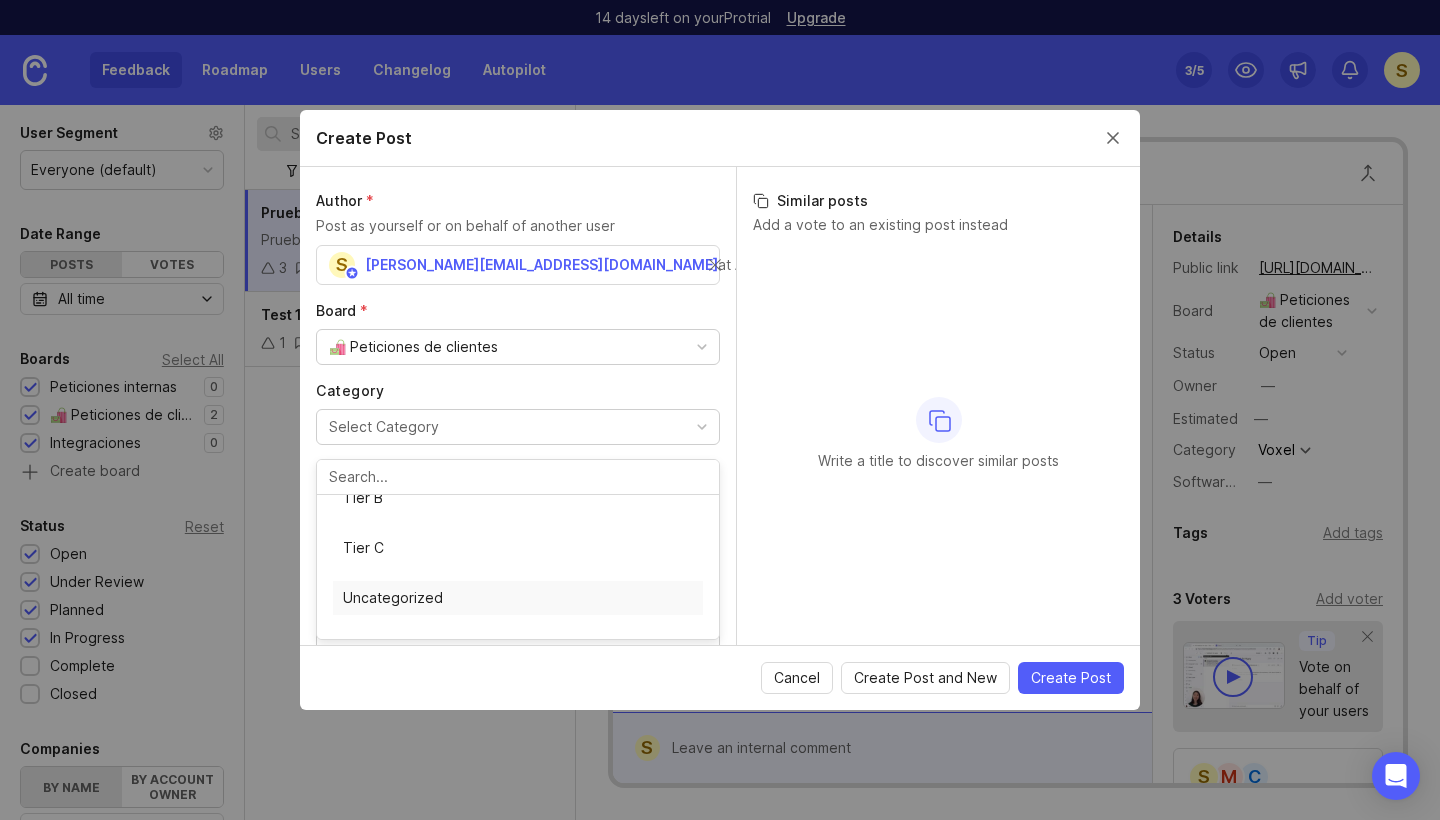 scroll, scrollTop: 0, scrollLeft: 0, axis: both 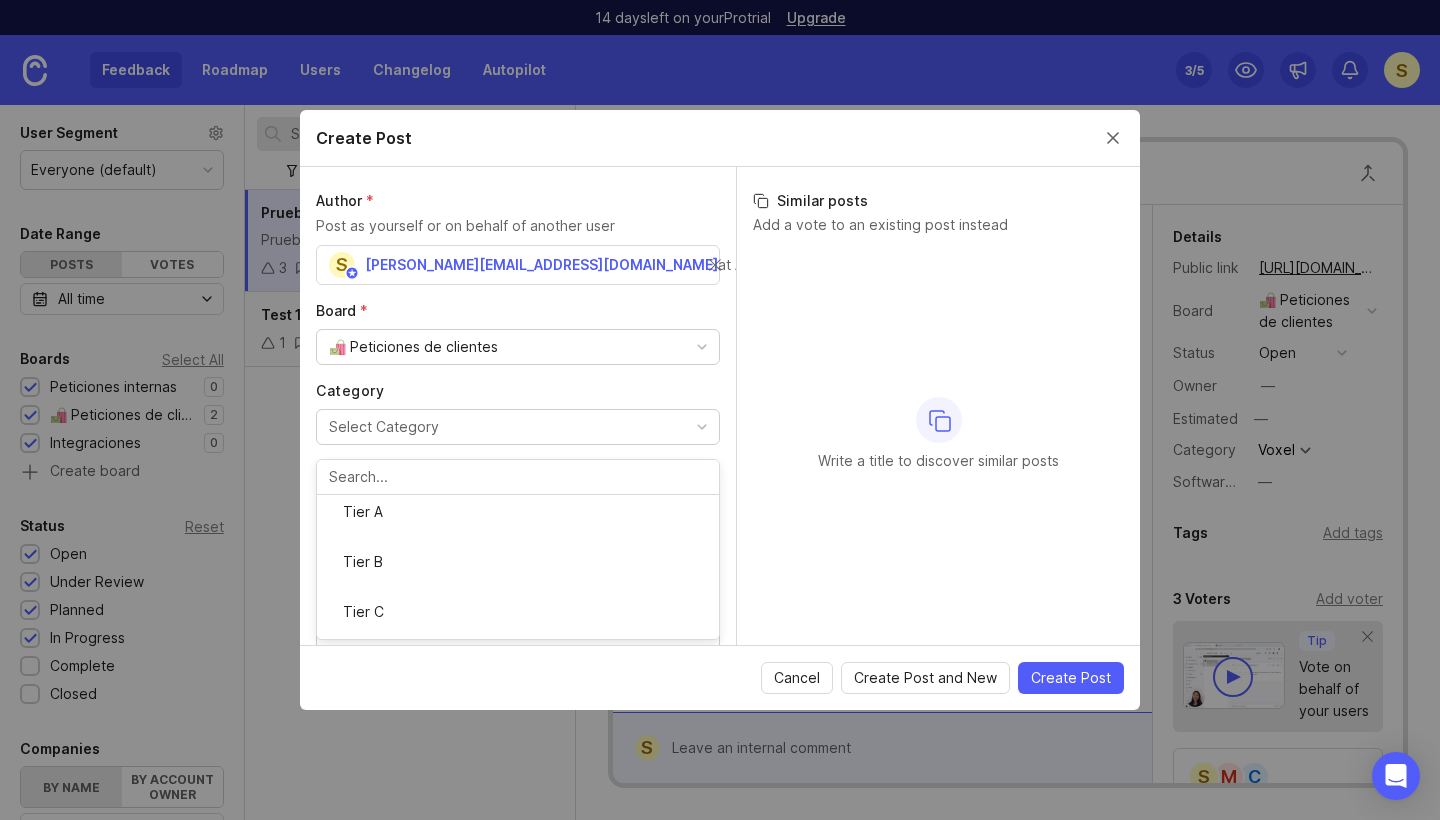 click on "Author * Post as yourself or on behalf of another user s sara@amphoralogistics.com  at Amphora Technologies Board * 🛍️ Peticiones de clientes Category Select Category Tier A Tier B Tier C Uncategorized Title * Details" at bounding box center (518, 406) 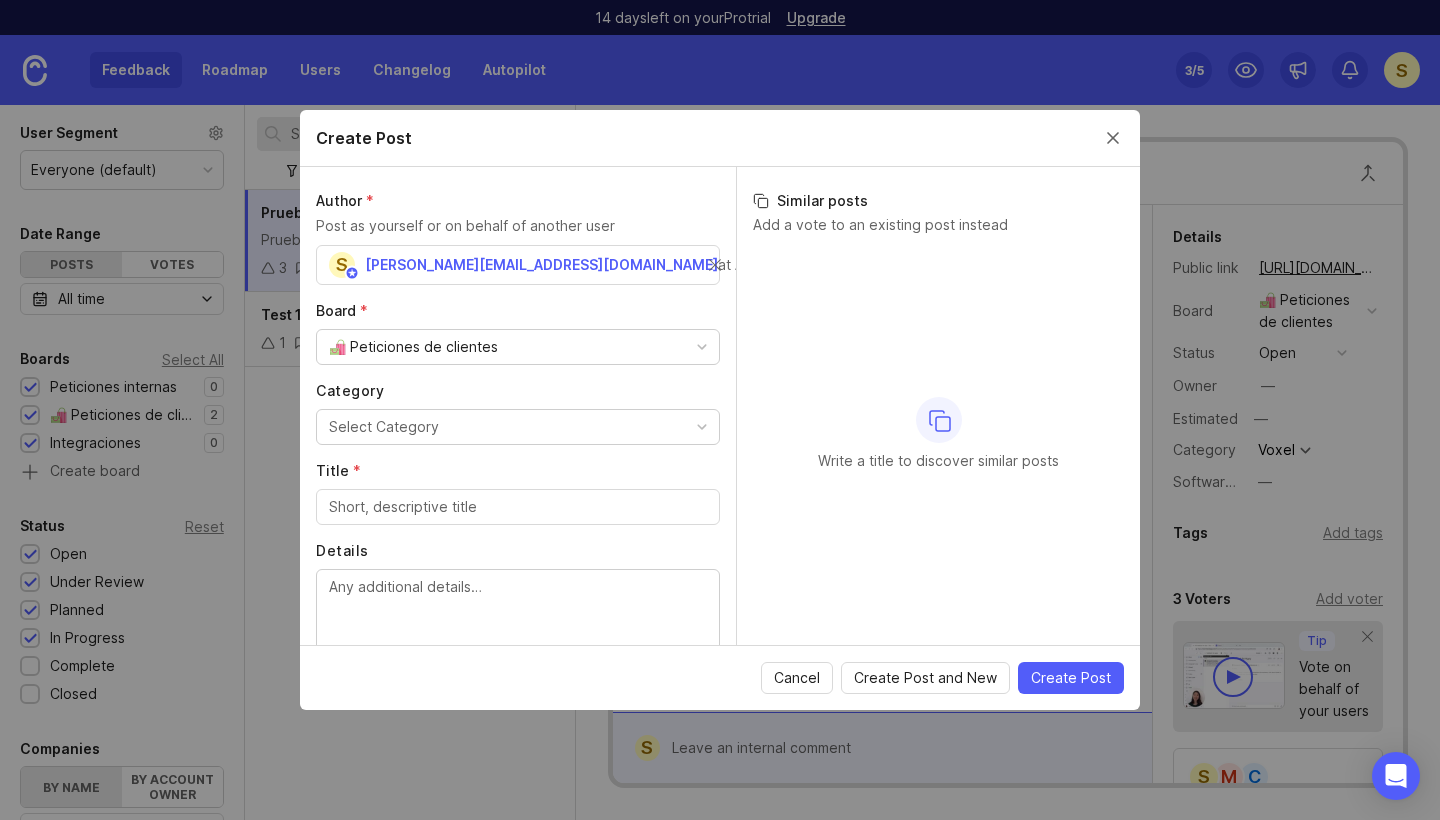 click on "Create Post" at bounding box center [720, 138] 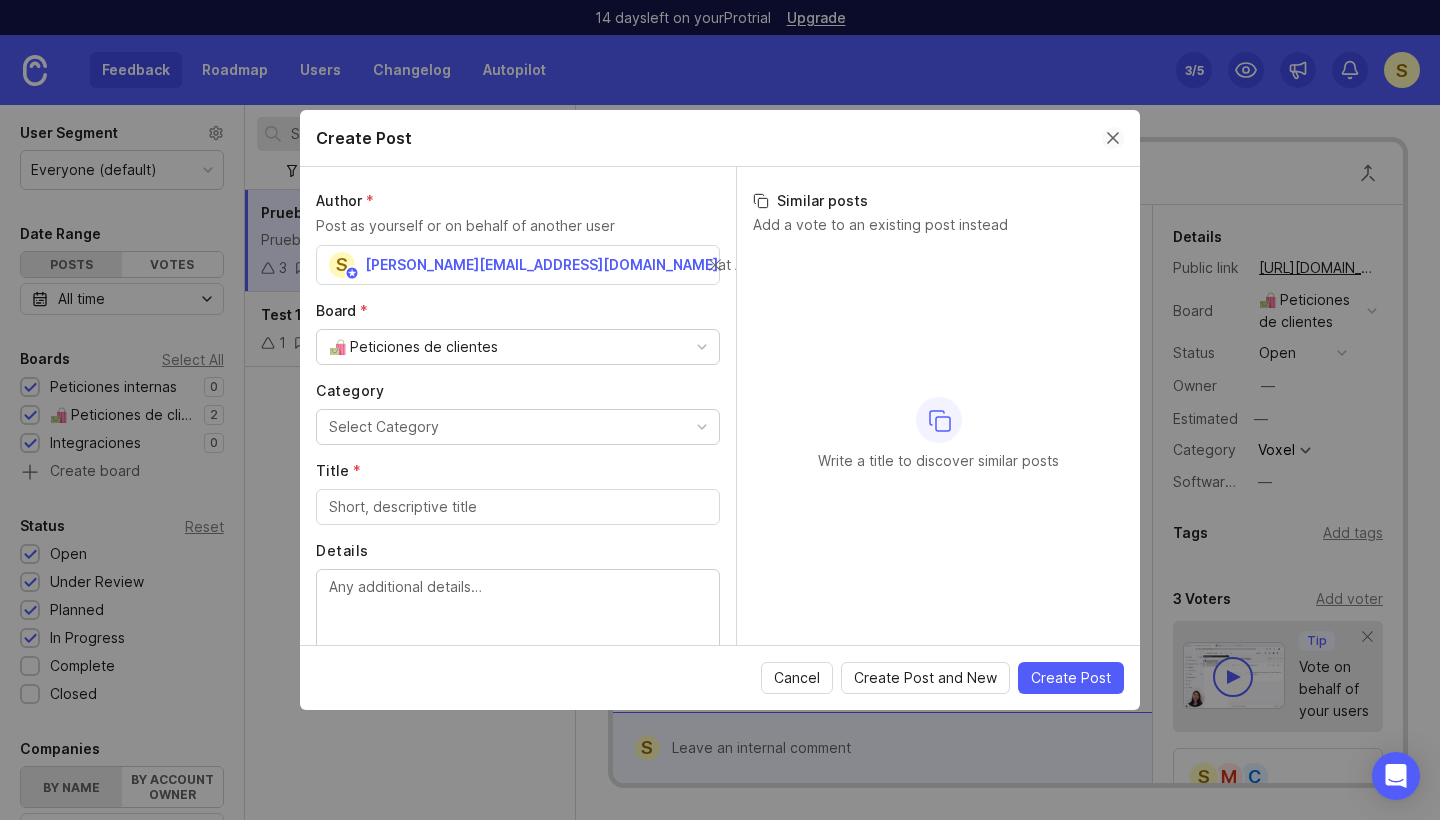click at bounding box center (1113, 138) 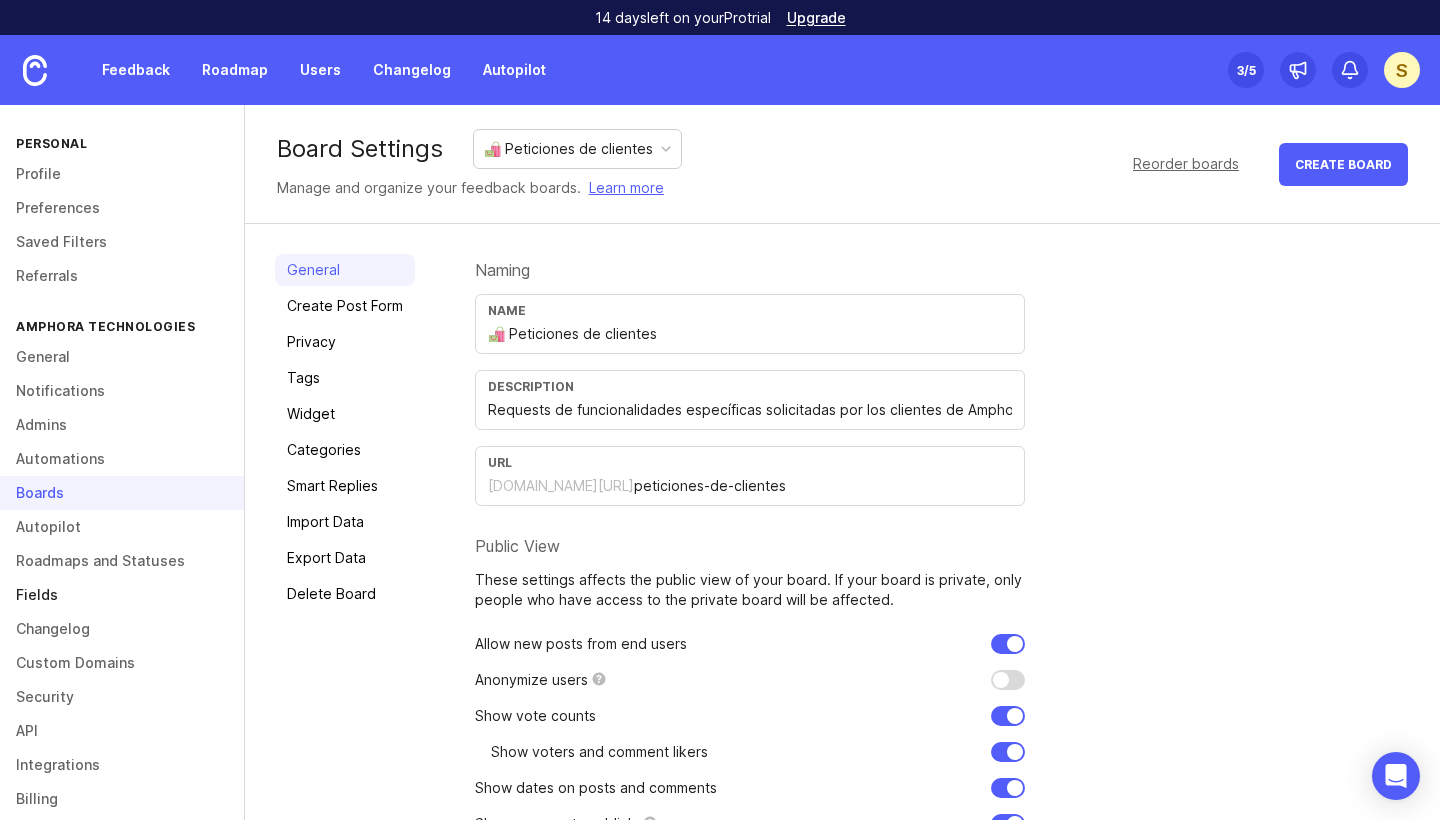 click on "General Notifications Admins Automations Boards Autopilot Roadmaps and Statuses Fields Changelog Custom Domains Security API Integrations Billing" at bounding box center [122, 578] 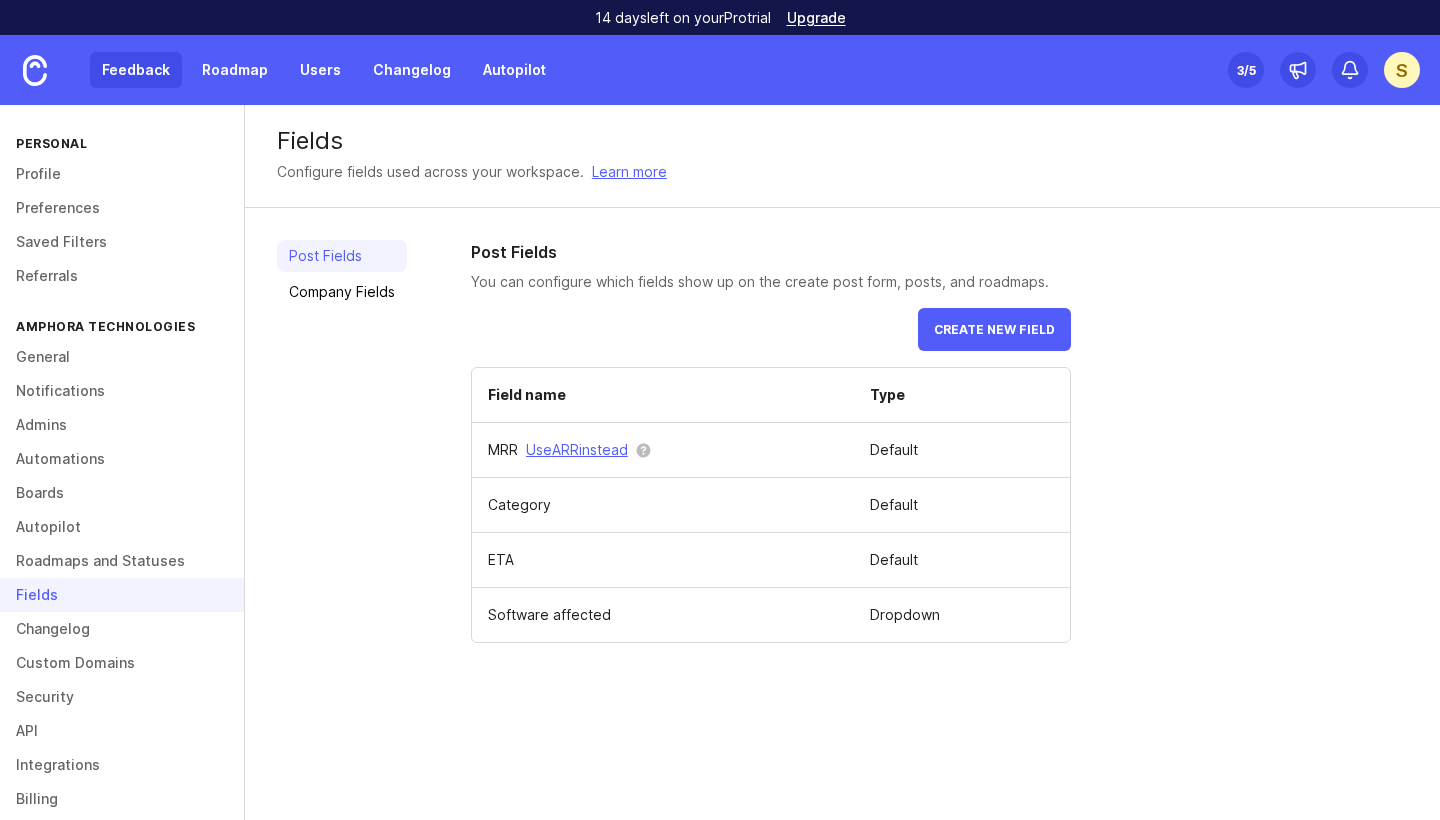 scroll, scrollTop: 0, scrollLeft: 0, axis: both 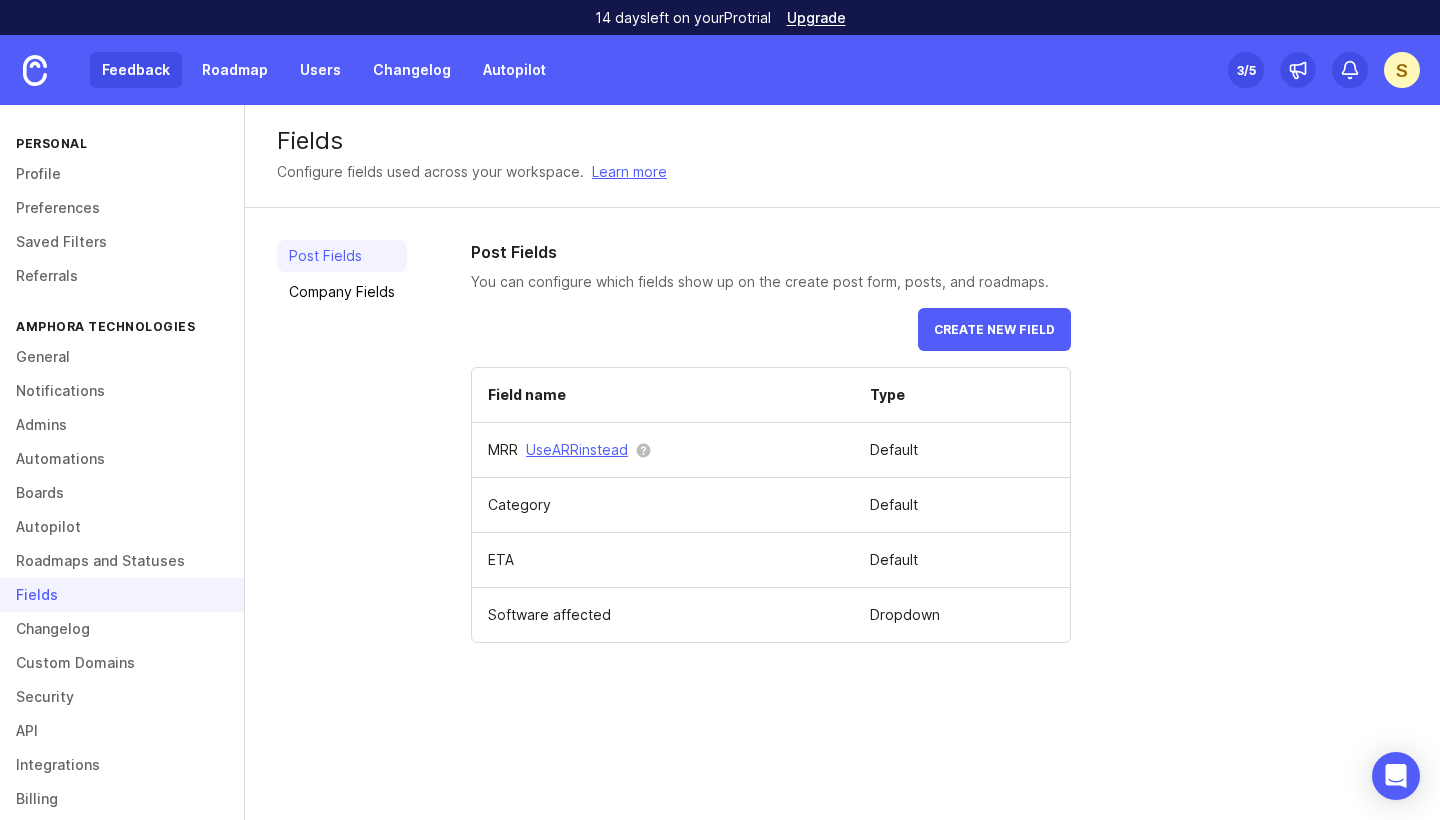 click on "Feedback" at bounding box center (136, 70) 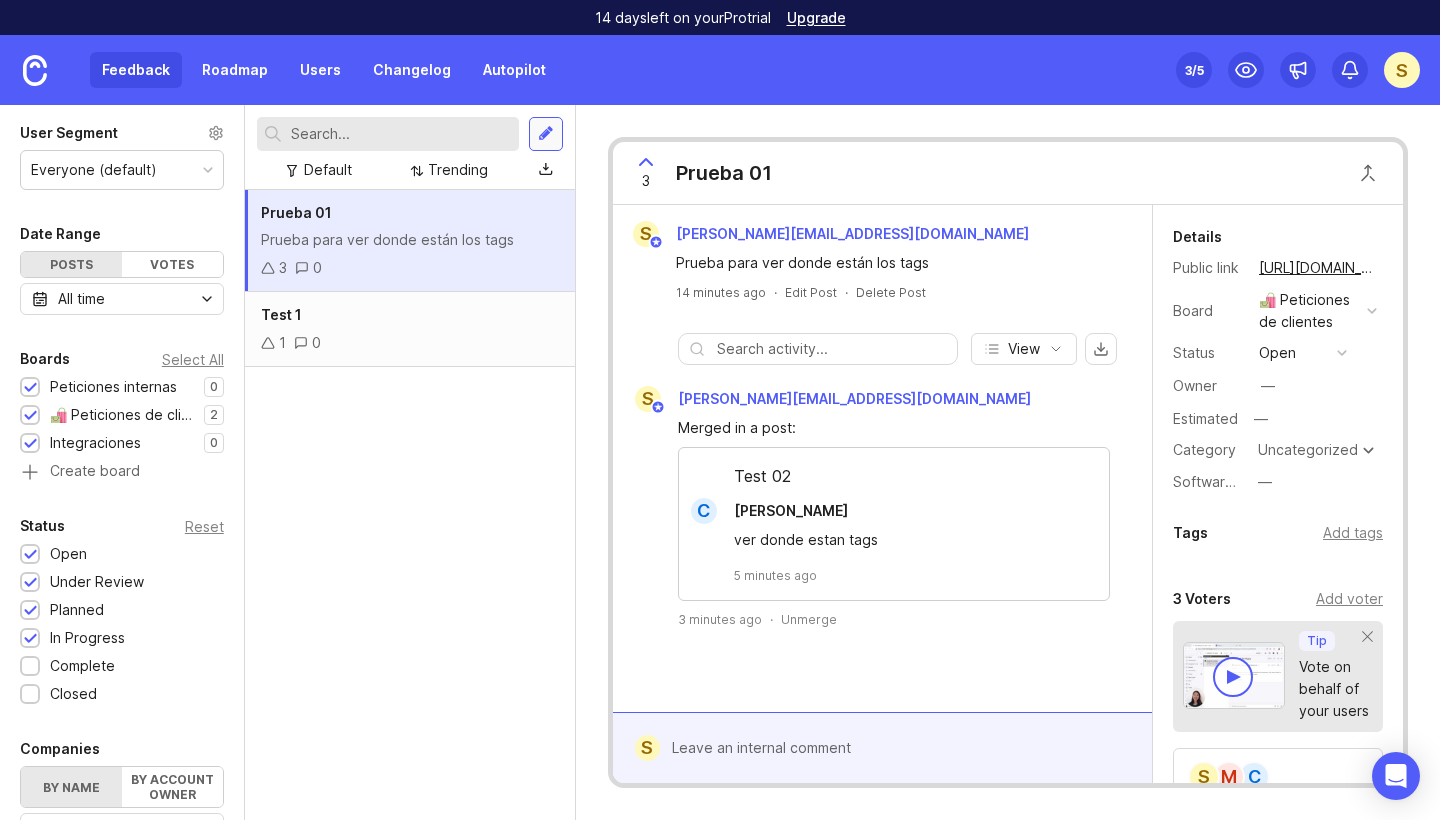 click at bounding box center [546, 134] 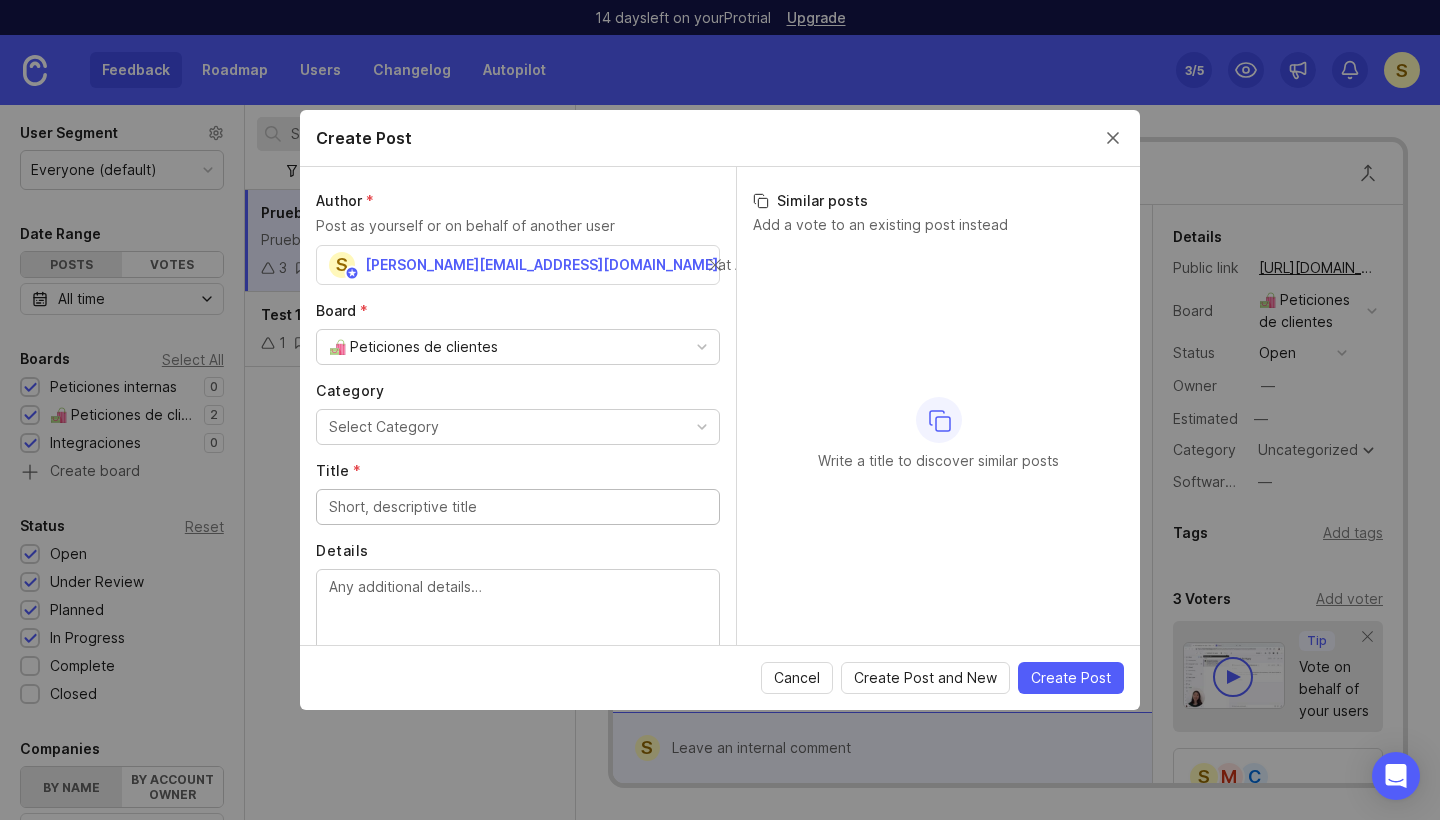 scroll, scrollTop: 0, scrollLeft: 0, axis: both 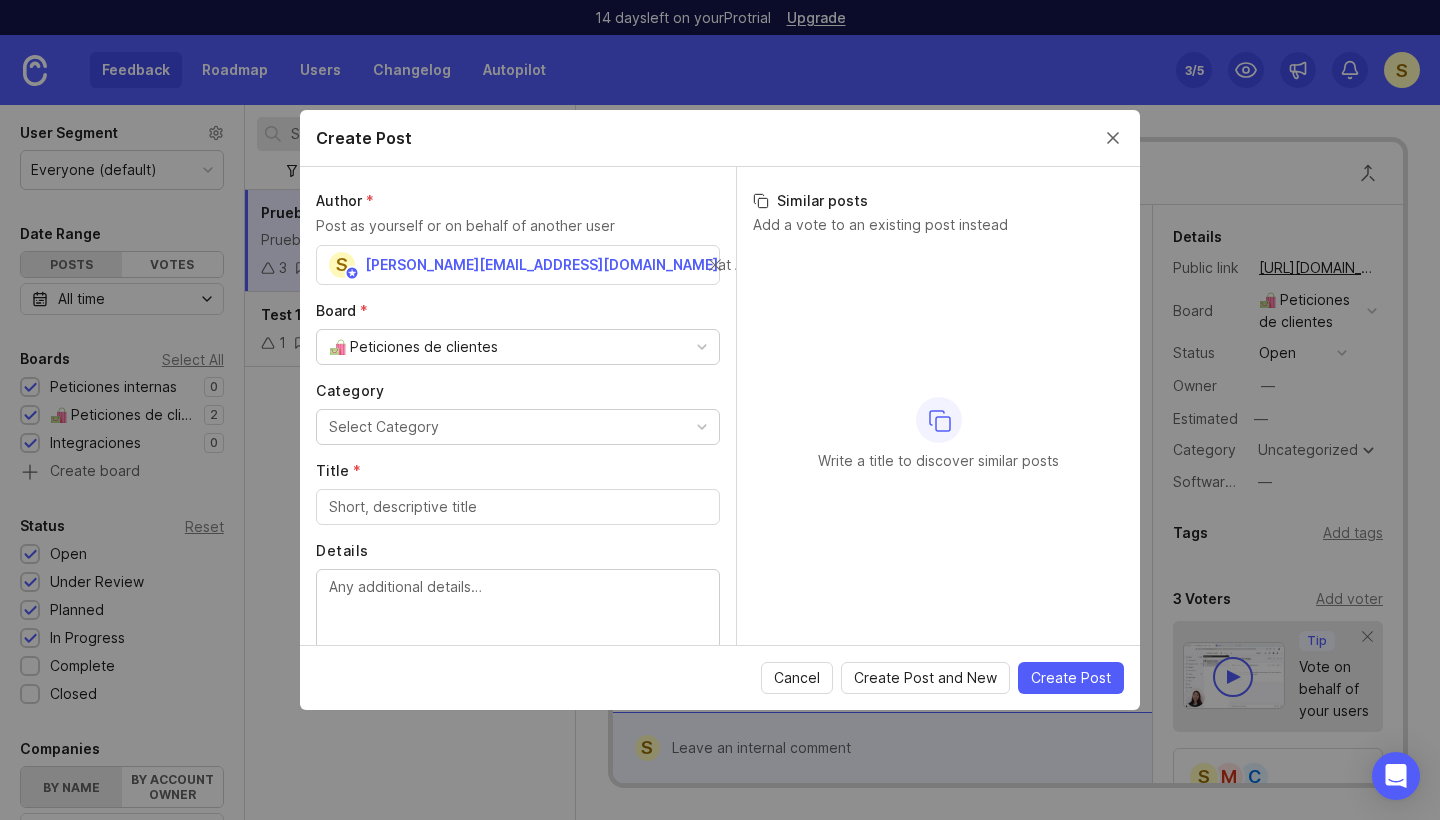 click on "🛍️ Peticiones de clientes" at bounding box center (413, 347) 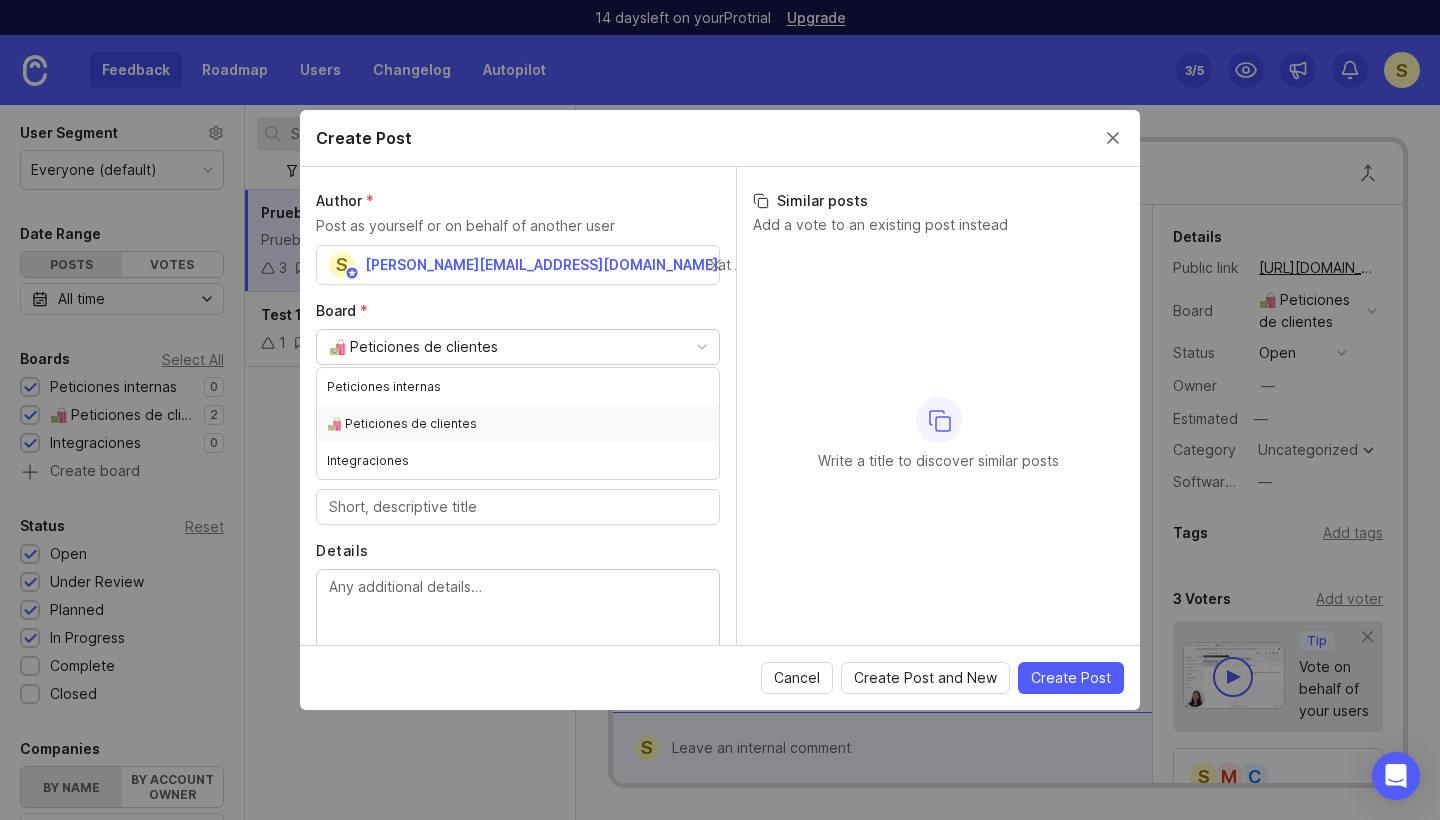 click on "Board *" at bounding box center [518, 311] 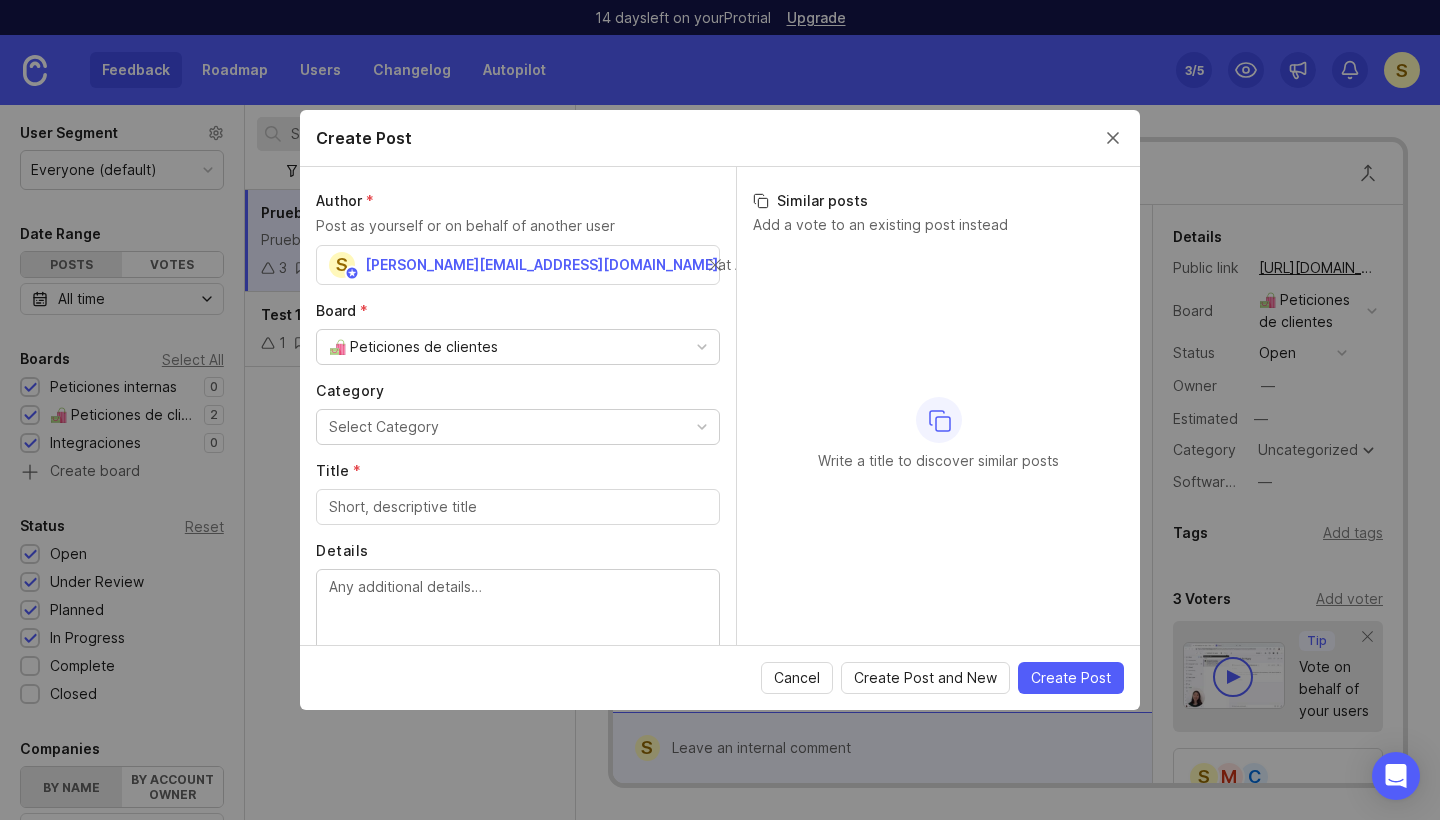 click on "Select Category" at bounding box center [518, 427] 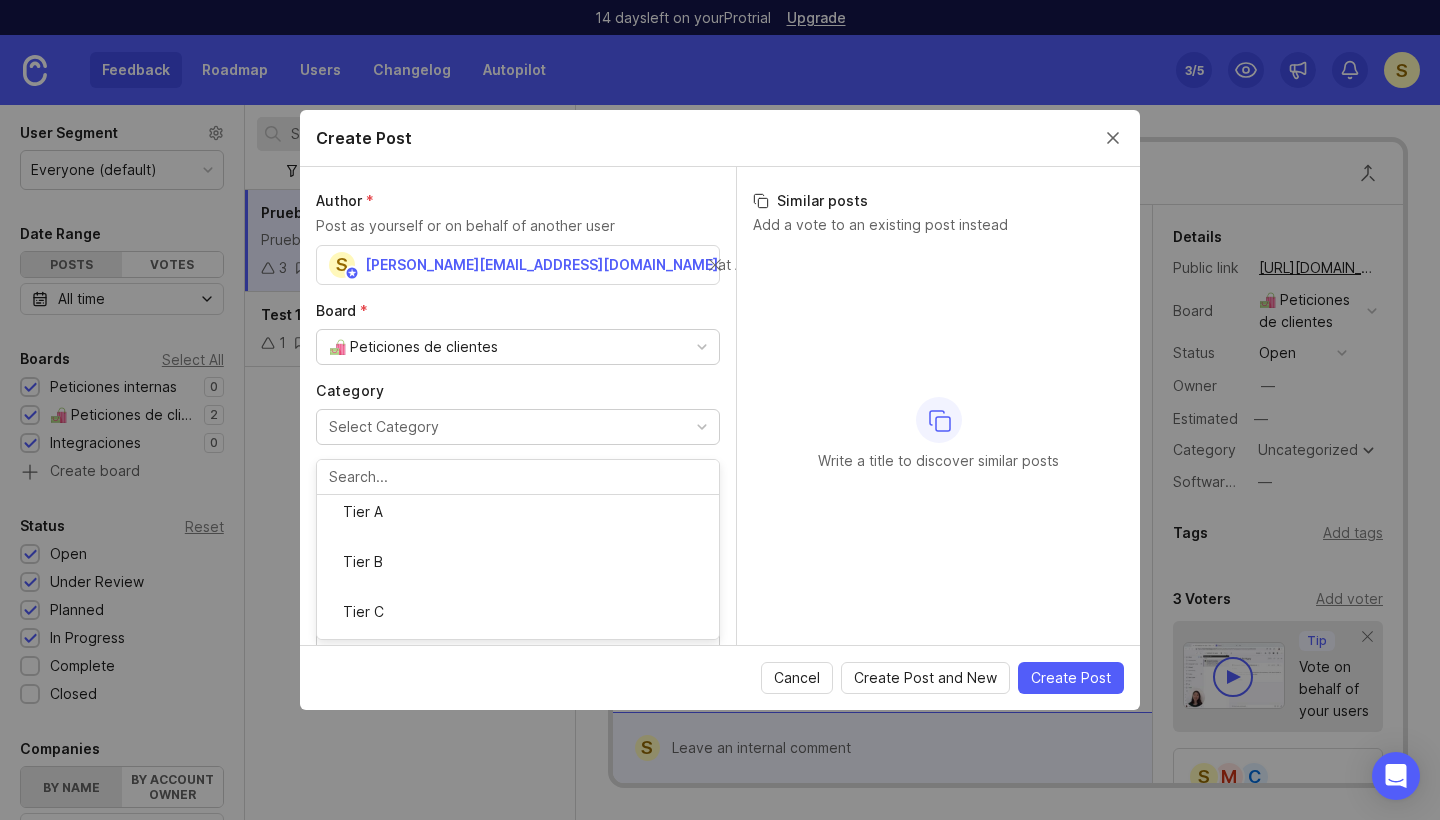 click on "Category" at bounding box center [518, 391] 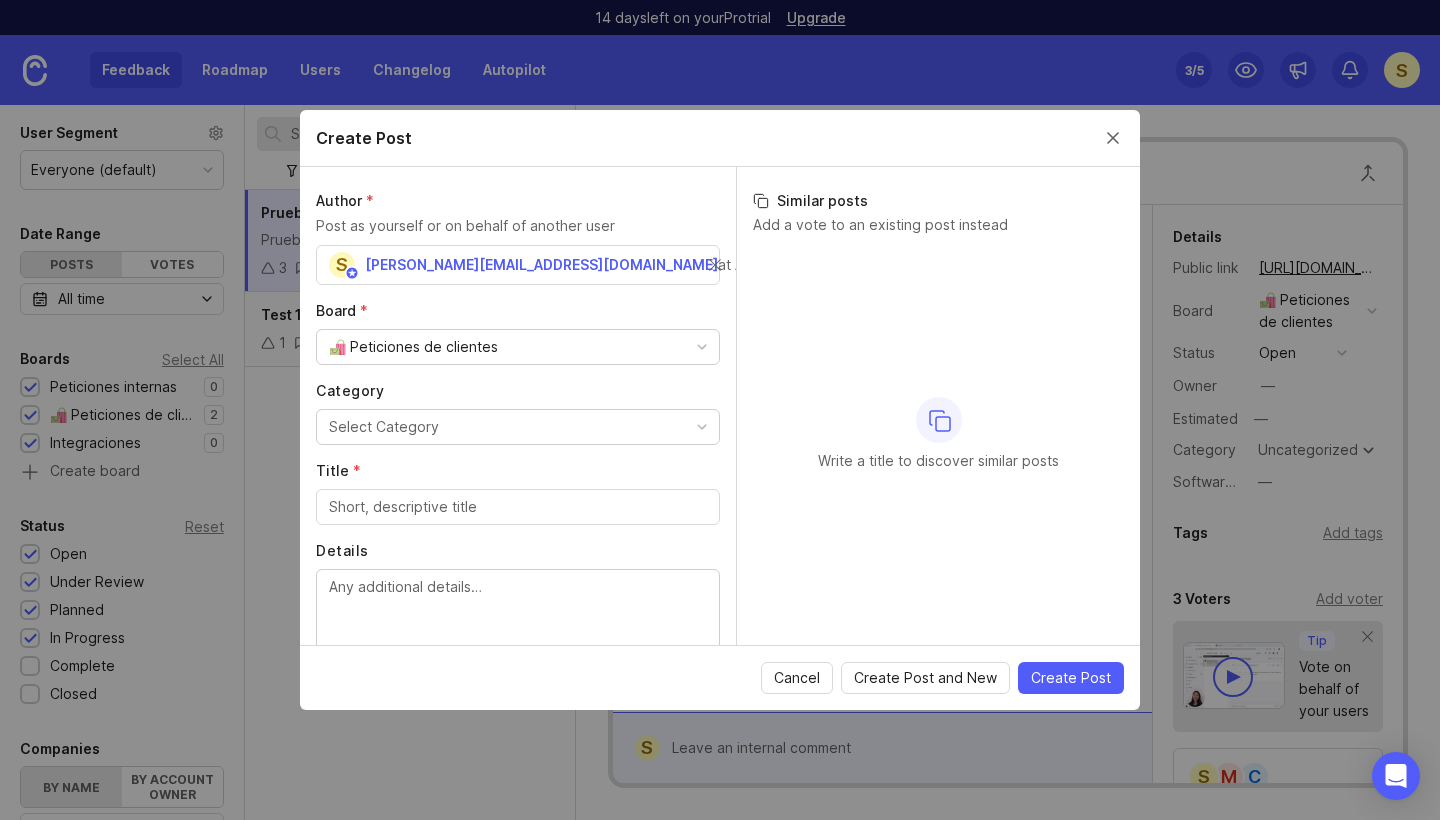 scroll, scrollTop: 0, scrollLeft: 0, axis: both 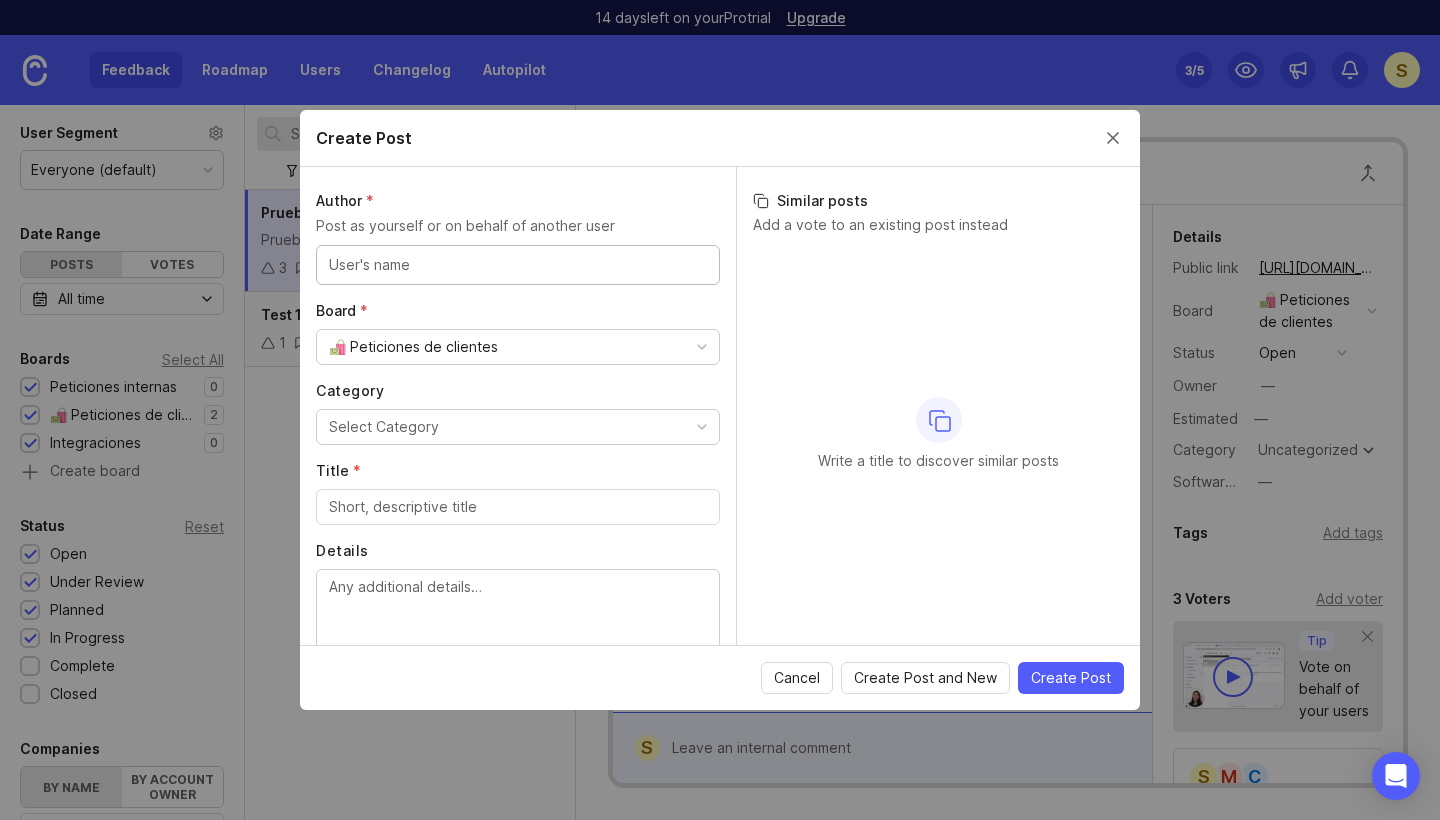click at bounding box center (518, 265) 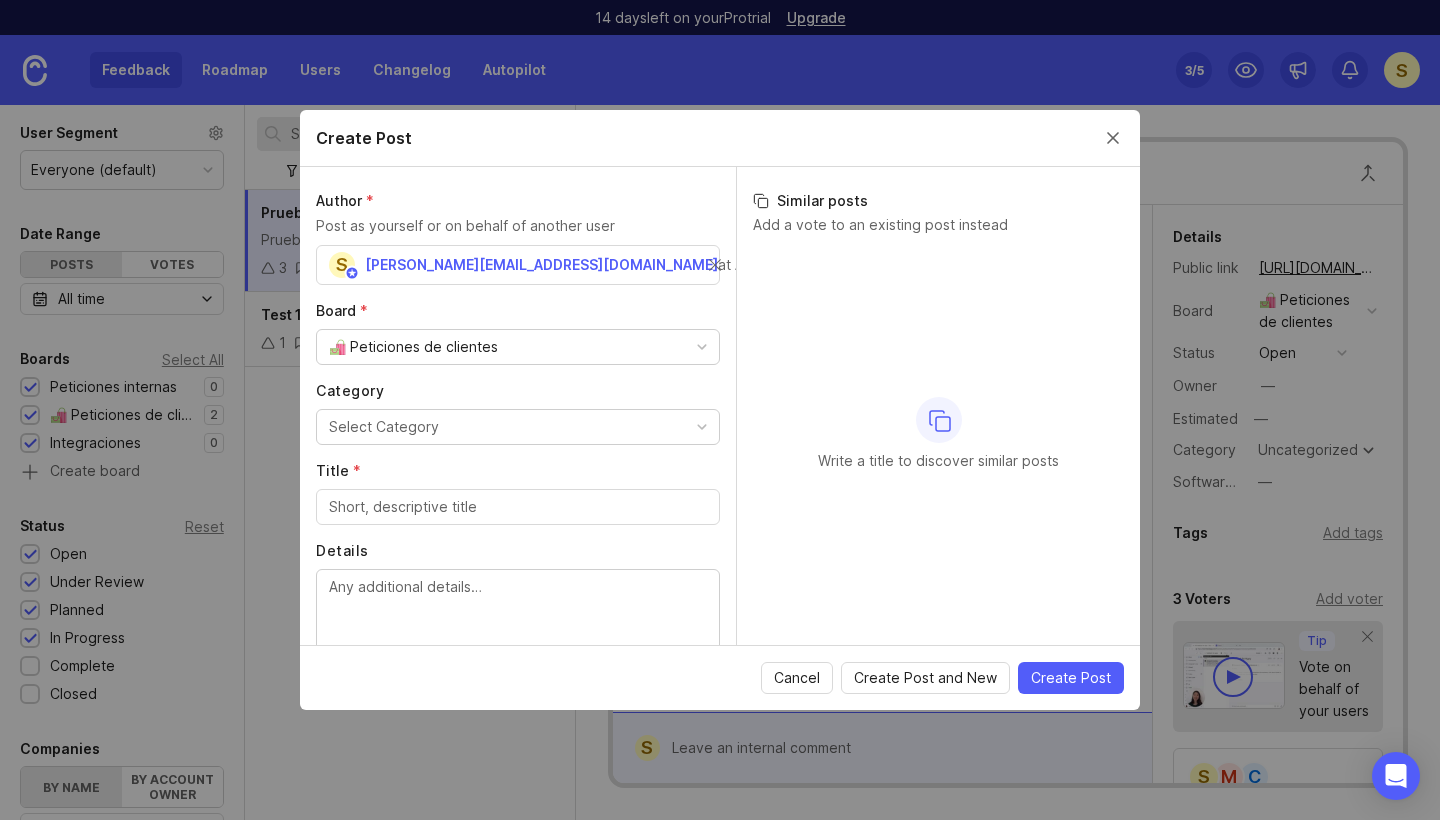 click on "Select Category" at bounding box center [518, 427] 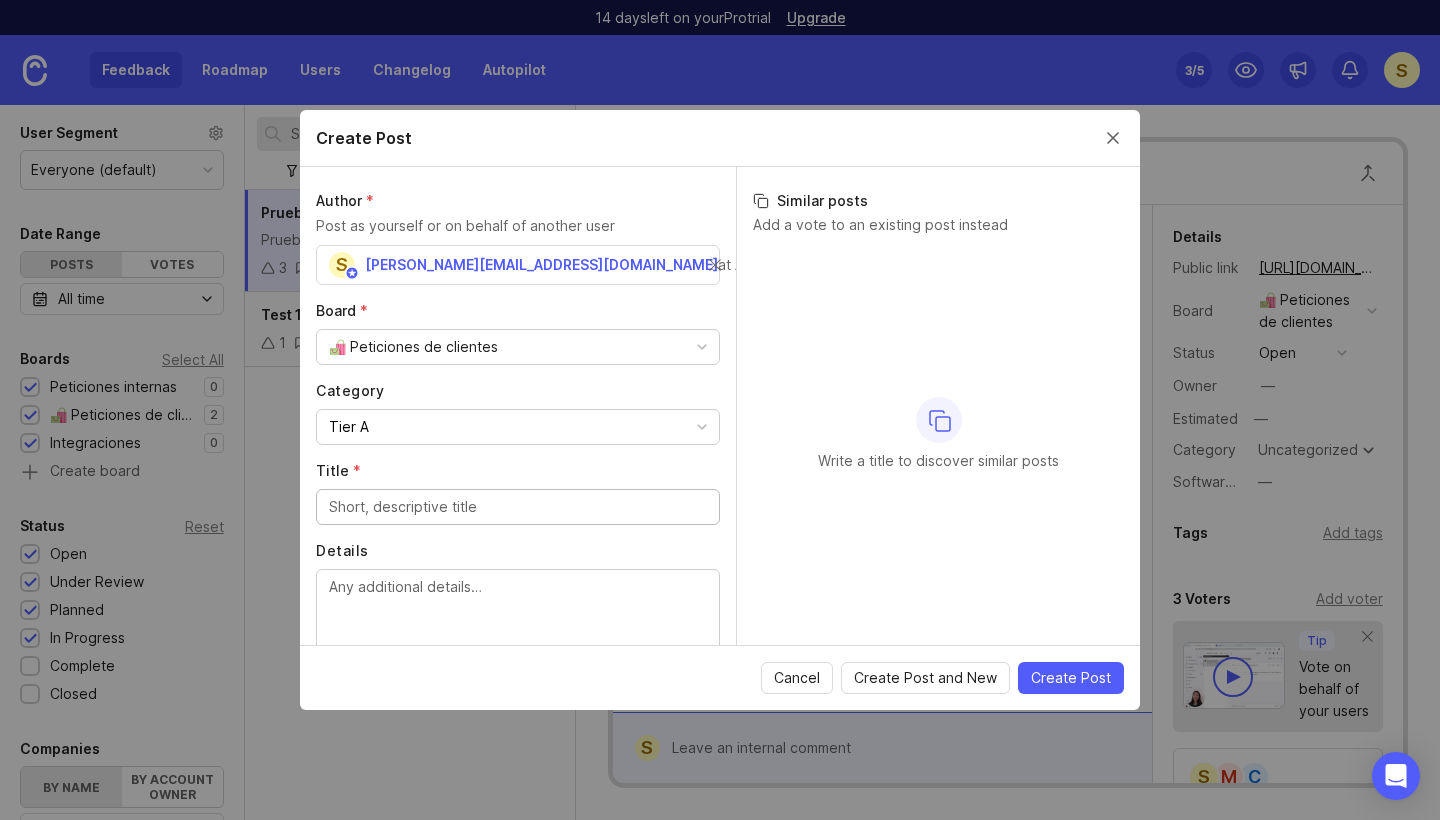 click on "Title *" at bounding box center [518, 507] 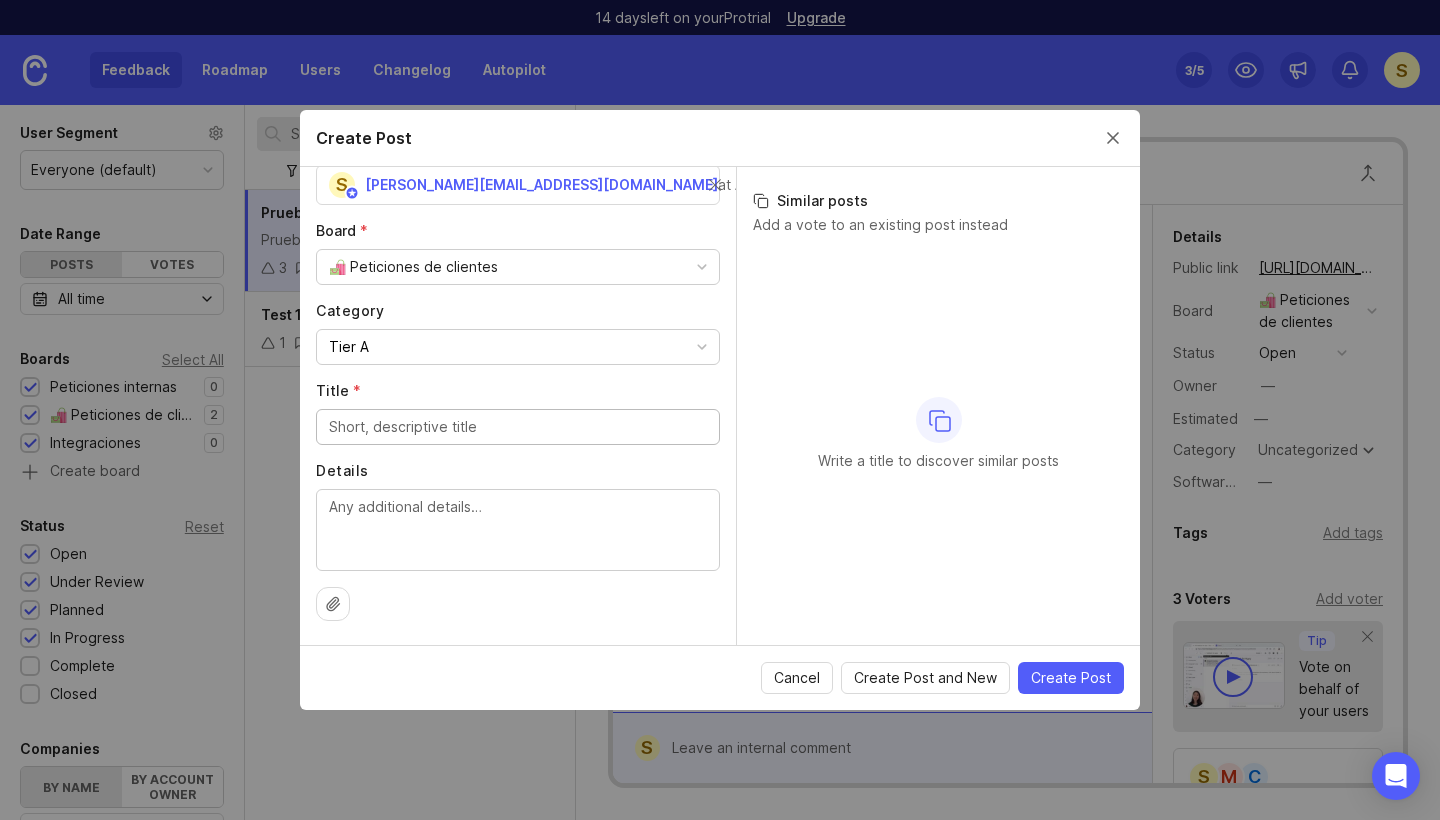 scroll, scrollTop: 80, scrollLeft: 0, axis: vertical 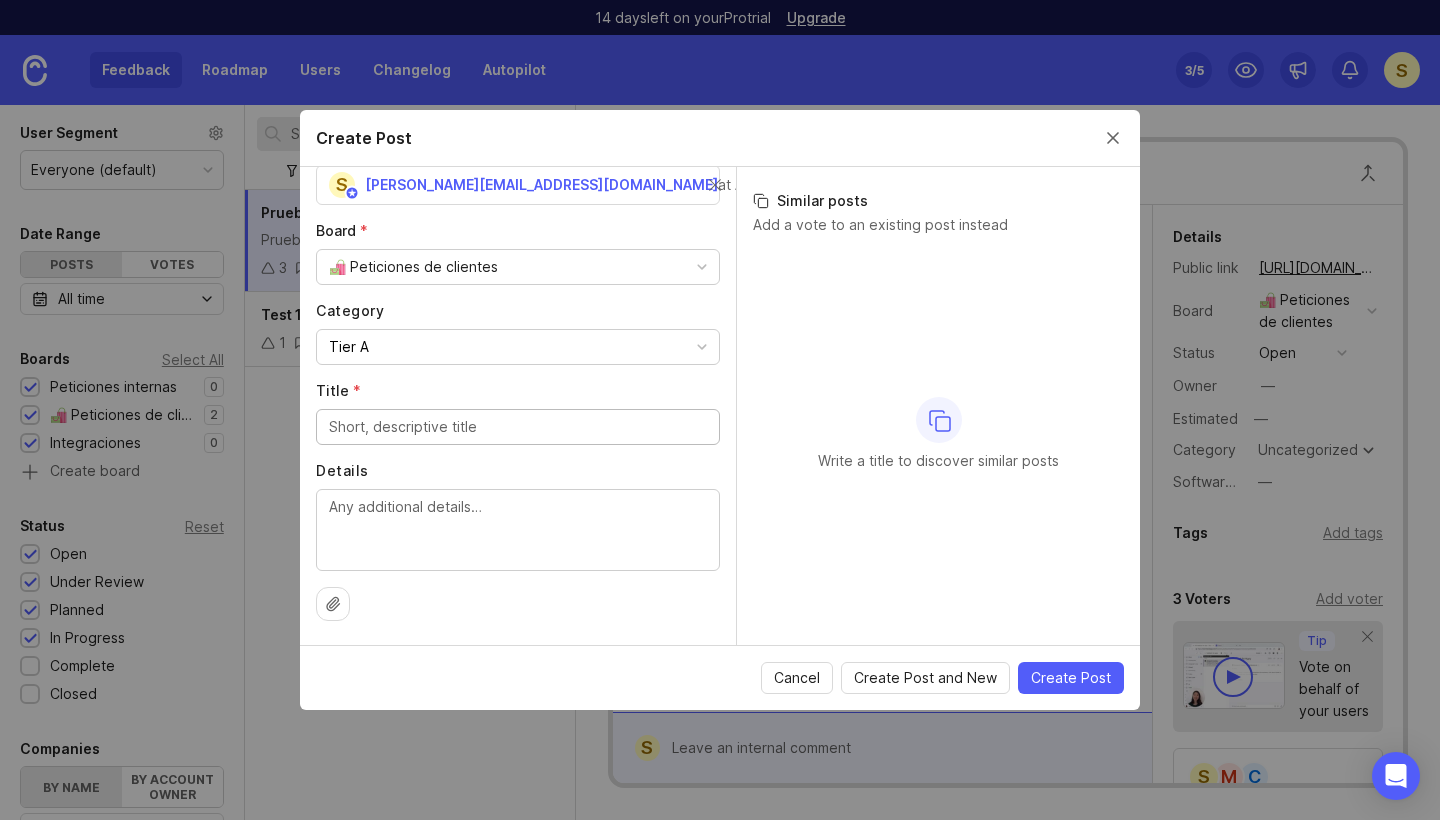 click on "Write a title to discover similar posts" at bounding box center [938, 434] 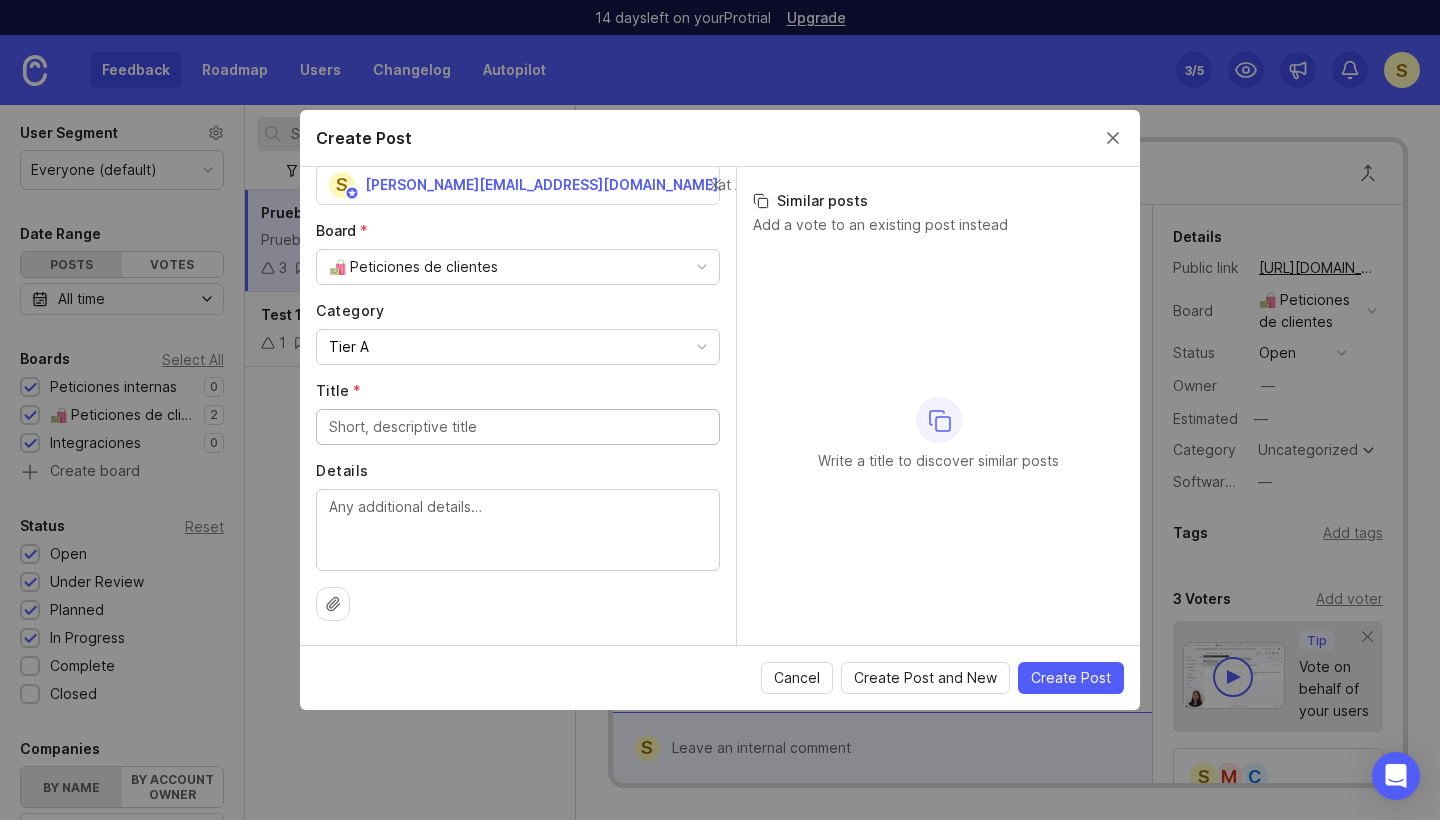 click on "Title *" at bounding box center [518, 427] 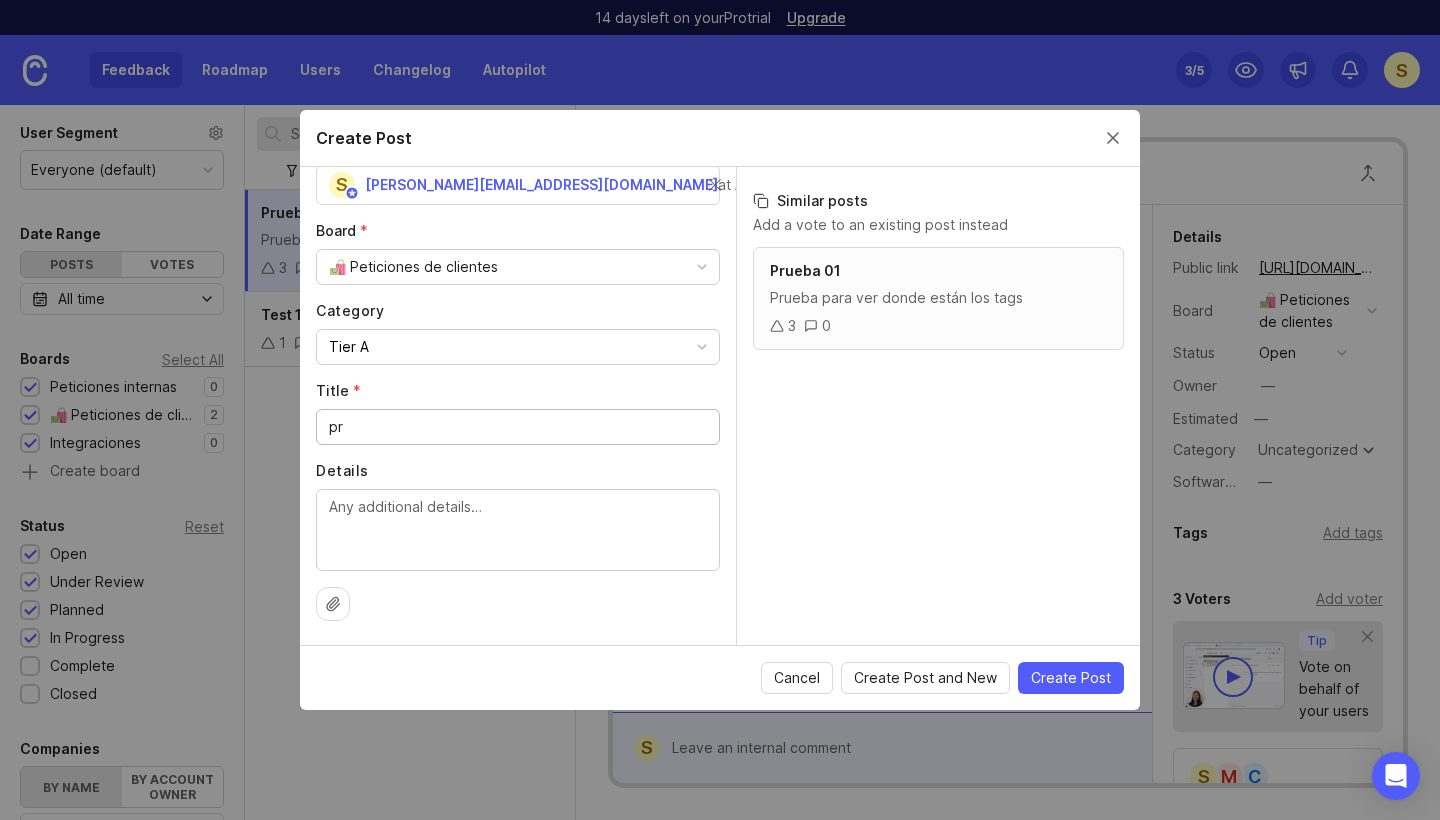 type on "p" 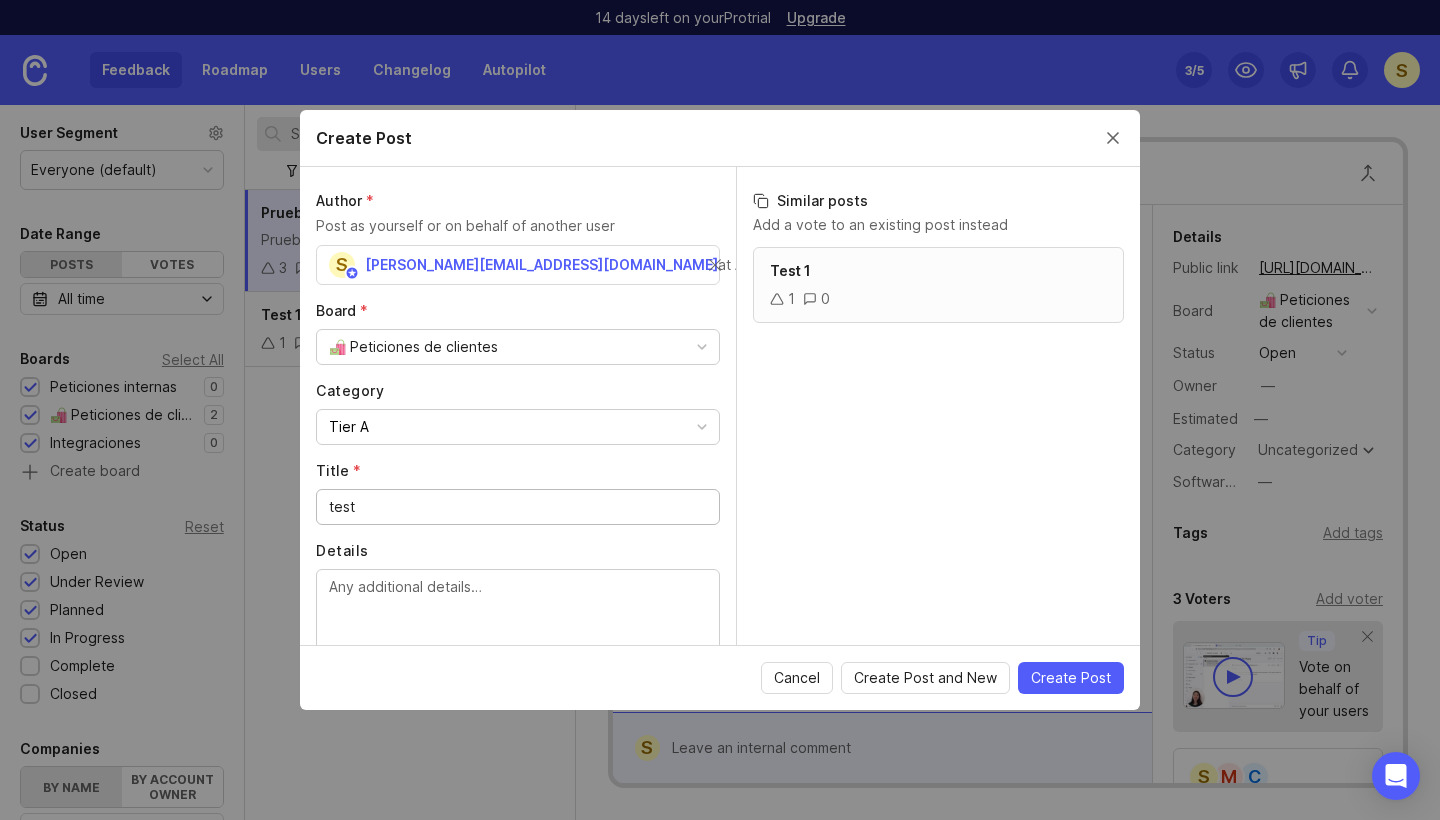 scroll, scrollTop: 0, scrollLeft: 0, axis: both 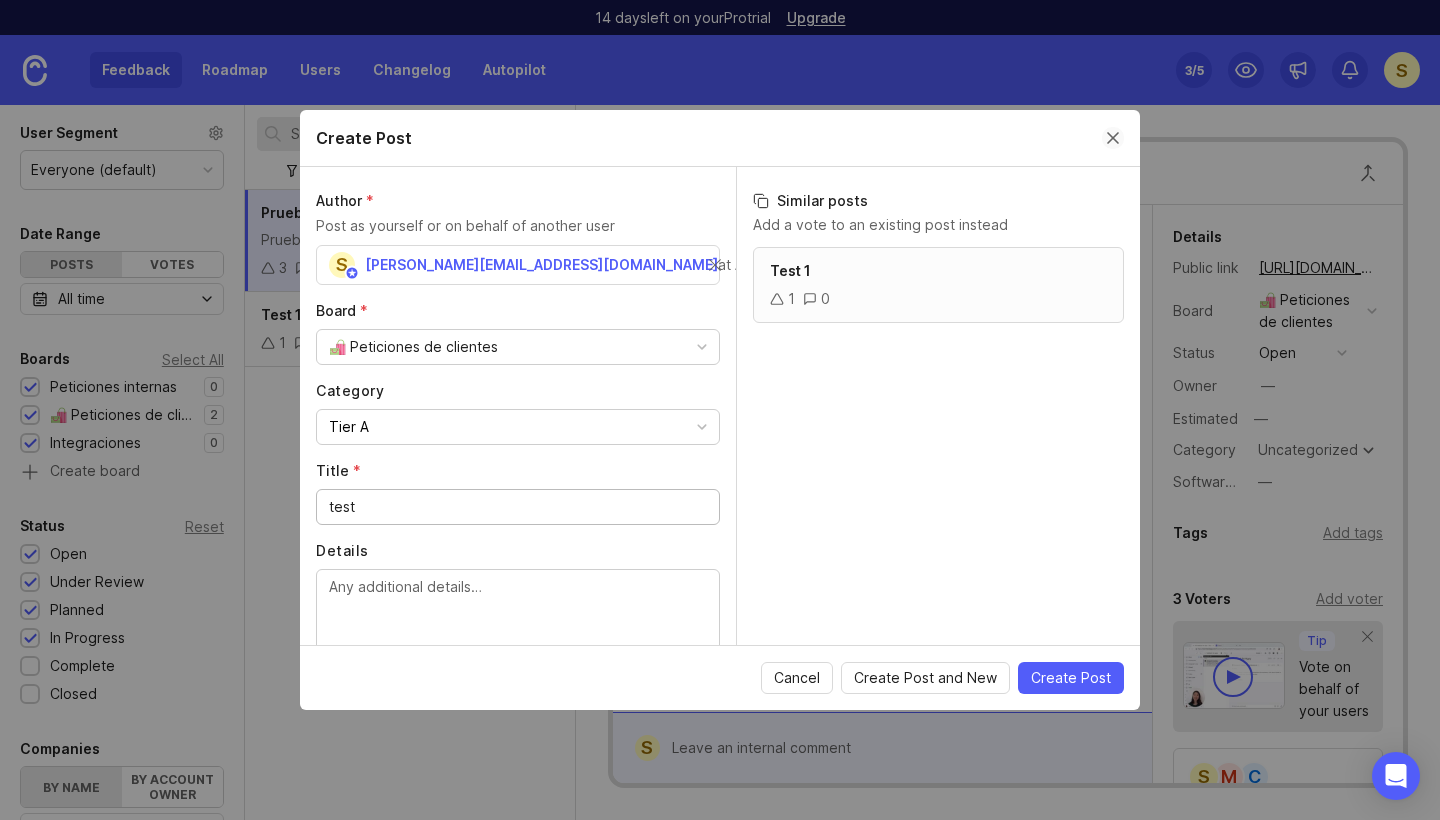 type on "test" 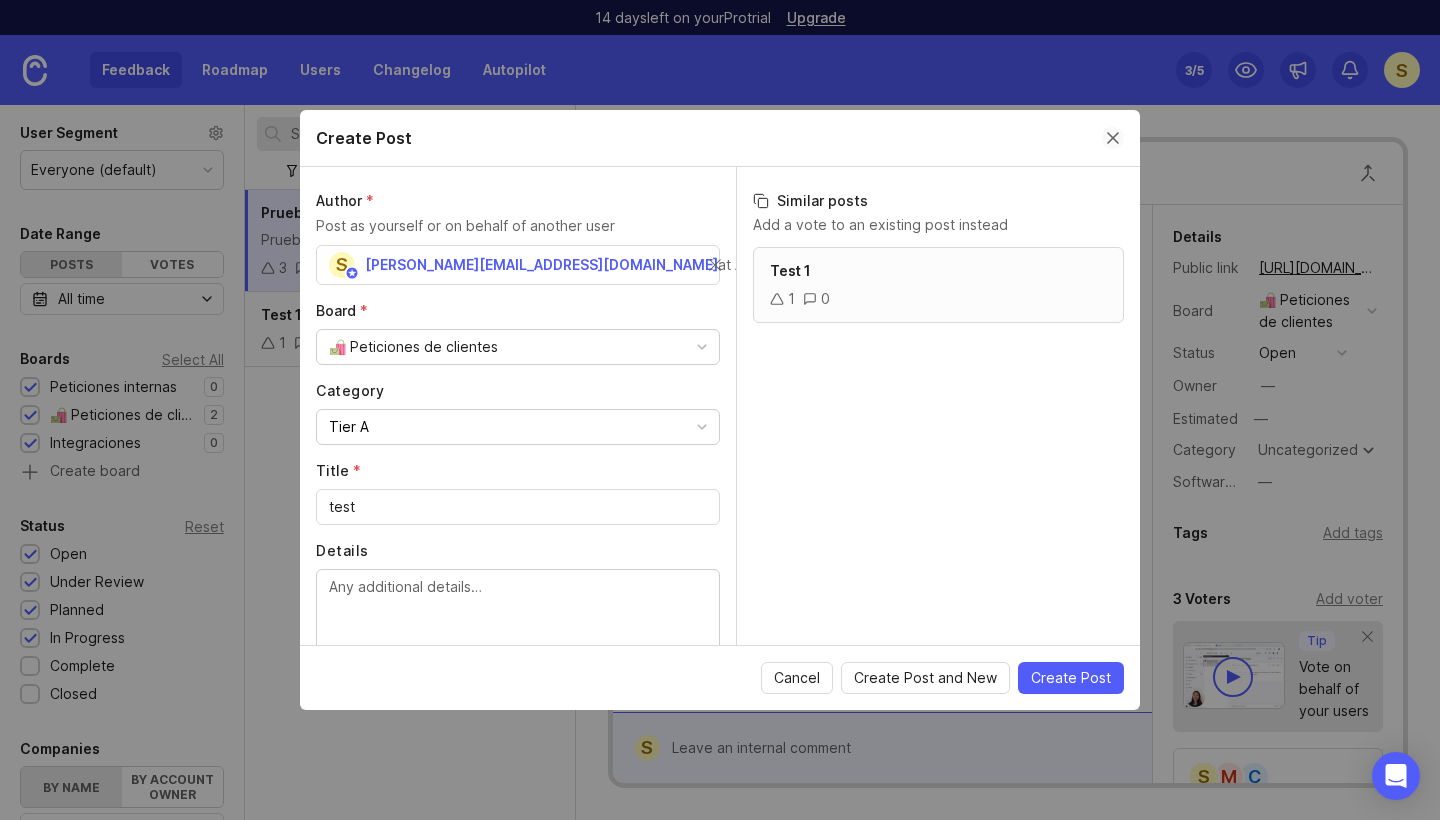 click at bounding box center [1113, 138] 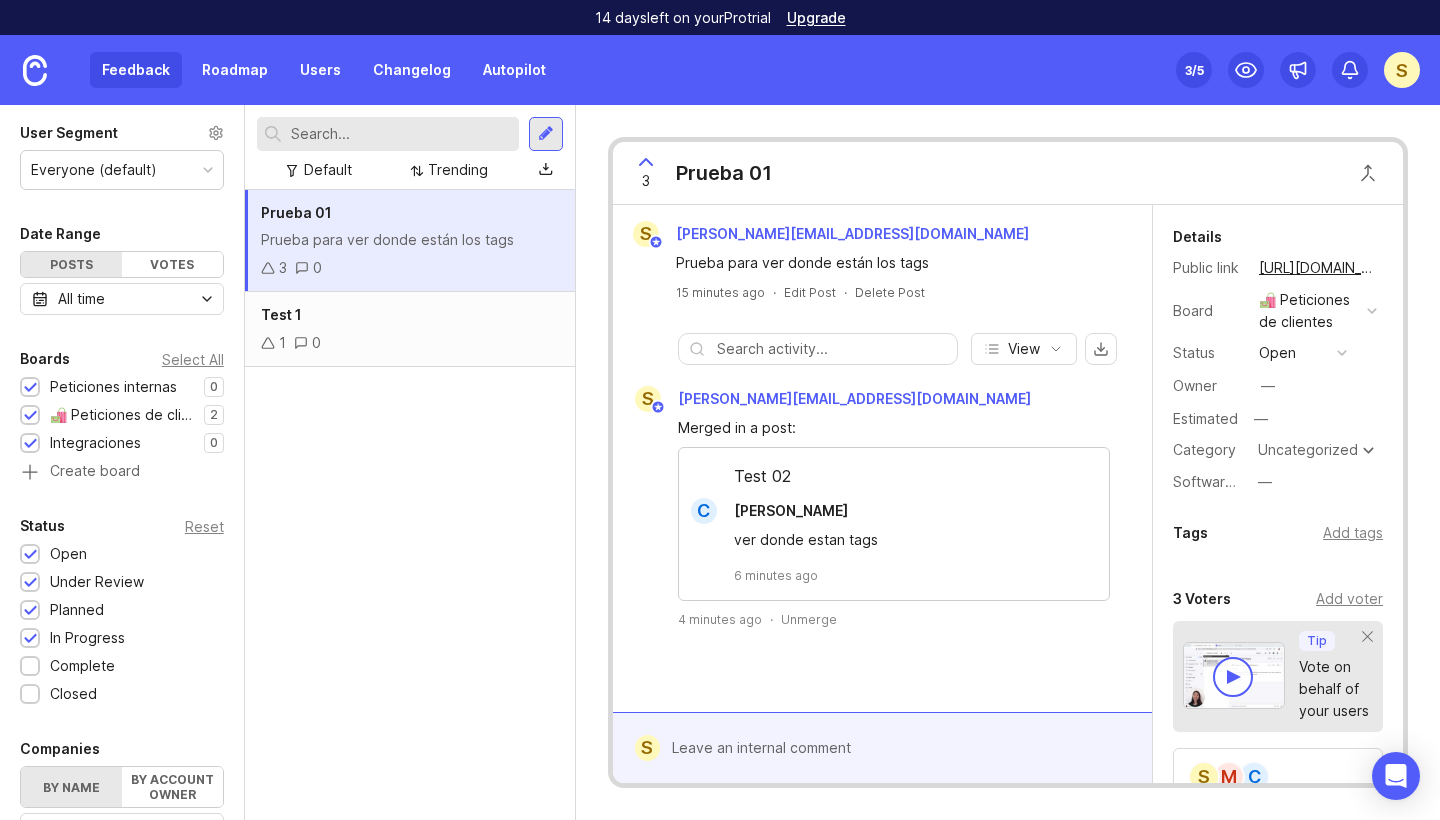 click on "s" at bounding box center [1402, 70] 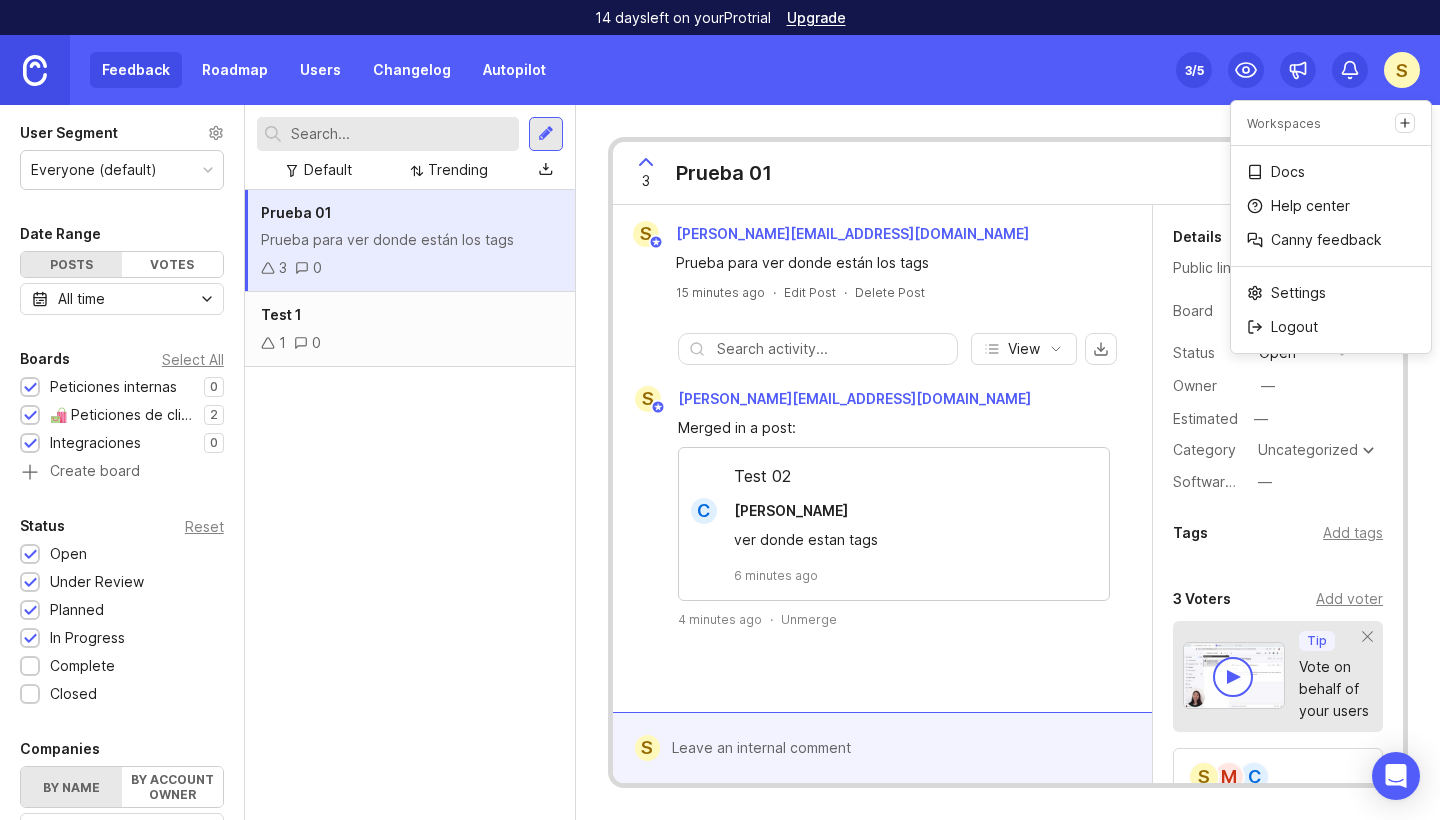 click at bounding box center [35, 70] 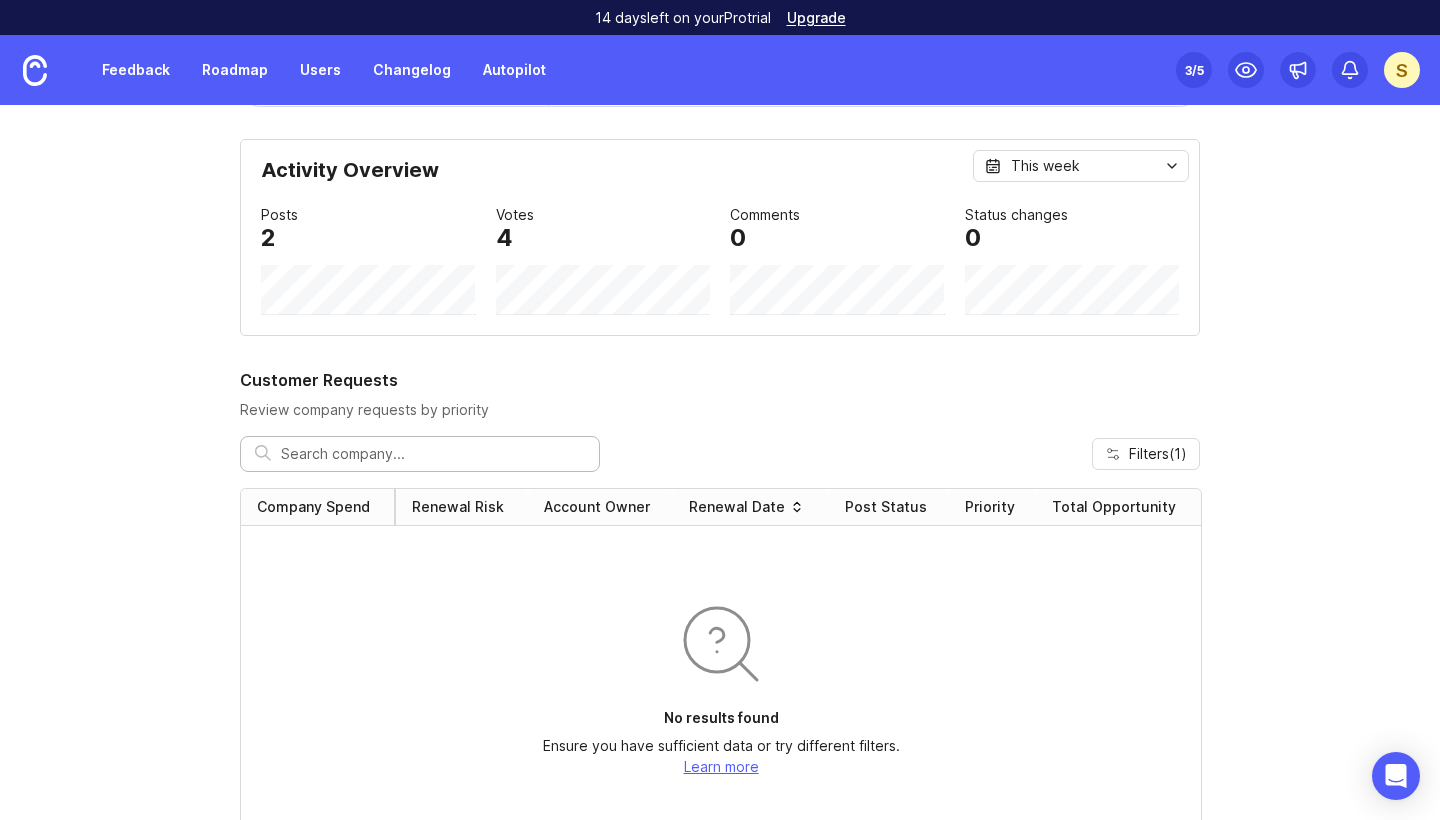 scroll, scrollTop: 587, scrollLeft: 0, axis: vertical 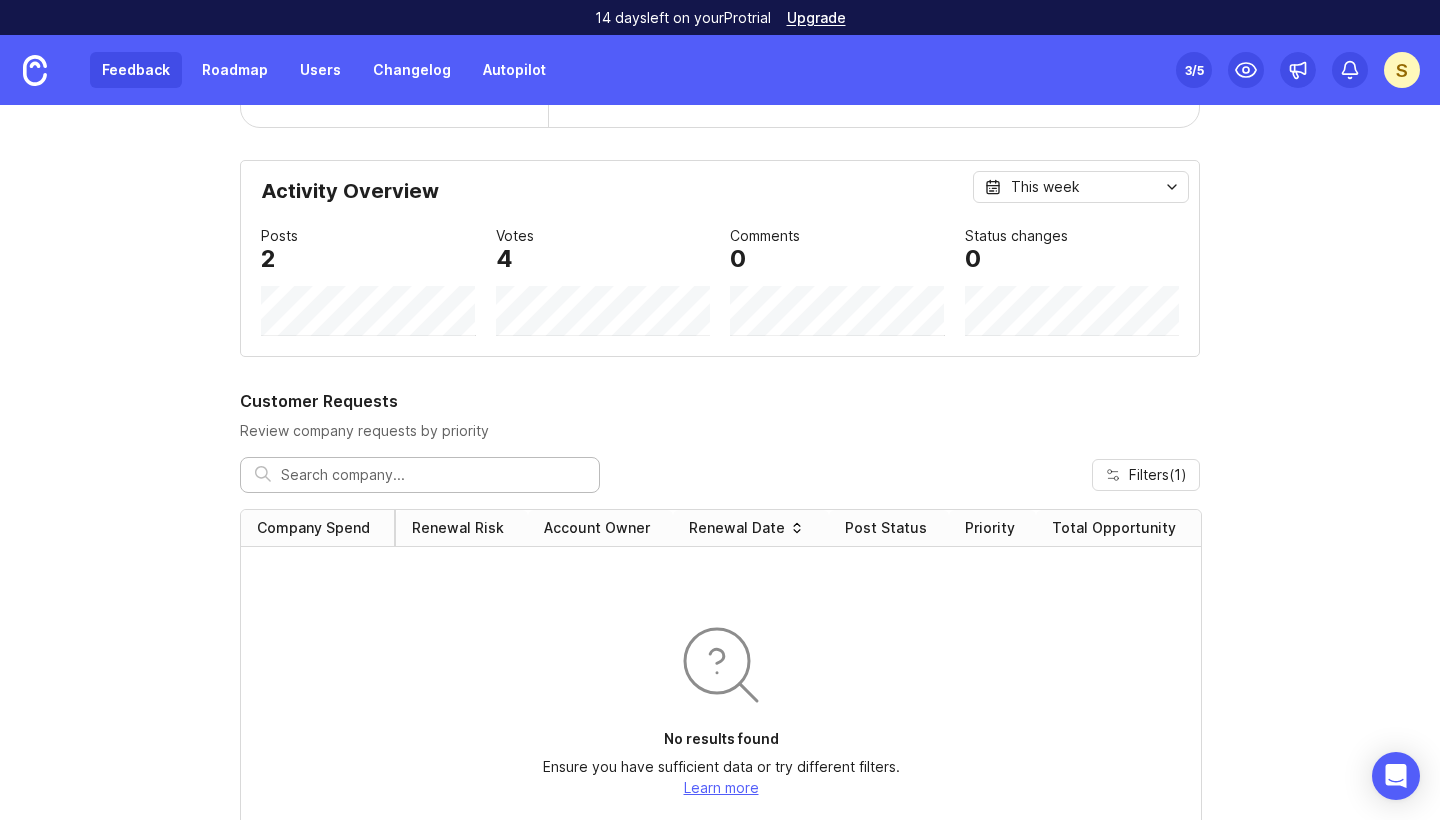 click on "Feedback" at bounding box center [136, 70] 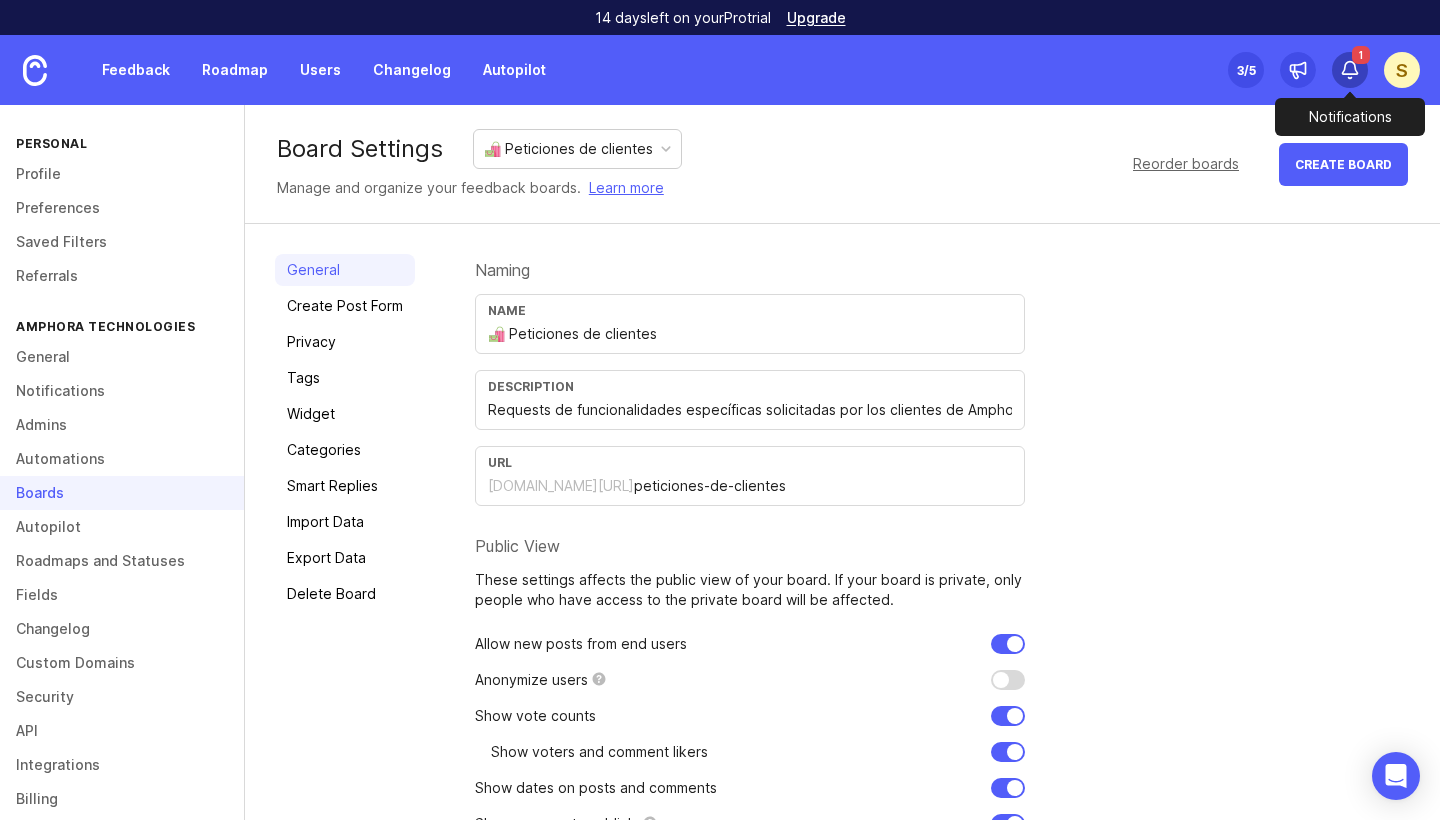 click 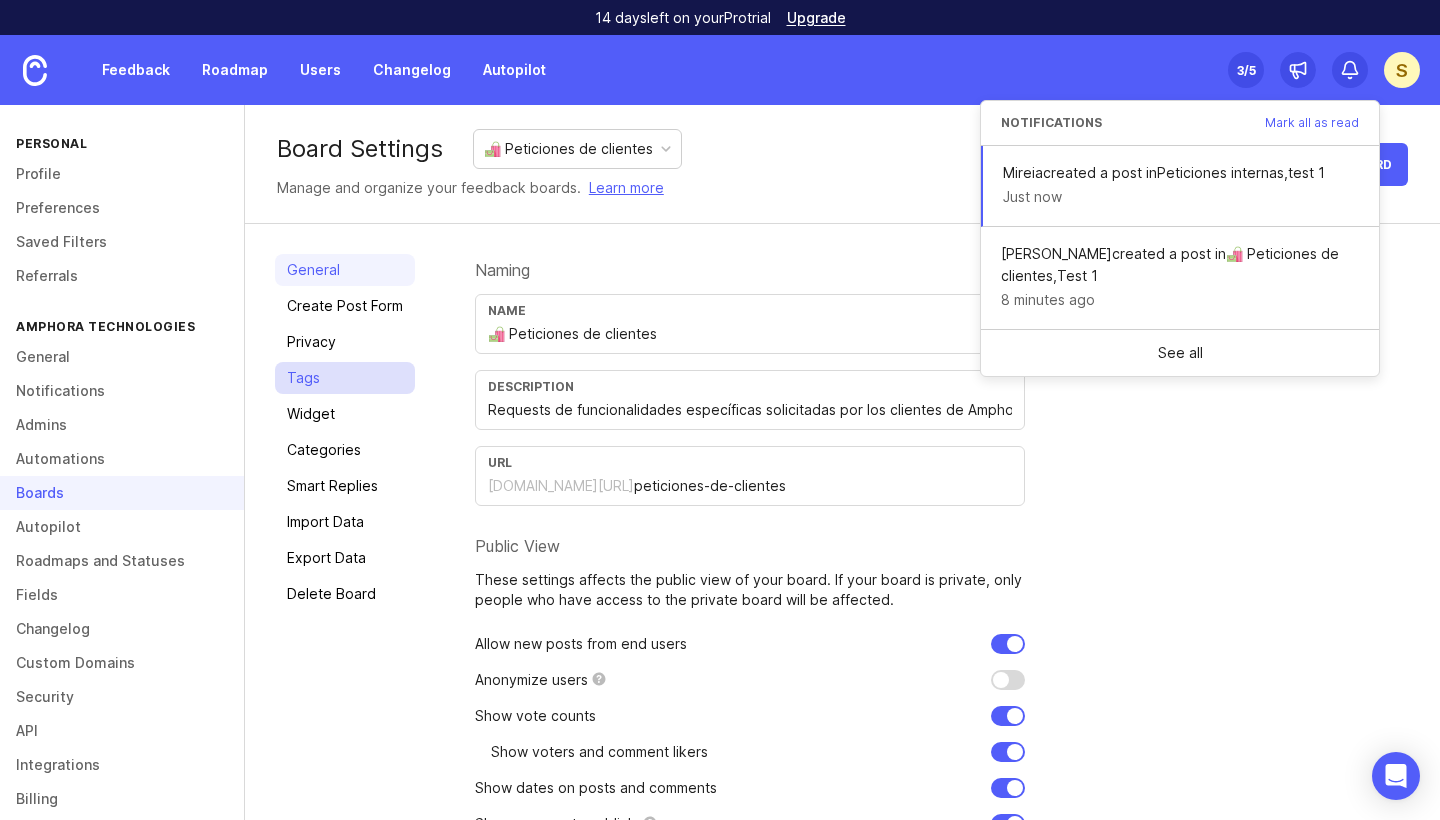 click on "Tags" at bounding box center (345, 378) 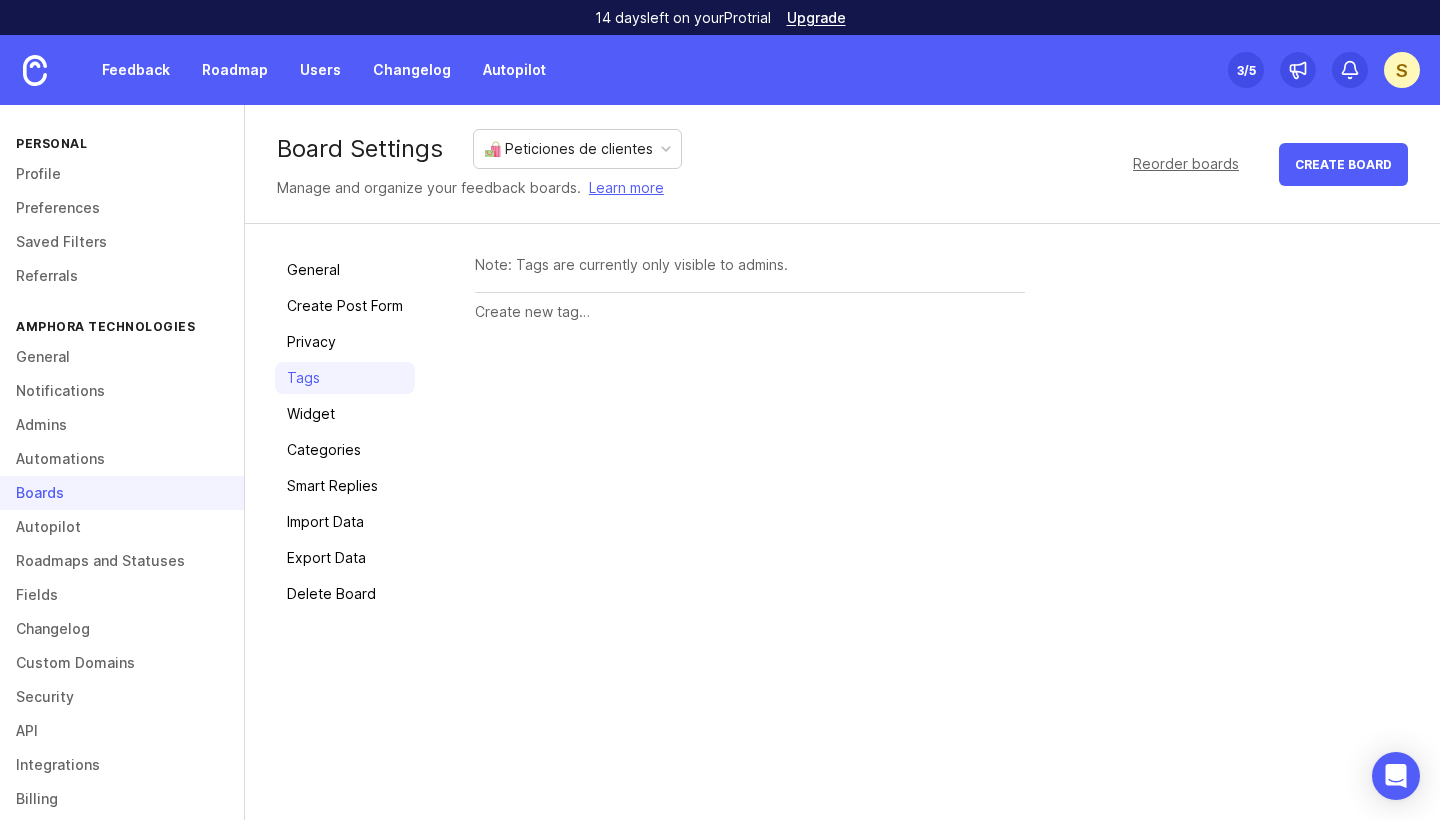 click on "Boards" at bounding box center (122, 493) 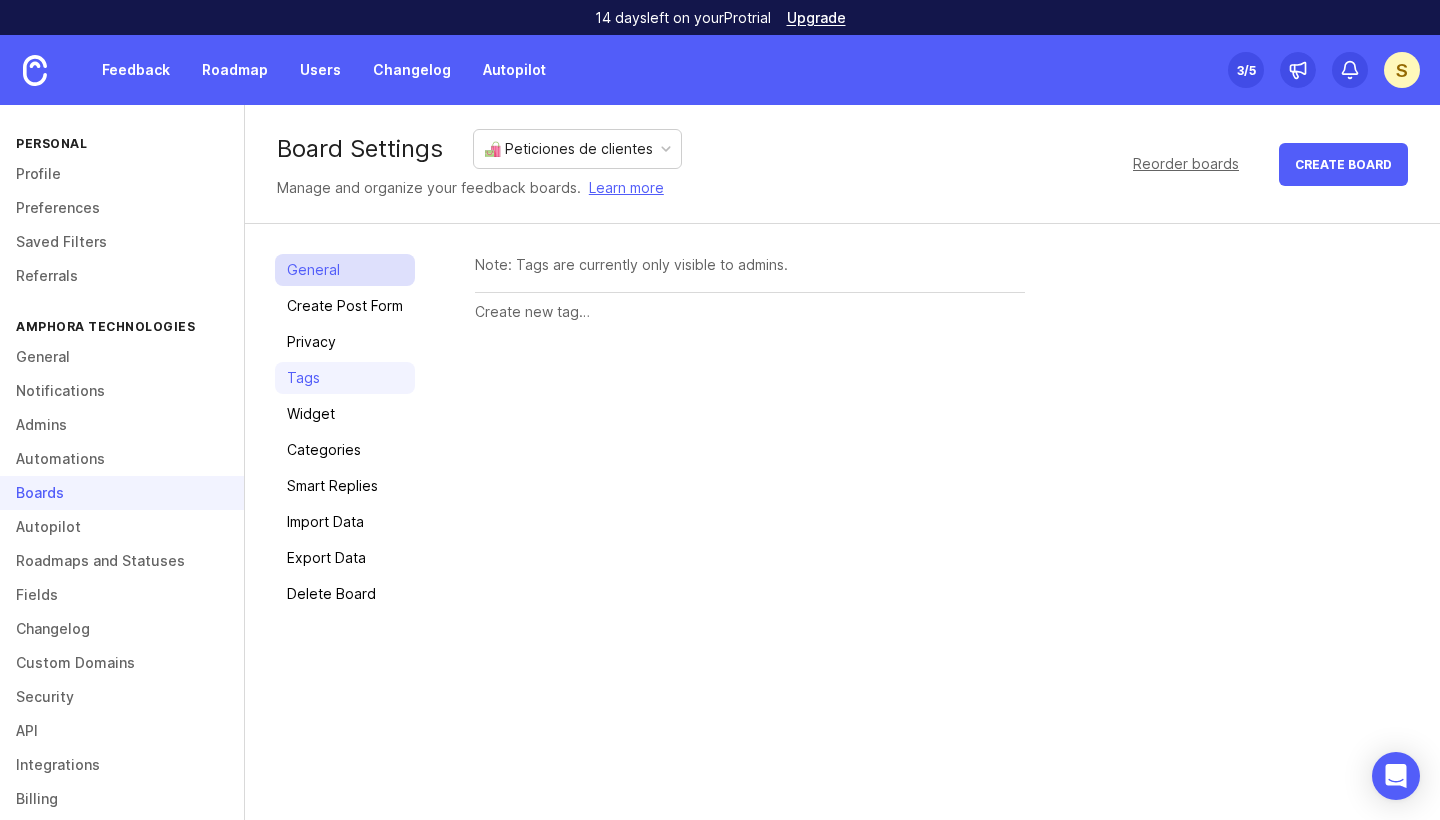 click on "General" at bounding box center (345, 270) 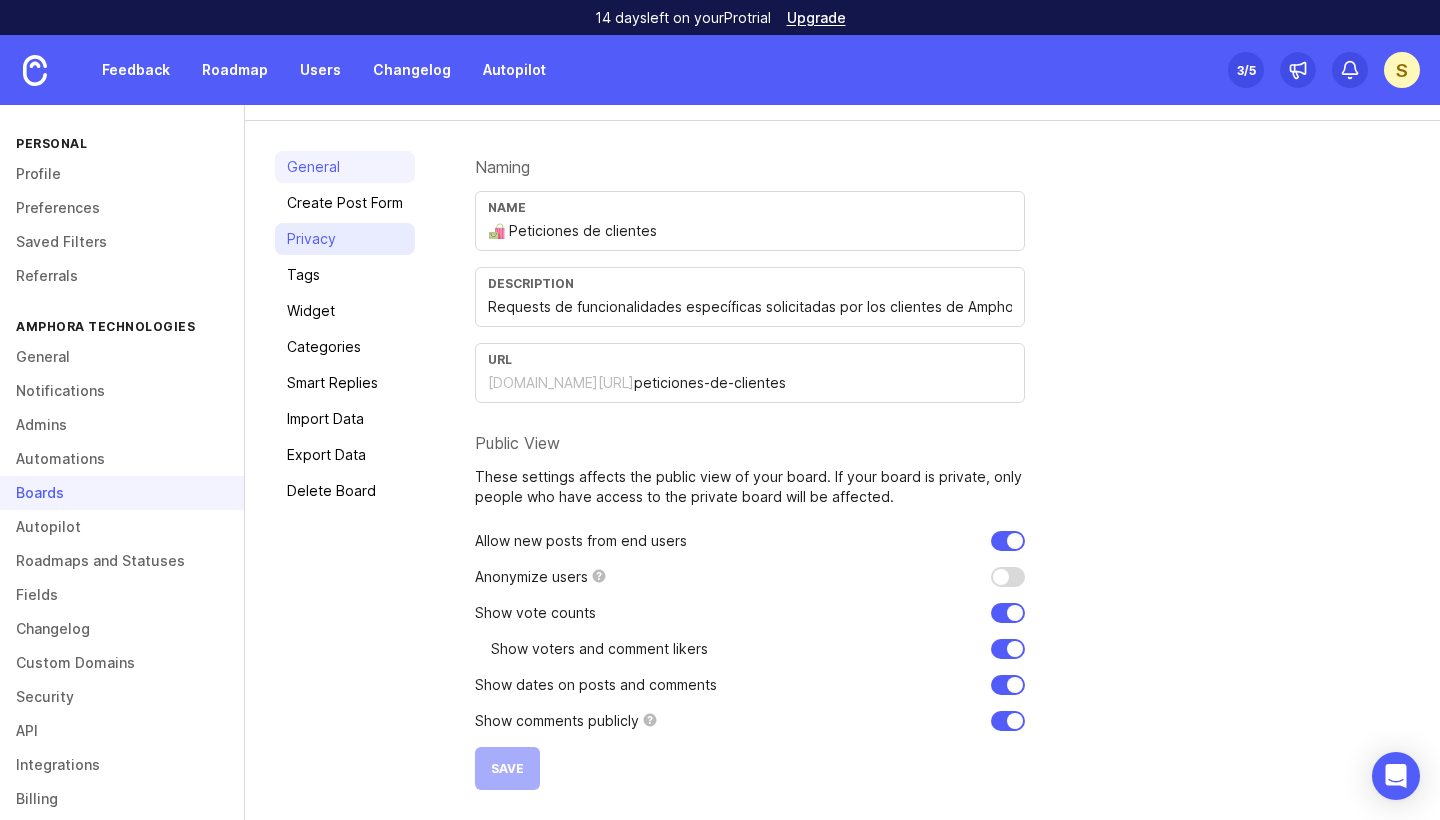 scroll, scrollTop: 103, scrollLeft: 0, axis: vertical 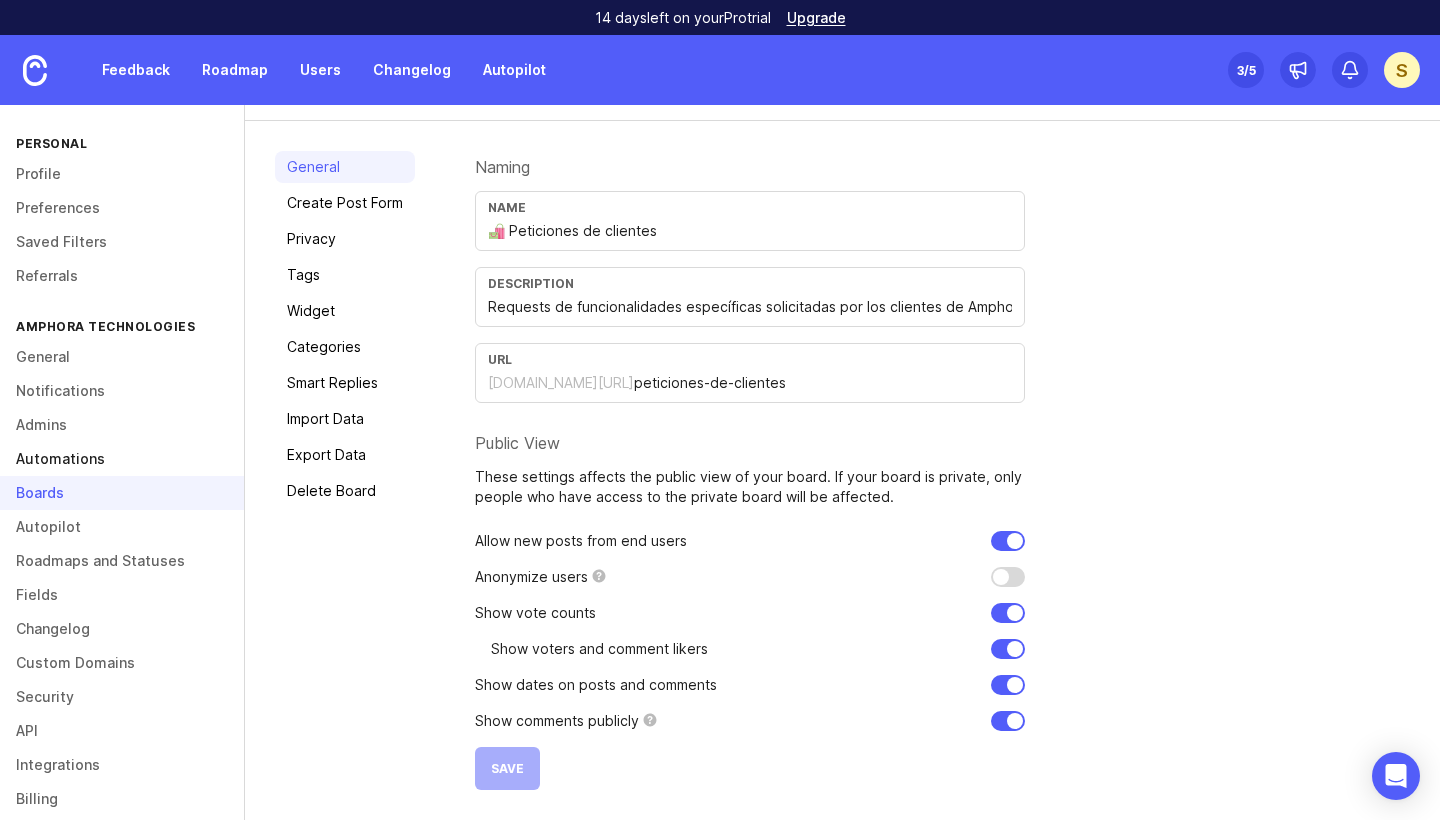 click on "Automations" at bounding box center [122, 459] 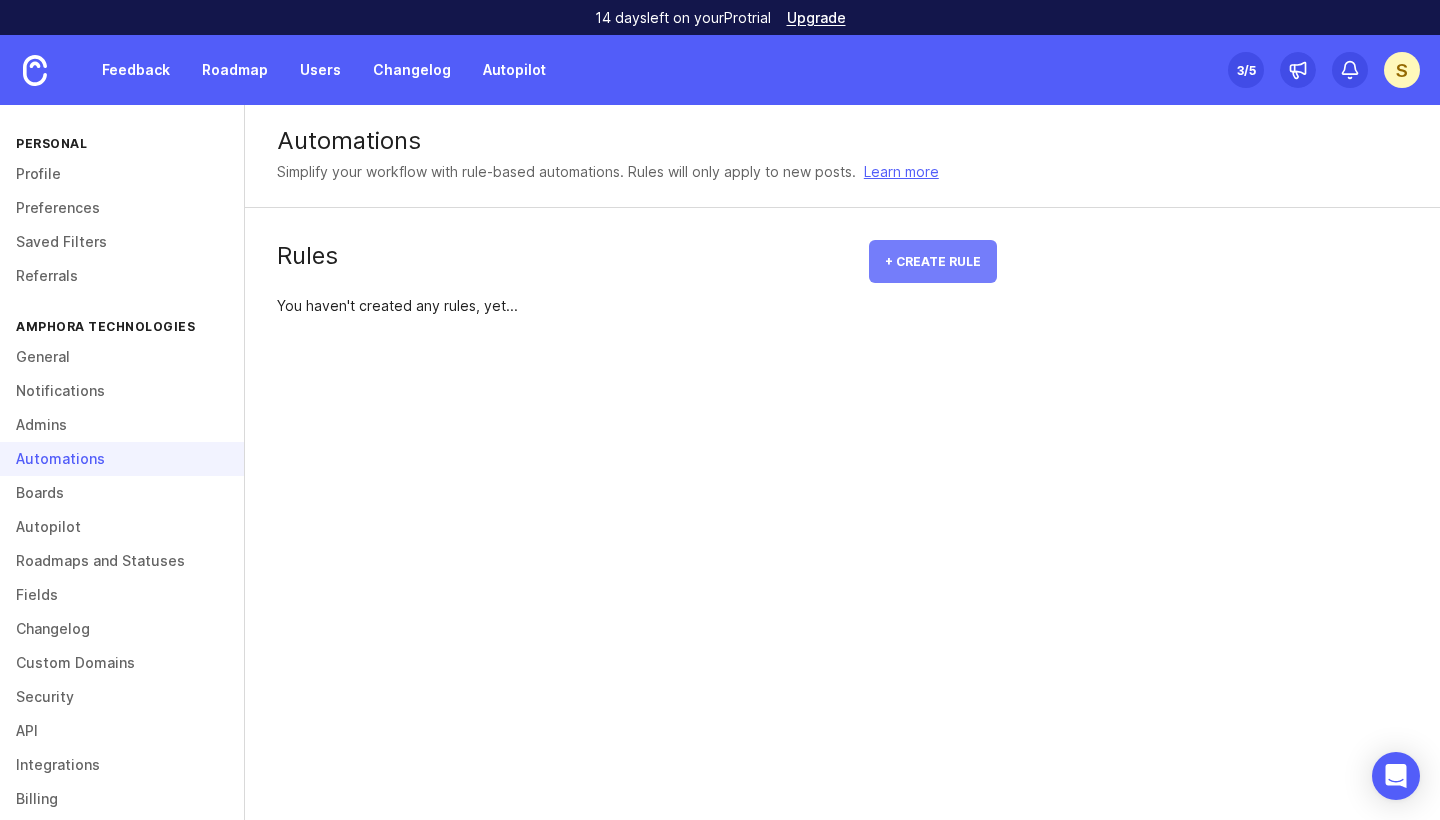 click on "+ Create rule" at bounding box center (933, 261) 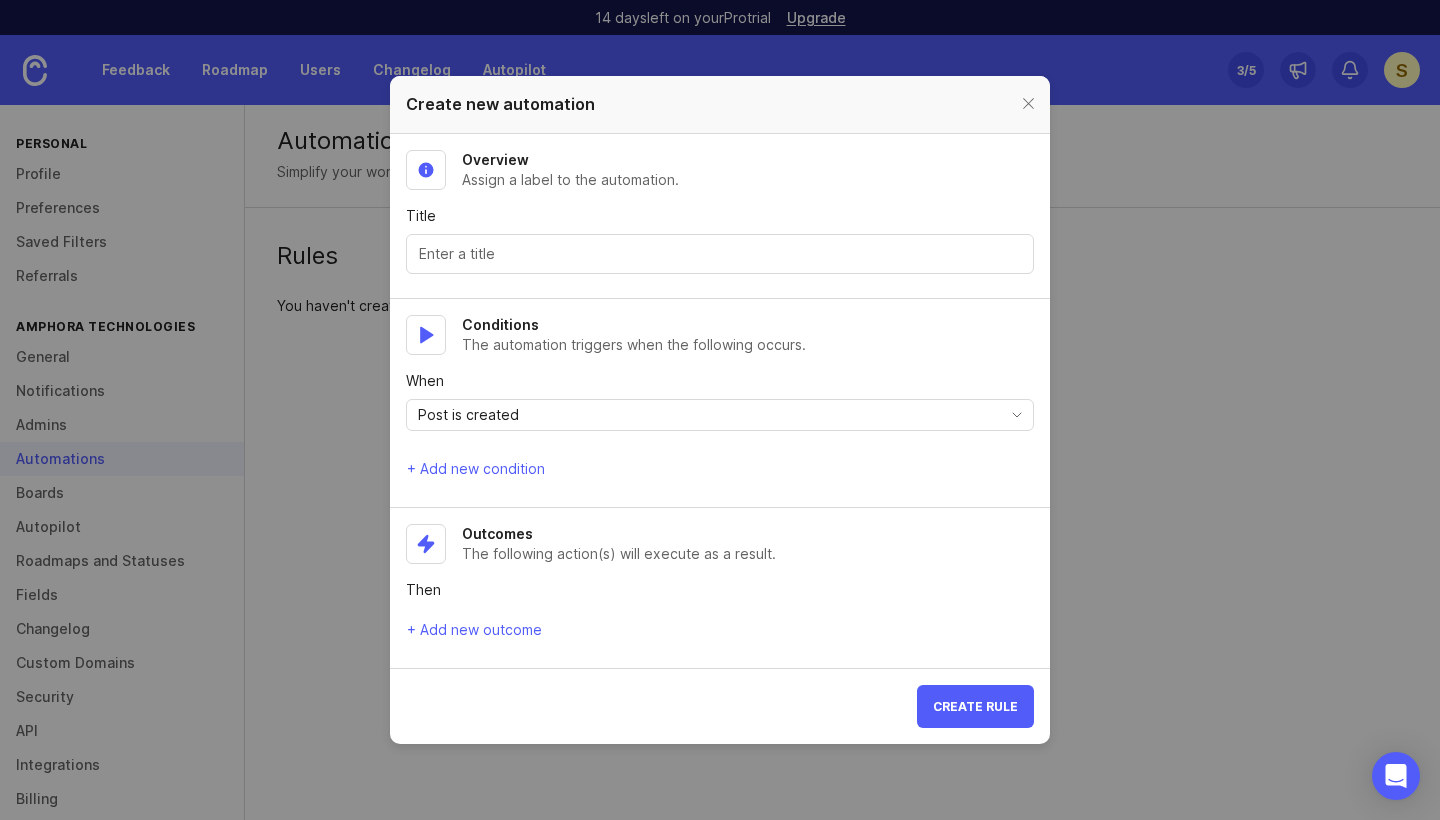 click at bounding box center (720, 254) 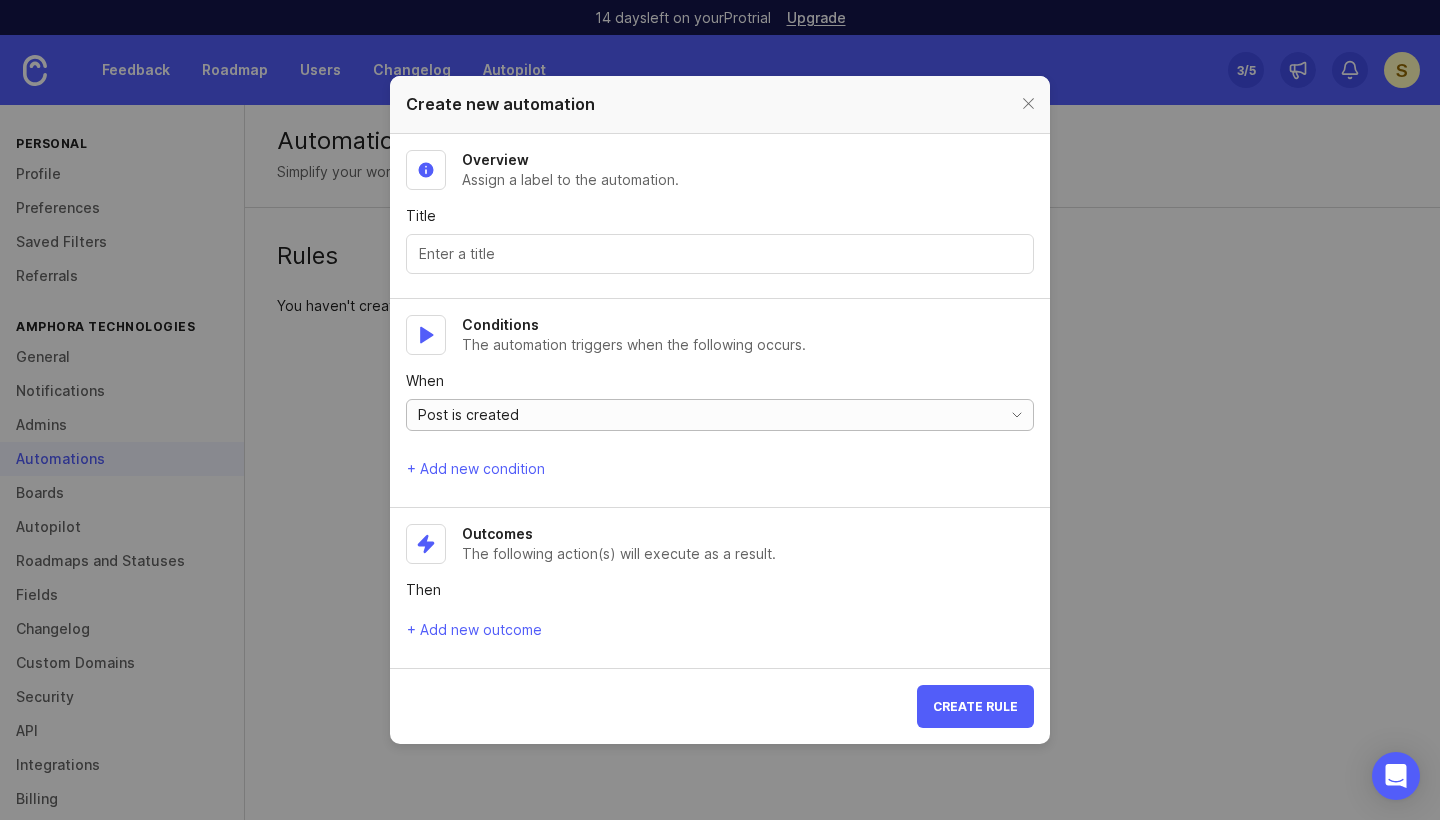 click on "Post is created" at bounding box center (468, 415) 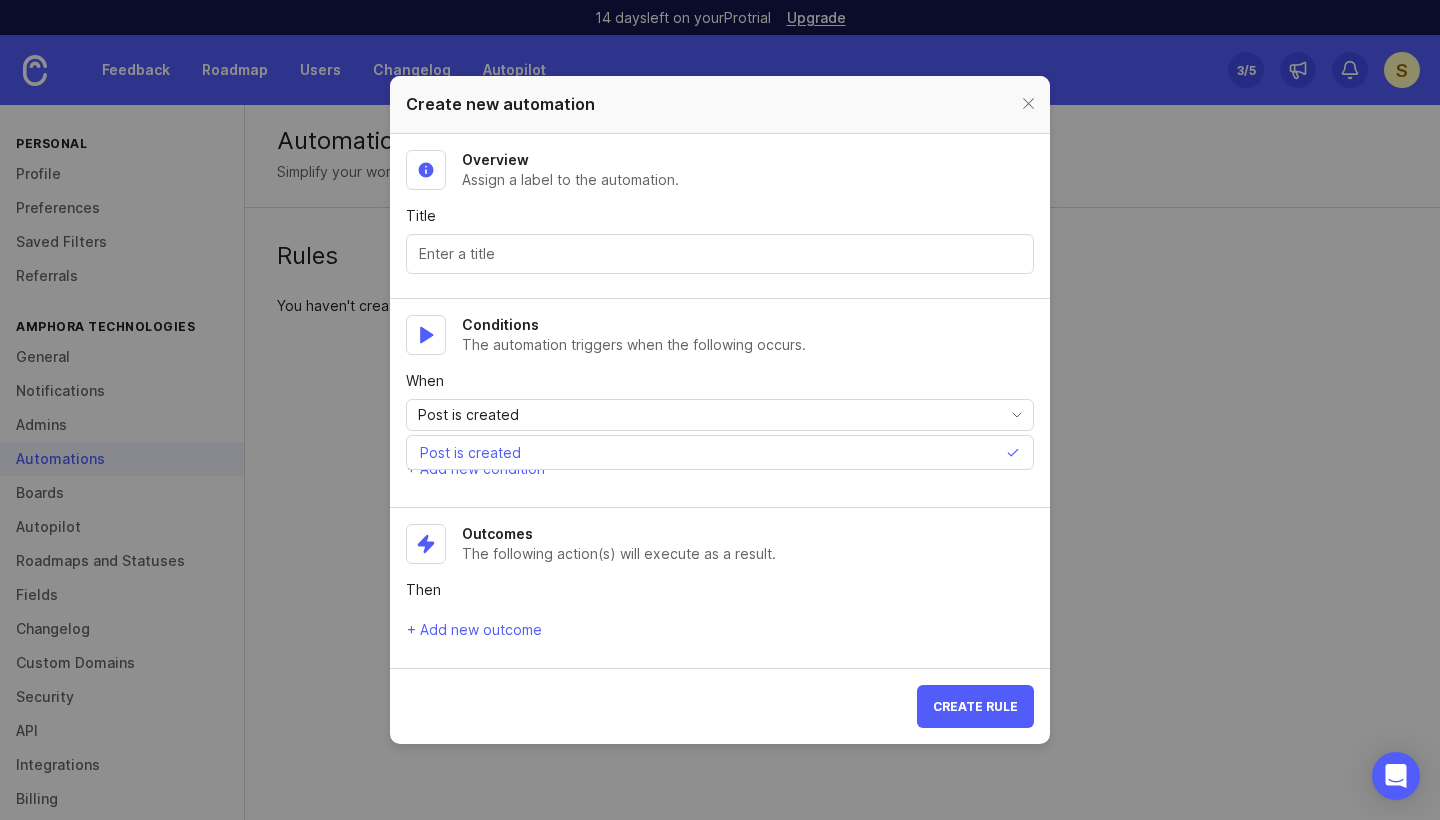 click on "When Post is created Post is created" at bounding box center (720, 401) 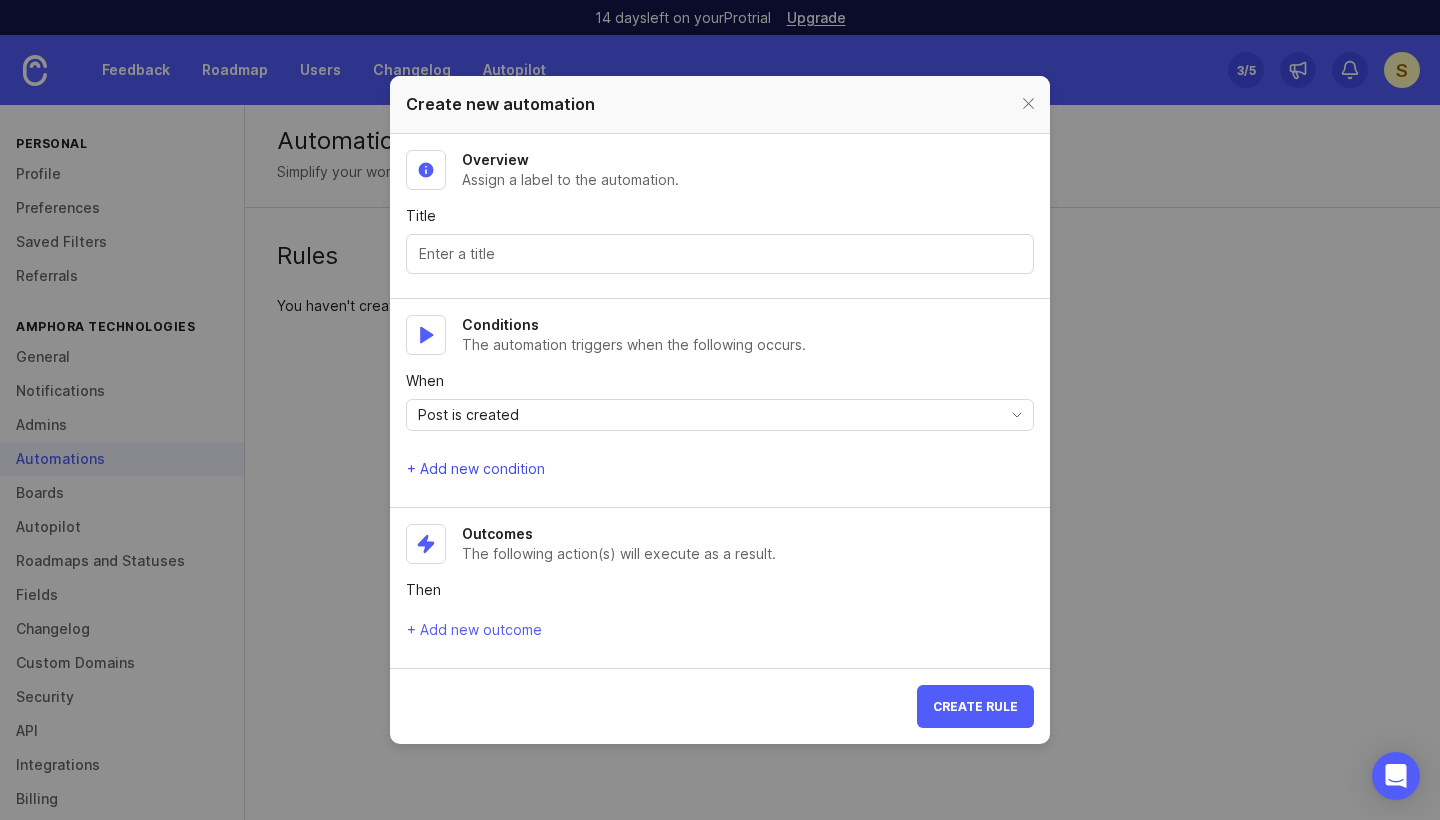 click on "+ Add new condition" at bounding box center (476, 469) 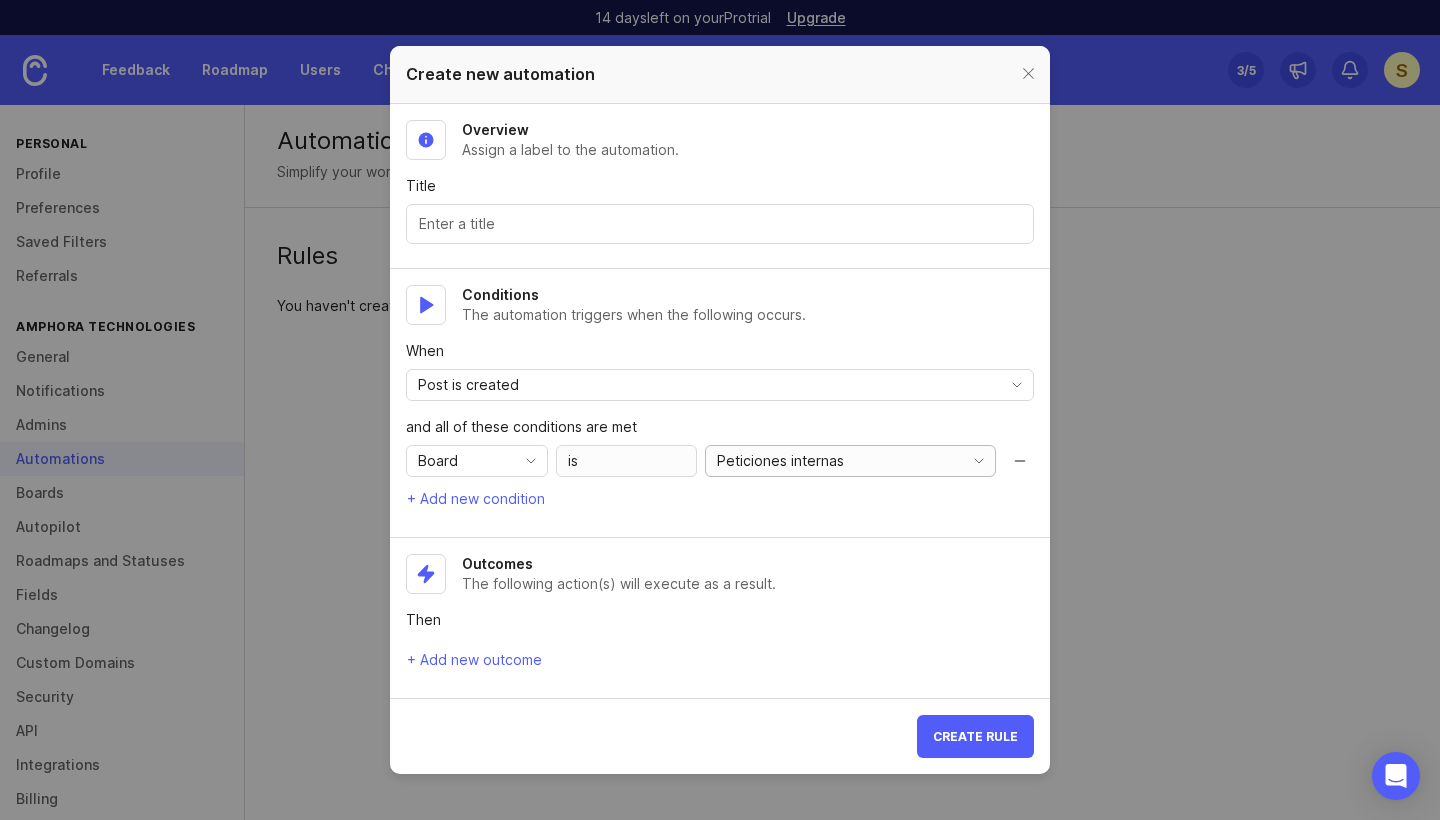 click on "Peticiones internas" at bounding box center (780, 461) 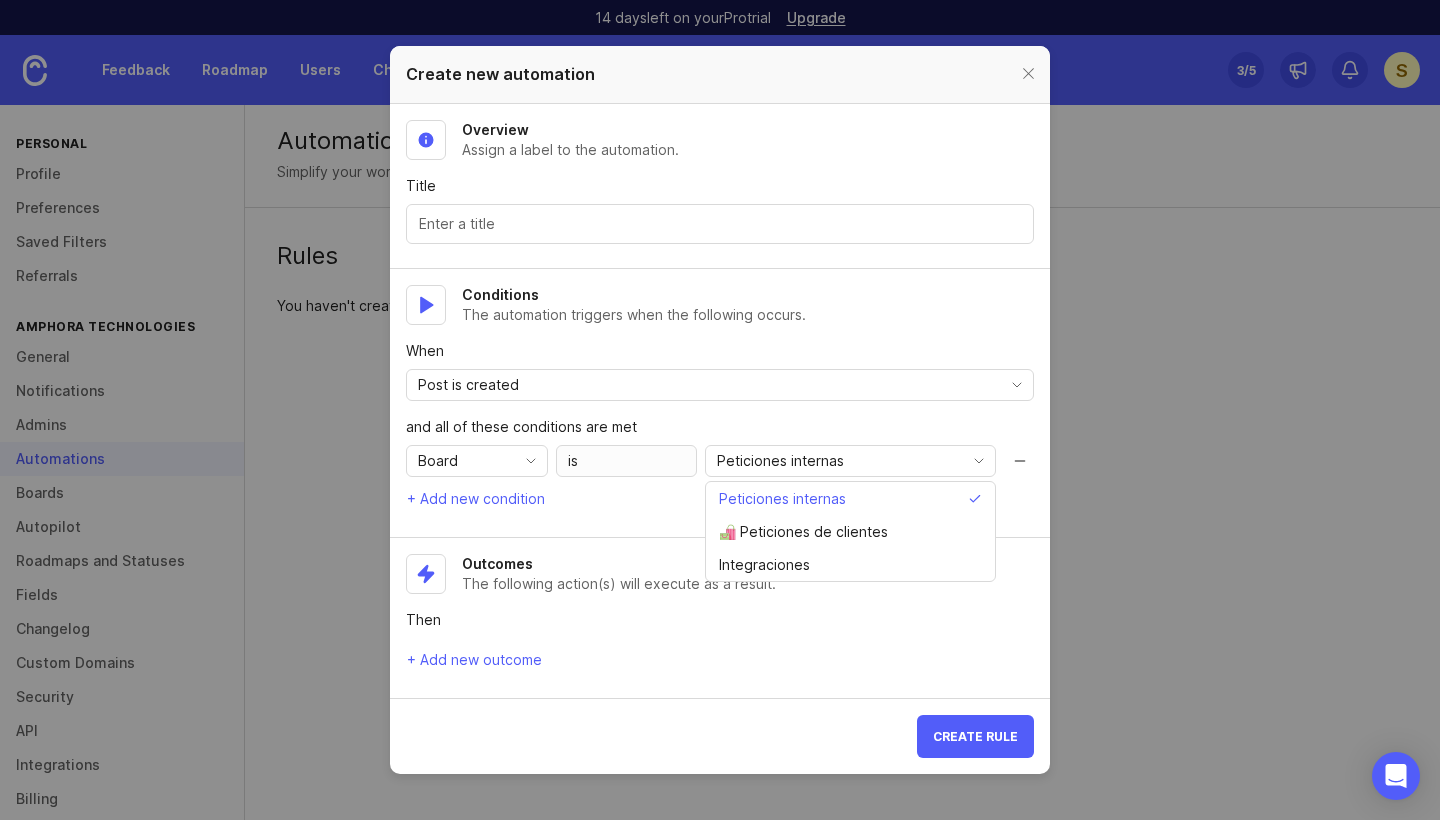click on "and all of these conditions are met" at bounding box center (720, 427) 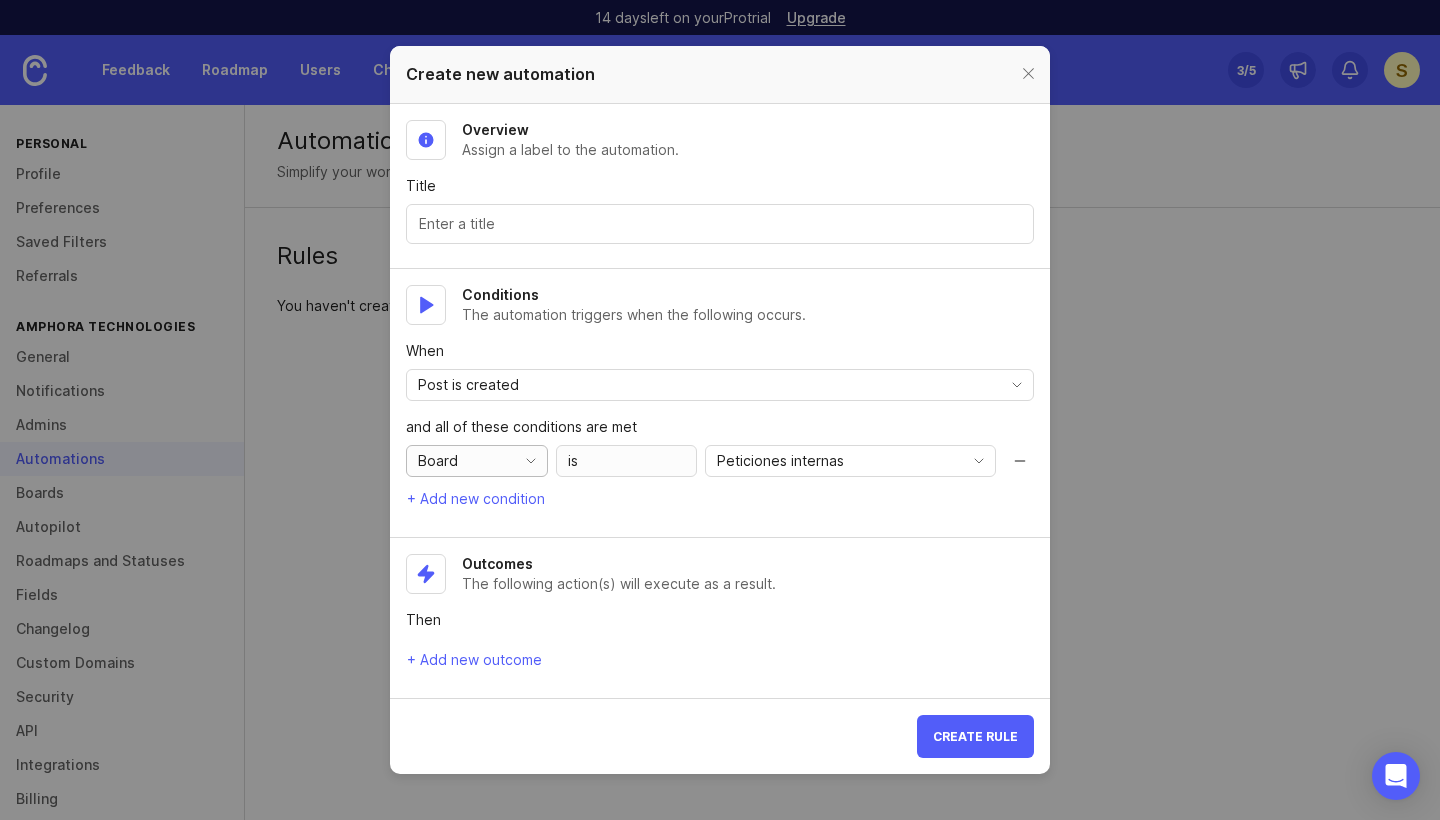 click 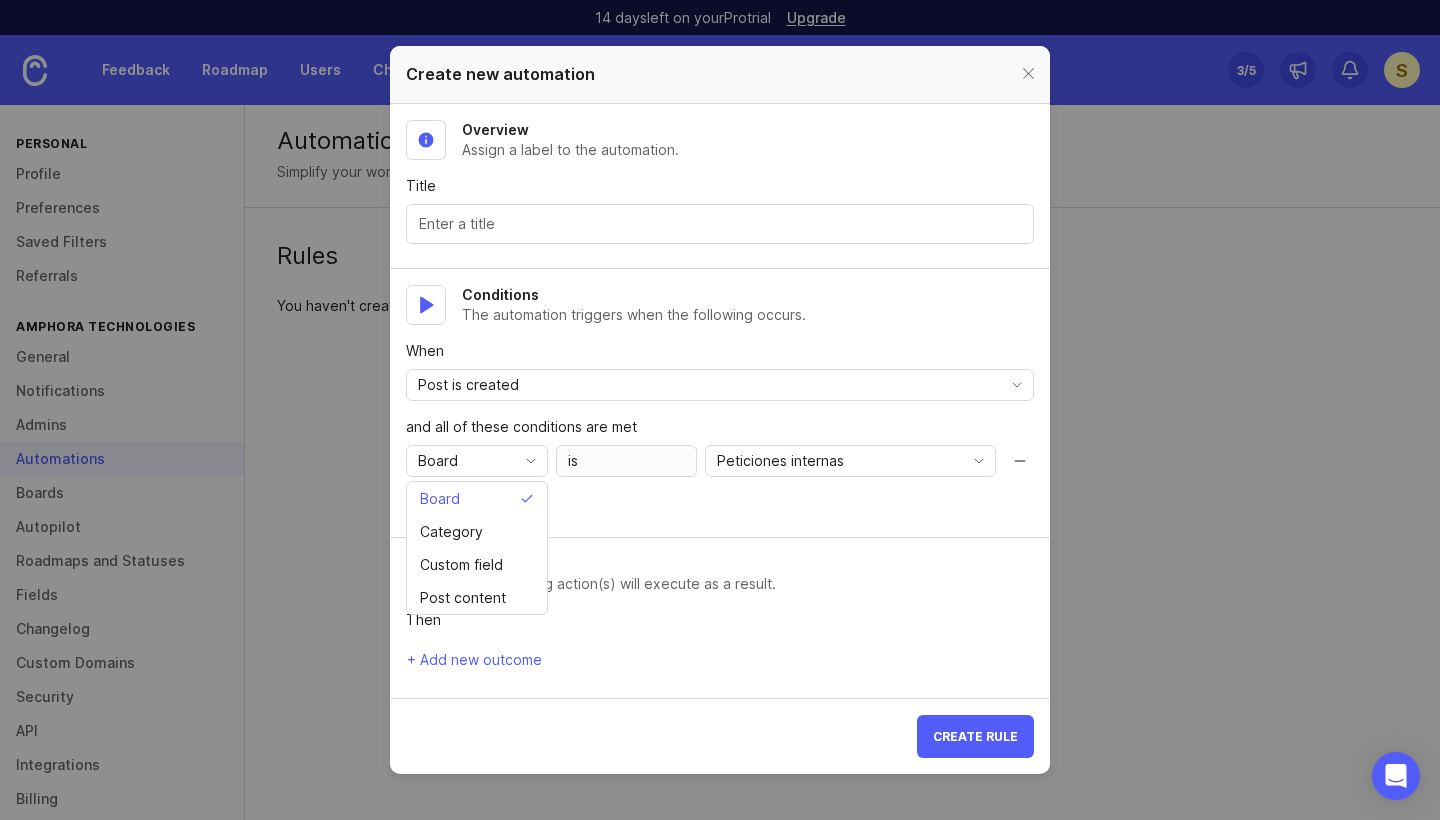 click on "is" at bounding box center (627, 461) 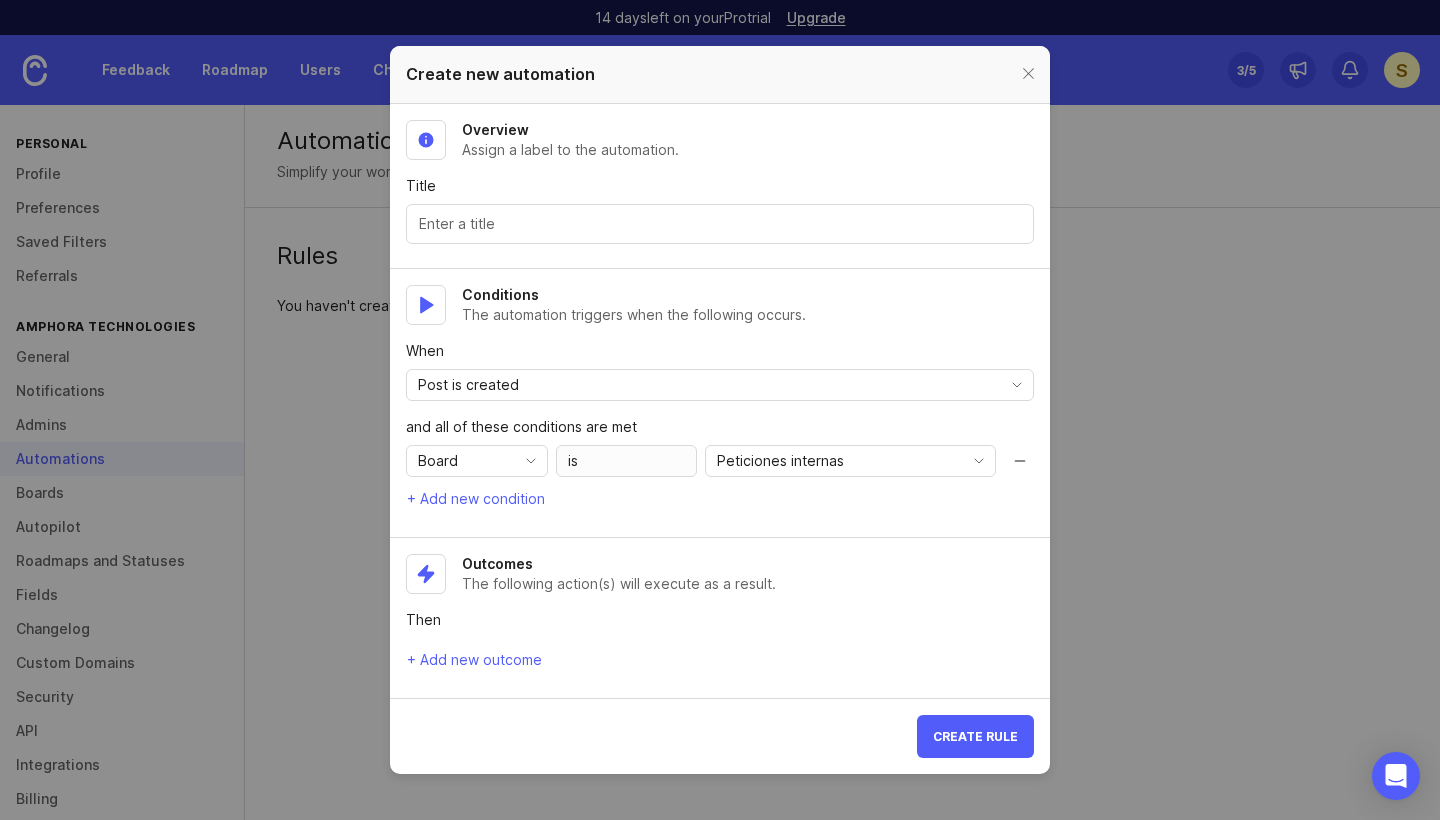 click on "is" at bounding box center [627, 461] 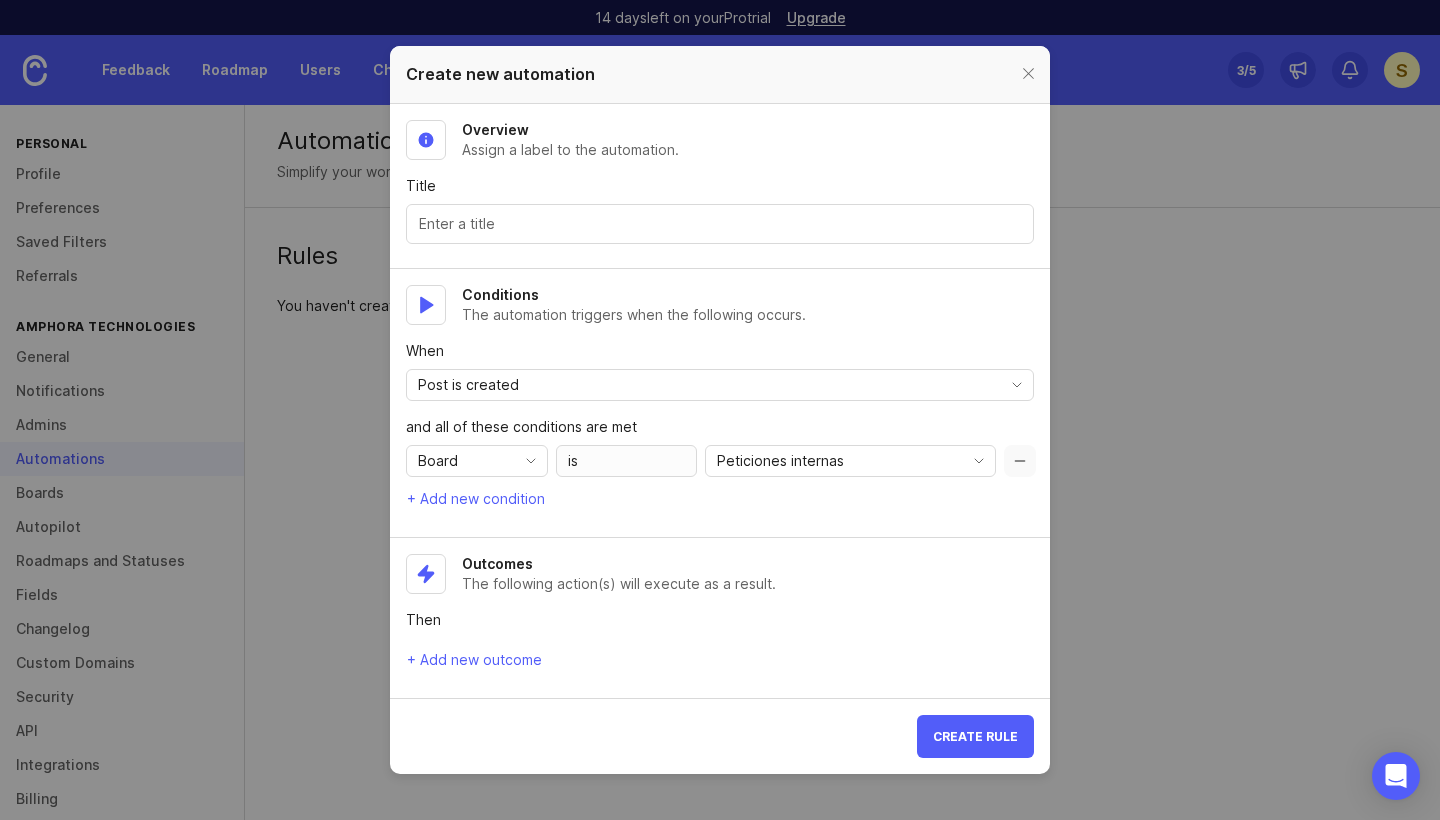 click at bounding box center (1020, 461) 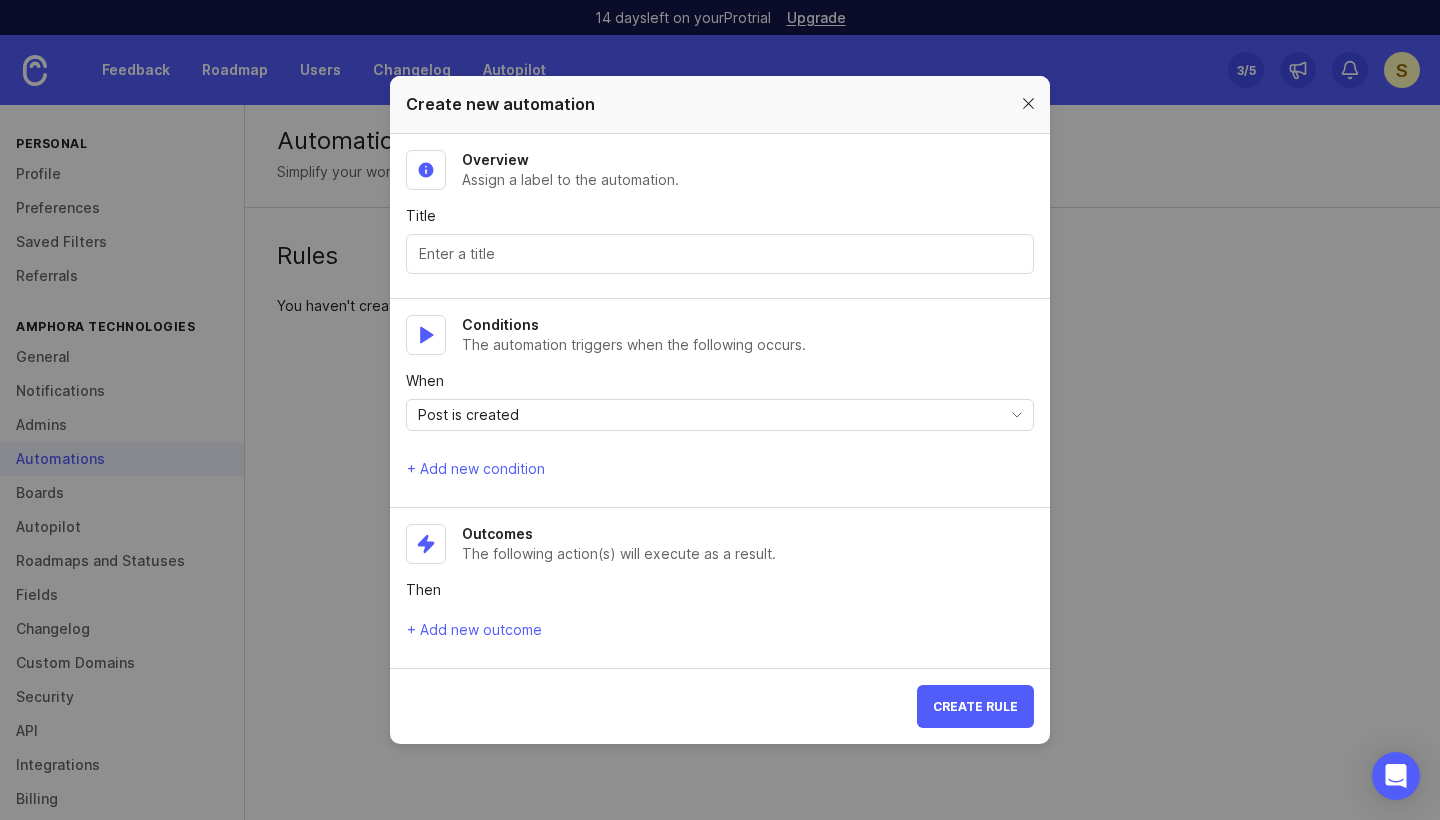 click at bounding box center [1028, 104] 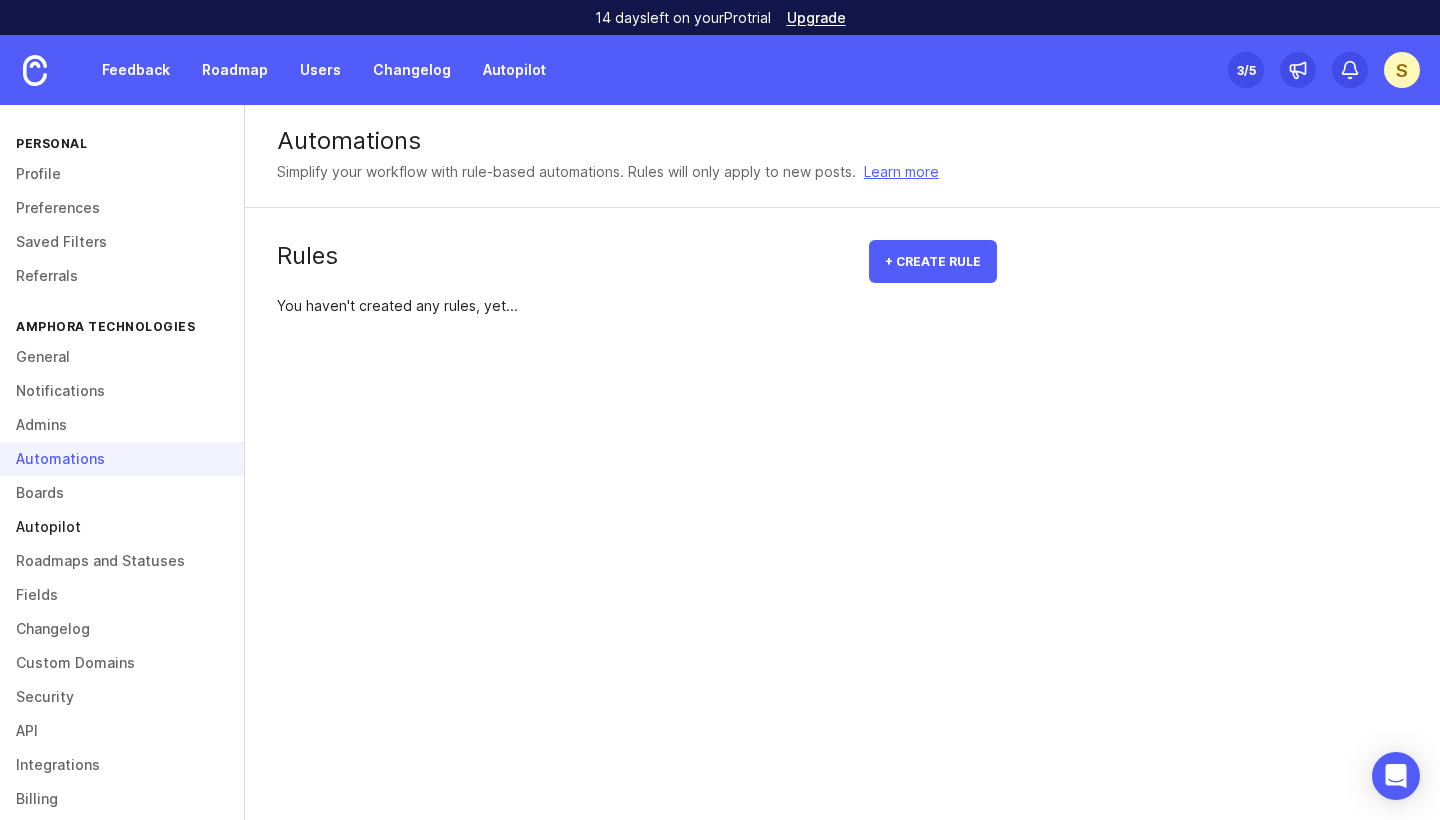 click on "Autopilot" at bounding box center (122, 527) 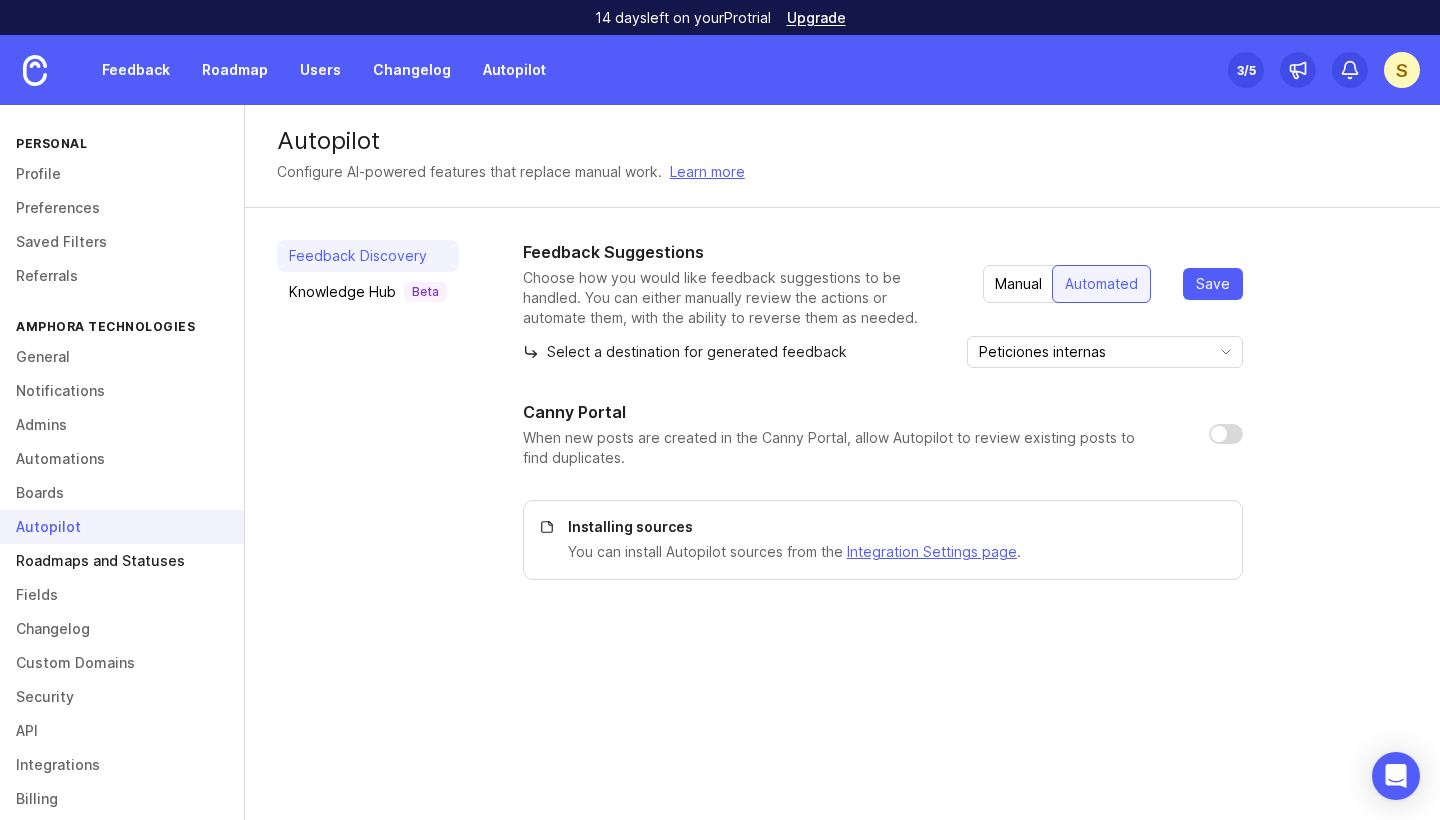 click on "Roadmaps and Statuses" at bounding box center [122, 561] 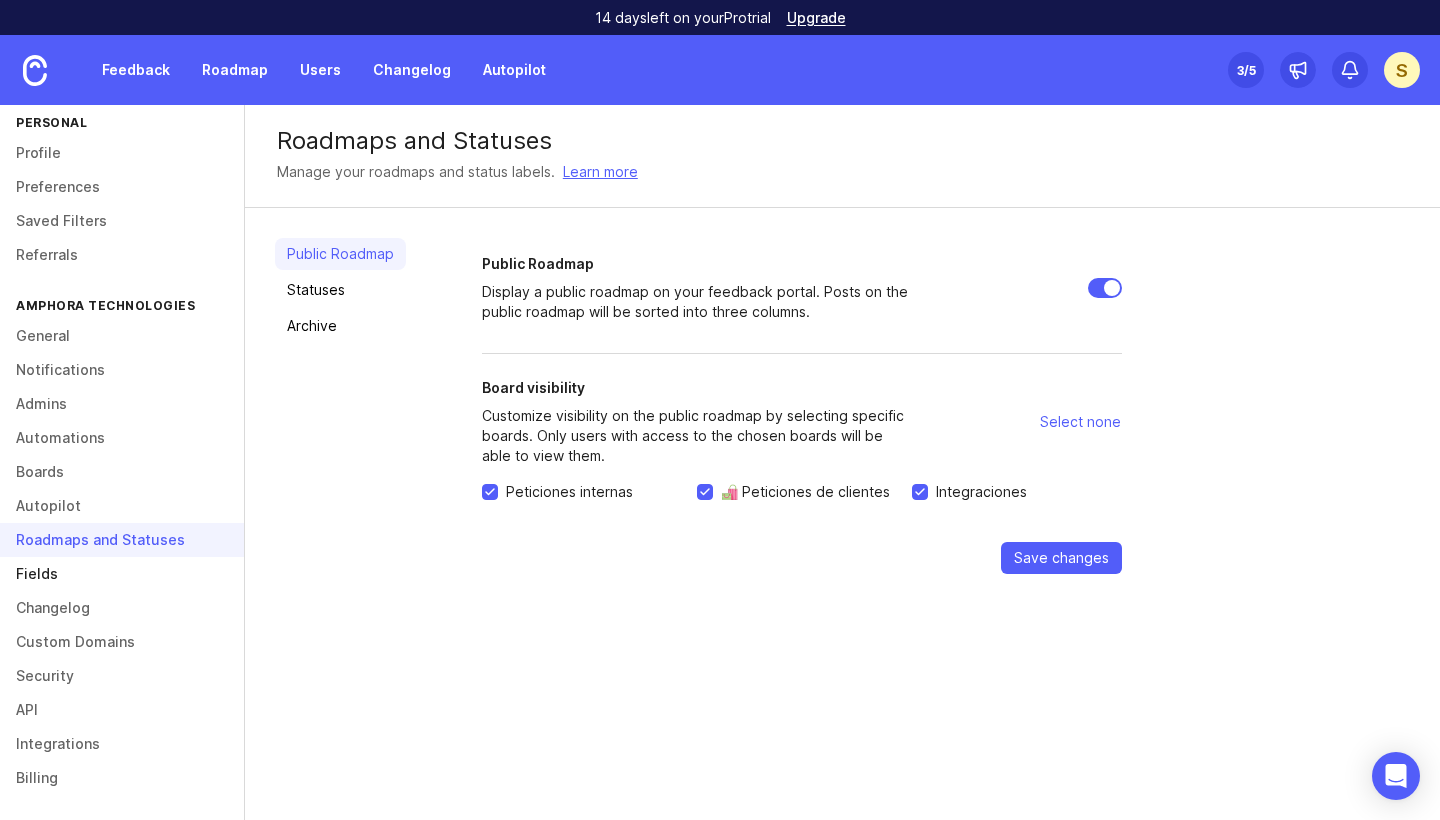 scroll, scrollTop: 21, scrollLeft: 0, axis: vertical 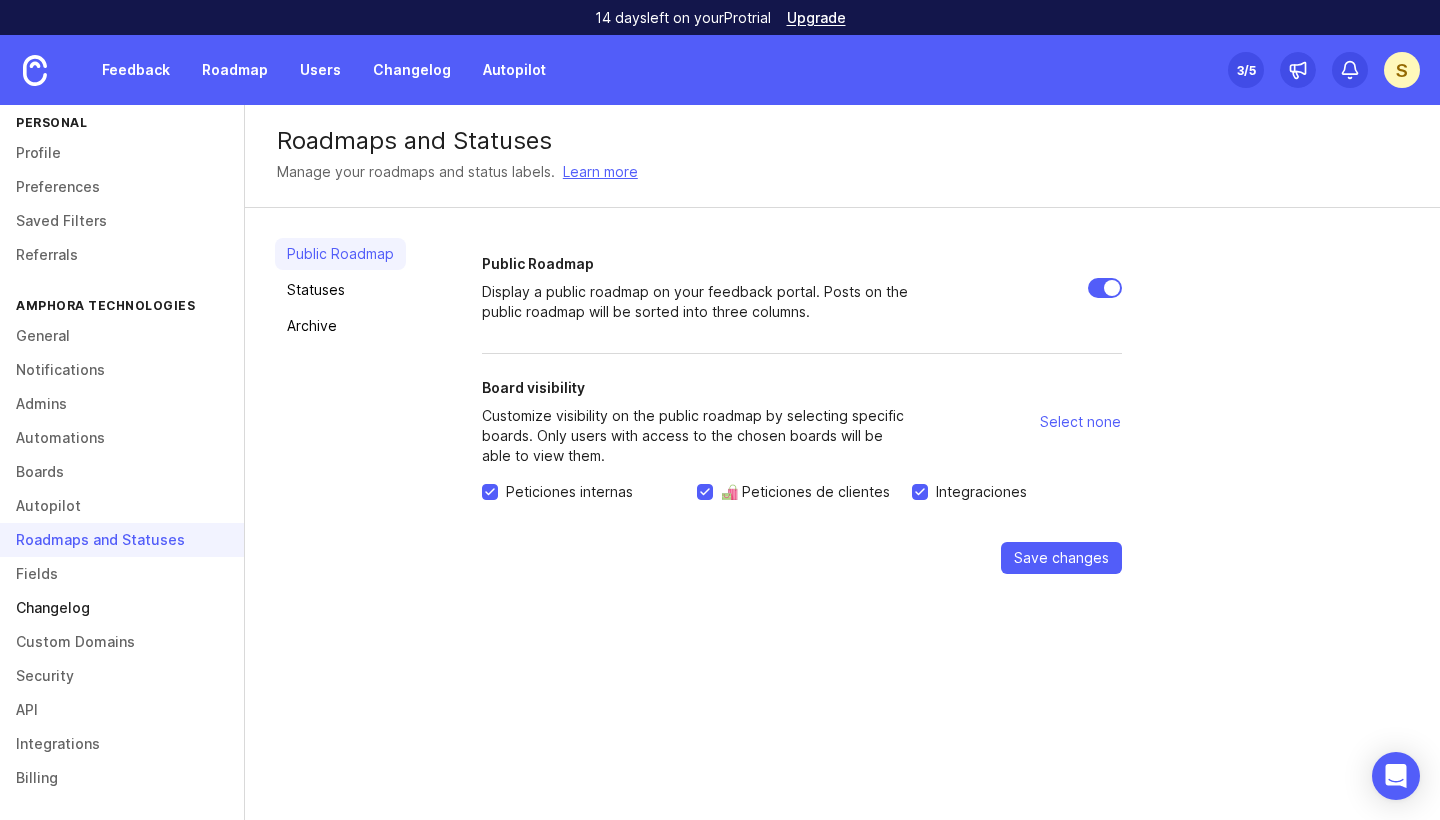 click on "Changelog" at bounding box center (122, 608) 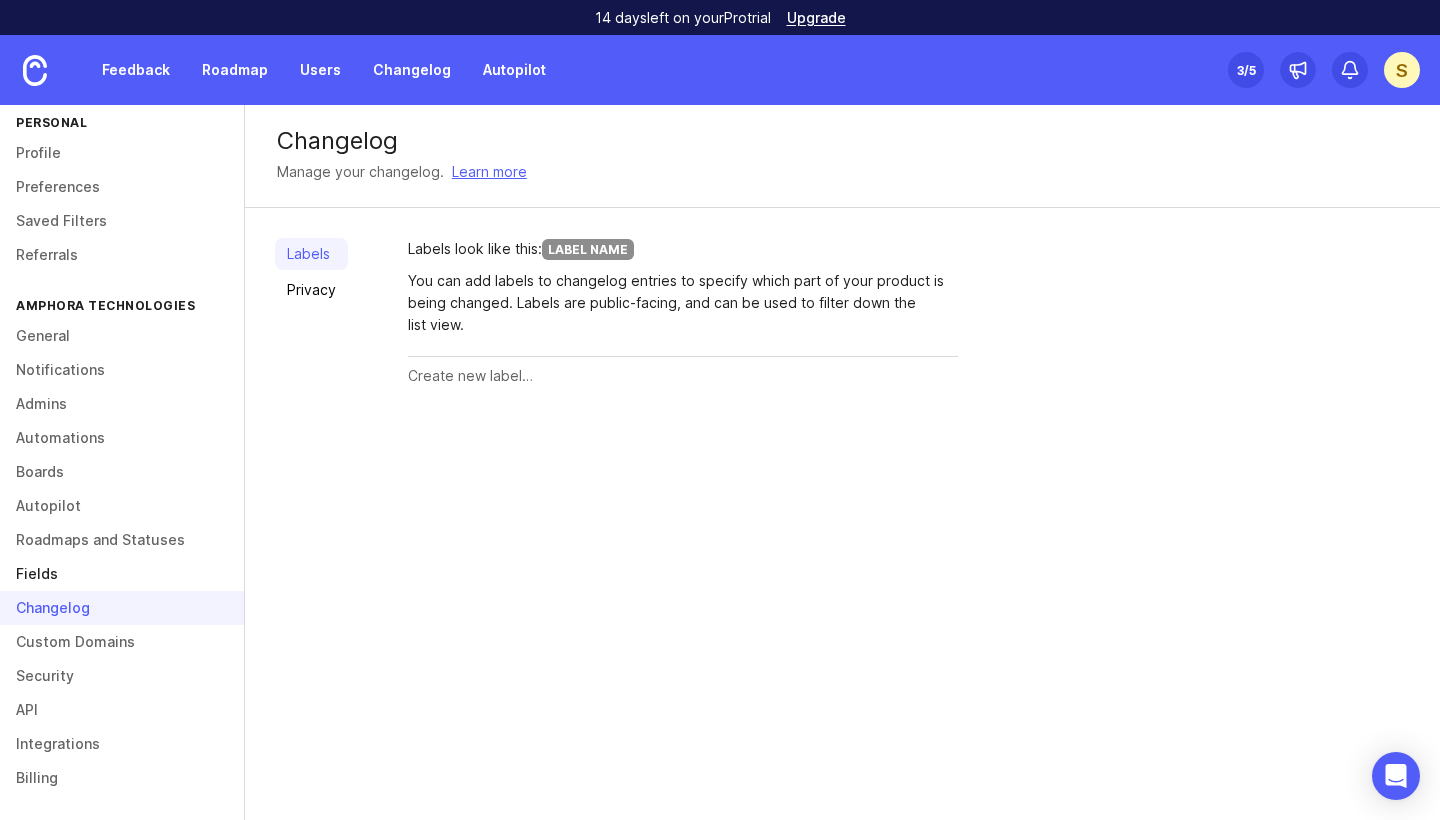 click on "Fields" at bounding box center [122, 574] 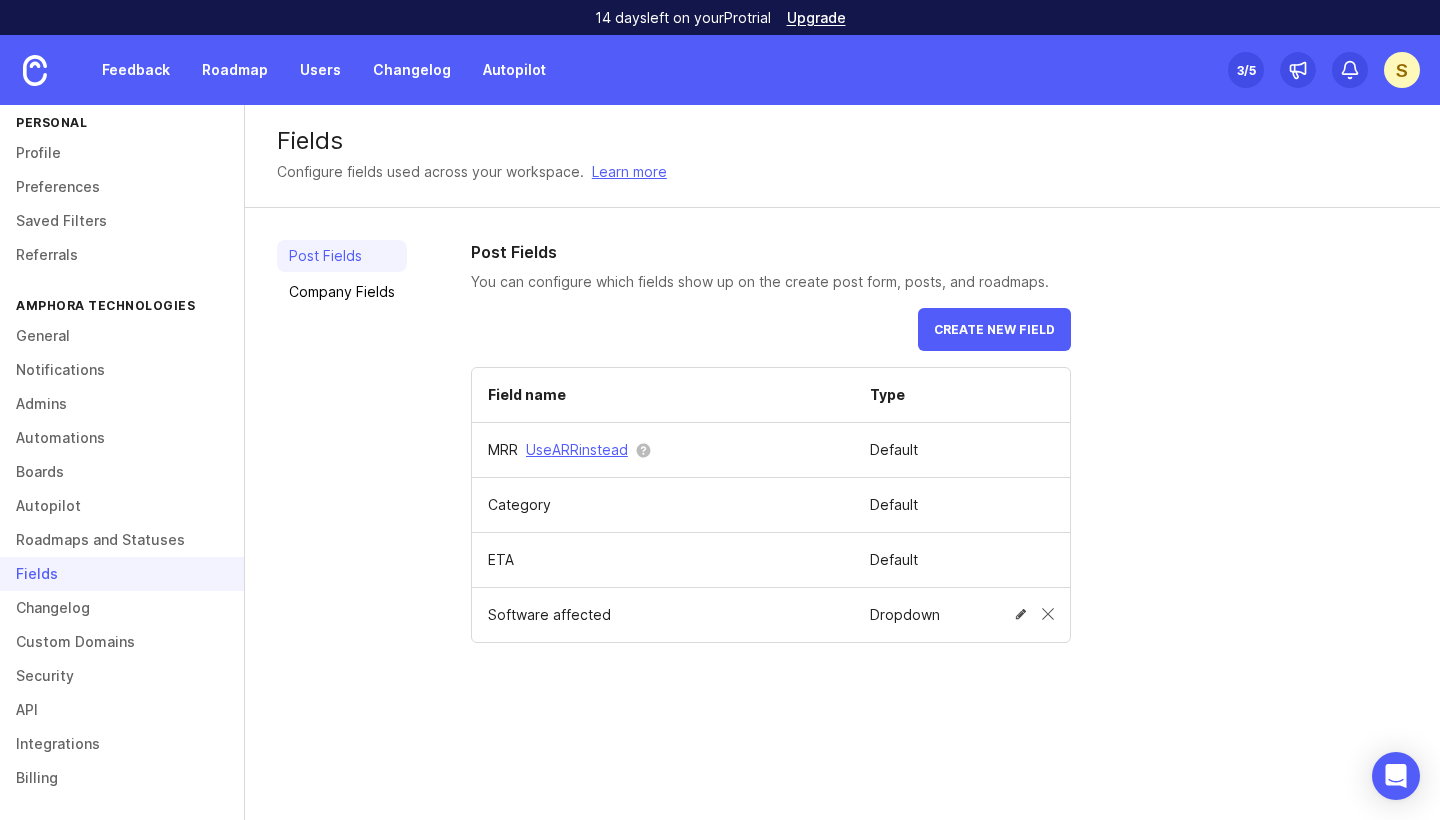 click on "Software affected" at bounding box center [663, 615] 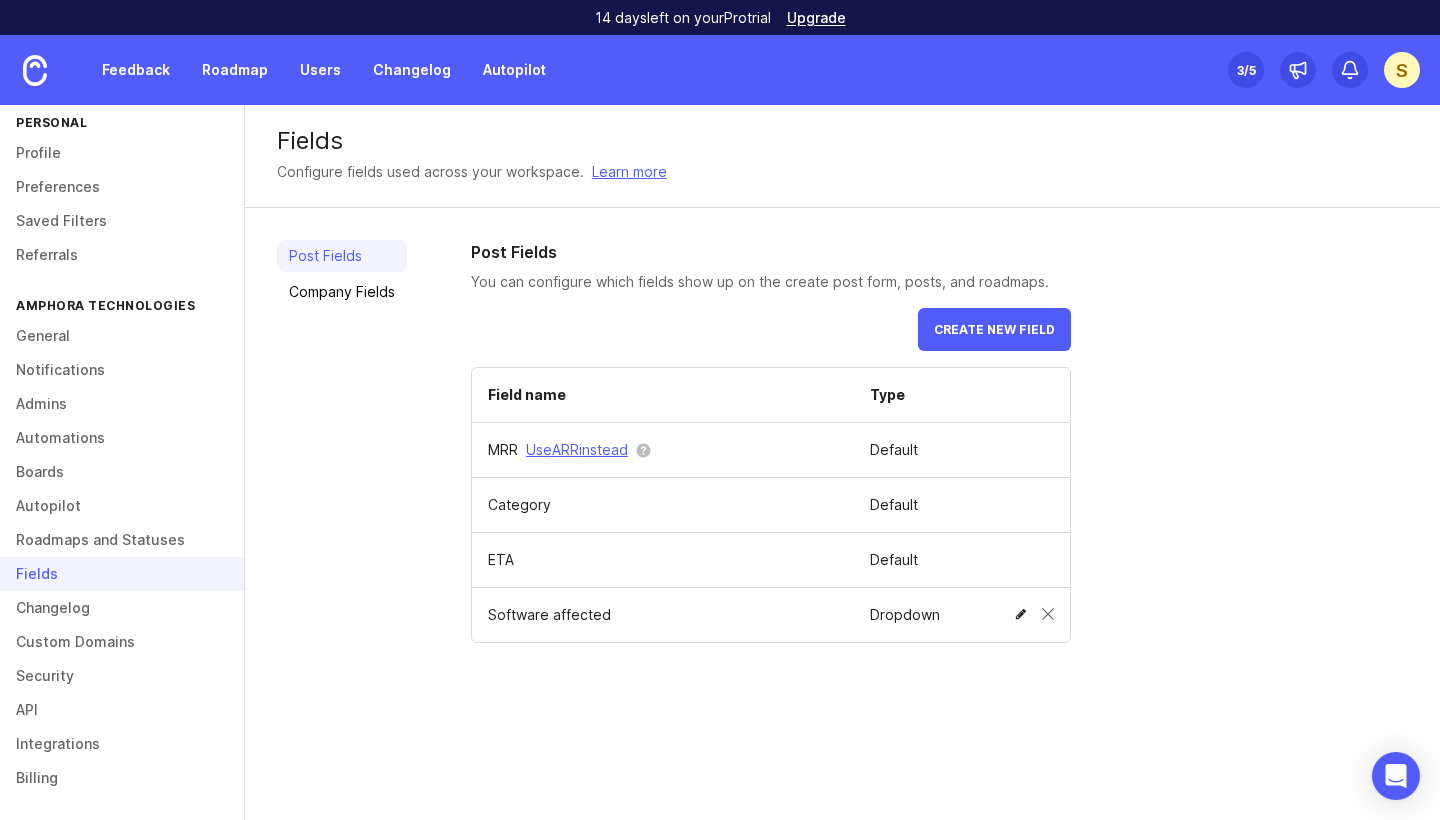 click at bounding box center (1021, 614) 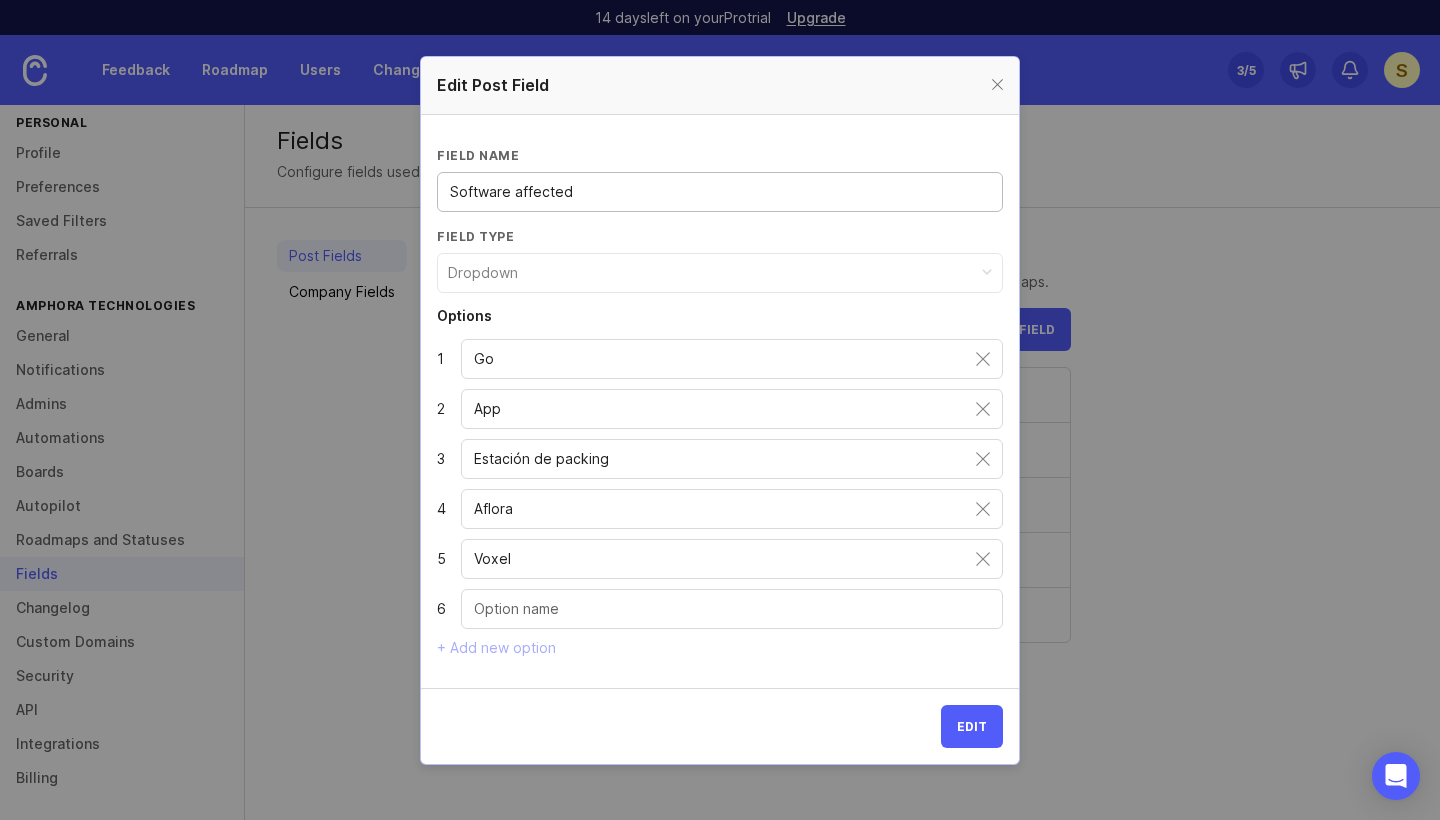 click at bounding box center (732, 609) 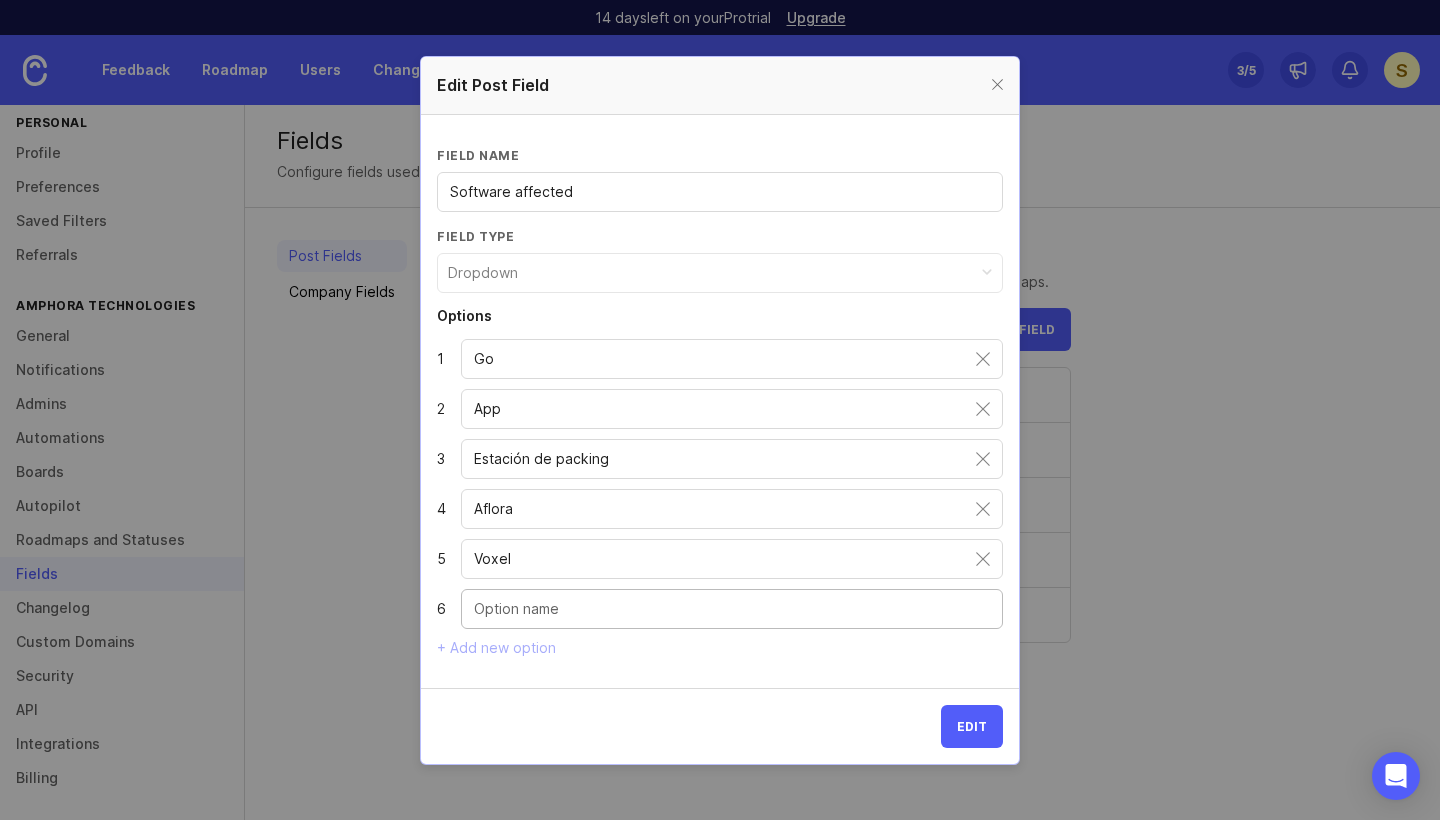 click on "+ Add new option" at bounding box center (720, 647) 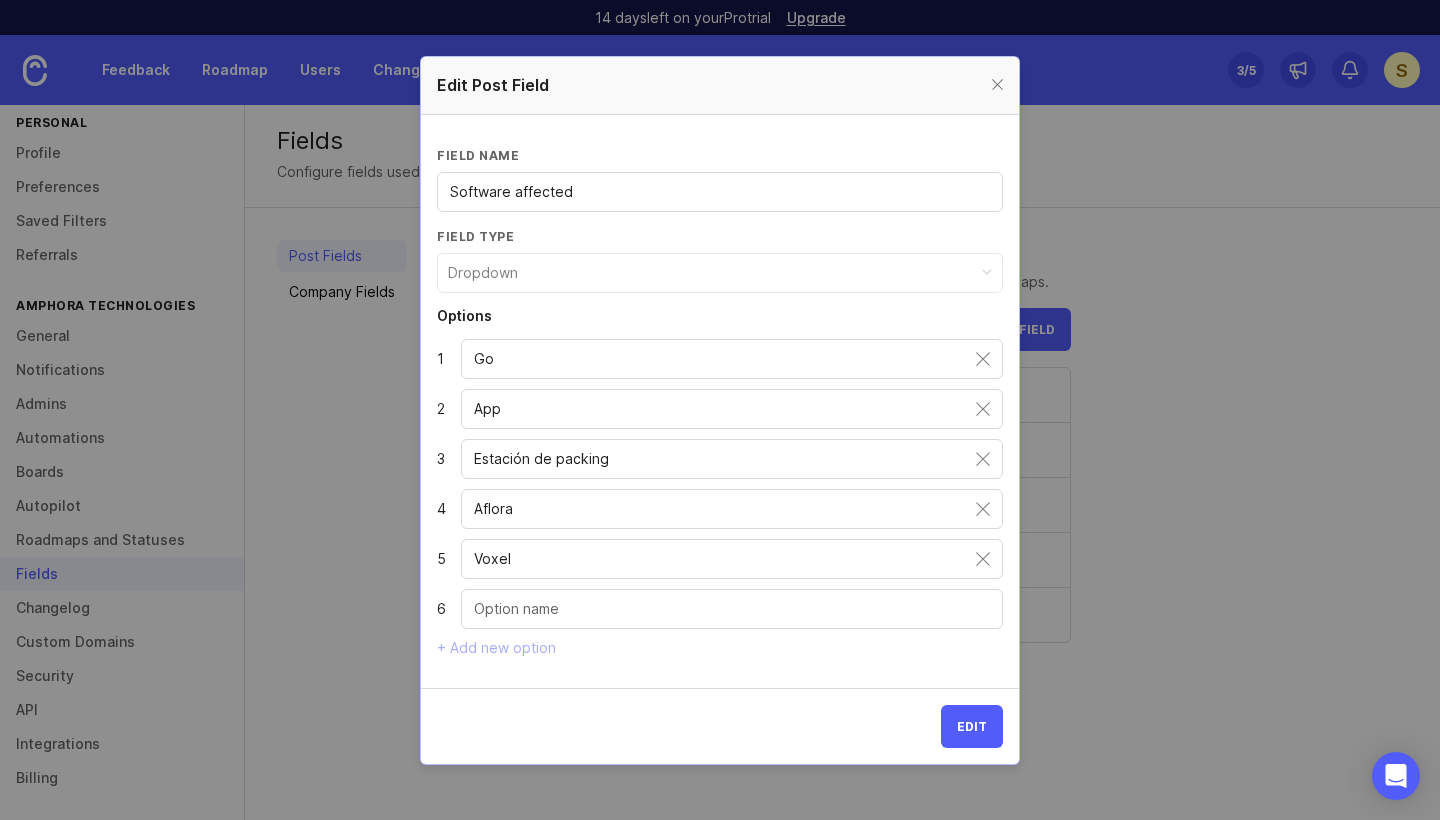 click at bounding box center [732, 609] 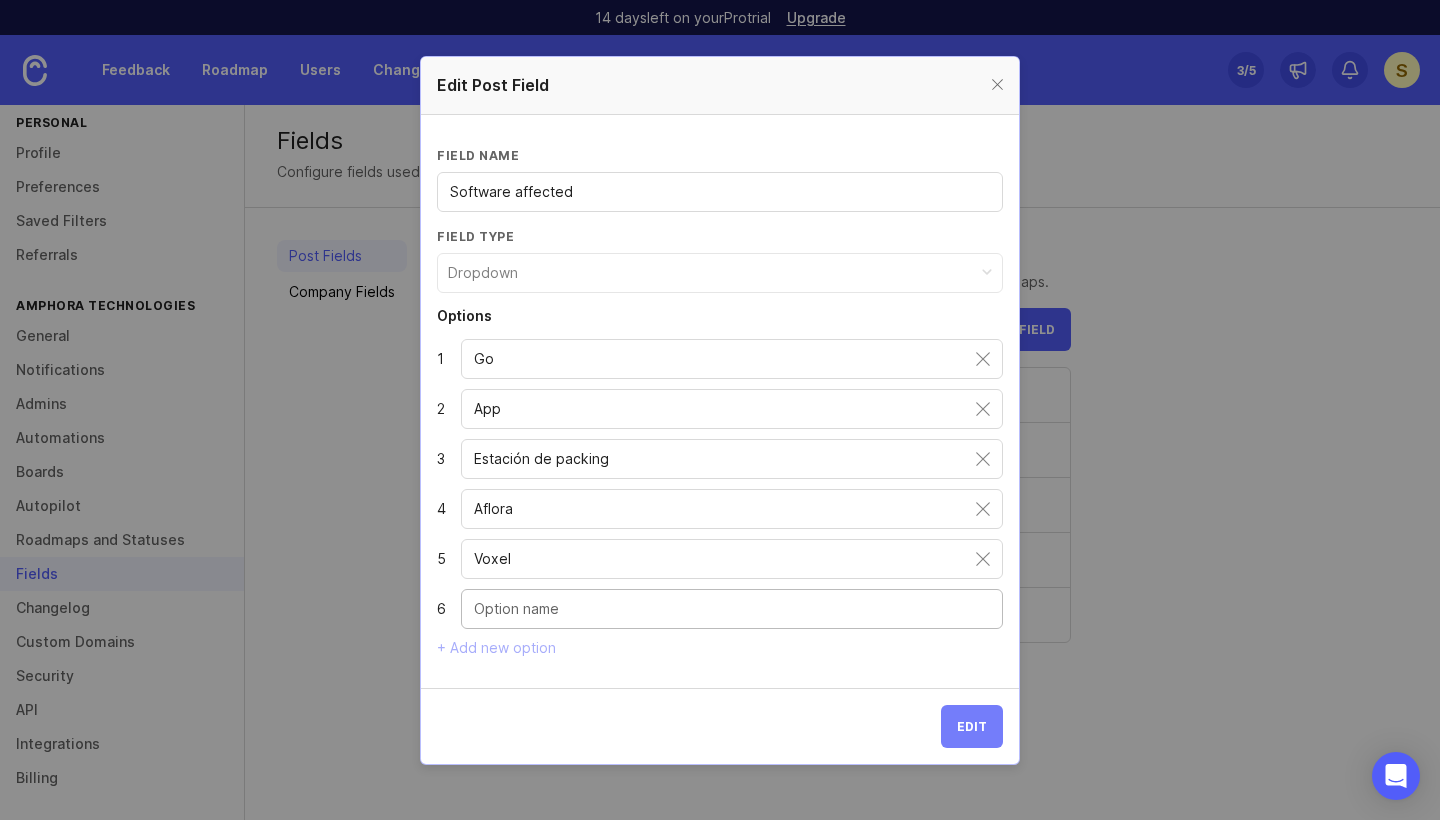 click on "Edit" at bounding box center (972, 726) 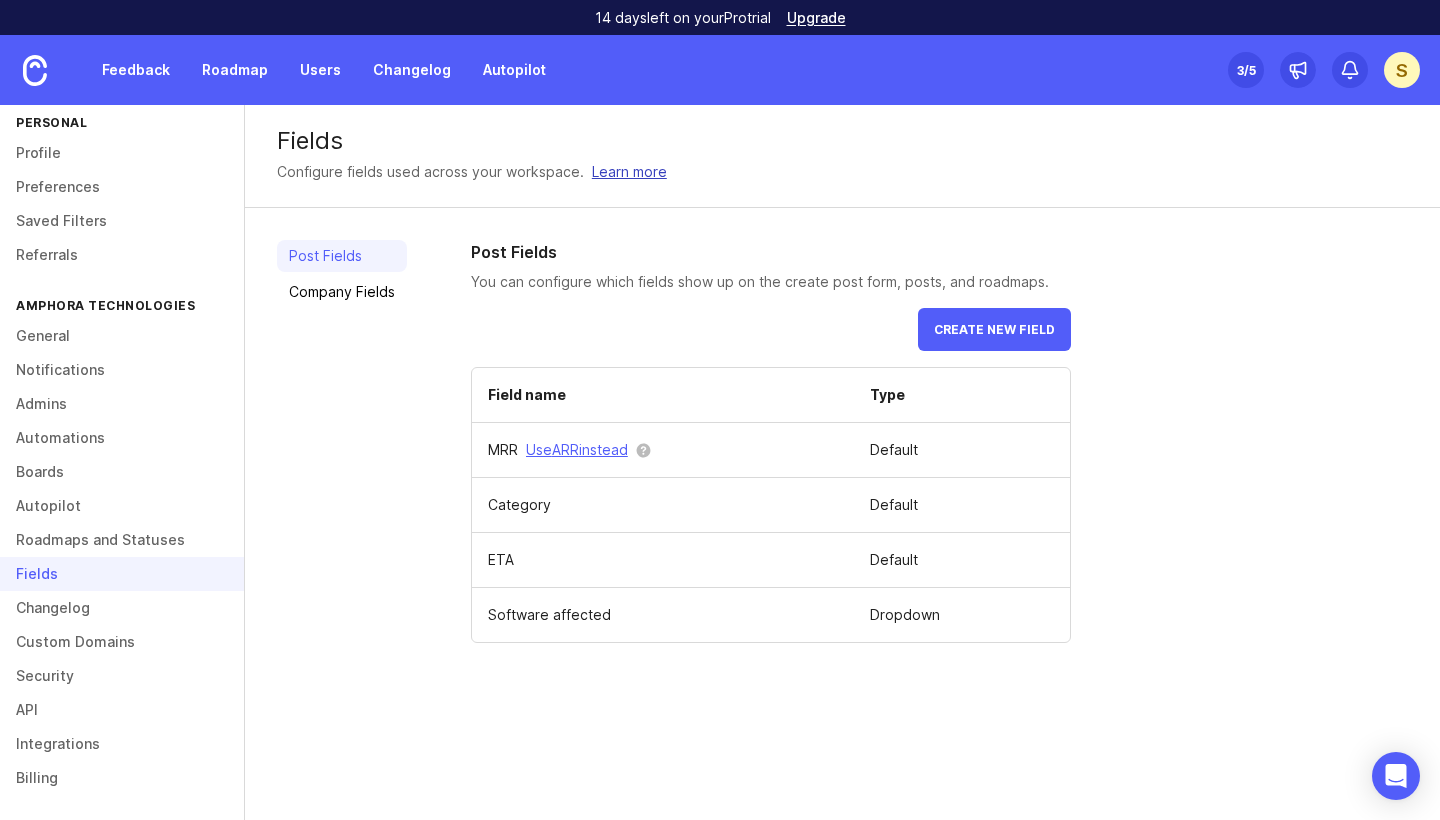 click on "Learn more" at bounding box center [629, 172] 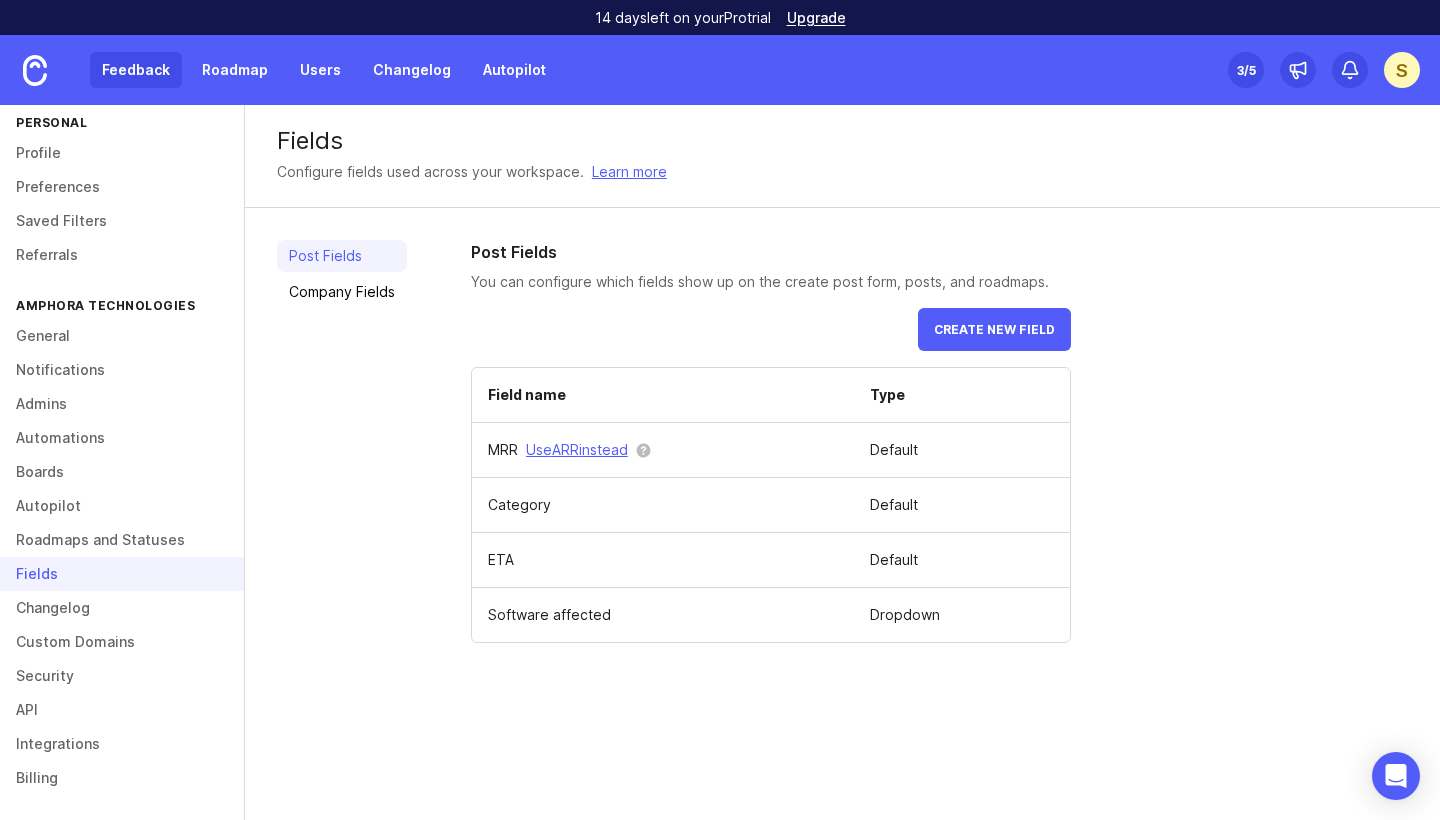 click on "Feedback" at bounding box center [136, 70] 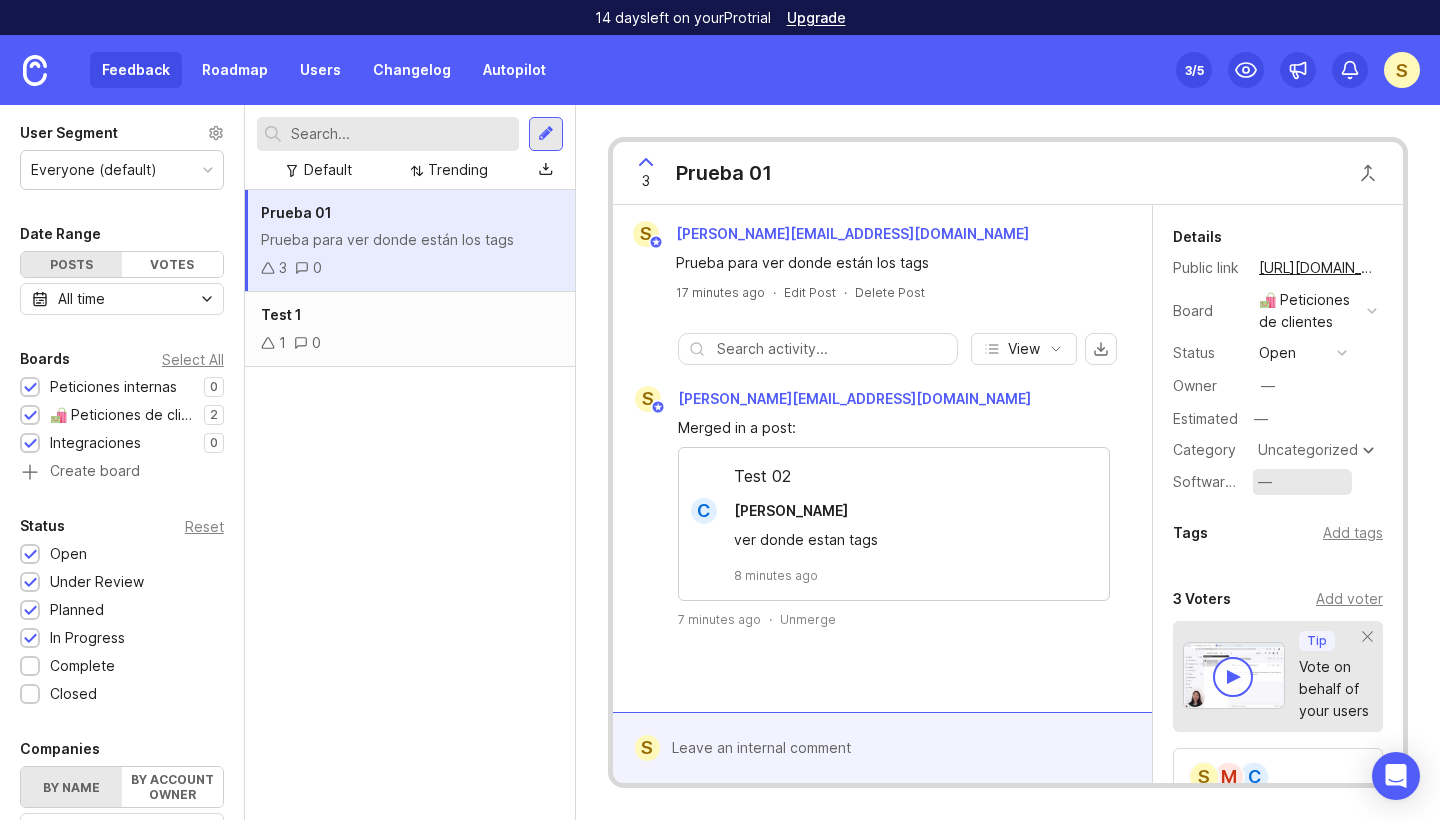 click on "—" at bounding box center (1265, 482) 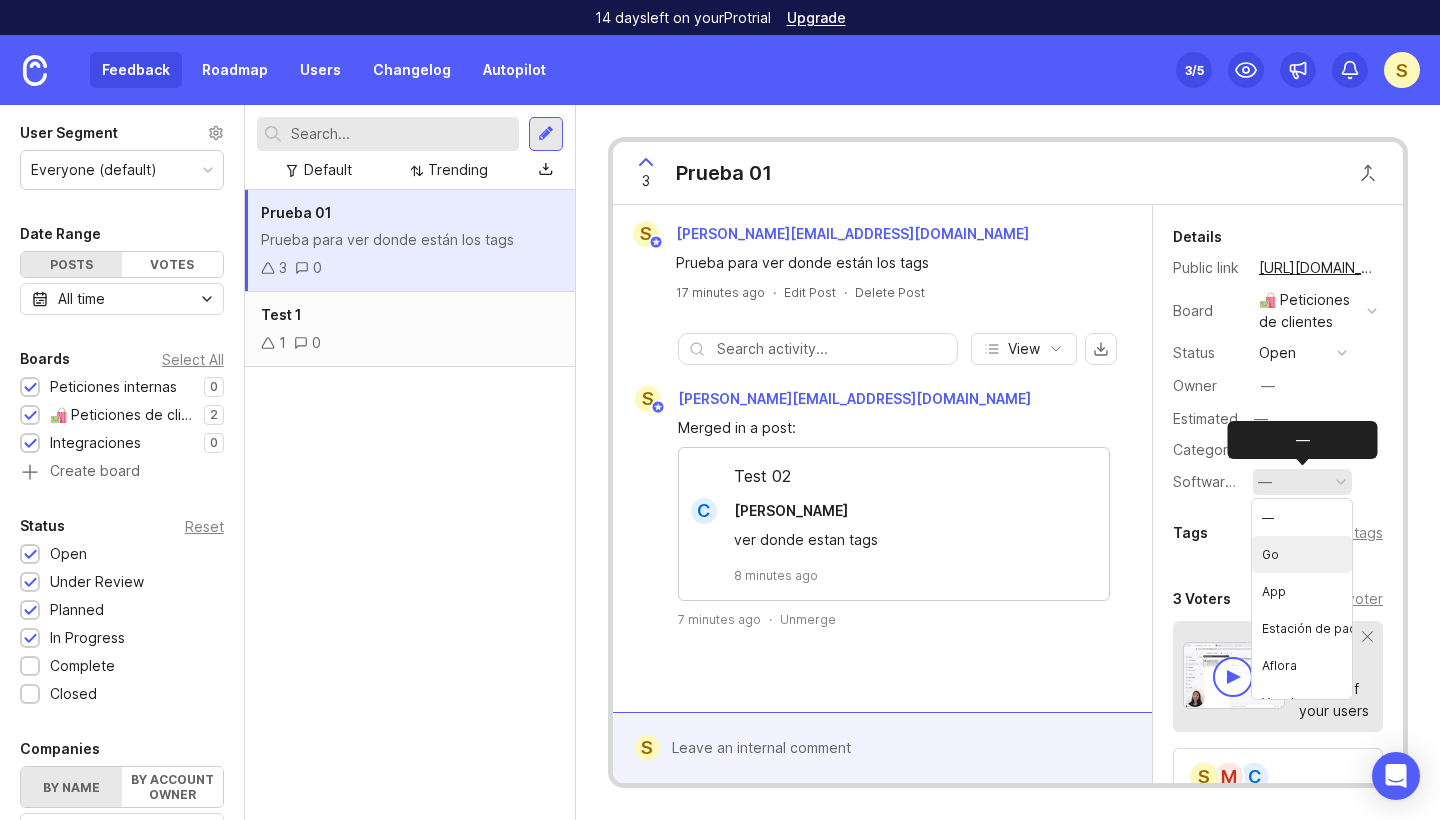 click on "Go" at bounding box center [1302, 554] 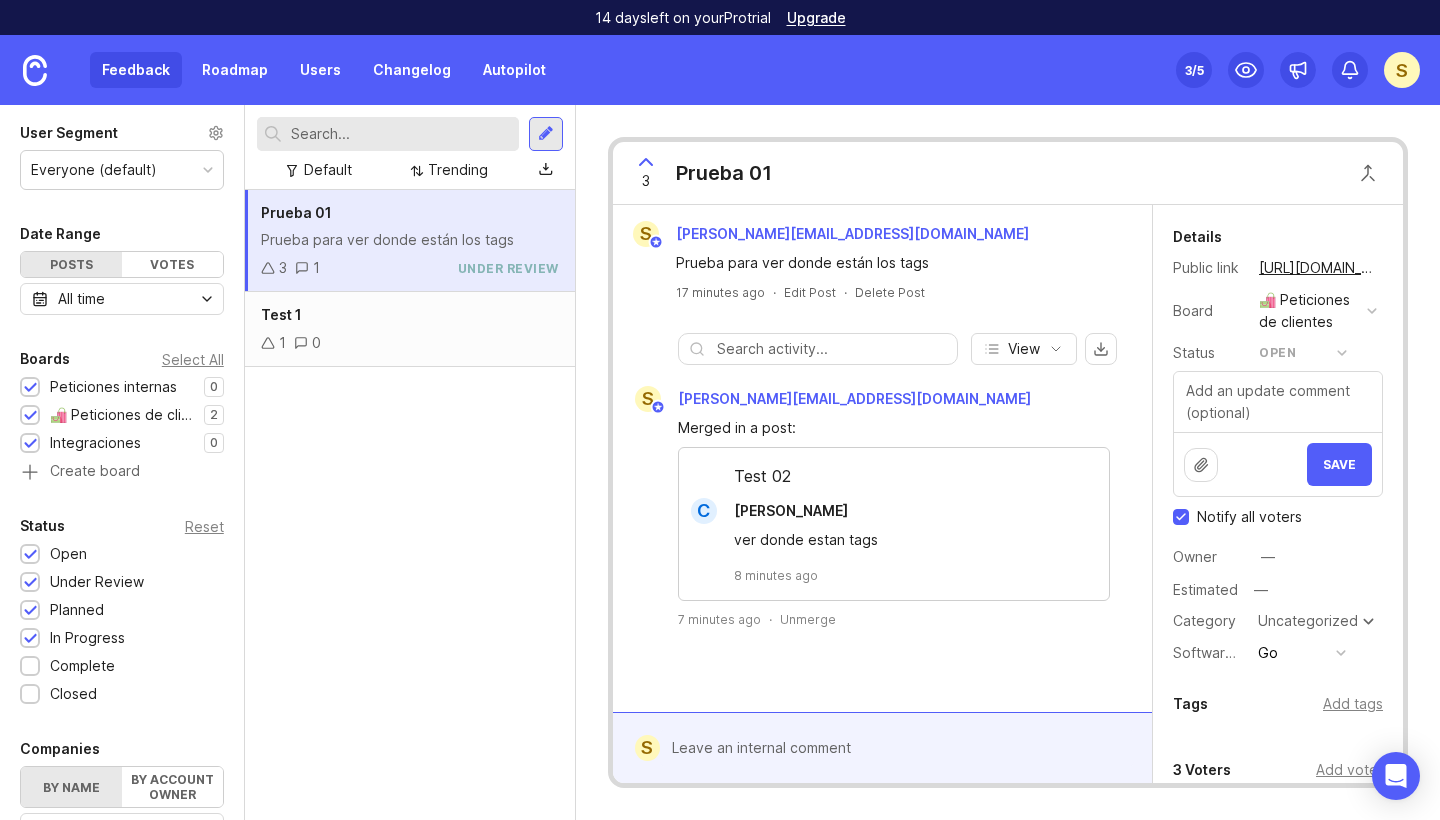 click on "Details Public link https://amphora-technologies.canny.io/peticiones-de-clientes/p/prueba-01 Board 🛍️ Peticiones de clientes Status open Save   Notify all voters Owner — Estimated — Category Uncategorized Software affected Go" at bounding box center [1278, 446] 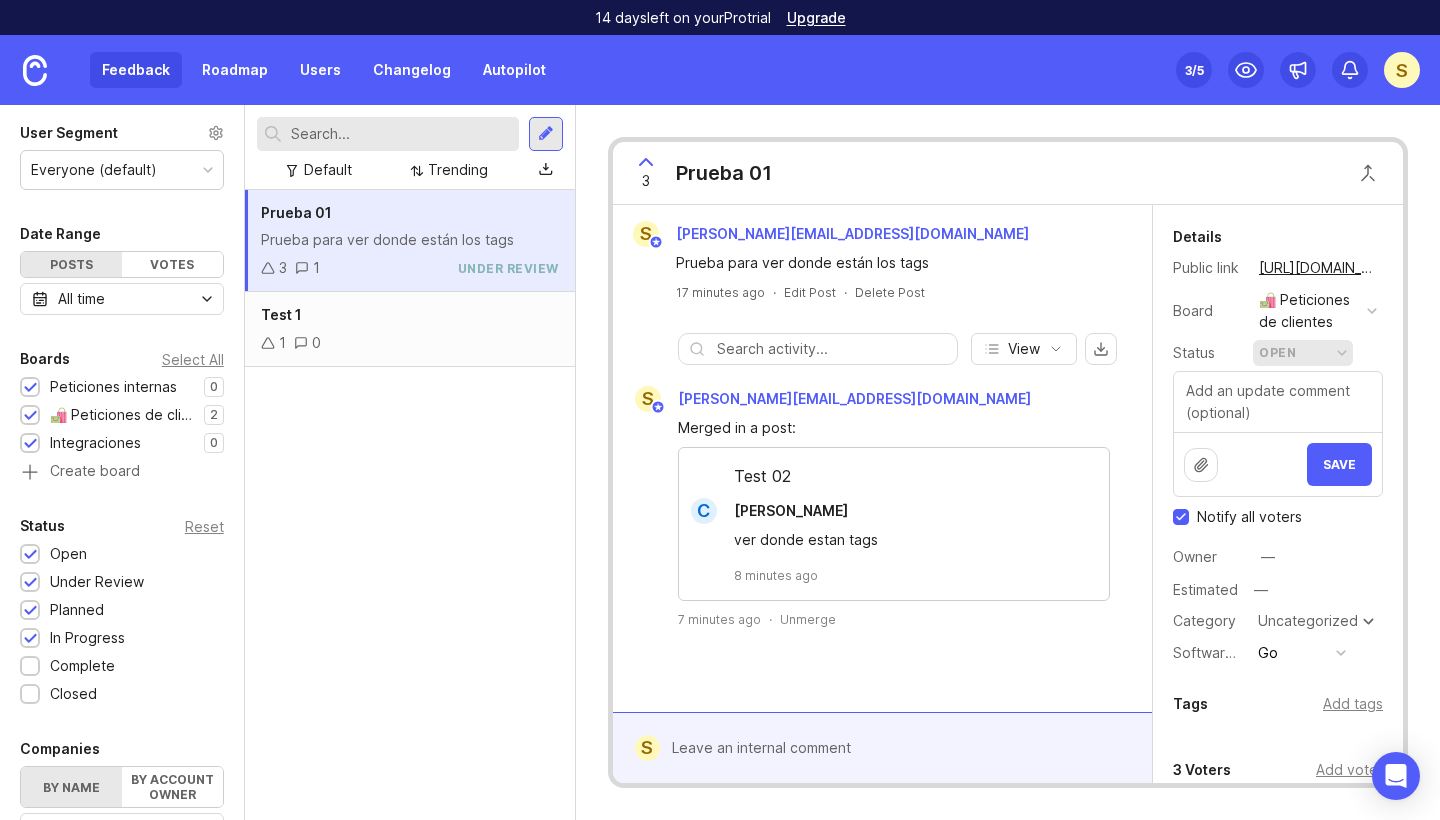 click at bounding box center (1342, 353) 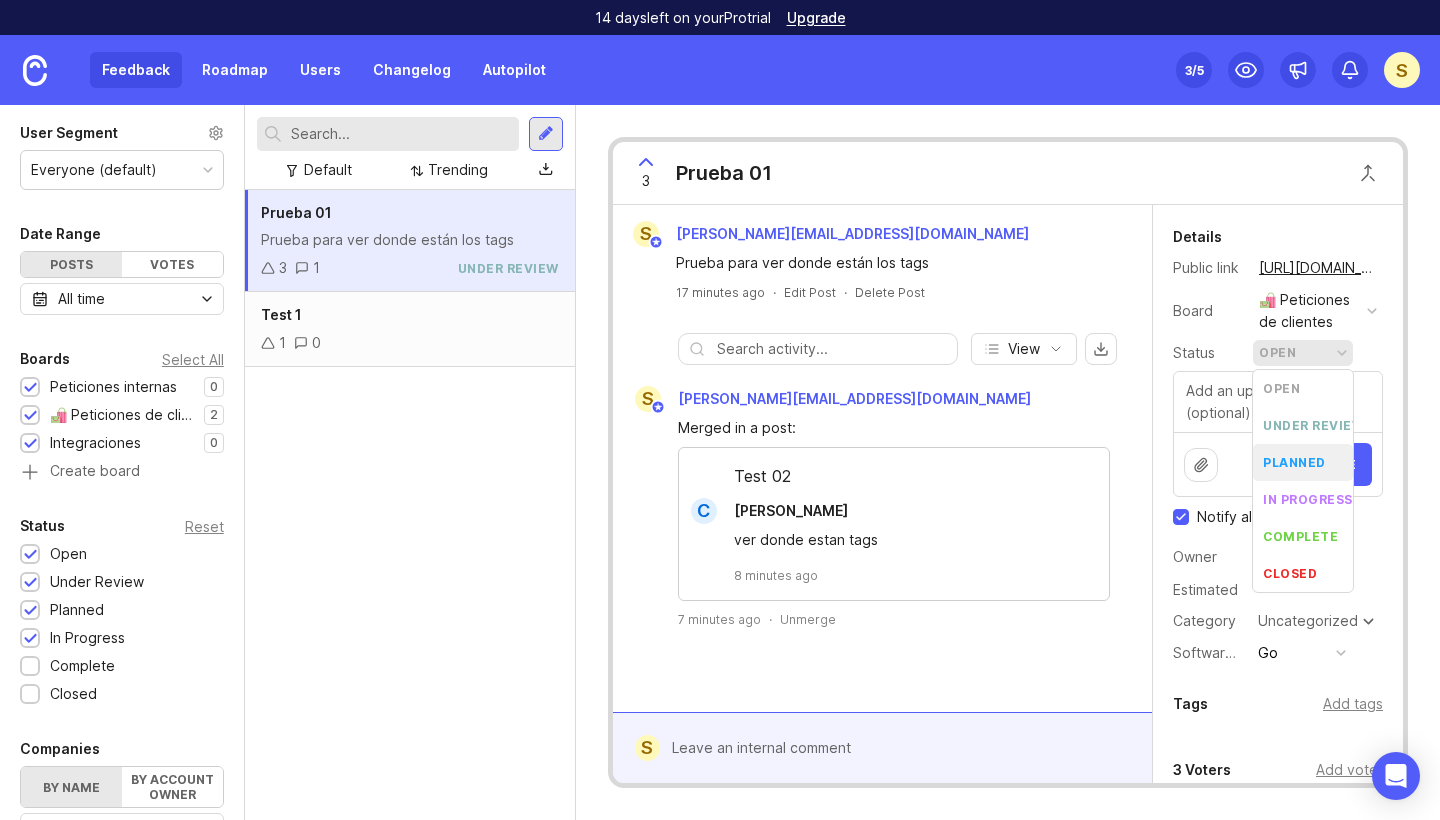 click on "planned" at bounding box center [1294, 462] 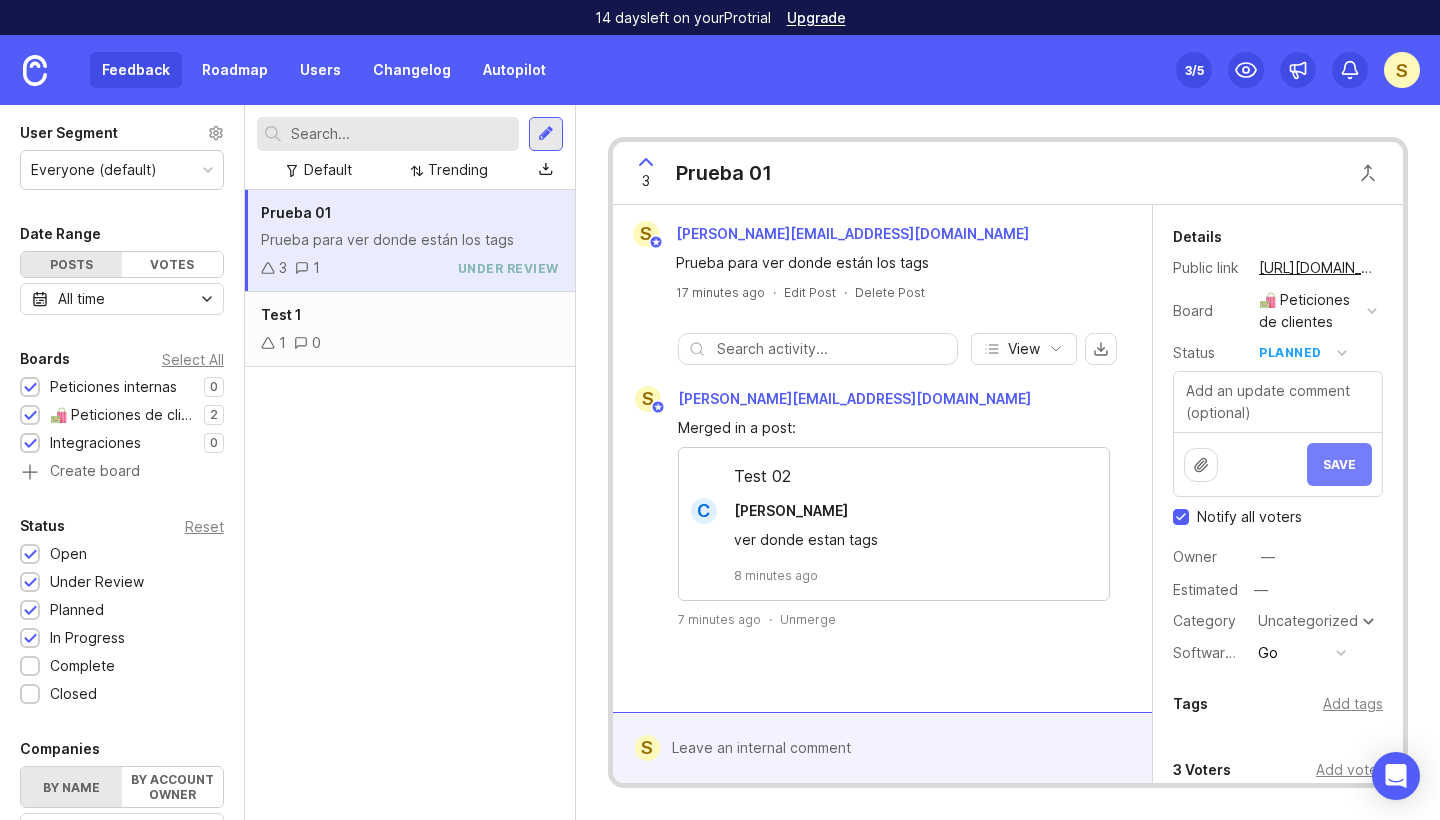click on "Save" at bounding box center (1339, 464) 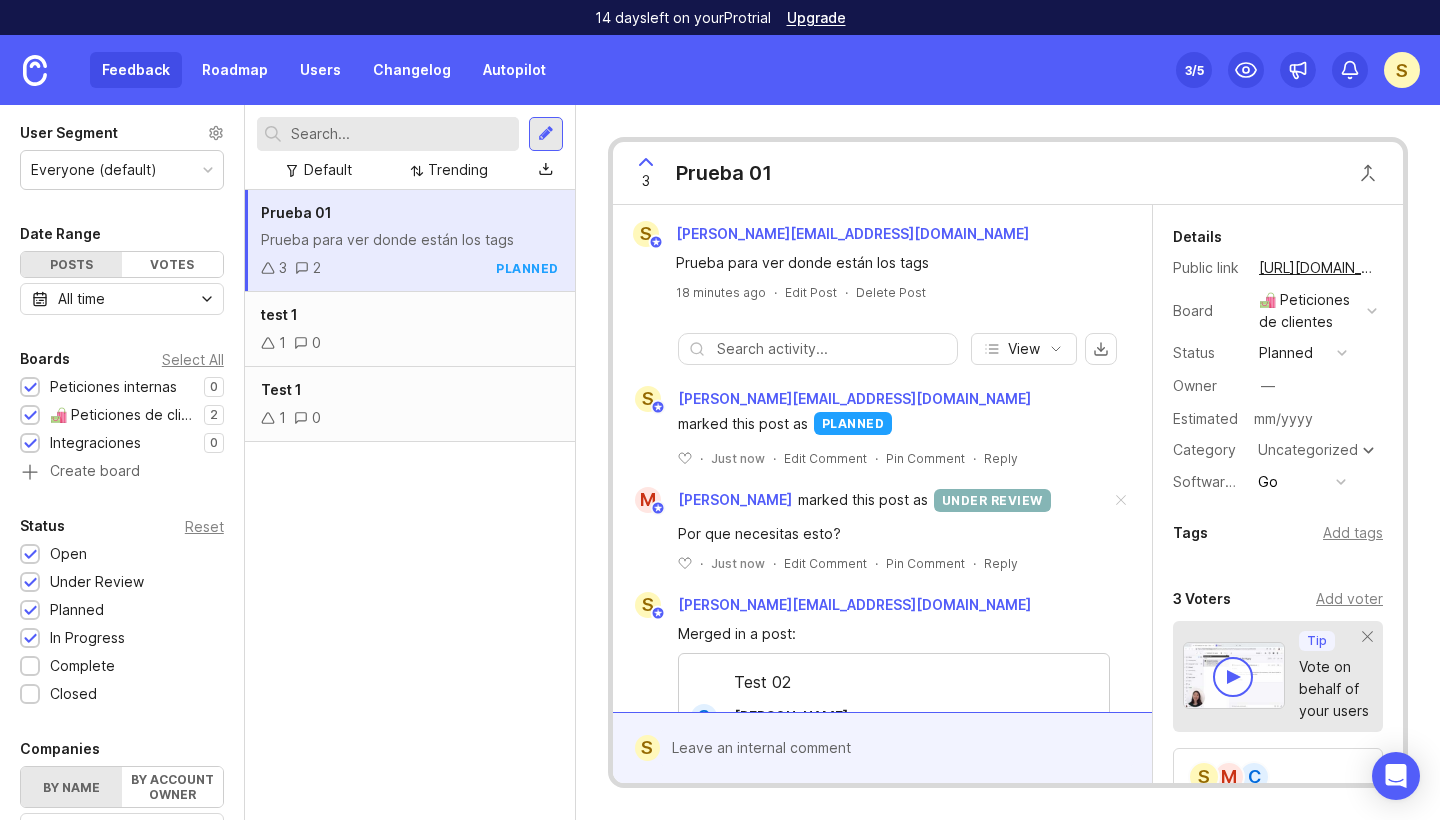 click at bounding box center [1315, 419] 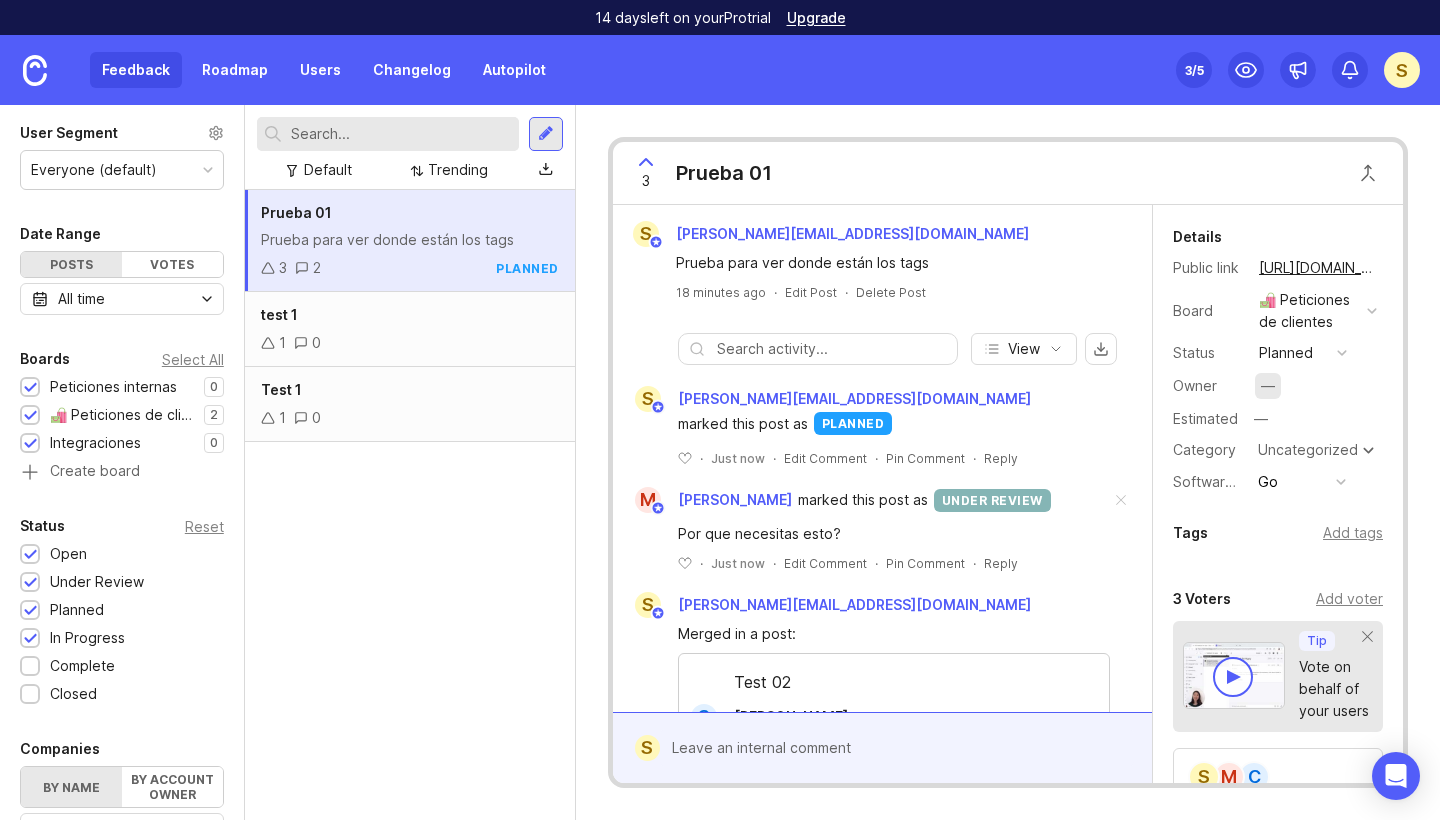 click on "—" at bounding box center (1268, 386) 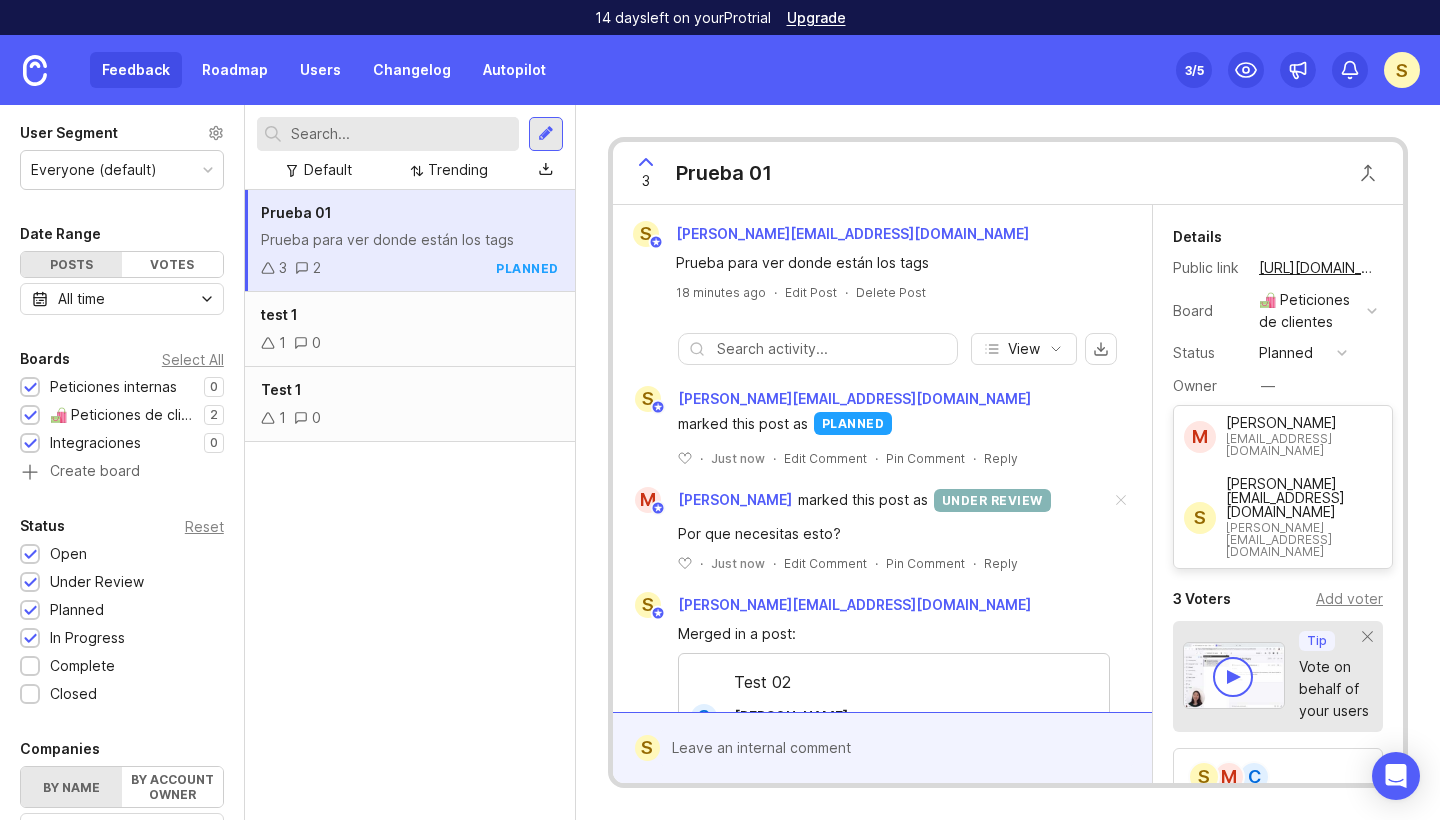 click on "Owner —" at bounding box center [1278, 386] 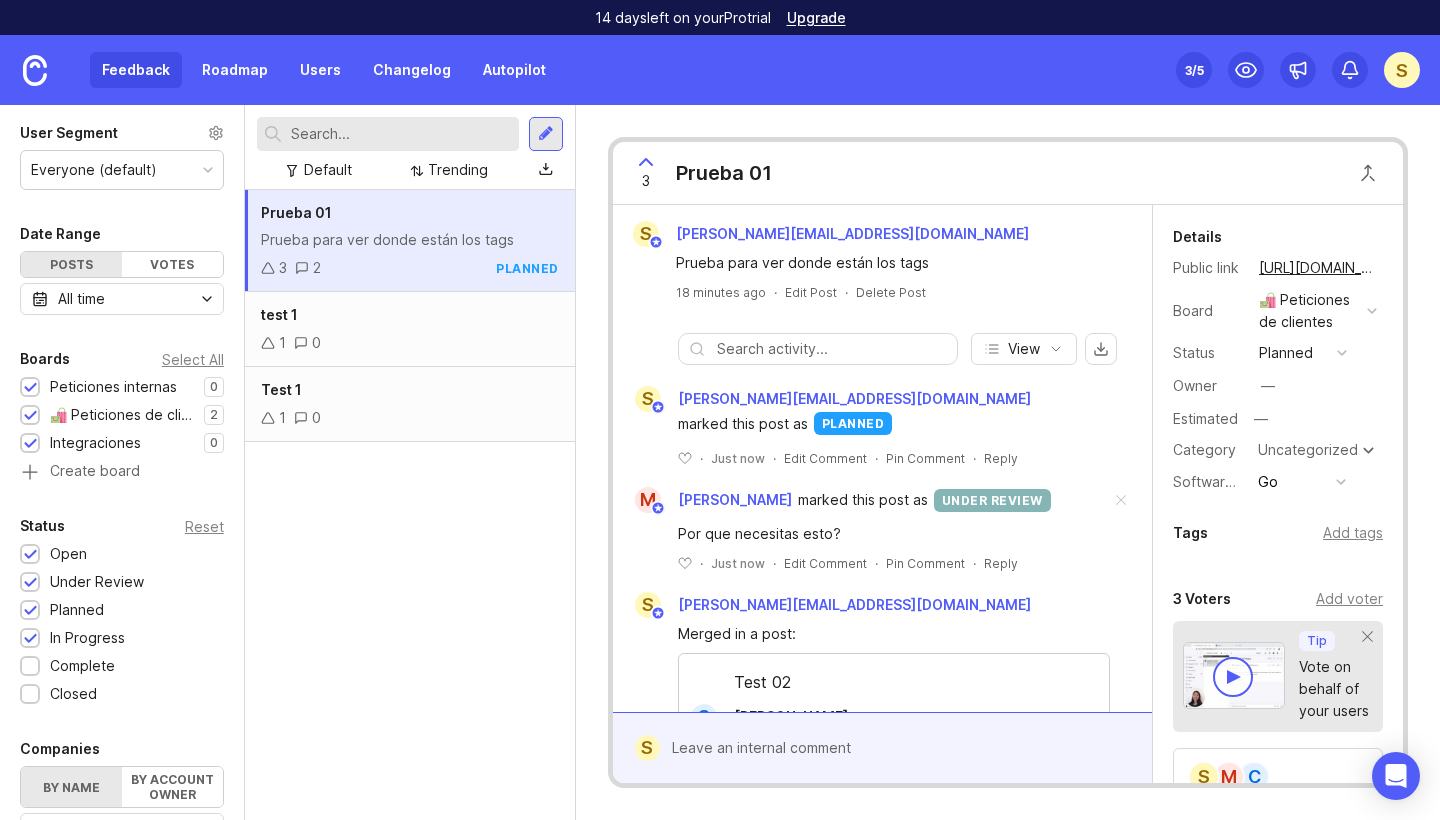 click on "—" at bounding box center [1315, 419] 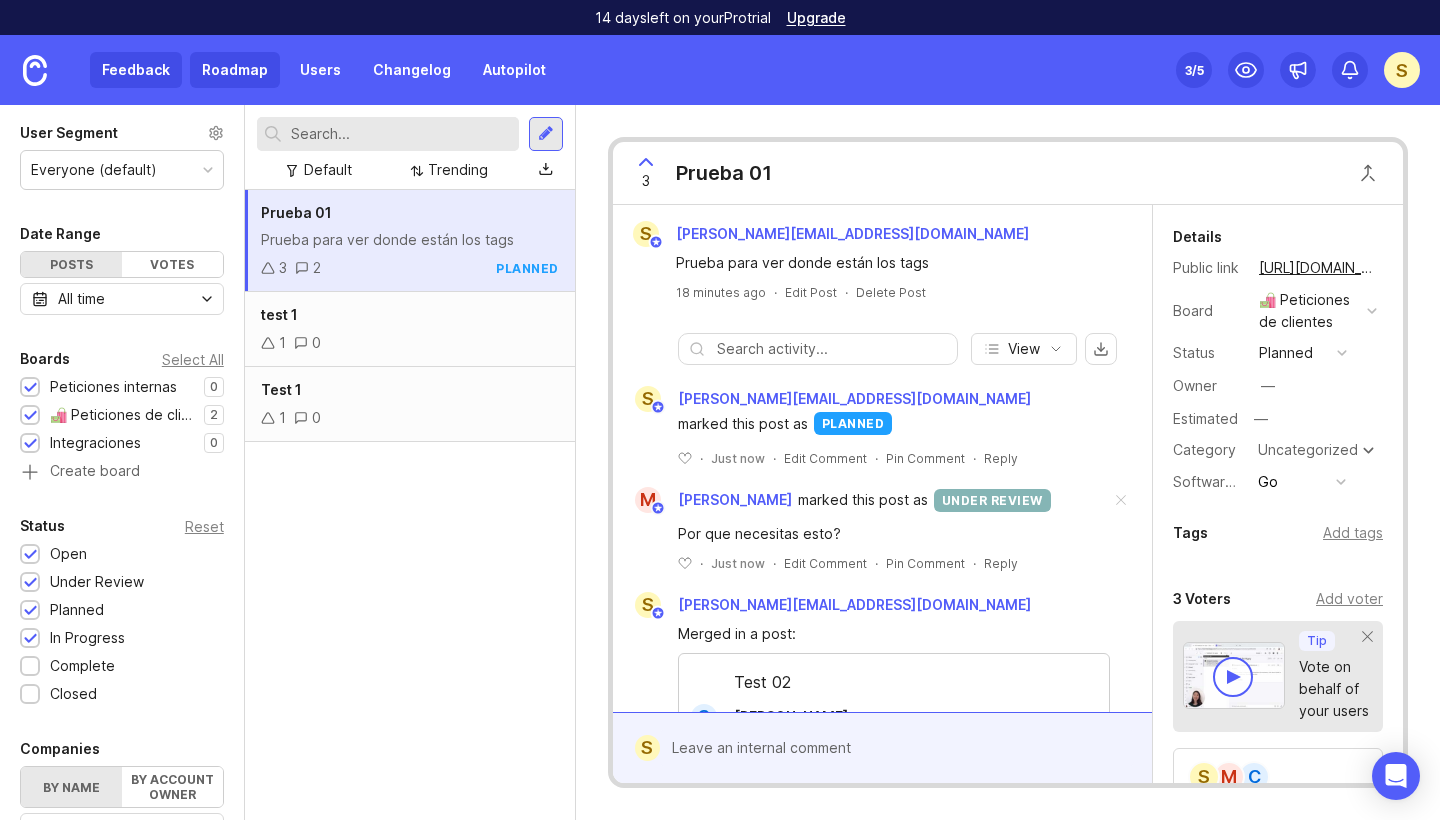 click on "Roadmap" at bounding box center [235, 70] 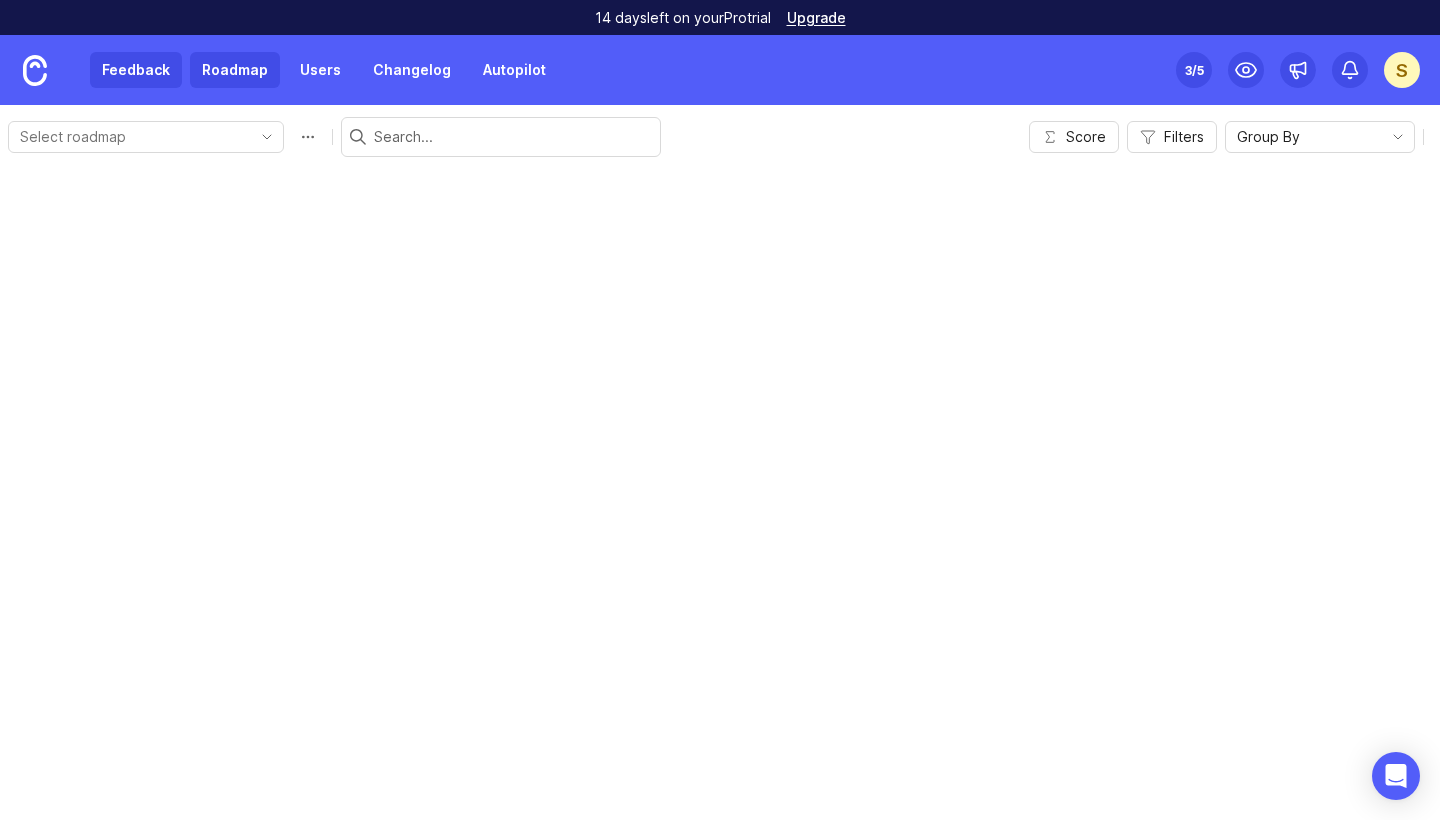 click on "Feedback" at bounding box center [136, 70] 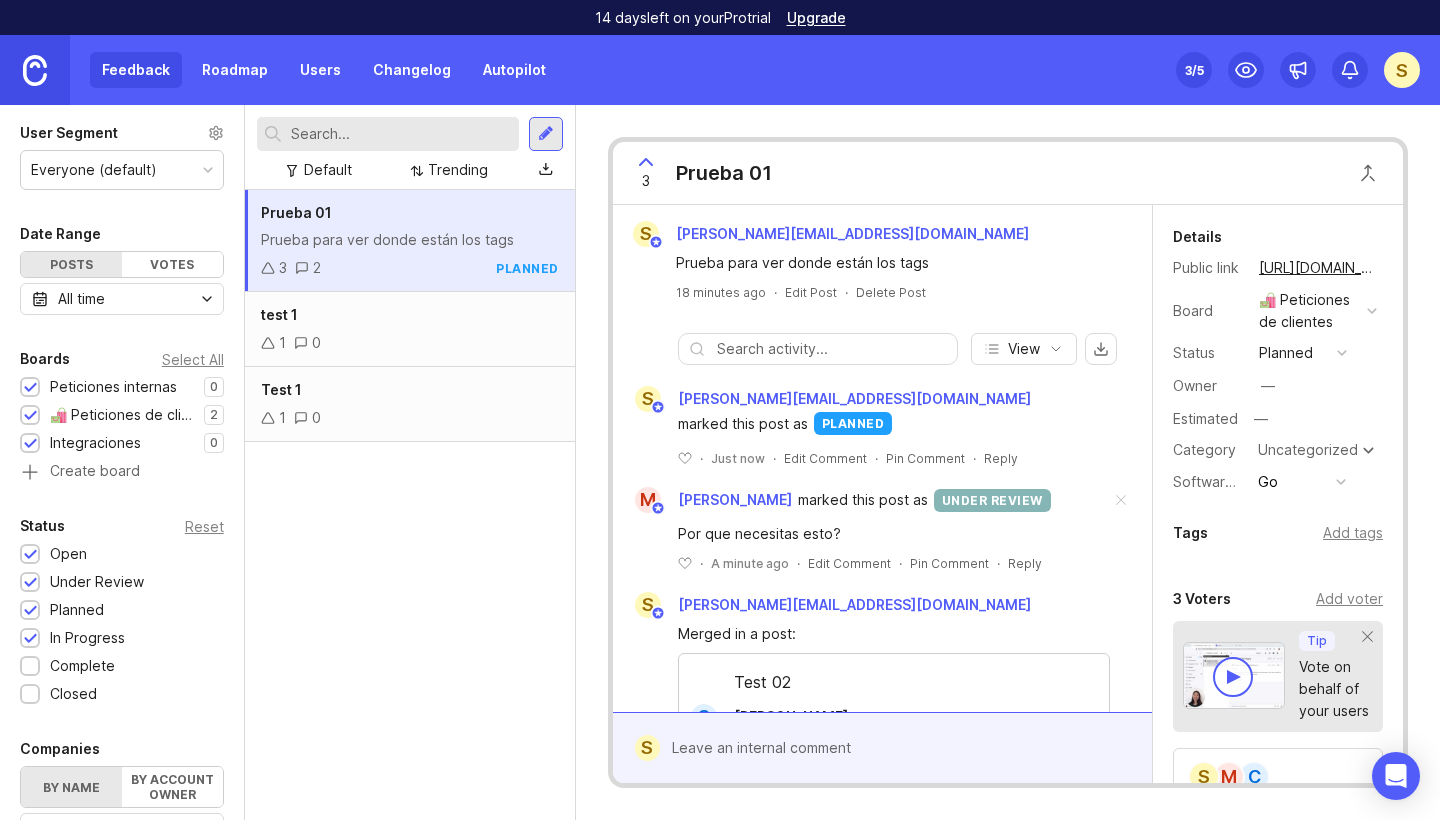 click at bounding box center [35, 70] 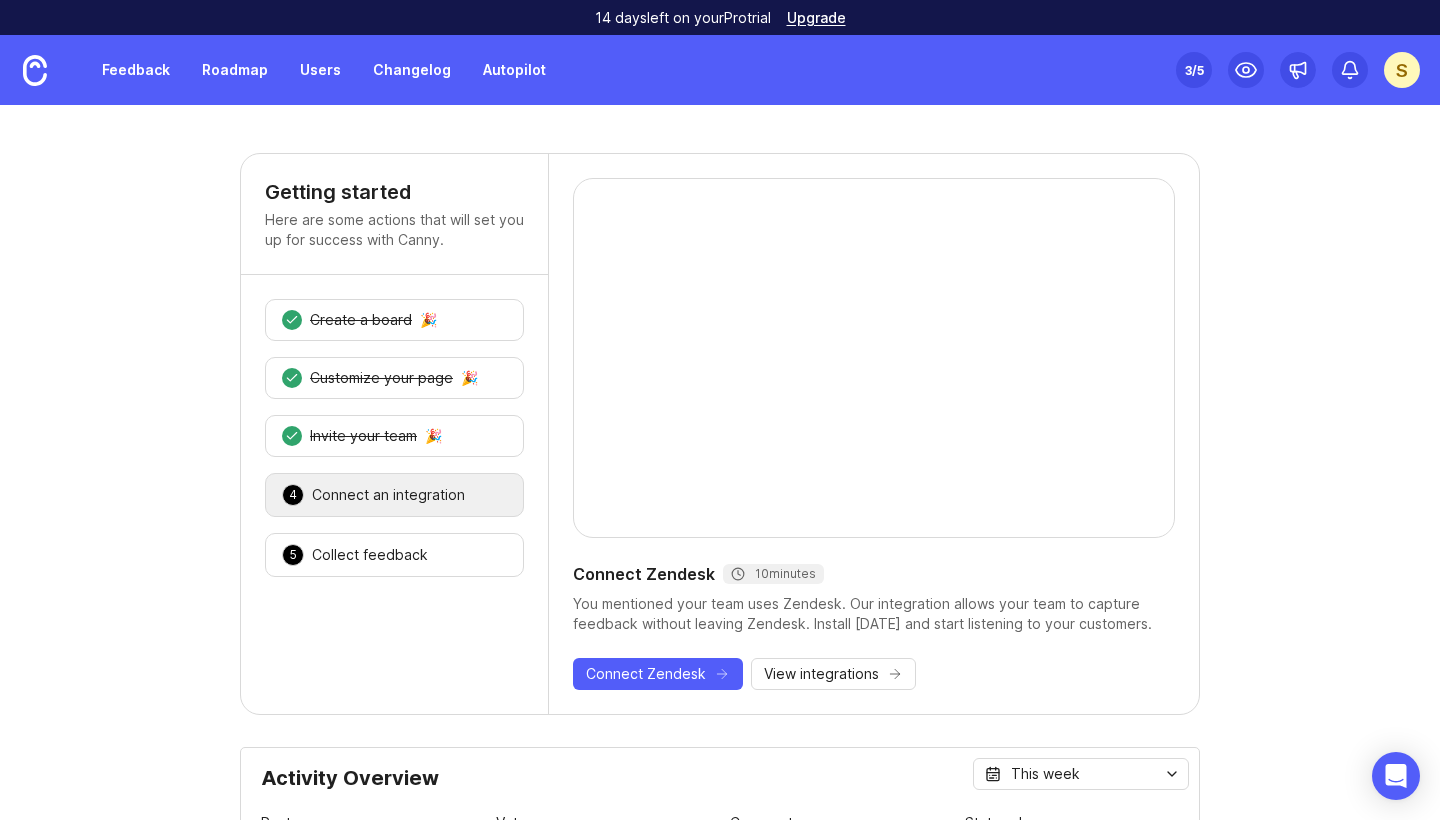 scroll, scrollTop: 0, scrollLeft: 0, axis: both 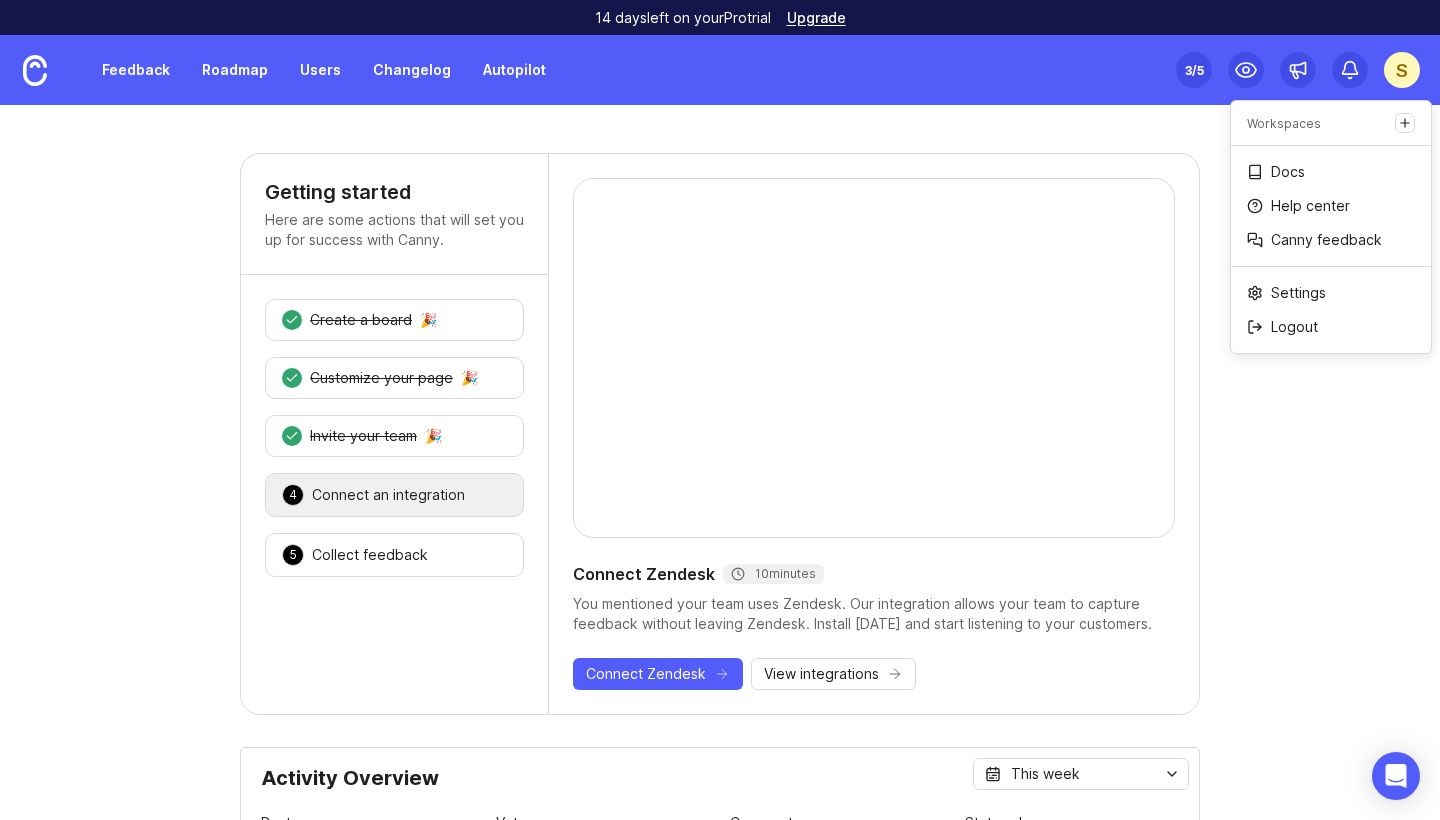 click on "Getting started Here are some actions that will set you up for success with Canny. 1 Create a board 🎉 2 Customize your page 🎉 3 Invite your team 🎉 4 Connect an integration 🎉 5 Collect feedback 🎉 Connect Zendesk 10  minutes You mentioned your team uses Zendesk. Our integration allows your team to capture feedback without leaving Zendesk.  Install today and start listening to your customers. Connect Zendesk View integrations Activity Overview This week Posts 3 Votes 5 Comments 2 Status changes 2 Customer Requests Review company requests by priority Filters  ( 1 ) Company Spend Renewal Risk Account Owner Renewal Date Post Status Priority Total Opportunity No results found Ensure you have sufficient data or try different filters. Learn more New posts 1 test 1 1 Test 1 3 Prueba 01 planned Stale posts None of your posts are stale. Show activity for This week Admins Votes Posts Comments Merges M Mireia Deu Esteller mireia@amphoralogistics.com 2 1 1 — s sara@amphoralogistics.com 1 1 1 1 posts 3" at bounding box center (720, 462) 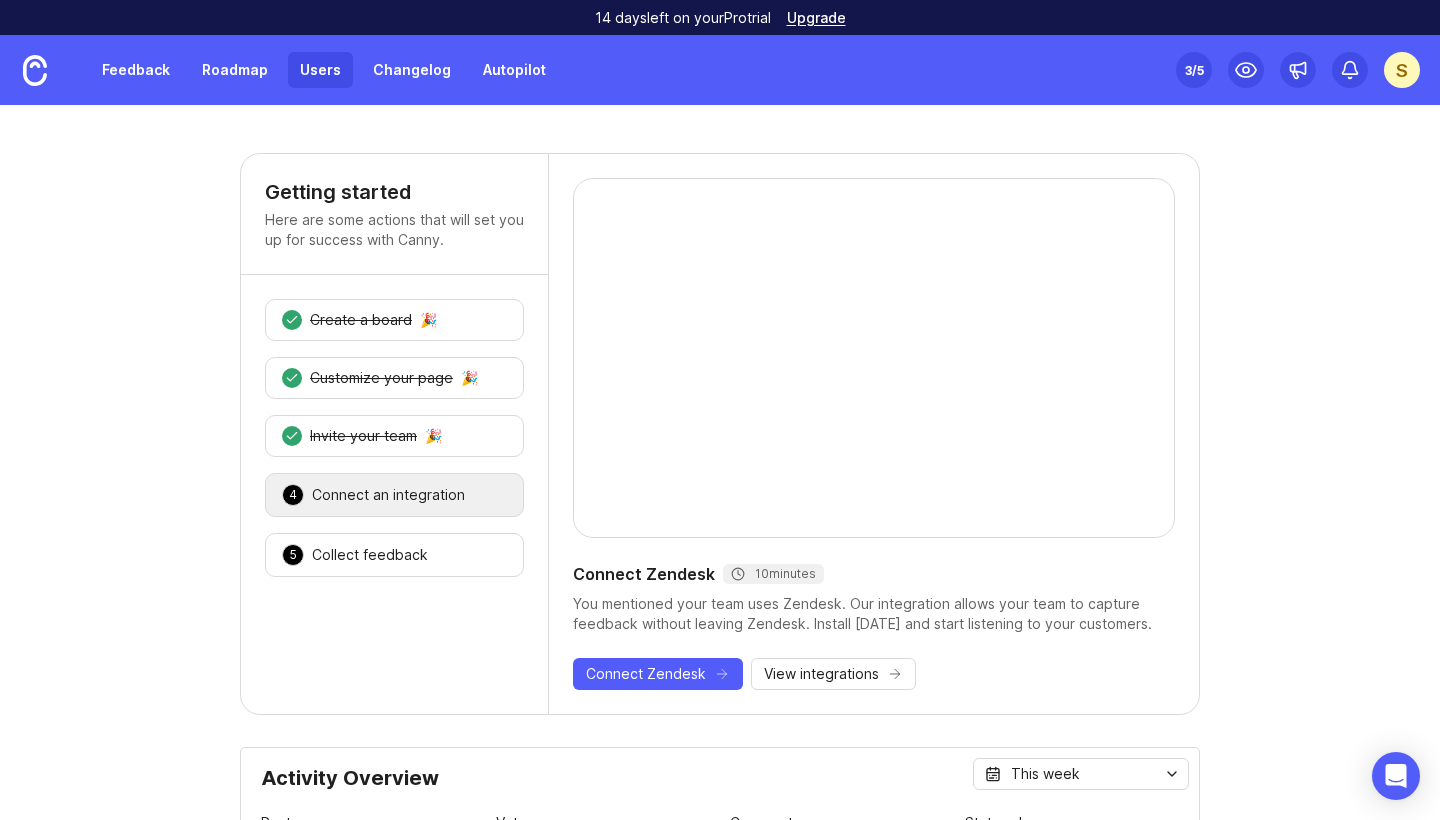 click on "Users" at bounding box center (320, 70) 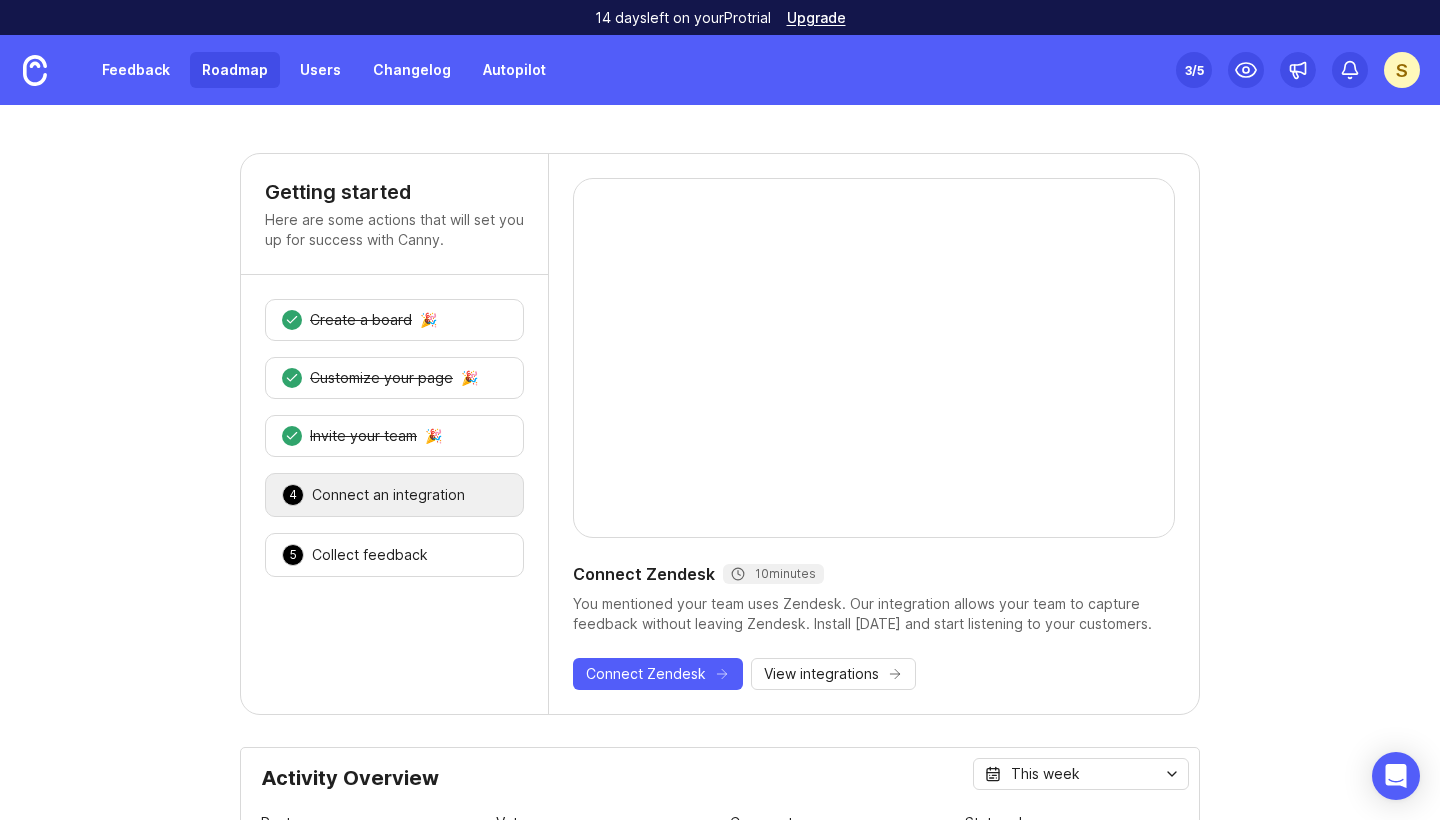 click on "Roadmap" at bounding box center [235, 70] 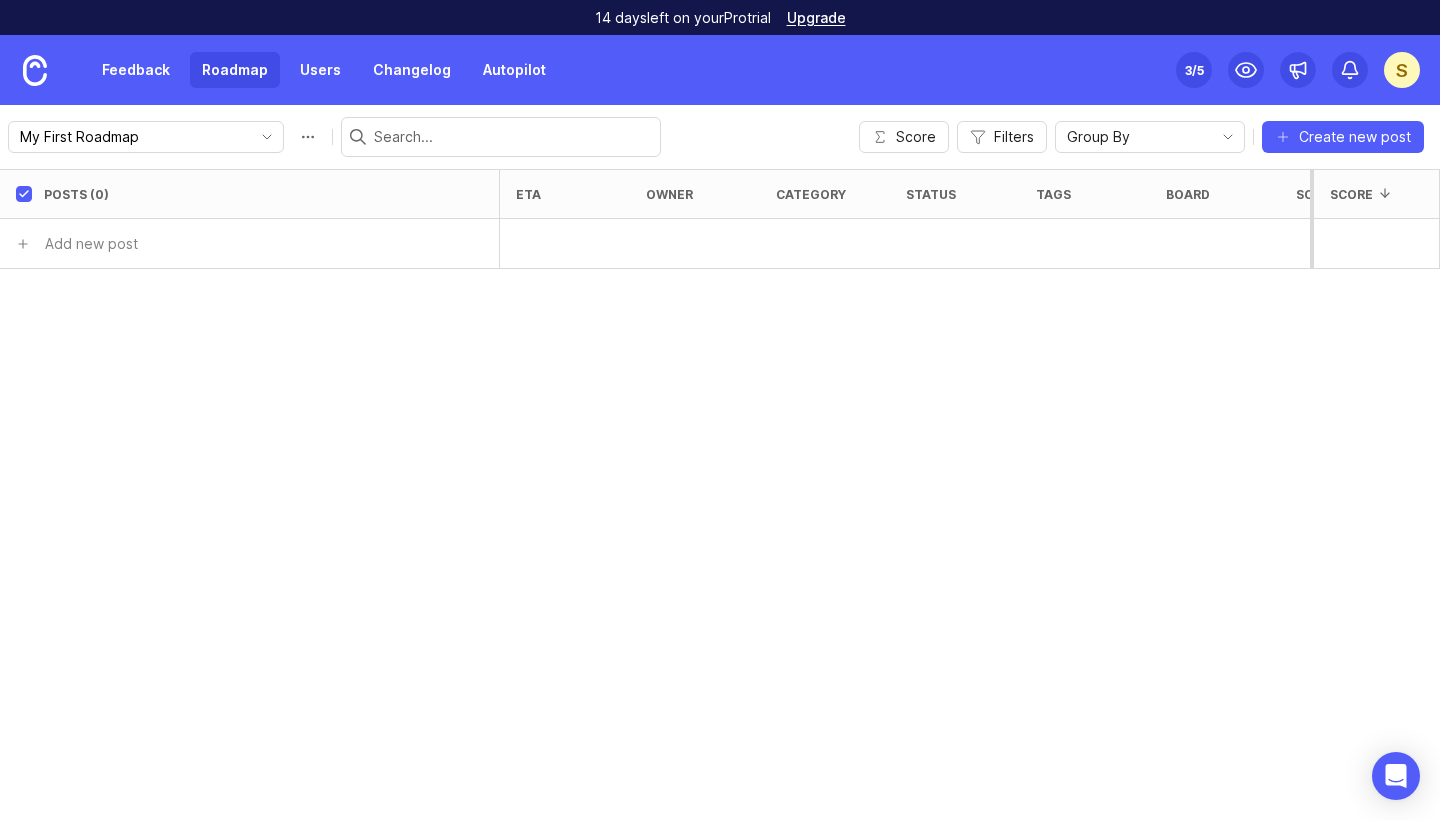 click on "s" at bounding box center [1402, 70] 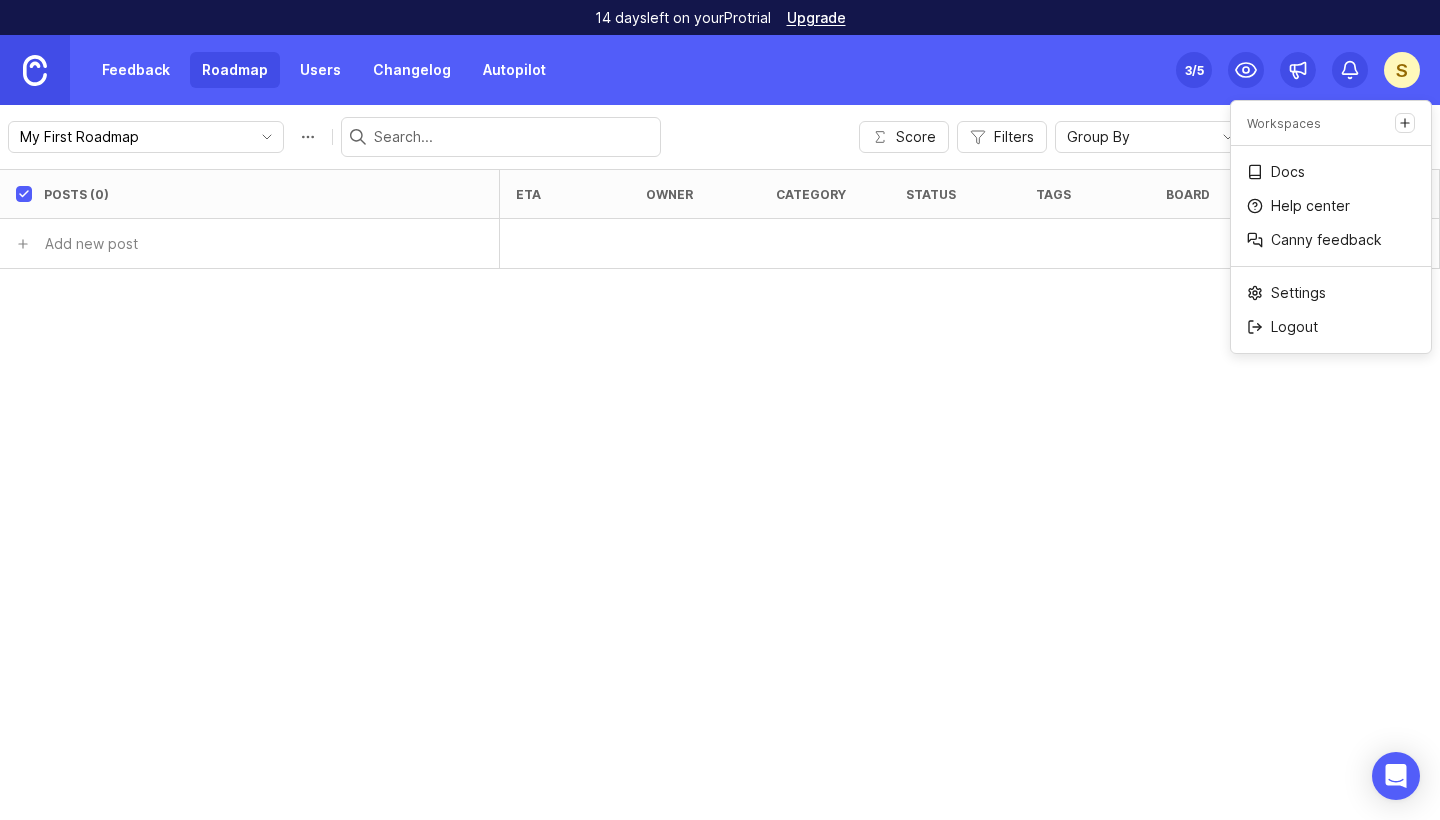 click at bounding box center (35, 70) 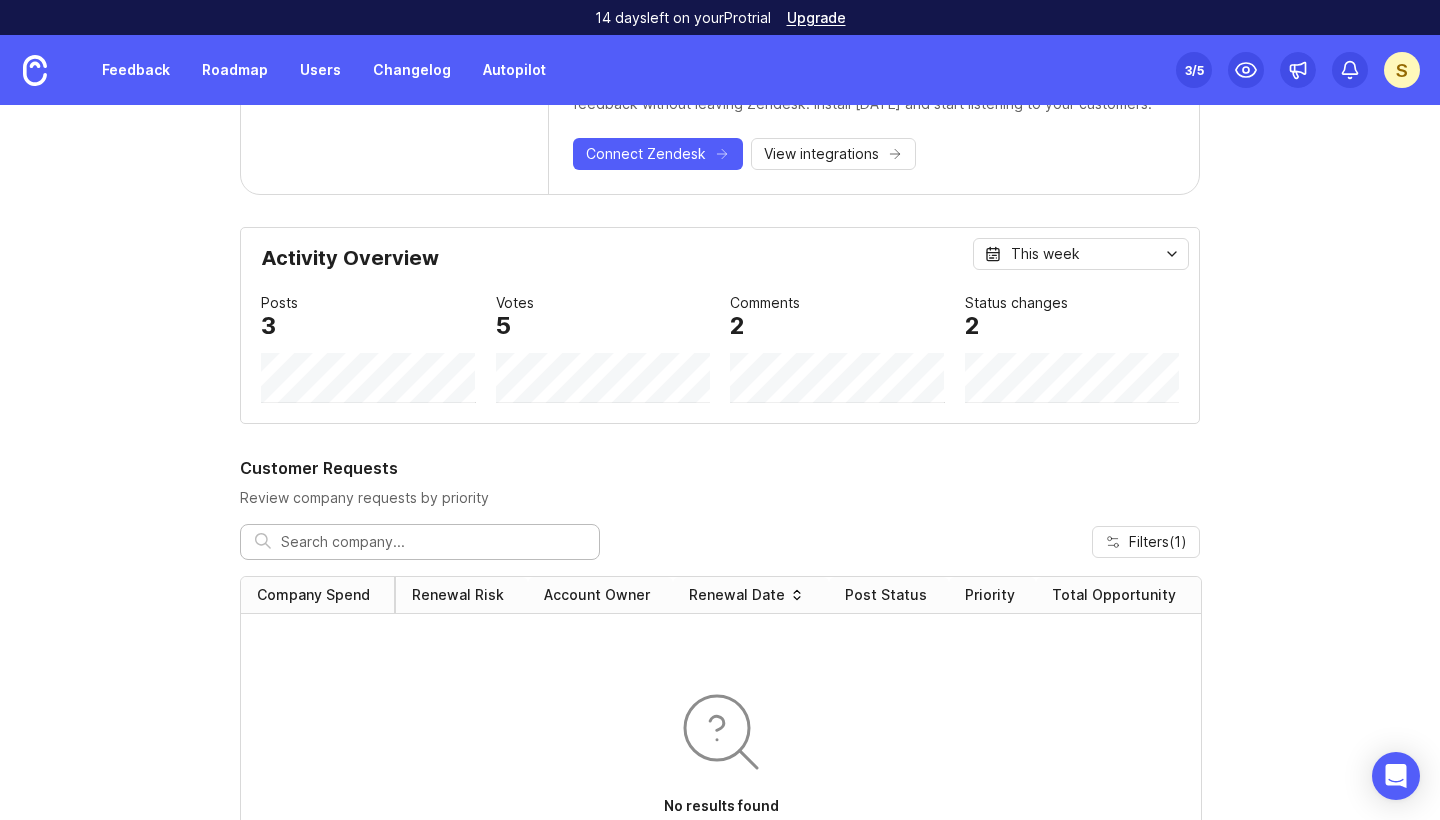 scroll, scrollTop: 528, scrollLeft: 0, axis: vertical 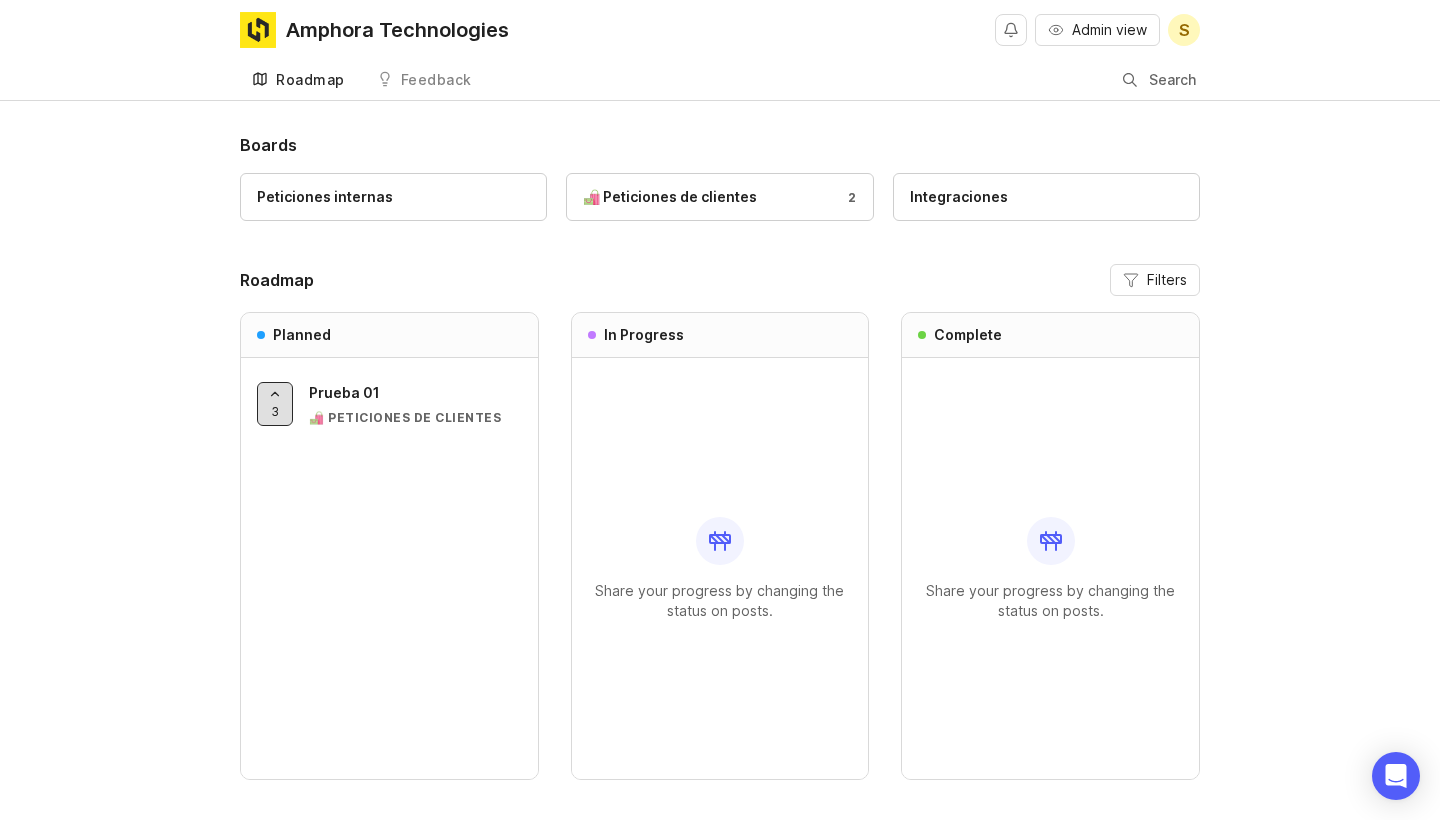 click at bounding box center (275, 404) 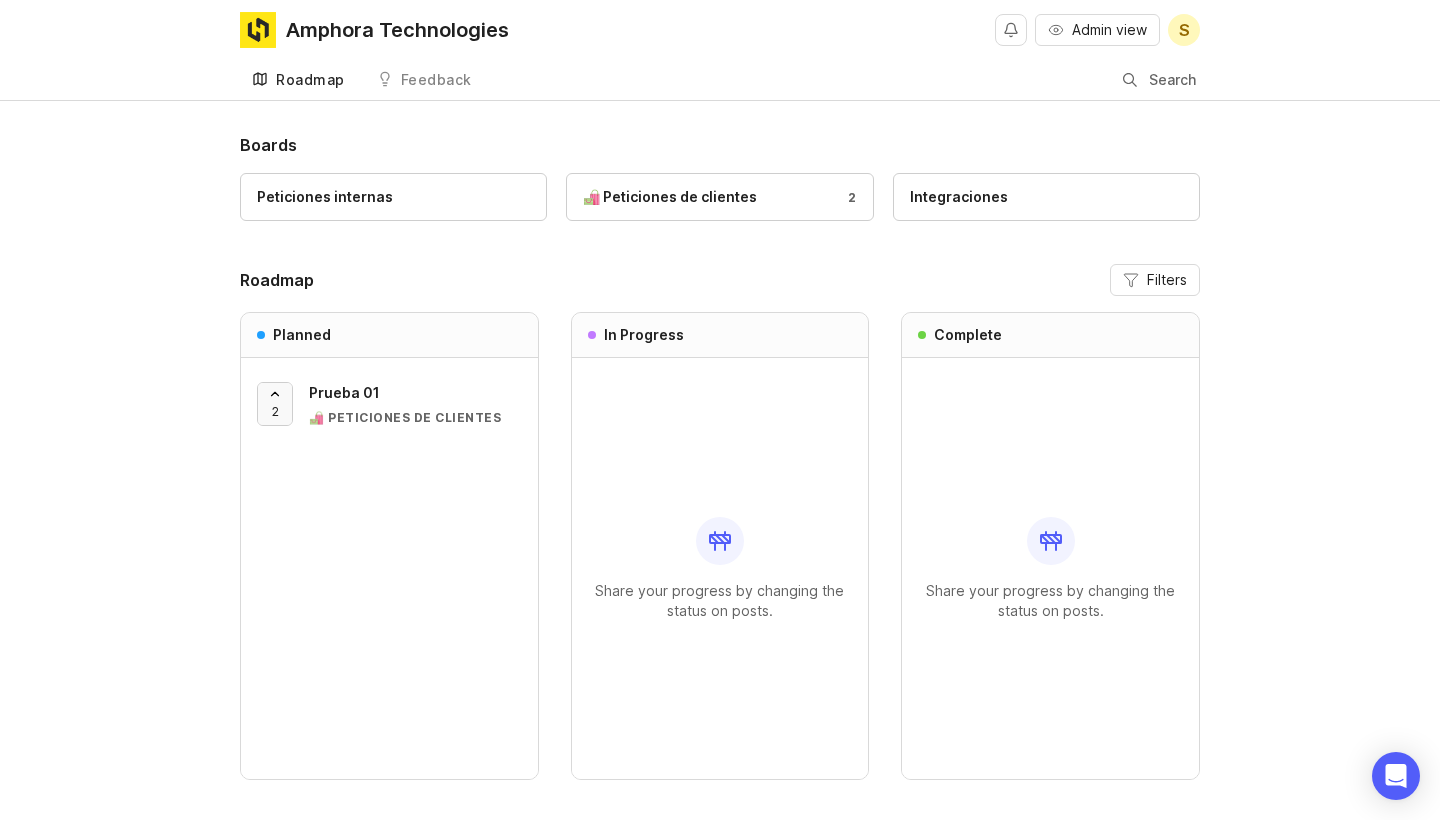 click at bounding box center [275, 404] 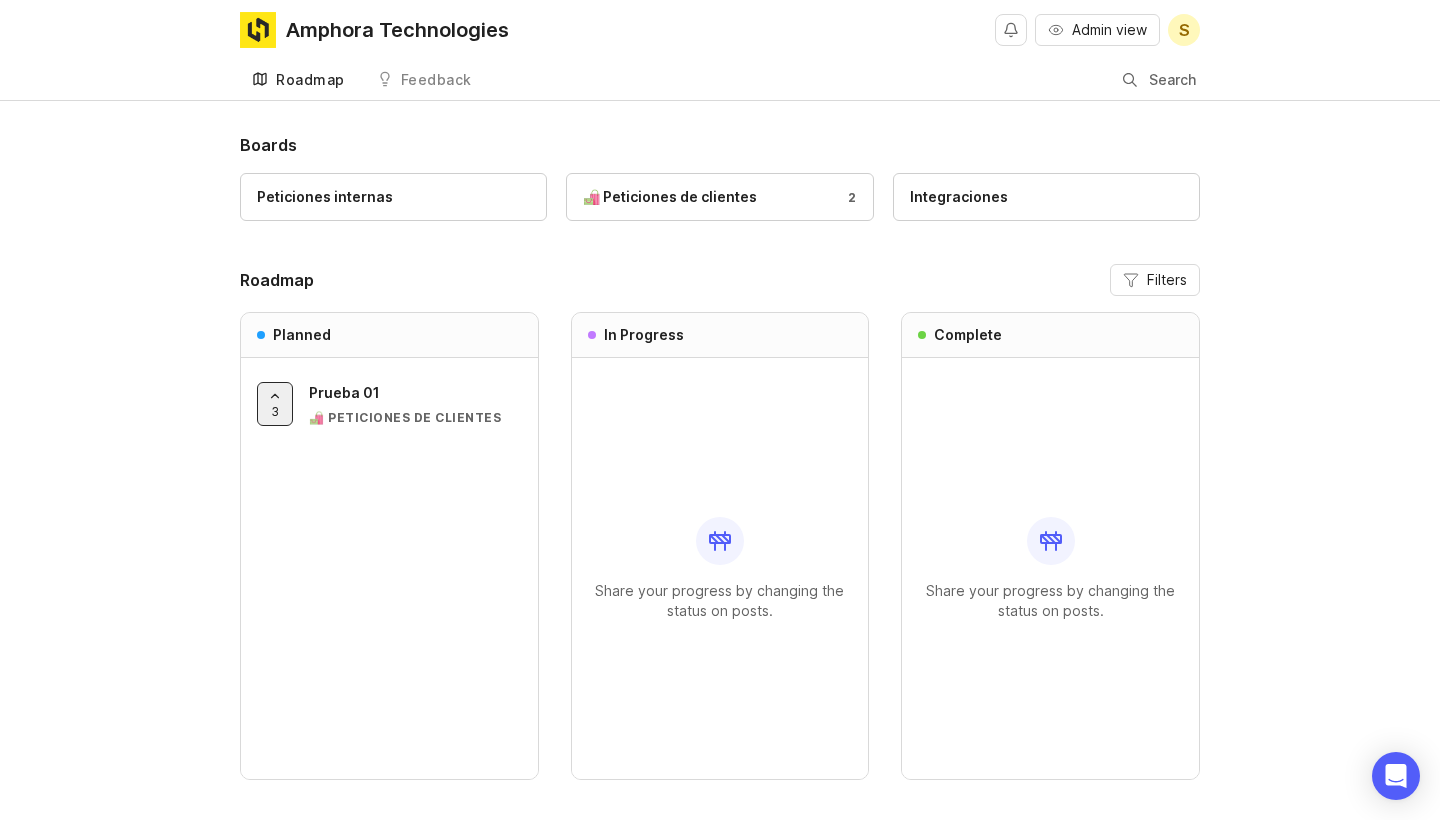 scroll, scrollTop: 0, scrollLeft: 0, axis: both 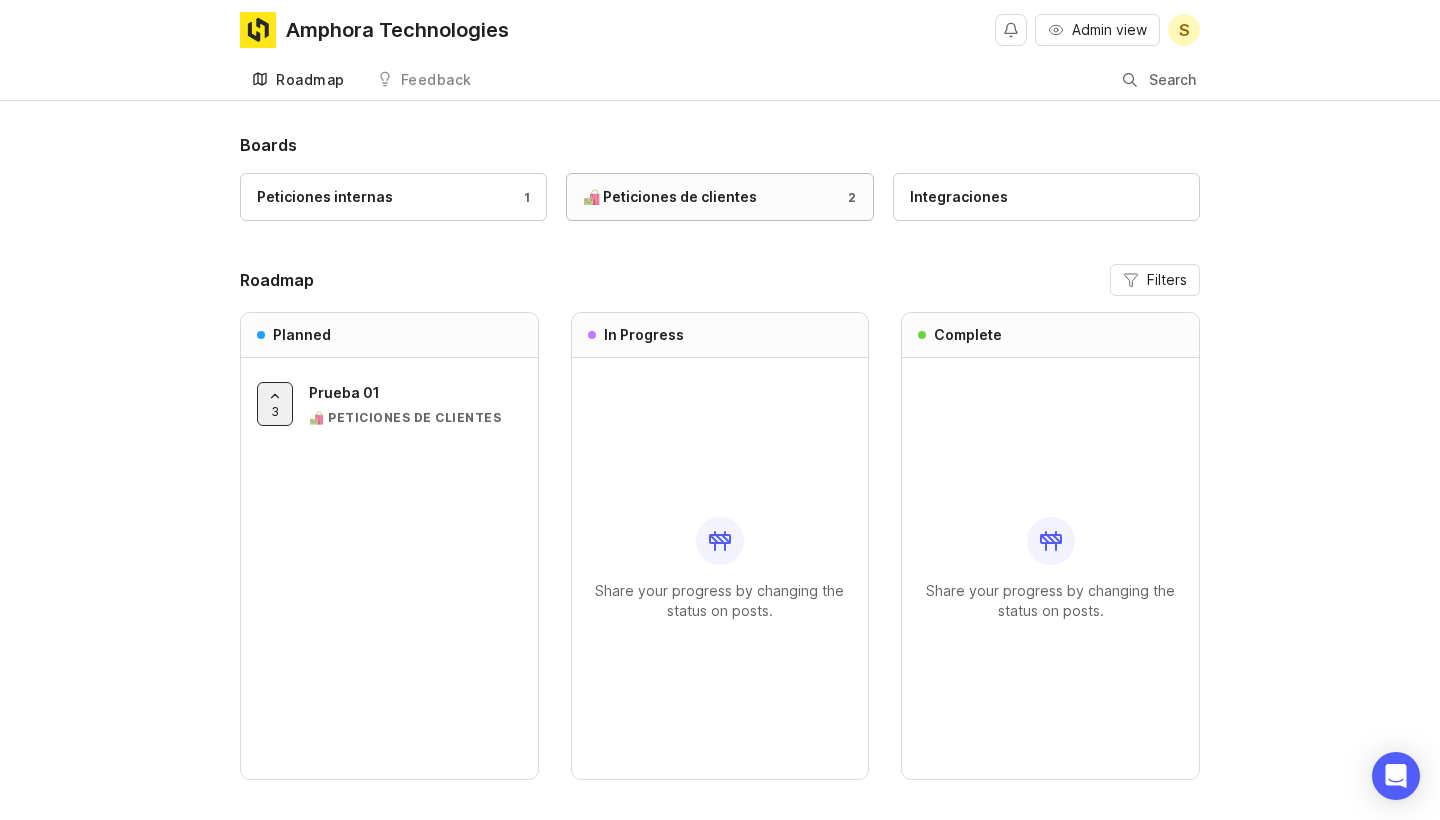click on "🛍️ Peticiones de clientes" at bounding box center [670, 197] 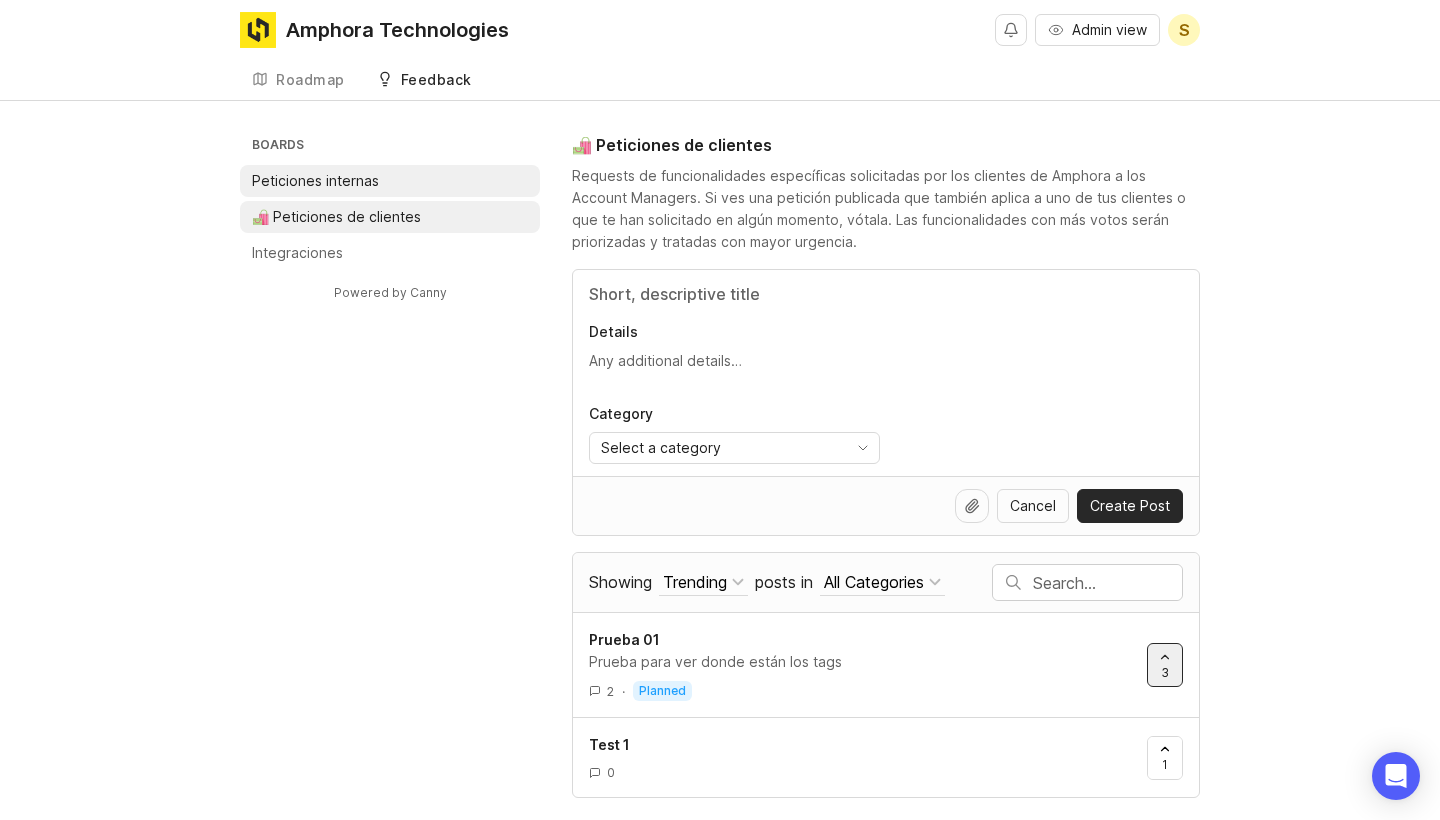 click on "Peticiones internas" at bounding box center [390, 181] 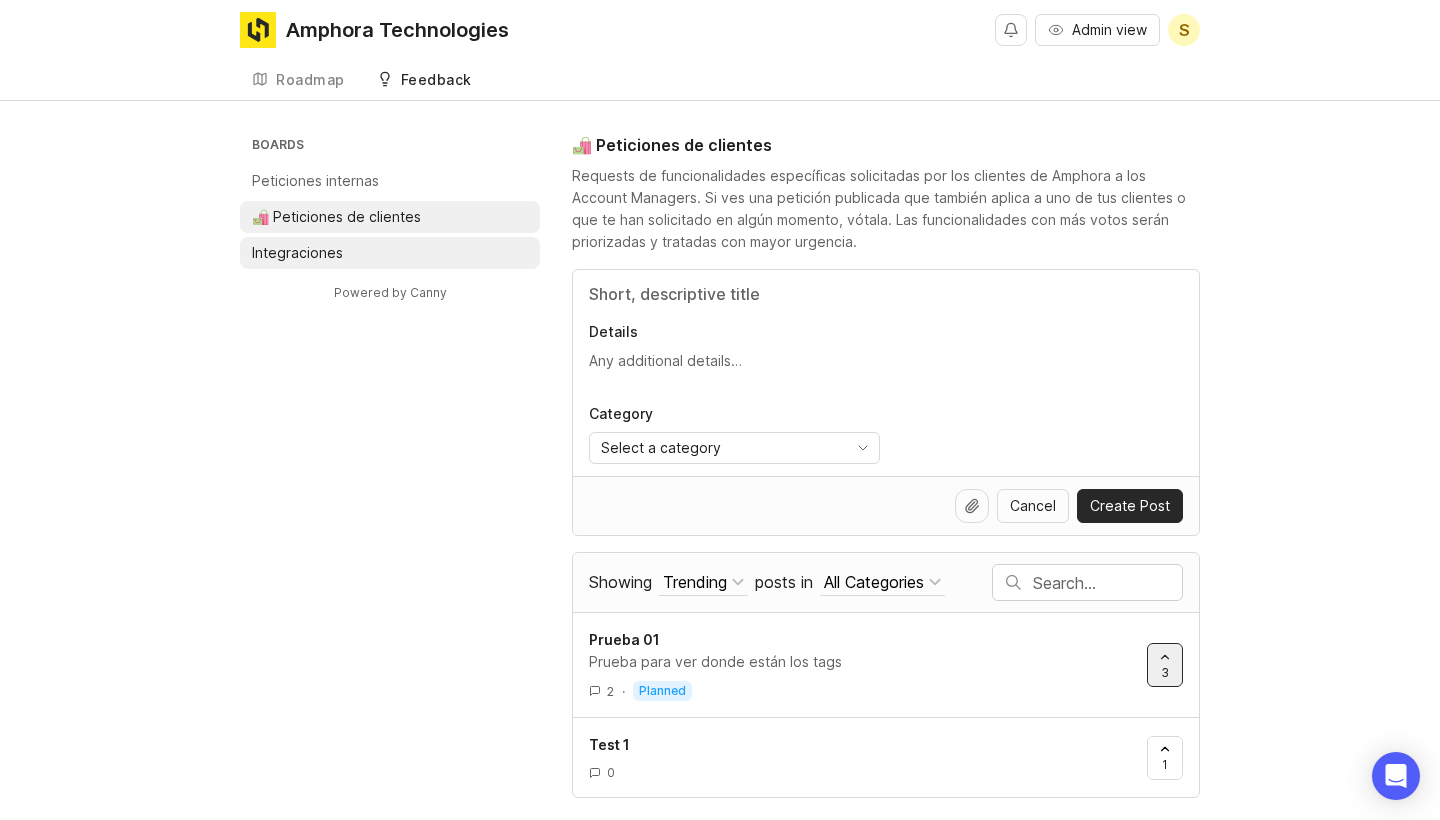 click on "Integraciones" at bounding box center (390, 253) 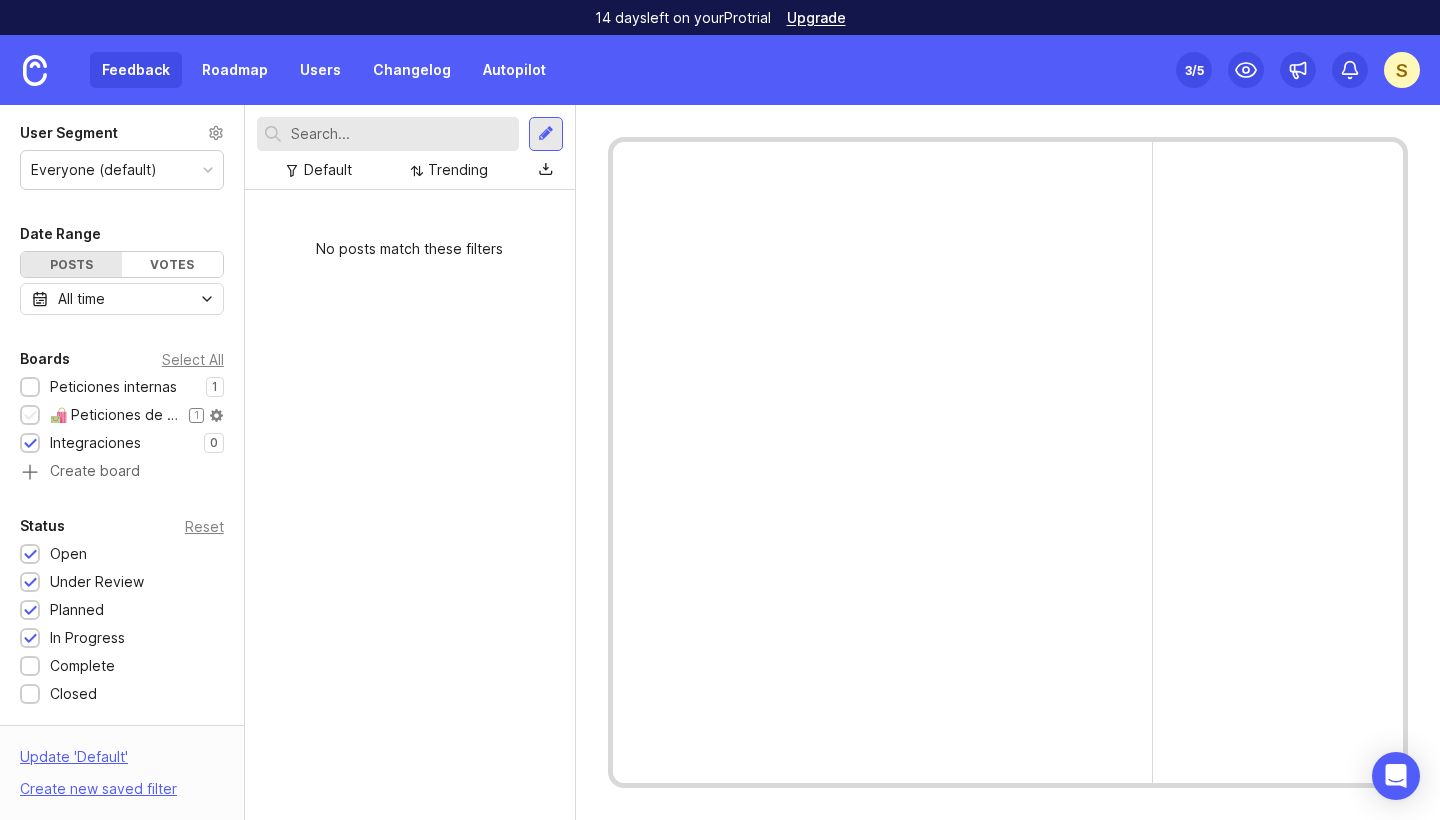 click at bounding box center [30, 416] 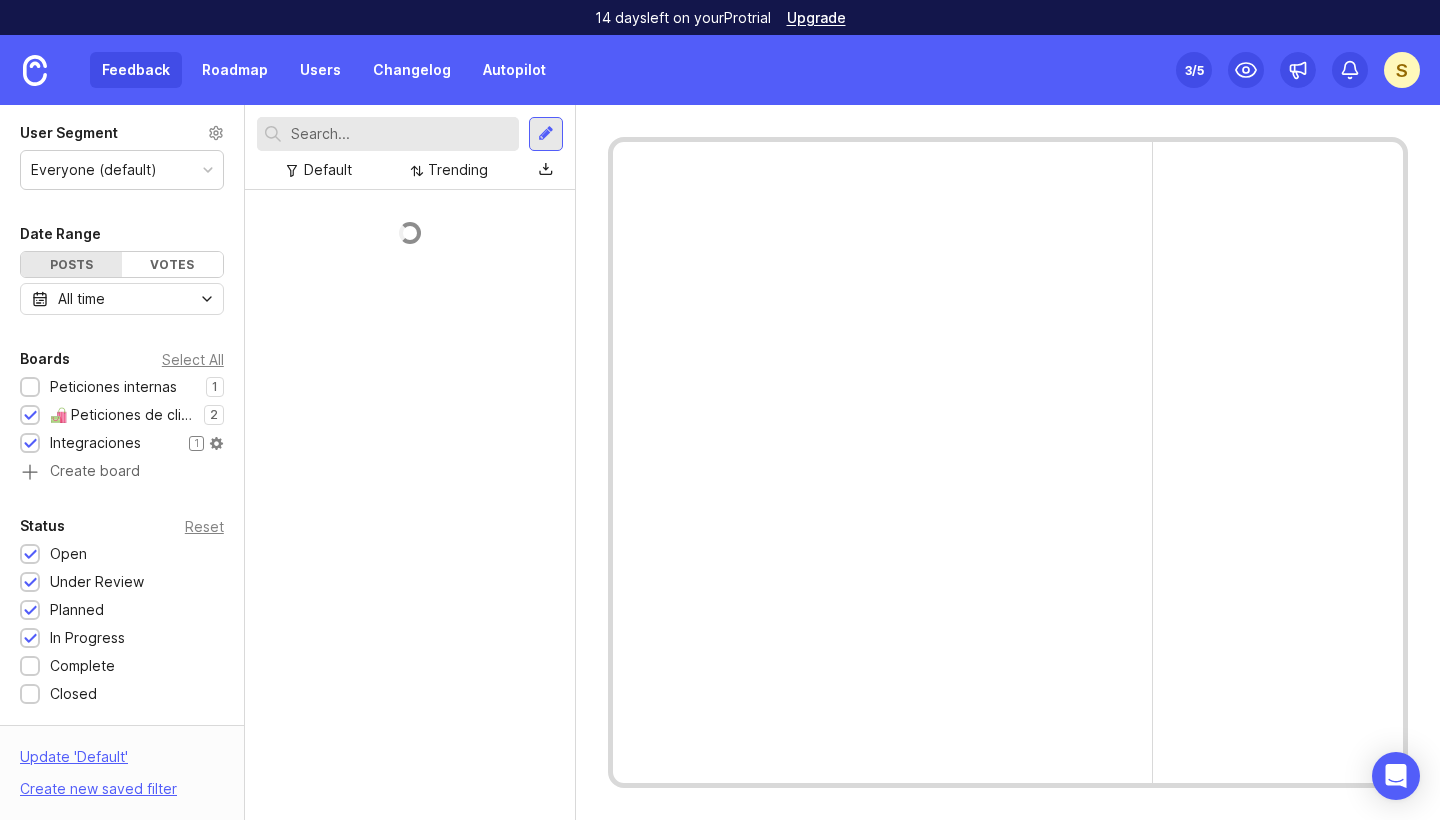 click at bounding box center (30, 444) 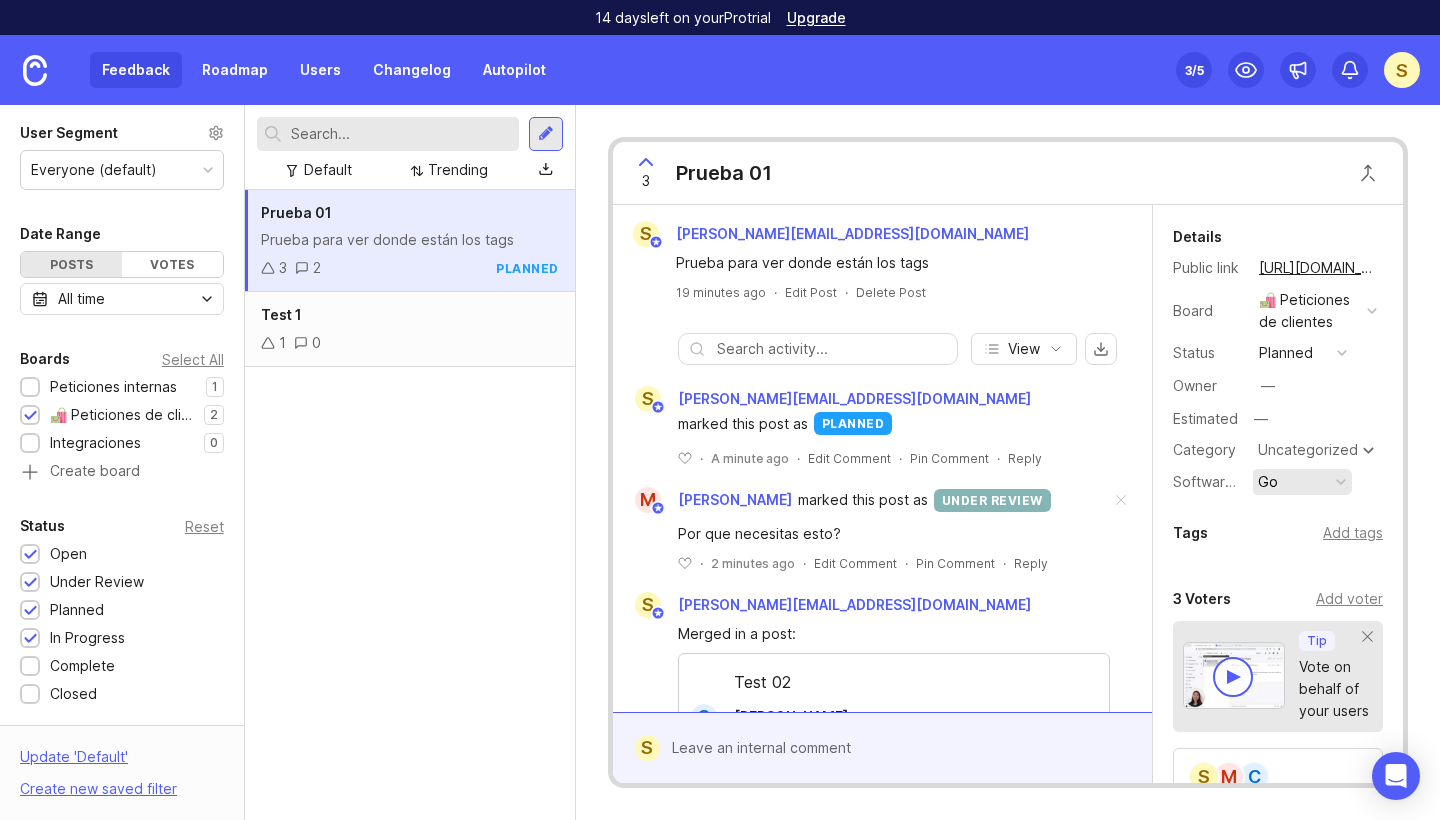 click on "Go" at bounding box center (1302, 482) 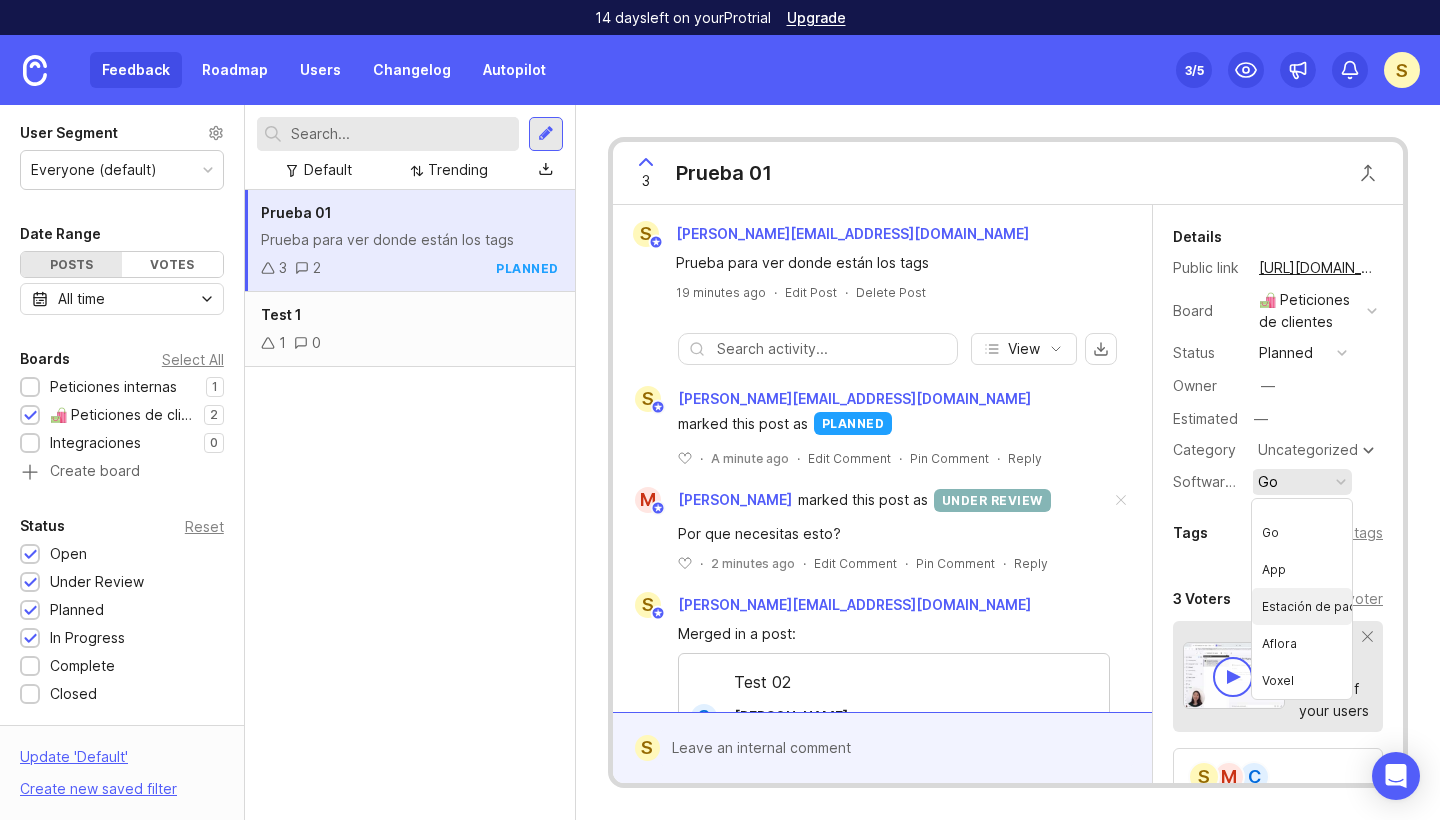 scroll, scrollTop: 22, scrollLeft: 0, axis: vertical 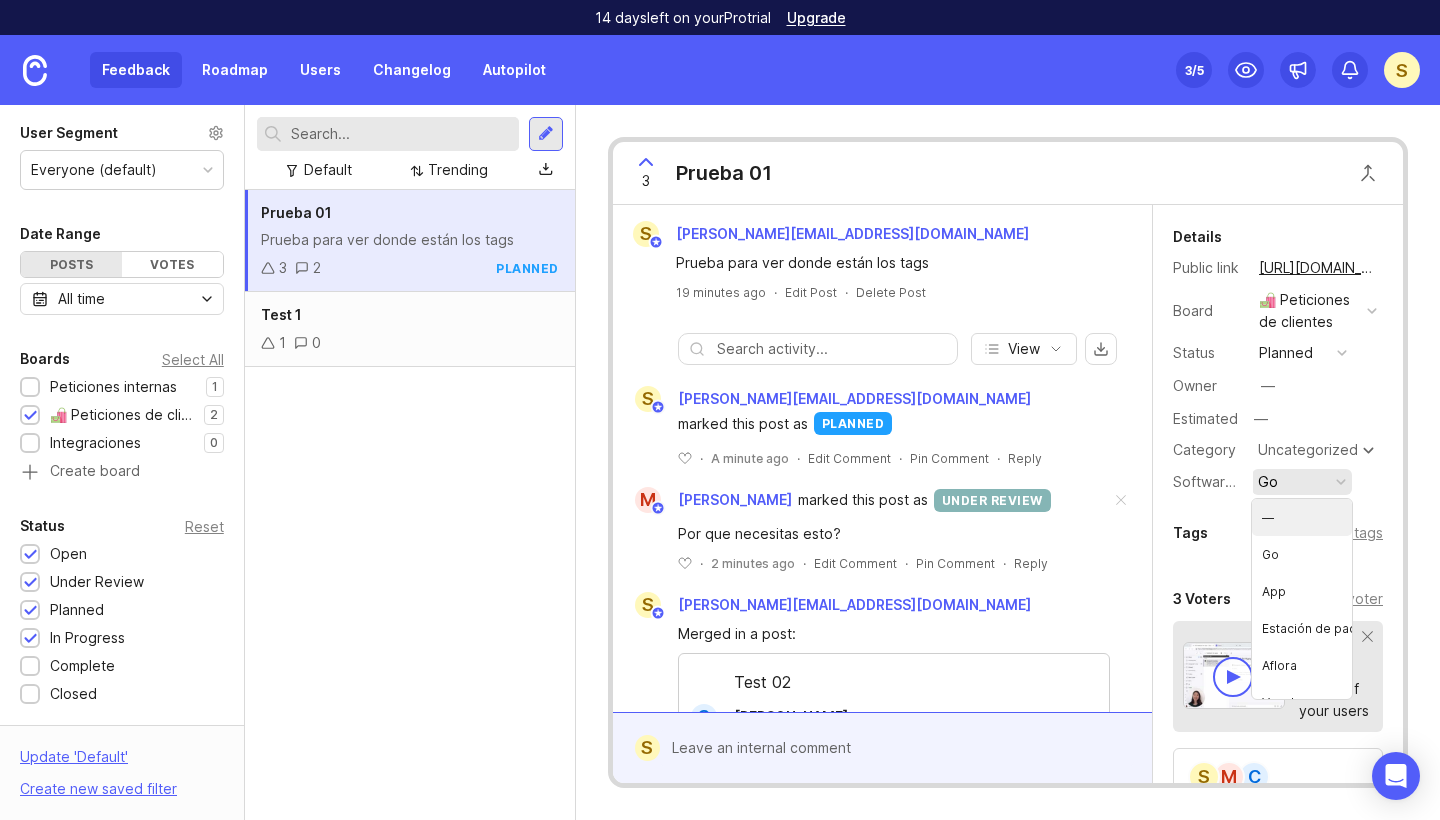 click on "Details Public link https://amphora-technologies.canny.io/peticiones-de-clientes/p/prueba-01 Board 🛍️ Peticiones de clientes Status planned Owner — Estimated — Category Uncategorized Software affected Go" at bounding box center (1278, 360) 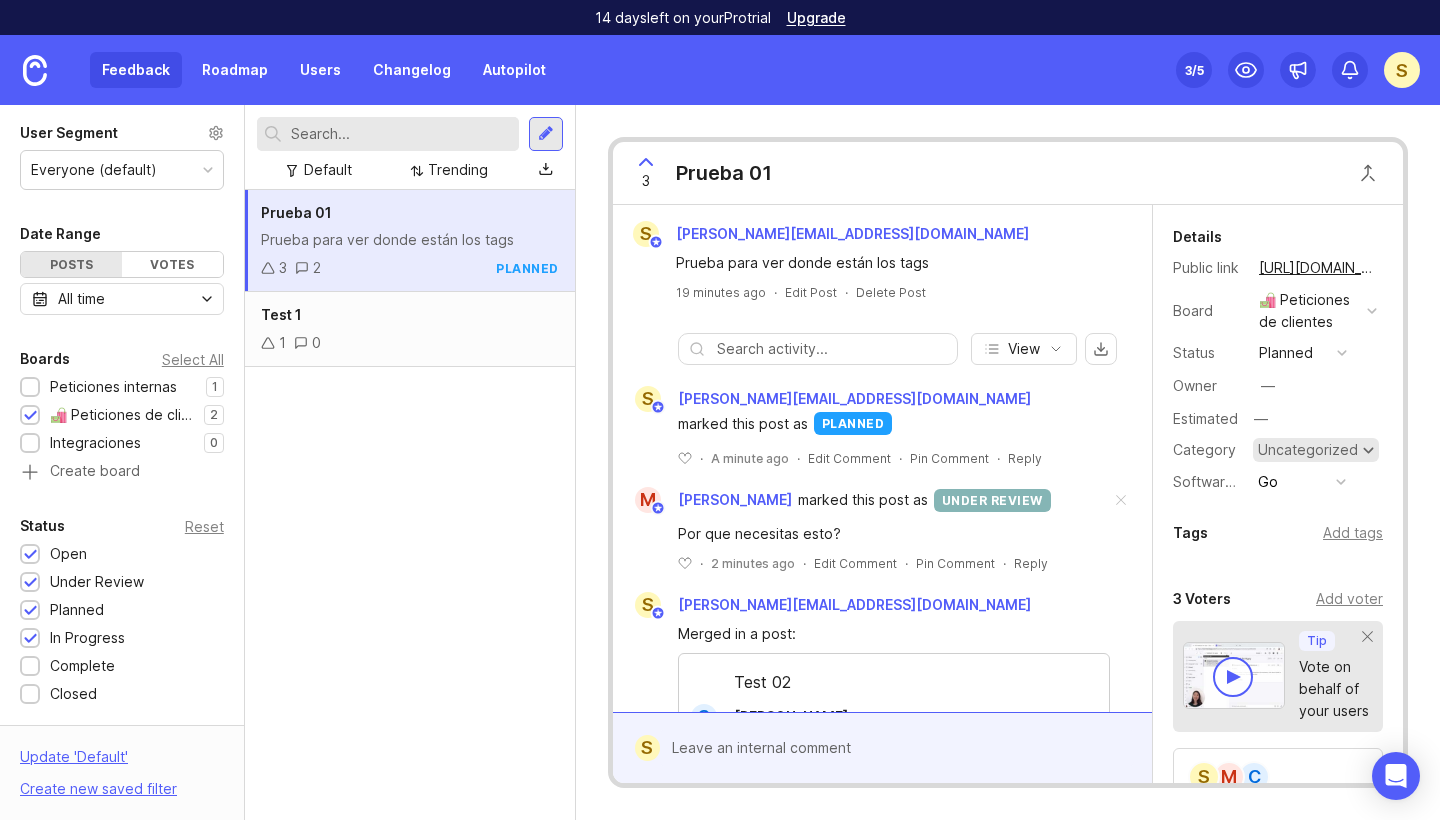 click on "Uncategorized" at bounding box center (1308, 450) 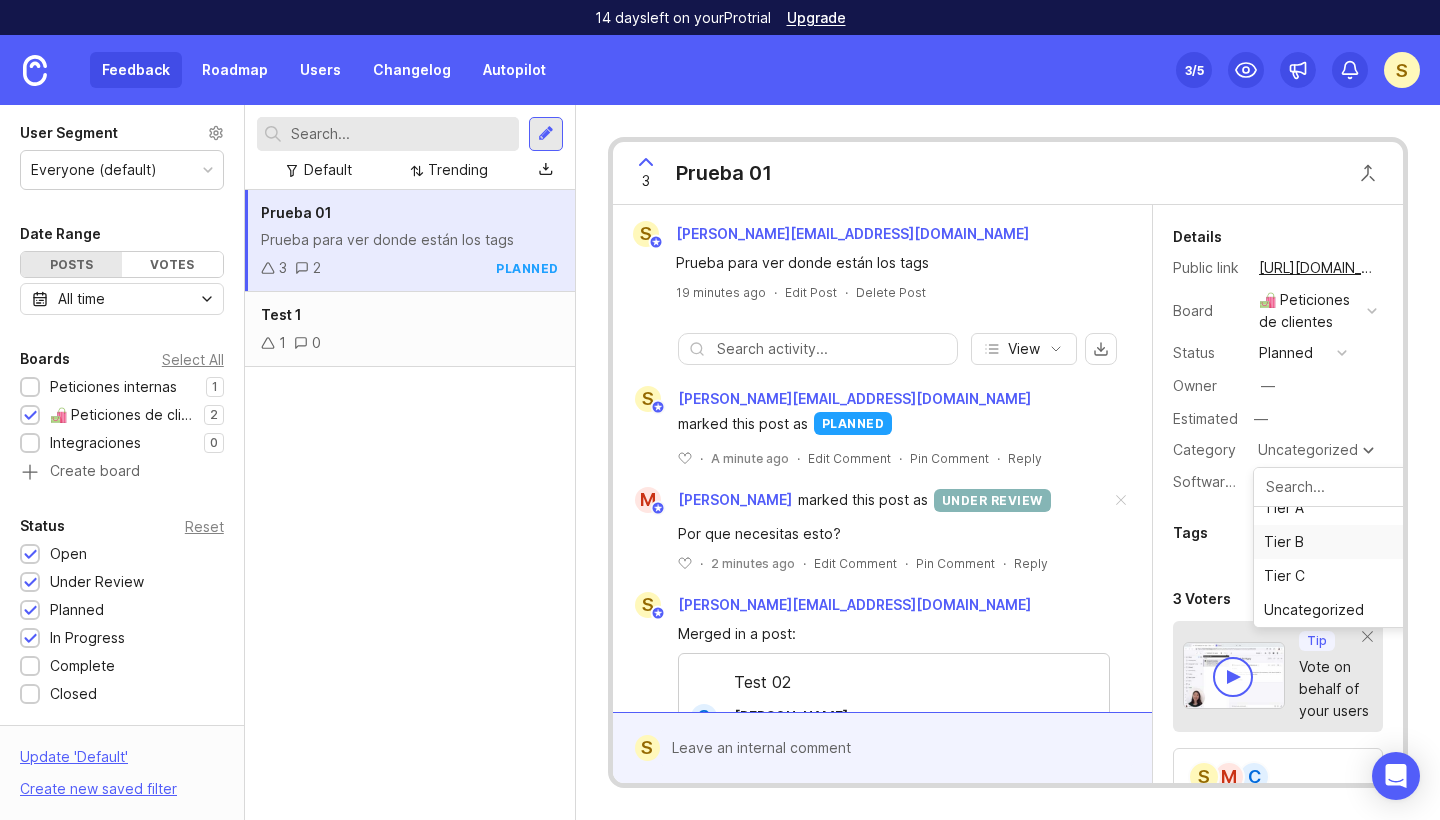 scroll, scrollTop: 16, scrollLeft: 0, axis: vertical 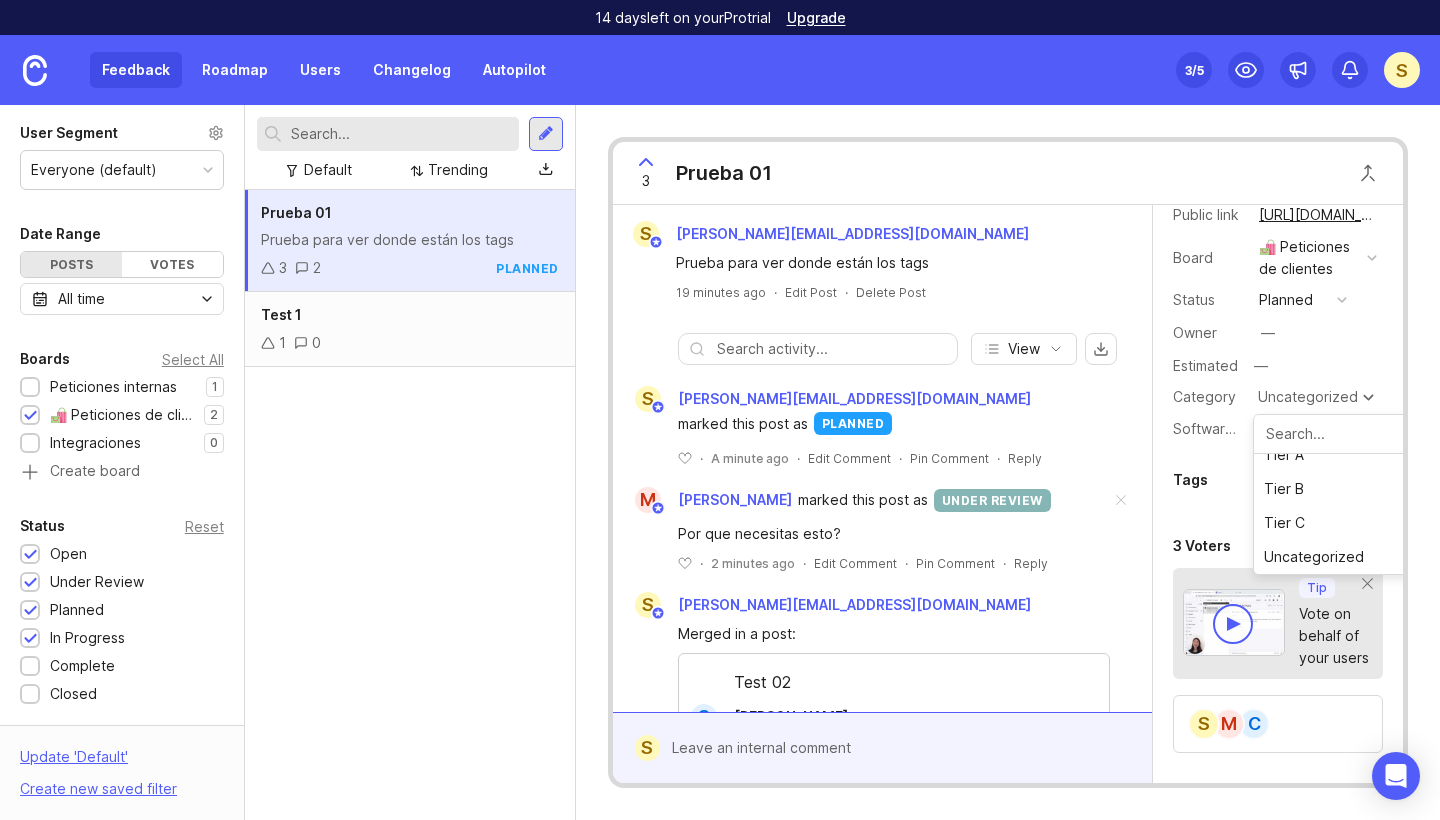 click on "3 Prueba 01 s sara@amphoralogistics.com Prueba para ver donde están los tags 19 minutes ago · Edit Post · Delete Post View s sara@amphoralogistics.com  marked this post as  planned ﻿ · A minute ago · Edit Comment · Pin Comment · Reply M Mireia Deu Esteller  marked this post as  under review Por que necesitas esto? ﻿ · 2 minutes ago · Edit Comment · Pin Comment · Reply s sara@amphoralogistics.com Merged in a post: Test 02 C Claudina Briozzo ver donde estan tags 10 minutes ago 8 minutes ago · Unmerge s Details Public link https://amphora-technologies.canny.io/peticiones-de-clientes/p/prueba-01 Board 🛍️ Peticiones de clientes Status planned Owner — Estimated — Category Uncategorized Tier A Tier B Tier C Uncategorized Software affected Go Tags Add tags 3 Voters Add voter Tip Vote on behalf of your users C M s Roadmaps Add to roadmap" at bounding box center [1008, 462] 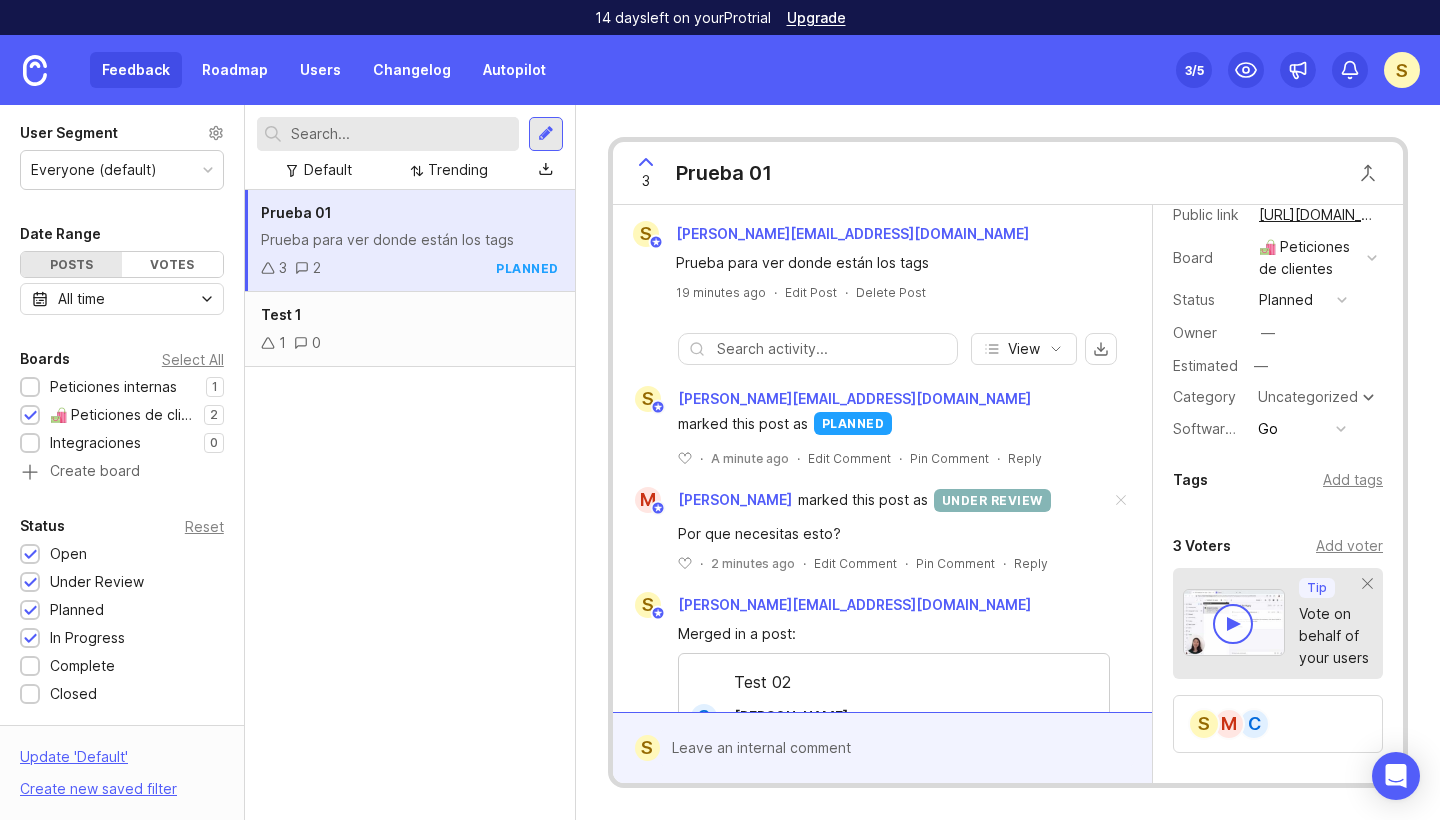 scroll, scrollTop: 41, scrollLeft: 0, axis: vertical 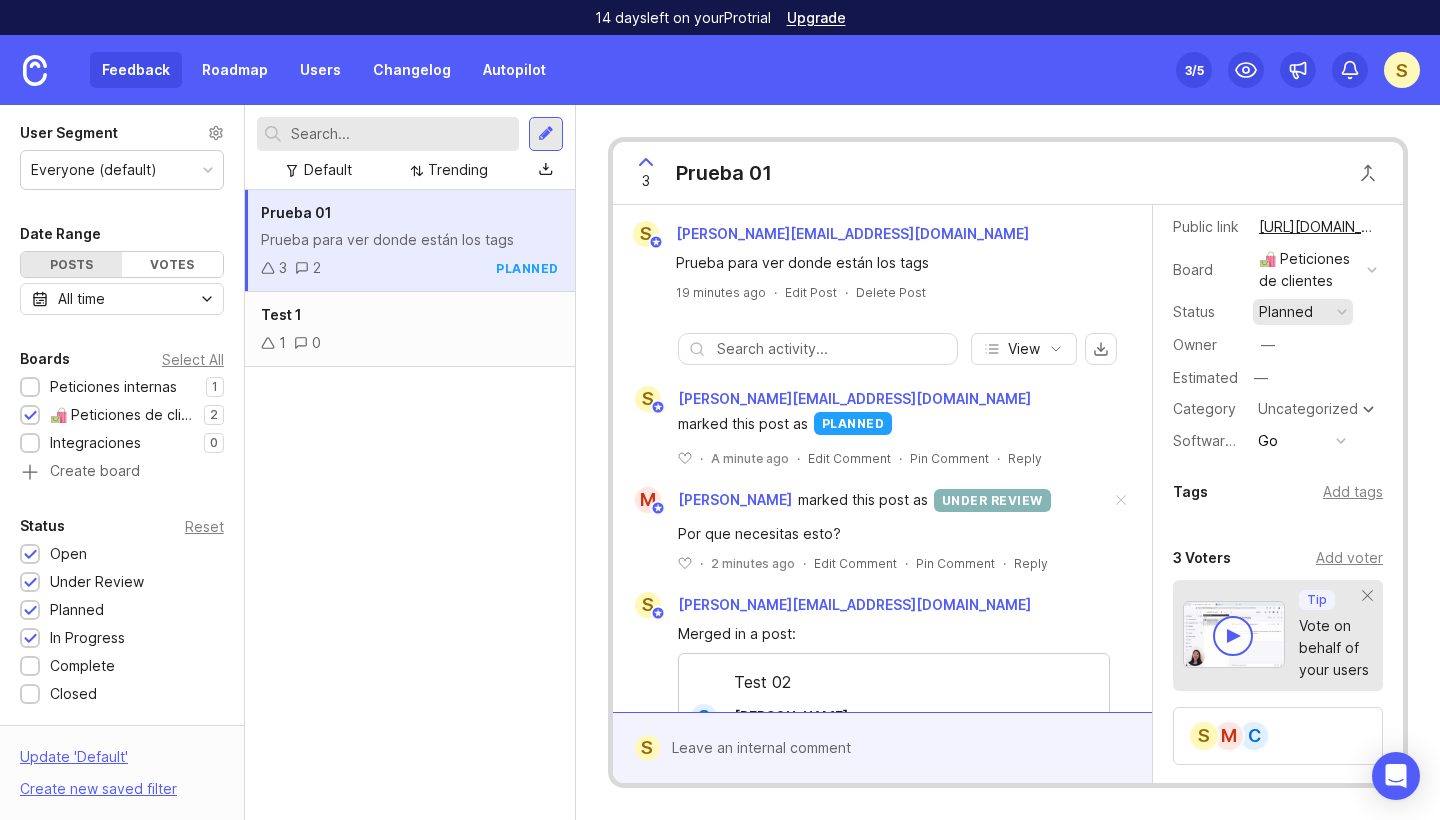 click on "planned" at bounding box center (1286, 312) 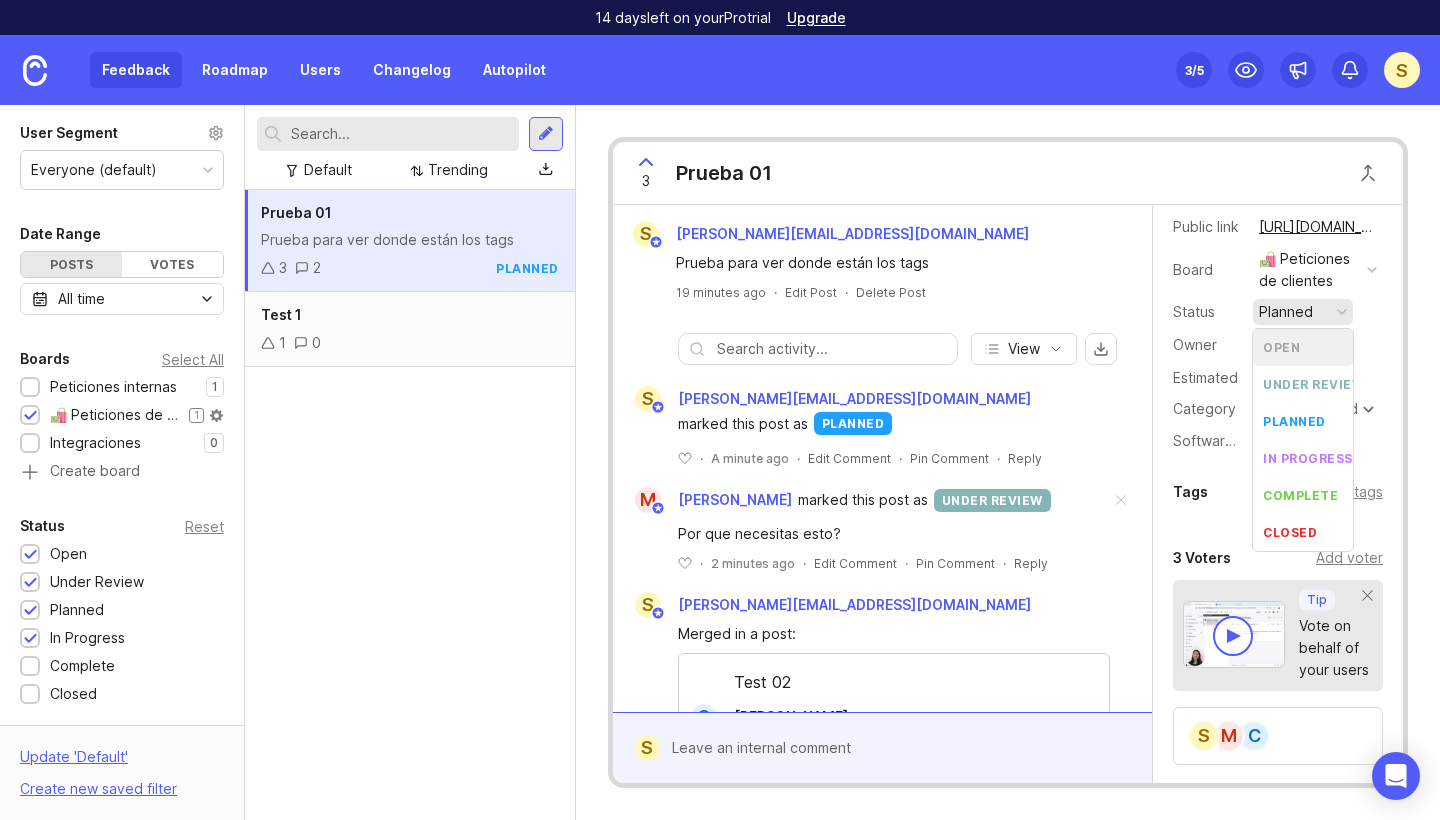 click at bounding box center [30, 415] 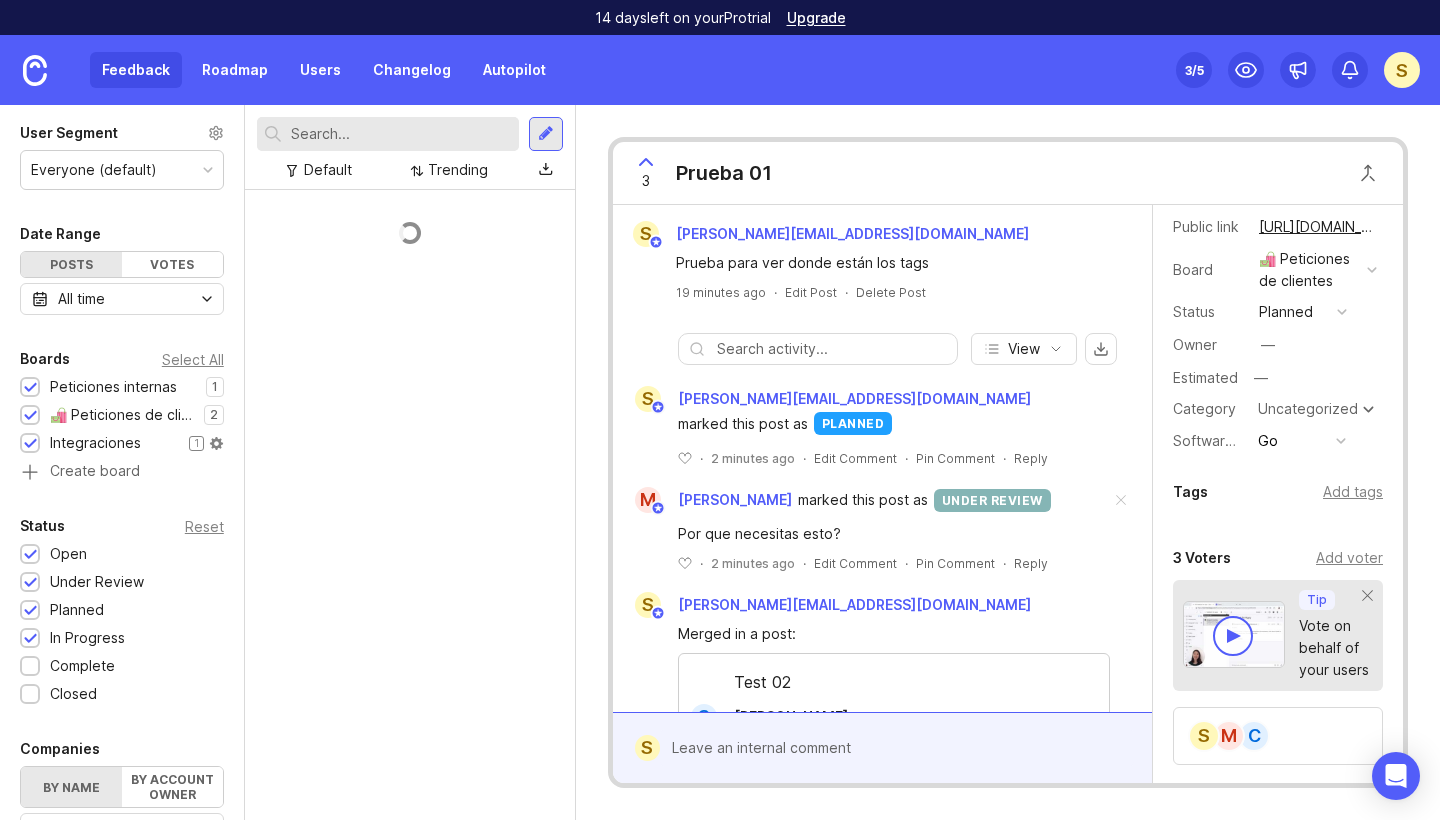 click at bounding box center [30, 444] 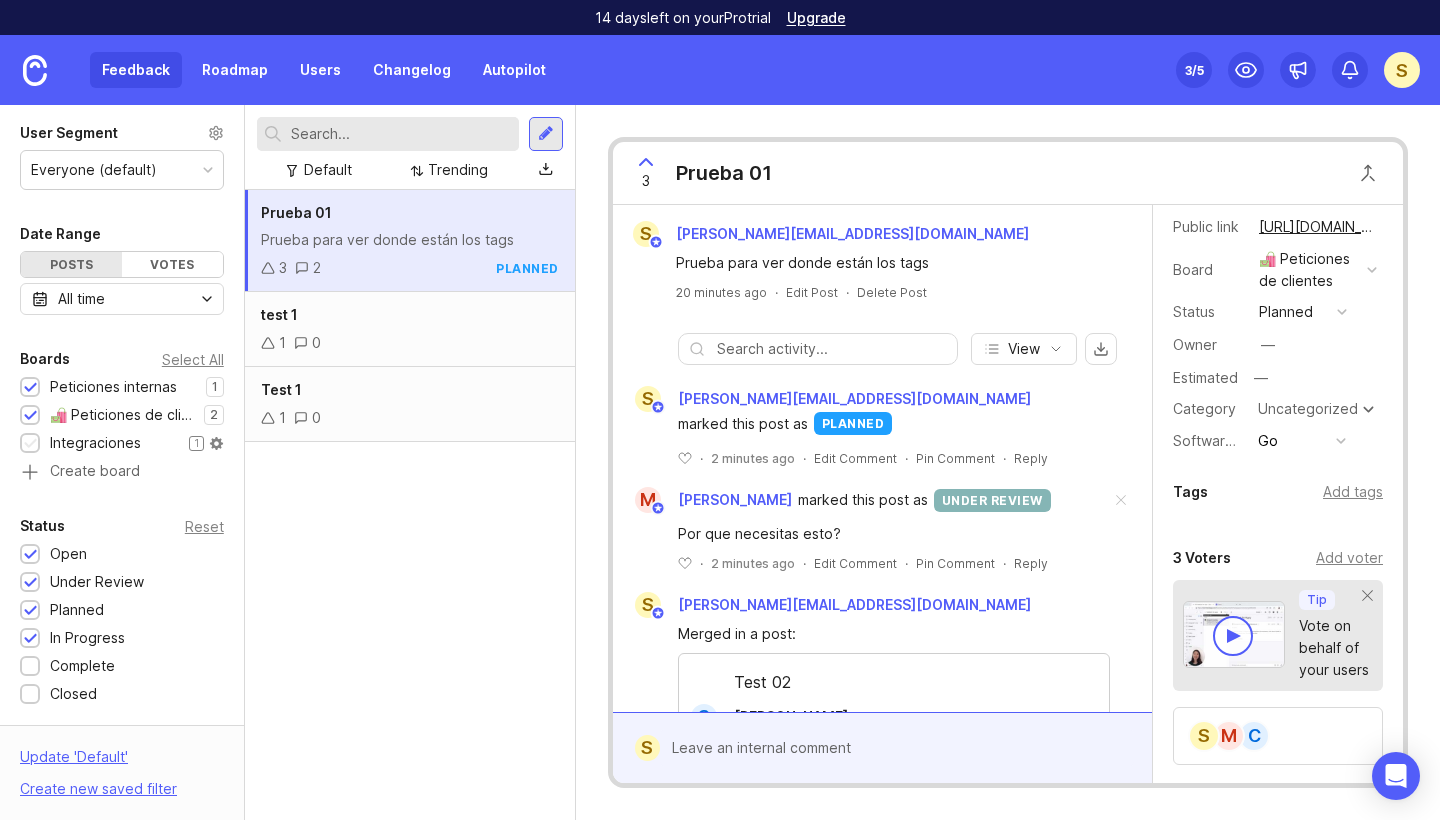 click at bounding box center (30, 444) 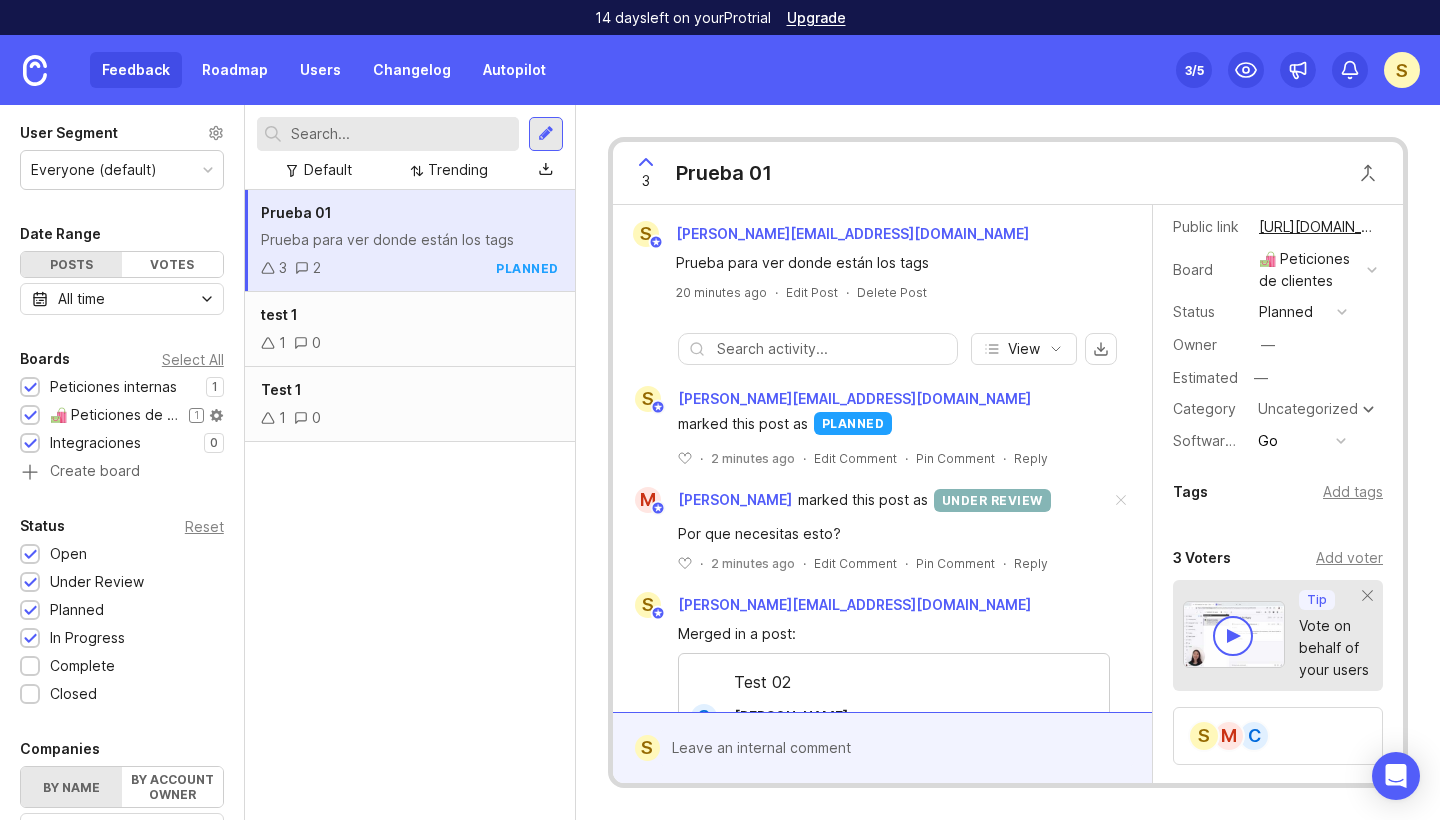click at bounding box center (30, 416) 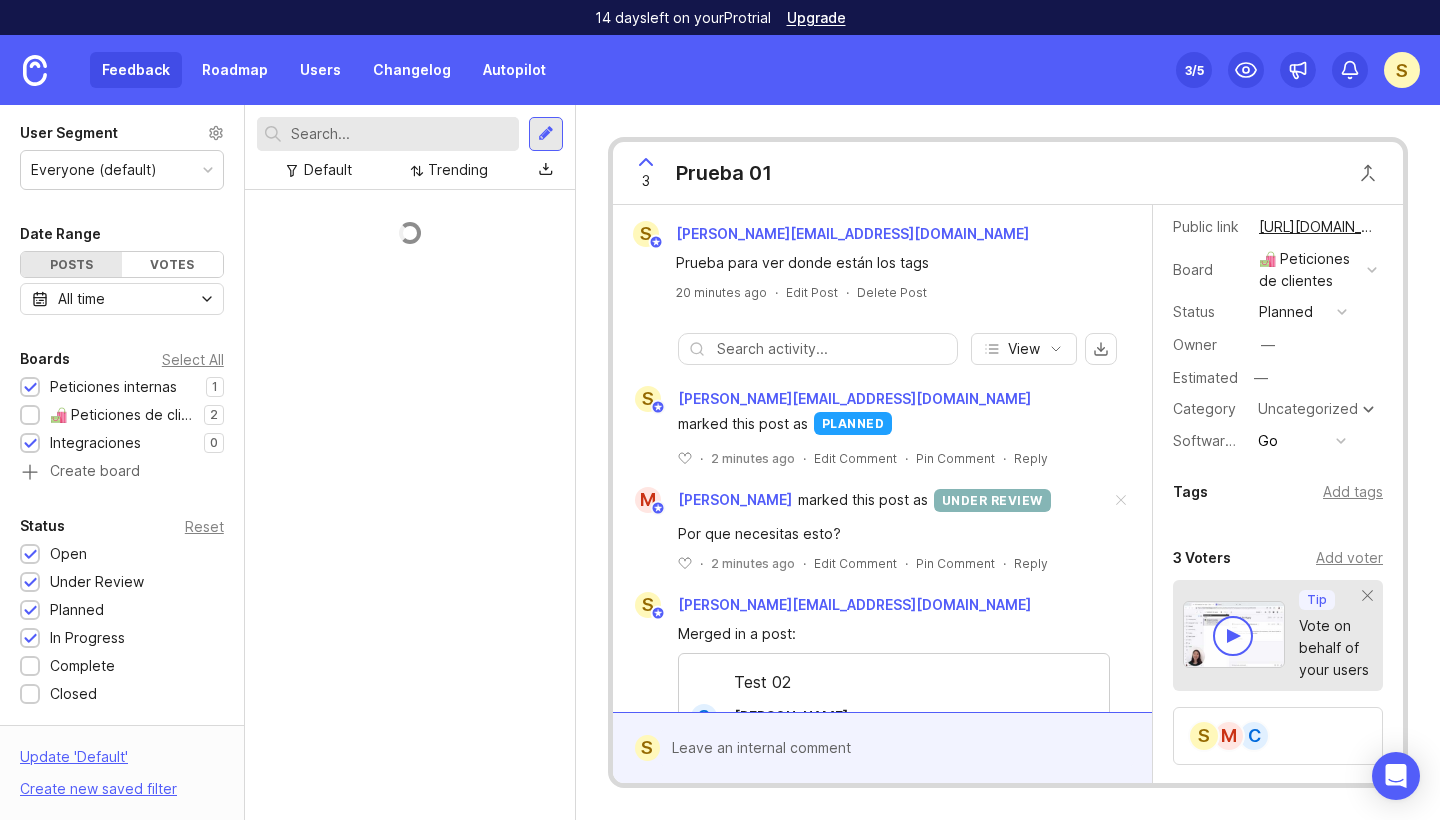 click on "Boards Select All Peticiones internas 1 1 🛍️ Peticiones de clientes 2 1 Integraciones  0 1 Create board" at bounding box center [122, 414] 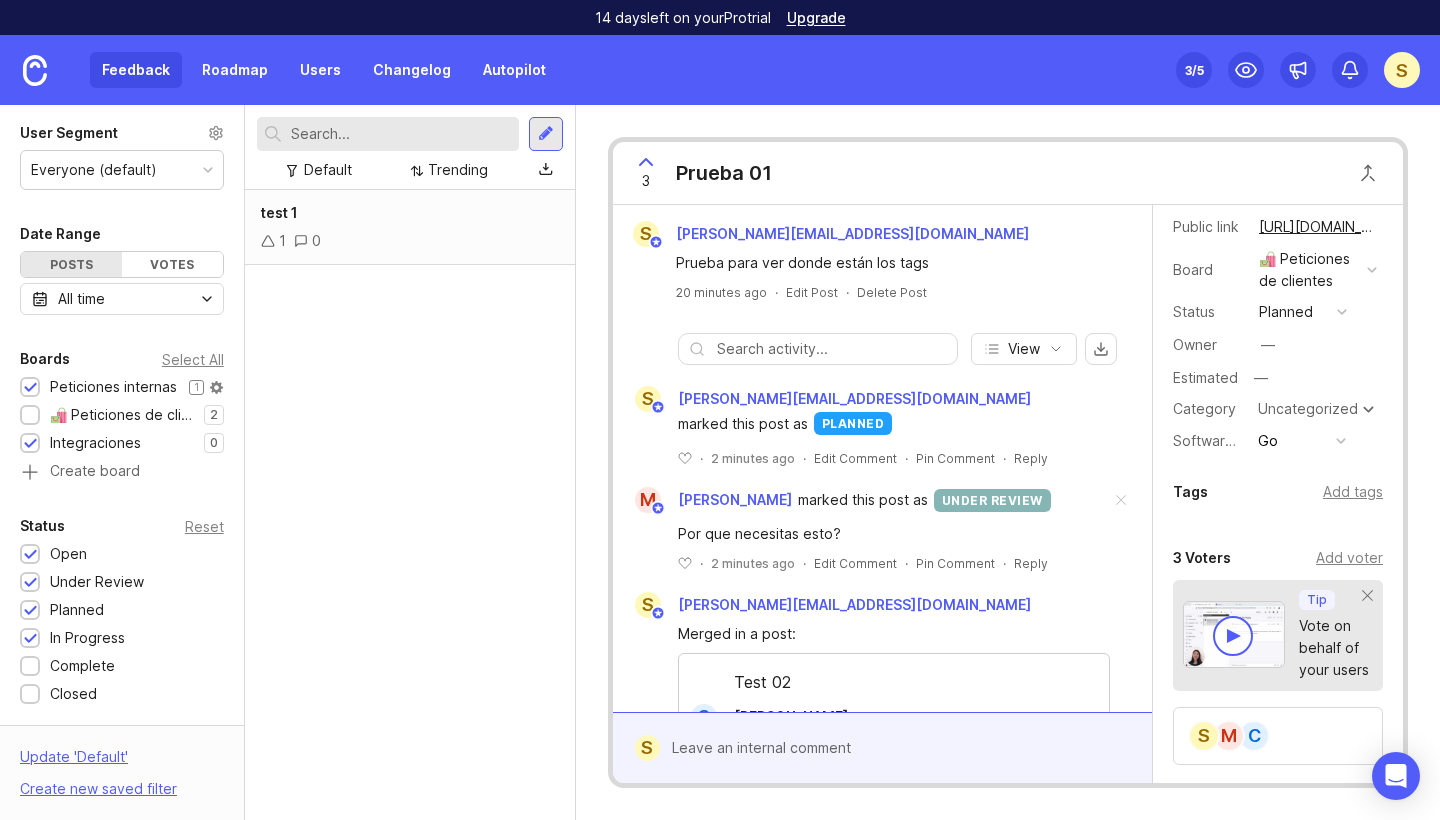 click at bounding box center (30, 388) 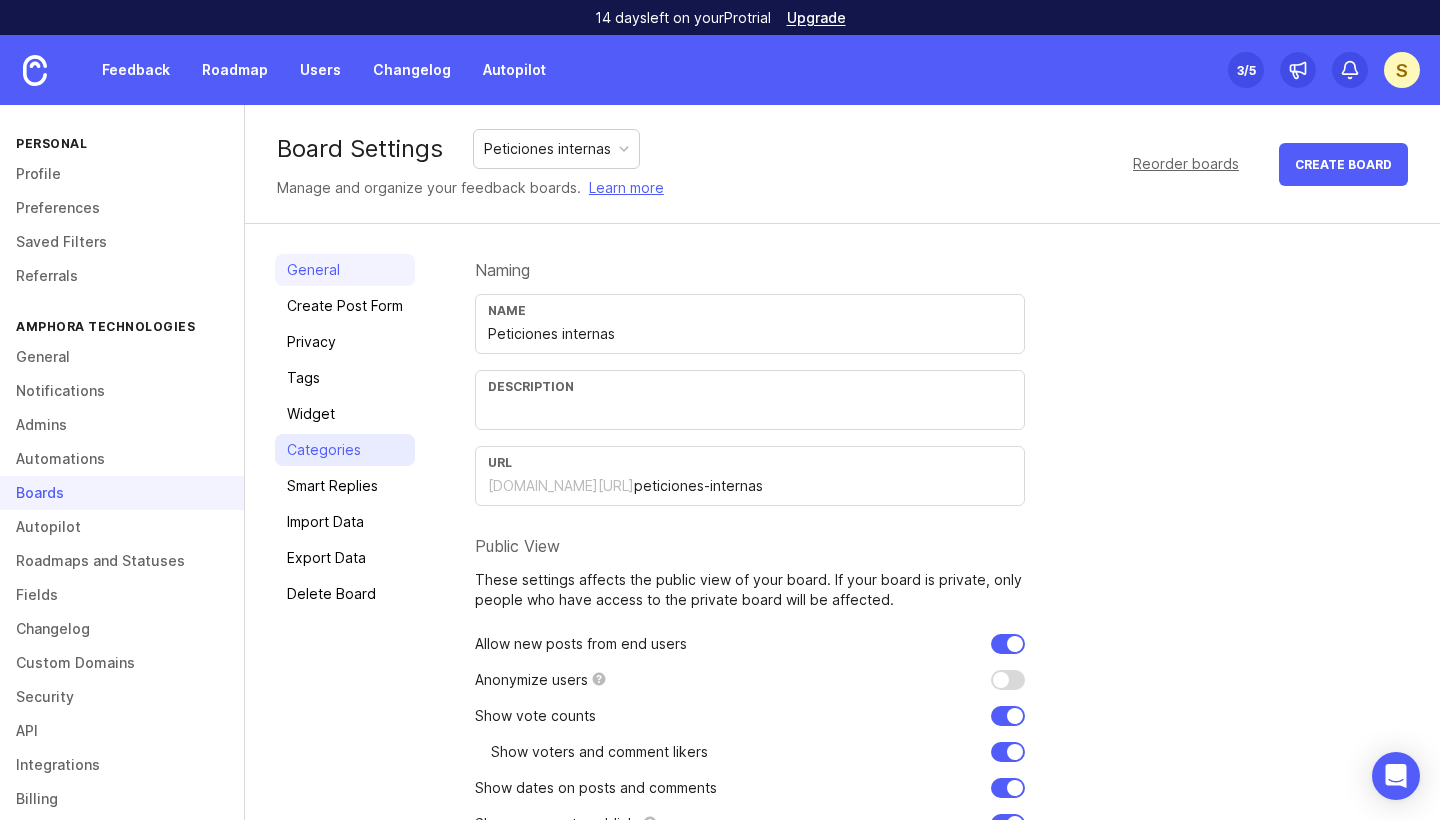 scroll, scrollTop: 0, scrollLeft: 0, axis: both 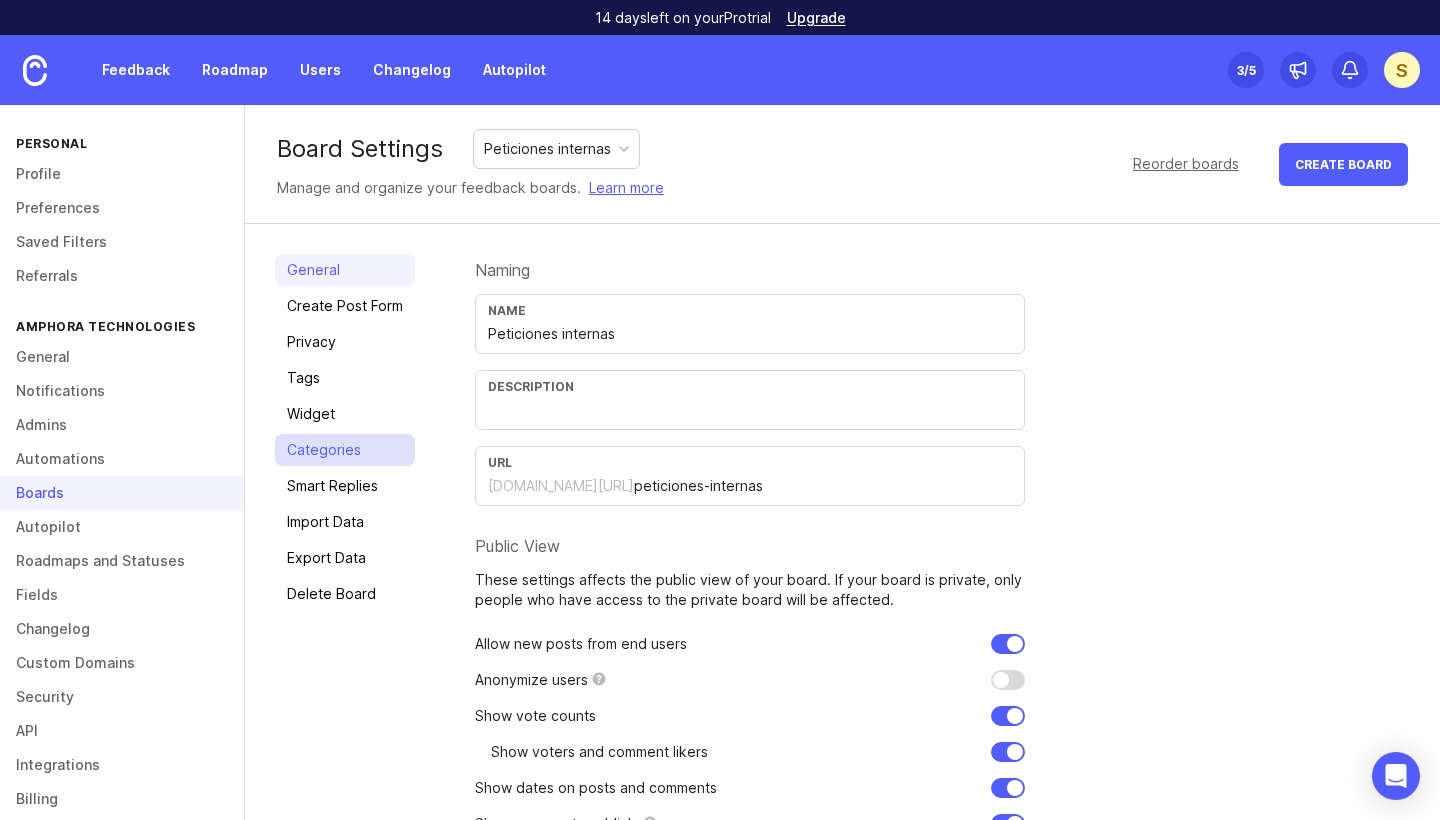 click on "Categories" at bounding box center (345, 450) 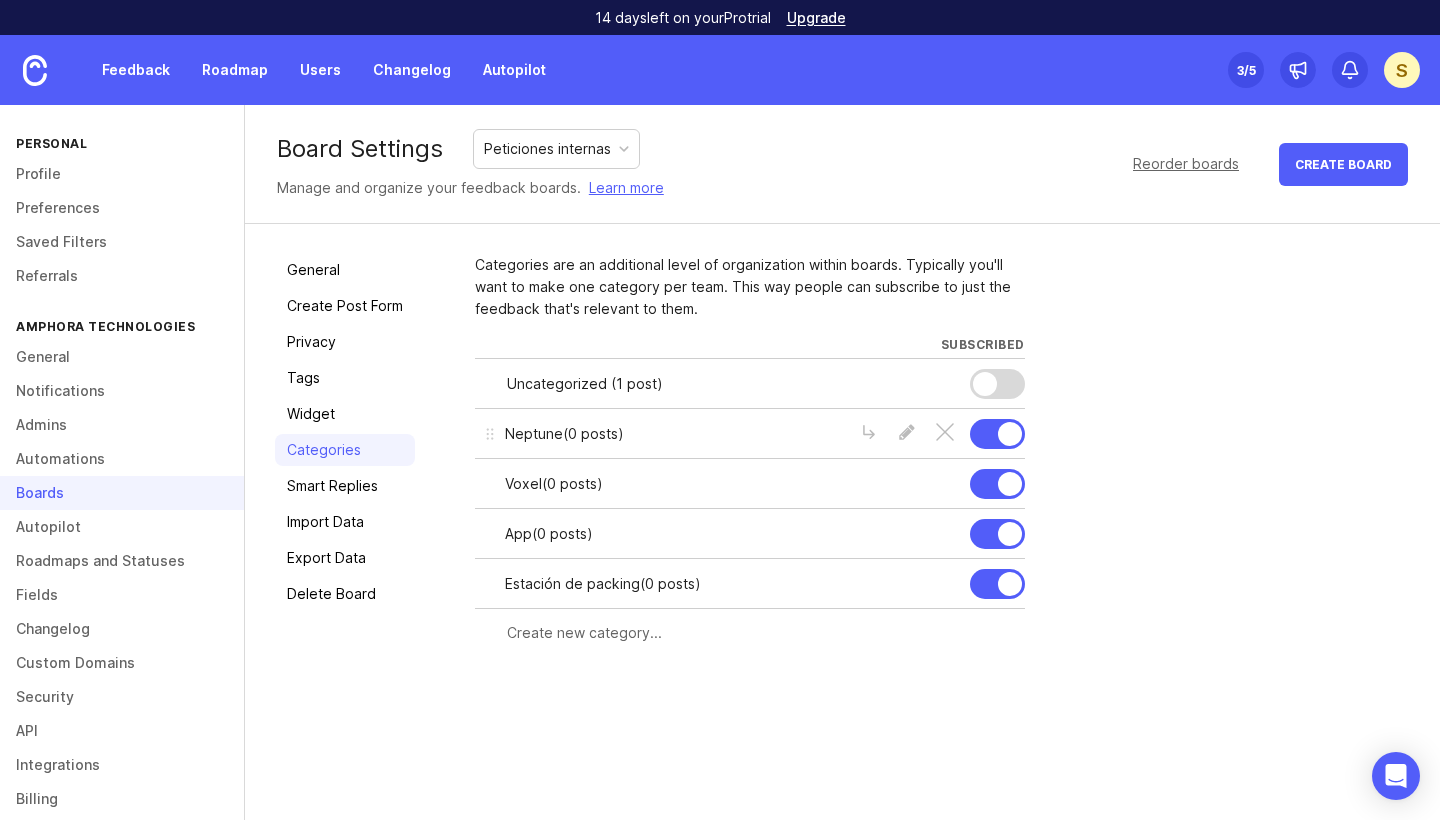 click on "Neptune  ( 0   posts )" at bounding box center [672, 434] 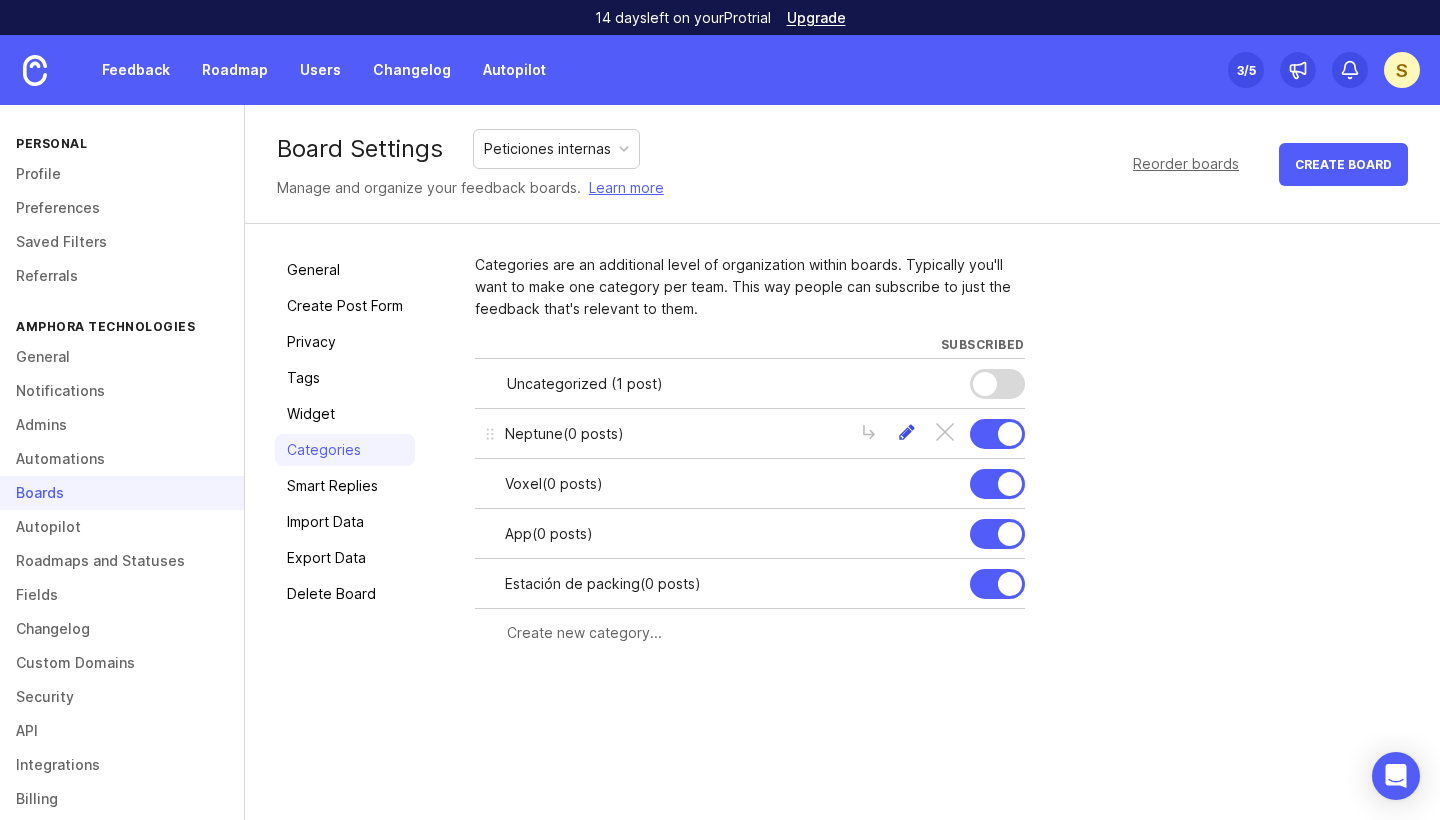 click at bounding box center (907, 434) 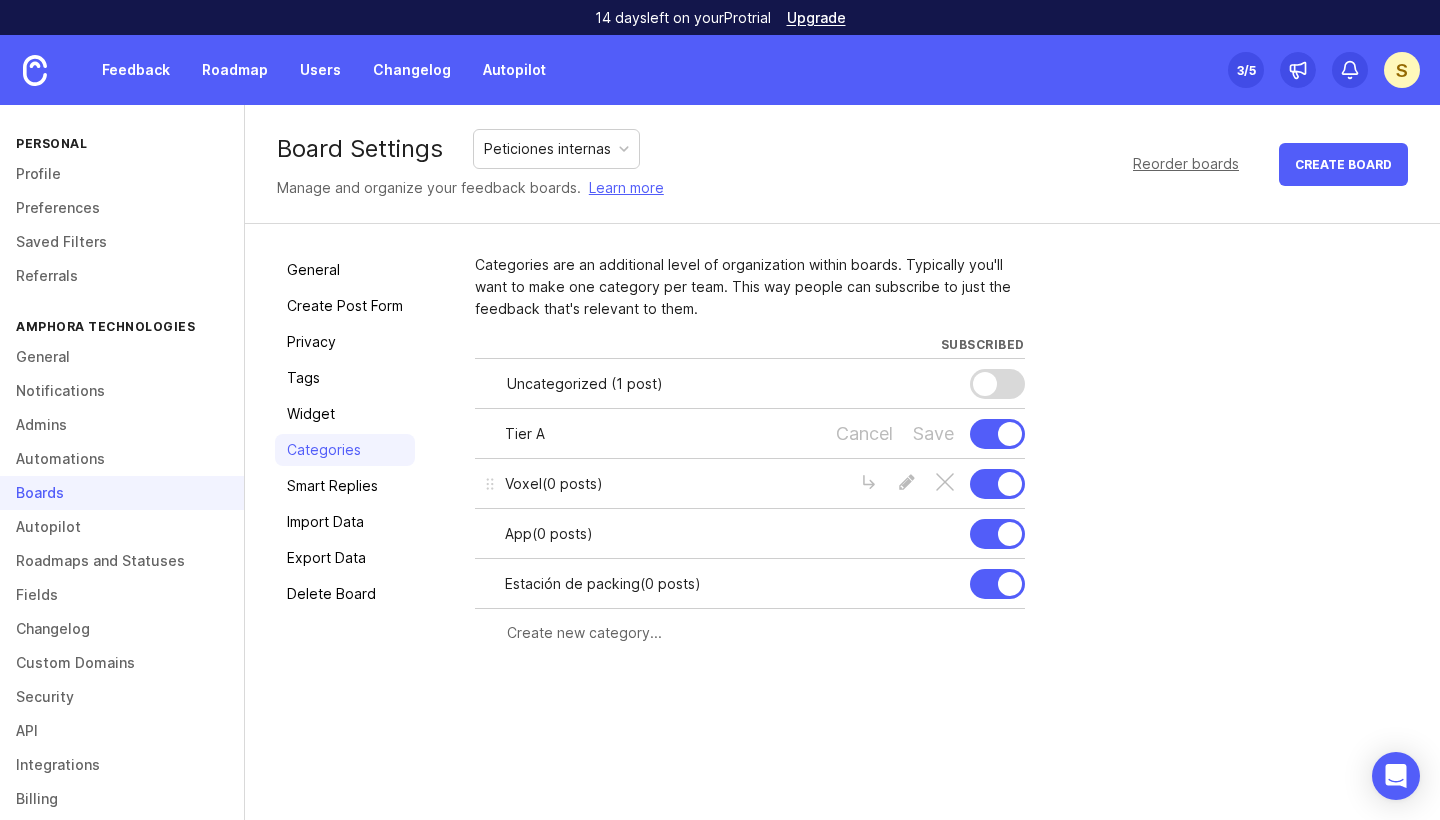 type on "Tier A" 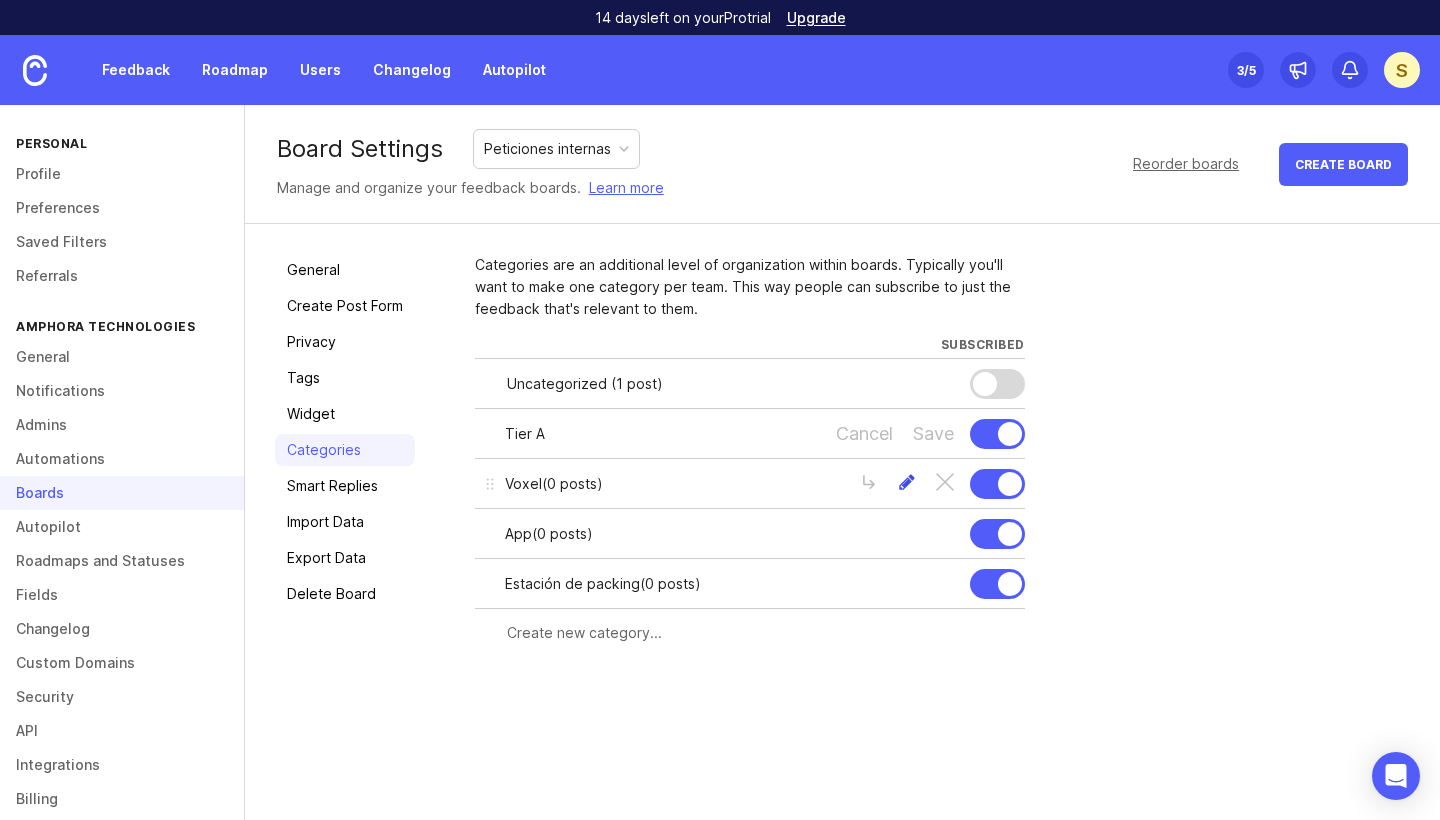click at bounding box center (907, 484) 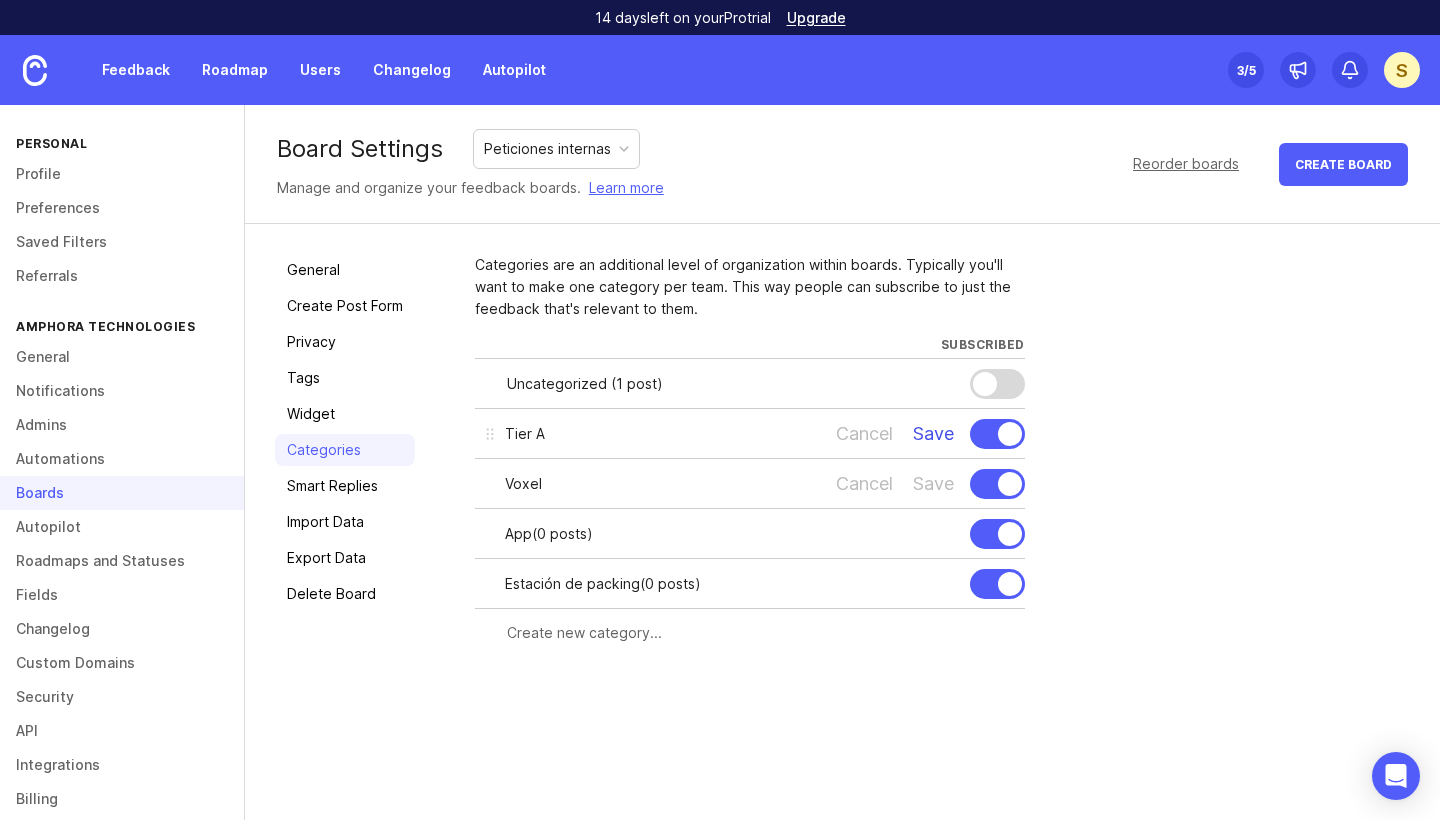 click on "Save" at bounding box center [933, 434] 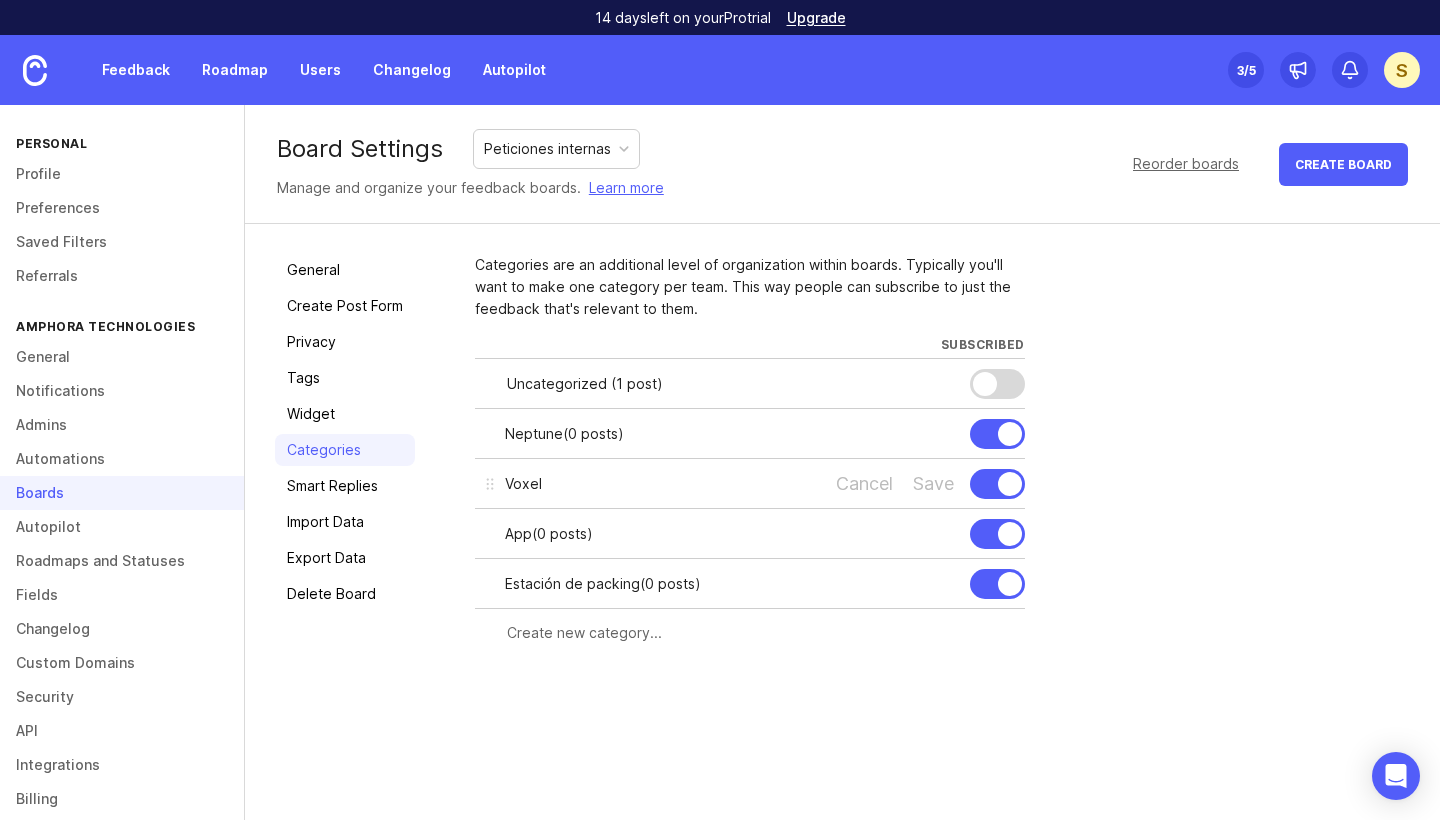 click on "Voxel" at bounding box center [660, 484] 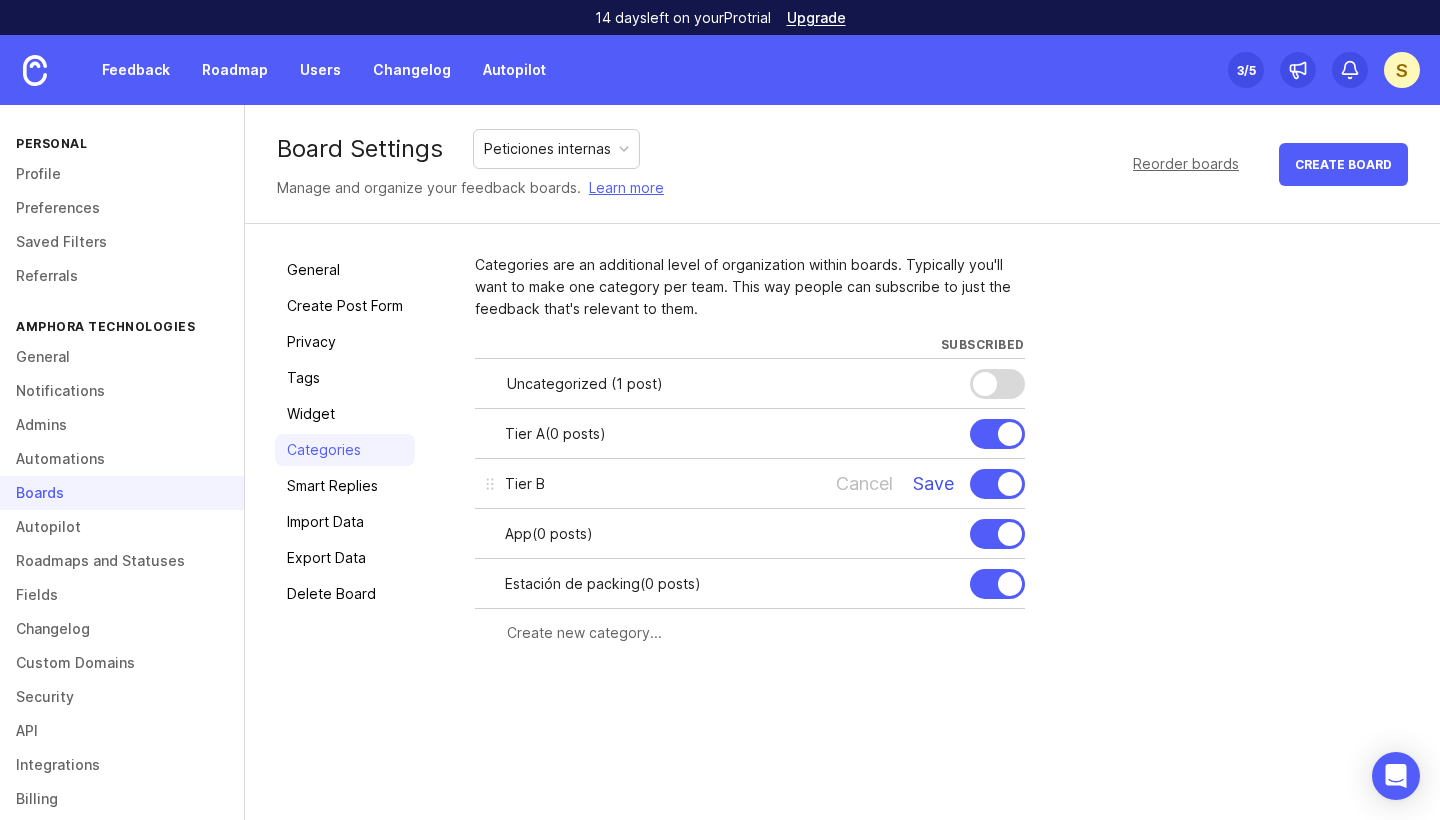 type on "Tier B" 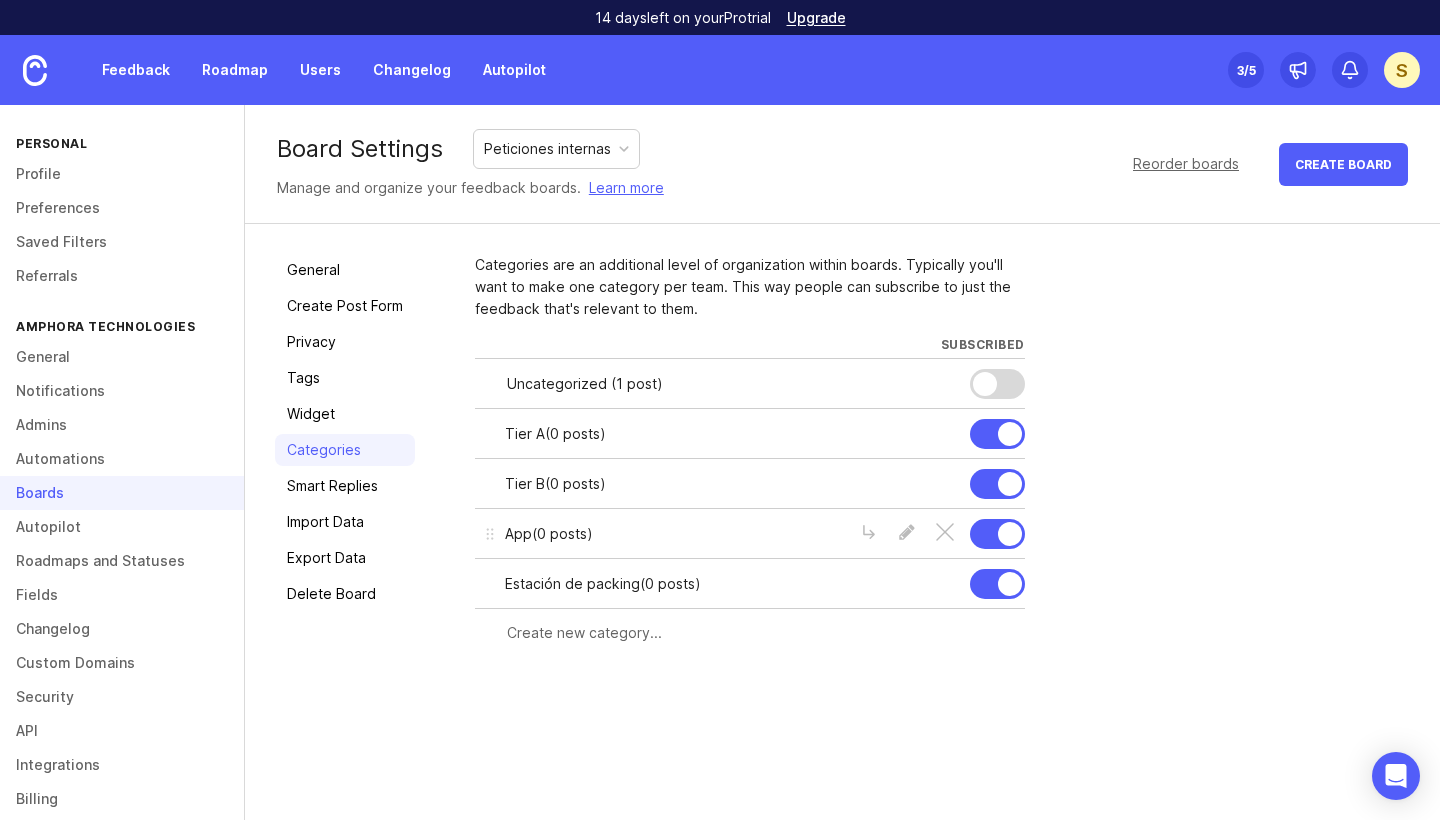 click on "App  ( 0   posts )" at bounding box center (672, 534) 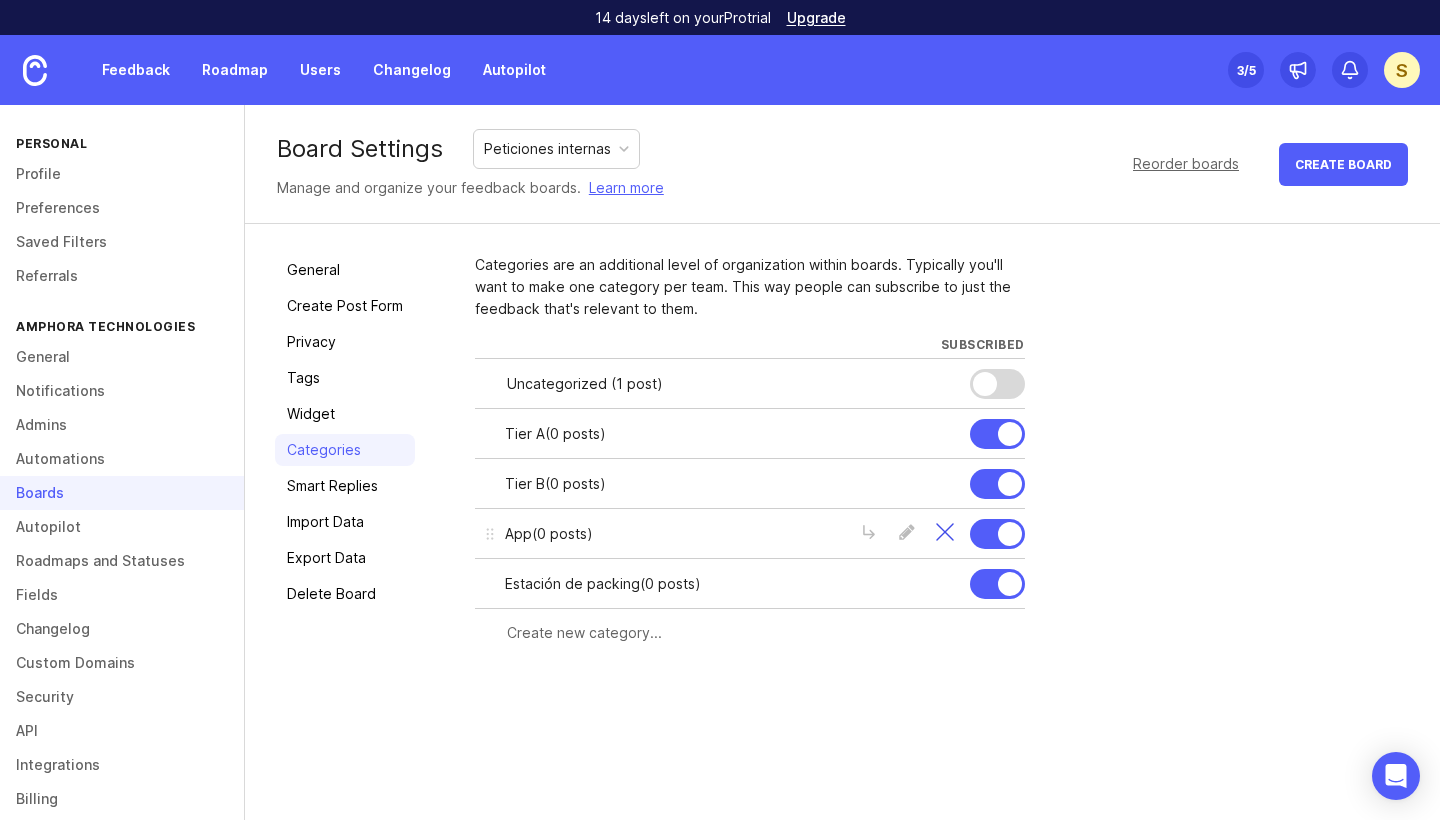 click at bounding box center (945, 534) 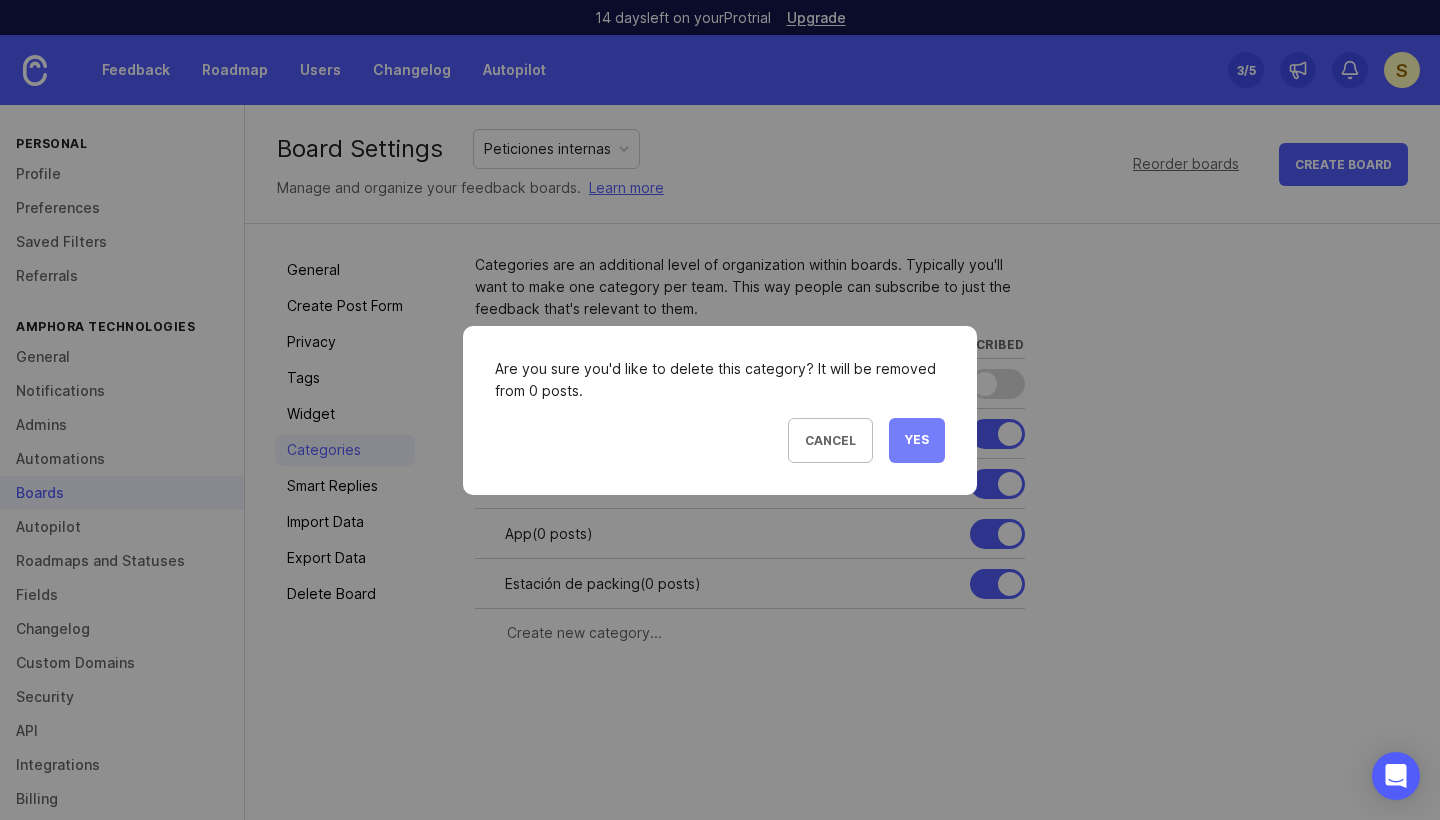 click on "Yes" at bounding box center (917, 440) 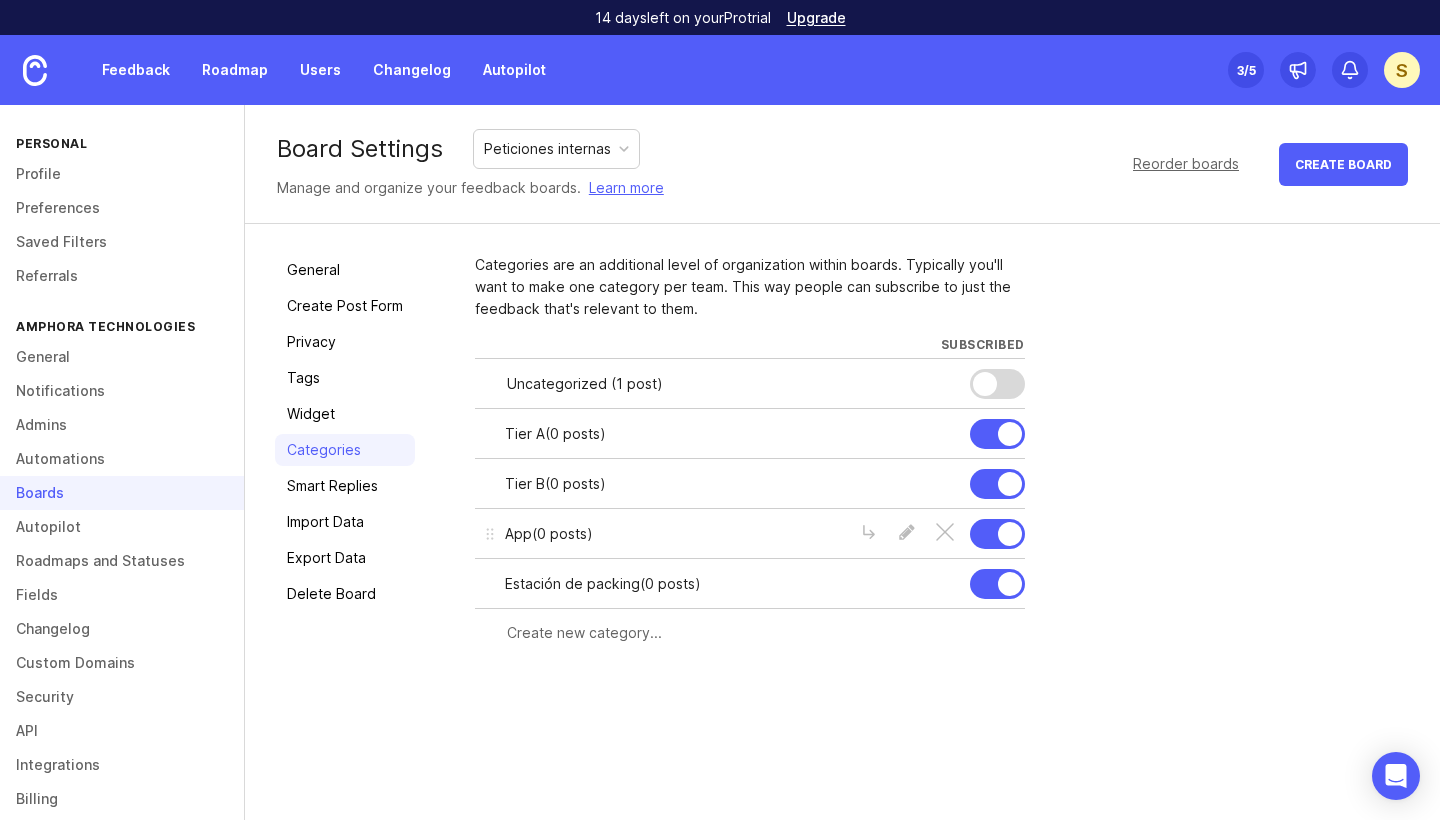 click on "App  ( 0   posts )" at bounding box center [672, 534] 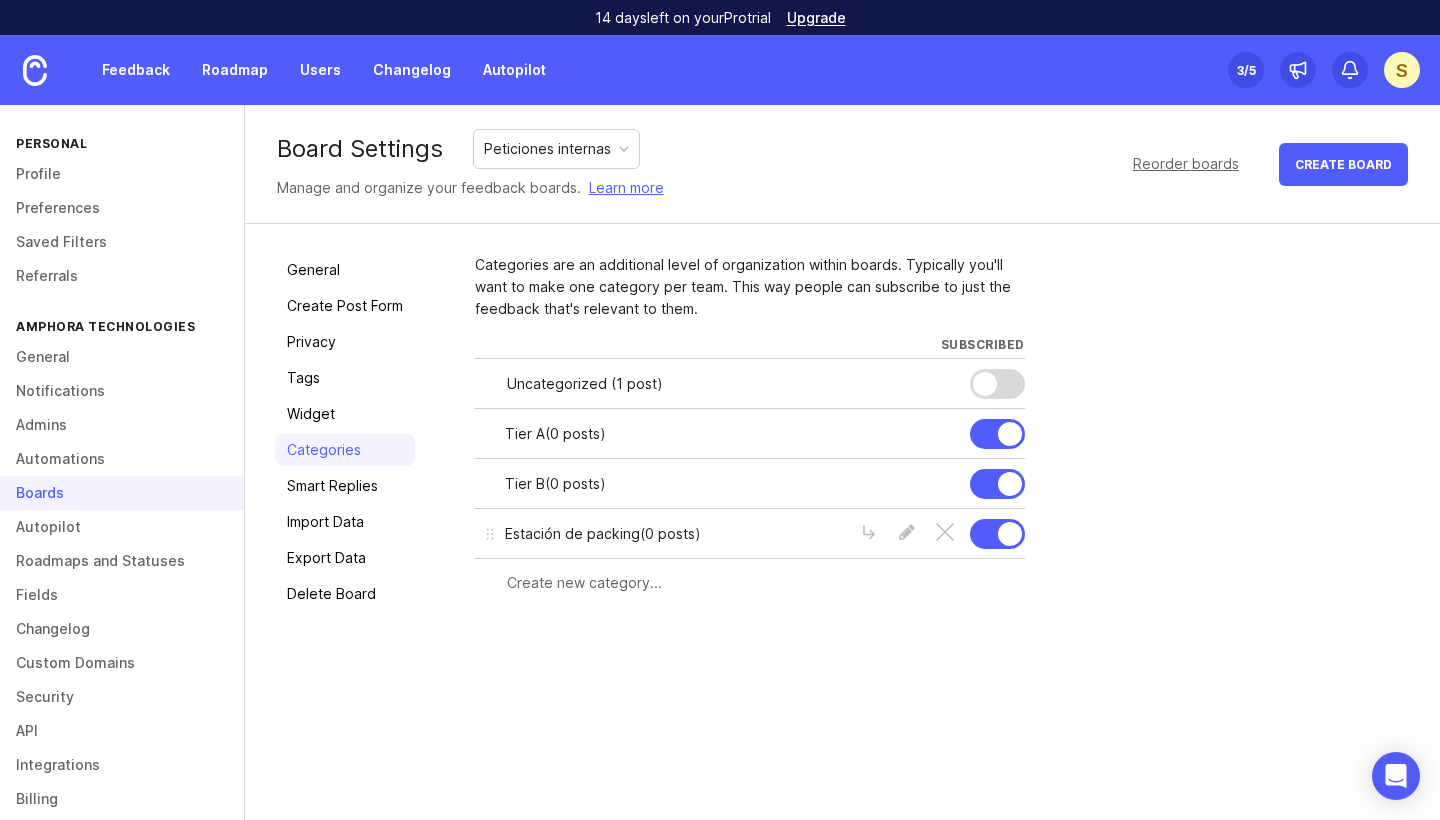 click on "Estación de packing  ( 0   posts )" at bounding box center [672, 534] 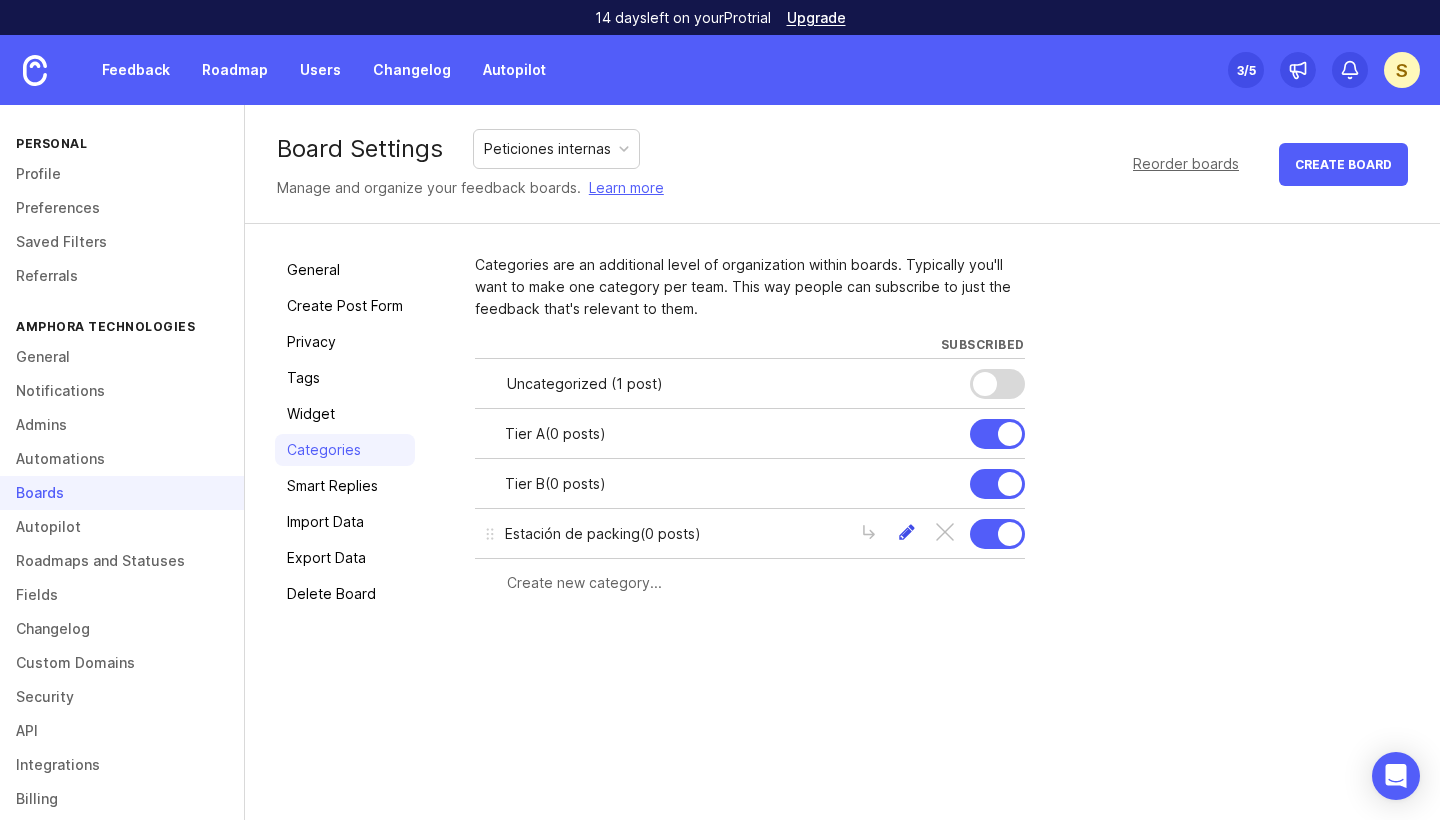 click at bounding box center (907, 534) 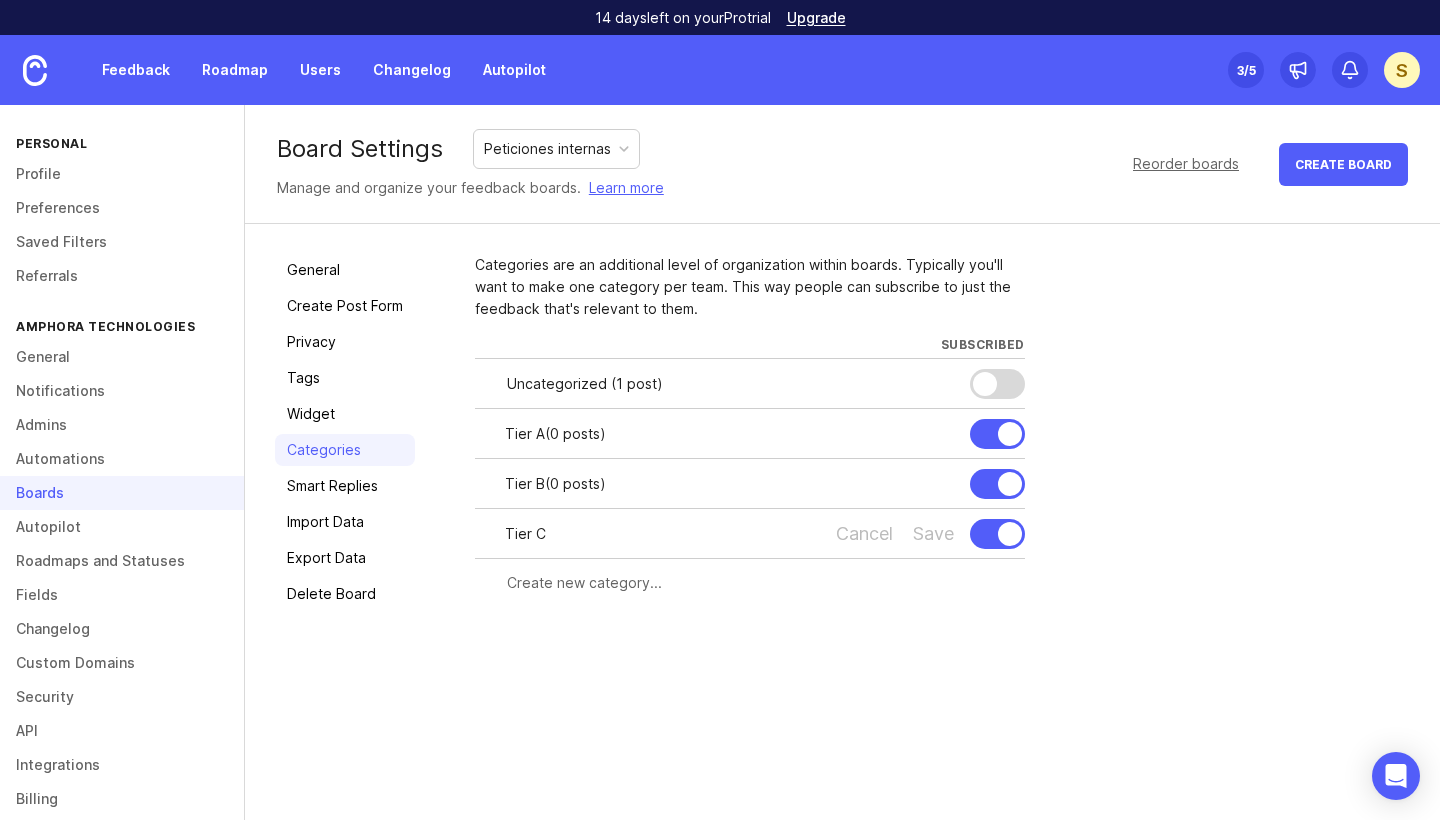type on "Tier C" 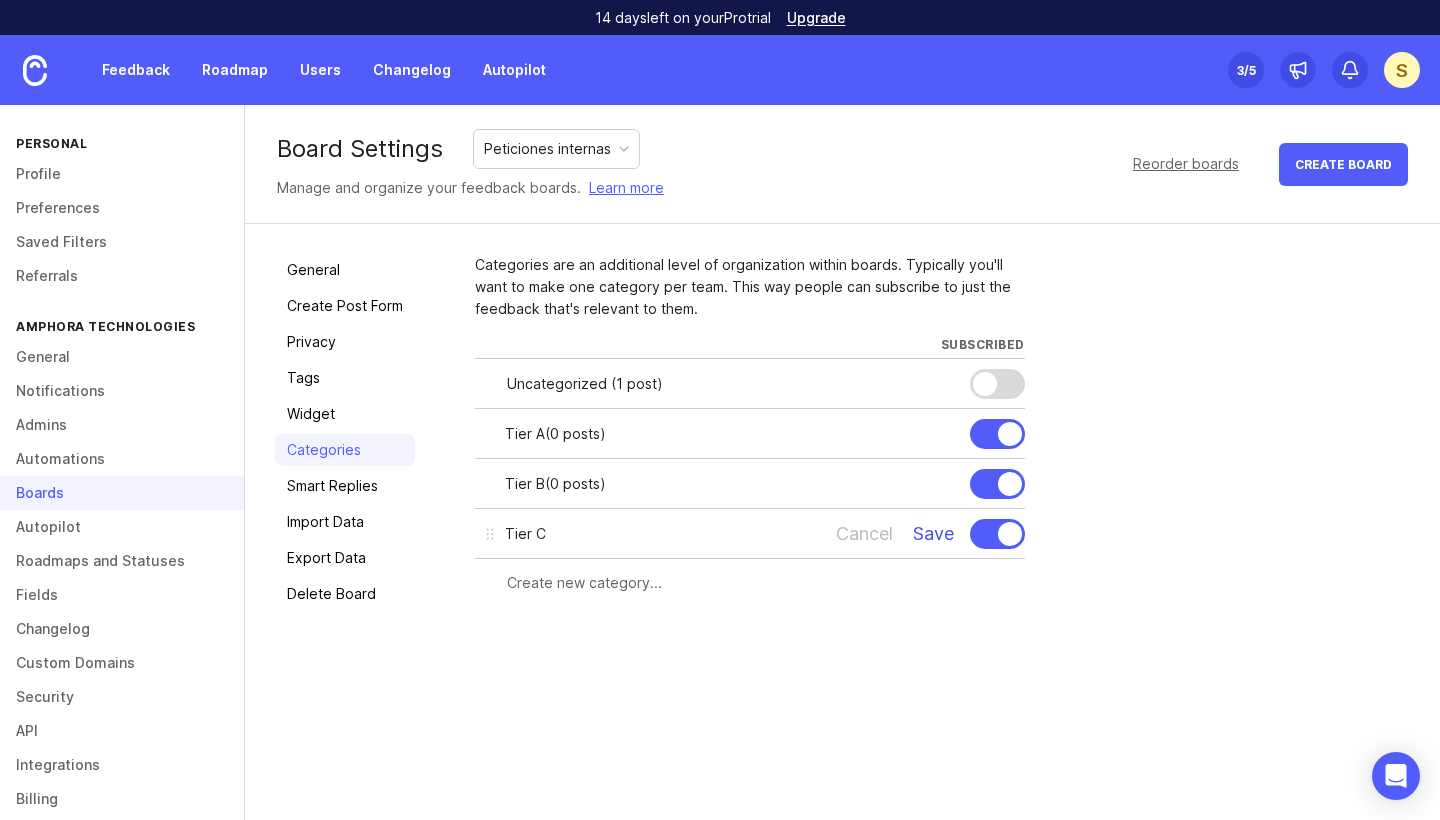 click on "Save" at bounding box center (933, 534) 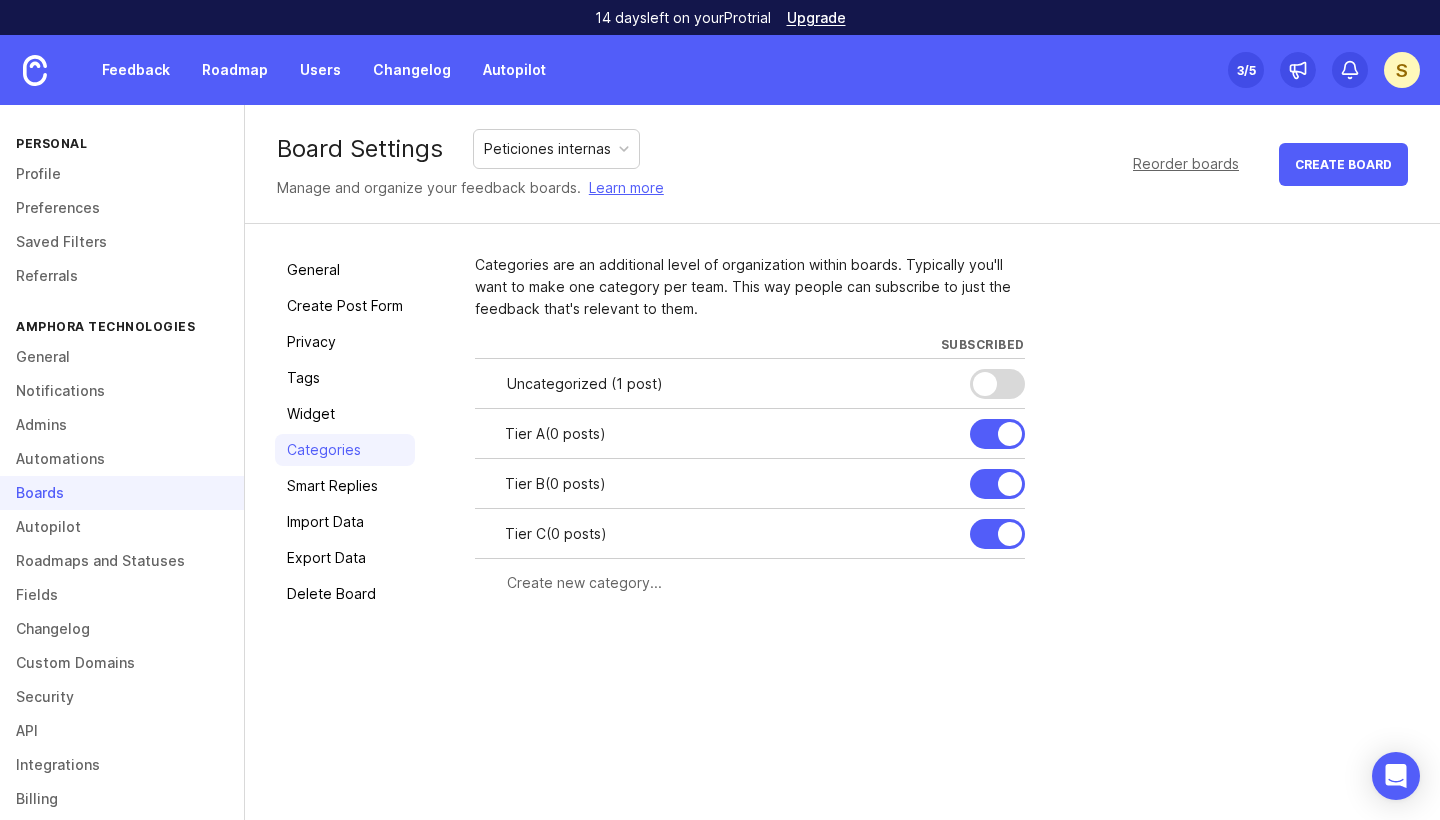 click on "Peticiones internas" at bounding box center (547, 149) 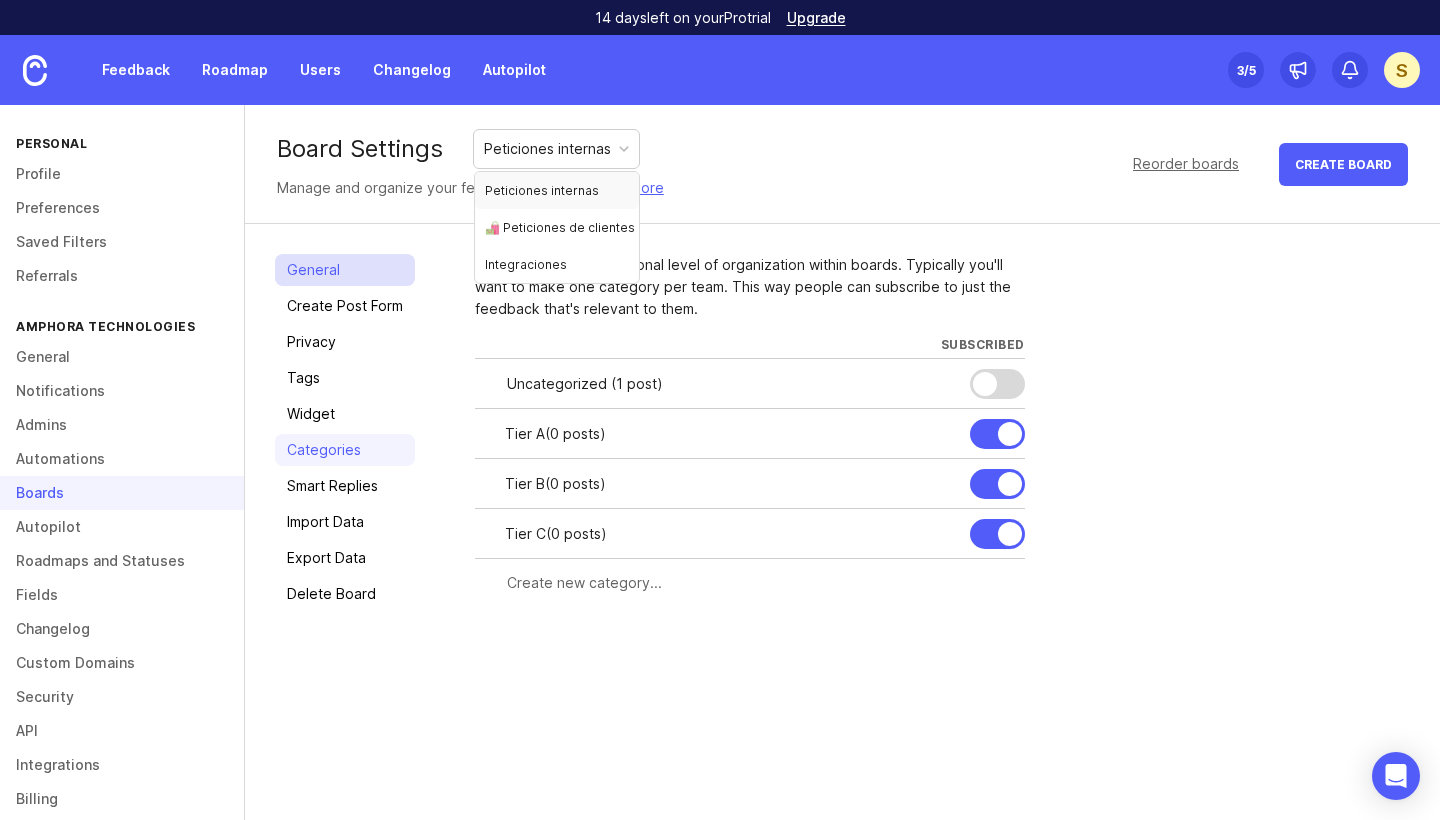 click on "General" at bounding box center [345, 270] 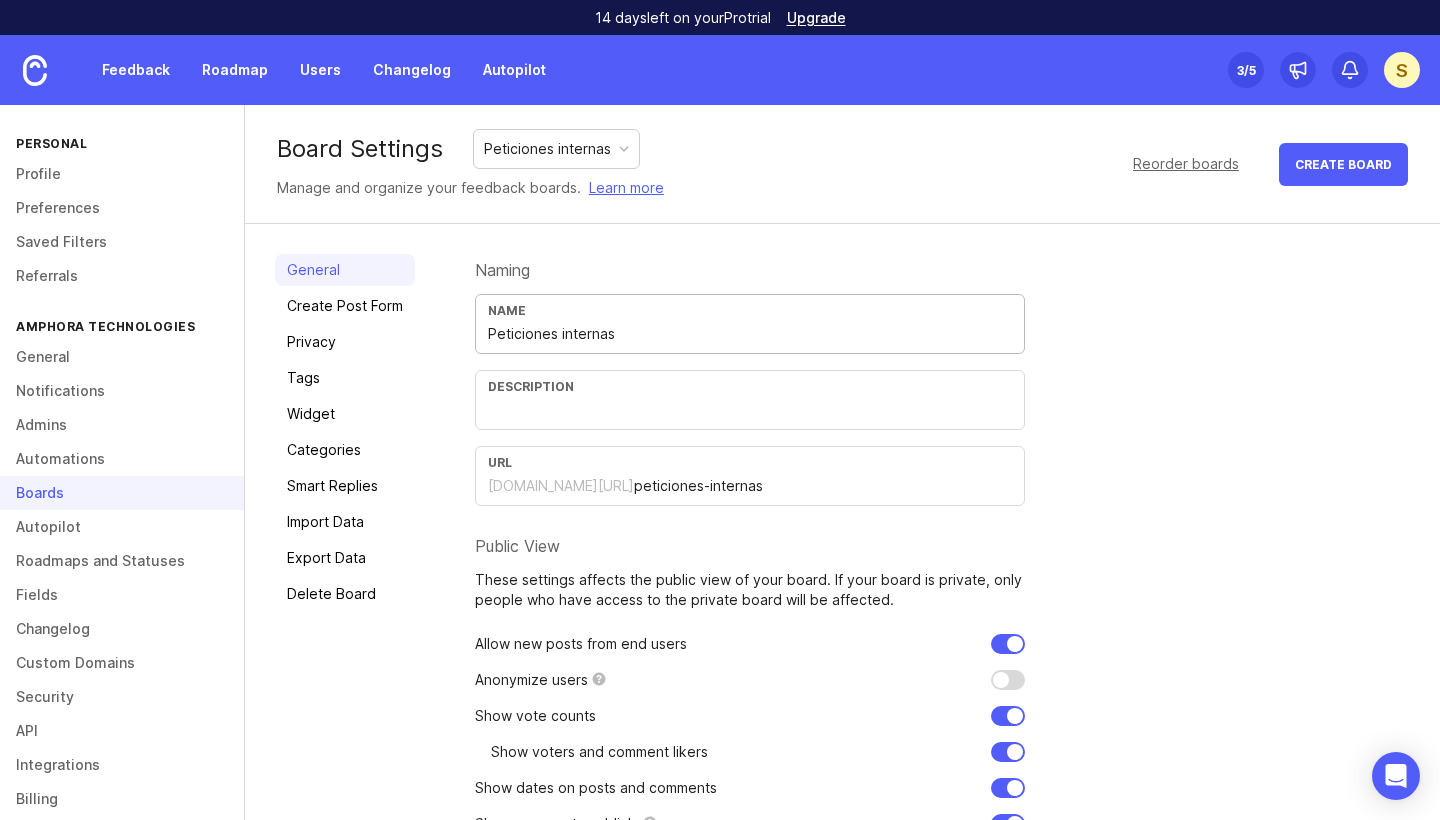 click on "Peticiones internas" at bounding box center (750, 334) 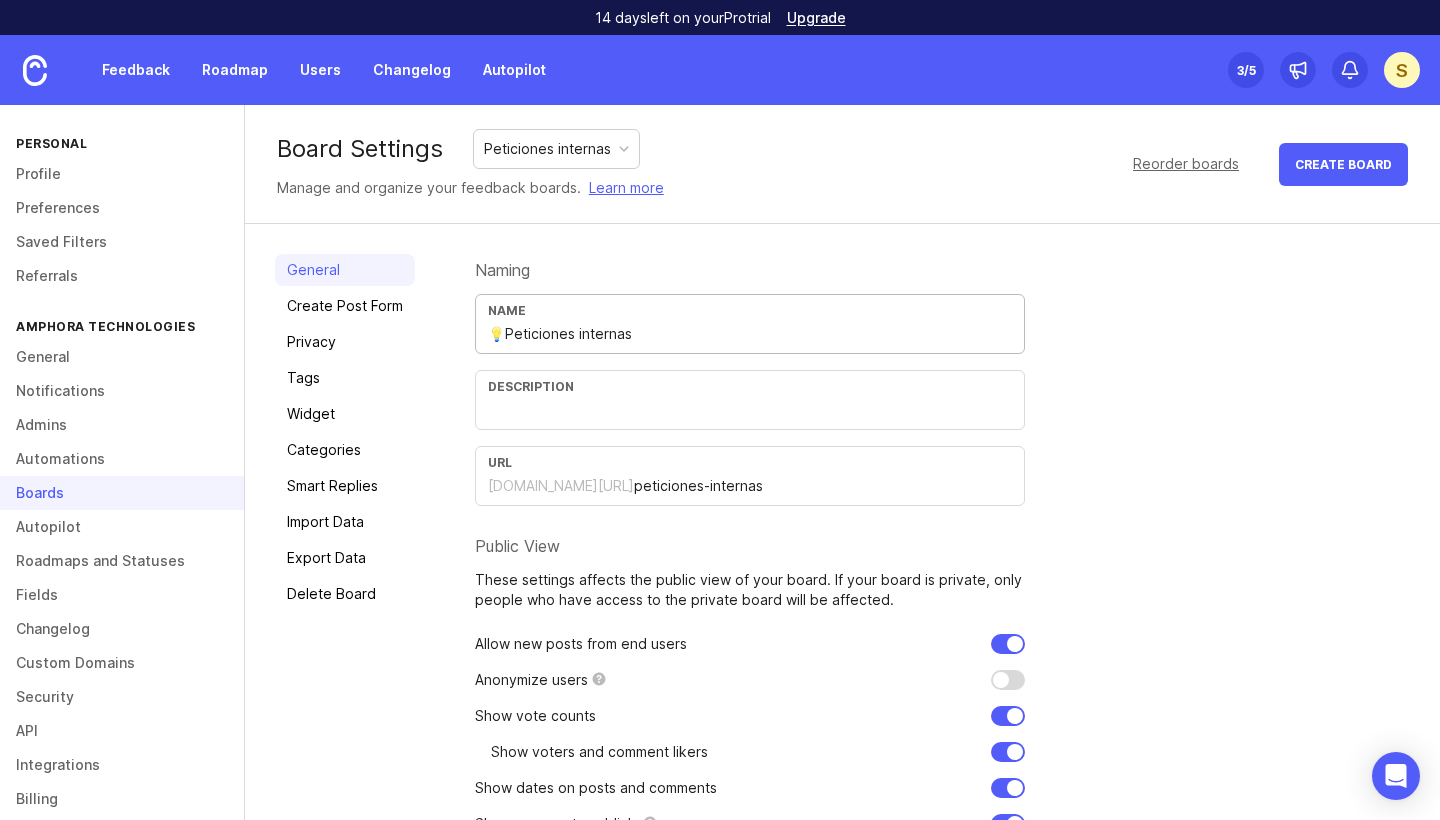type on "💡Peticiones internas" 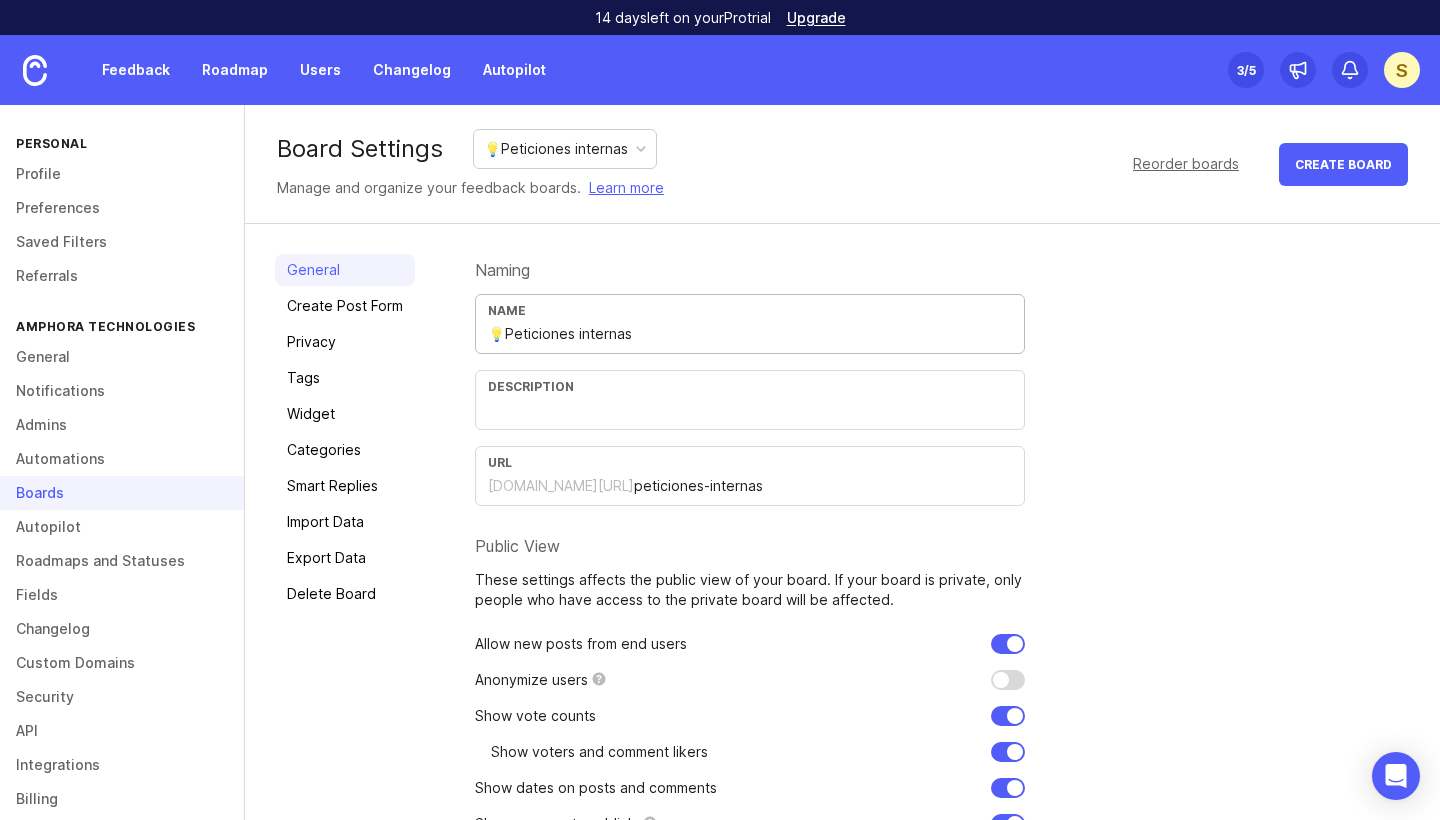 click on "💡Peticiones internas" at bounding box center [556, 149] 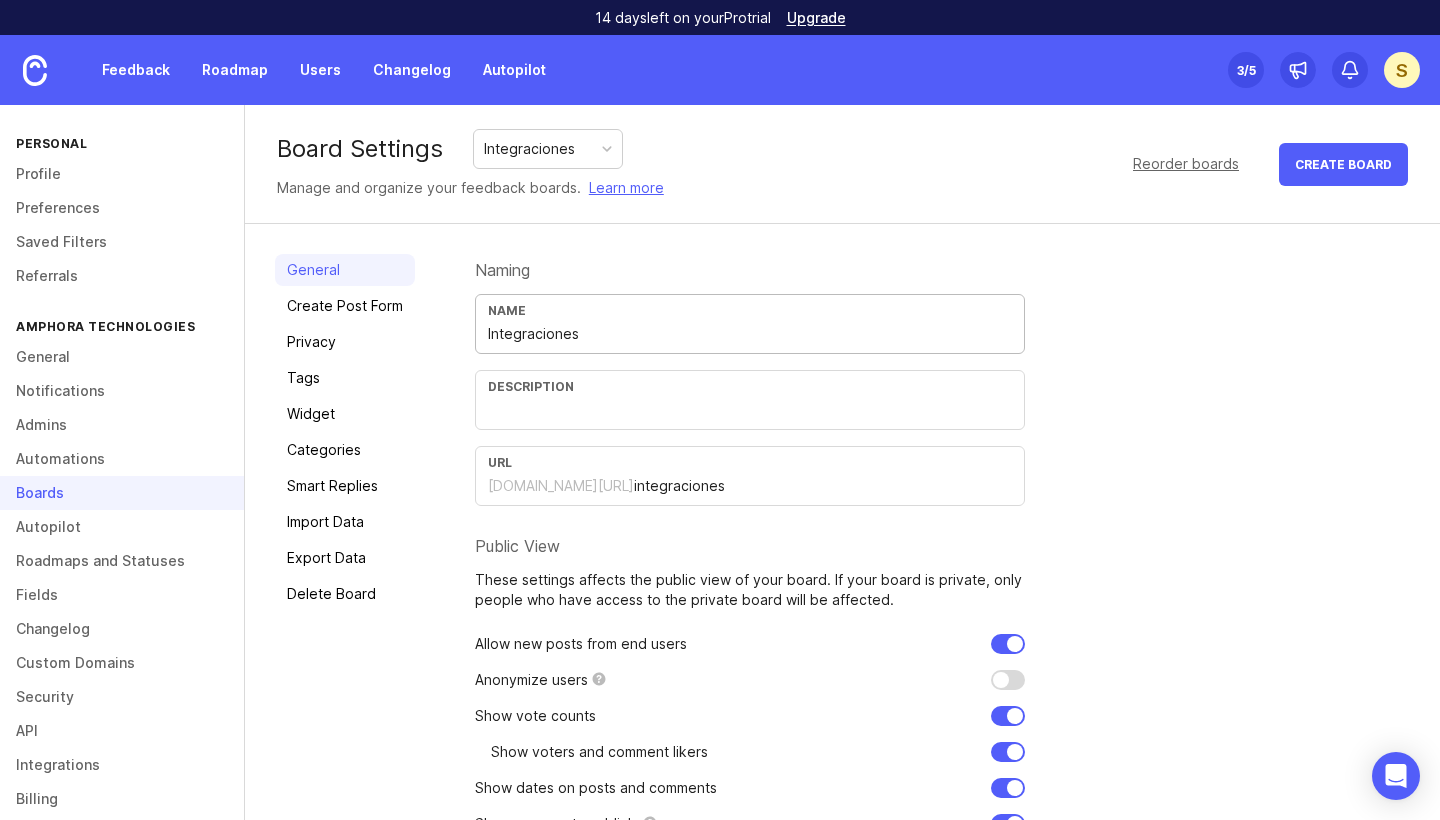 click on "Integraciones" at bounding box center [750, 334] 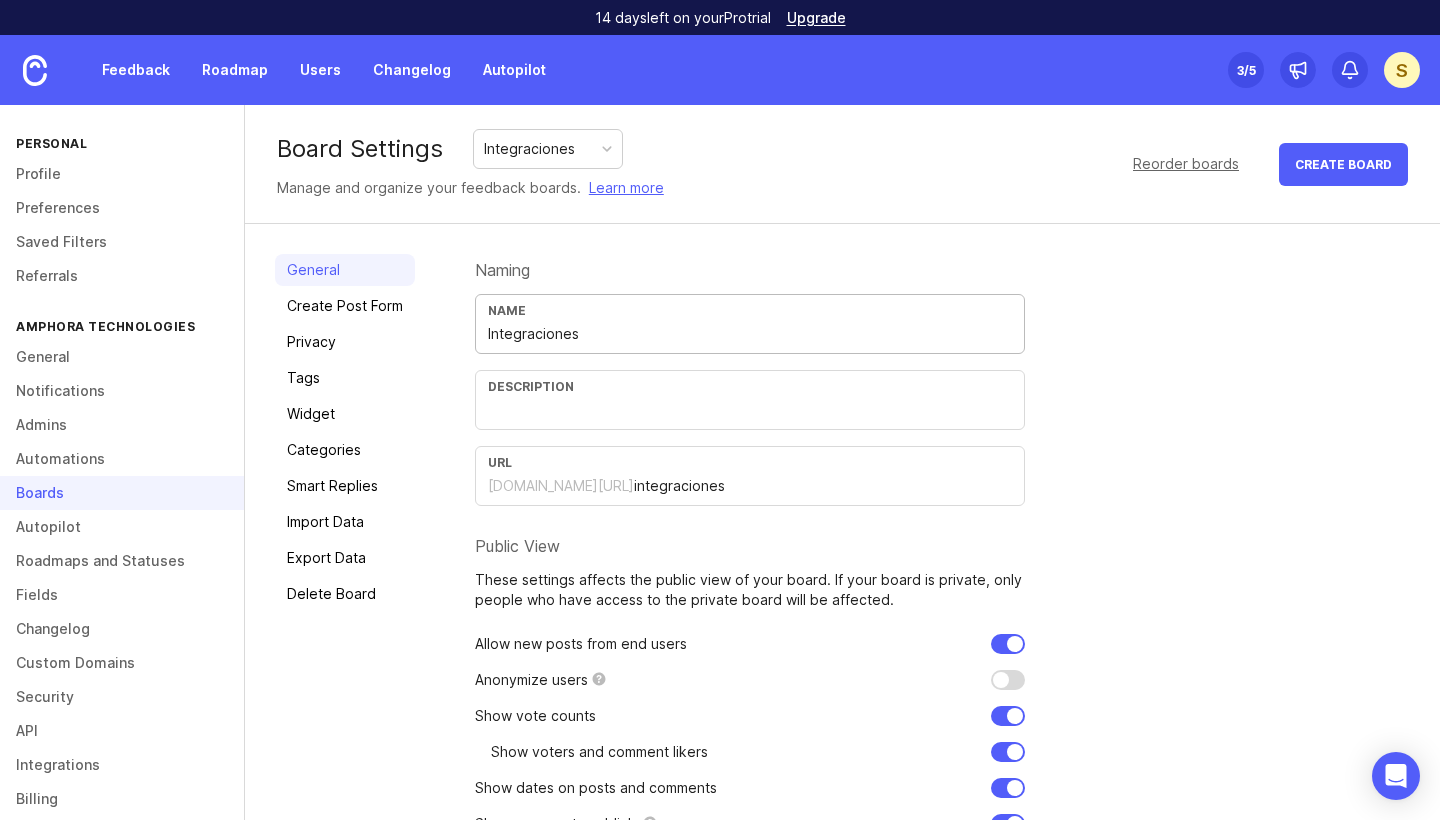 click on "Naming Name Integraciones Description URL amphora-technologies.canny.io/ integraciones Public View These settings affects the public view of your board. If your board is private, only people who have access to the private board will be affected. Allow new posts from end users Anonymize users Show vote counts Show voters and comment likers Show dates on posts and comments Show comments publicly Save" at bounding box center [750, 573] 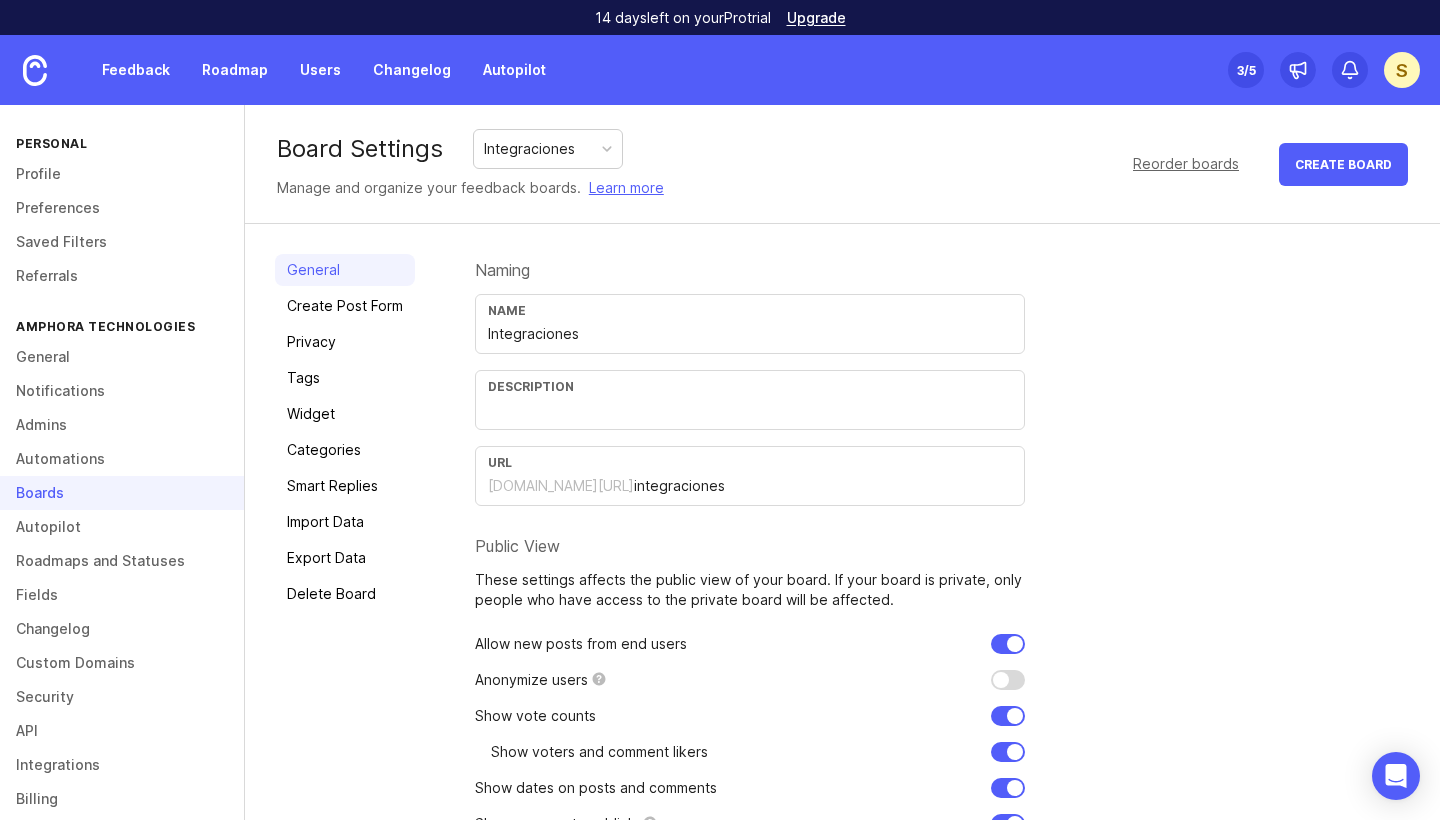 click on "Name Integraciones" at bounding box center [750, 324] 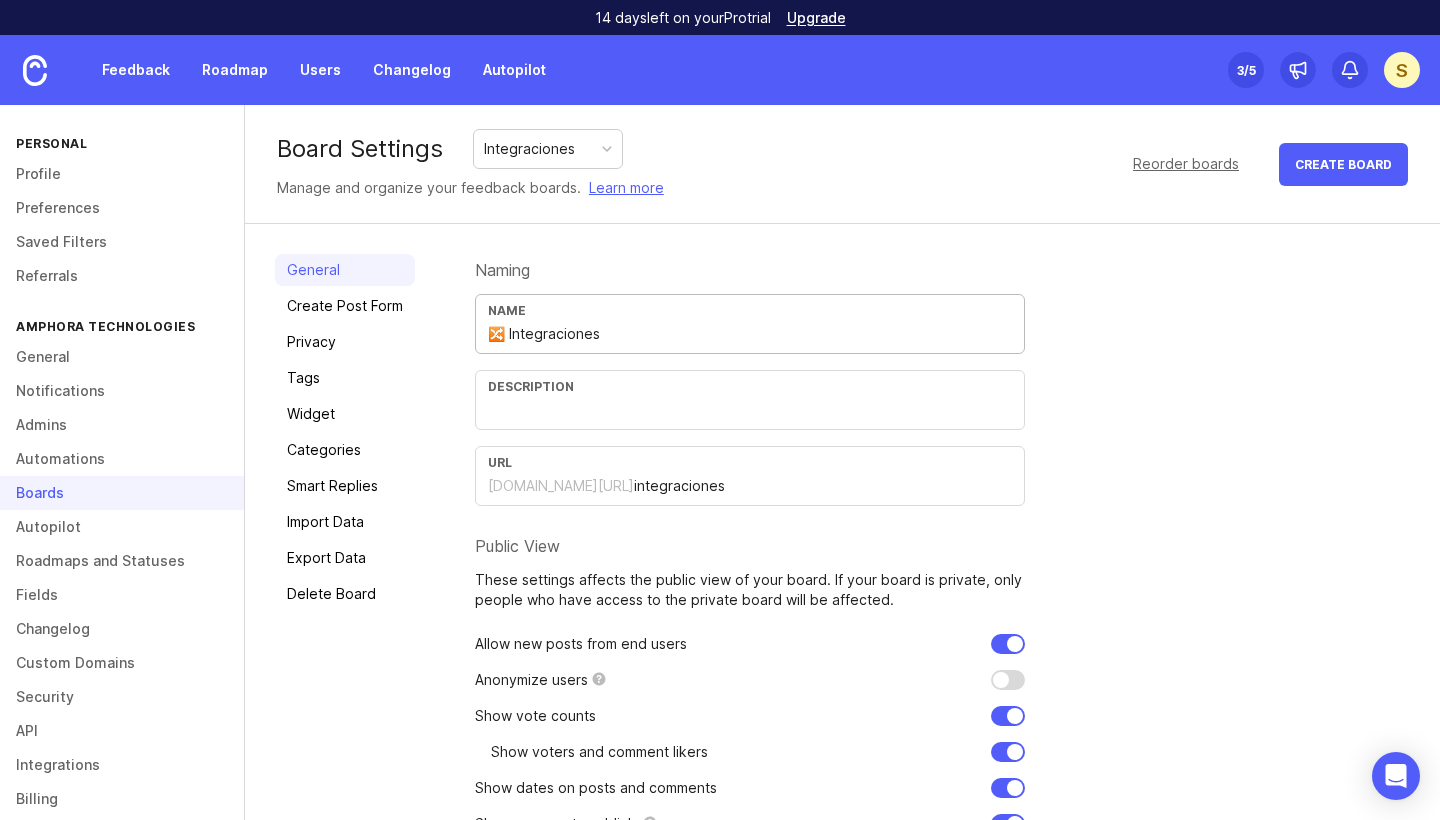 type on "🔀 Integraciones" 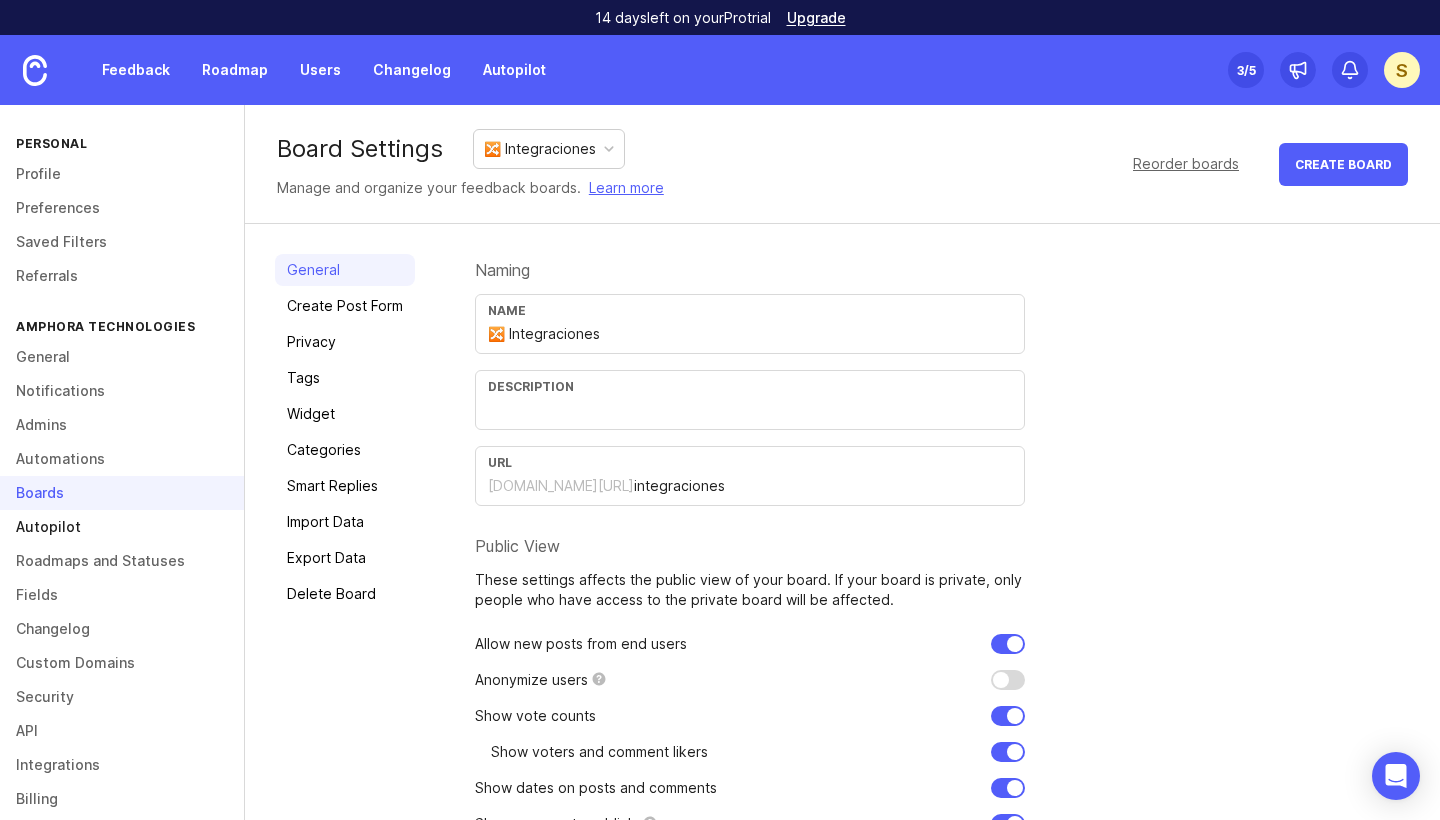 click on "Autopilot" at bounding box center [122, 527] 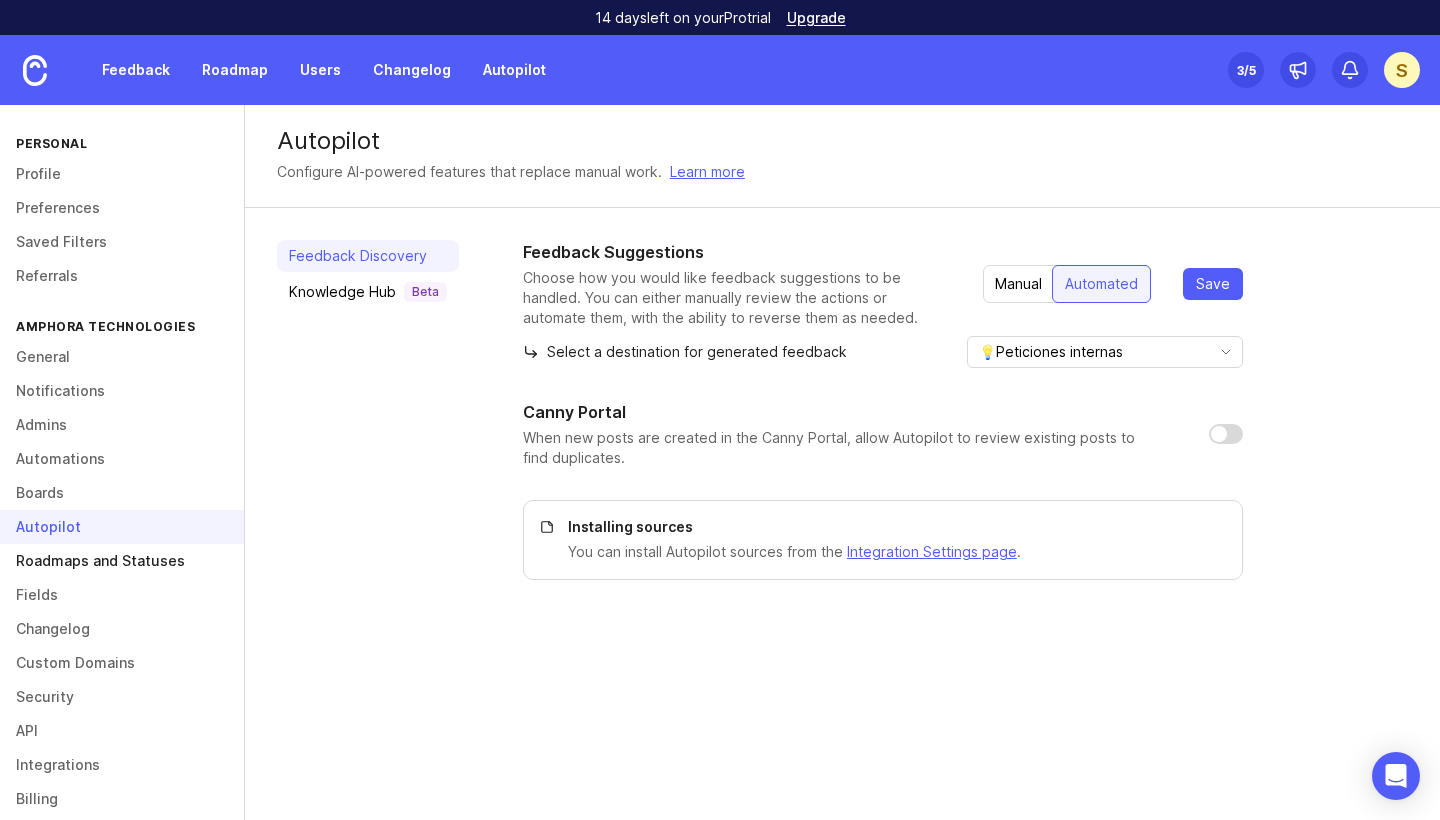 click on "Roadmaps and Statuses" at bounding box center (122, 561) 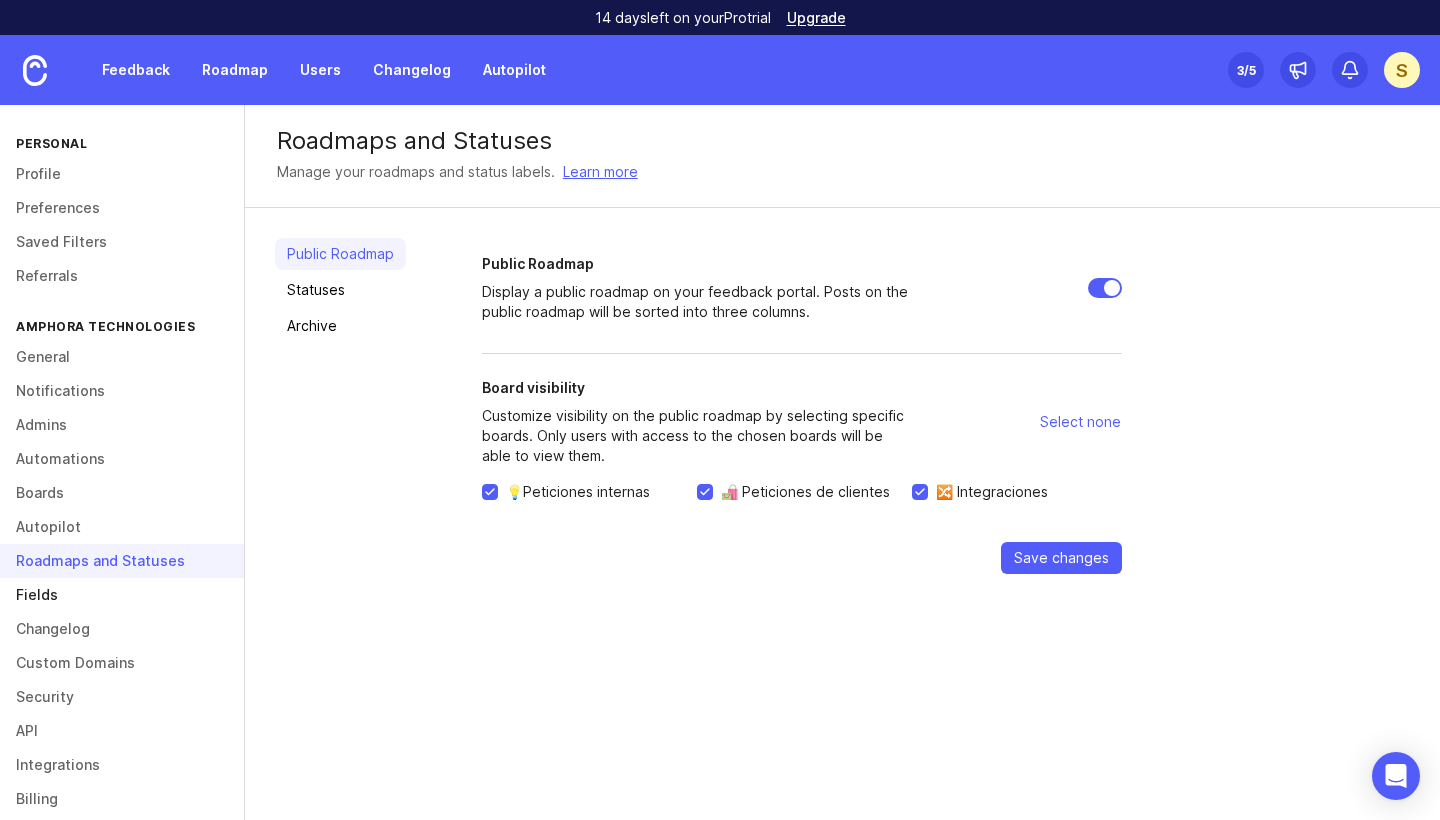 click on "Fields" at bounding box center [122, 595] 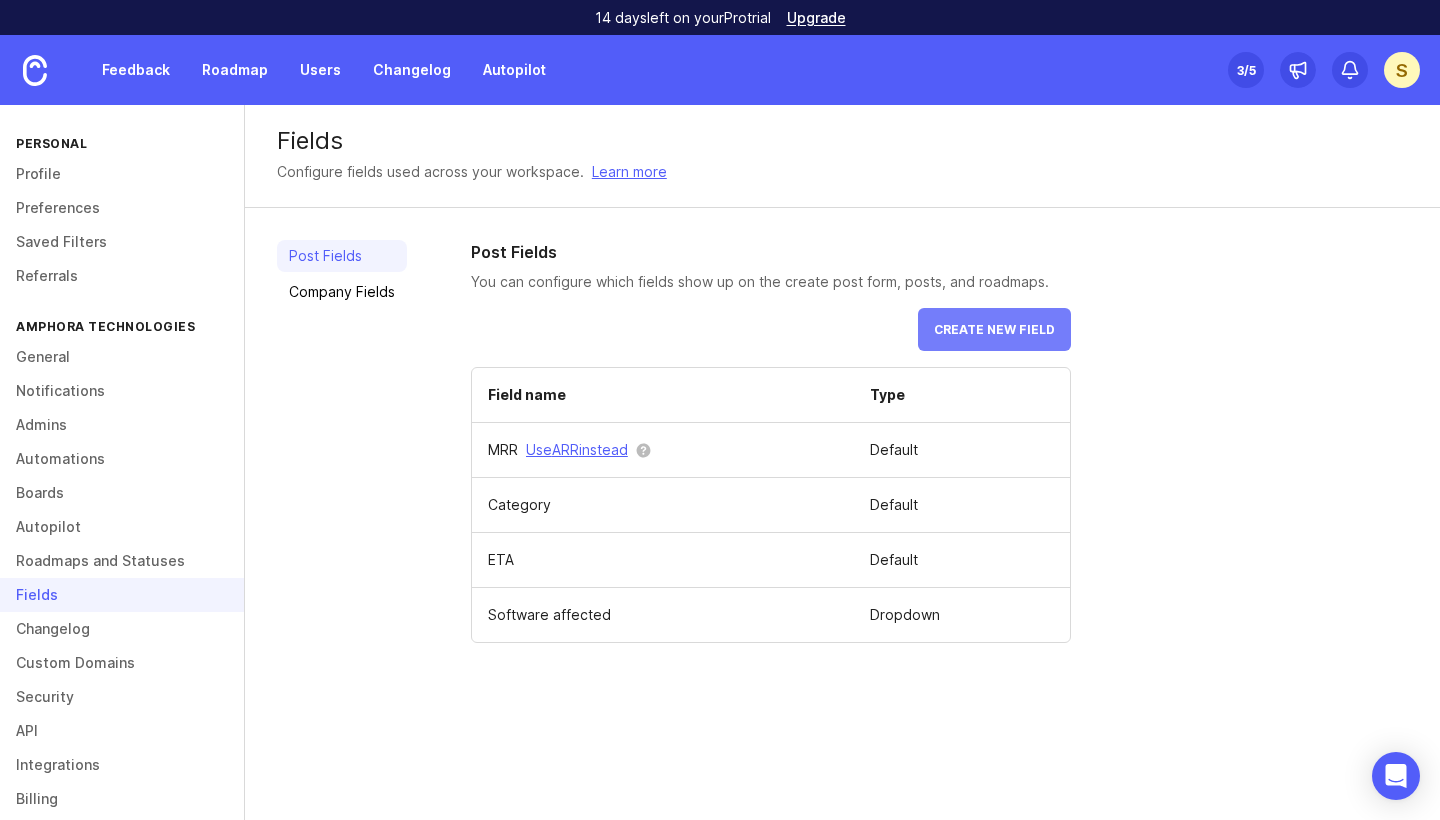 click on "Create new field" at bounding box center [994, 329] 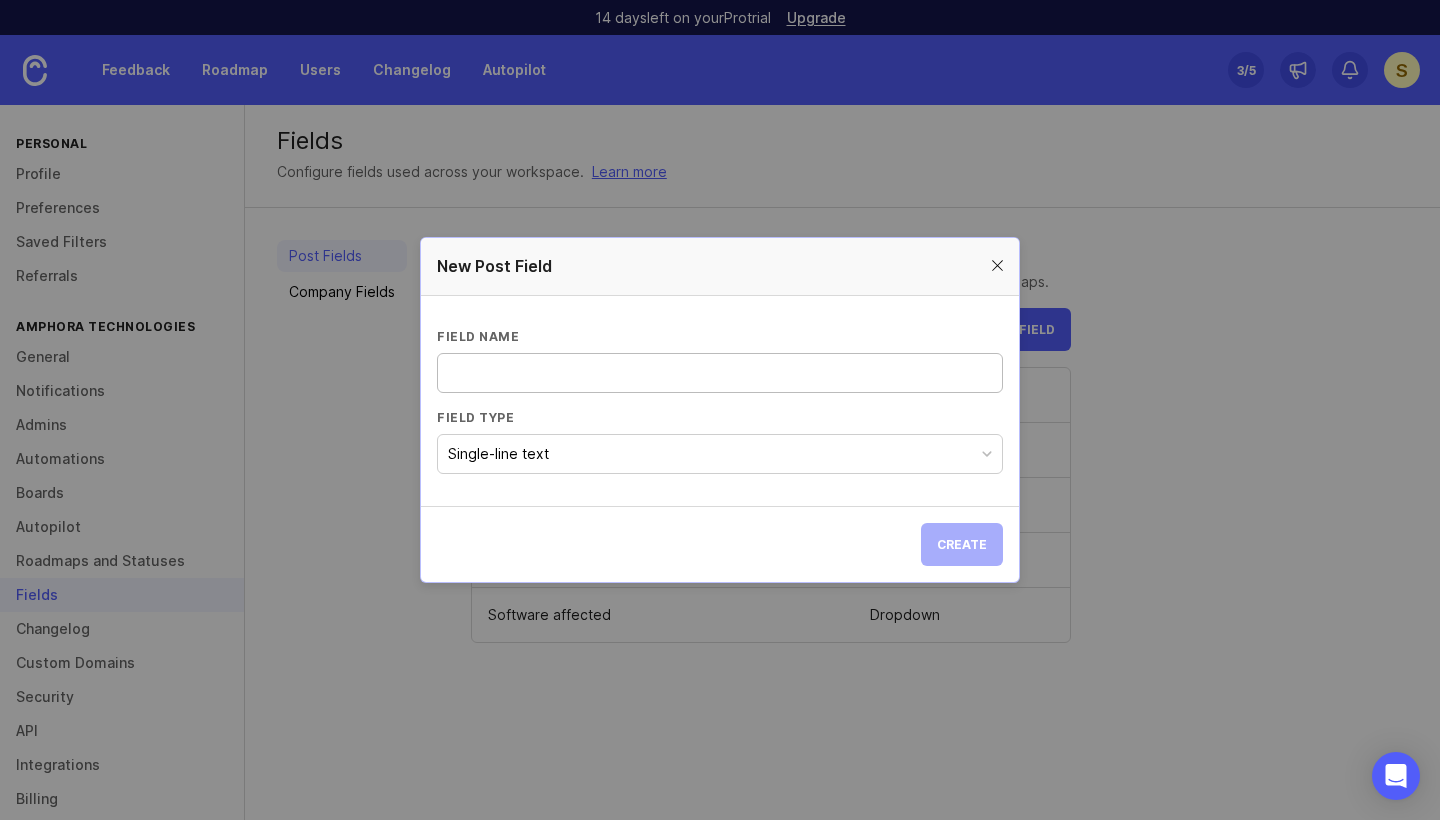 click at bounding box center [997, 266] 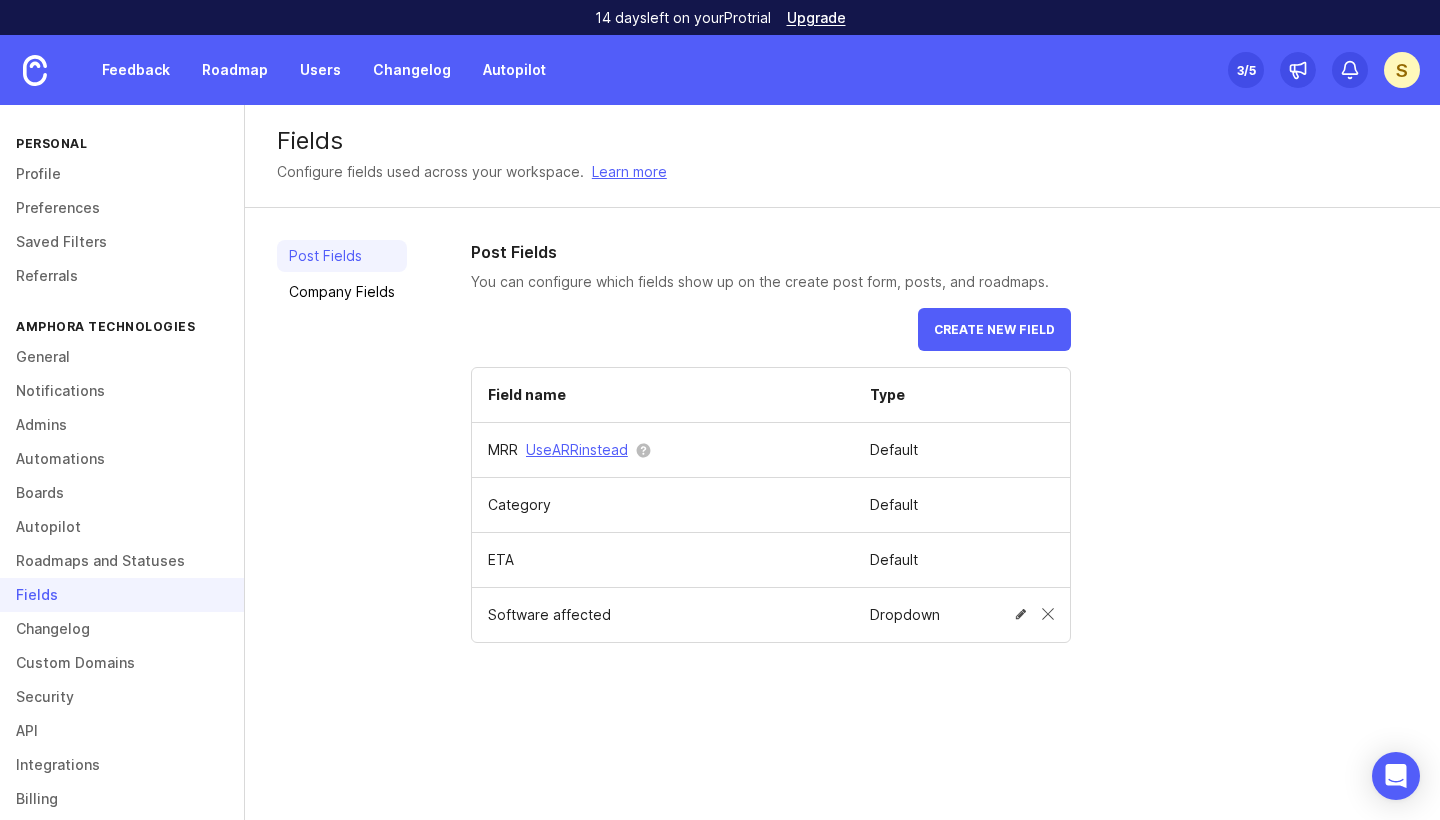 click at bounding box center (1025, 614) 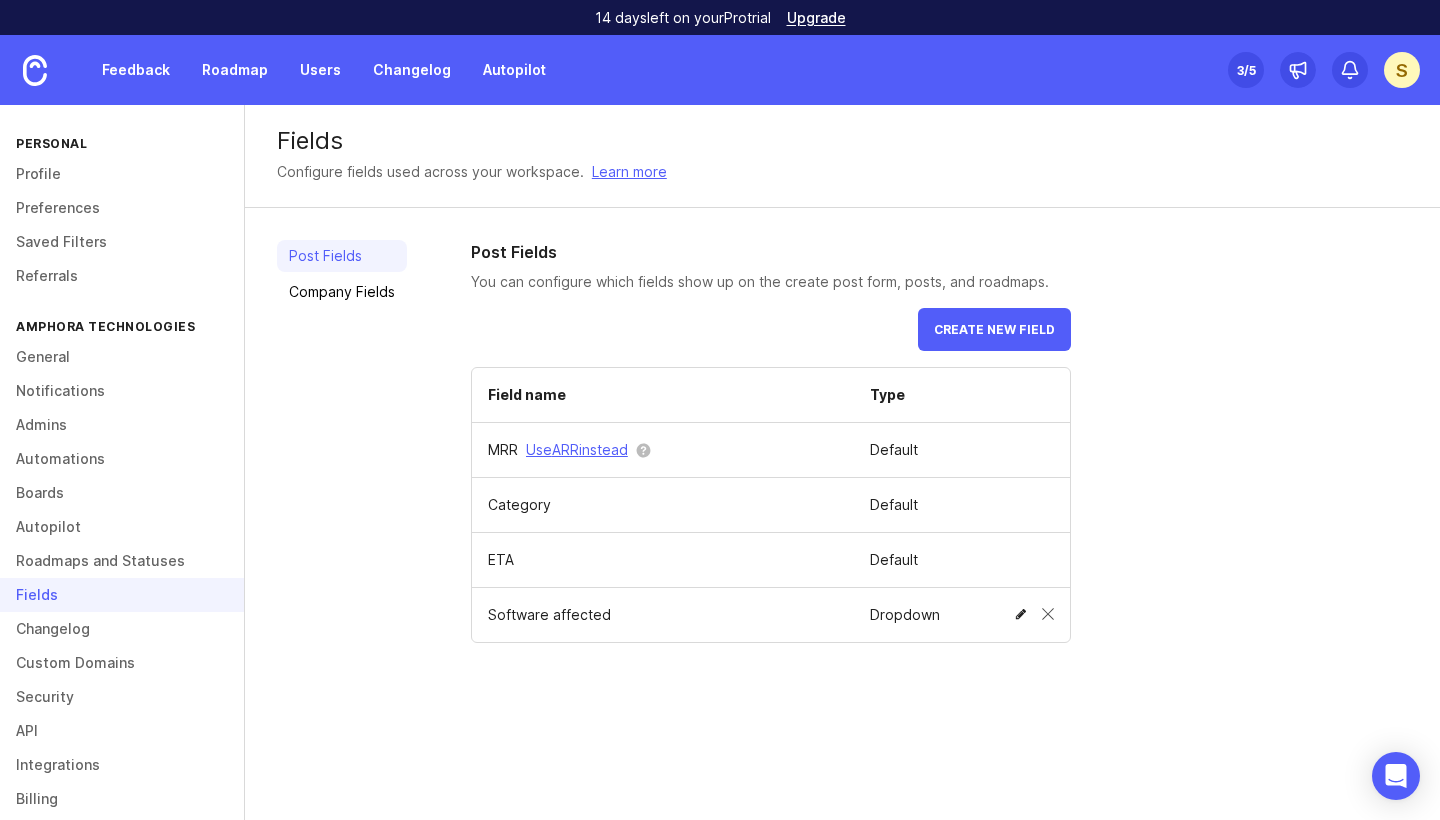 click at bounding box center (1021, 614) 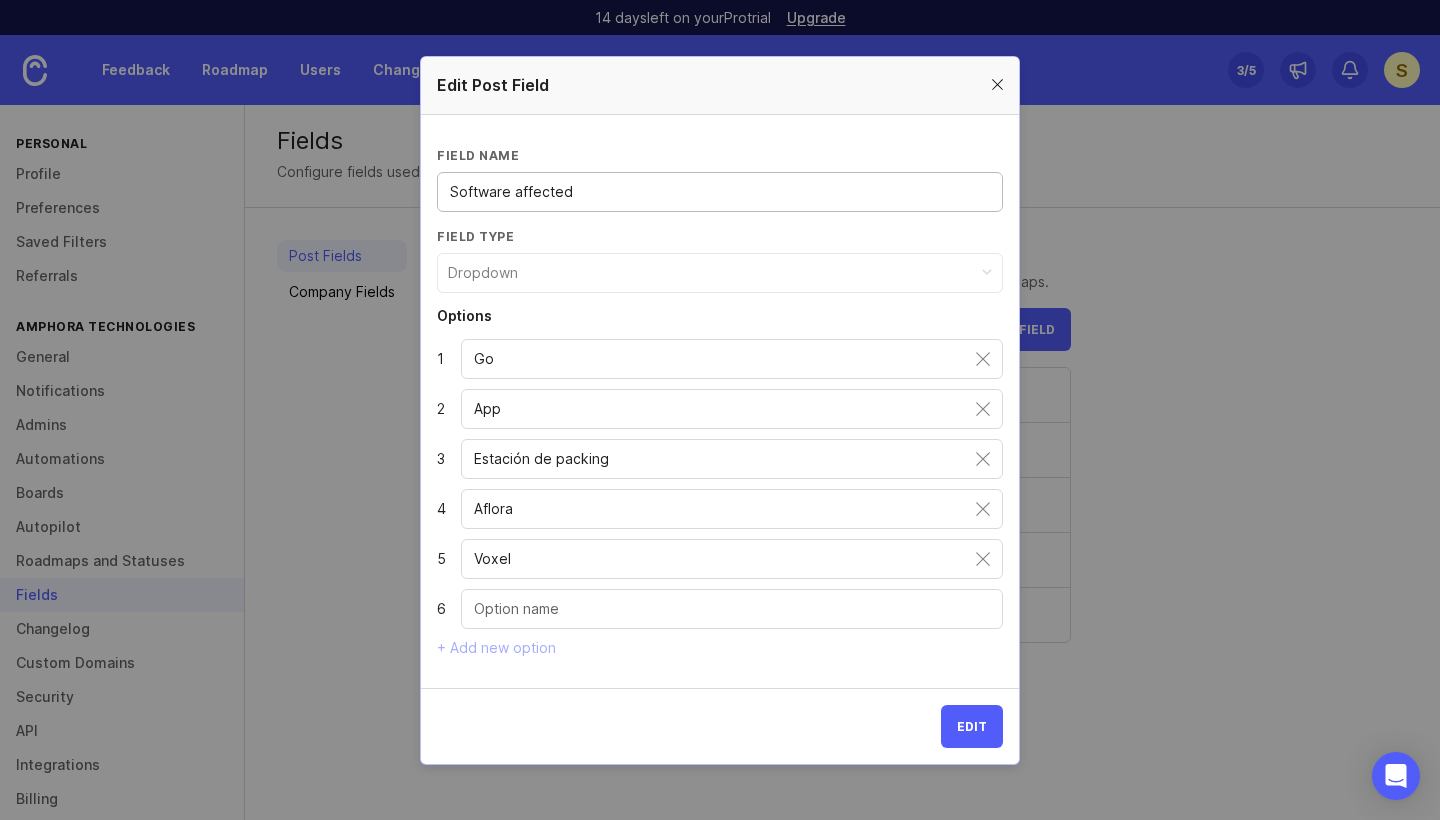click at bounding box center (997, 85) 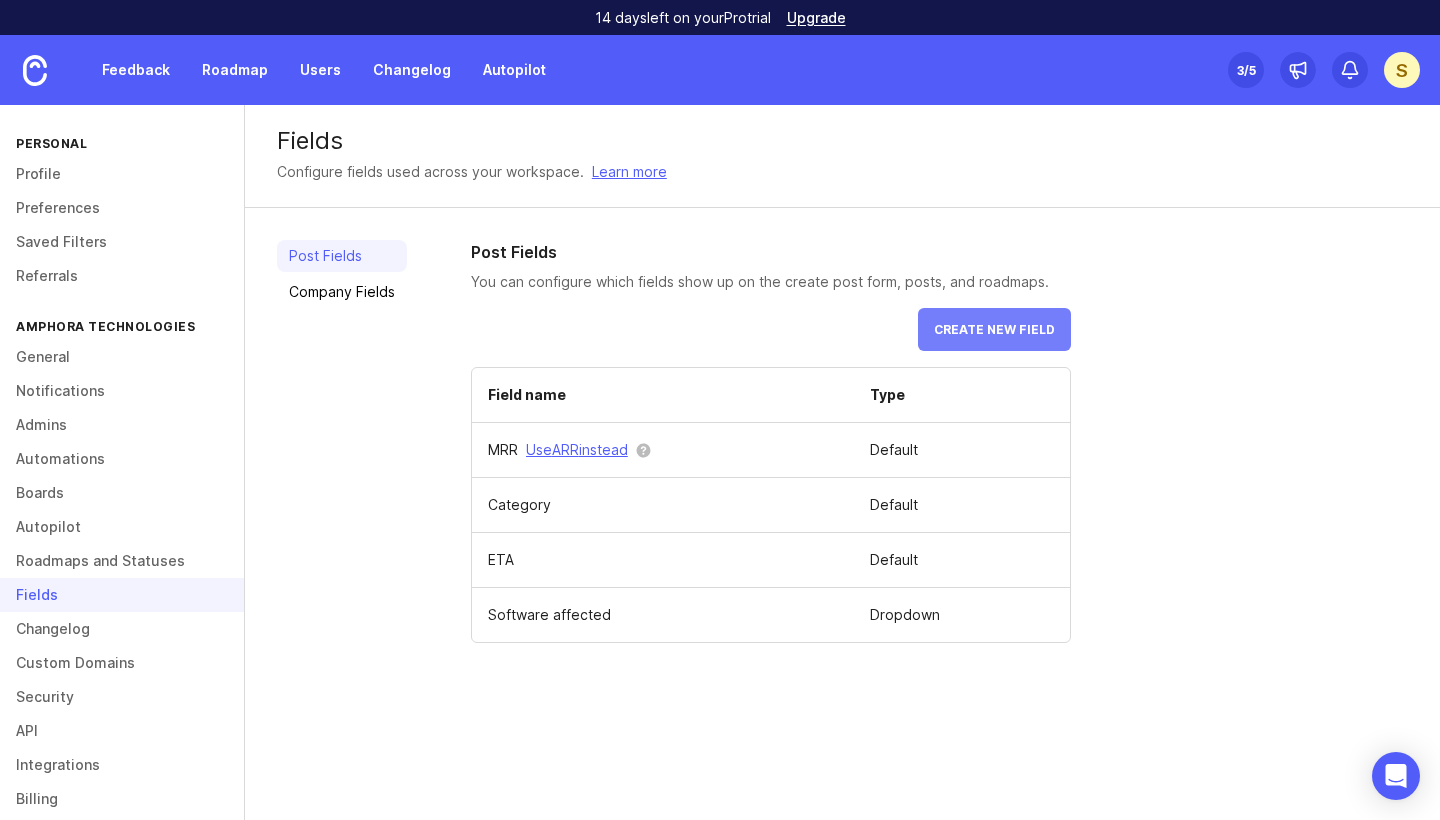 click on "Create new field" at bounding box center (994, 329) 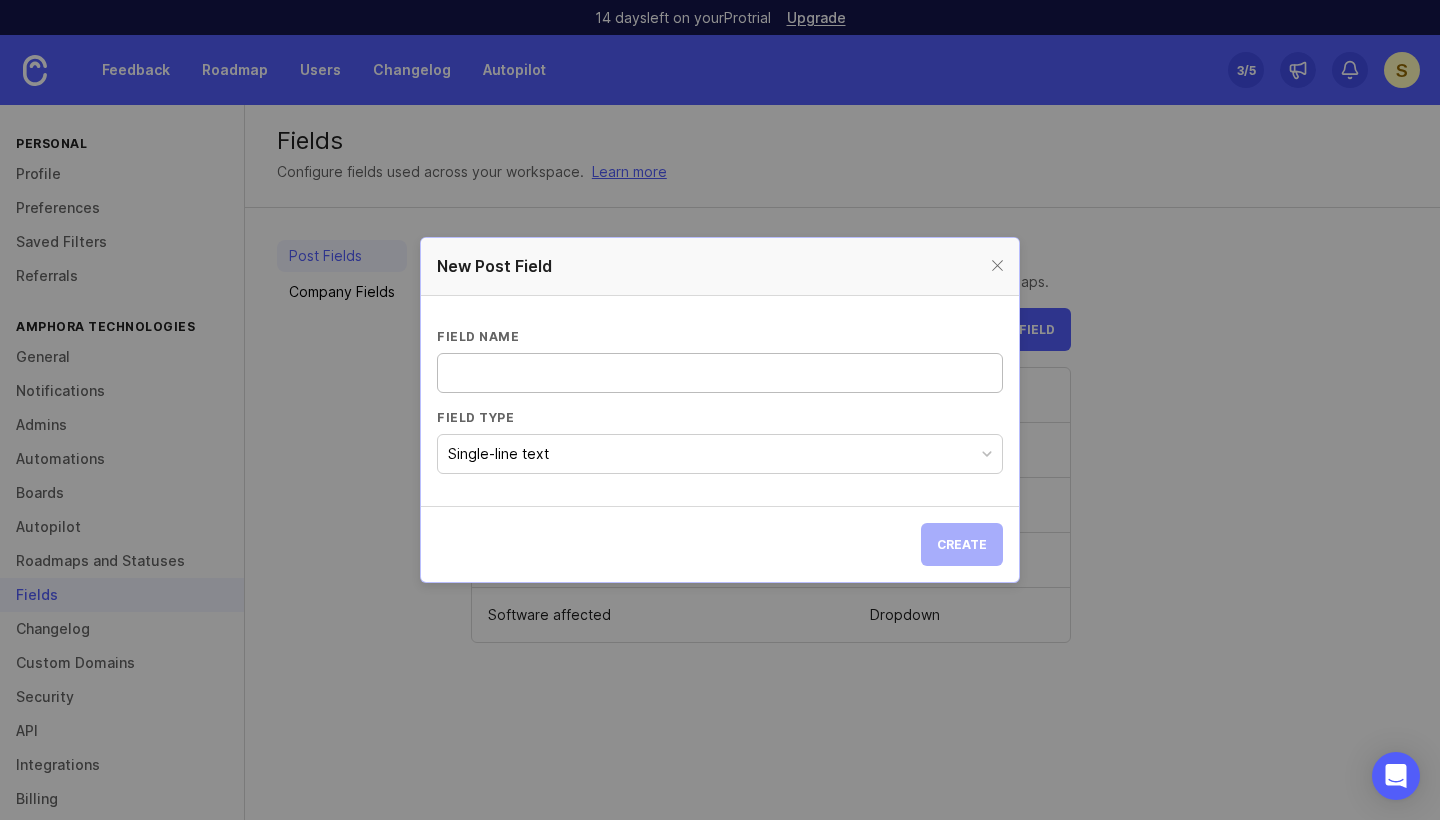 click on "Single-line text" at bounding box center [720, 454] 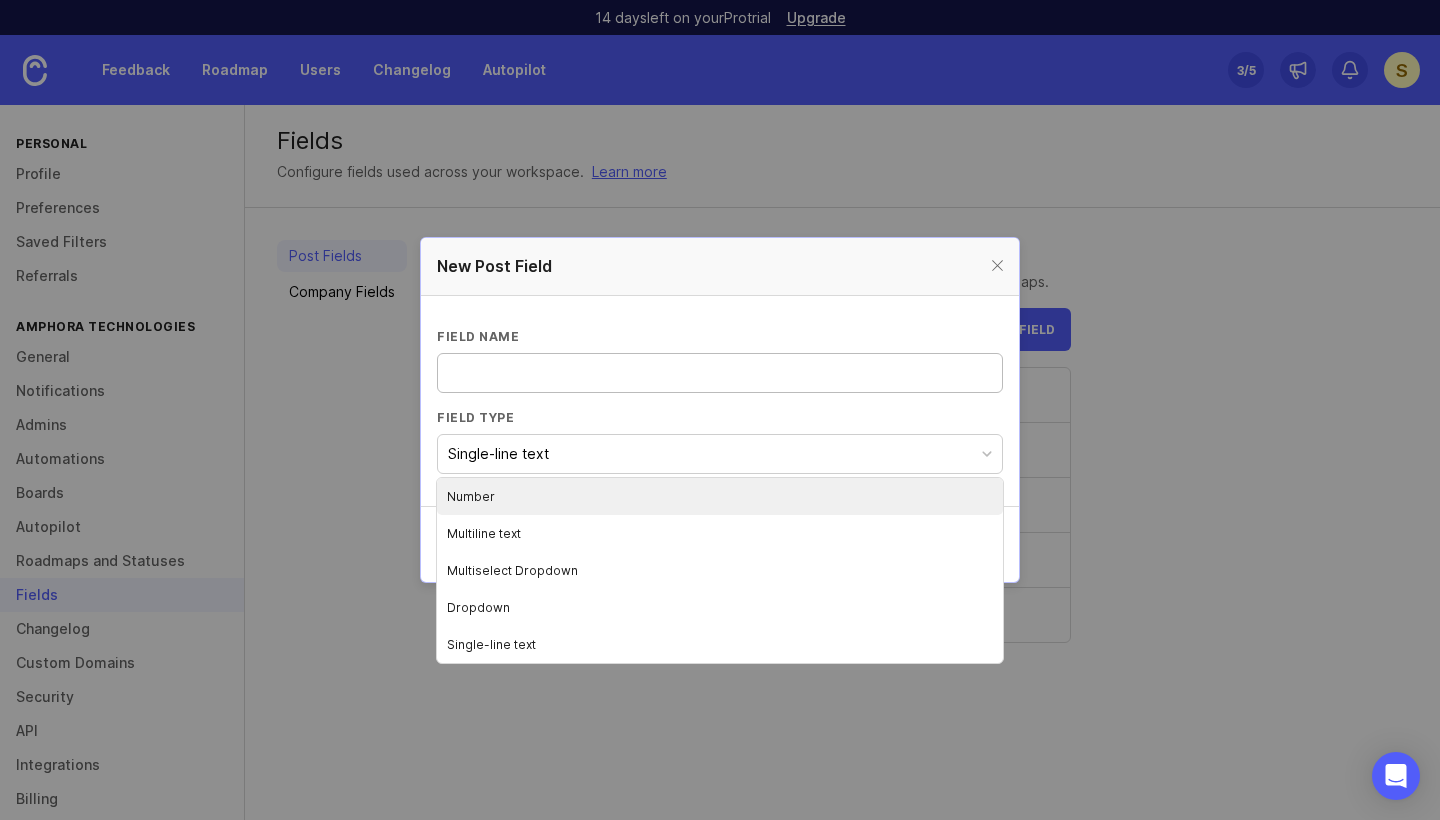 click on "Field name" at bounding box center [720, 373] 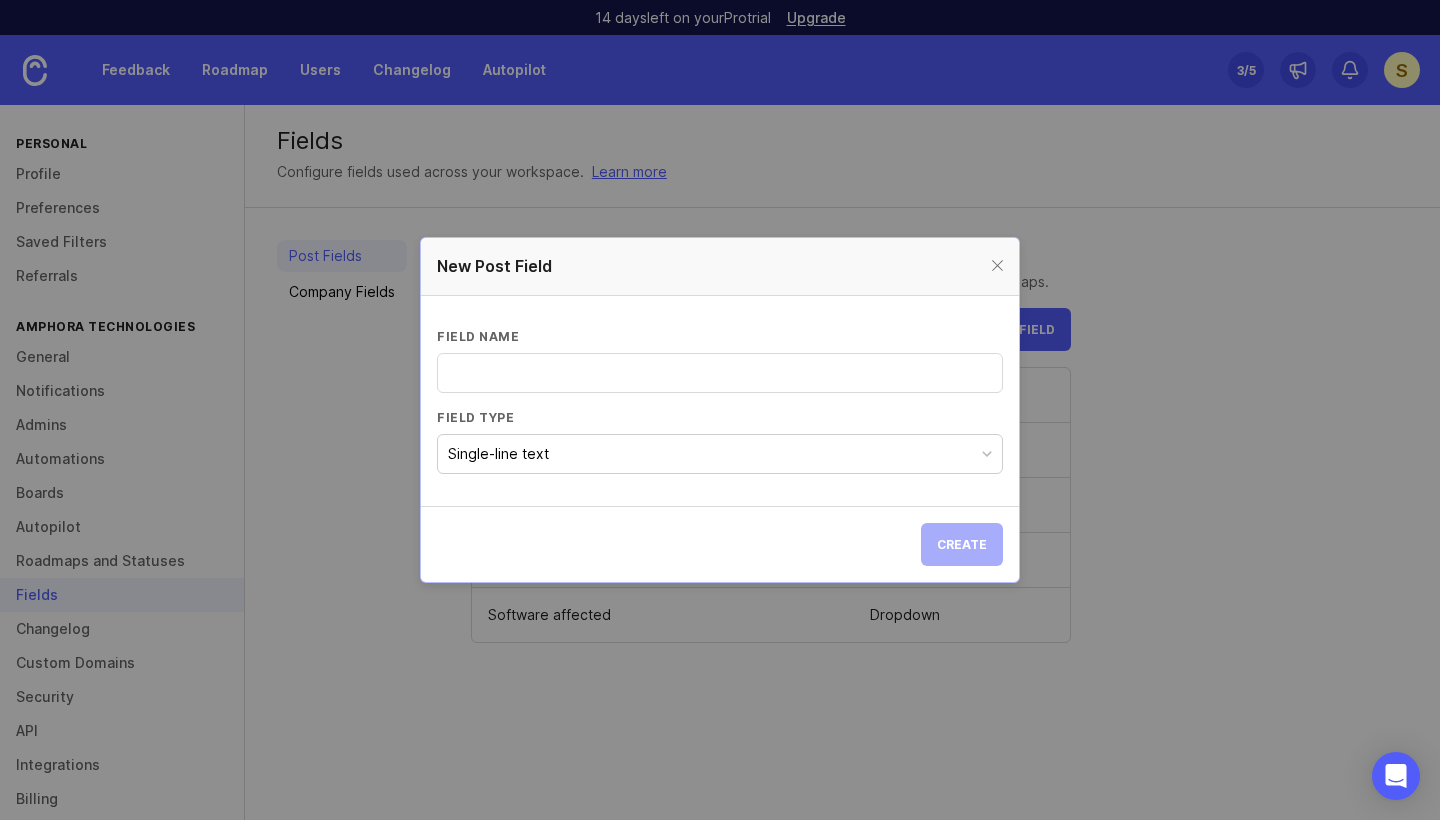 click on "Field name" at bounding box center (720, 373) 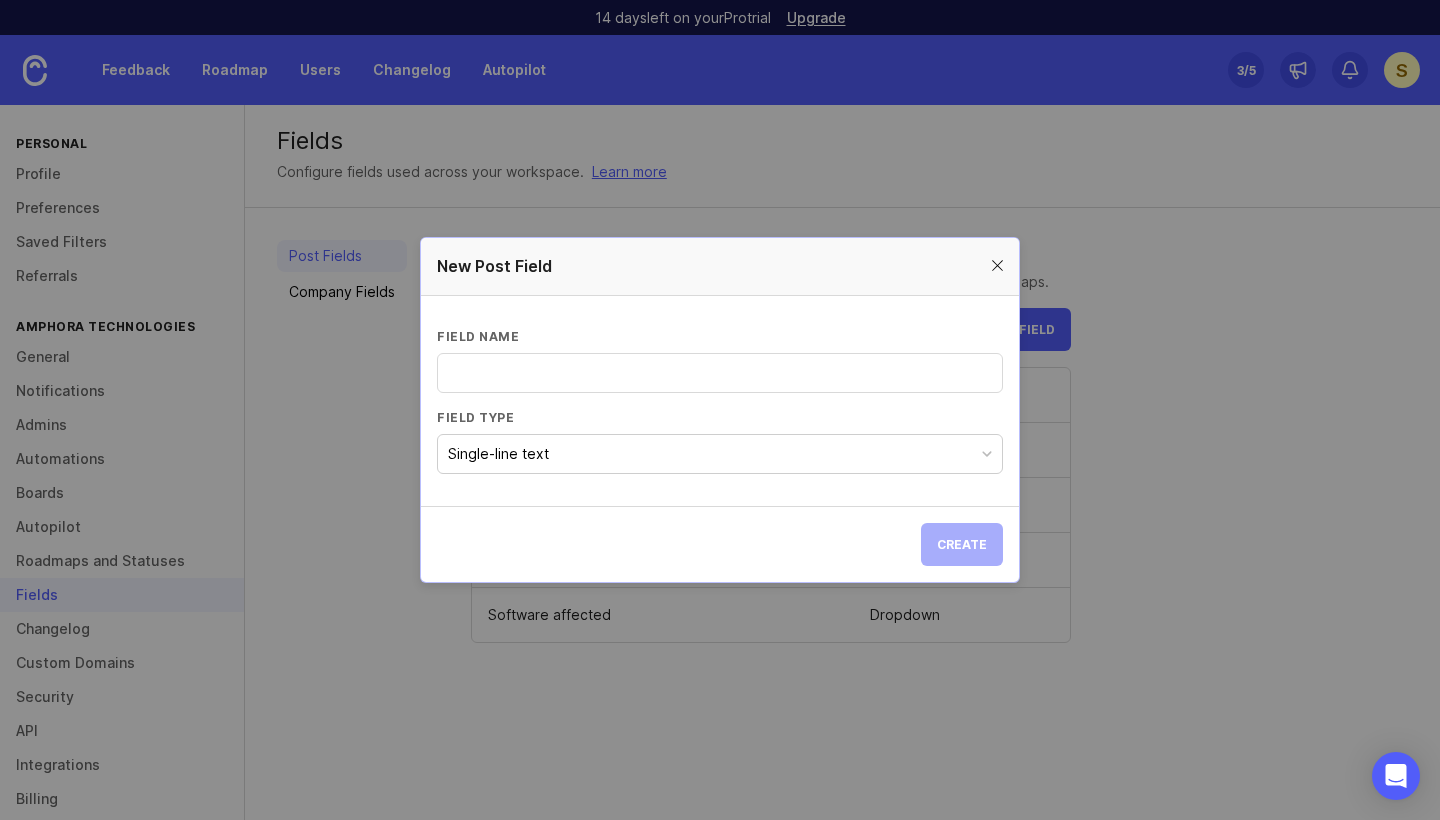 click at bounding box center (997, 266) 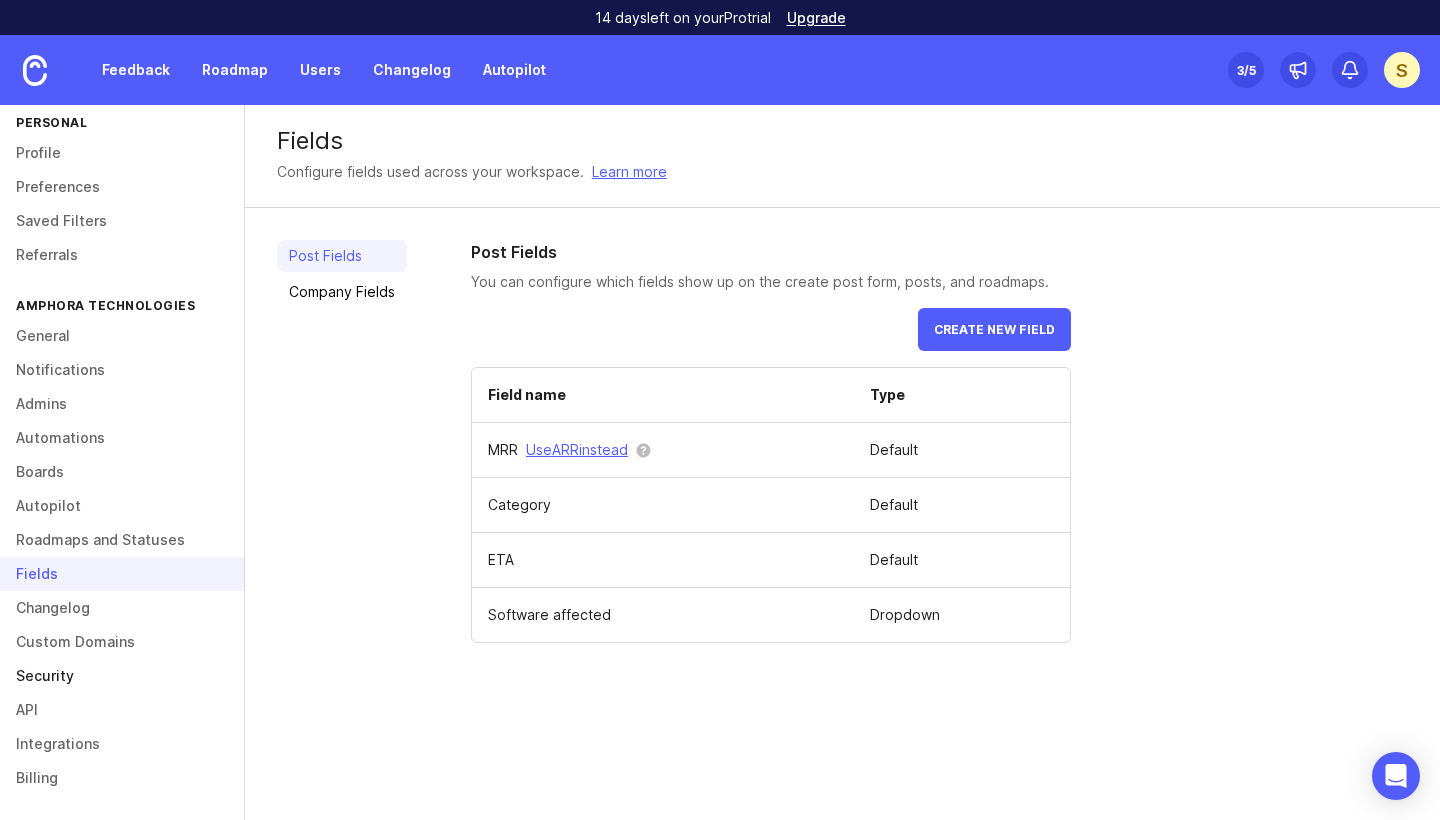 scroll, scrollTop: 21, scrollLeft: 0, axis: vertical 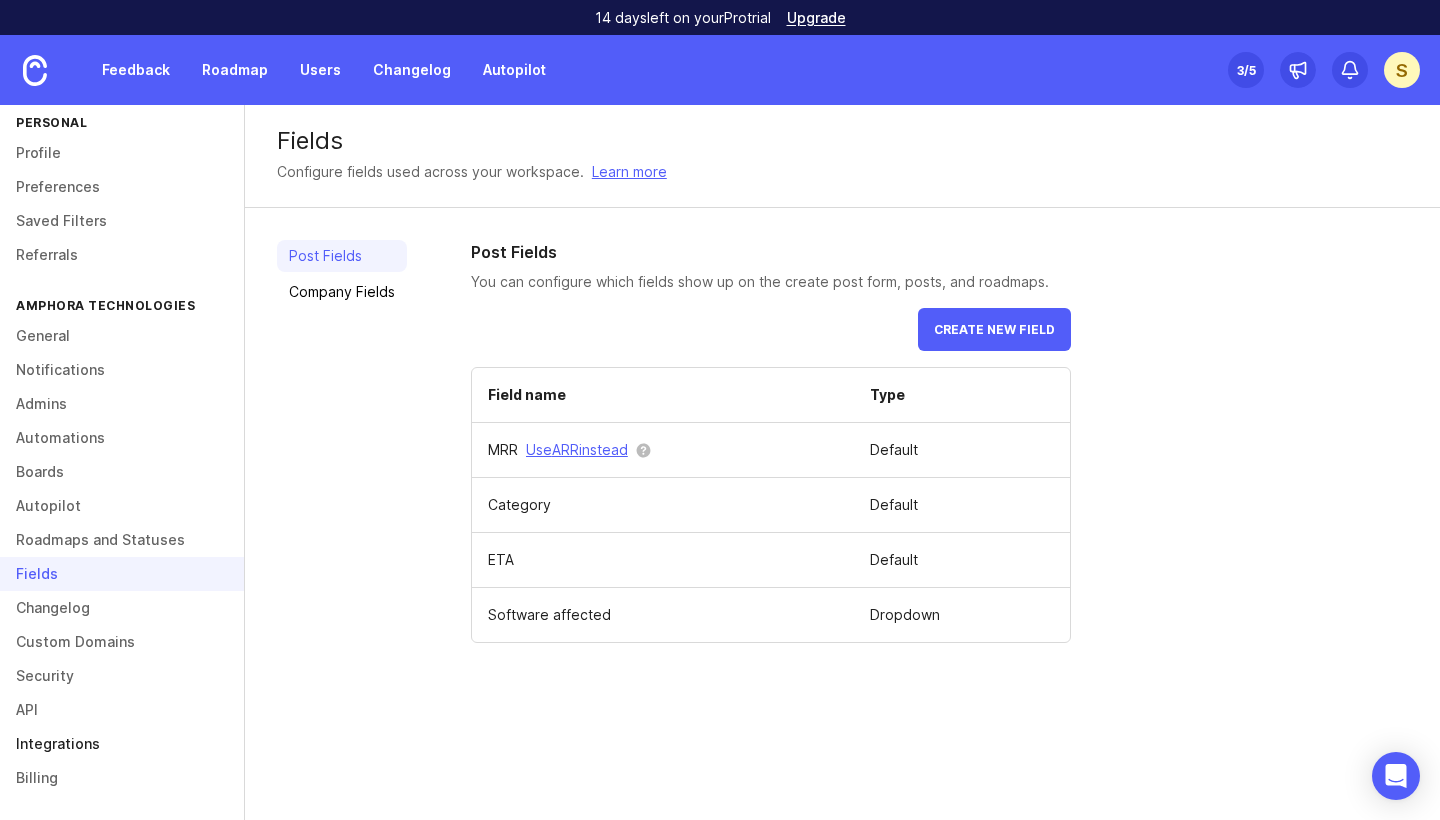 click on "Integrations" at bounding box center [122, 744] 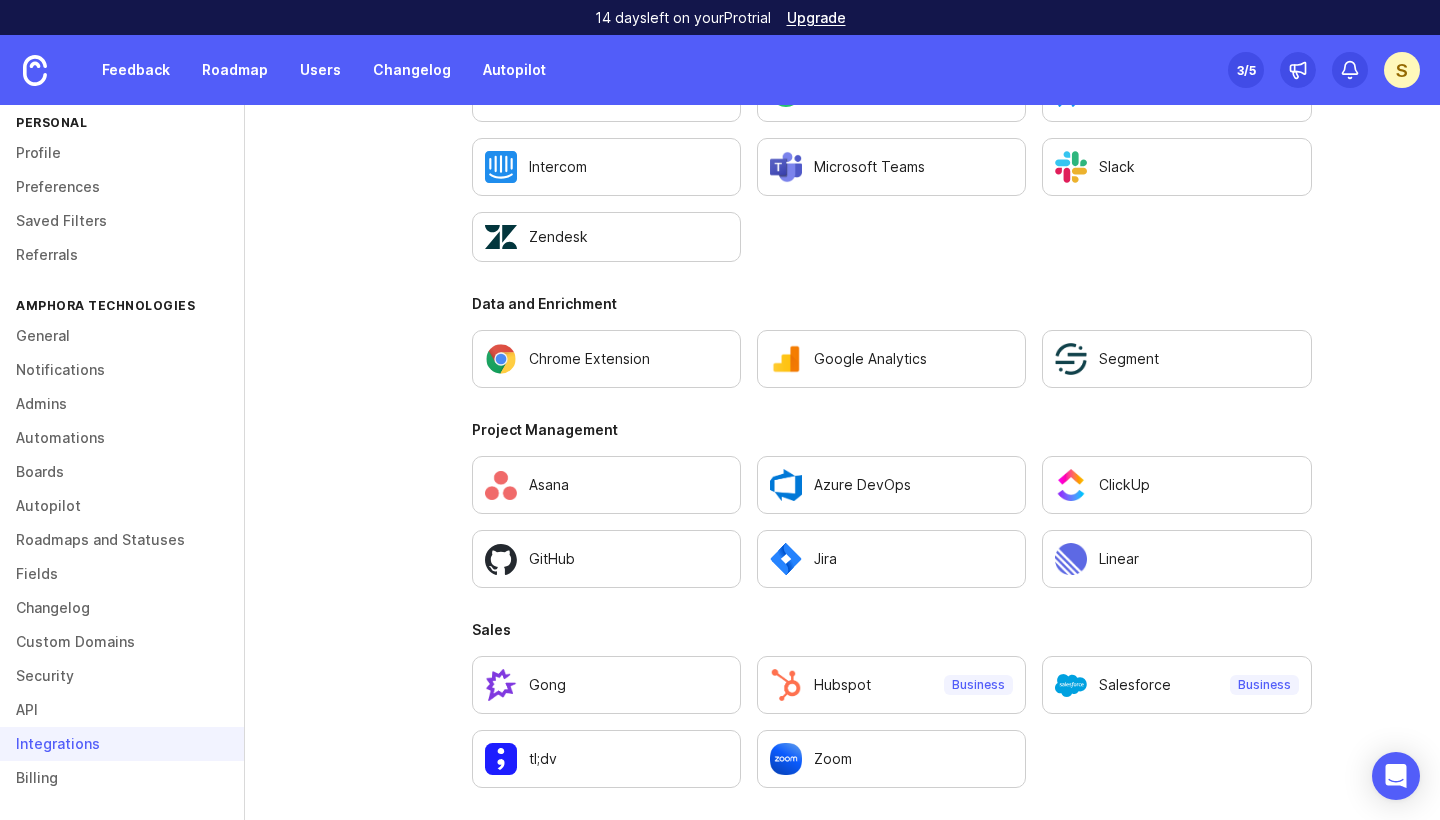 scroll, scrollTop: 1350, scrollLeft: 0, axis: vertical 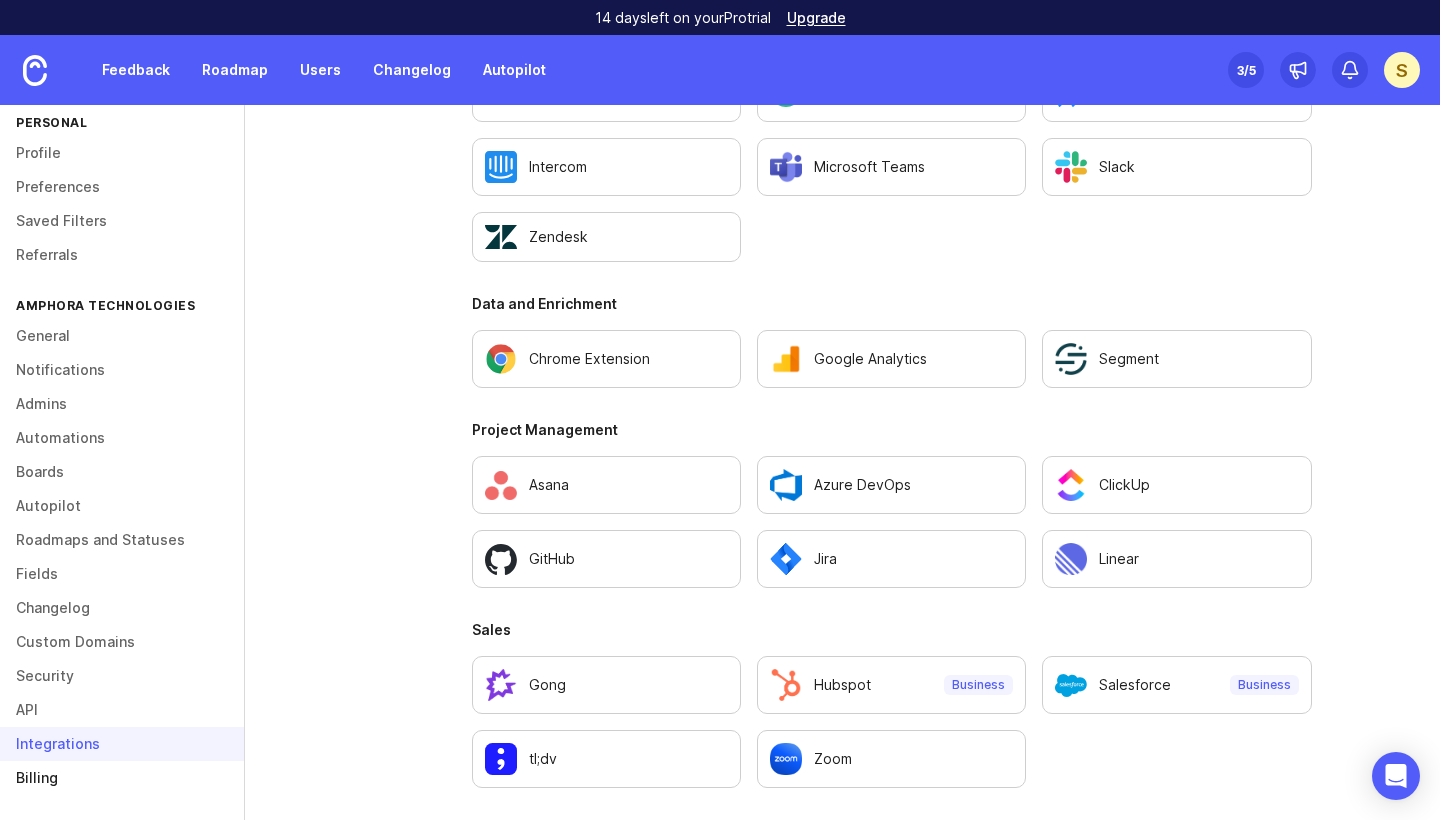 click on "Billing" at bounding box center (122, 778) 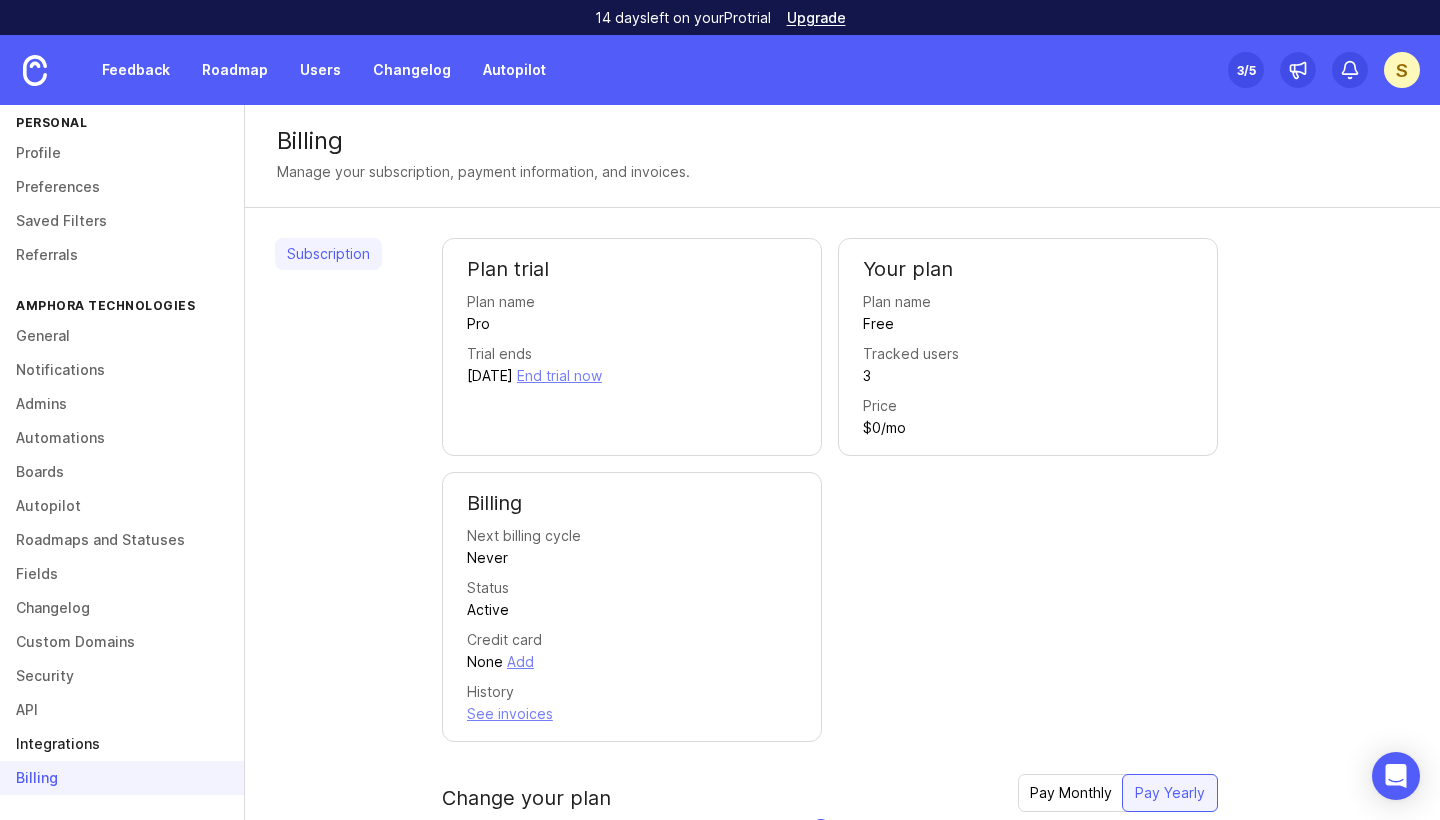 scroll, scrollTop: 0, scrollLeft: 0, axis: both 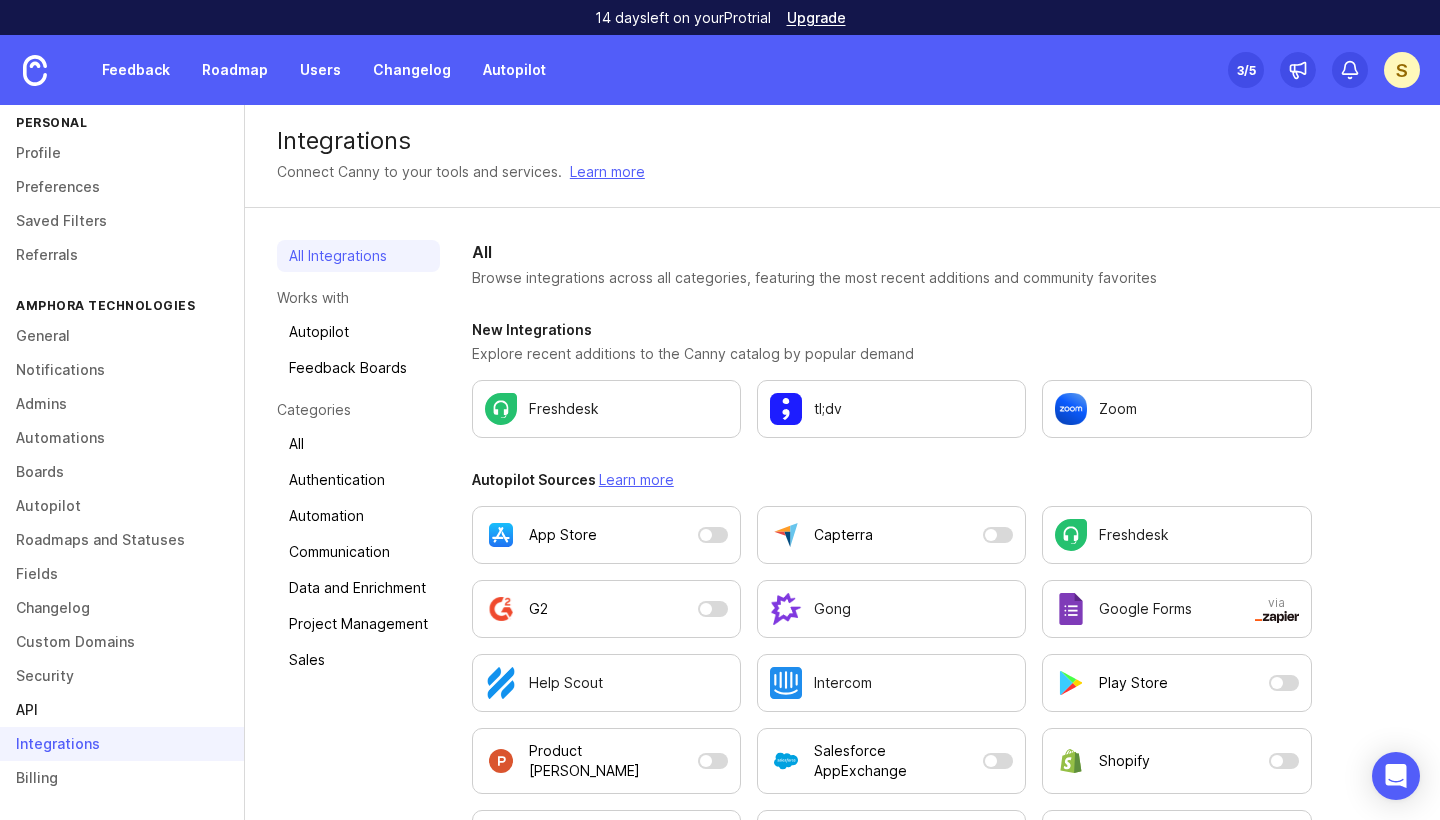 click on "API" at bounding box center [122, 710] 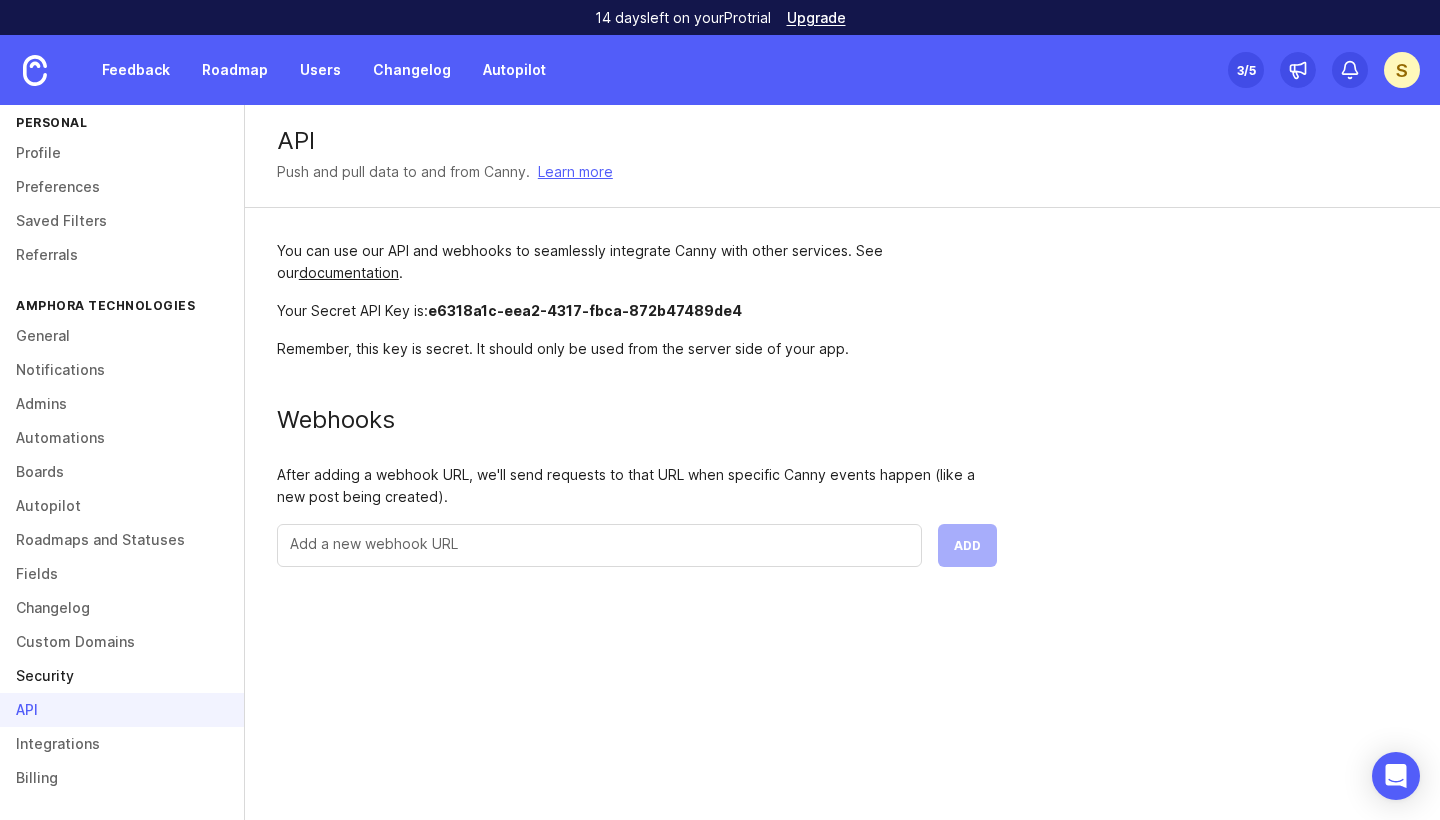 click on "Security" at bounding box center (122, 676) 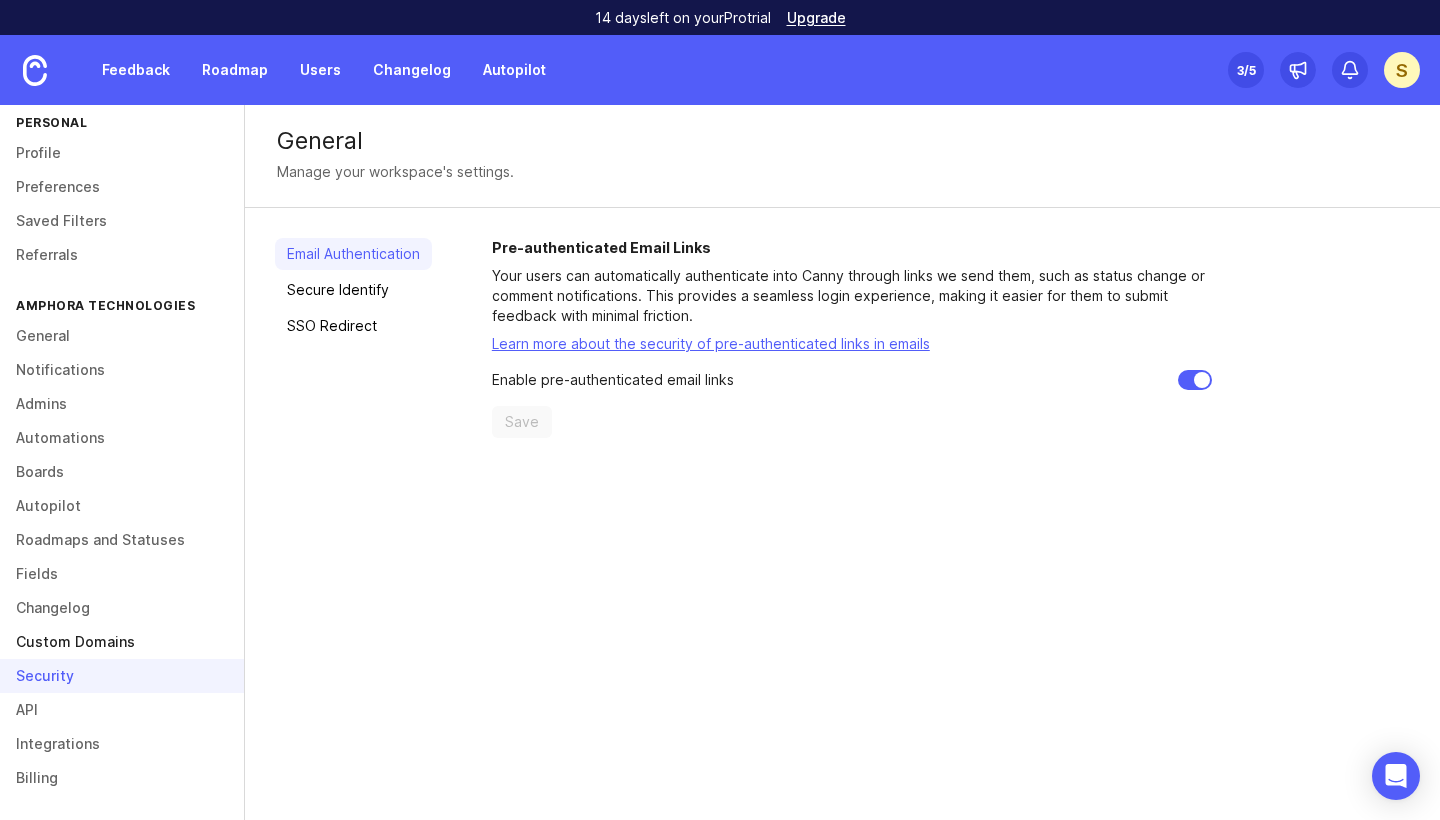 click on "Custom Domains" at bounding box center [122, 642] 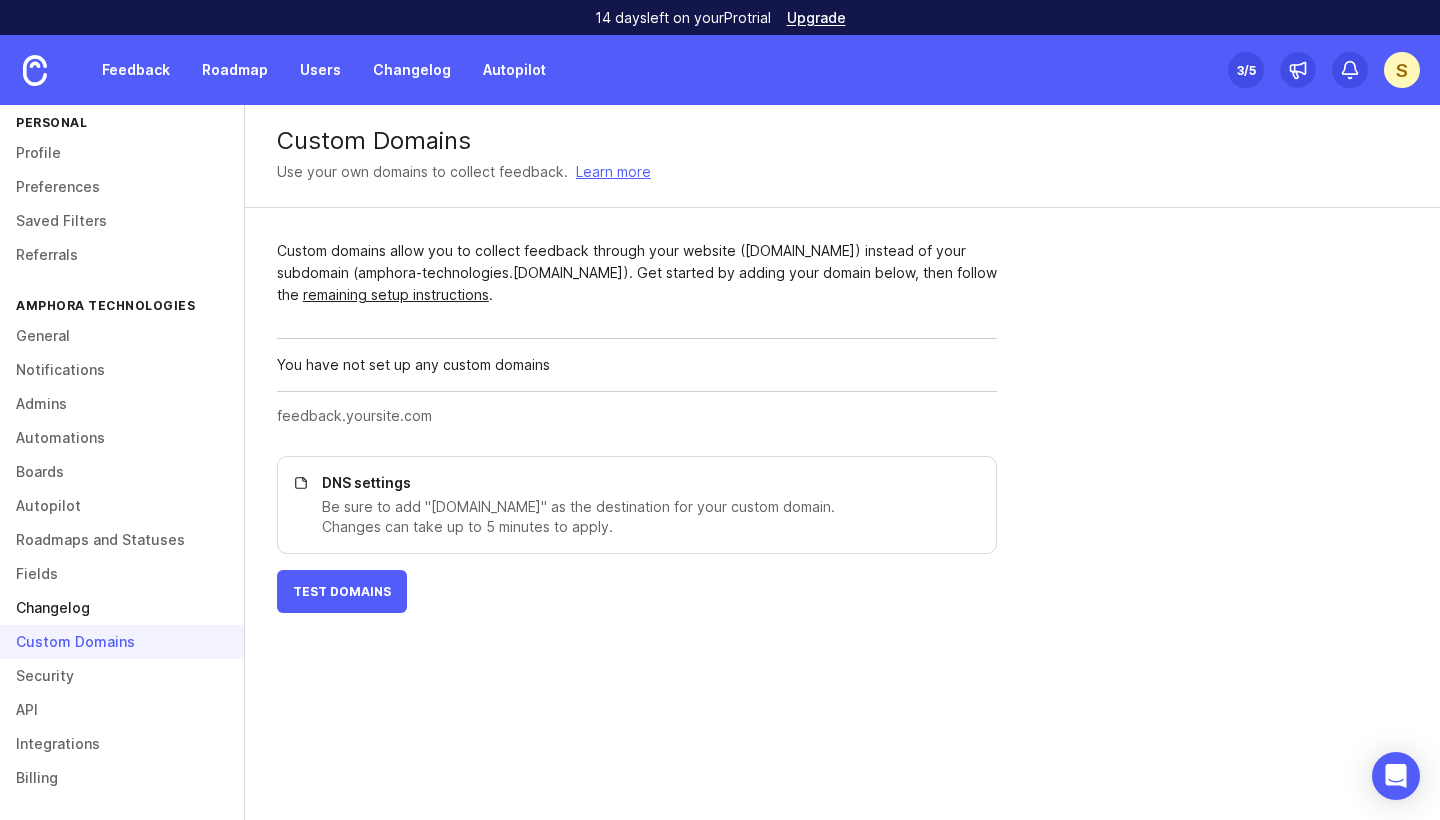 click on "Changelog" at bounding box center (122, 608) 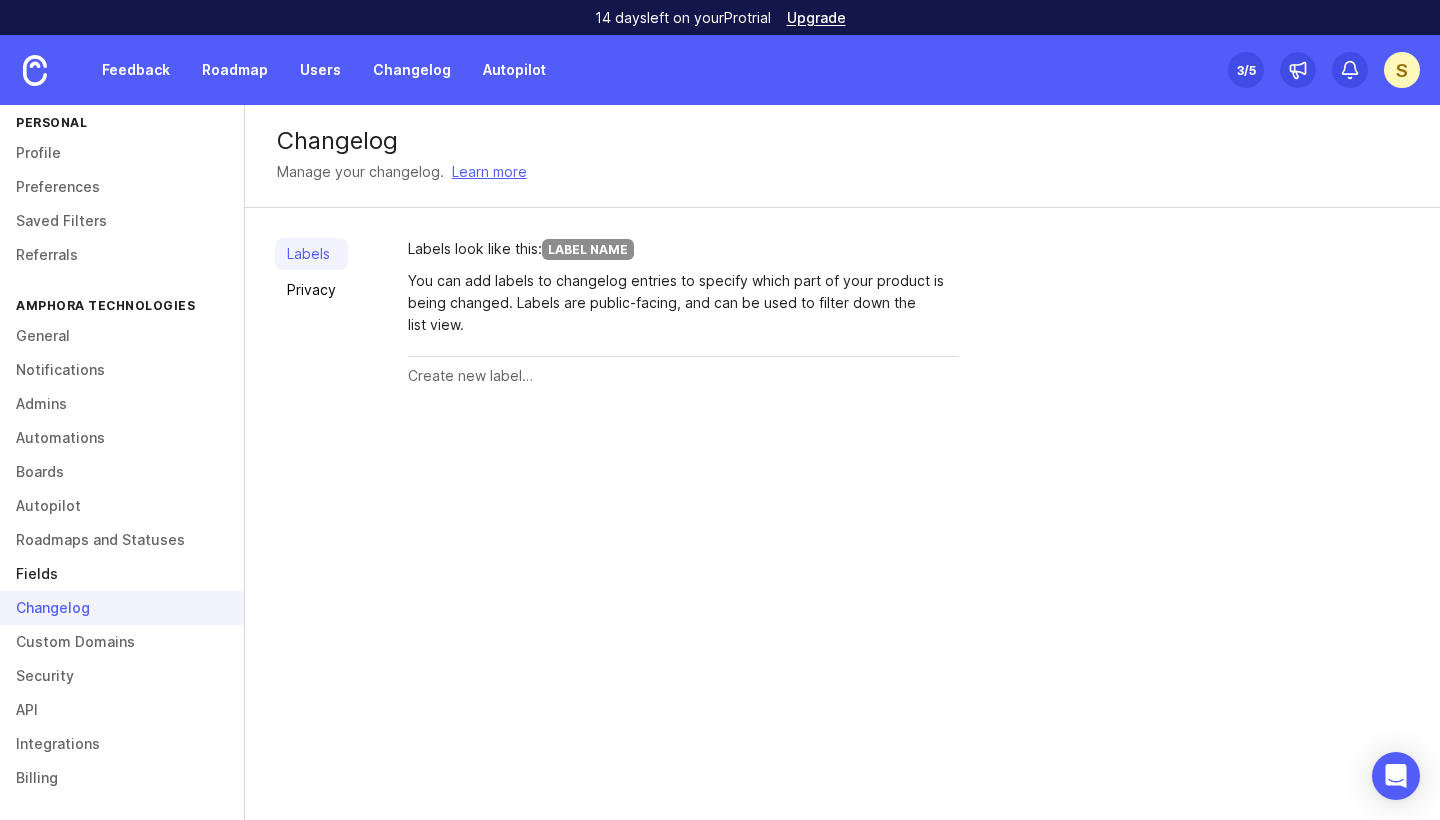 click on "Fields" at bounding box center [122, 574] 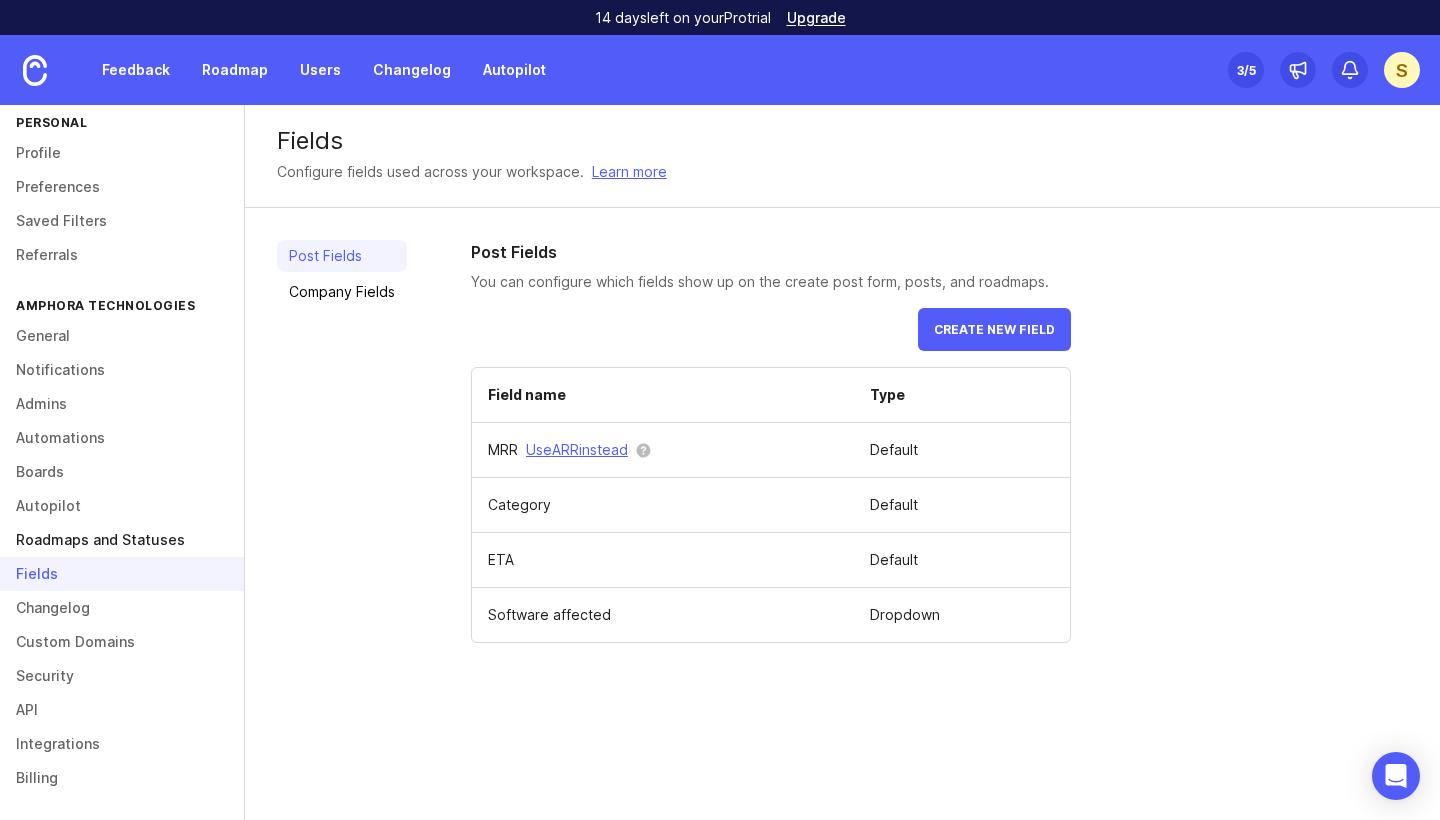 click on "Roadmaps and Statuses" at bounding box center (122, 540) 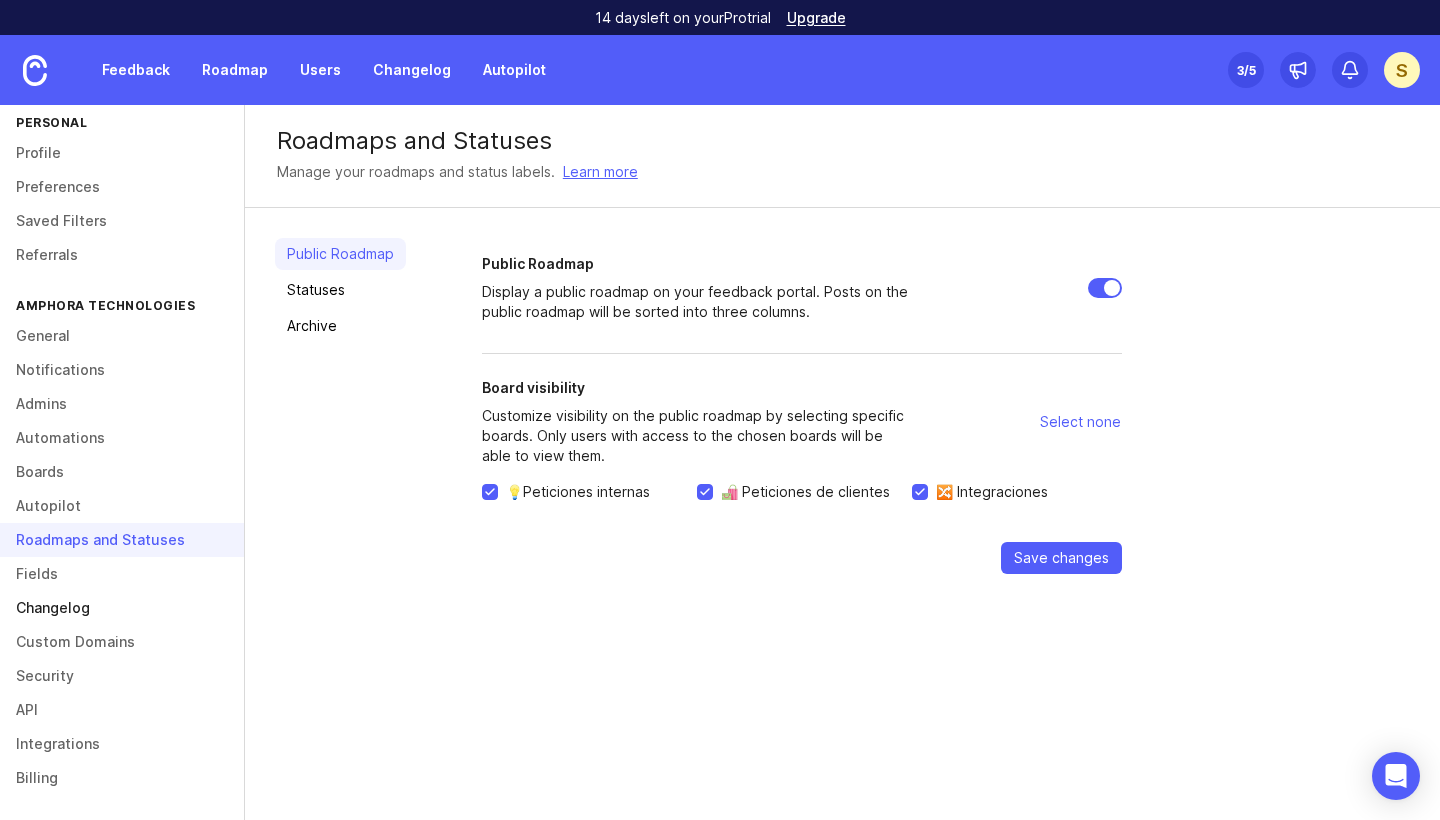 click on "Changelog" at bounding box center [122, 608] 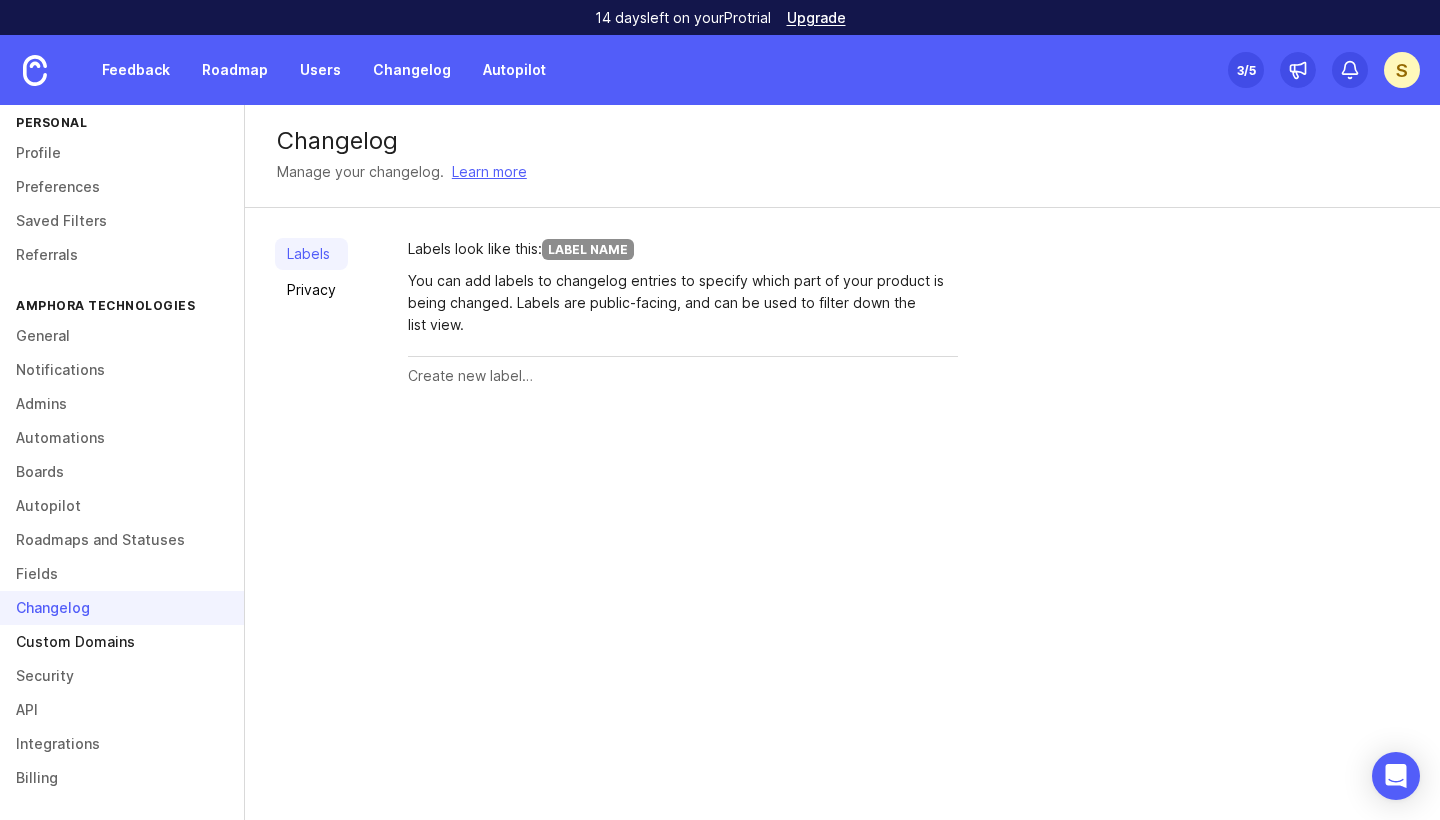 click on "Custom Domains" at bounding box center (122, 642) 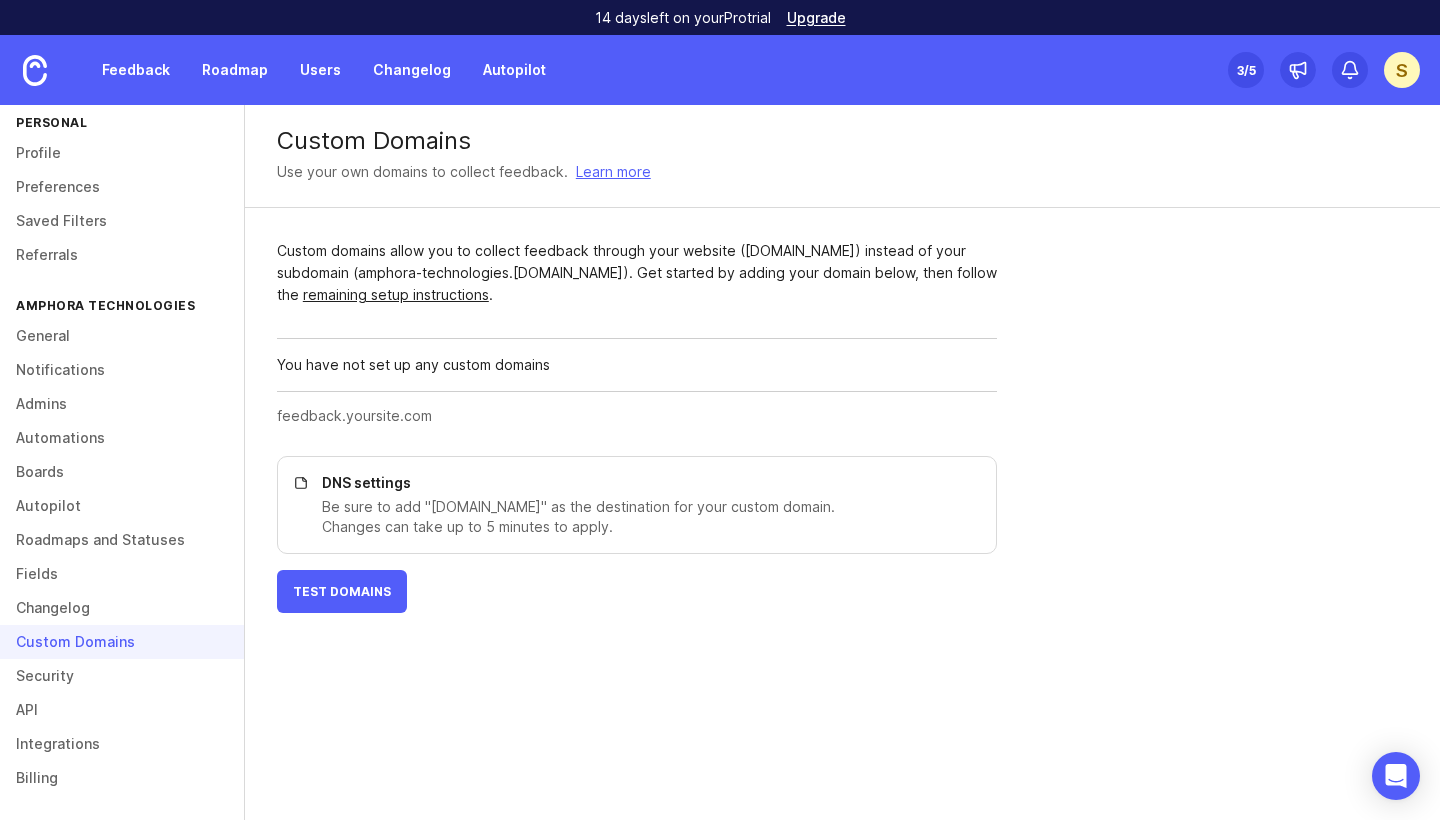 click on "Custom Domains" at bounding box center (122, 642) 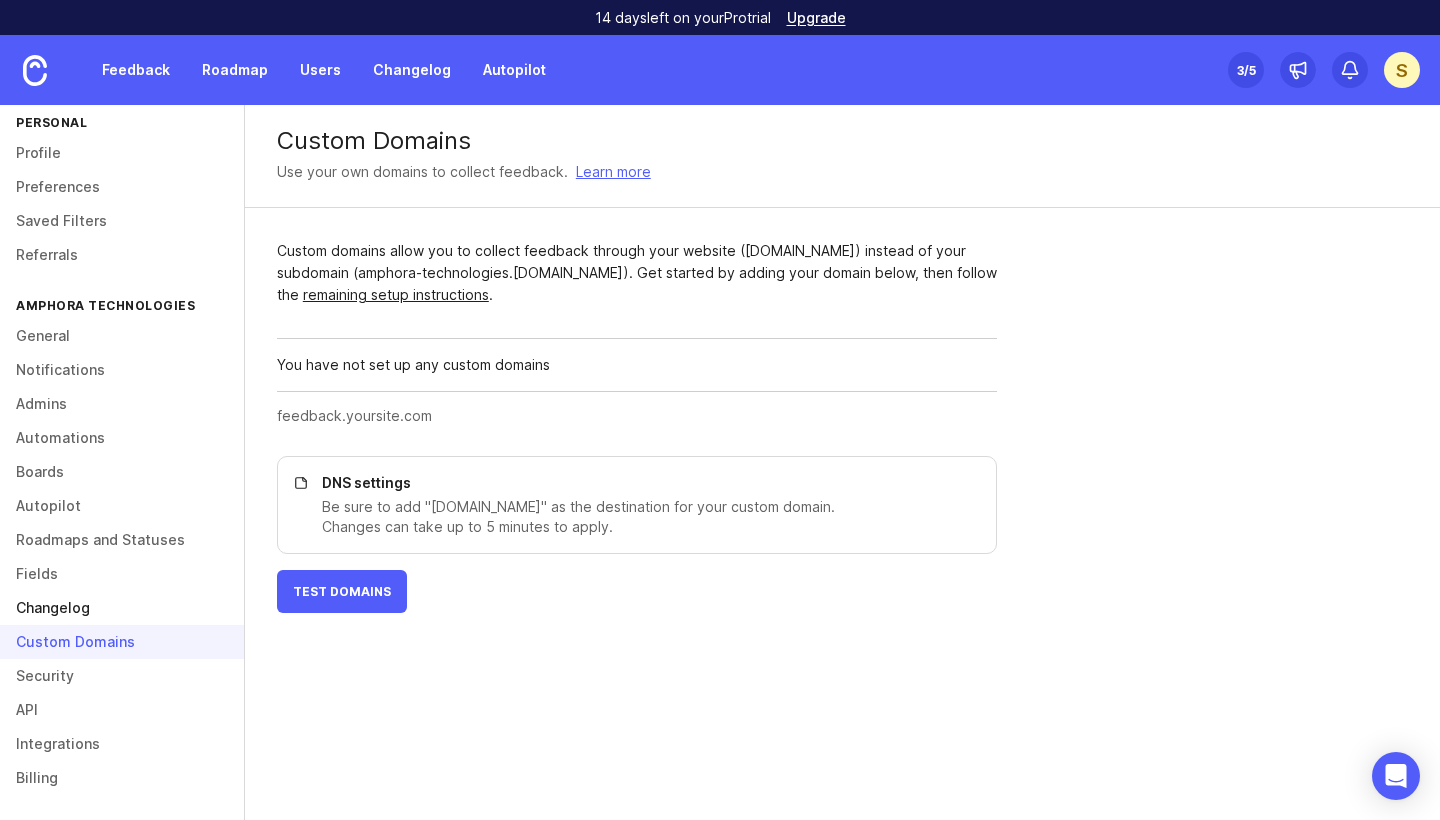 click on "Changelog" at bounding box center [122, 608] 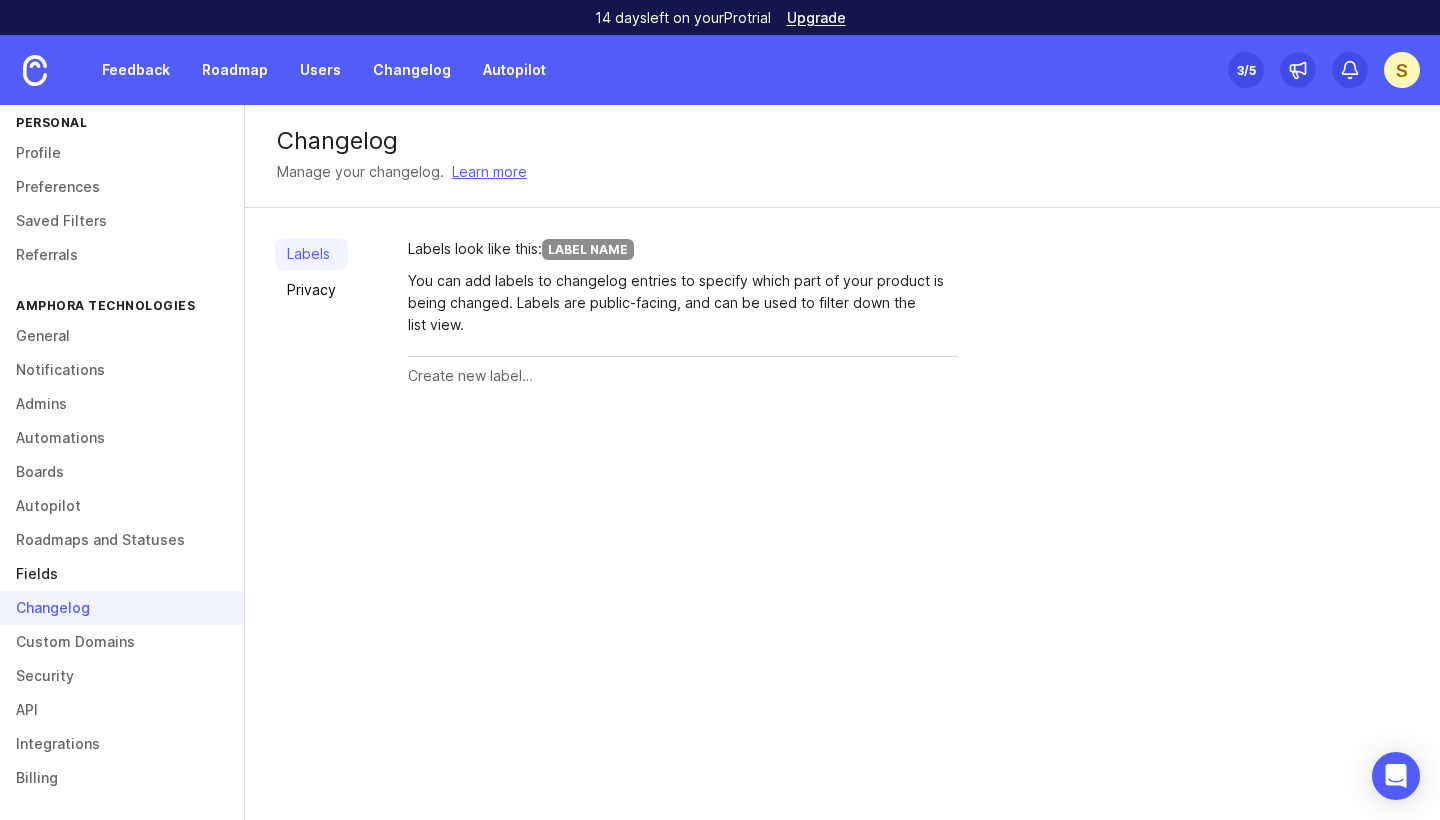 click on "Fields" at bounding box center (122, 574) 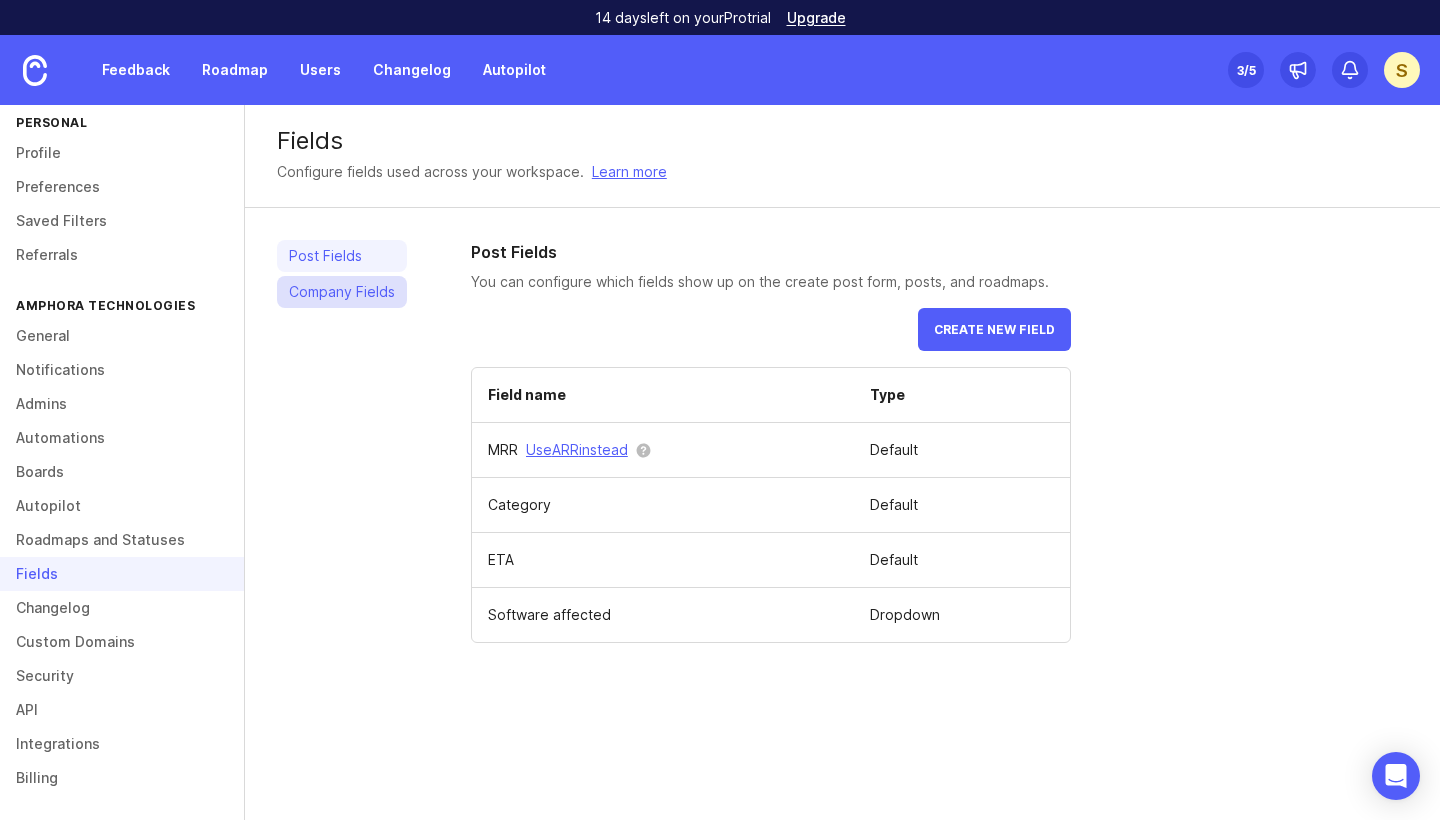 click on "Company Fields" at bounding box center (342, 292) 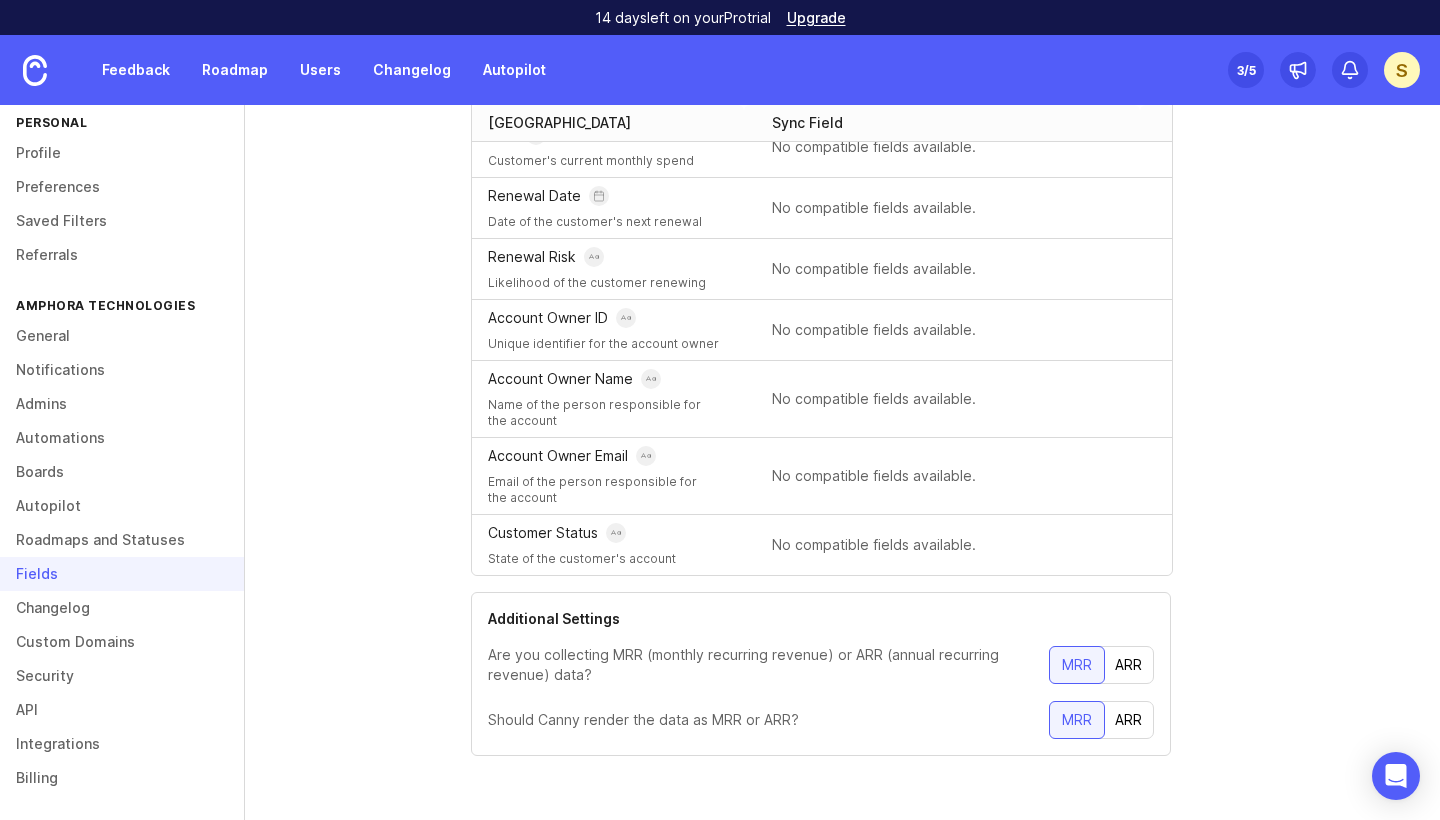 scroll, scrollTop: 249, scrollLeft: 0, axis: vertical 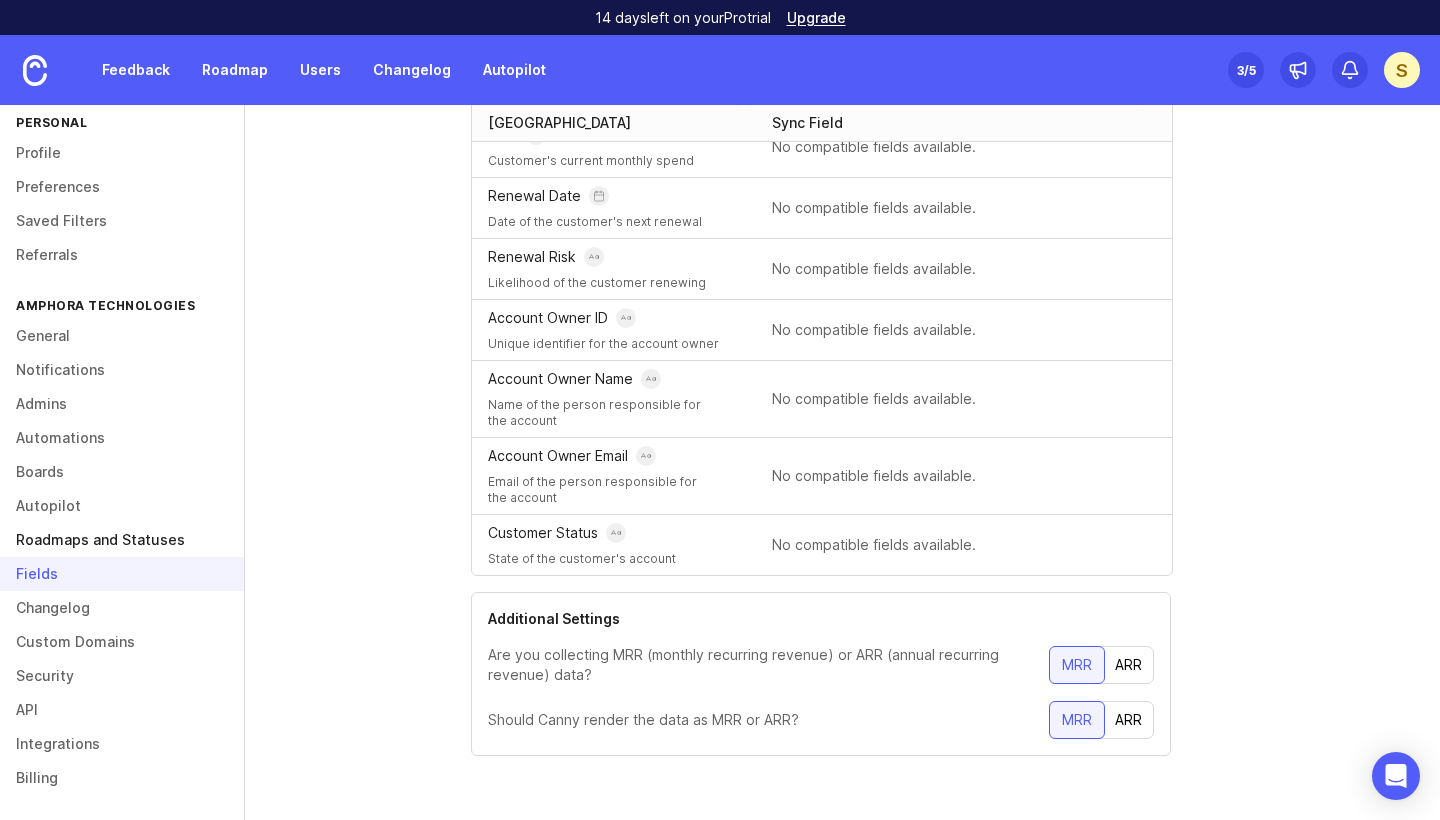 click on "Roadmaps and Statuses" at bounding box center (122, 540) 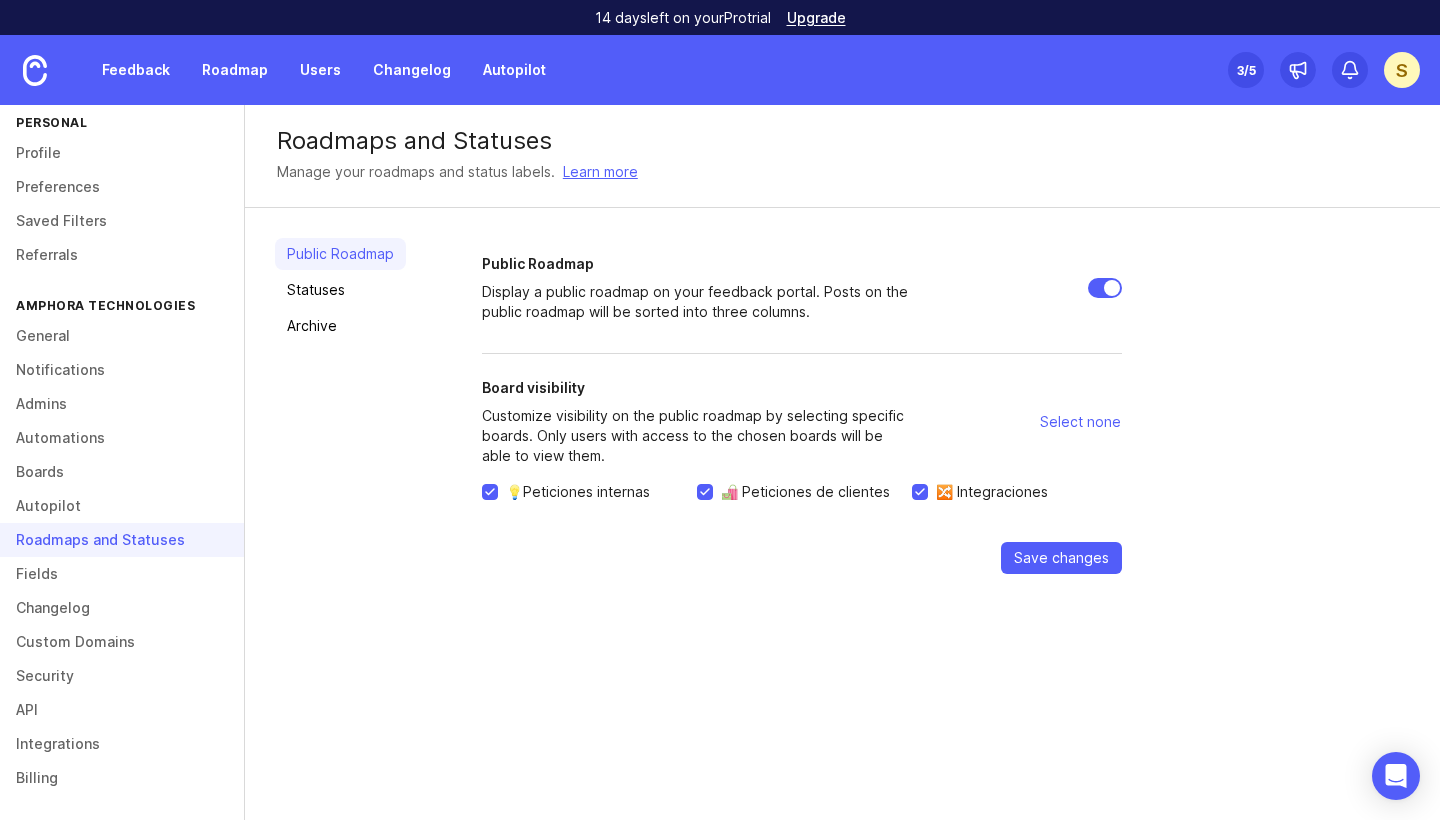 scroll, scrollTop: 0, scrollLeft: 0, axis: both 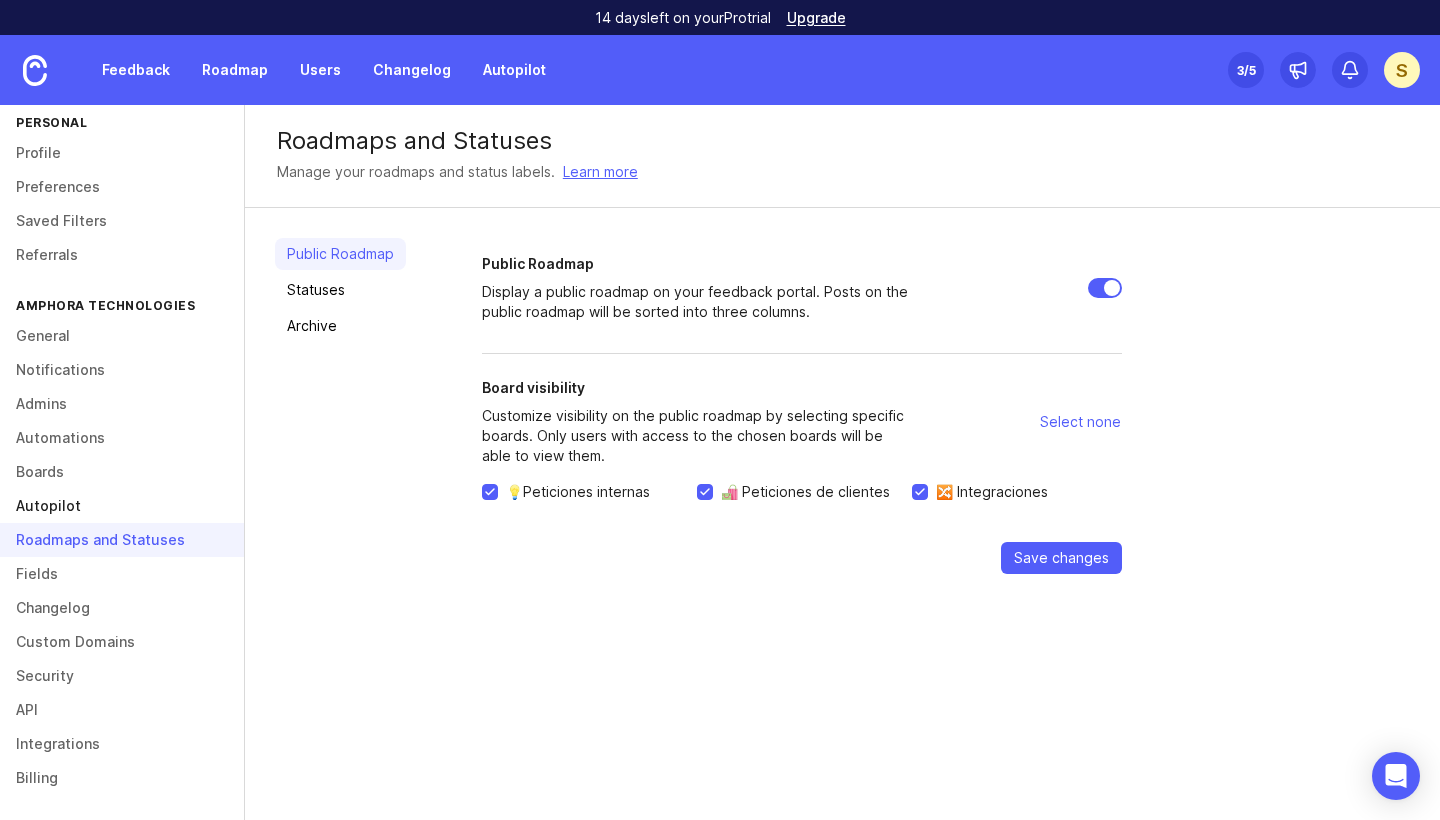 click on "Autopilot" at bounding box center (122, 506) 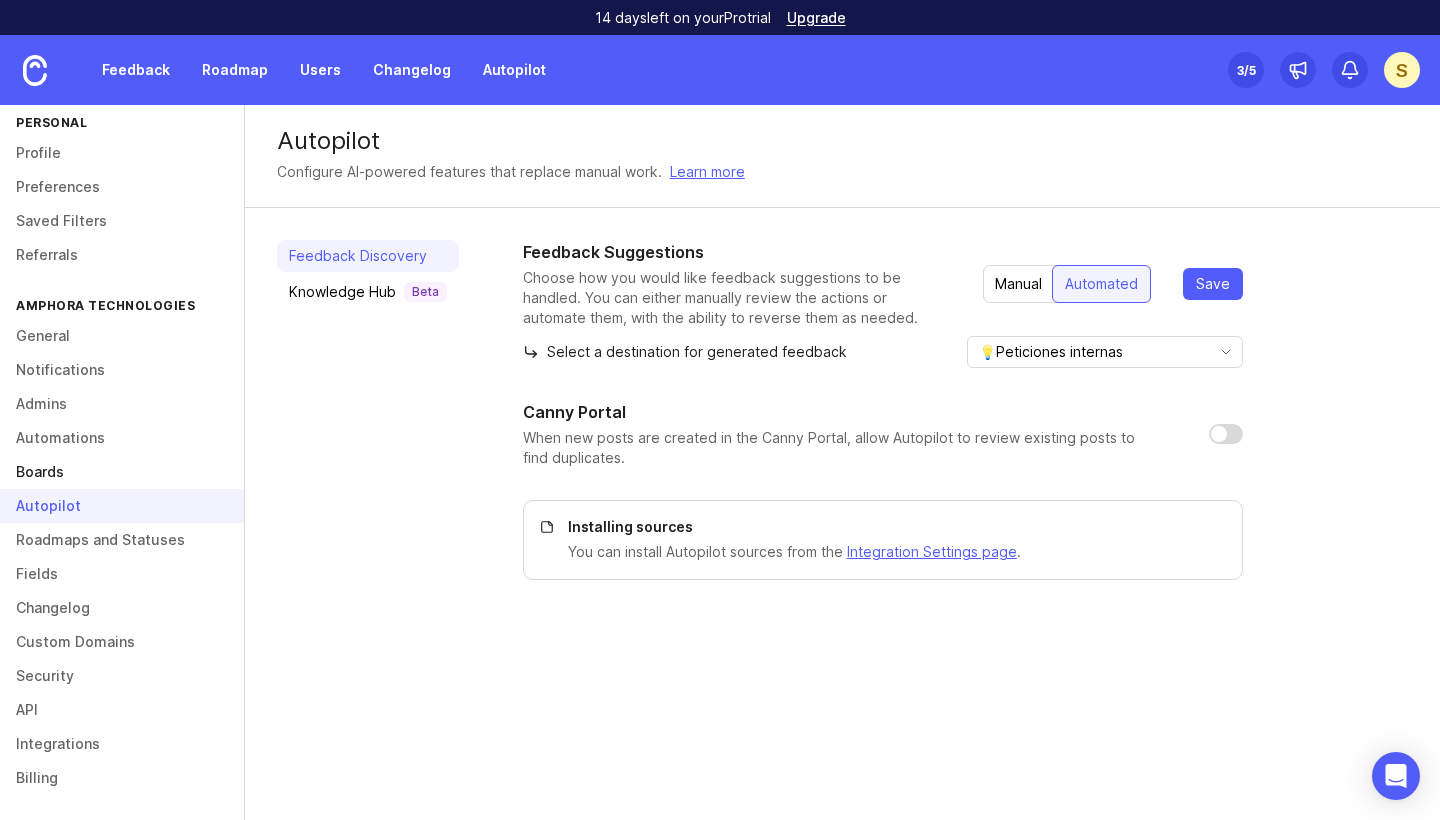 click on "Boards" at bounding box center (122, 472) 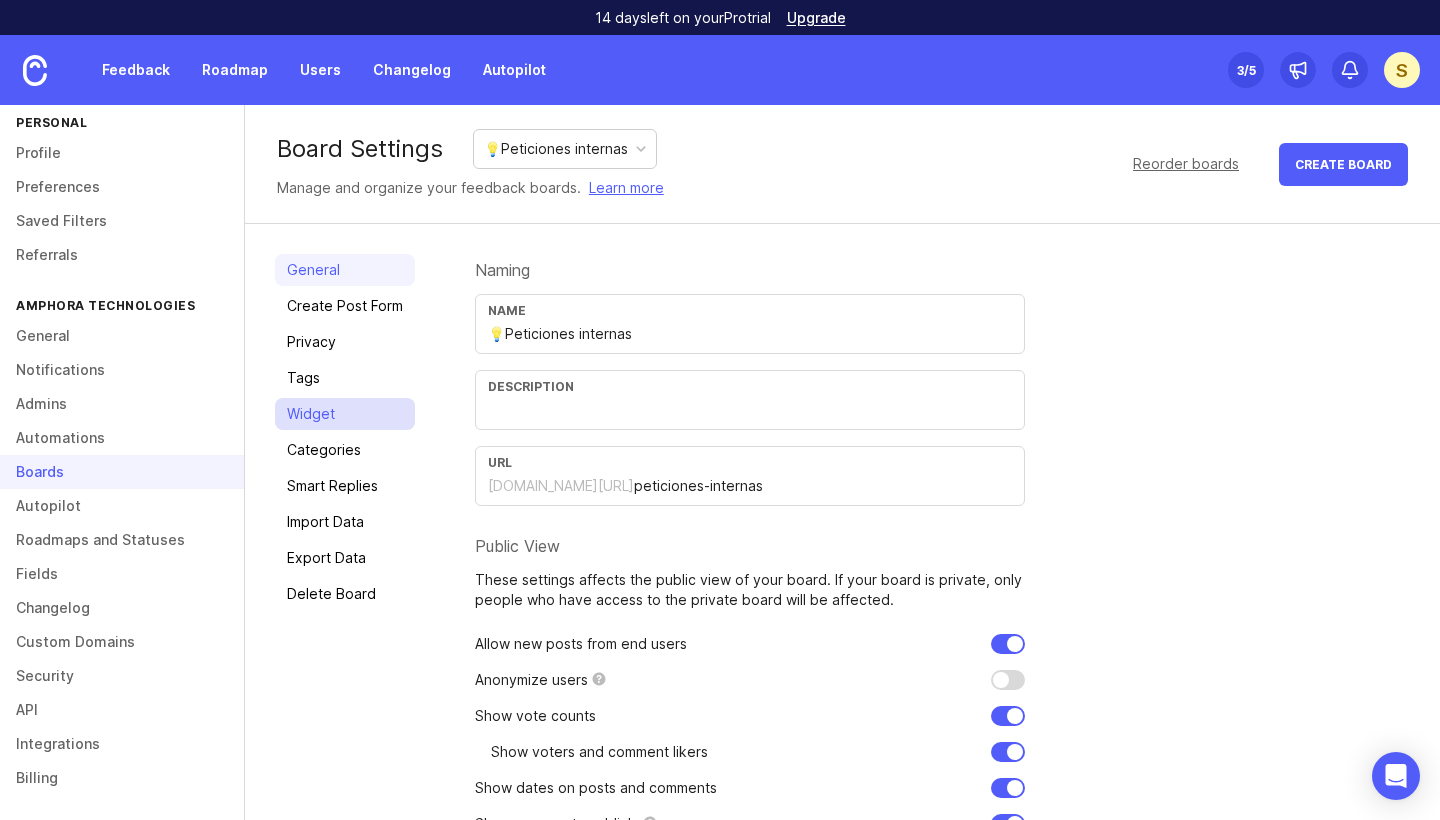 click on "Widget" at bounding box center (345, 414) 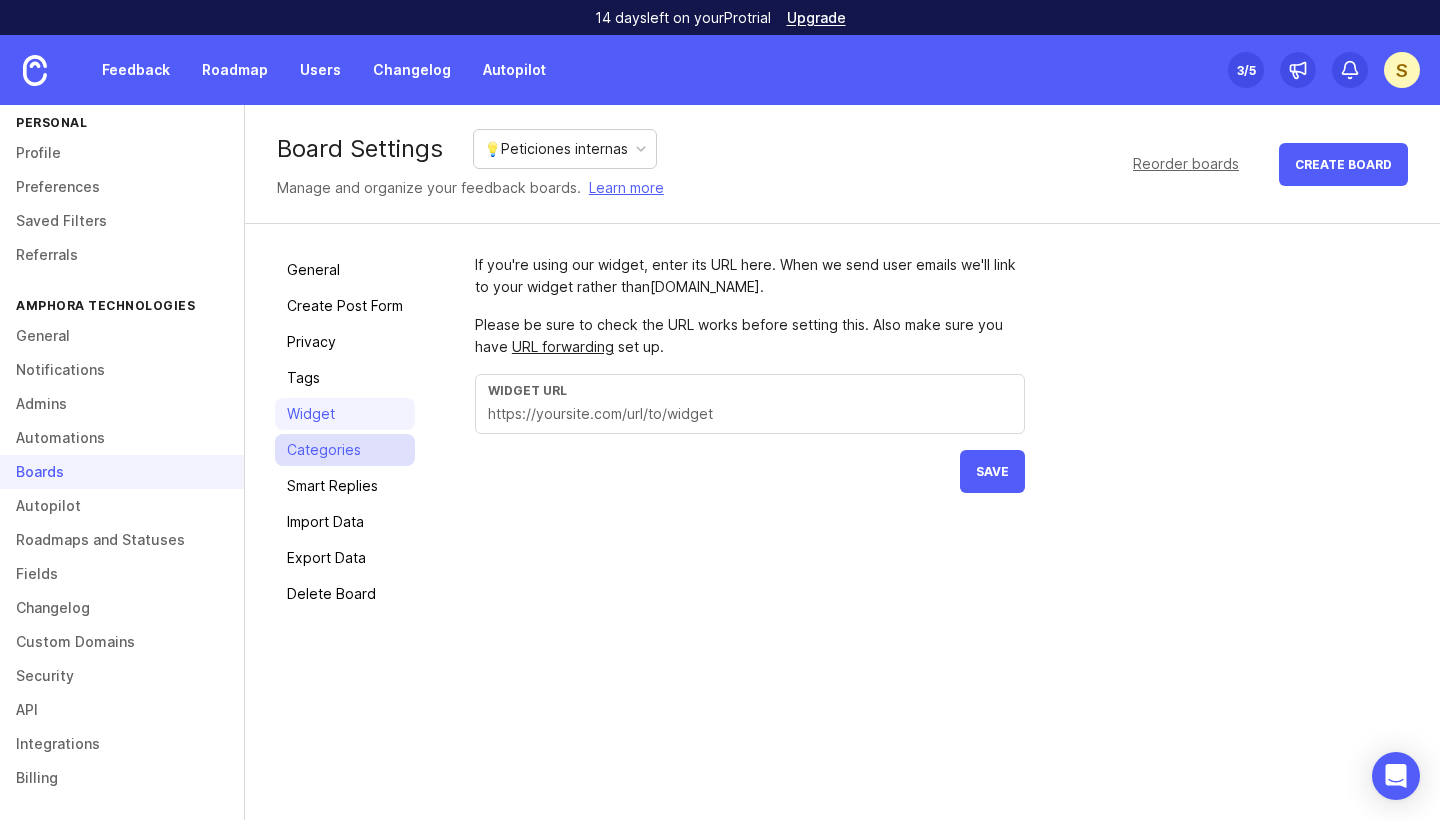 click on "Categories" at bounding box center [345, 450] 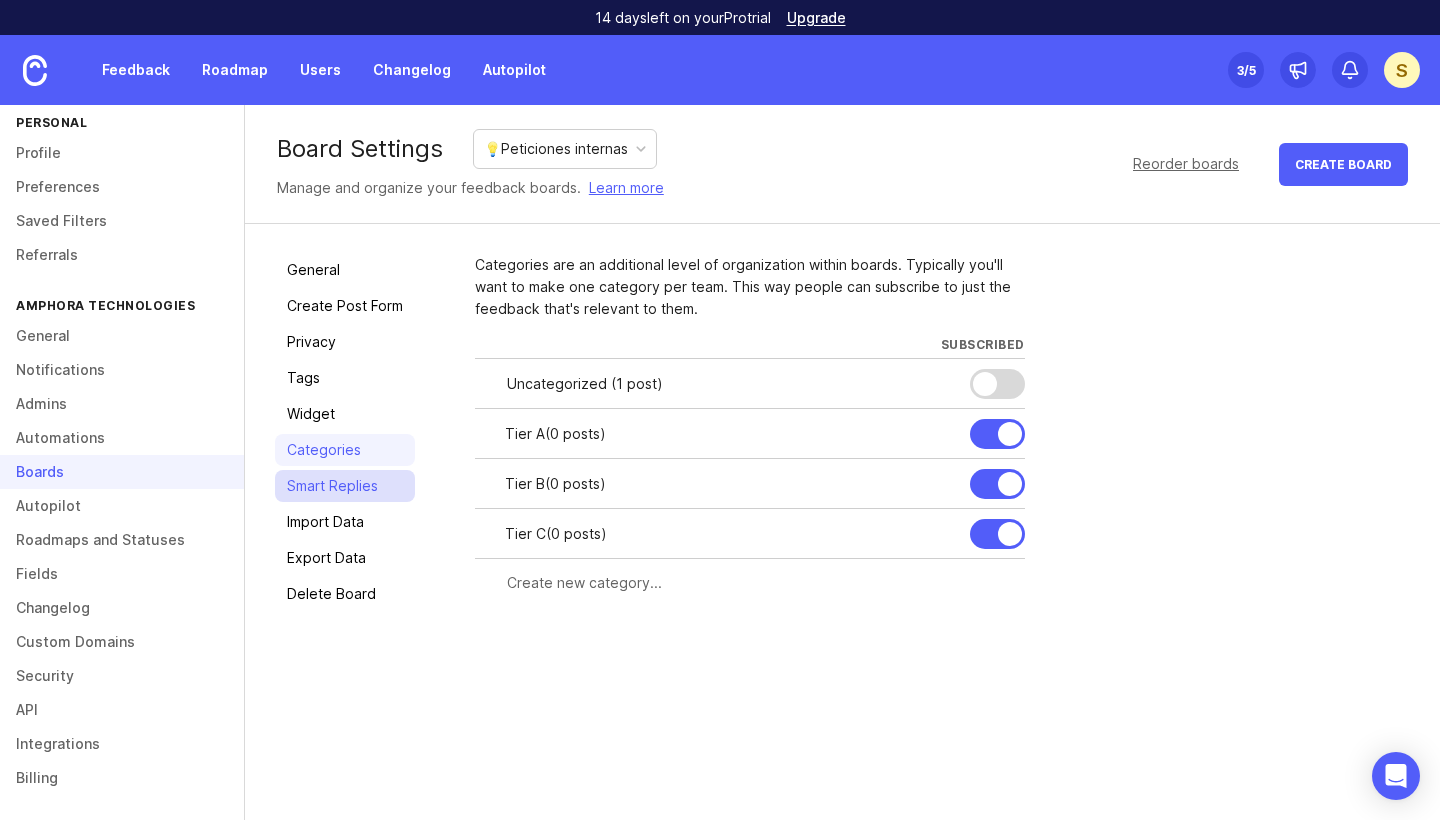 click on "Smart Replies" at bounding box center [345, 486] 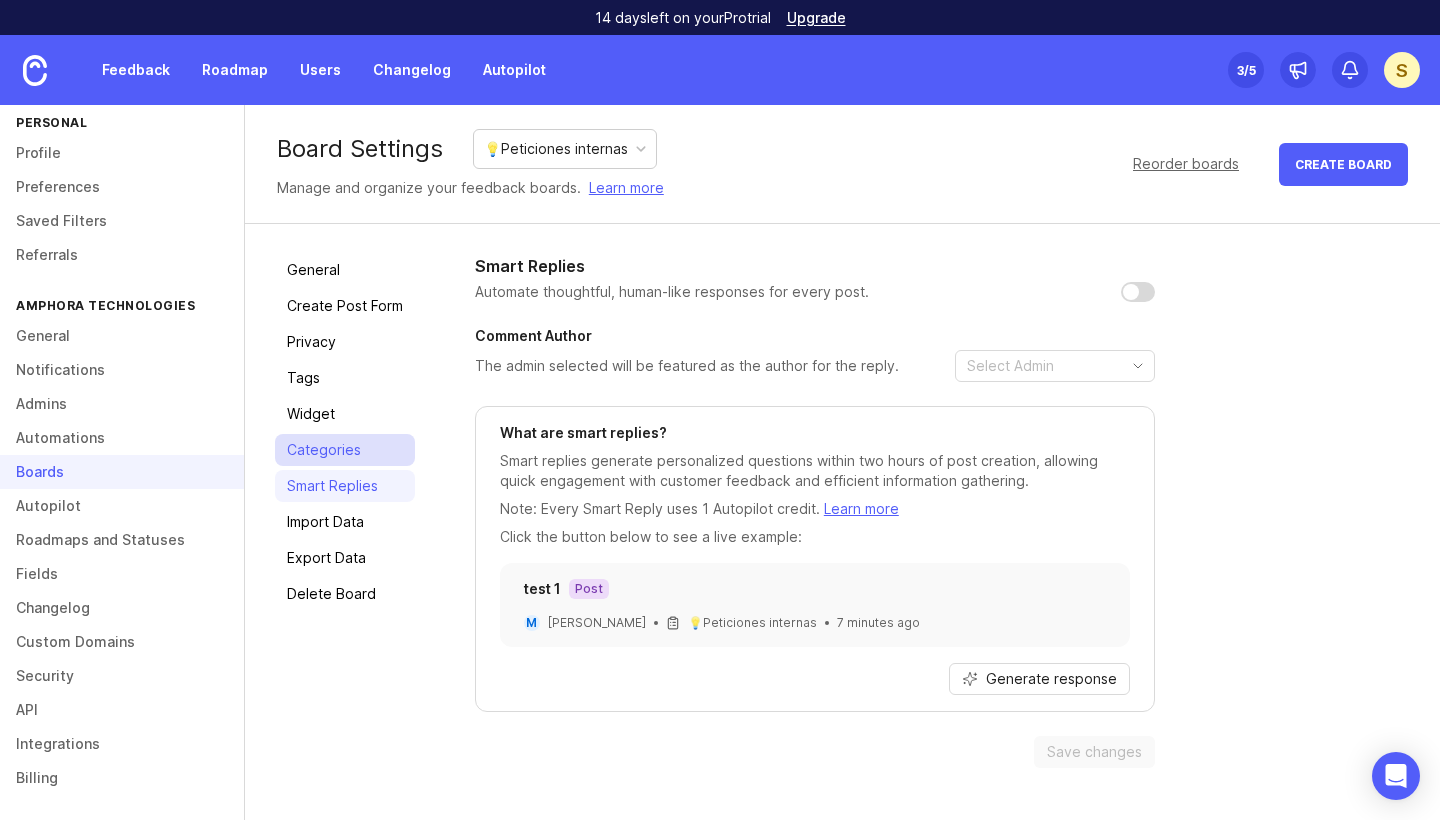 click on "Categories" at bounding box center (345, 450) 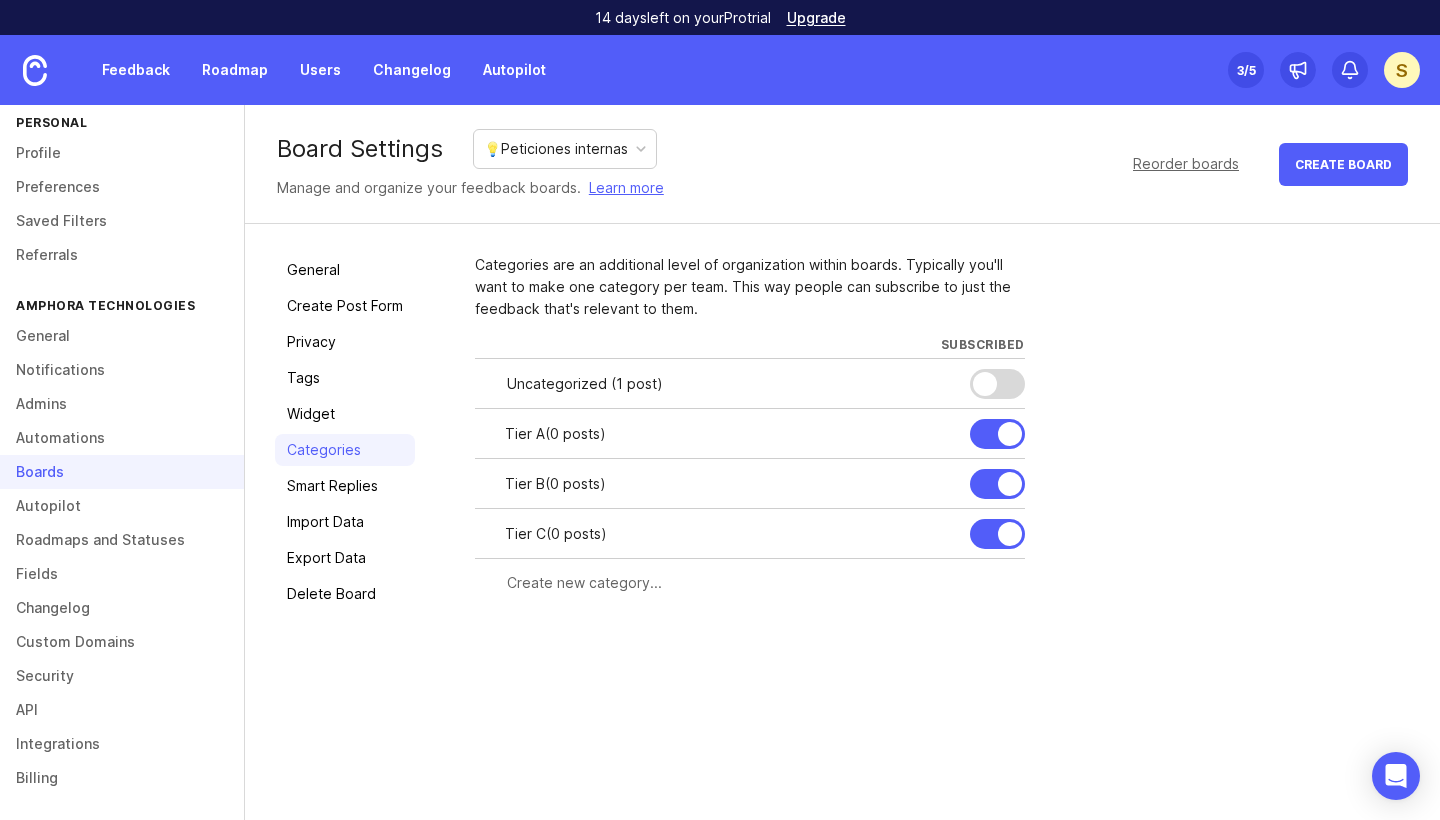 click on "General Create Post Form Privacy Tags Widget Categories Smart Replies Import Data Export Data Delete Board" at bounding box center (345, 432) 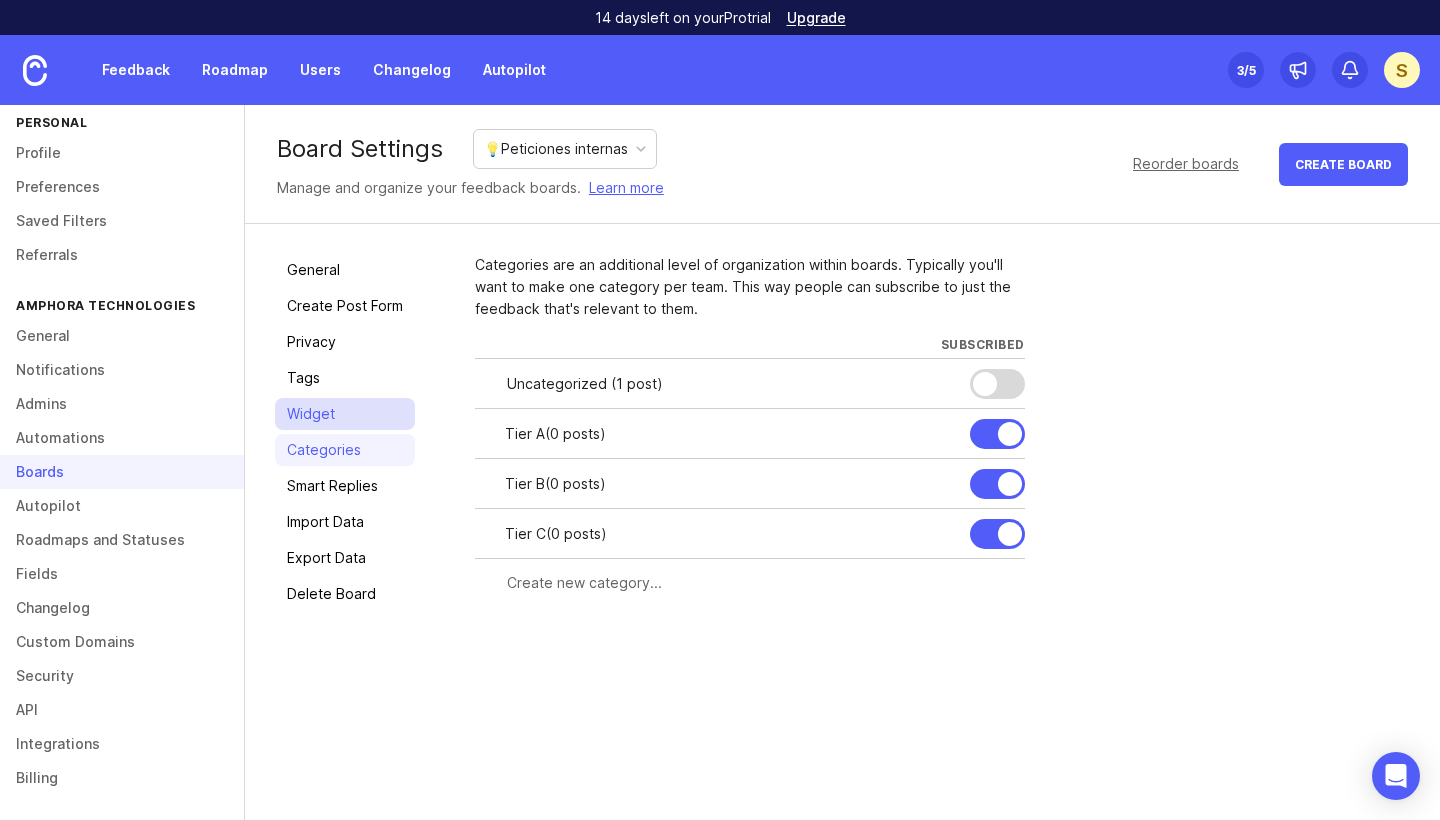 click on "Widget" at bounding box center [345, 414] 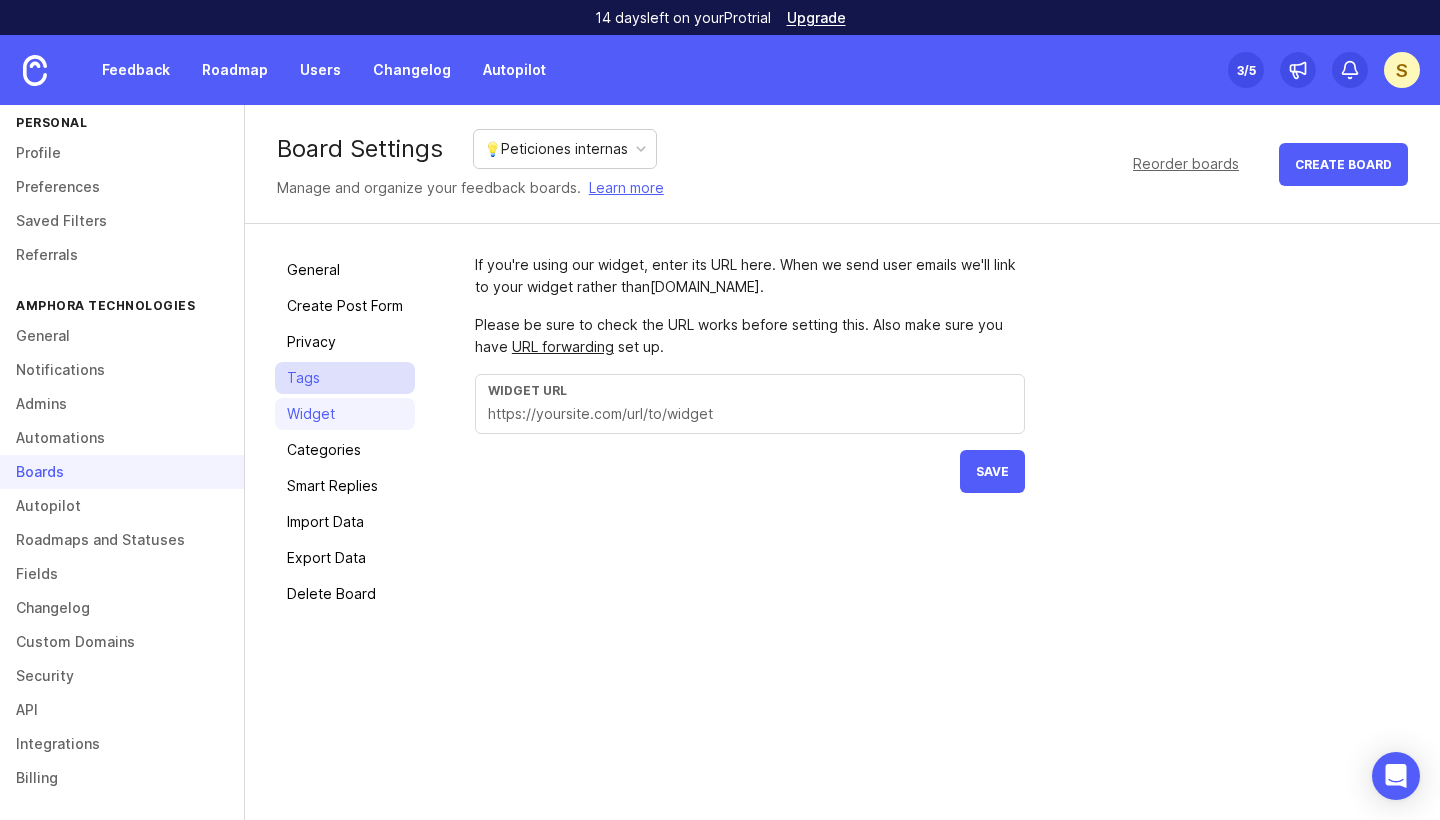 click on "Tags" at bounding box center [345, 378] 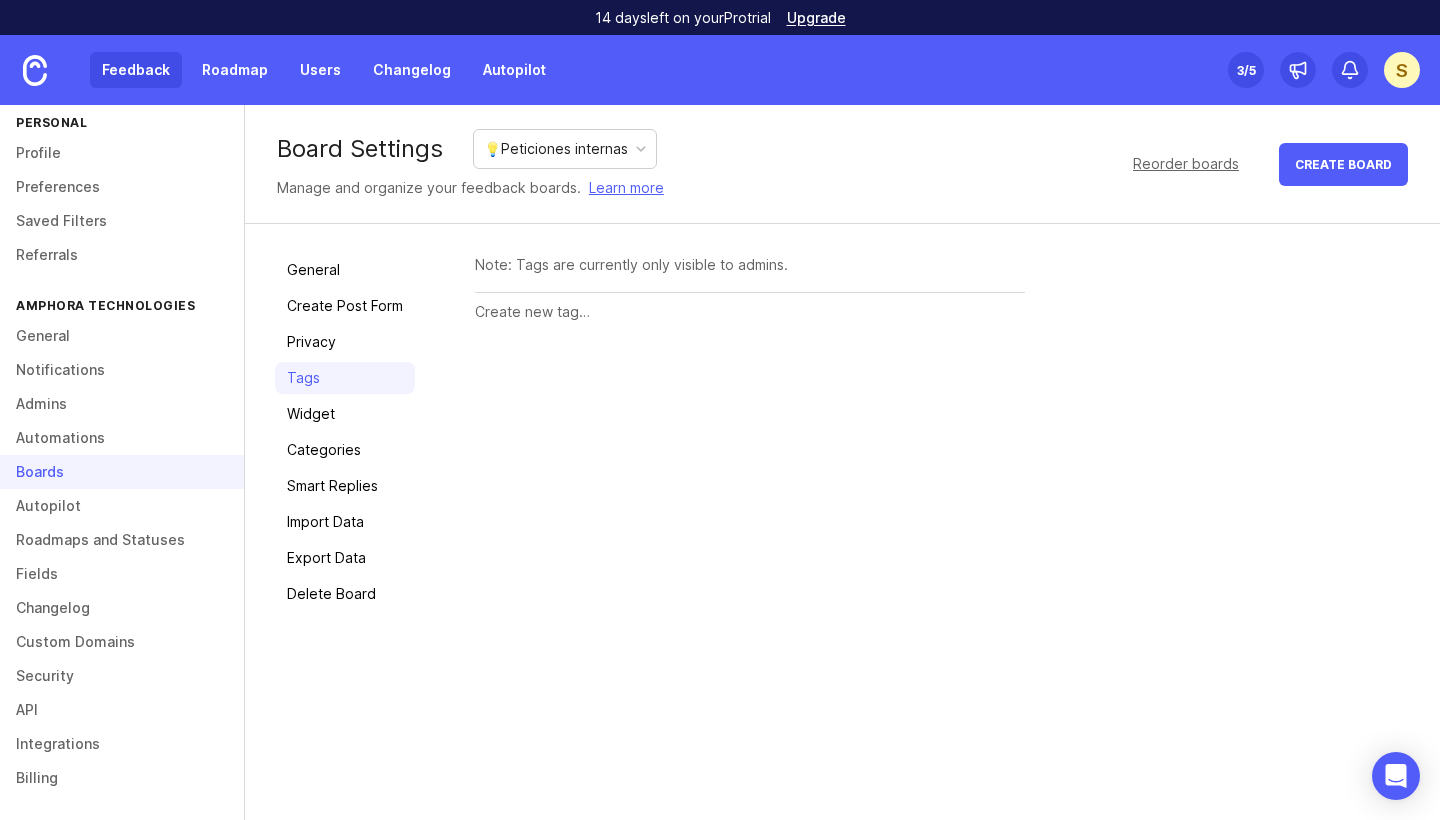 click on "Feedback" at bounding box center (136, 70) 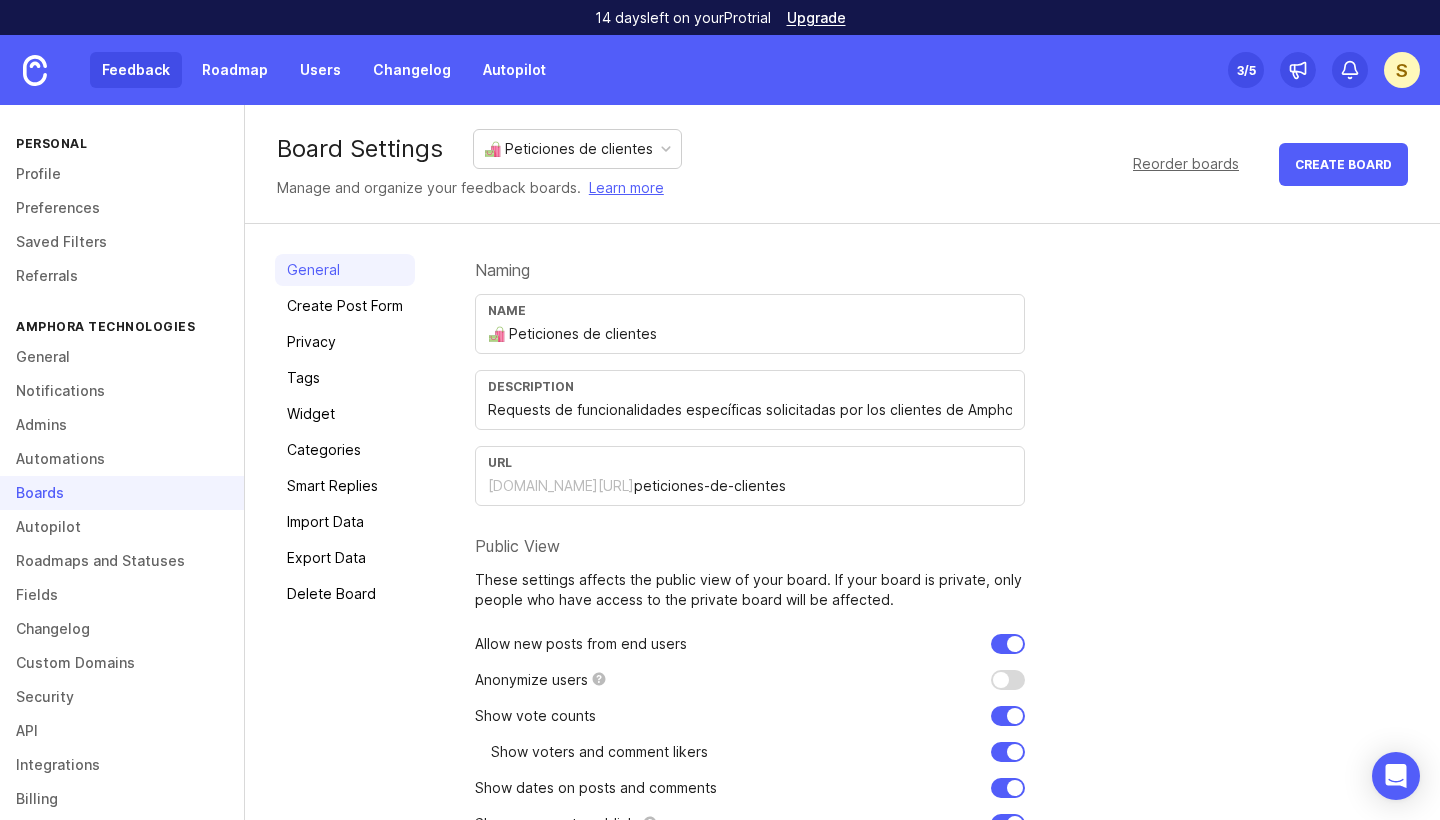 click on "Feedback" at bounding box center [136, 70] 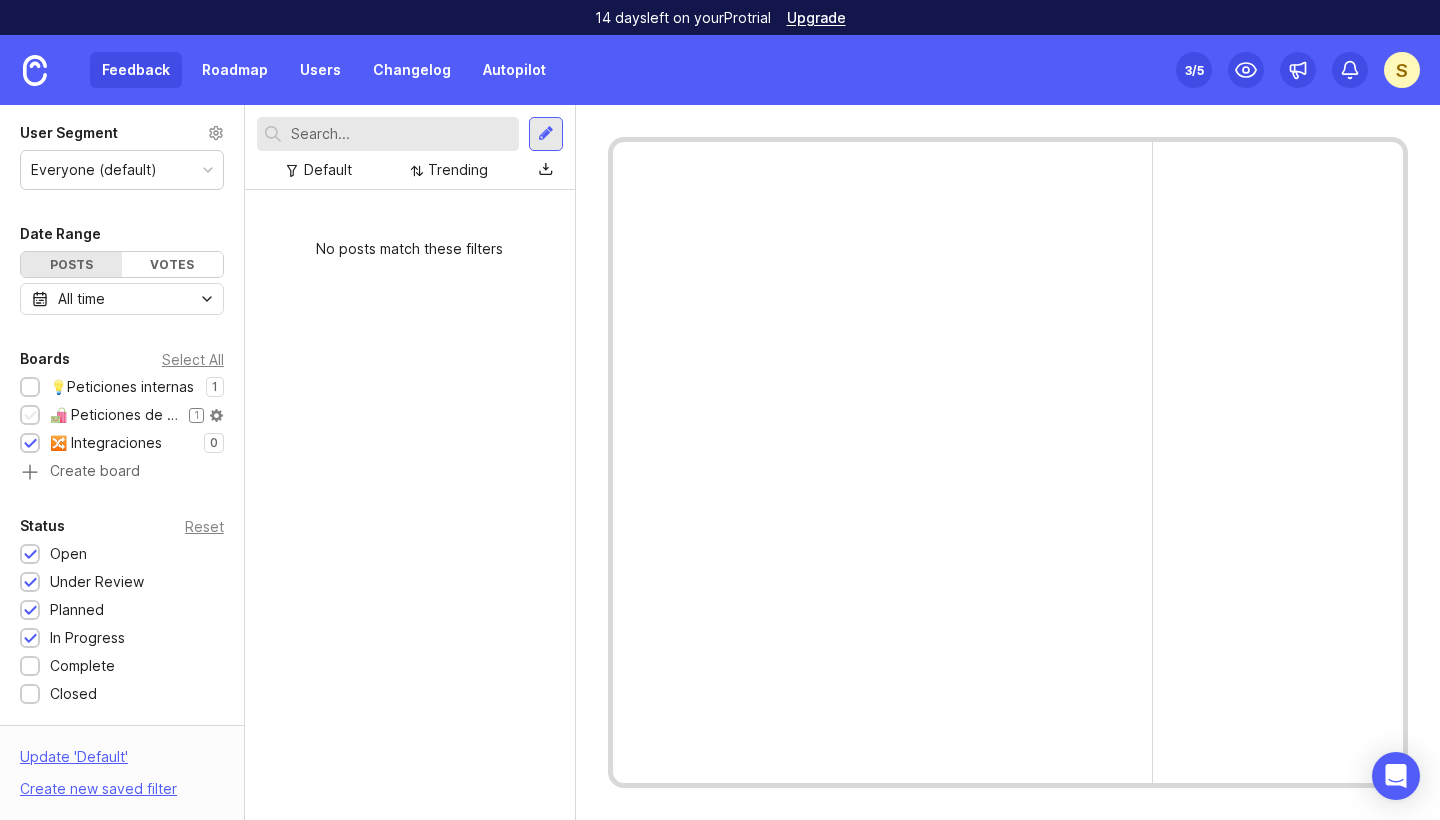 click on "🛍️ Peticiones de clientes" at bounding box center [114, 415] 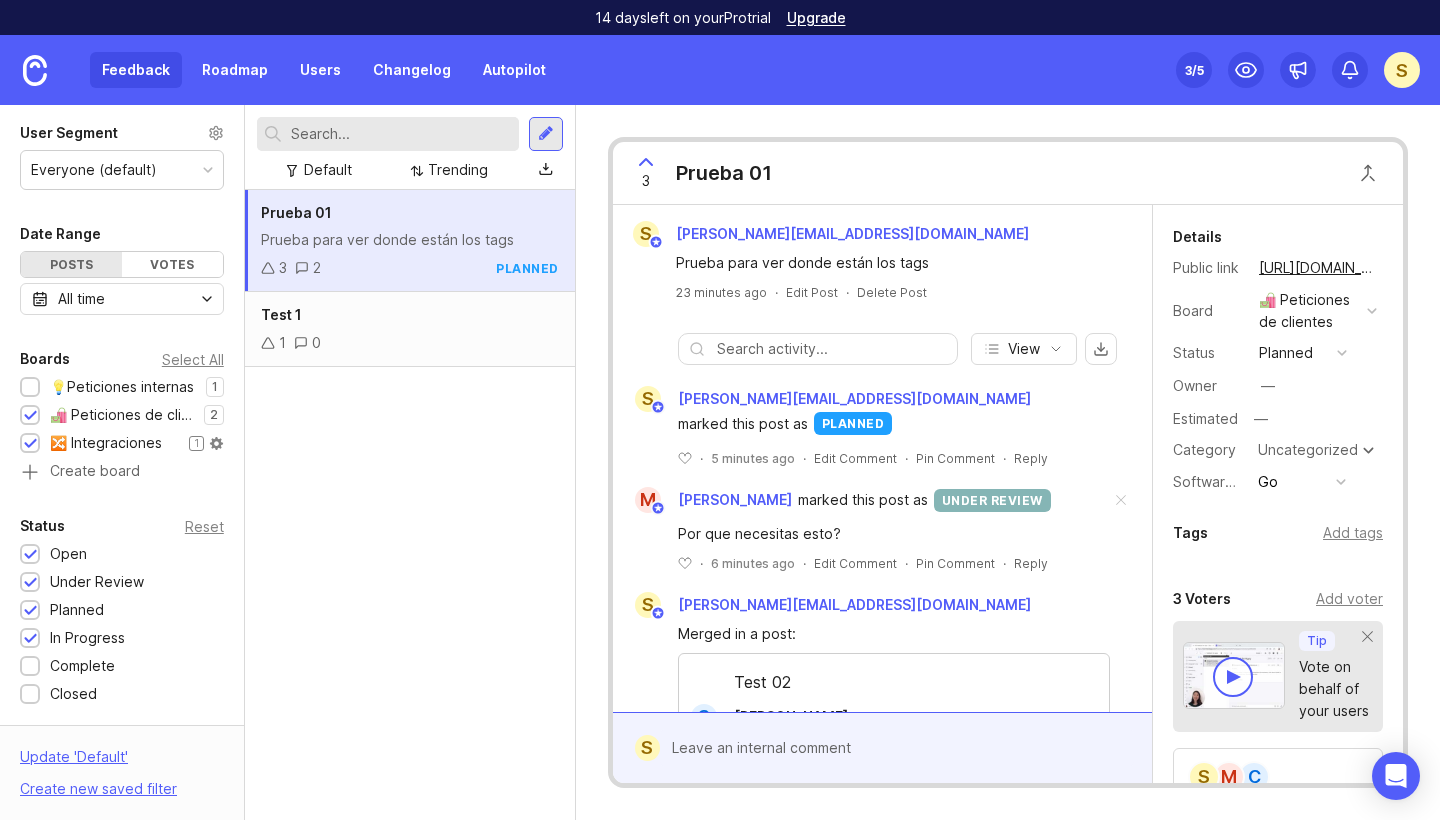 click on "🔀 Integraciones" at bounding box center [106, 443] 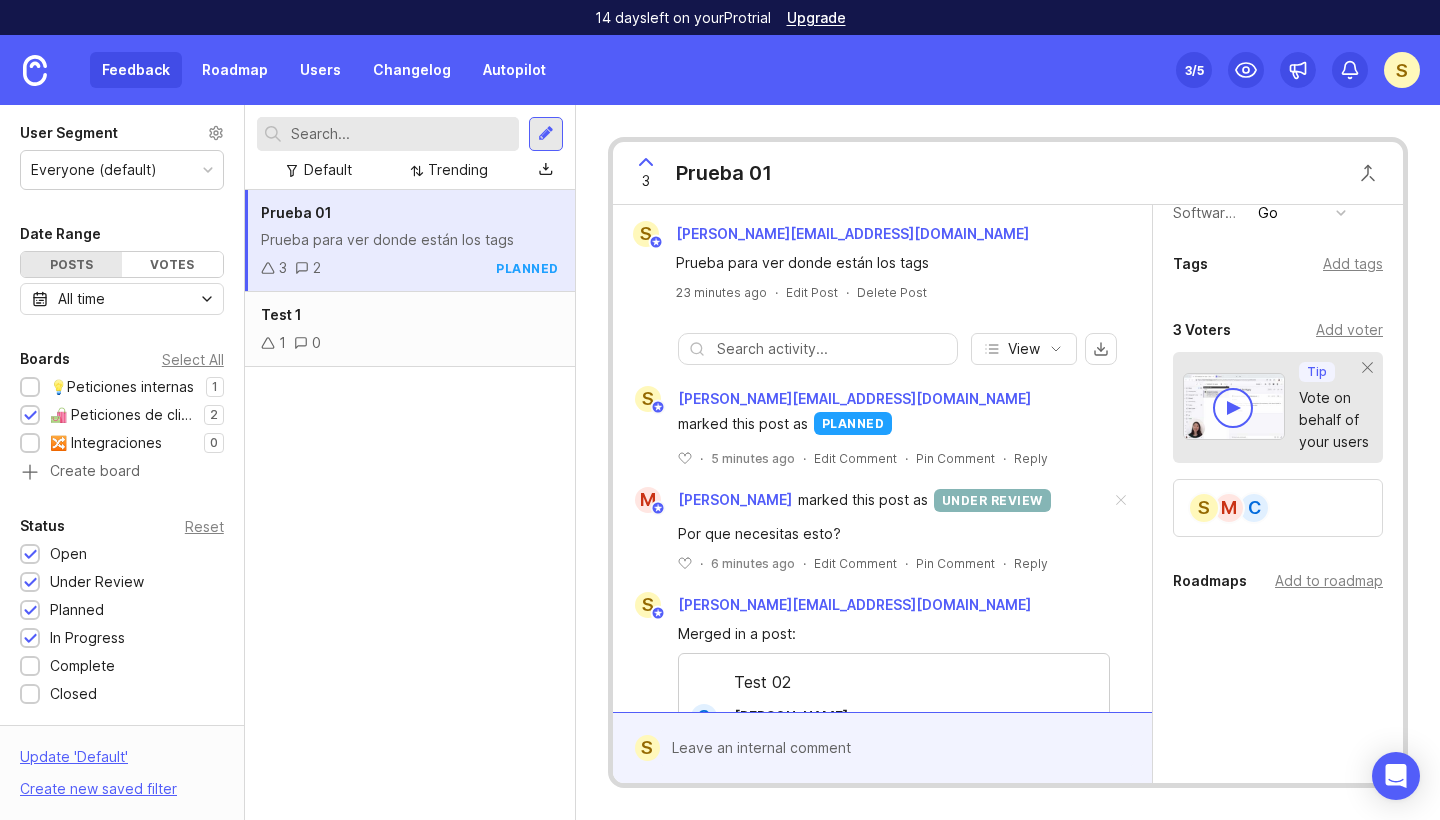 scroll, scrollTop: 269, scrollLeft: 0, axis: vertical 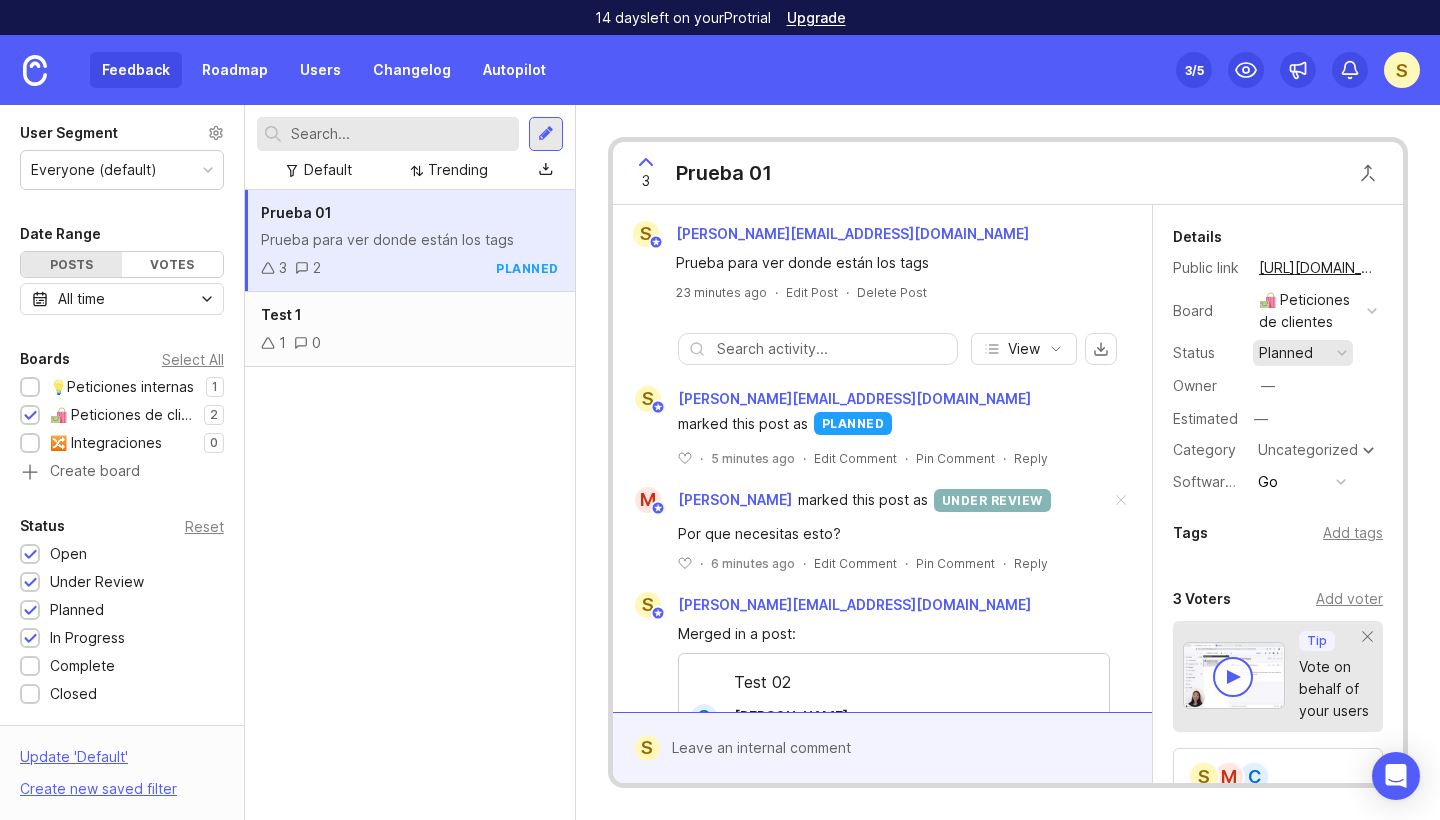 click on "planned" at bounding box center [1303, 353] 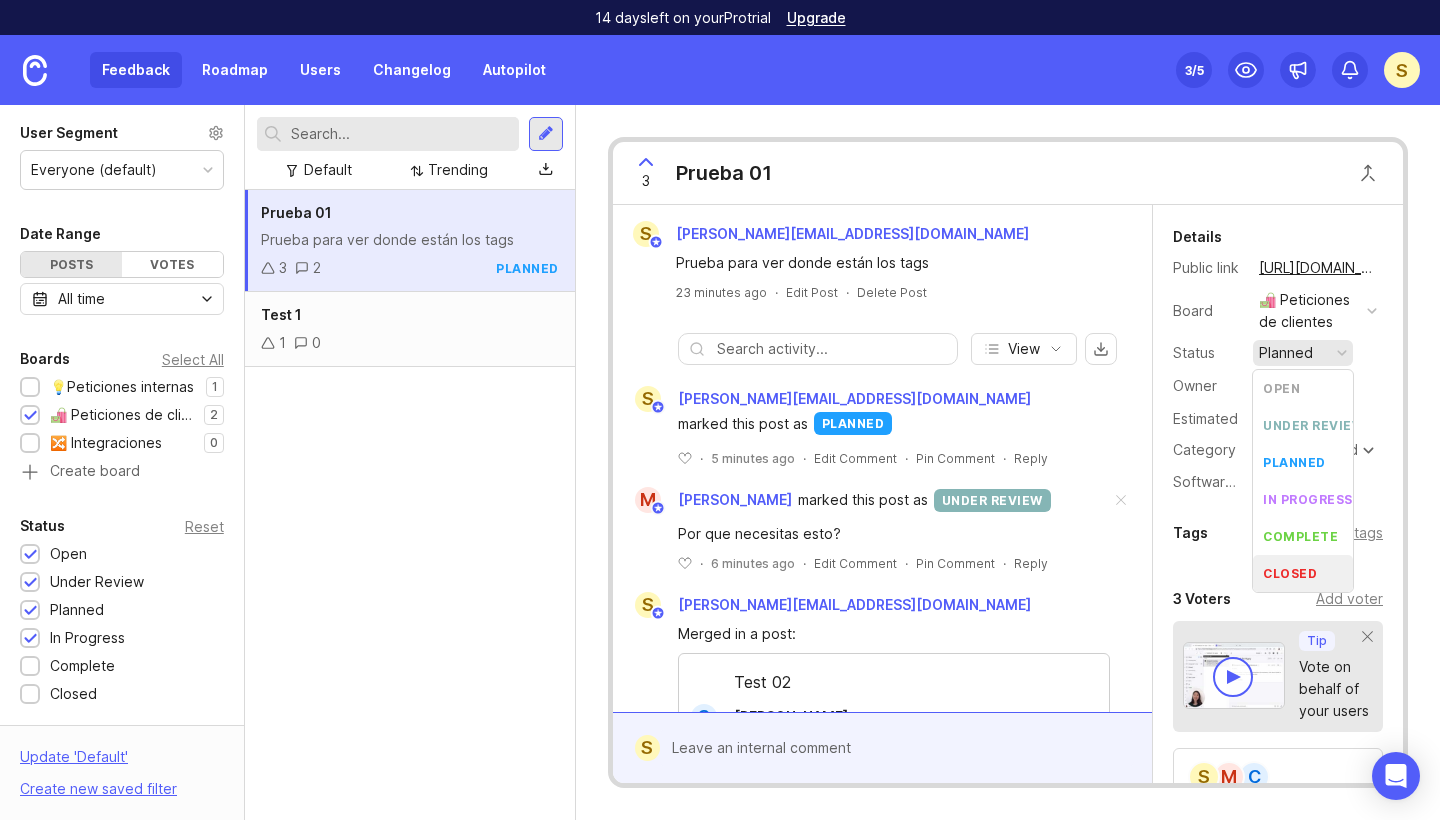 click on "closed" at bounding box center (1290, 573) 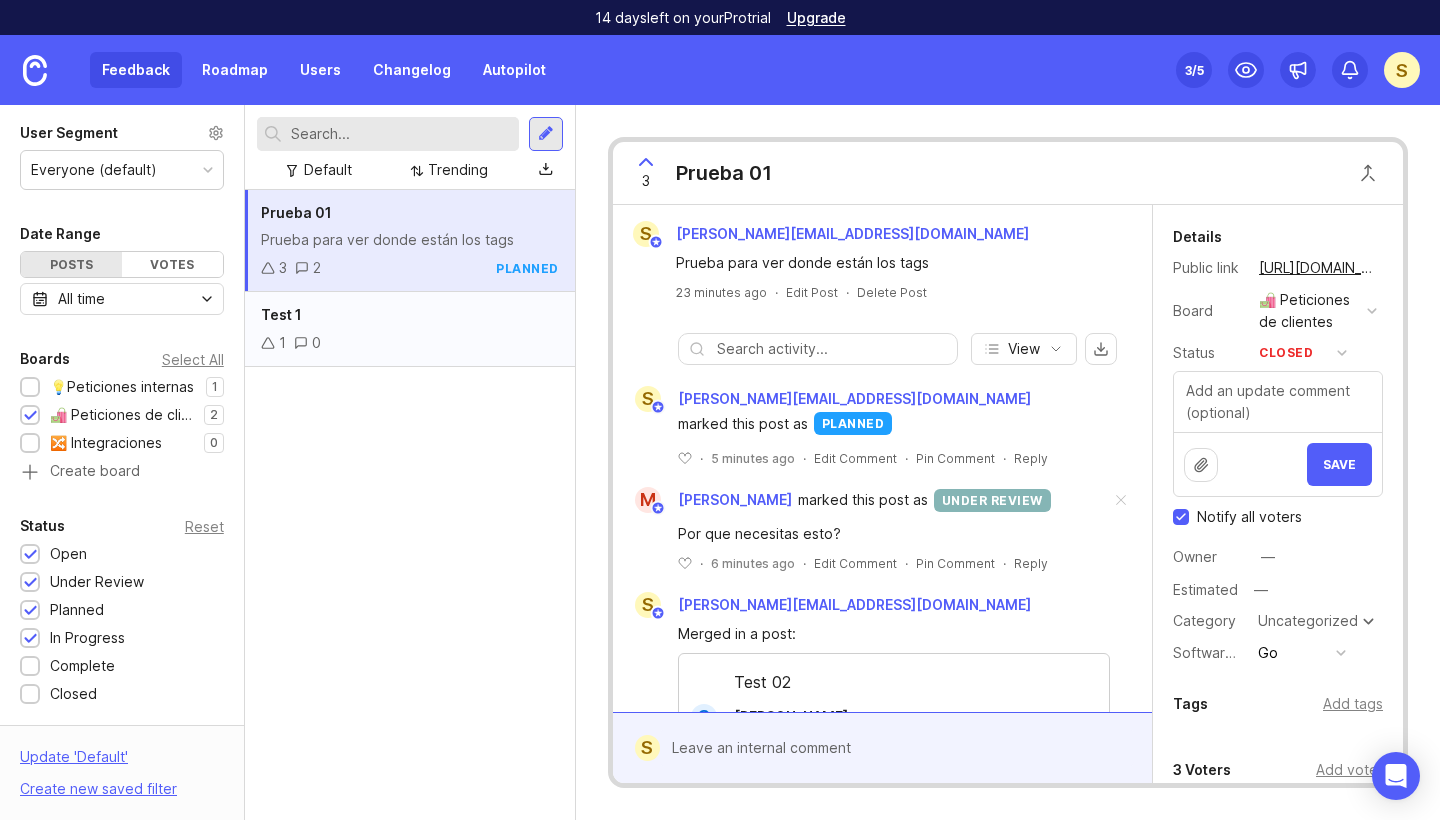 click on "1 0" at bounding box center [410, 343] 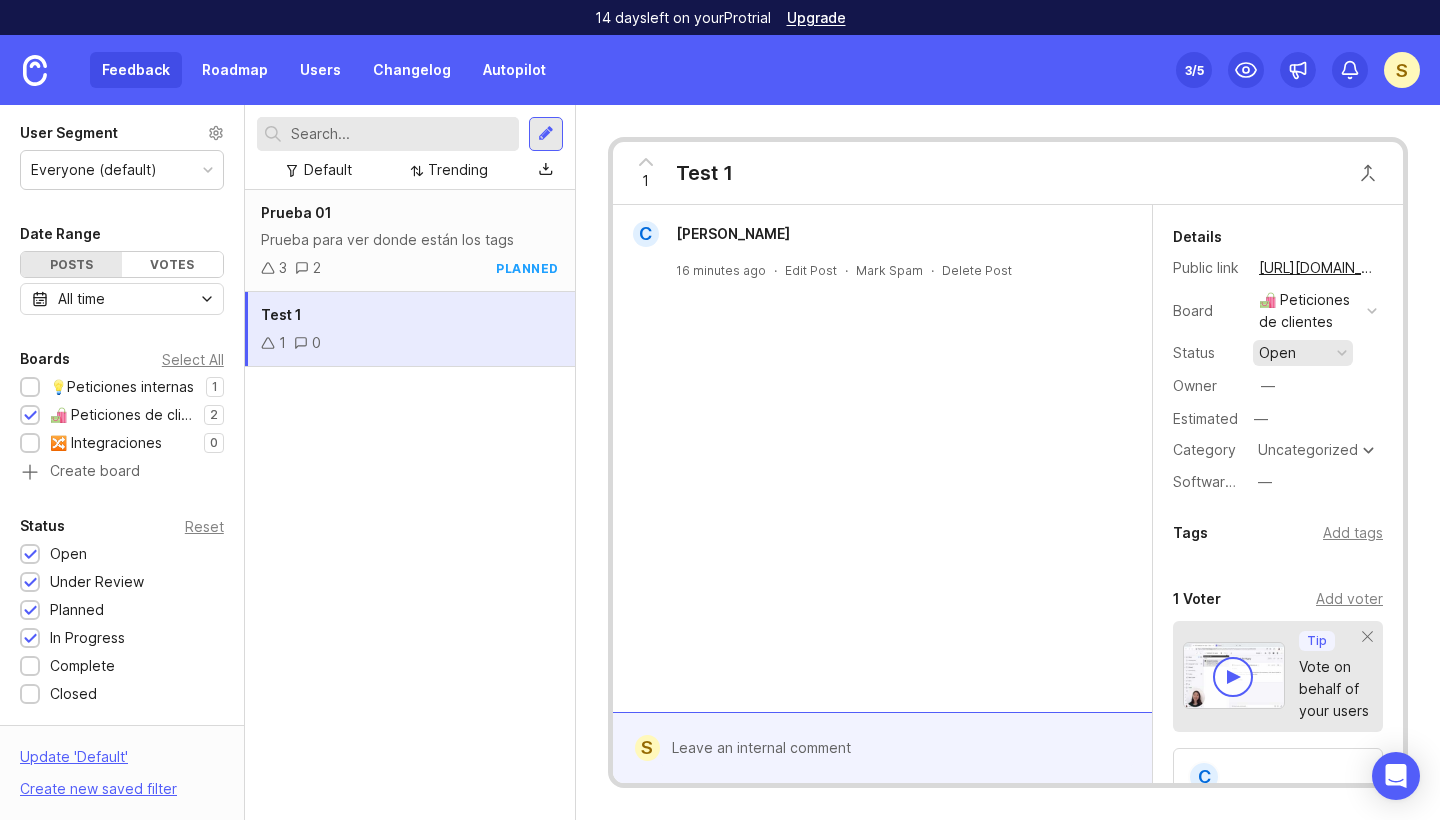 click on "open" at bounding box center [1303, 353] 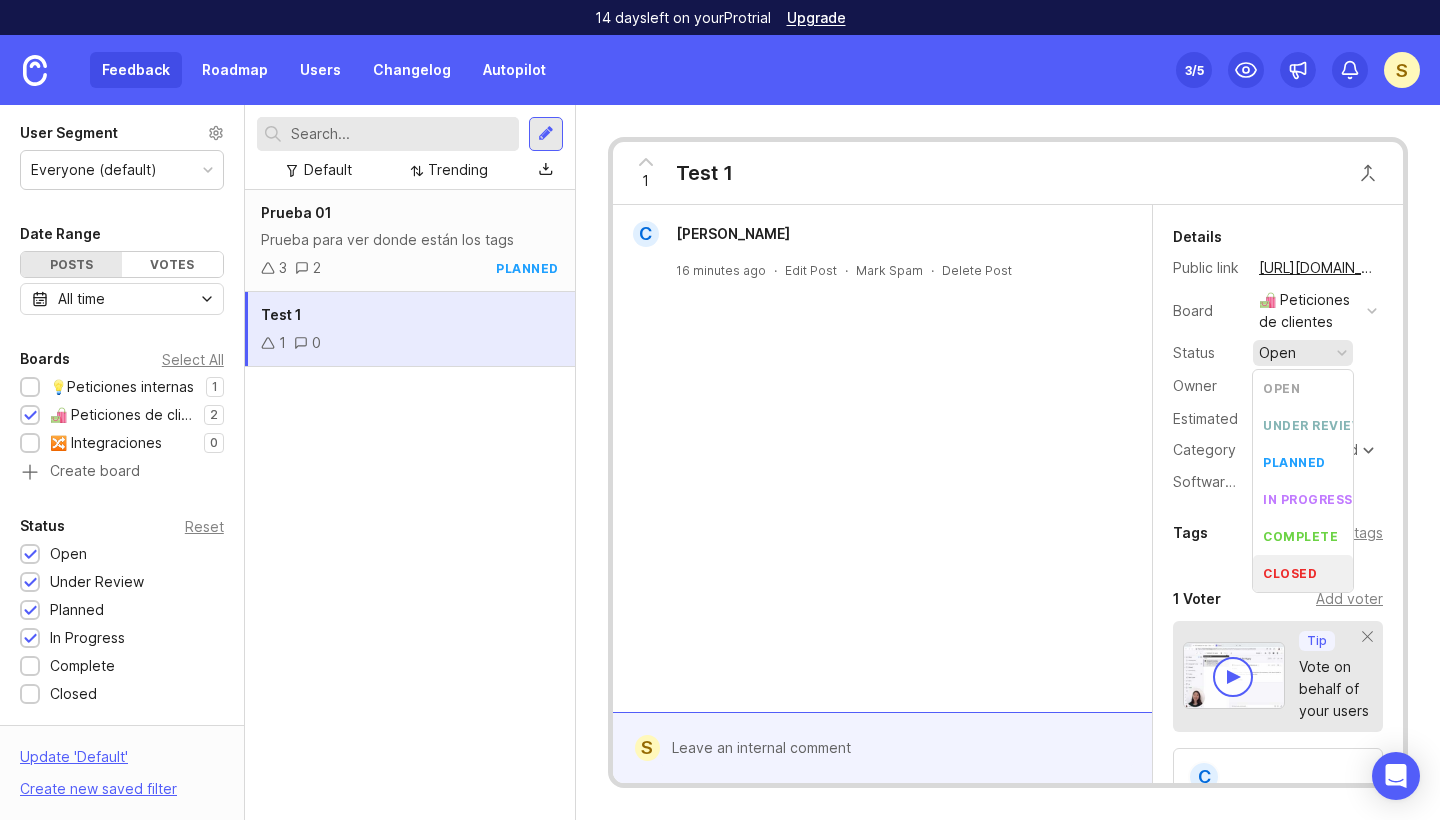 click on "closed" at bounding box center (1303, 573) 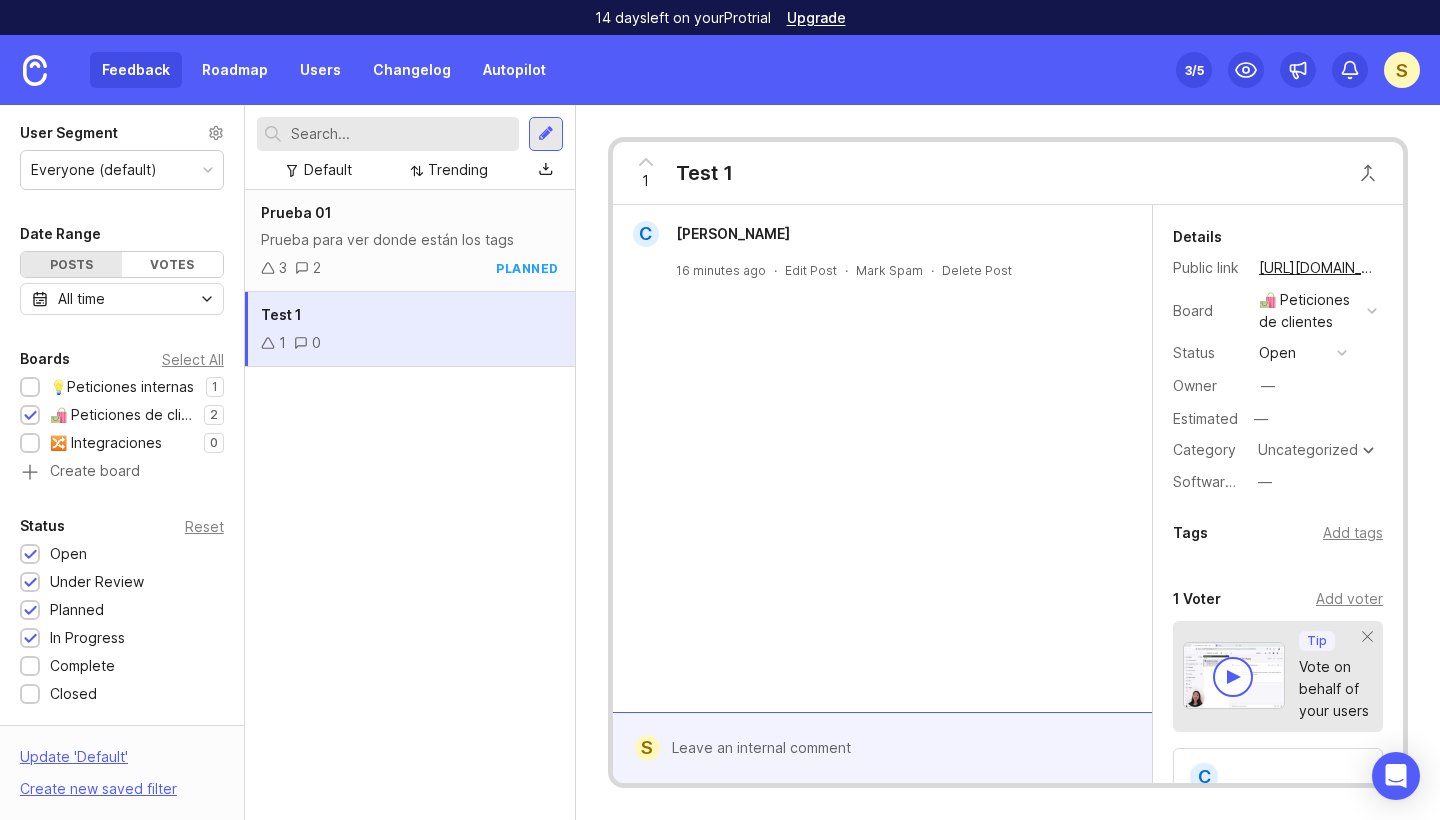 scroll, scrollTop: 0, scrollLeft: 0, axis: both 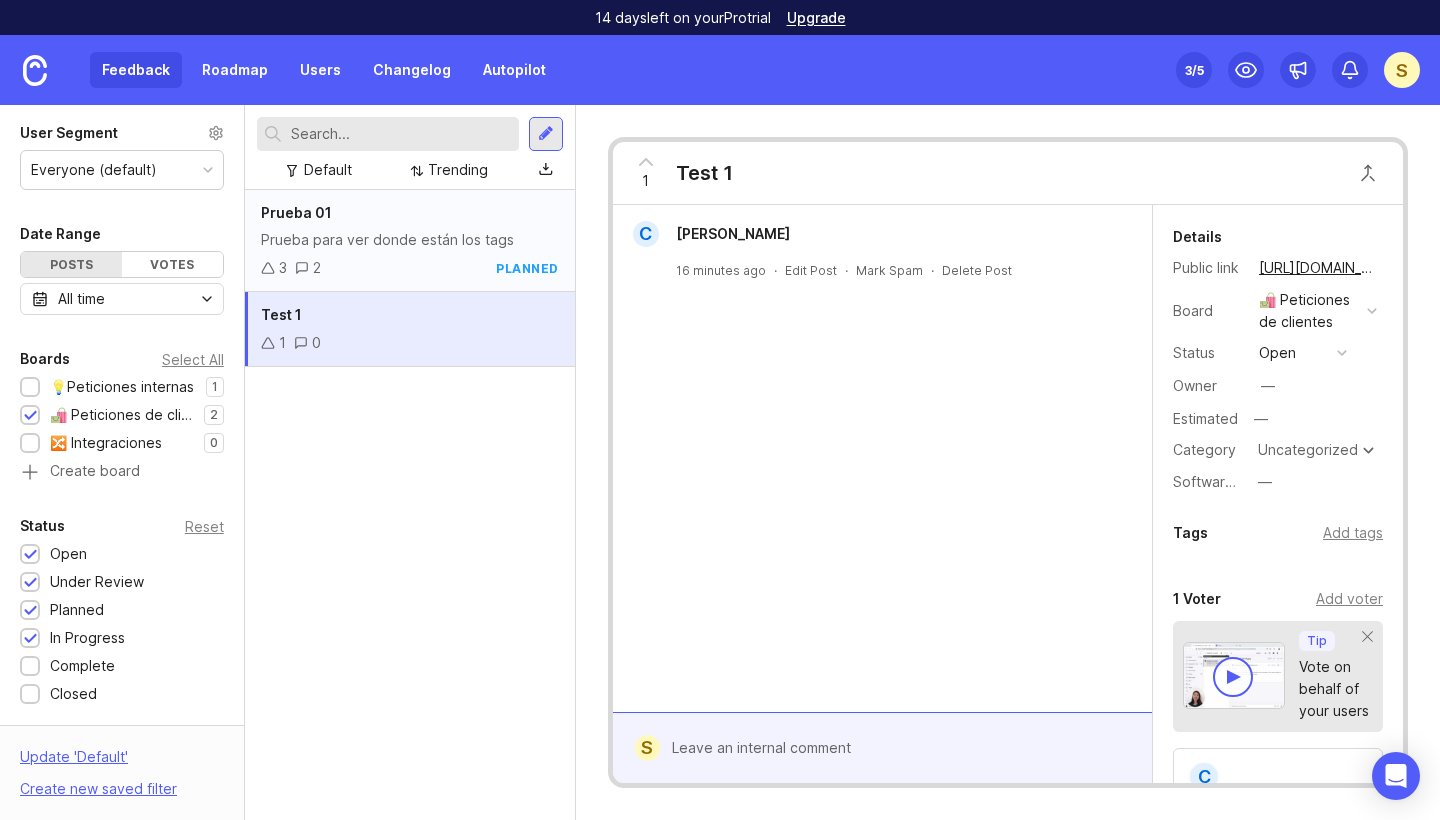 click on "Prueba 01 Prueba para ver donde están los tags 3 2 planned" at bounding box center (410, 241) 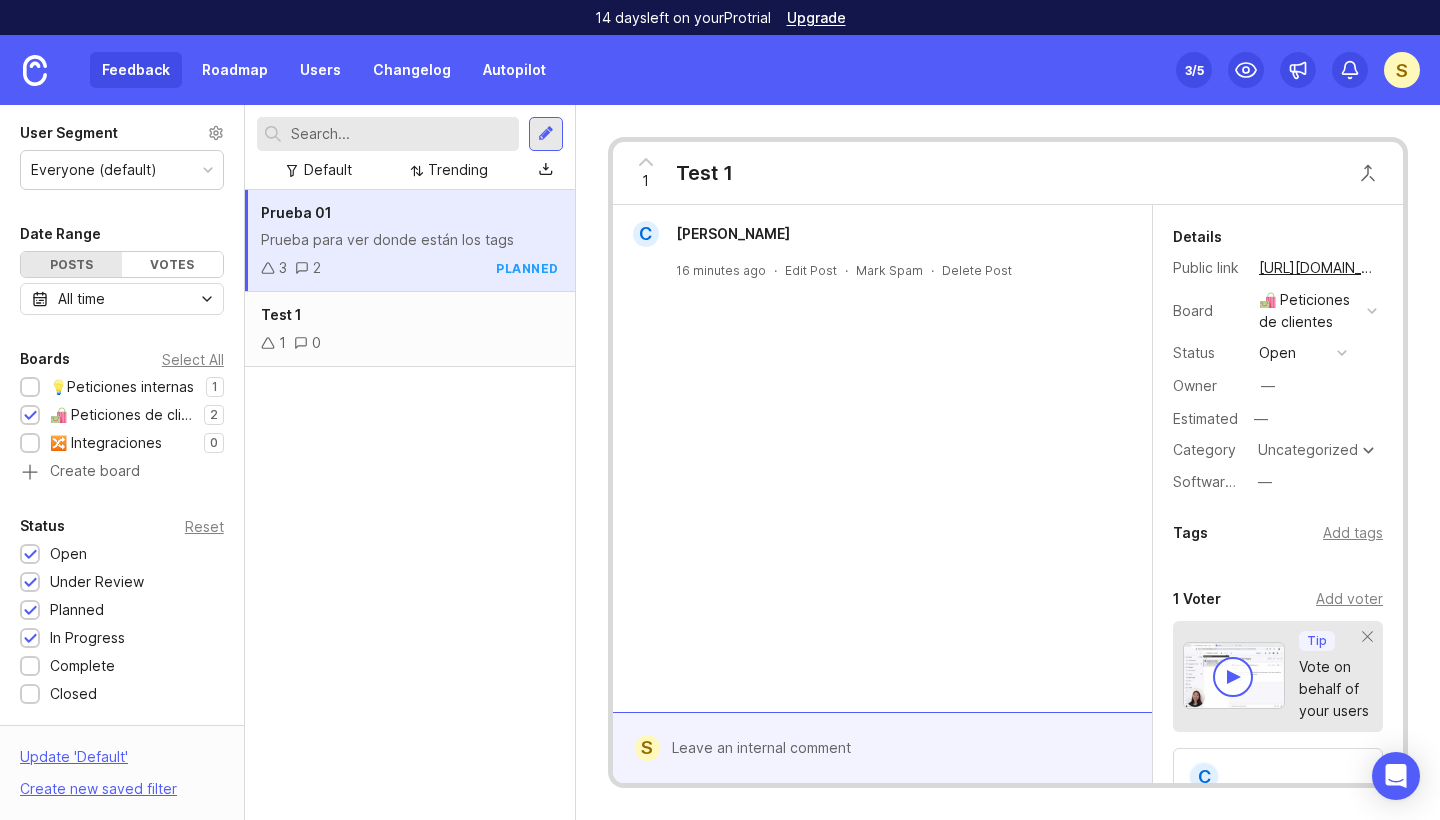 click on "Prueba 01 Prueba para ver donde están los tags 3 2 planned" at bounding box center [410, 241] 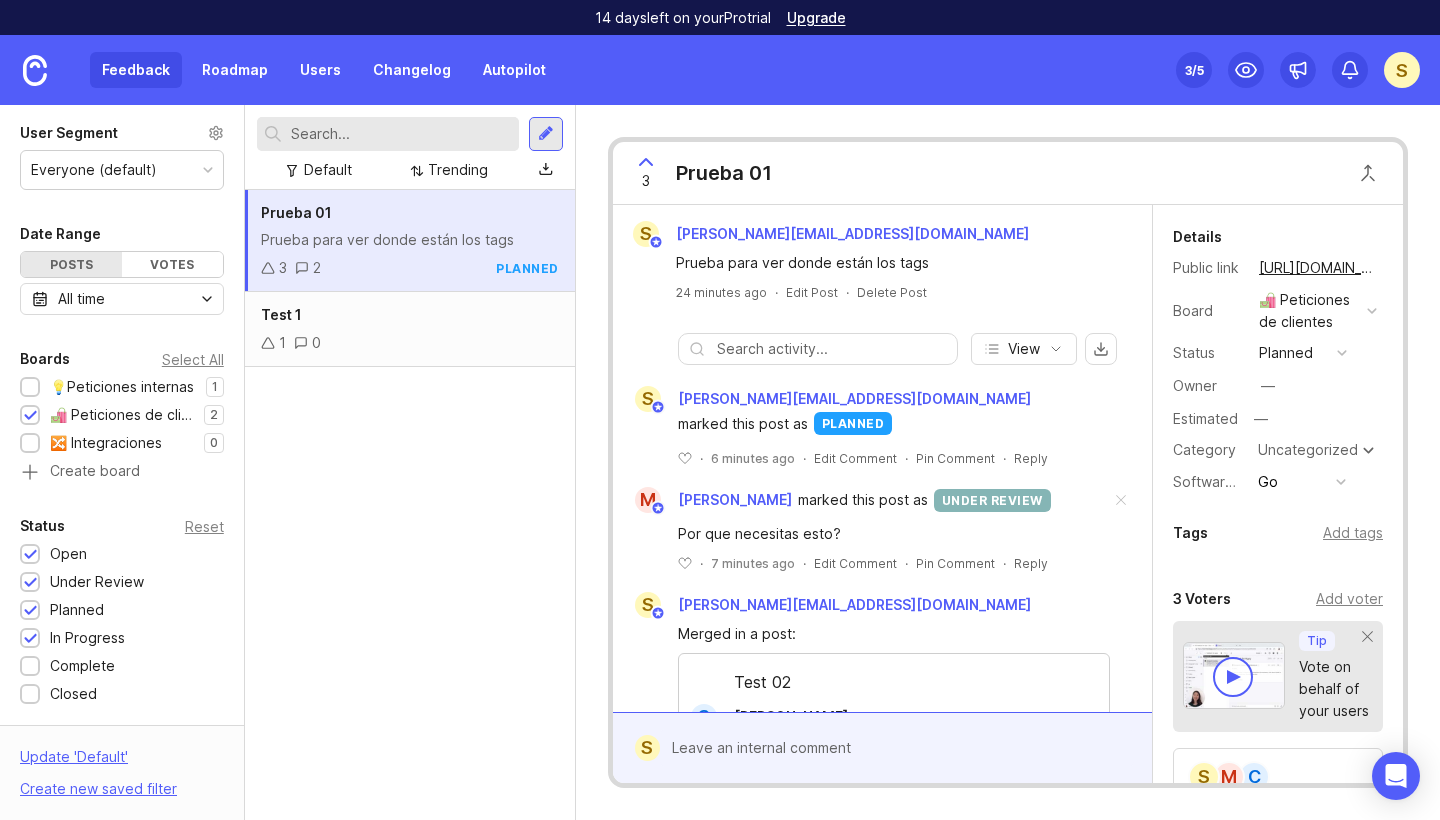 click on "Prueba 01 Prueba para ver donde están los tags 3 2 planned" at bounding box center (410, 241) 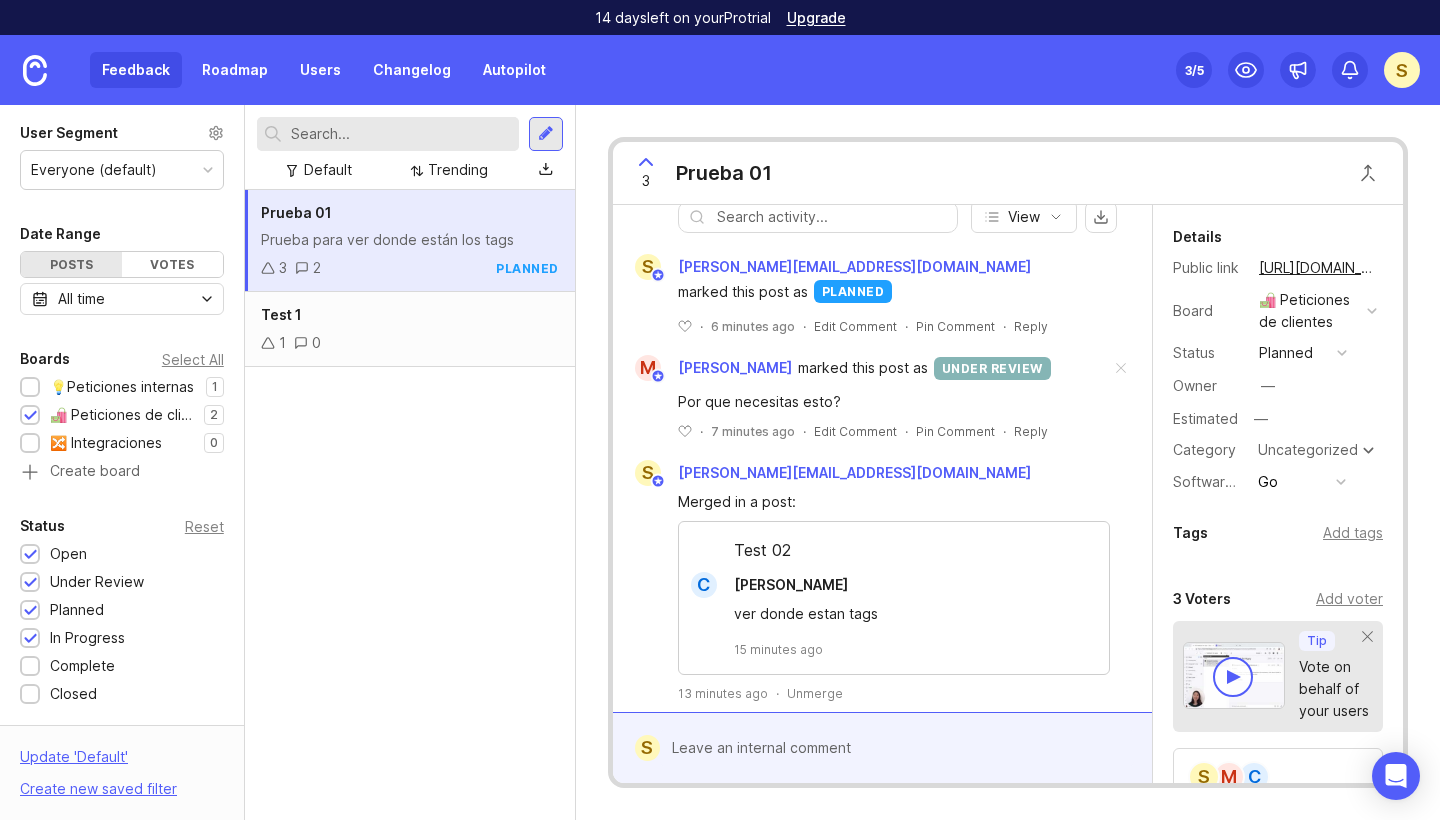 scroll, scrollTop: 131, scrollLeft: 0, axis: vertical 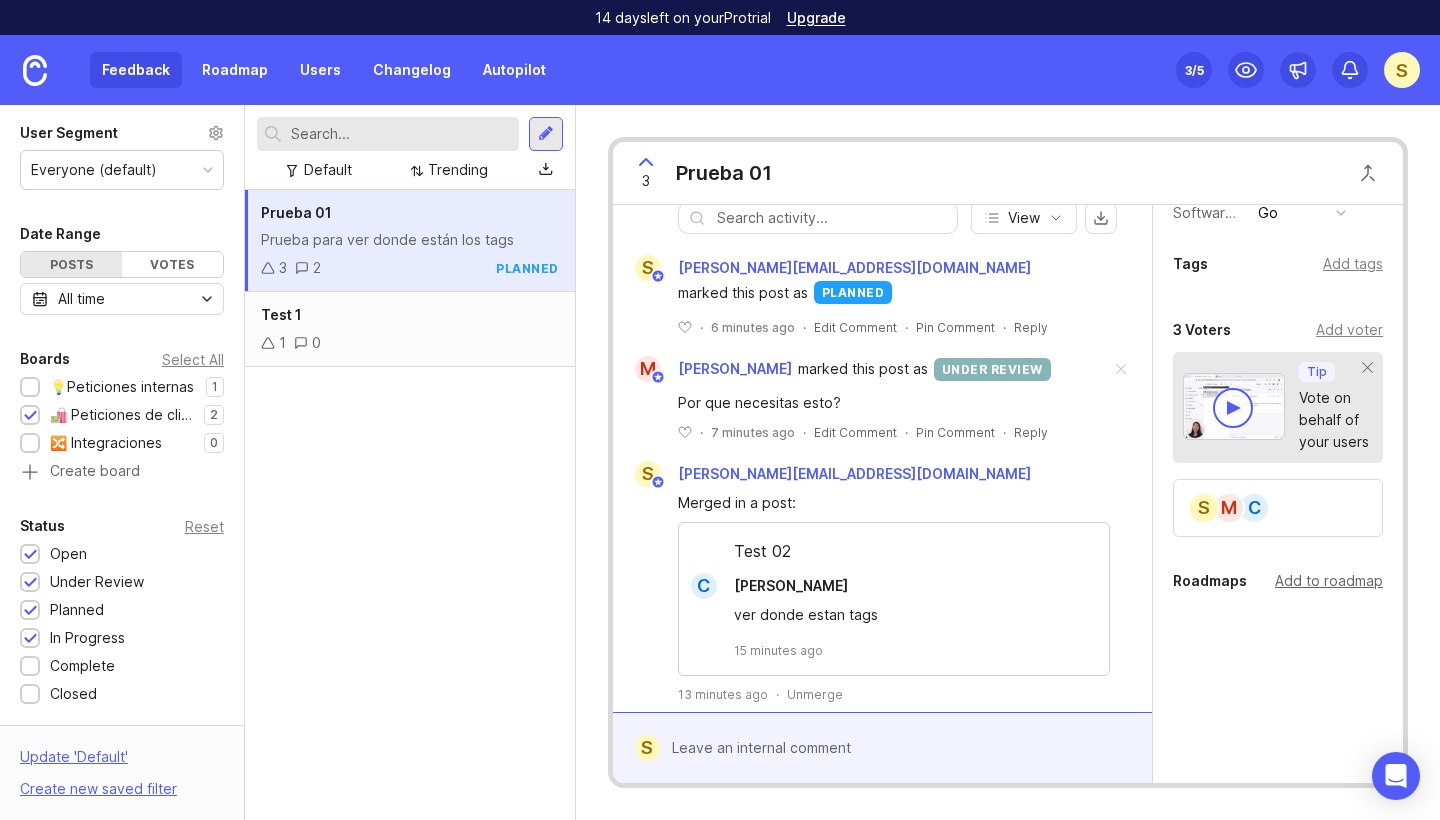 click on "Add to roadmap" at bounding box center [1329, 581] 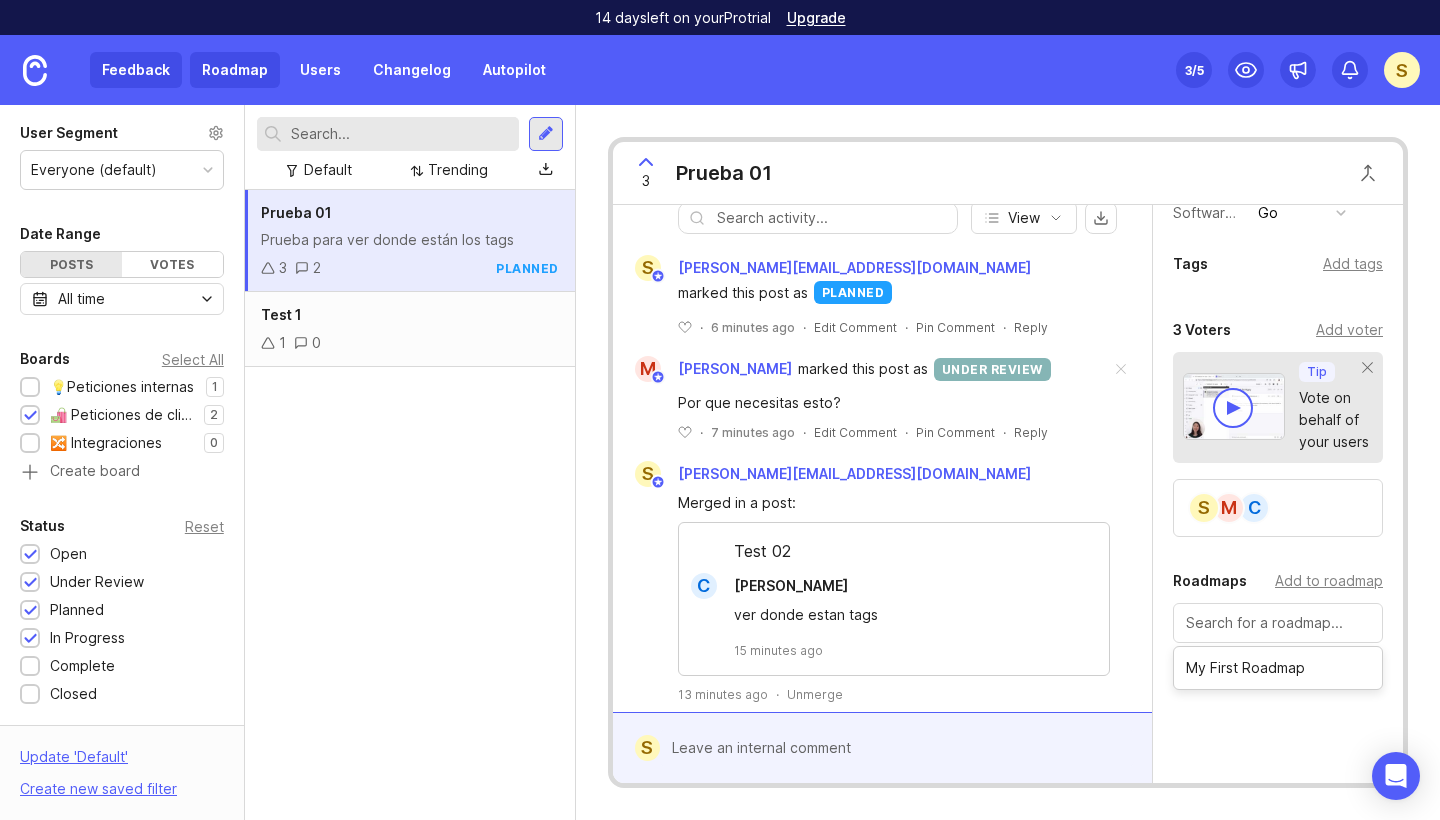 click on "Roadmap" at bounding box center [235, 70] 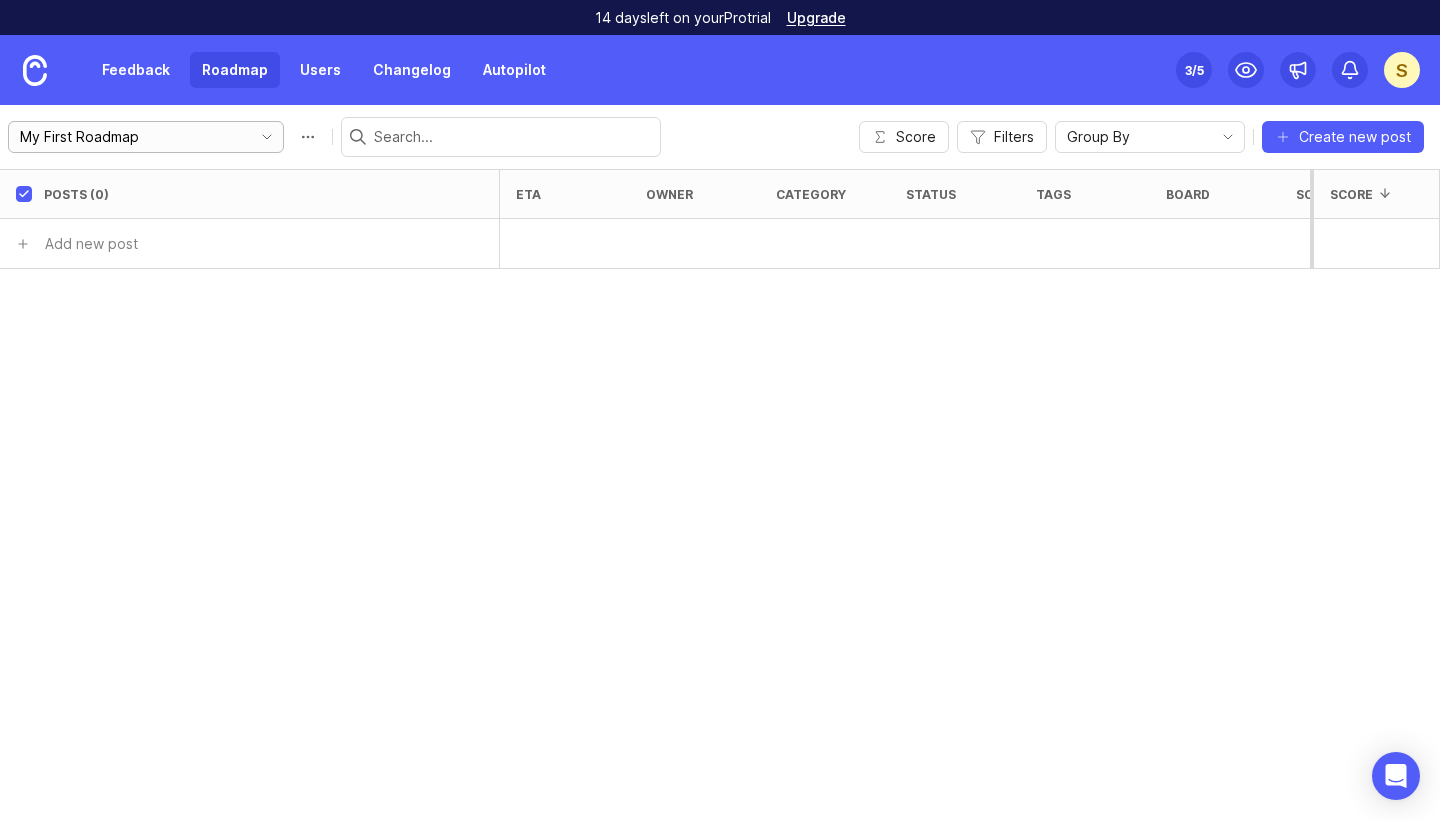 click on "My First Roadmap" at bounding box center (130, 137) 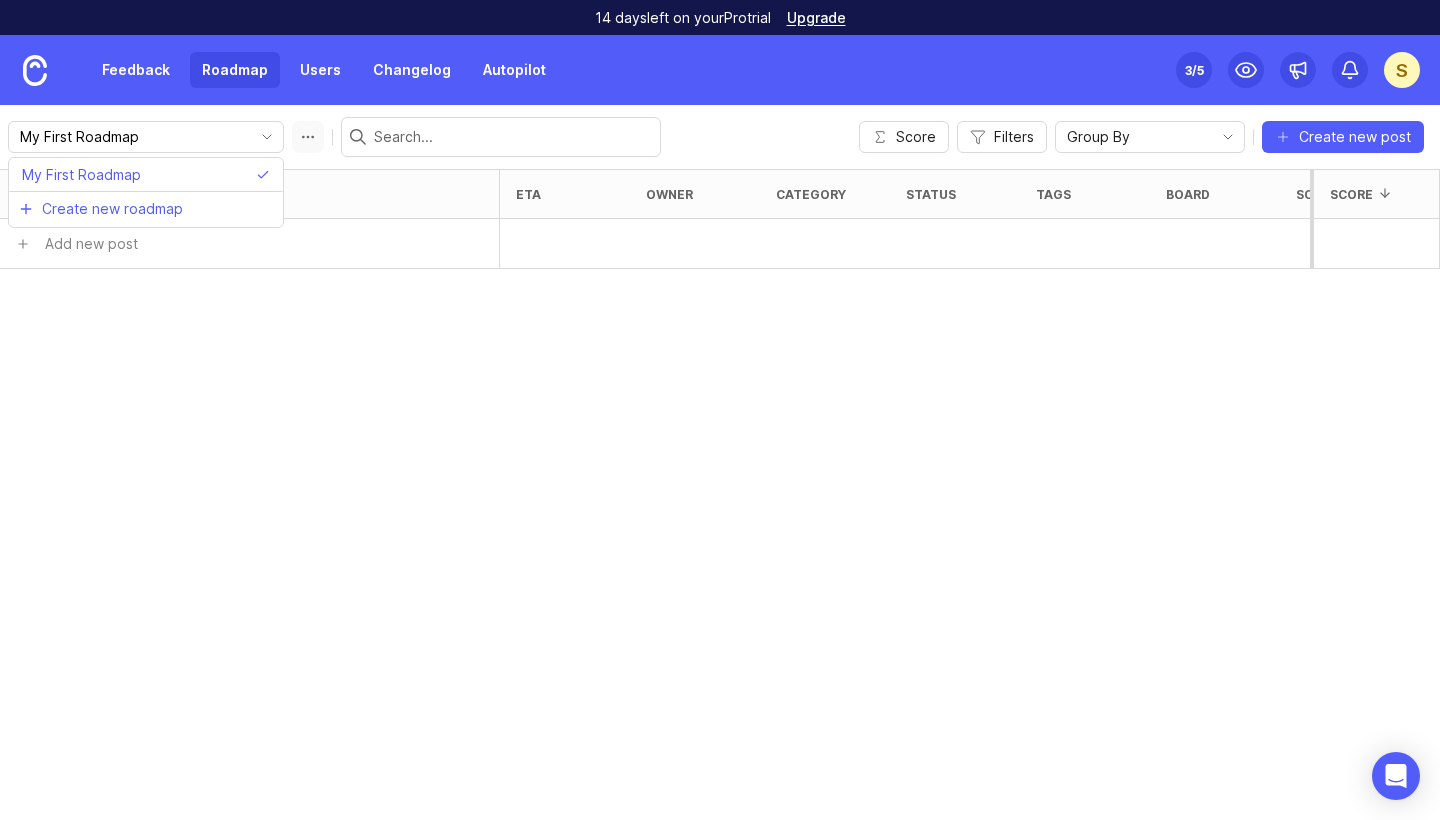 click at bounding box center (308, 137) 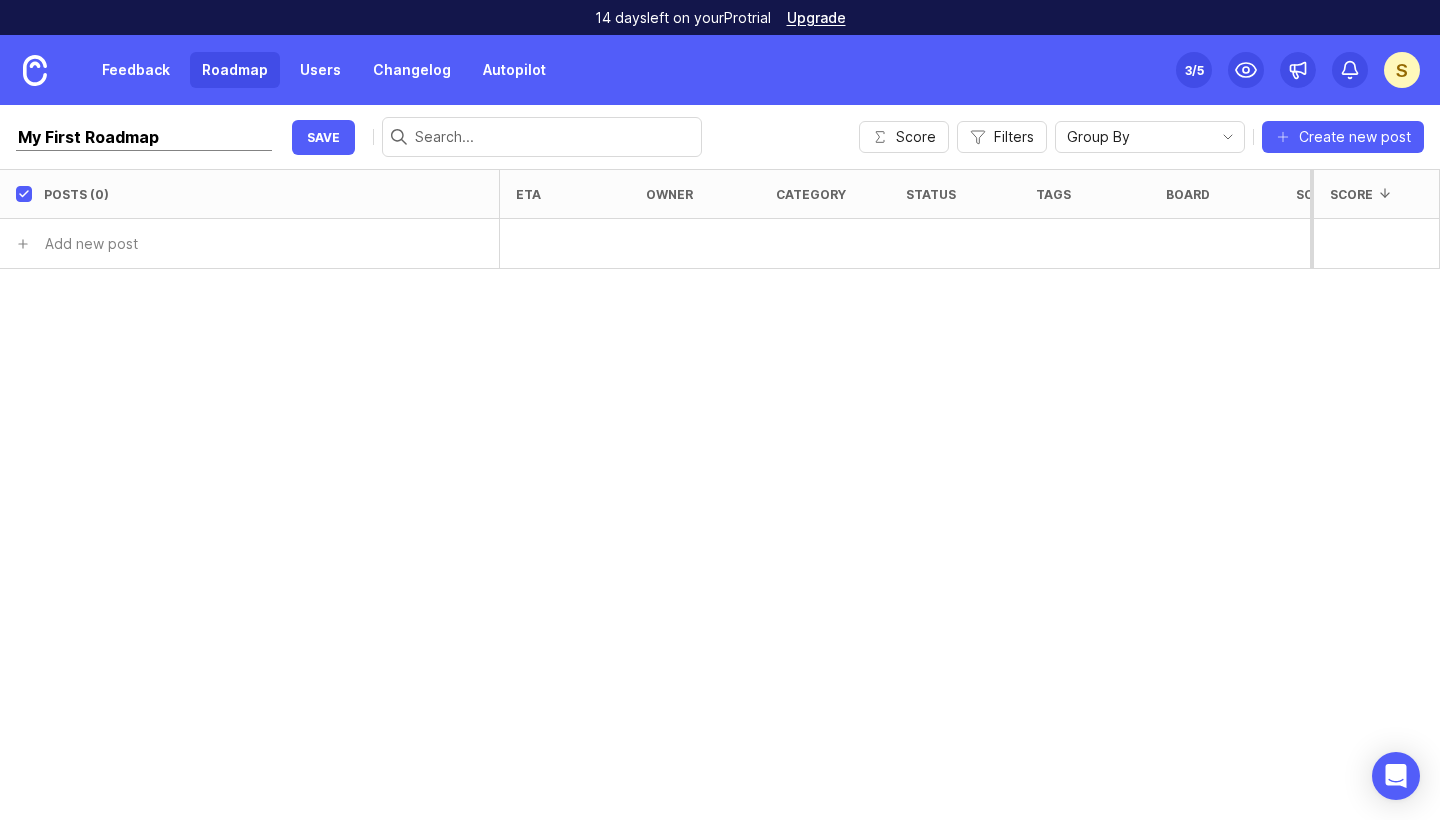 drag, startPoint x: 200, startPoint y: 140, endPoint x: 0, endPoint y: 127, distance: 200.42206 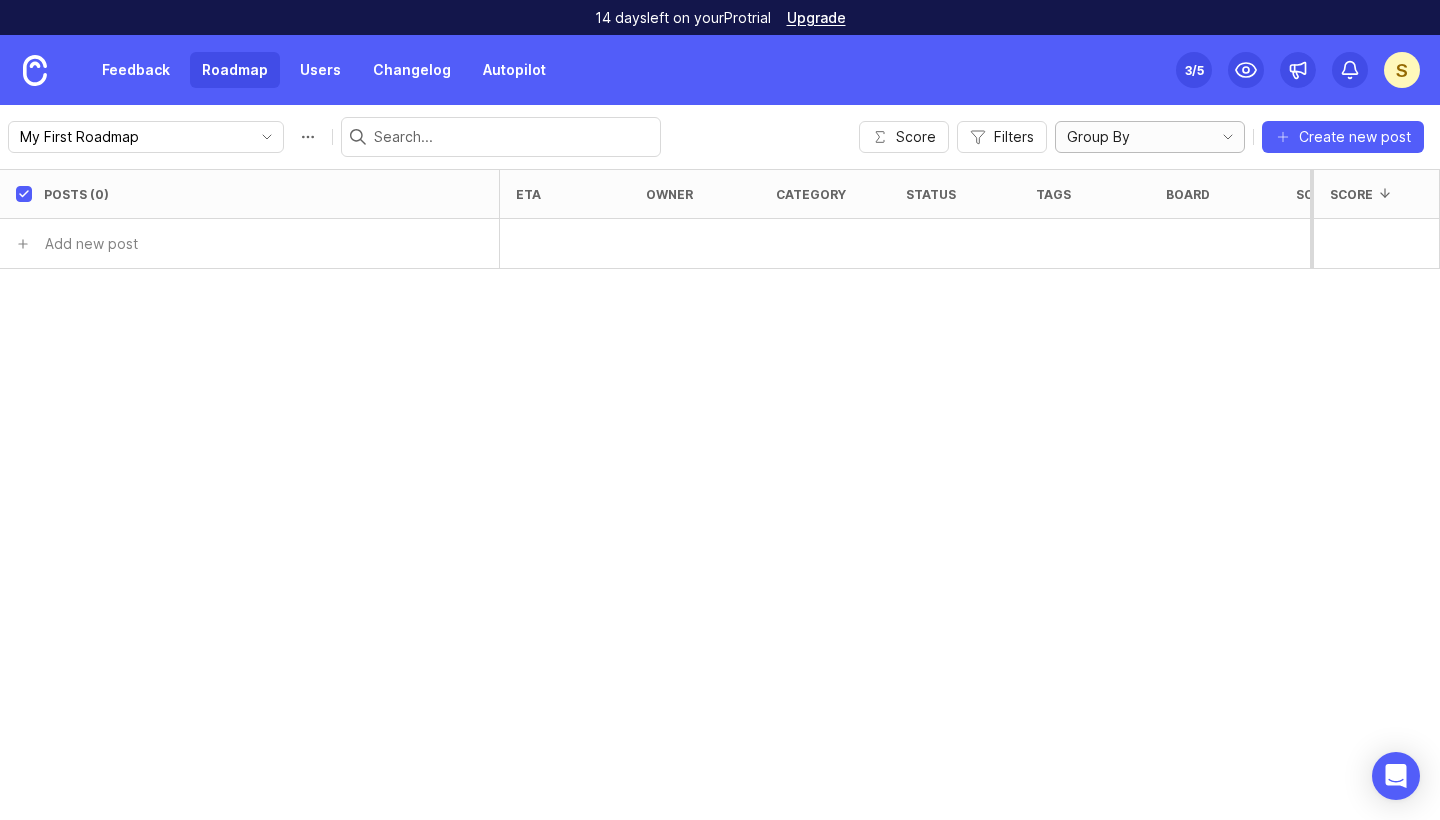 click 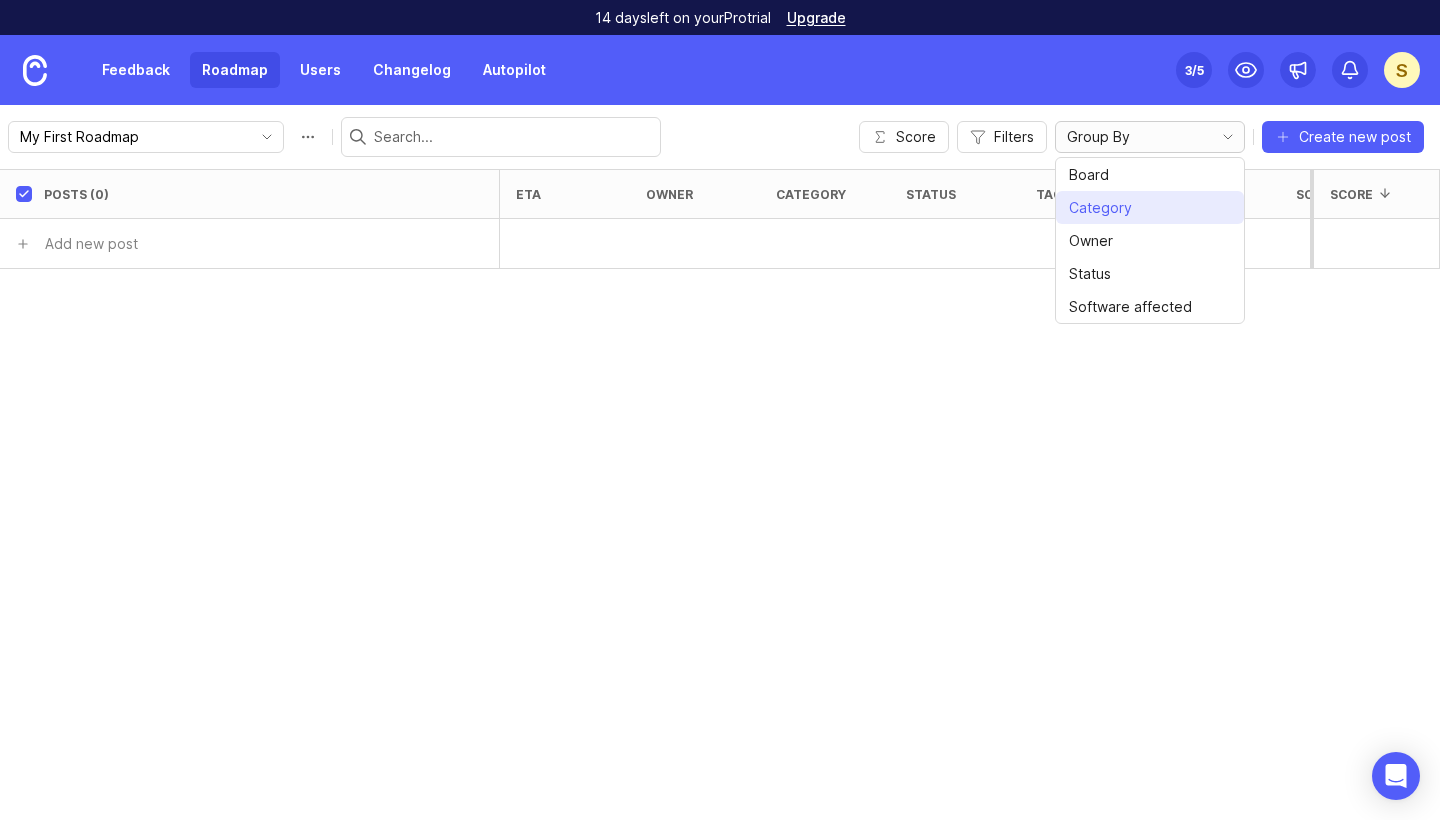 click on "Category" at bounding box center (1150, 207) 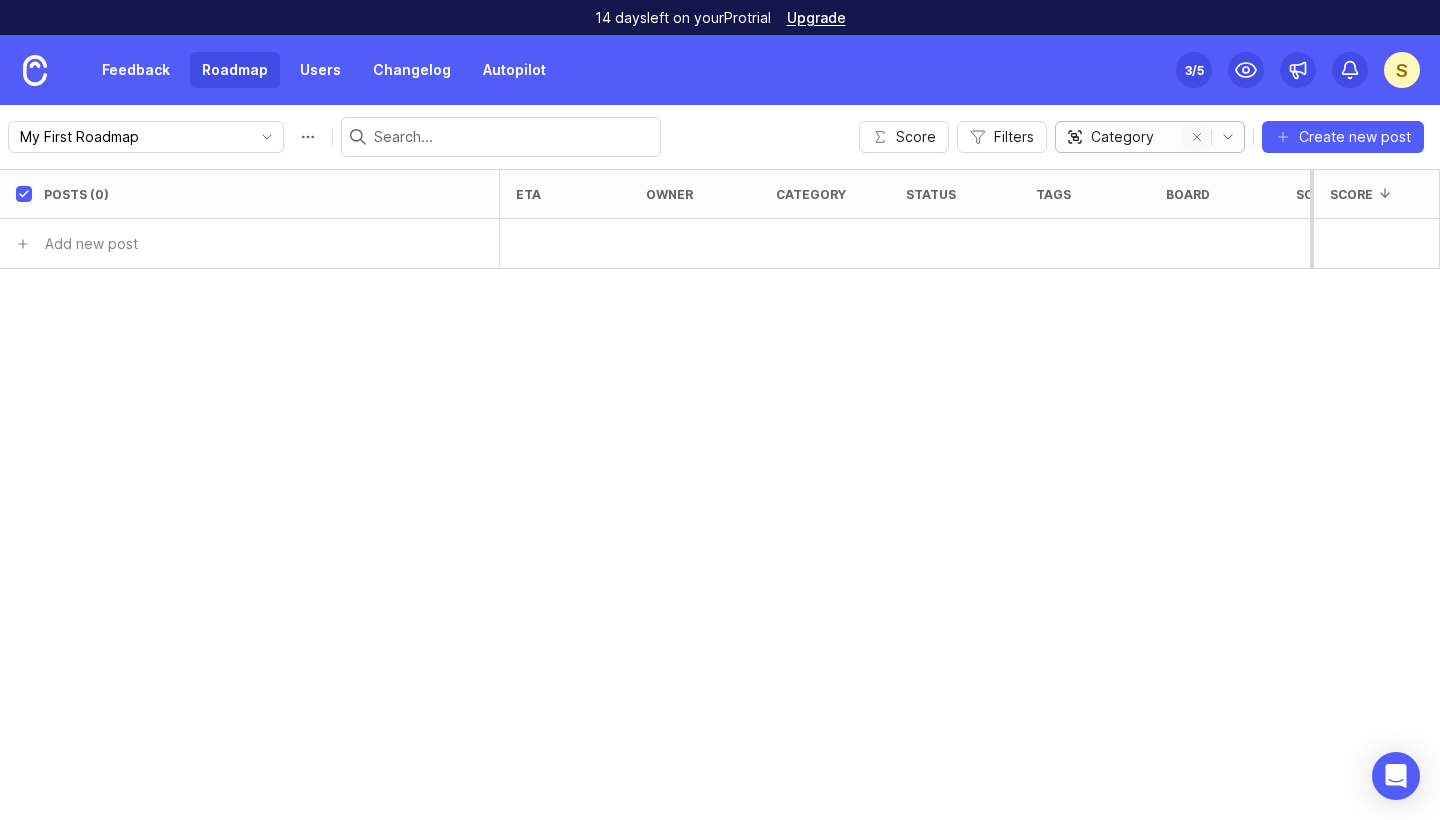 click at bounding box center [1197, 137] 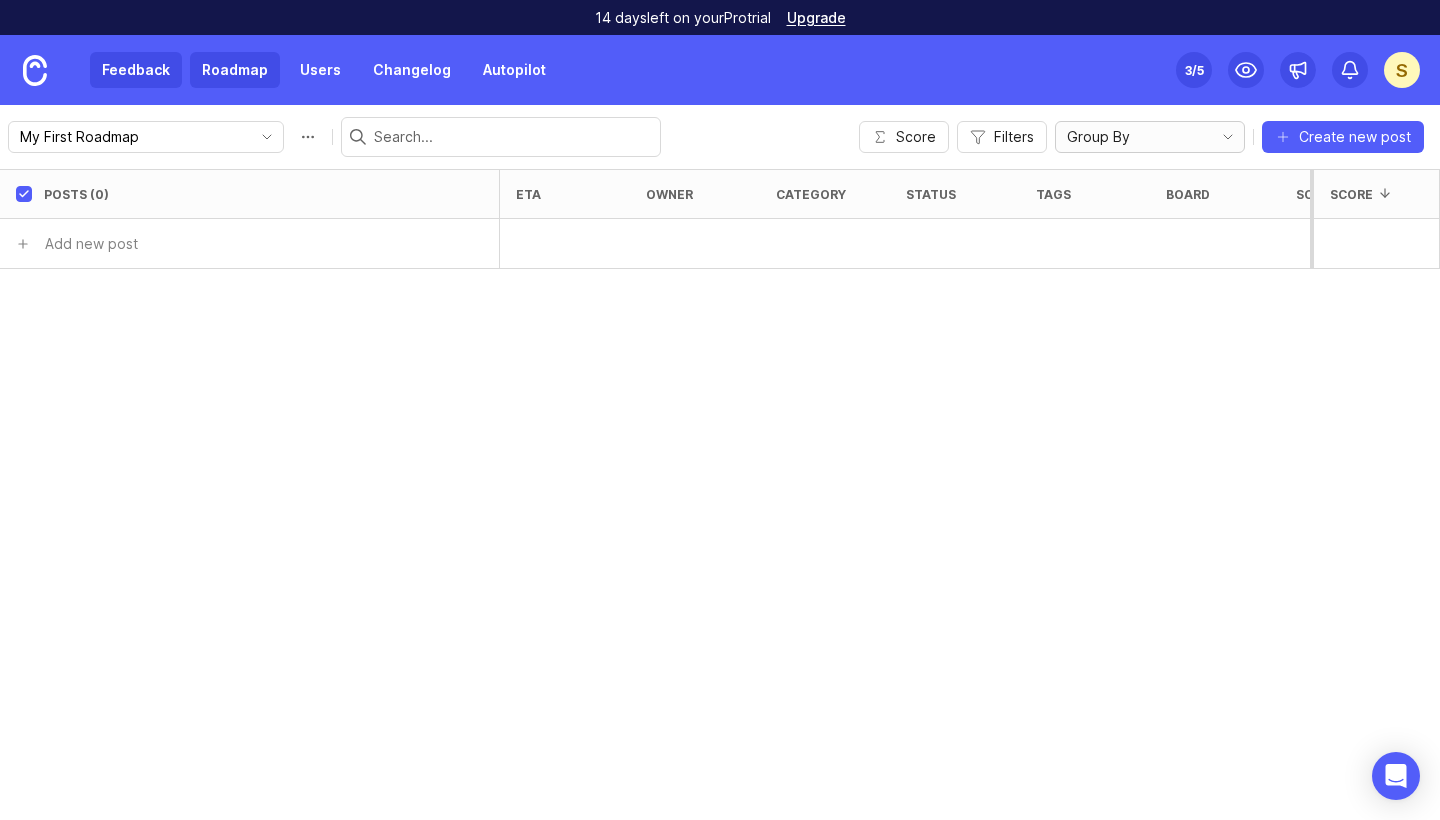 click on "Feedback" at bounding box center (136, 70) 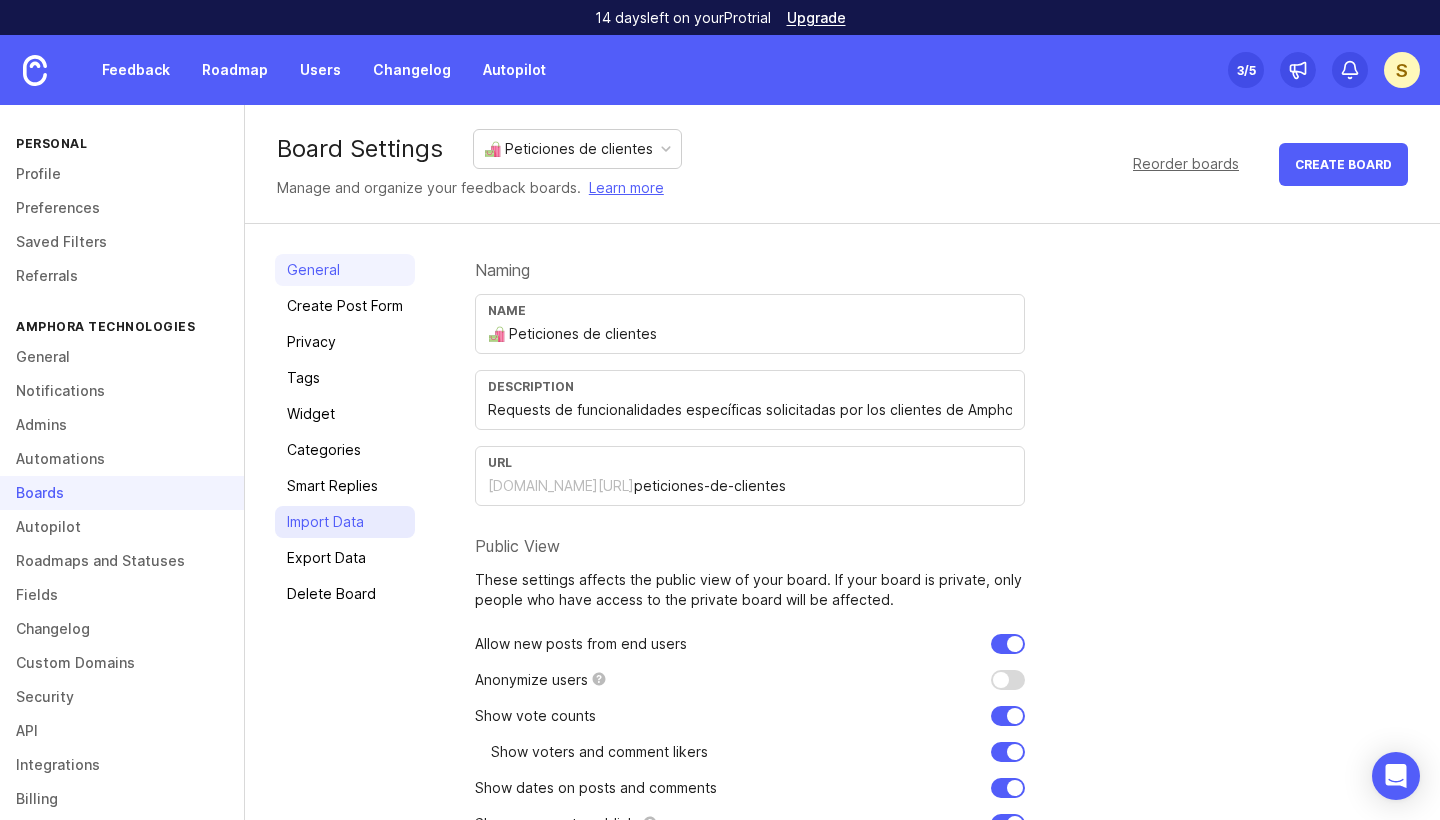 scroll, scrollTop: 3, scrollLeft: 0, axis: vertical 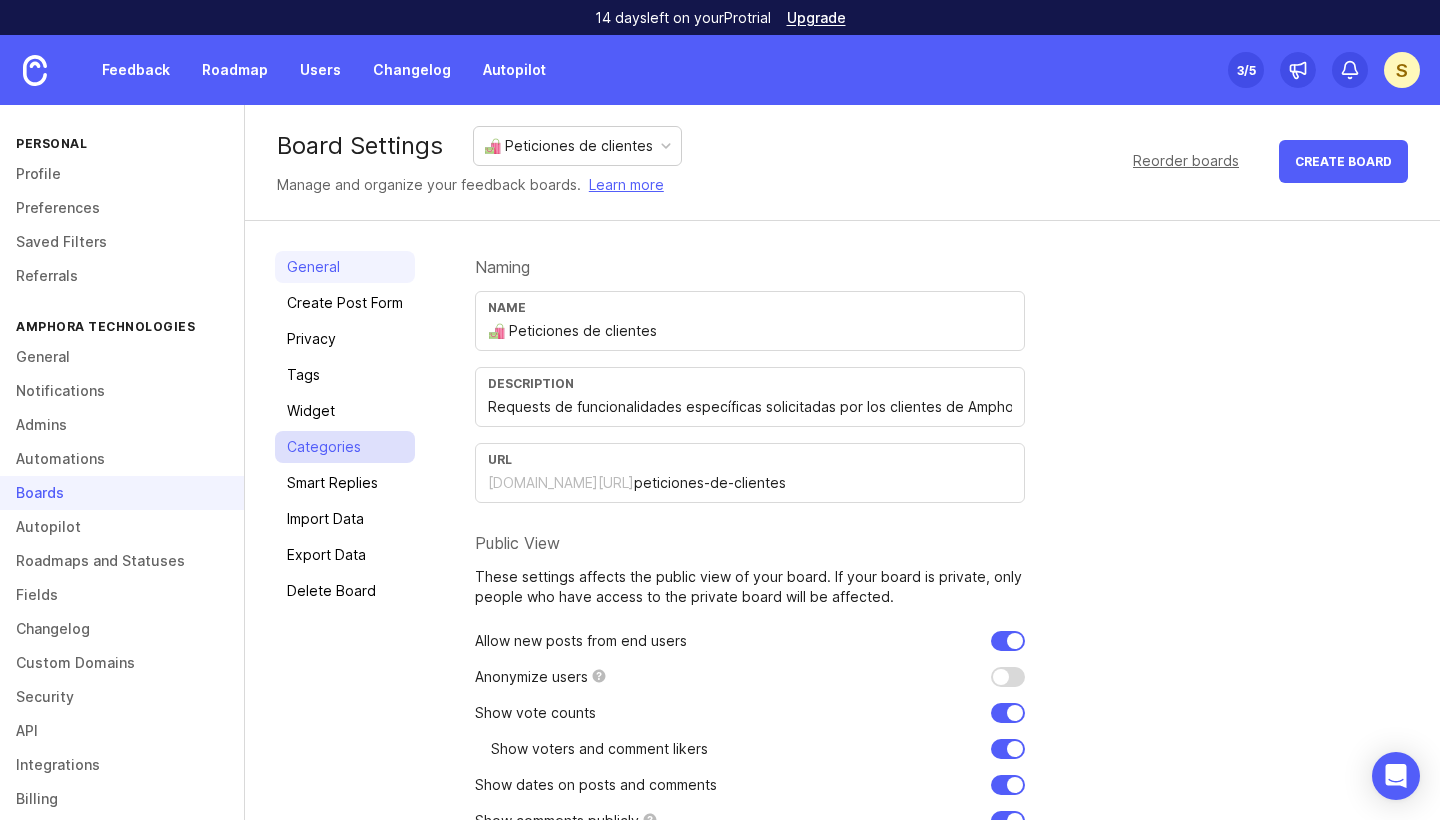 click on "Categories" at bounding box center (345, 447) 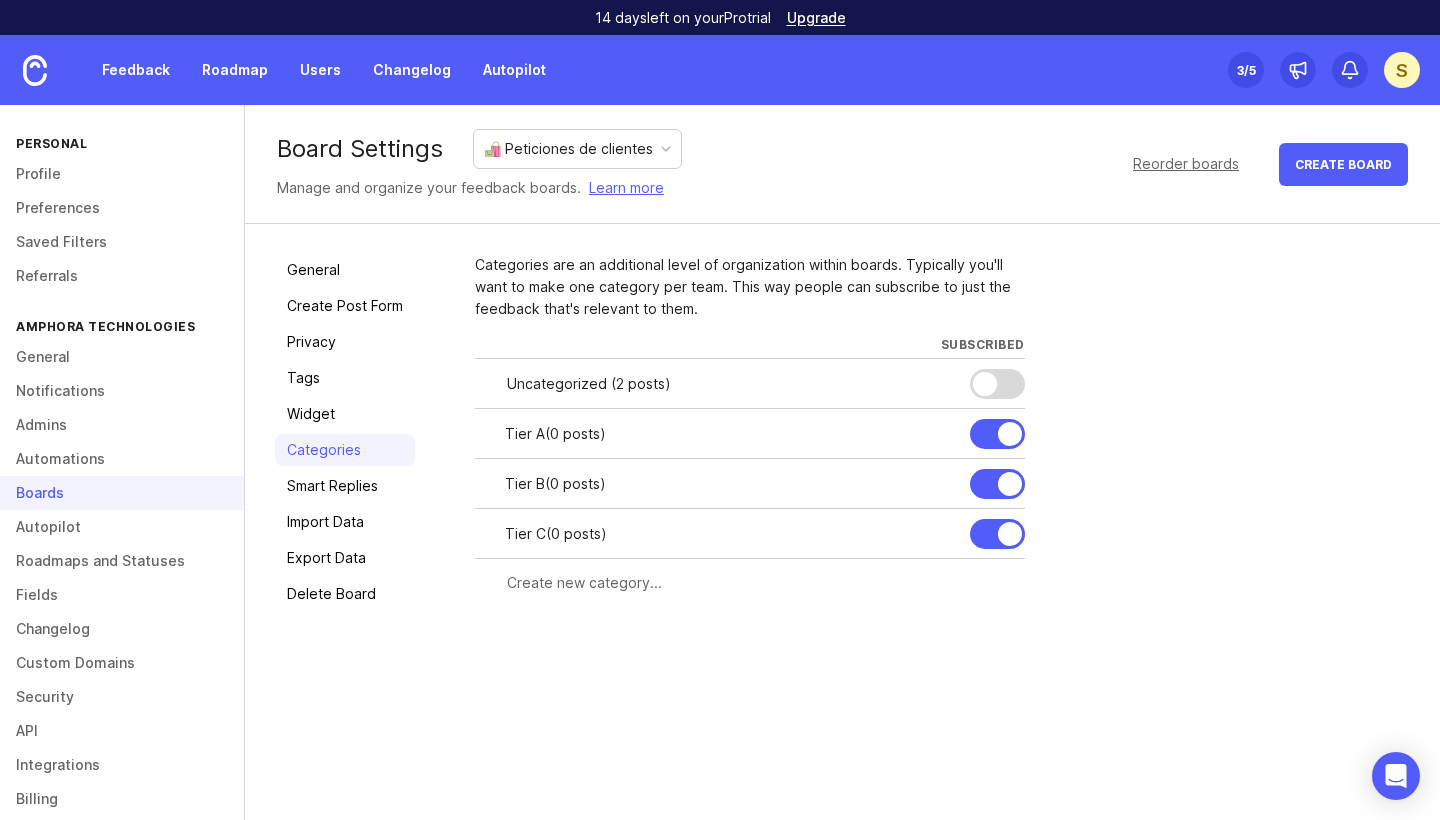 scroll, scrollTop: 0, scrollLeft: 0, axis: both 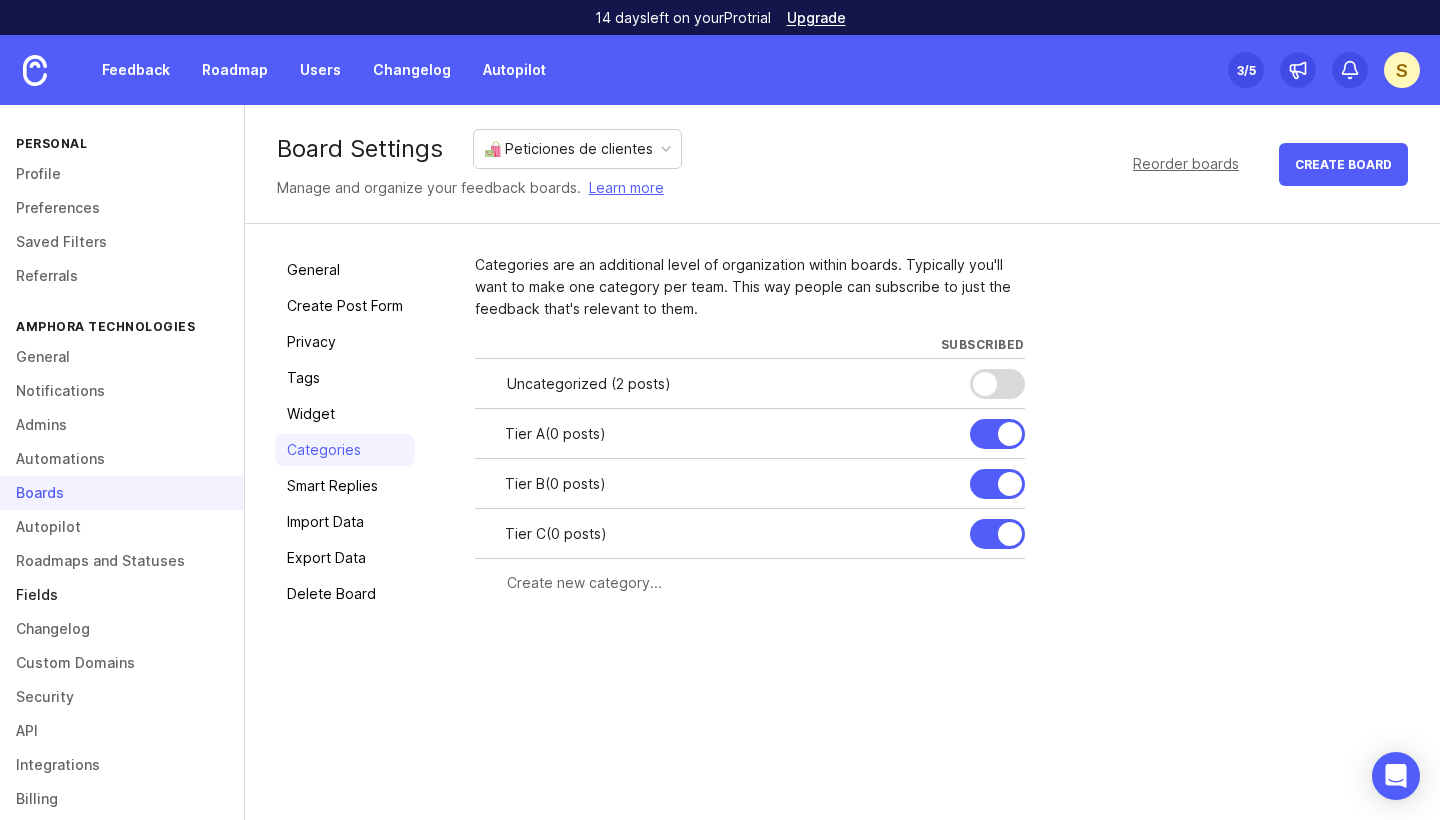 click on "Fields" at bounding box center [122, 595] 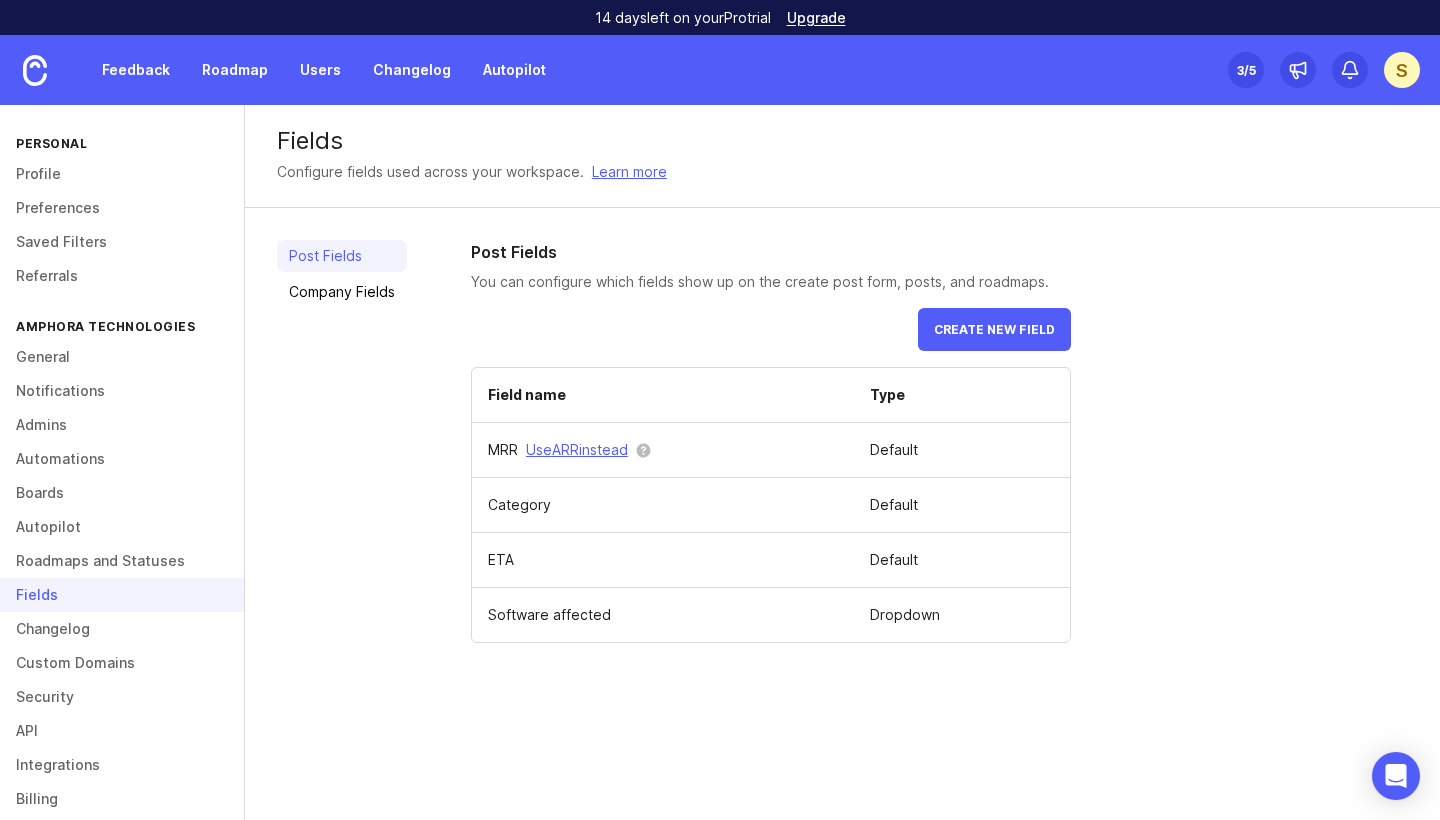 click on "Default" at bounding box center [962, 560] 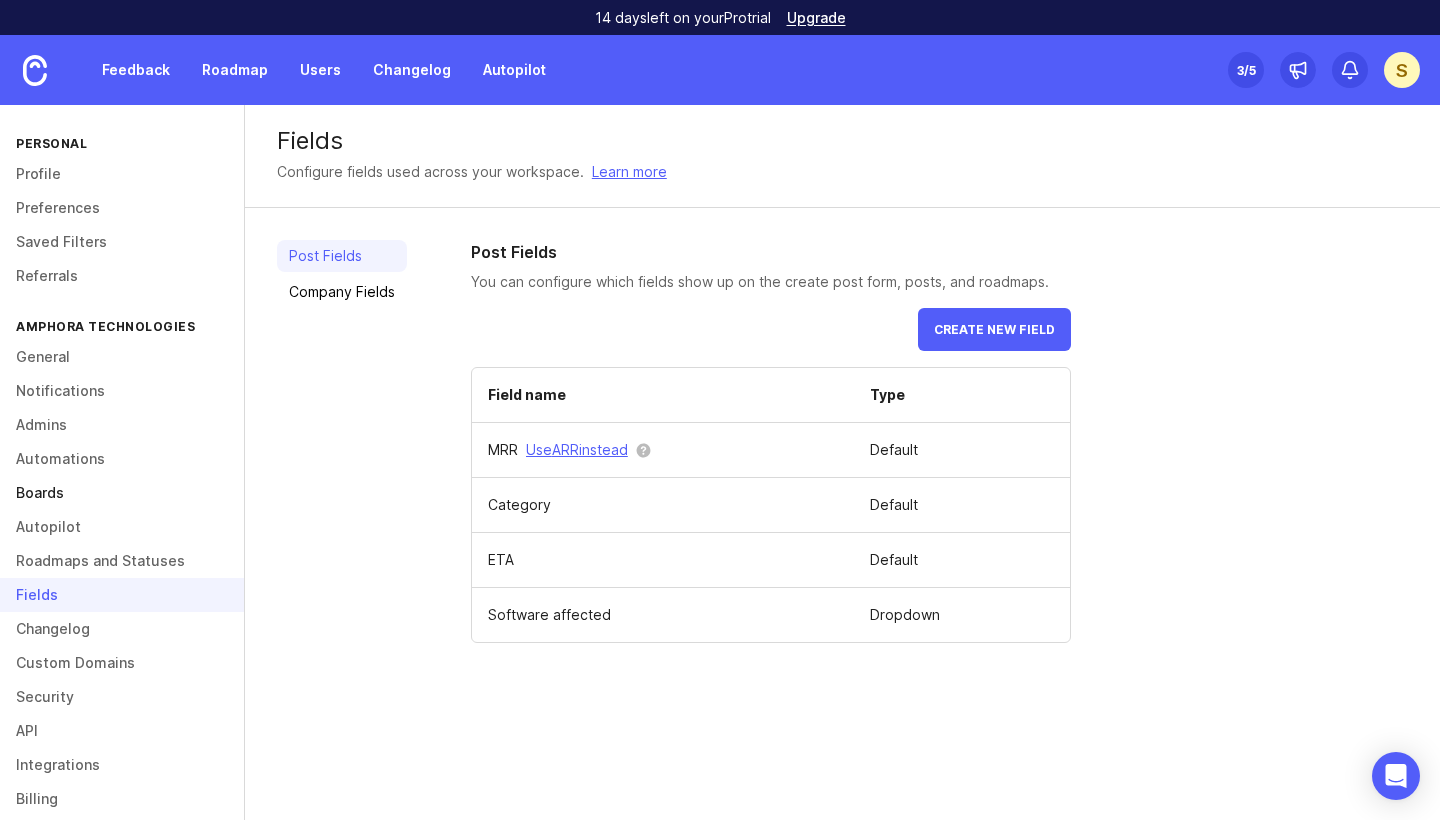 click on "Boards" at bounding box center (122, 493) 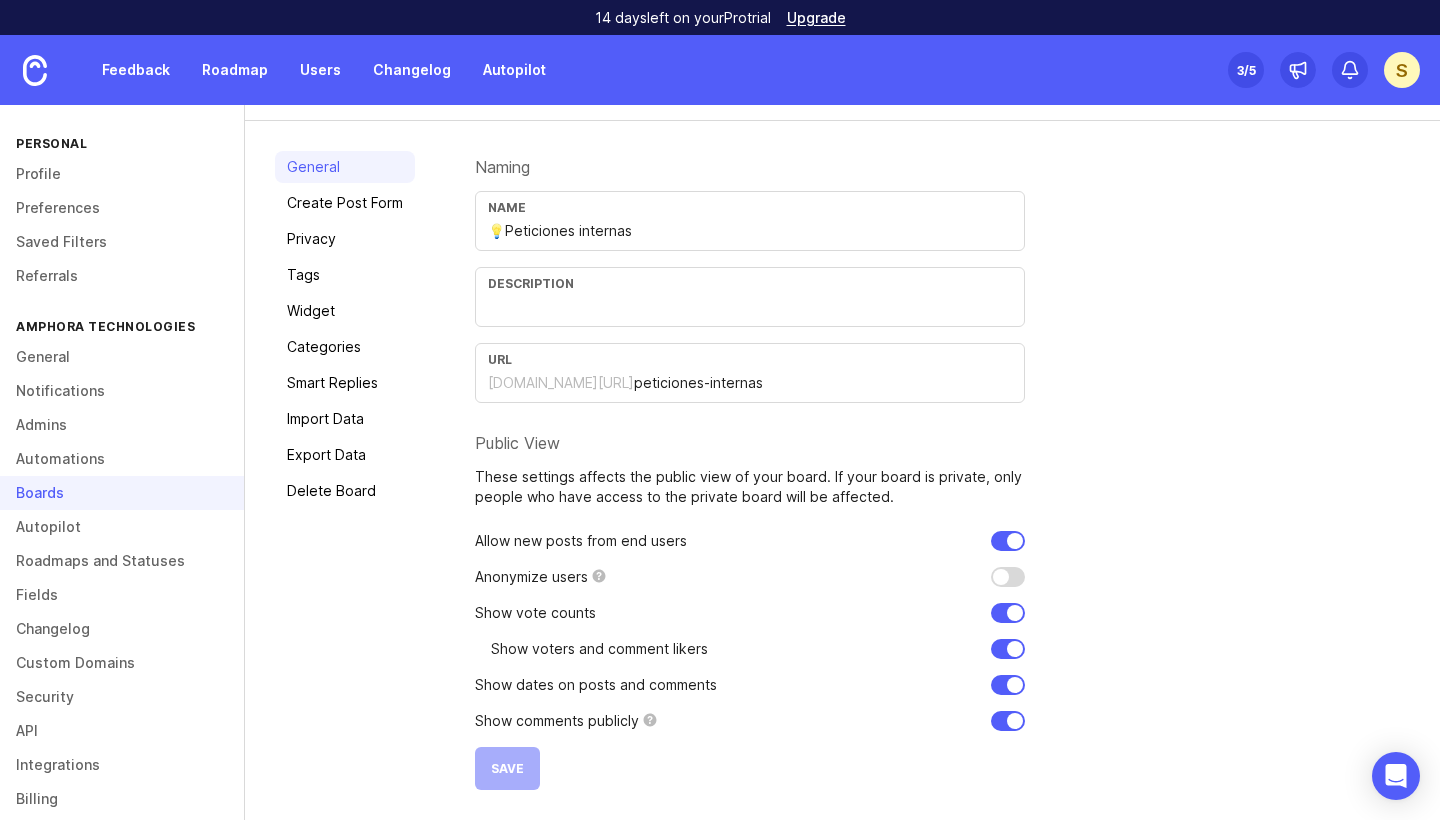 scroll, scrollTop: 103, scrollLeft: 0, axis: vertical 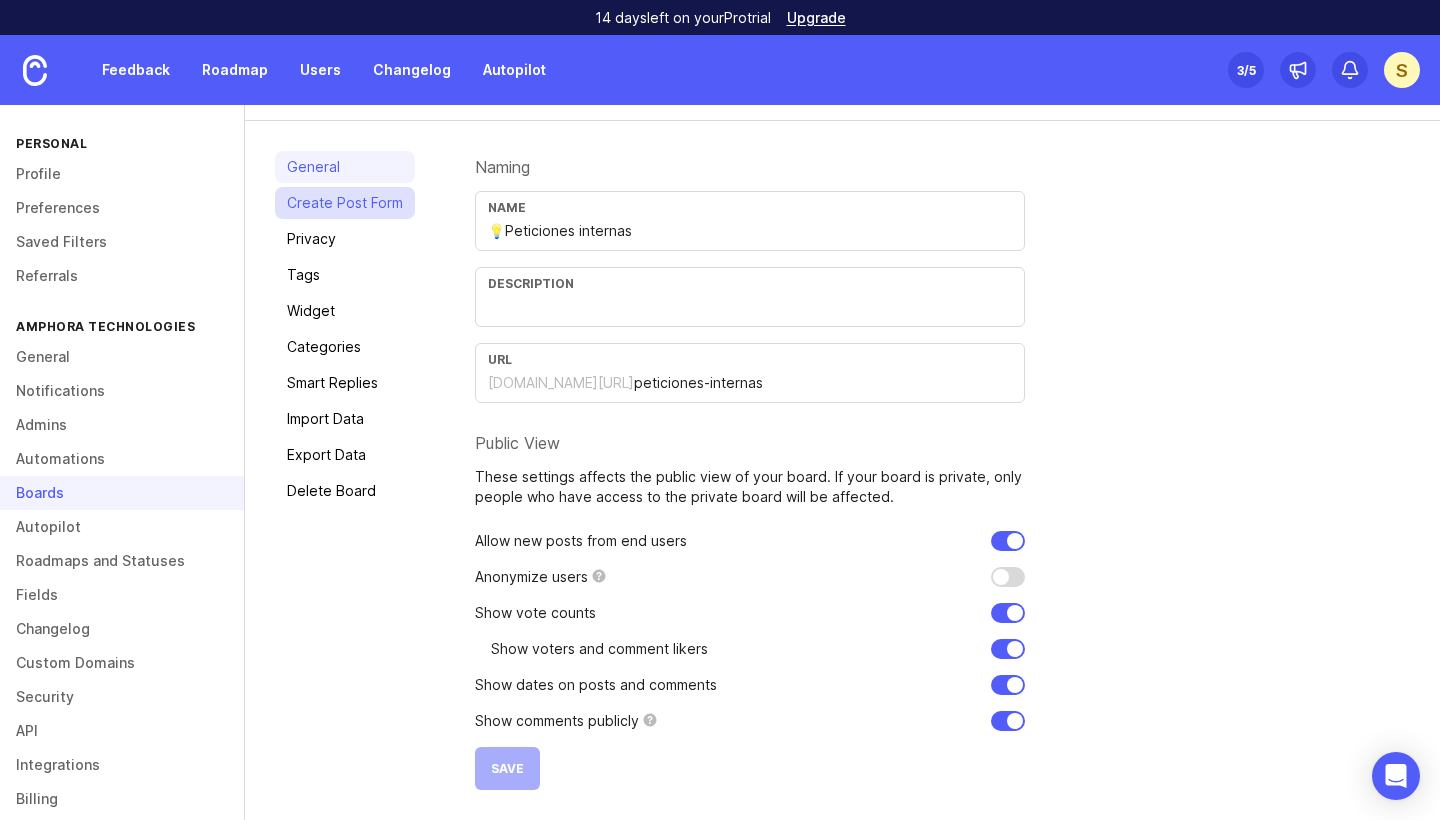 click on "Create Post Form" at bounding box center (345, 203) 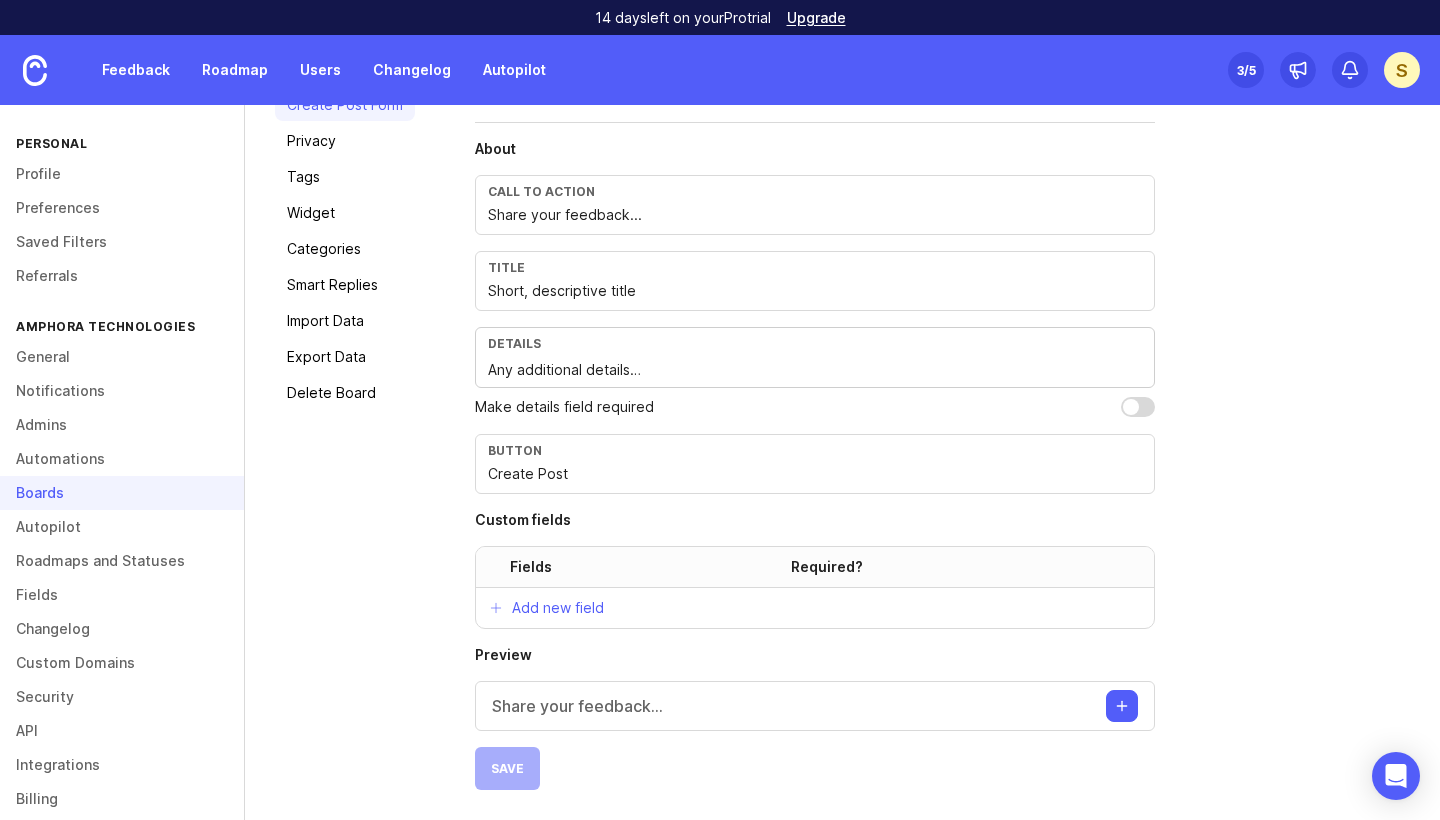 scroll, scrollTop: 201, scrollLeft: 0, axis: vertical 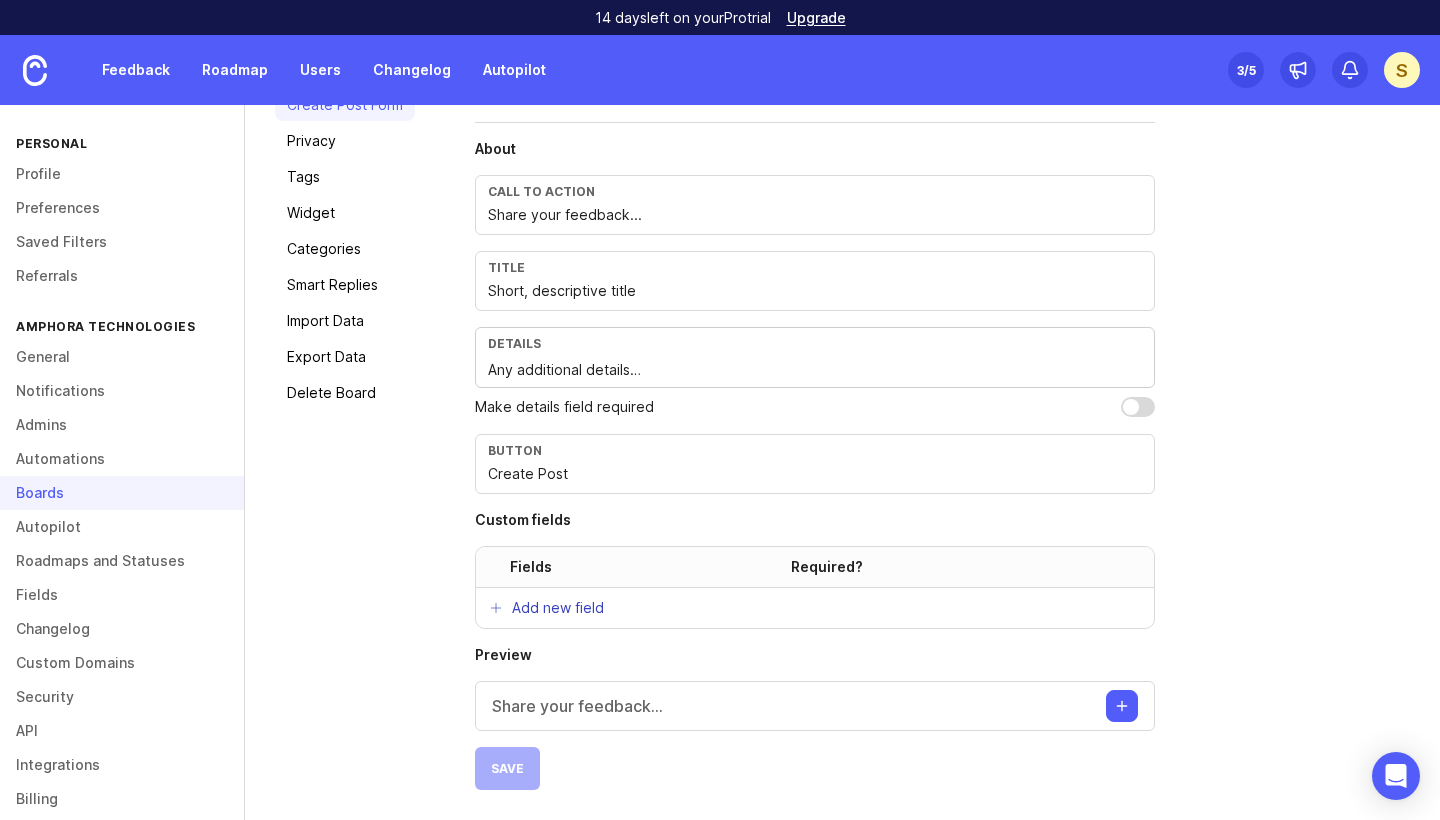 click on "Add new field" at bounding box center [546, 608] 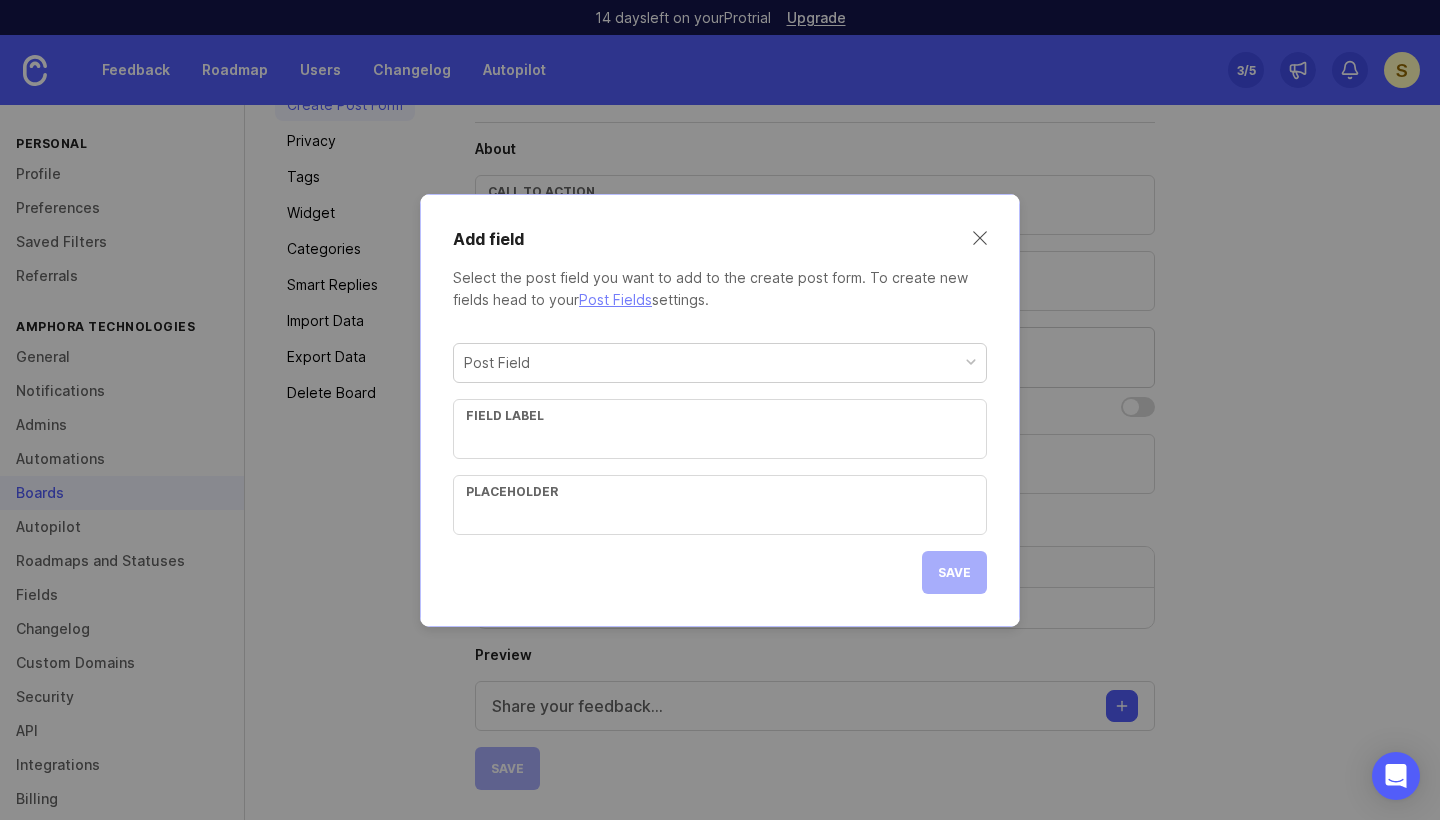 click on "Post Field" at bounding box center (720, 363) 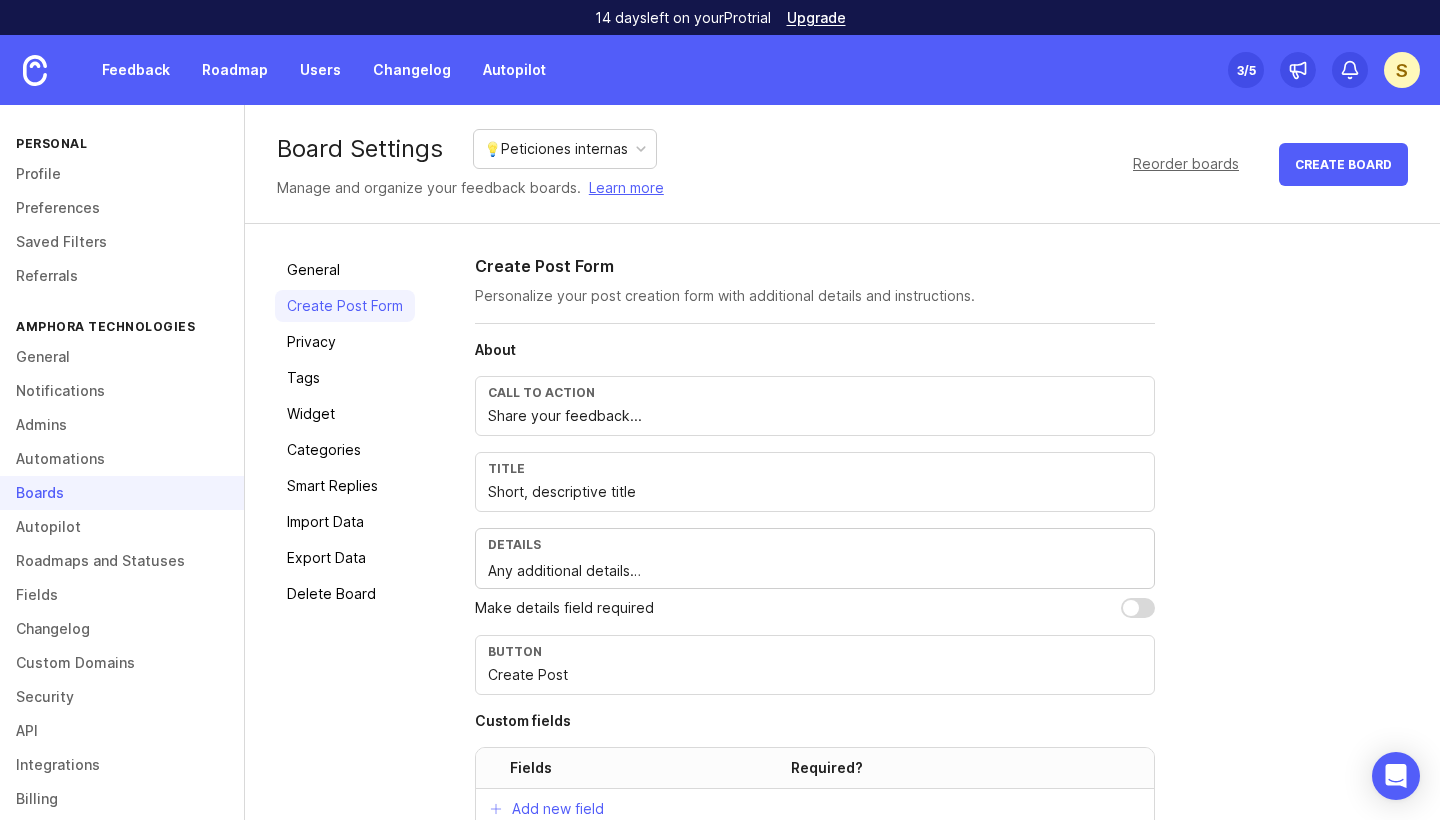 scroll, scrollTop: 0, scrollLeft: 0, axis: both 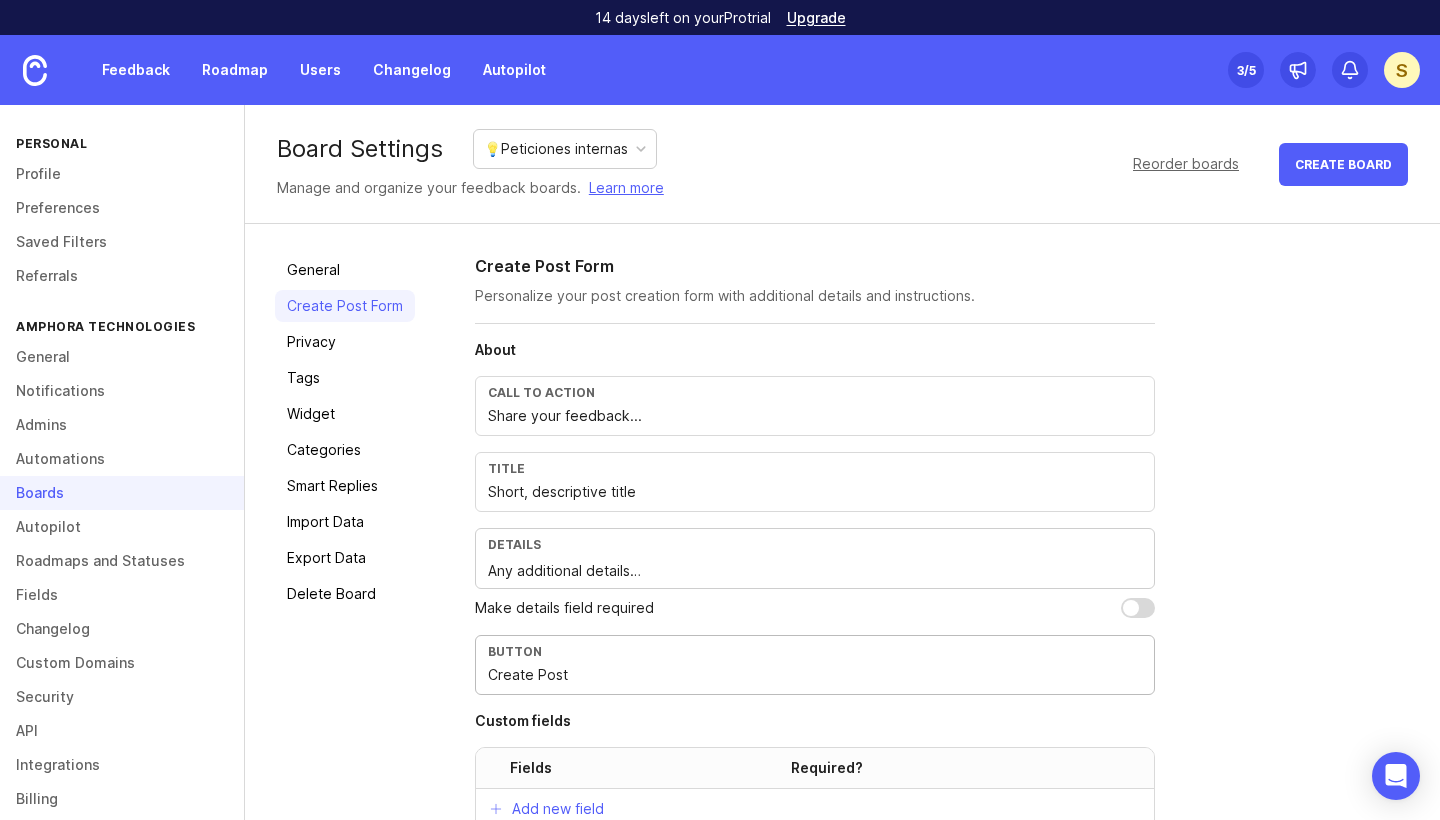 drag, startPoint x: 576, startPoint y: 674, endPoint x: 452, endPoint y: 670, distance: 124.0645 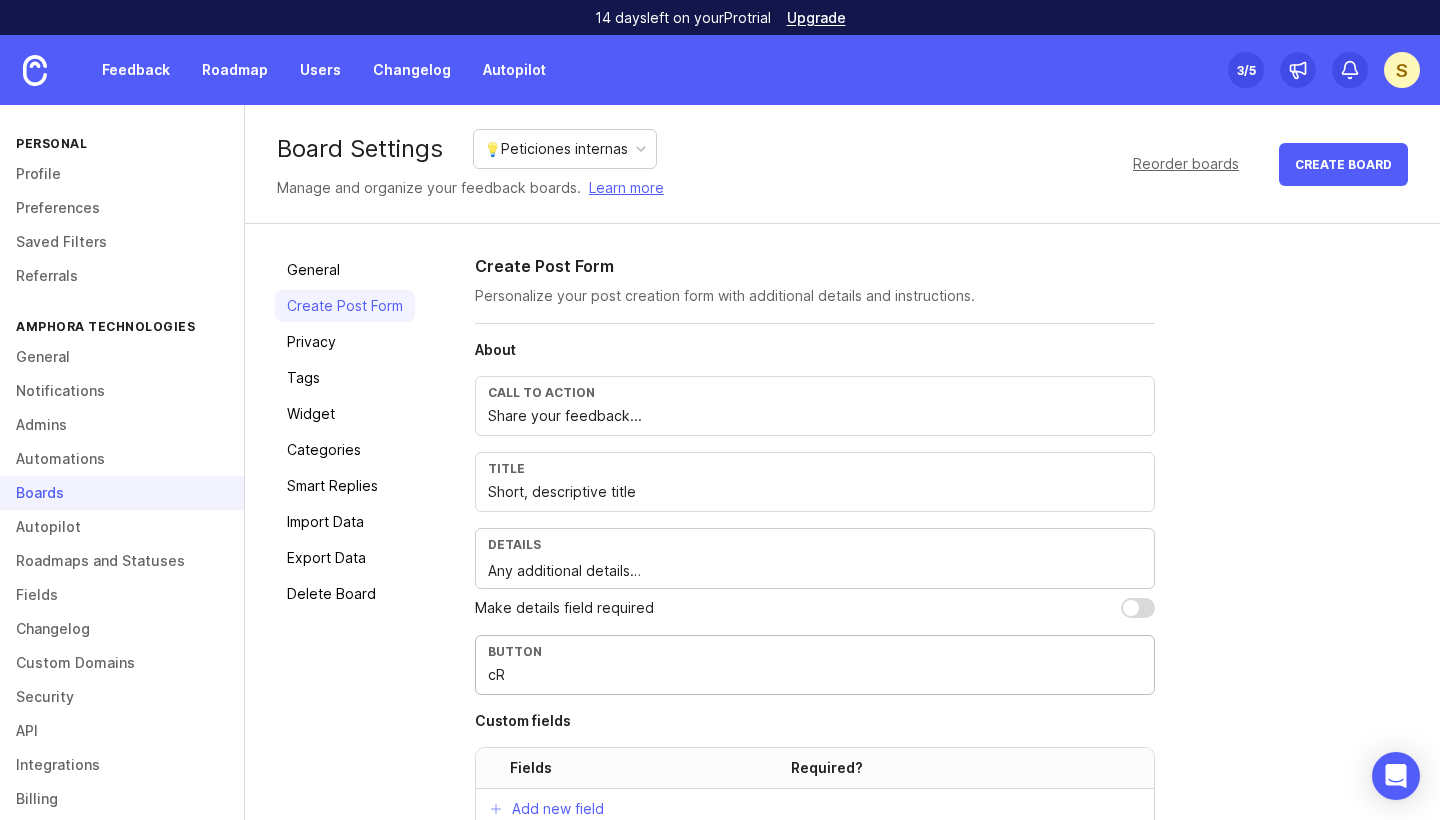 type on "c" 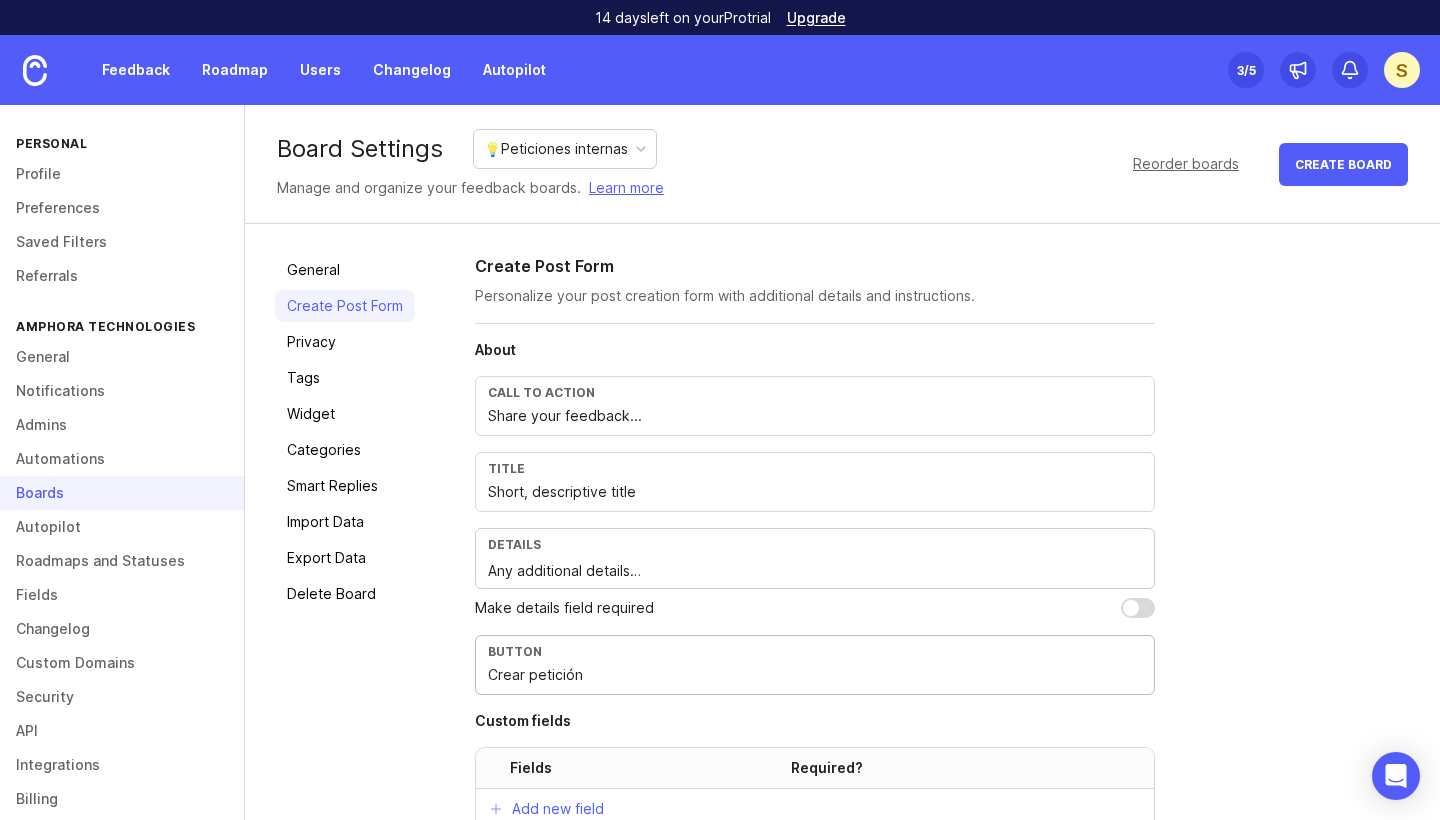 type on "Crear petición" 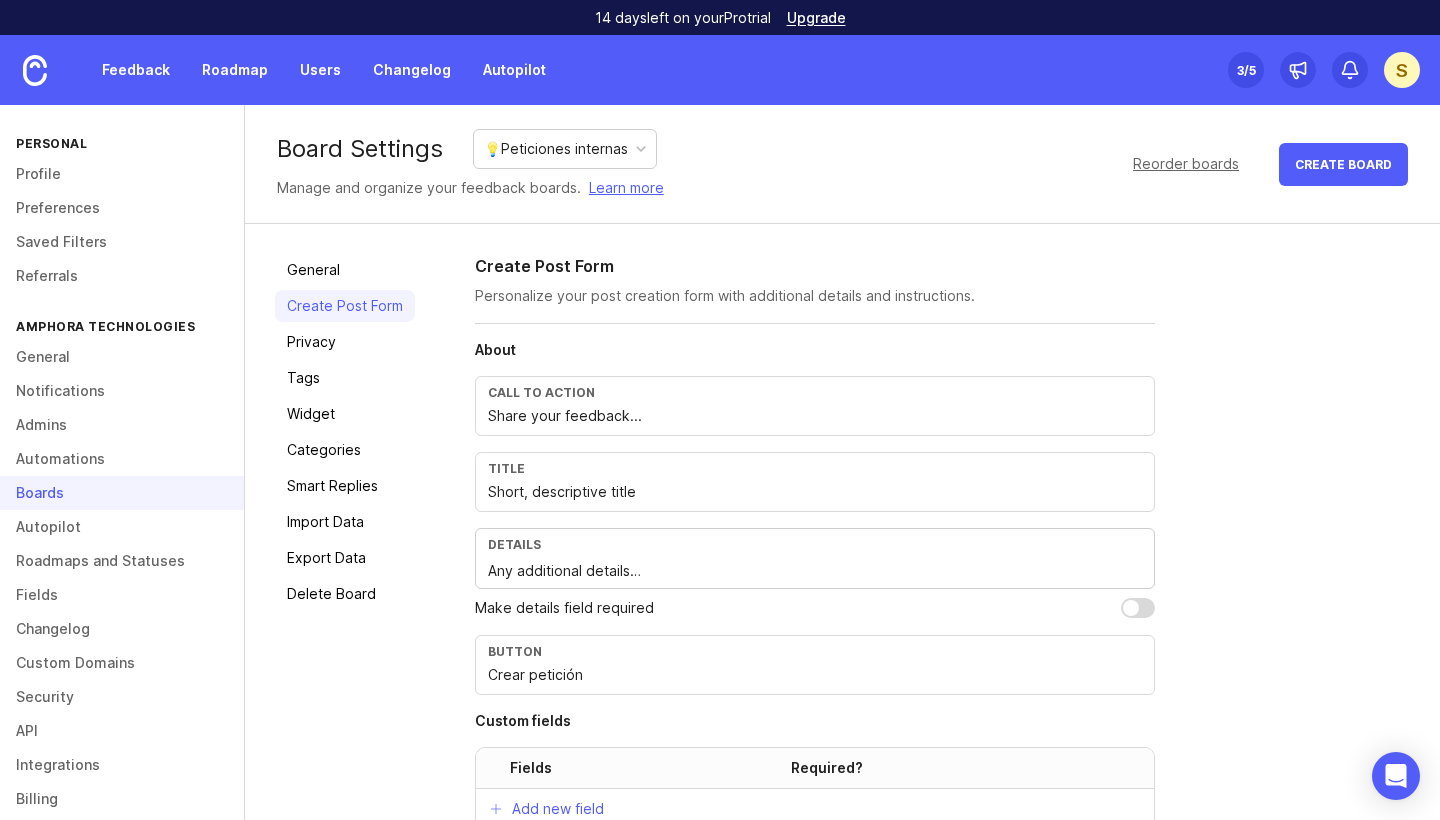 click on "About Call to action Share your feedback... Title Short, descriptive title Details Any additional details… Make details field required Button Crear petición Custom fields Fields Required? Add new field" at bounding box center (815, 585) 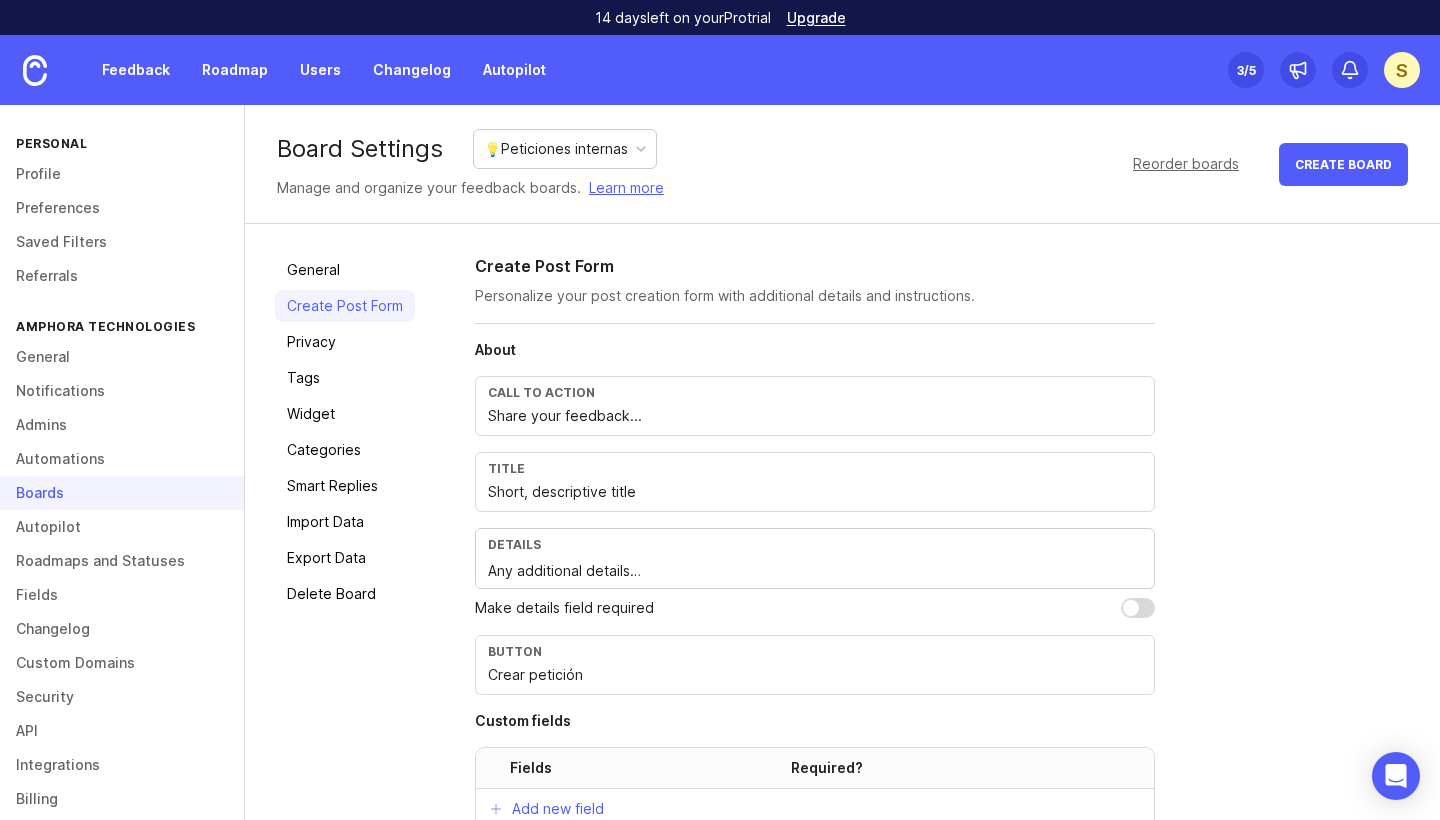 scroll, scrollTop: 15, scrollLeft: 0, axis: vertical 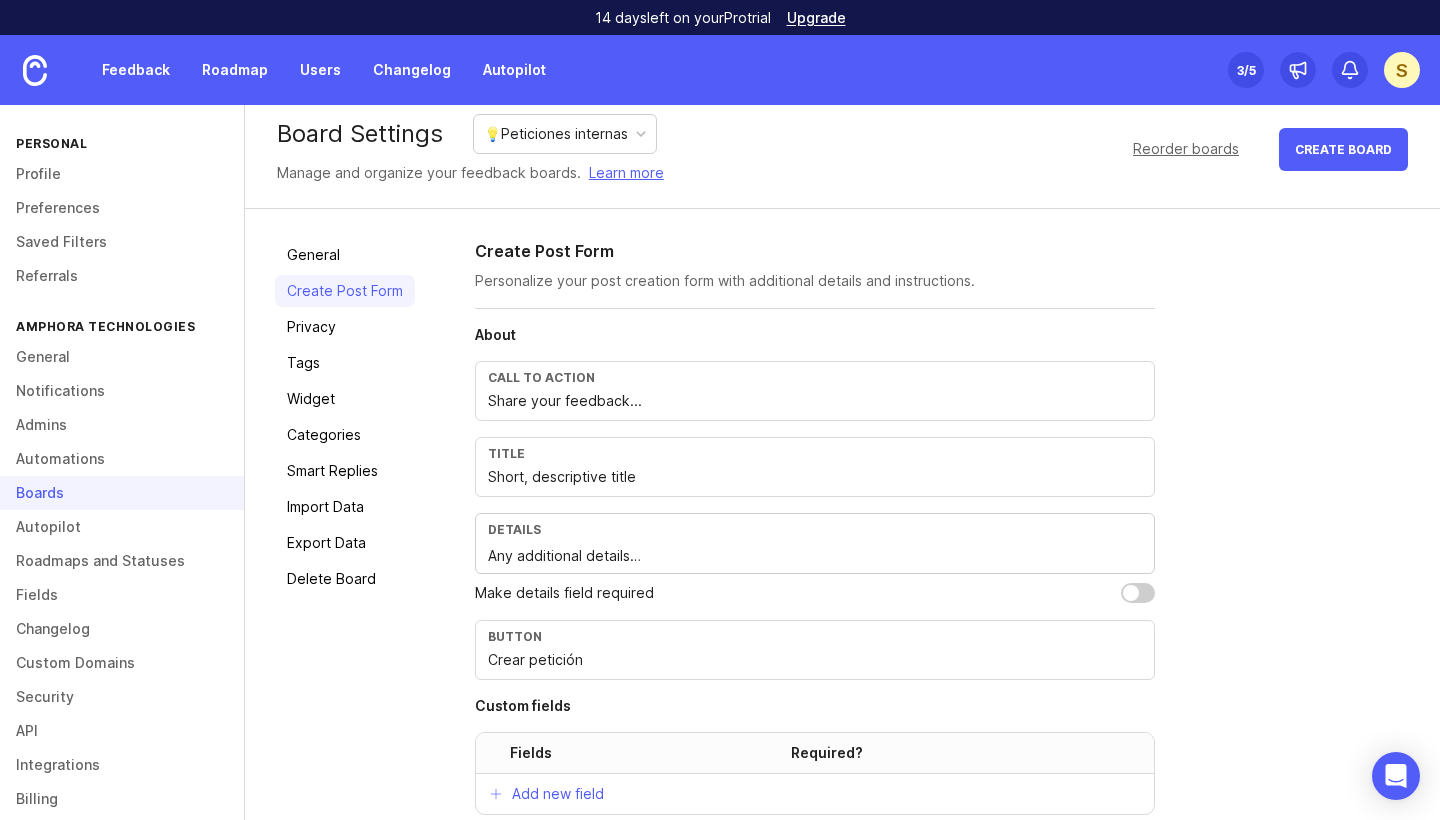 click at bounding box center (1138, 593) 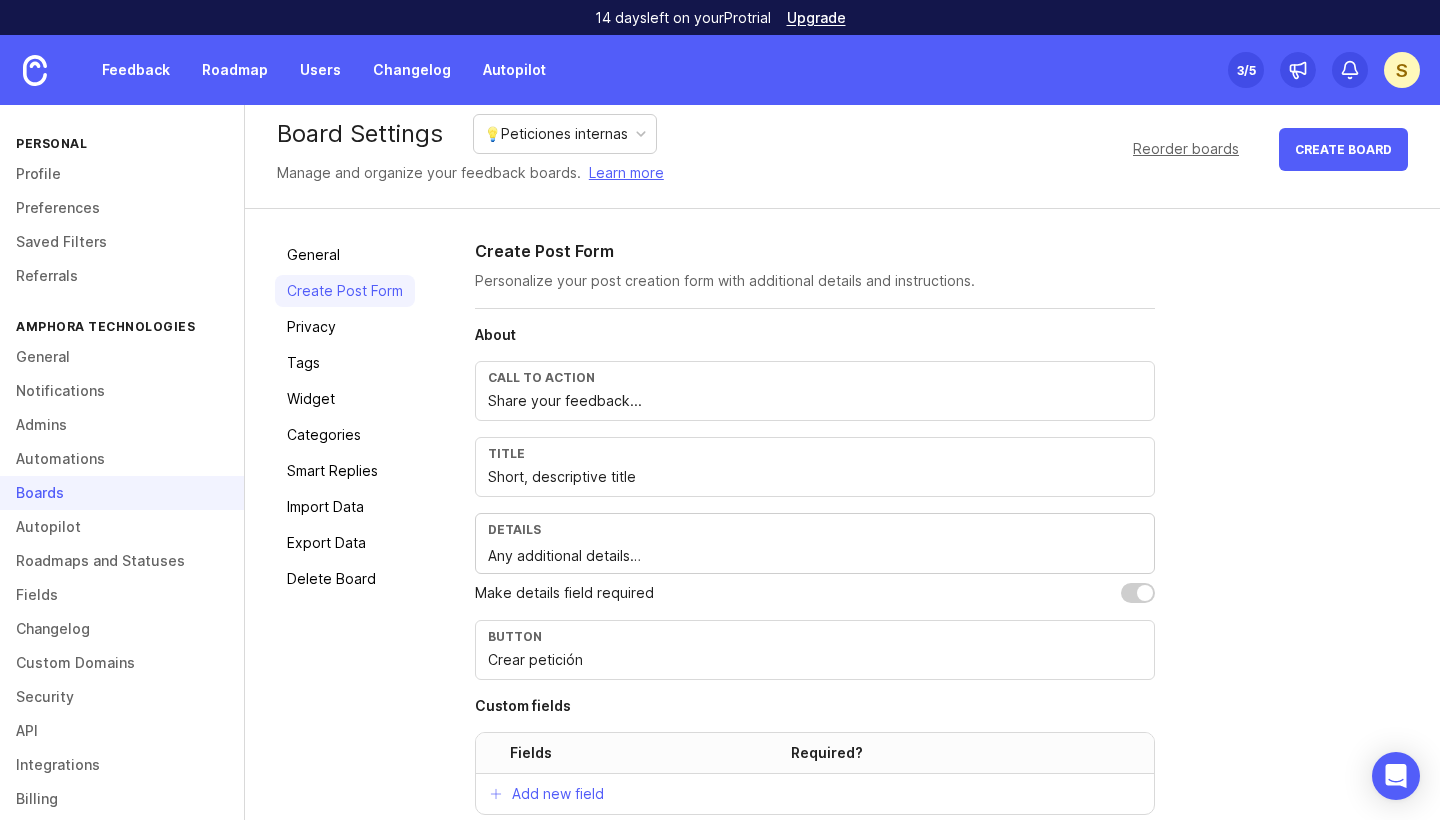checkbox on "true" 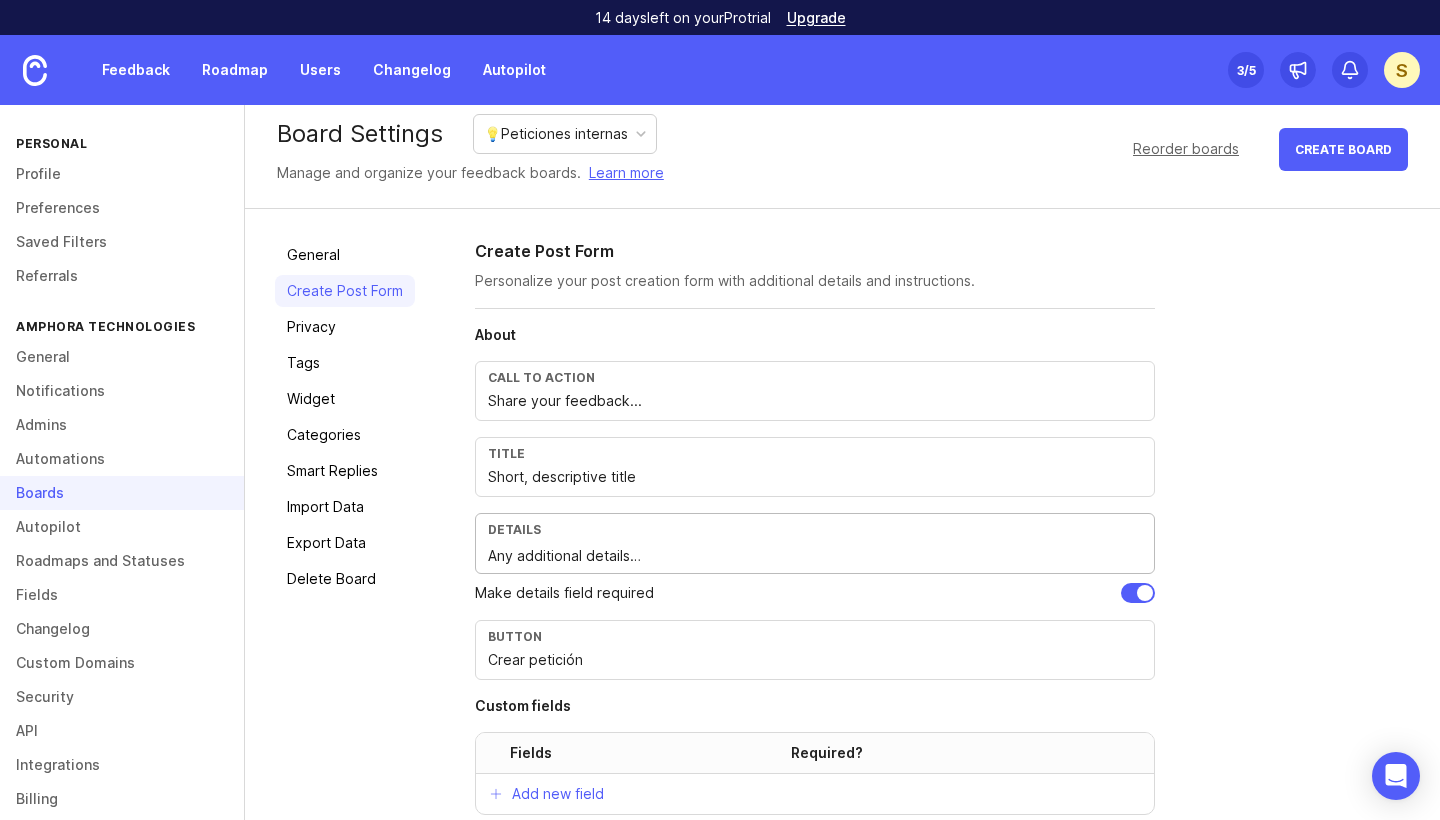 click on "Any additional details…" at bounding box center [815, 556] 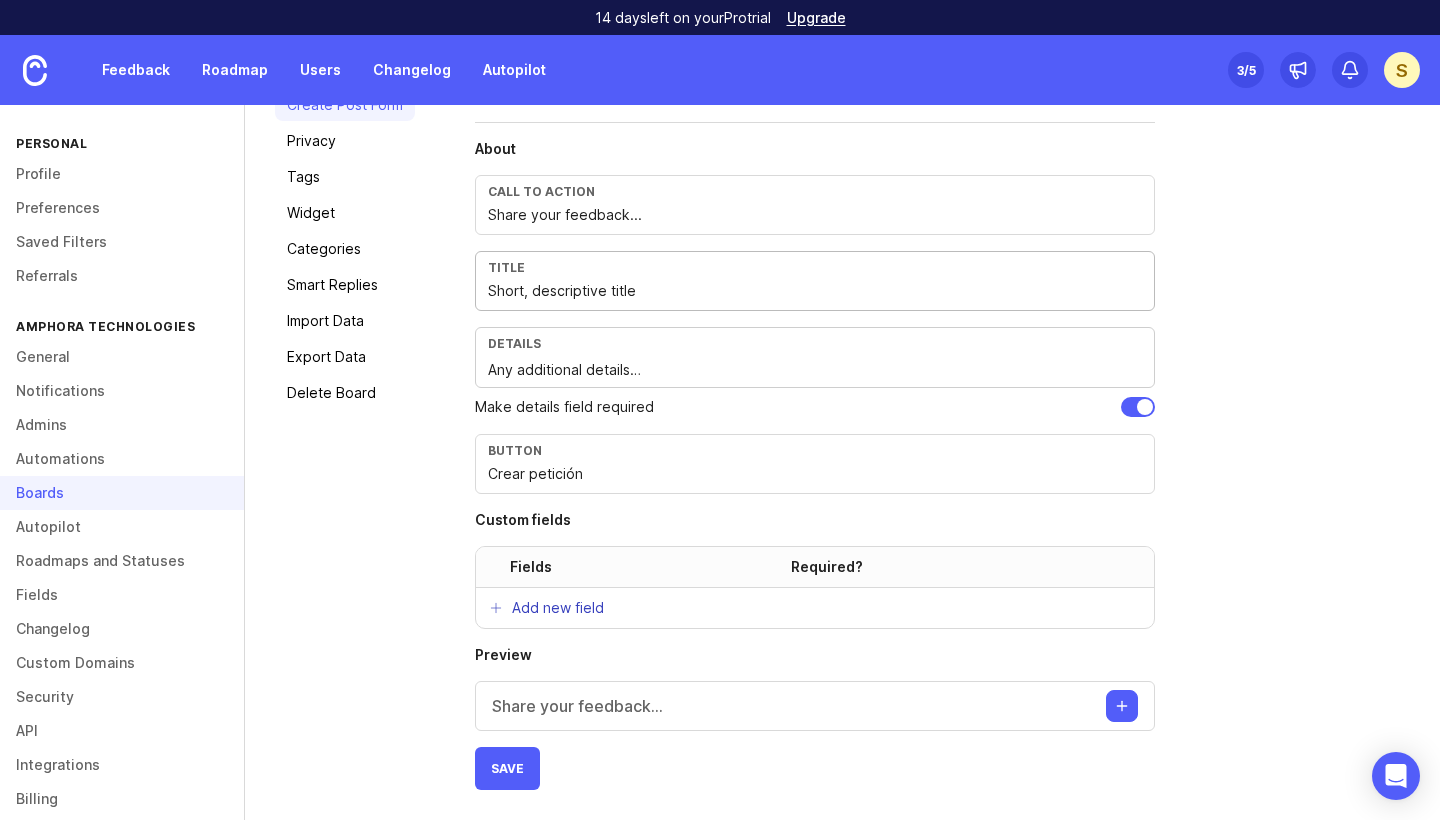 scroll, scrollTop: 201, scrollLeft: 0, axis: vertical 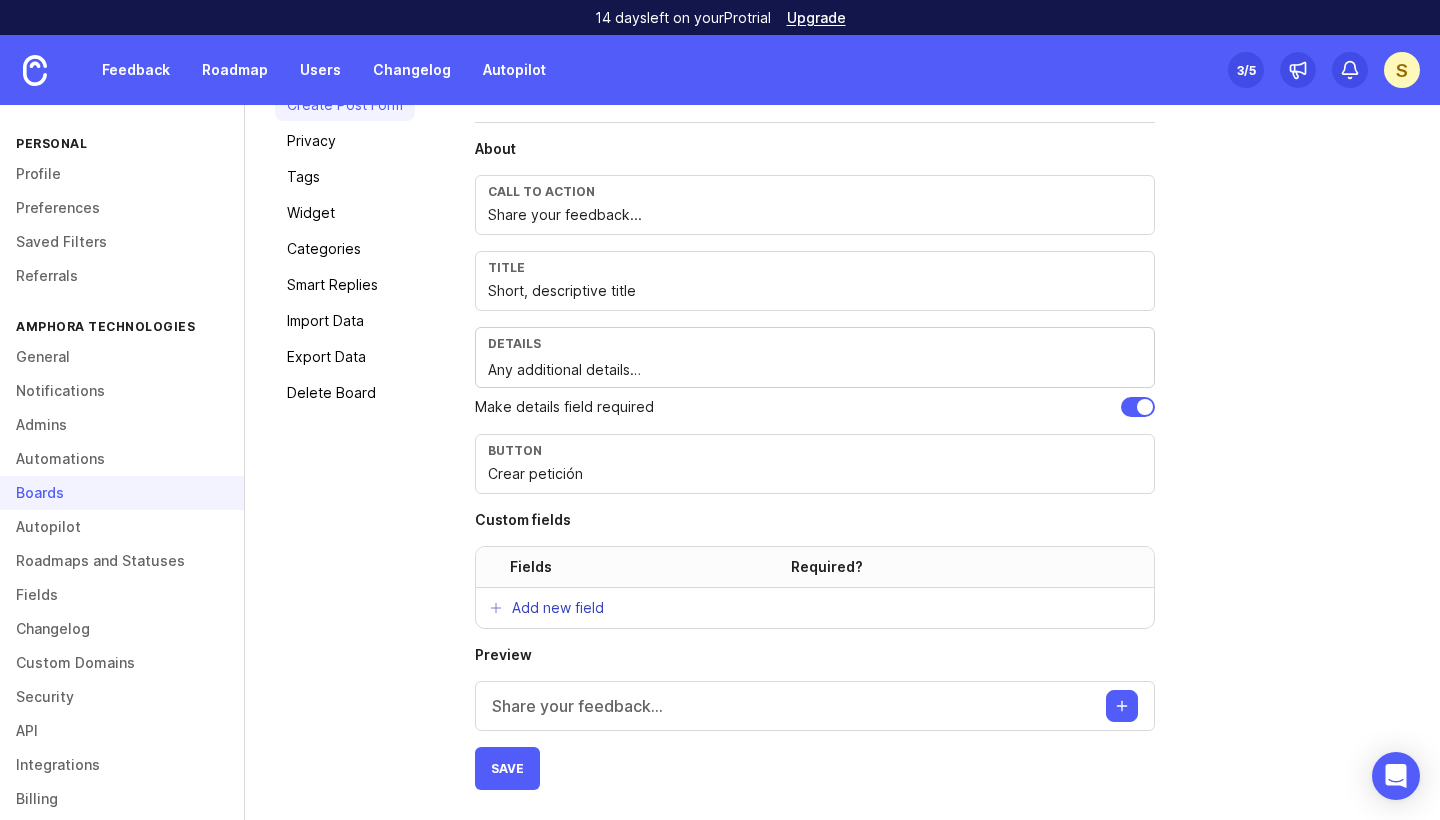 click on "Add new field" at bounding box center (558, 608) 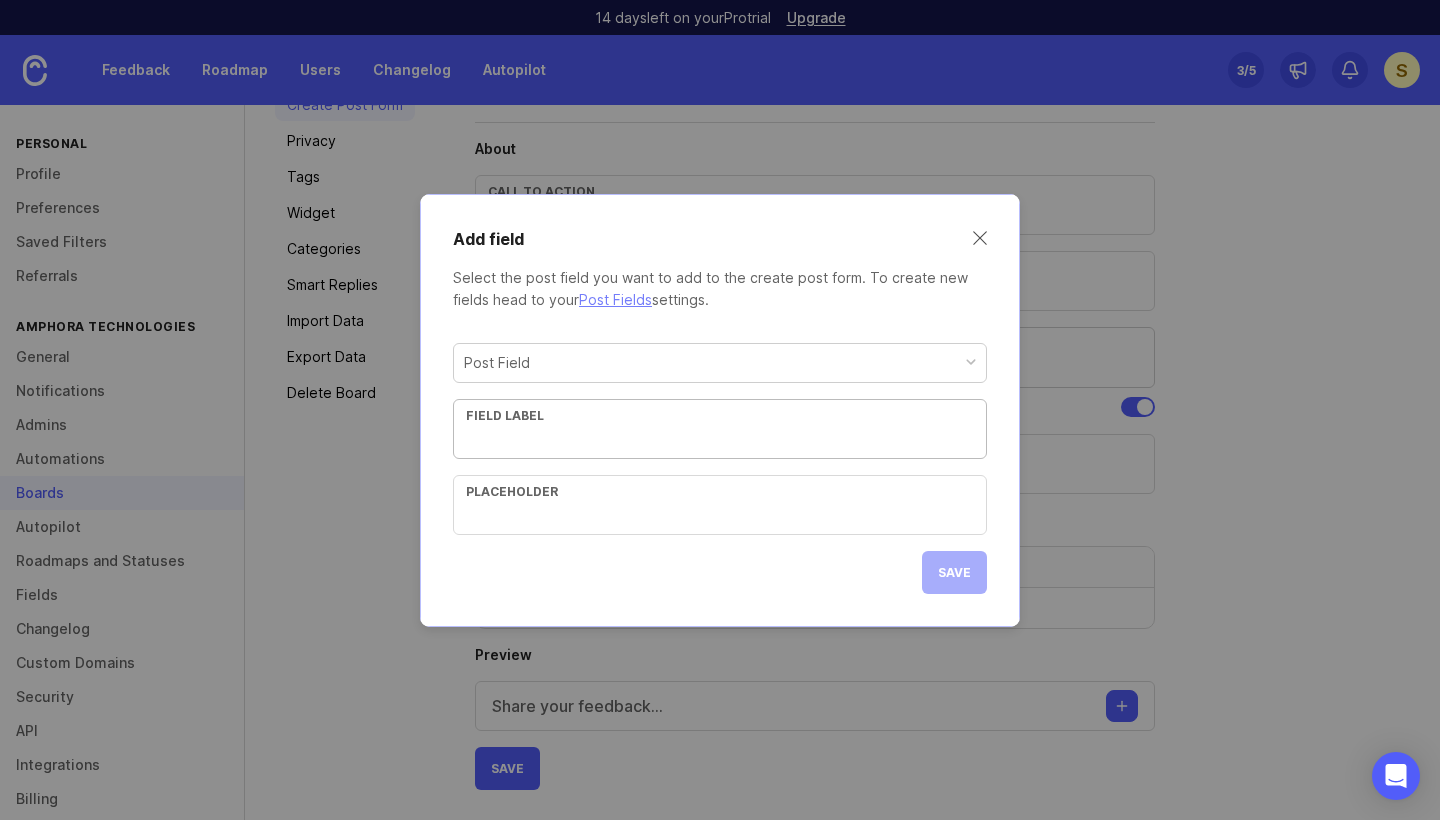 click at bounding box center [720, 439] 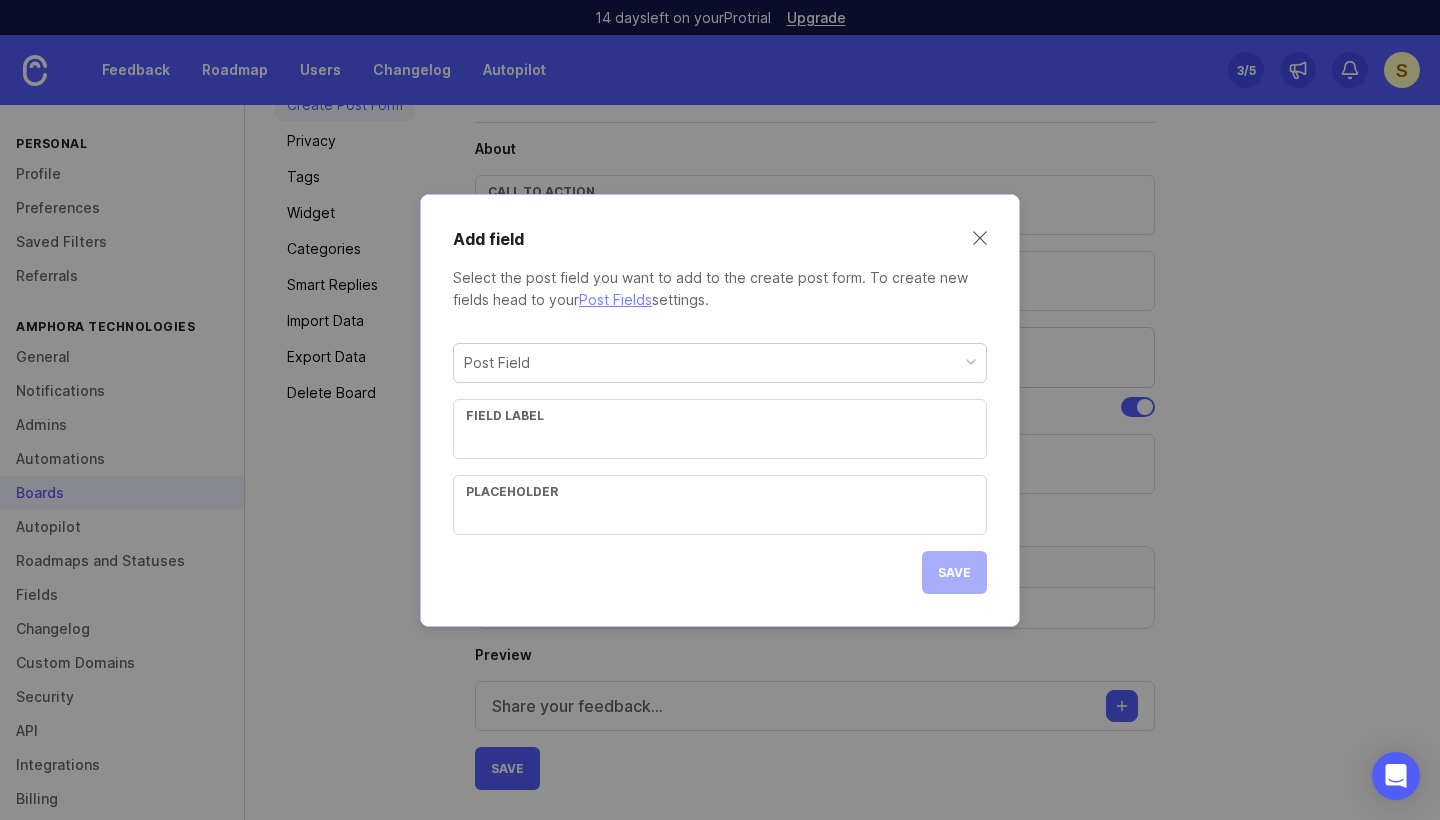 click on "Post Field" at bounding box center [497, 363] 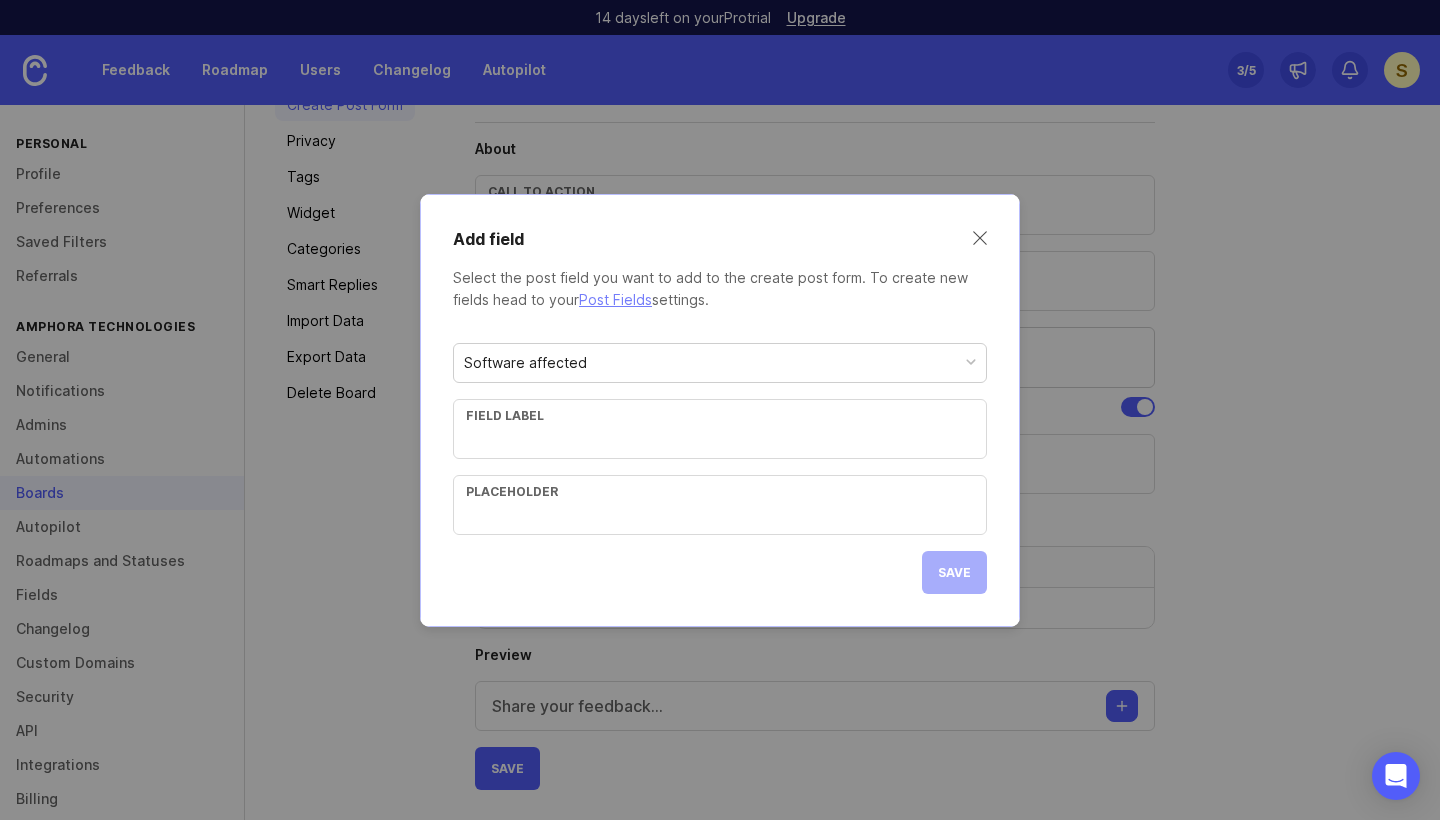click at bounding box center (720, 439) 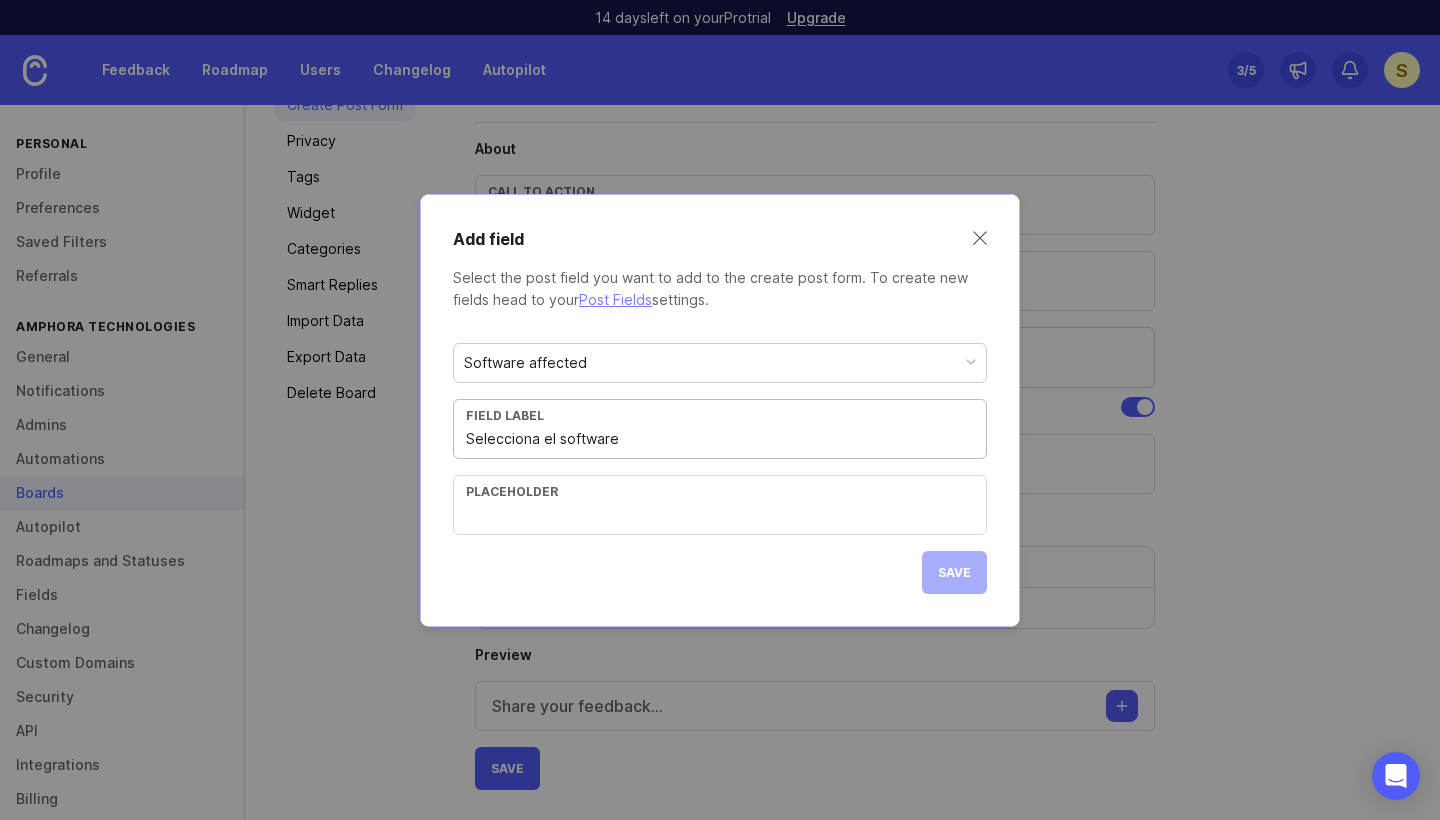 type on "Selecciona el software" 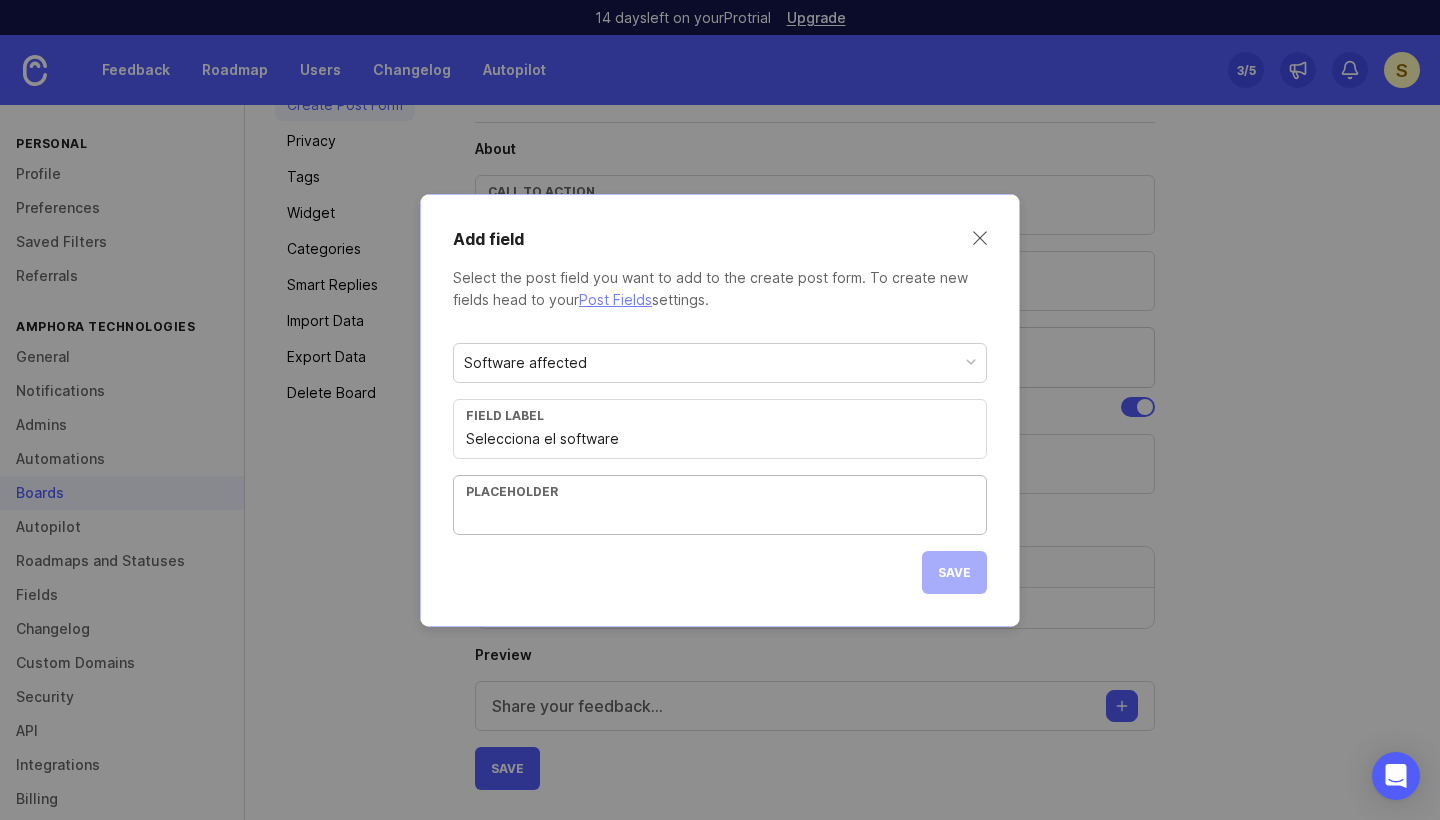 click at bounding box center [720, 515] 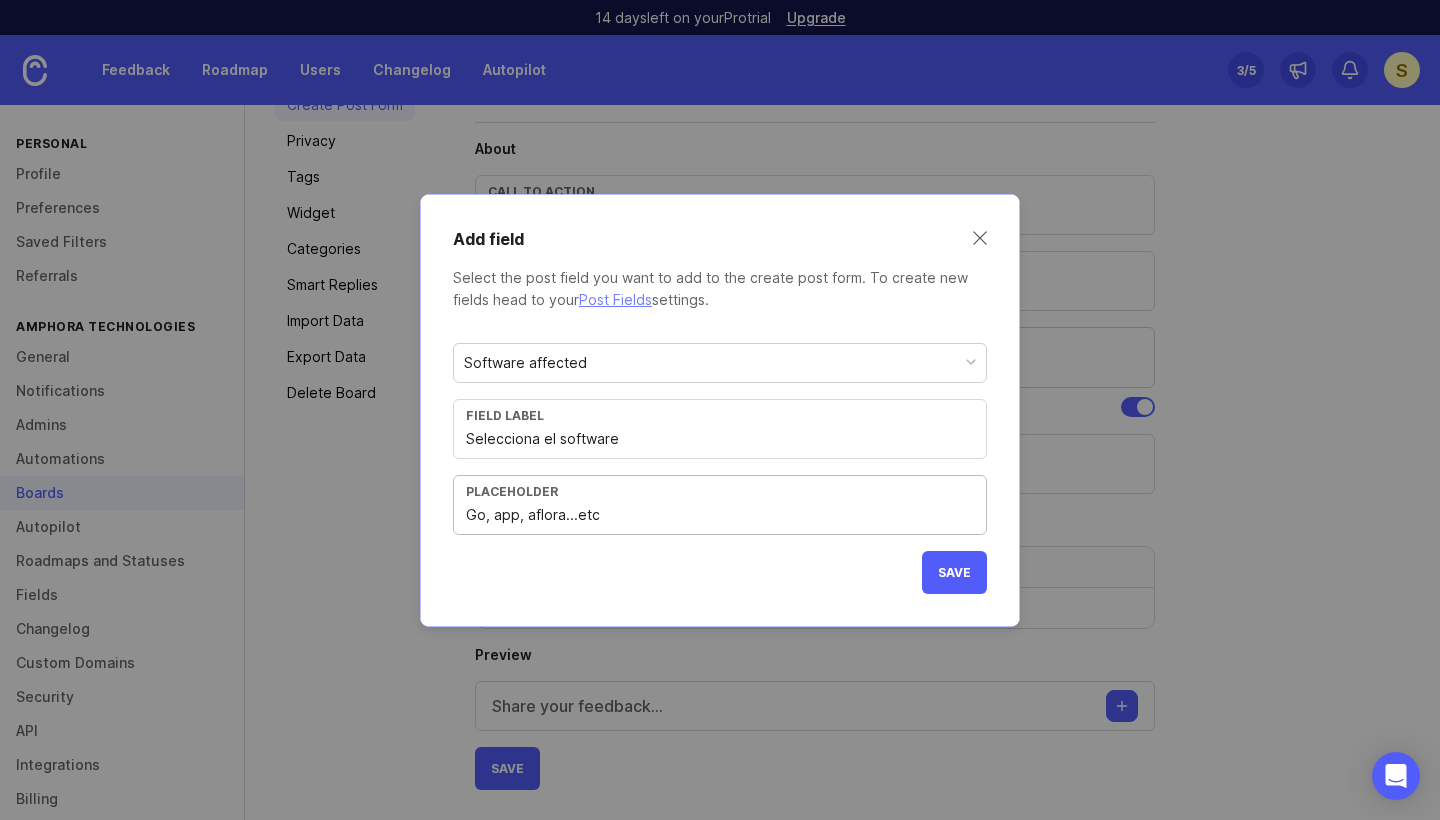 drag, startPoint x: 574, startPoint y: 519, endPoint x: 561, endPoint y: 519, distance: 13 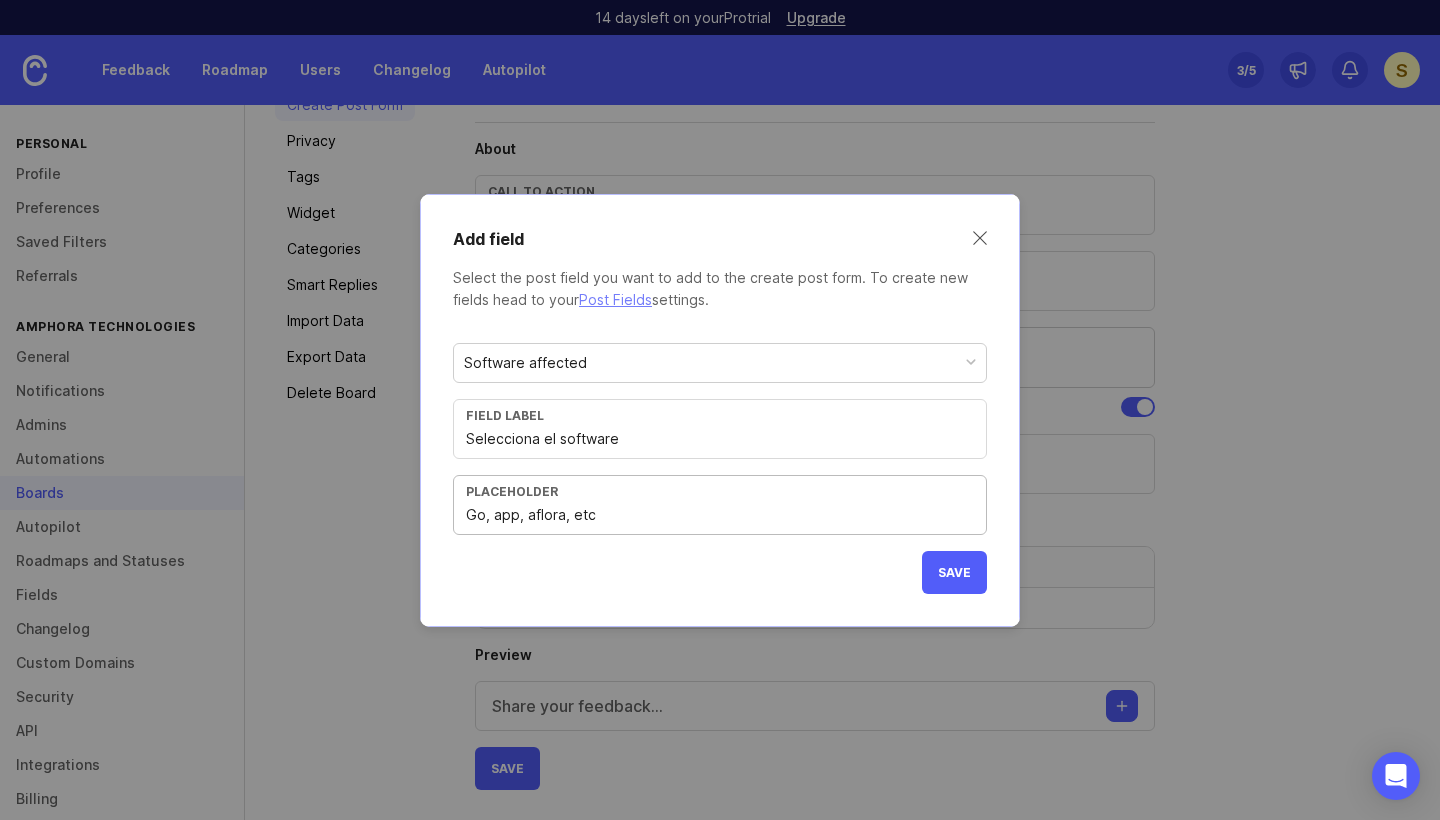 click on "Go, app, aflora, etc" at bounding box center [720, 515] 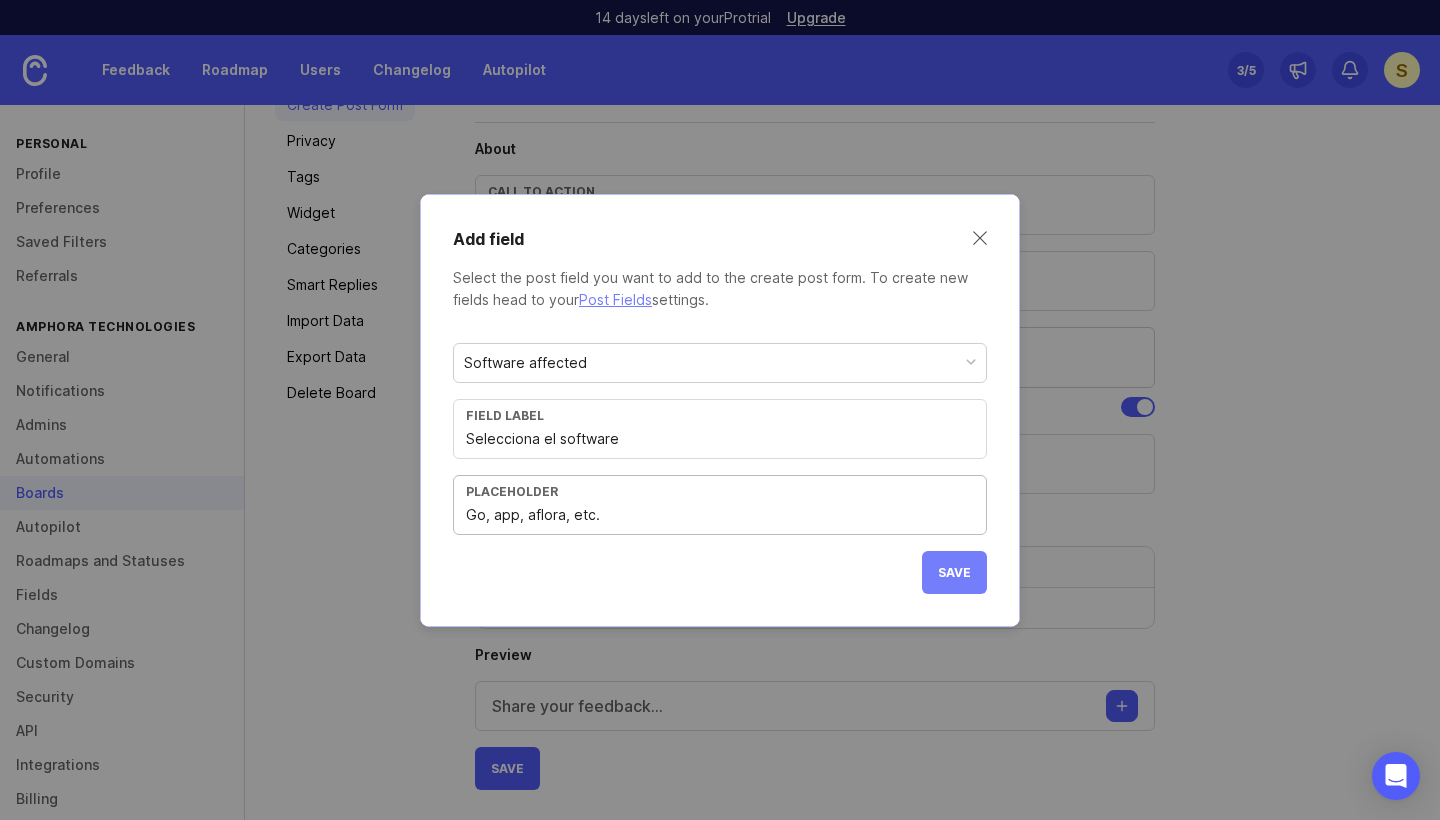 type on "Go, app, aflora, etc." 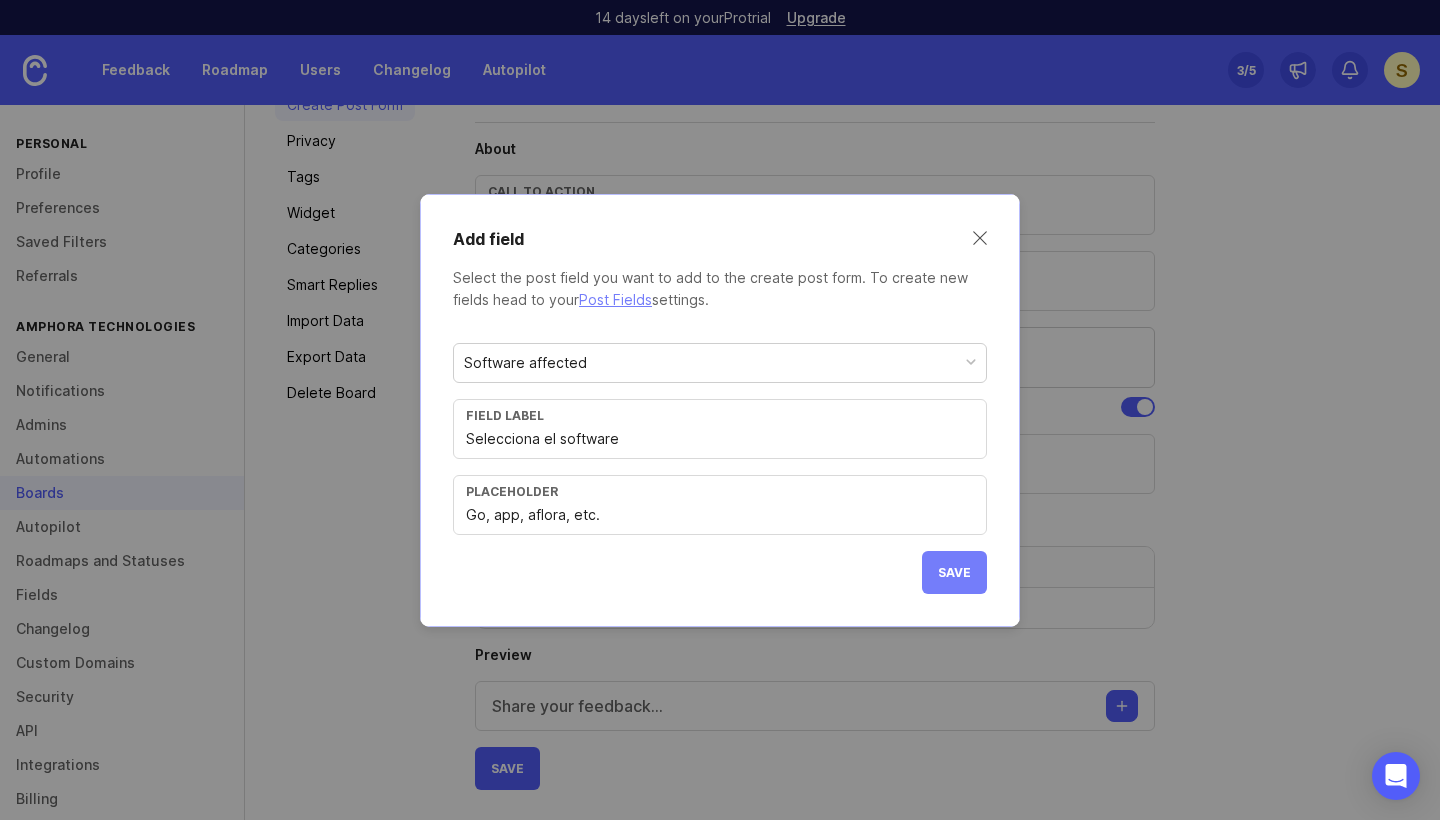 click on "Save" at bounding box center (954, 572) 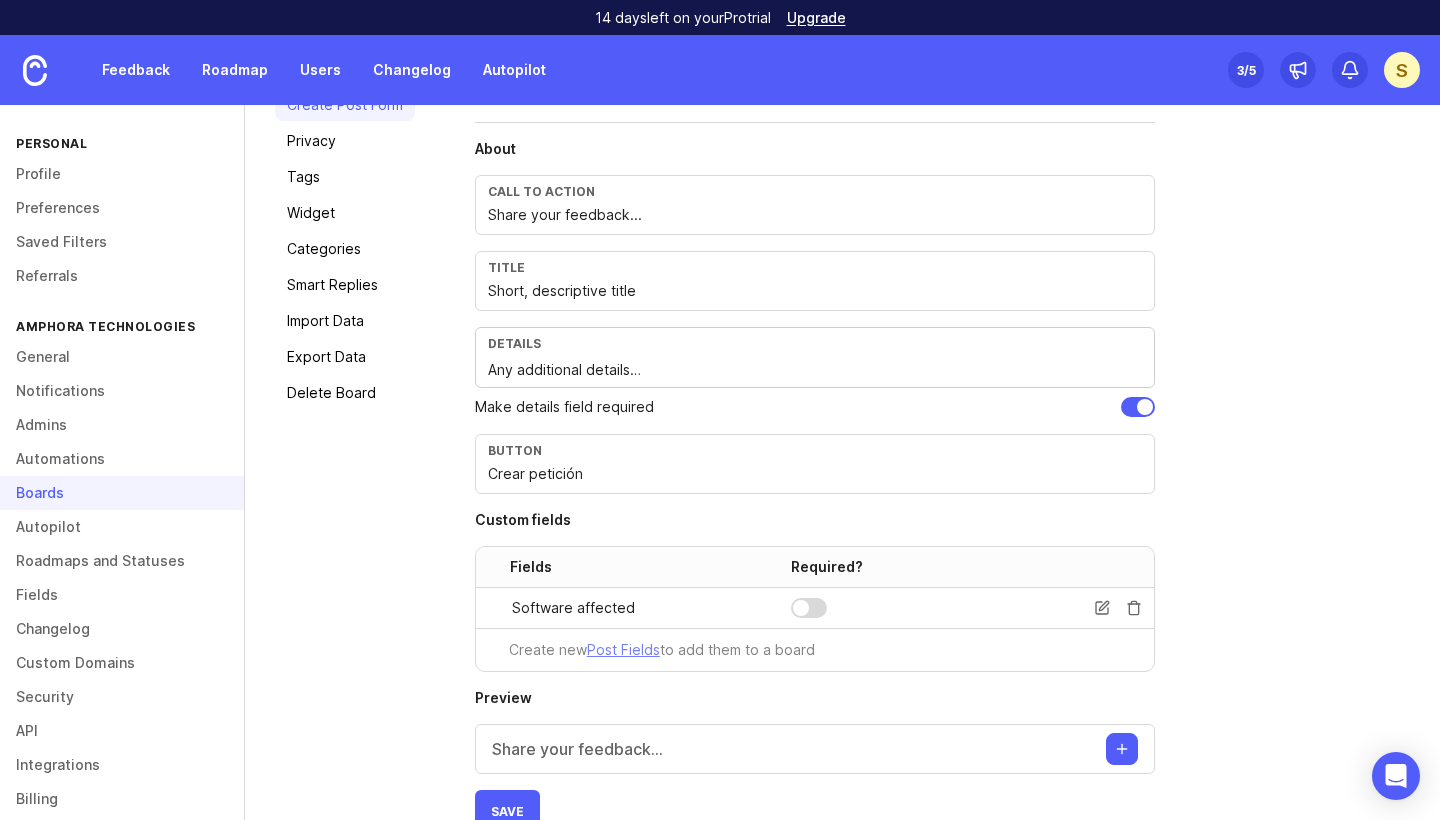 scroll, scrollTop: 244, scrollLeft: 0, axis: vertical 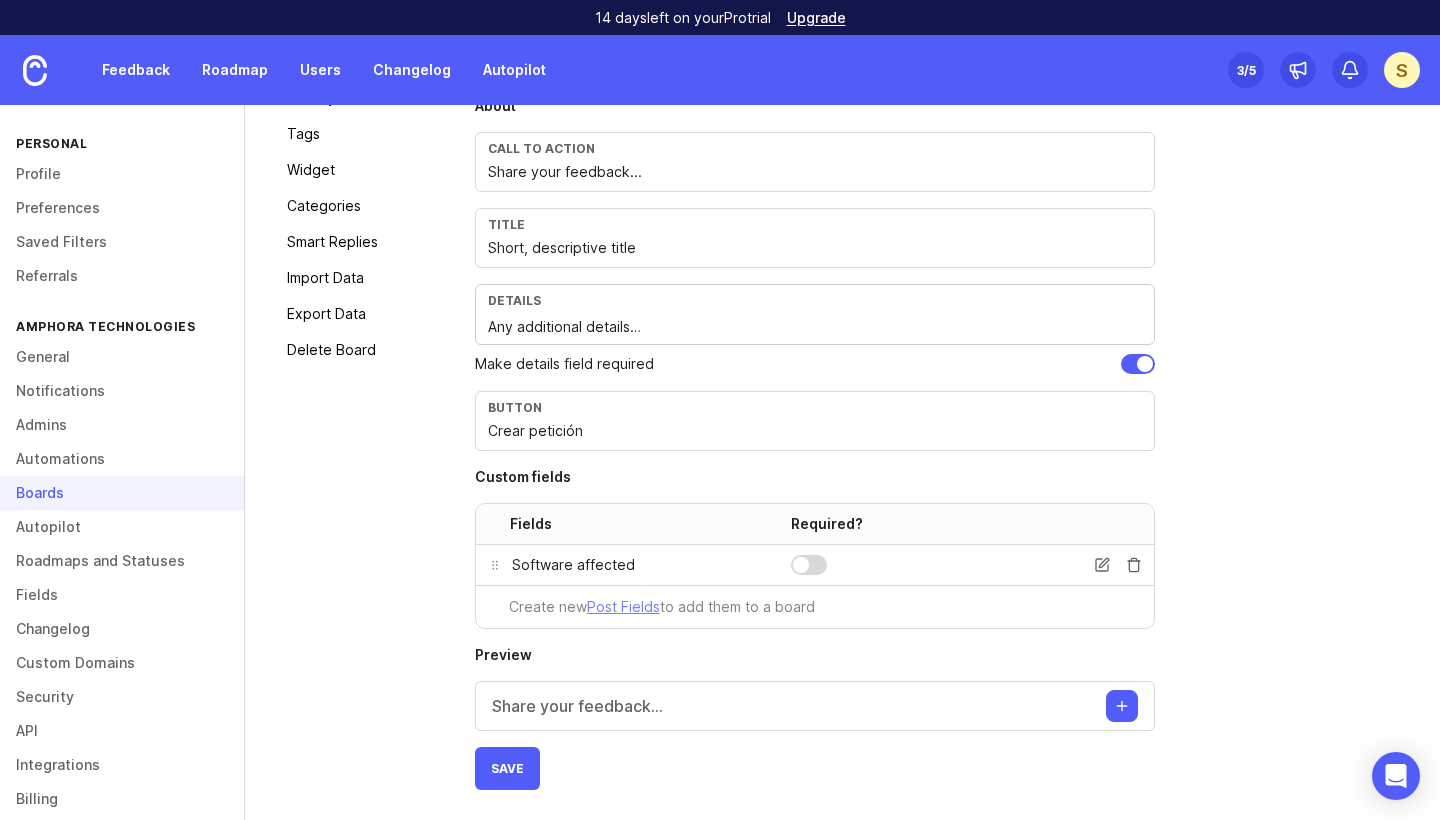 click at bounding box center [809, 565] 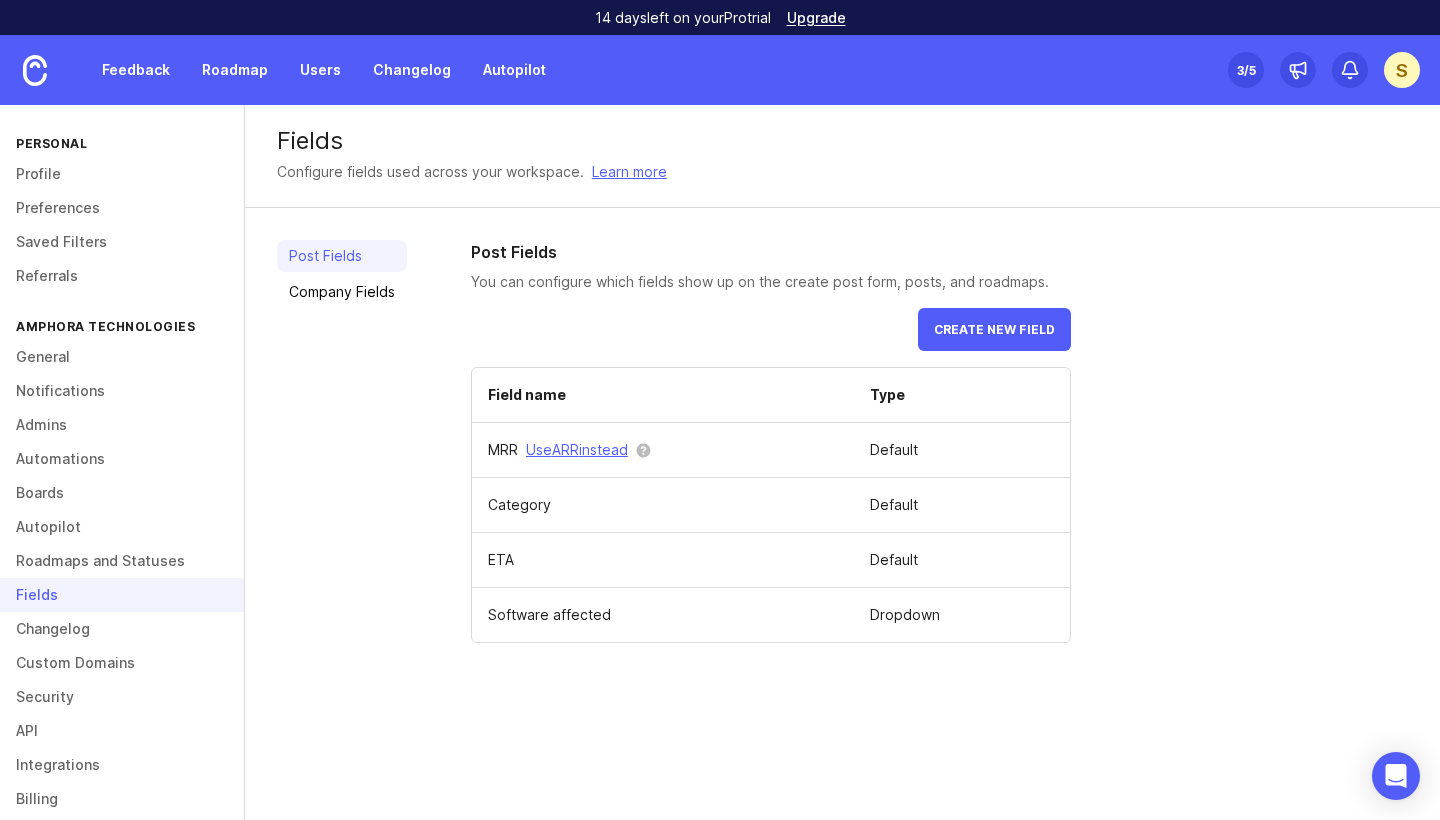 scroll, scrollTop: 0, scrollLeft: 0, axis: both 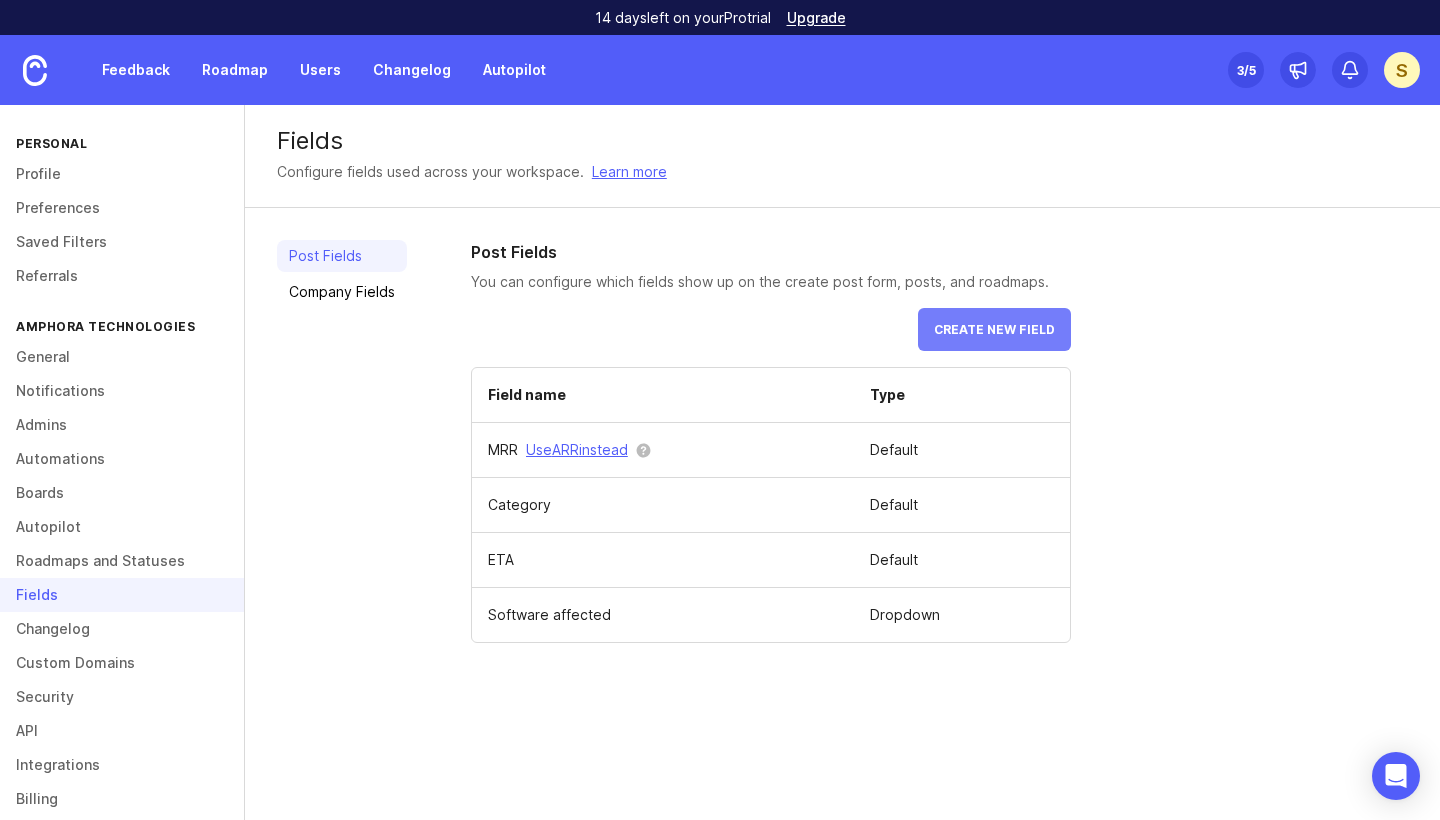 click on "Create new field" at bounding box center (994, 329) 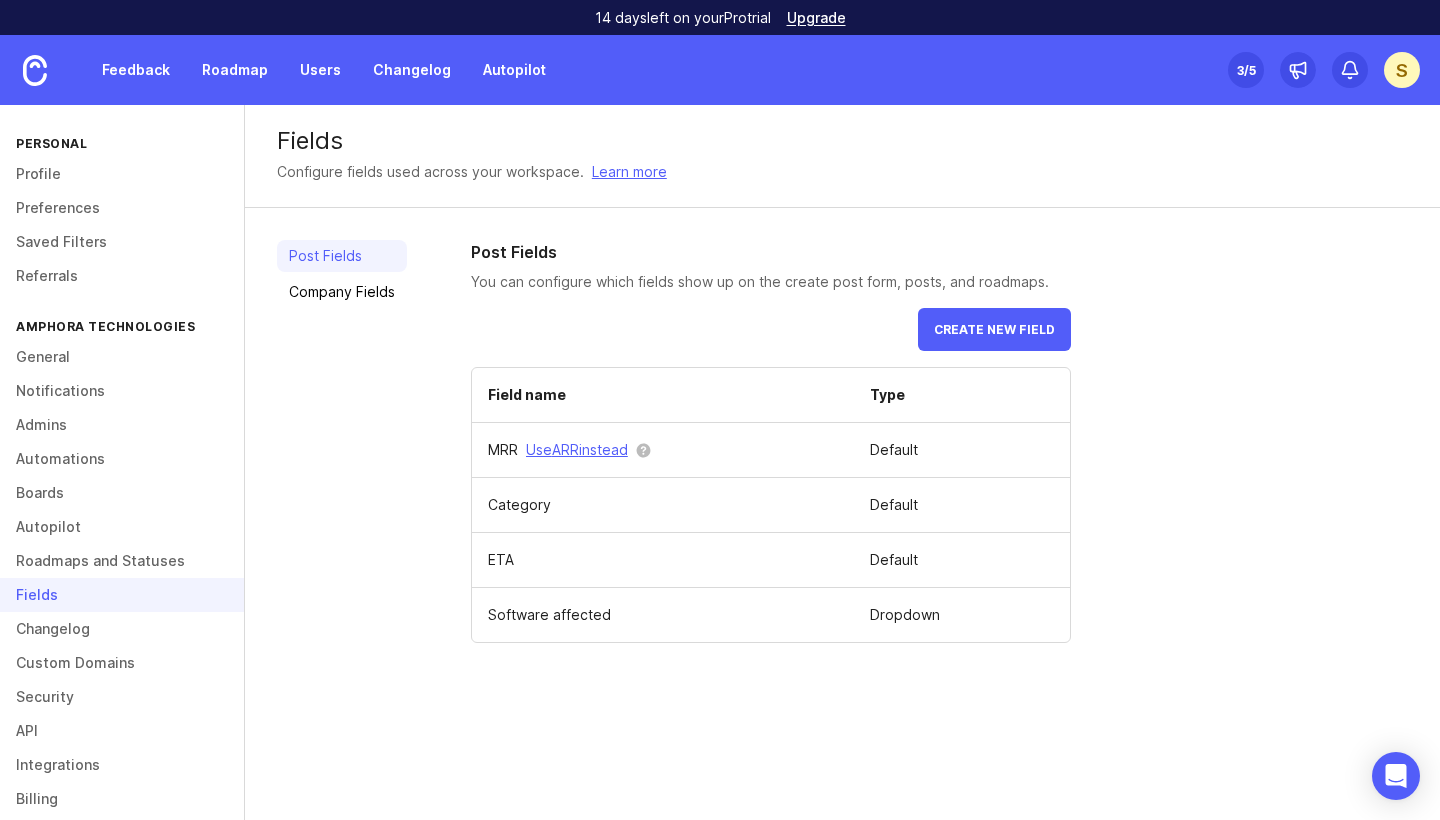 click on "Category" at bounding box center [663, 505] 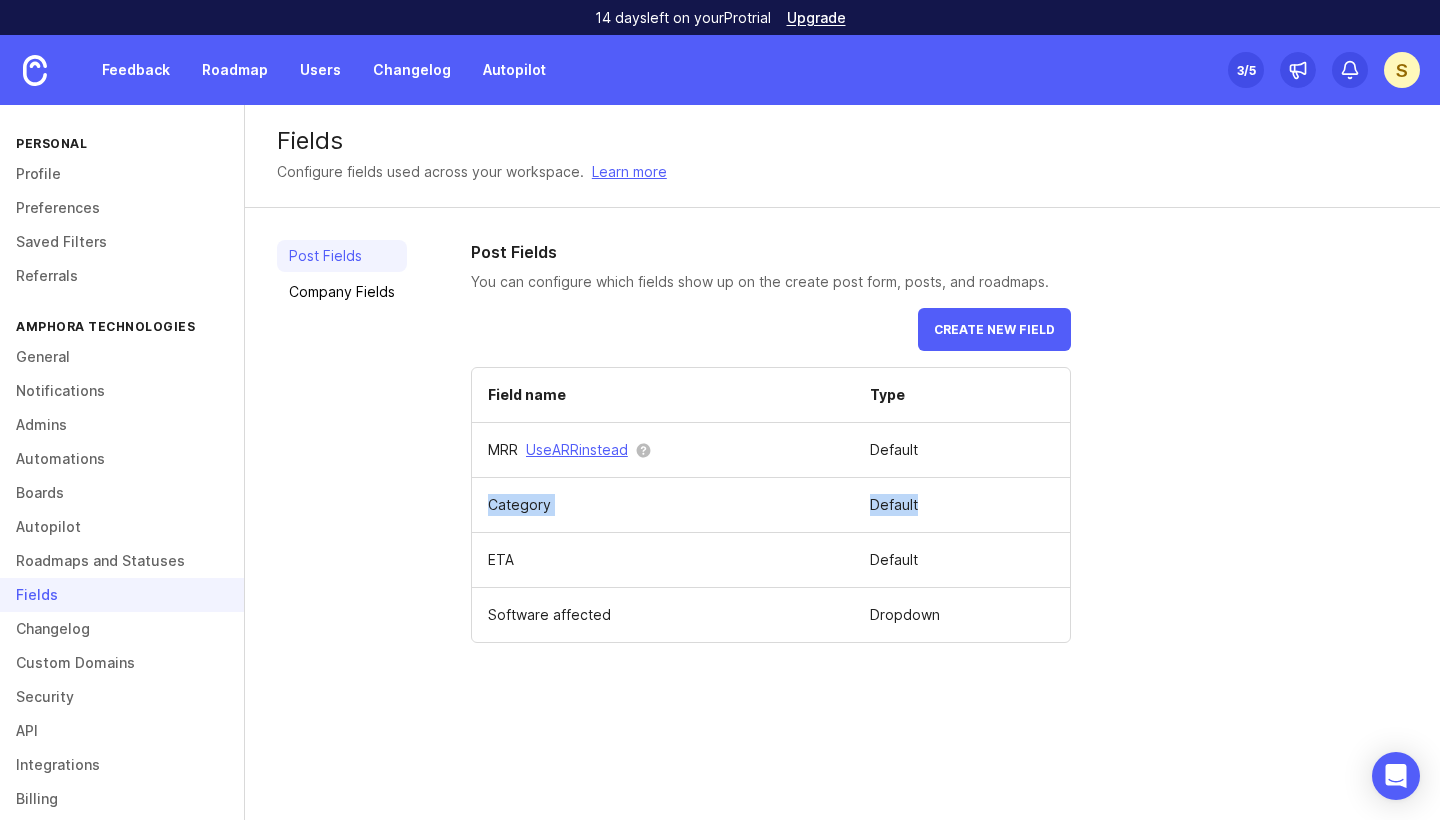drag, startPoint x: 935, startPoint y: 509, endPoint x: 477, endPoint y: 501, distance: 458.06985 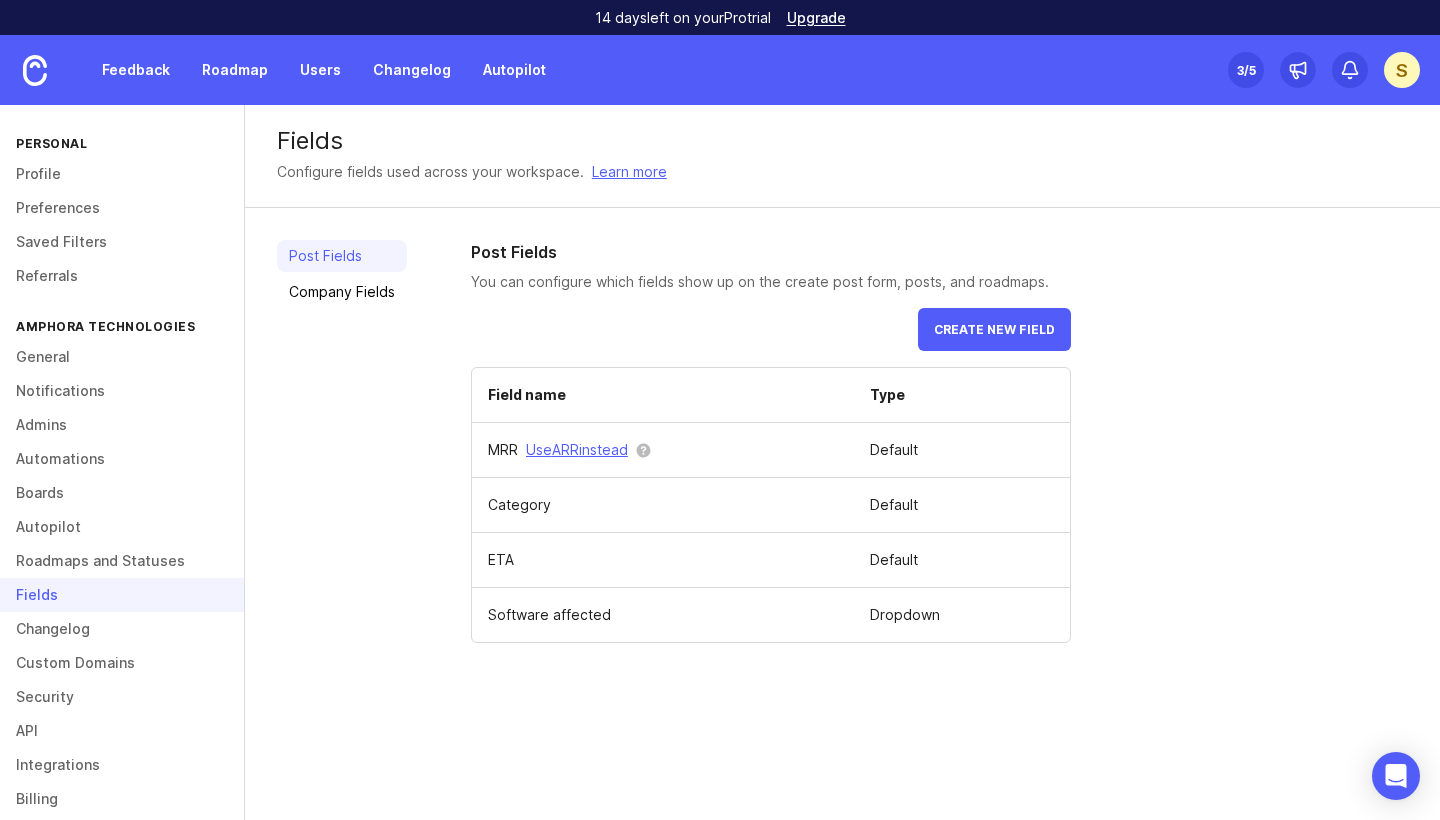 click on "MRR Use  ARR  instead Default Category Default ETA Default Software affected Dropdown" at bounding box center [771, 533] 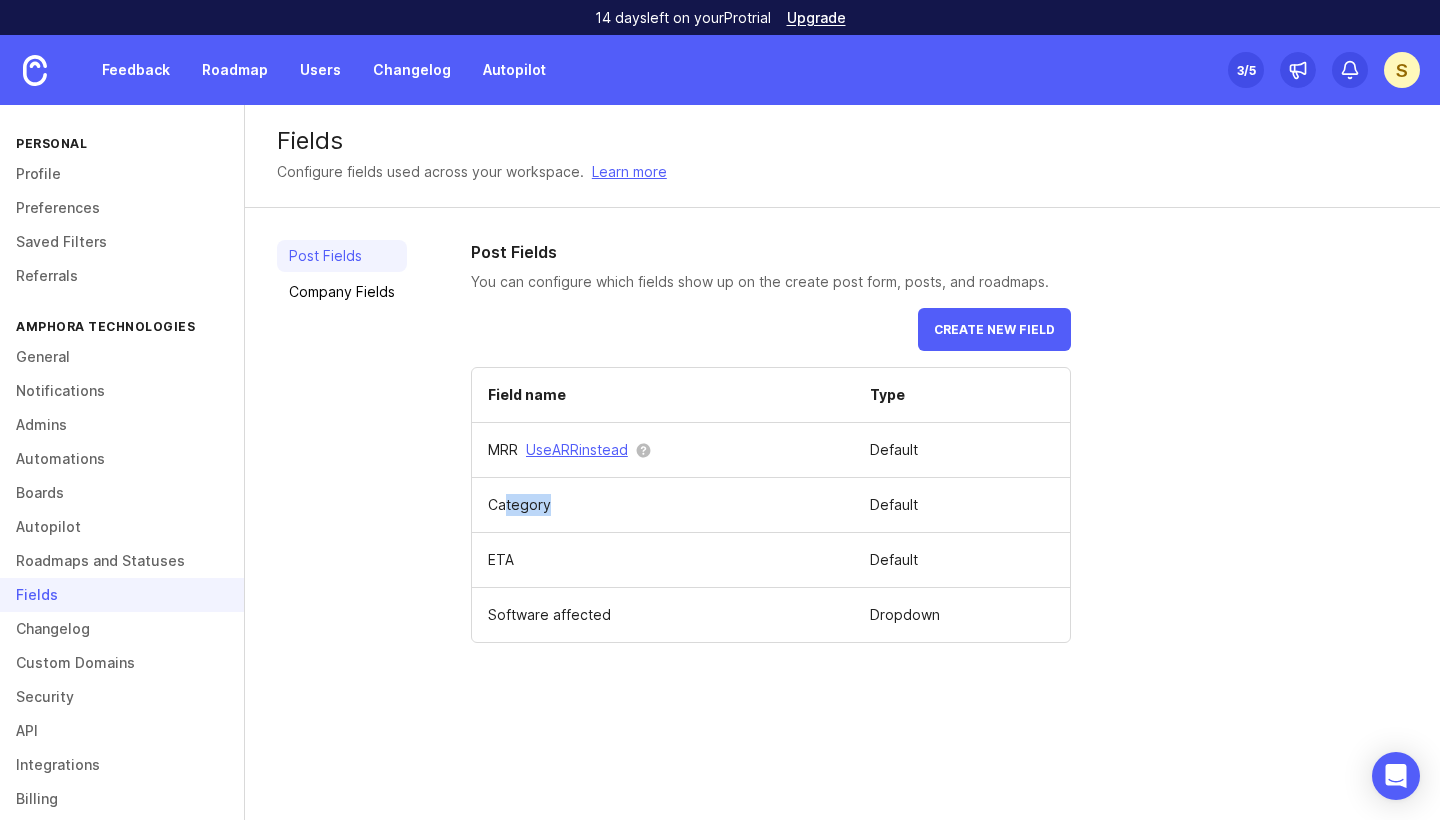 drag, startPoint x: 507, startPoint y: 500, endPoint x: 681, endPoint y: 516, distance: 174.73409 